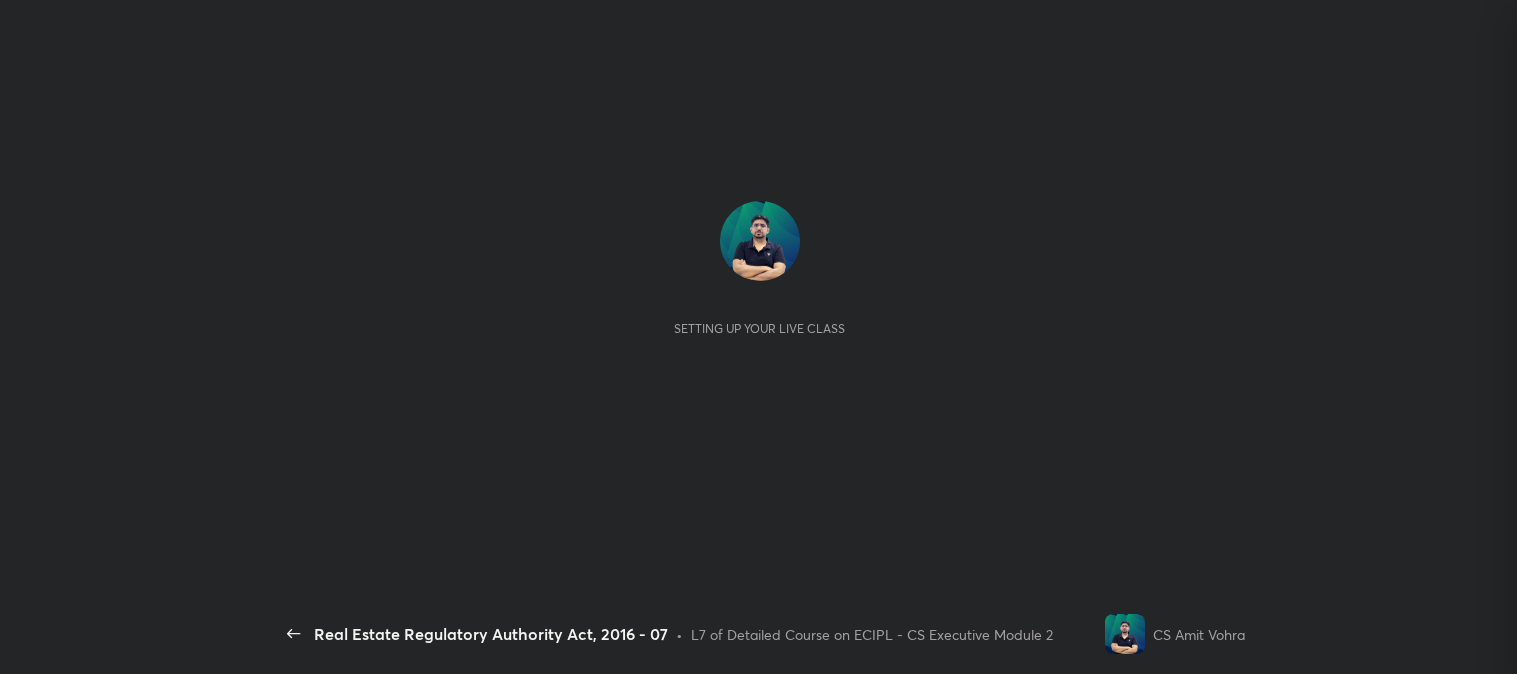 scroll, scrollTop: 0, scrollLeft: 0, axis: both 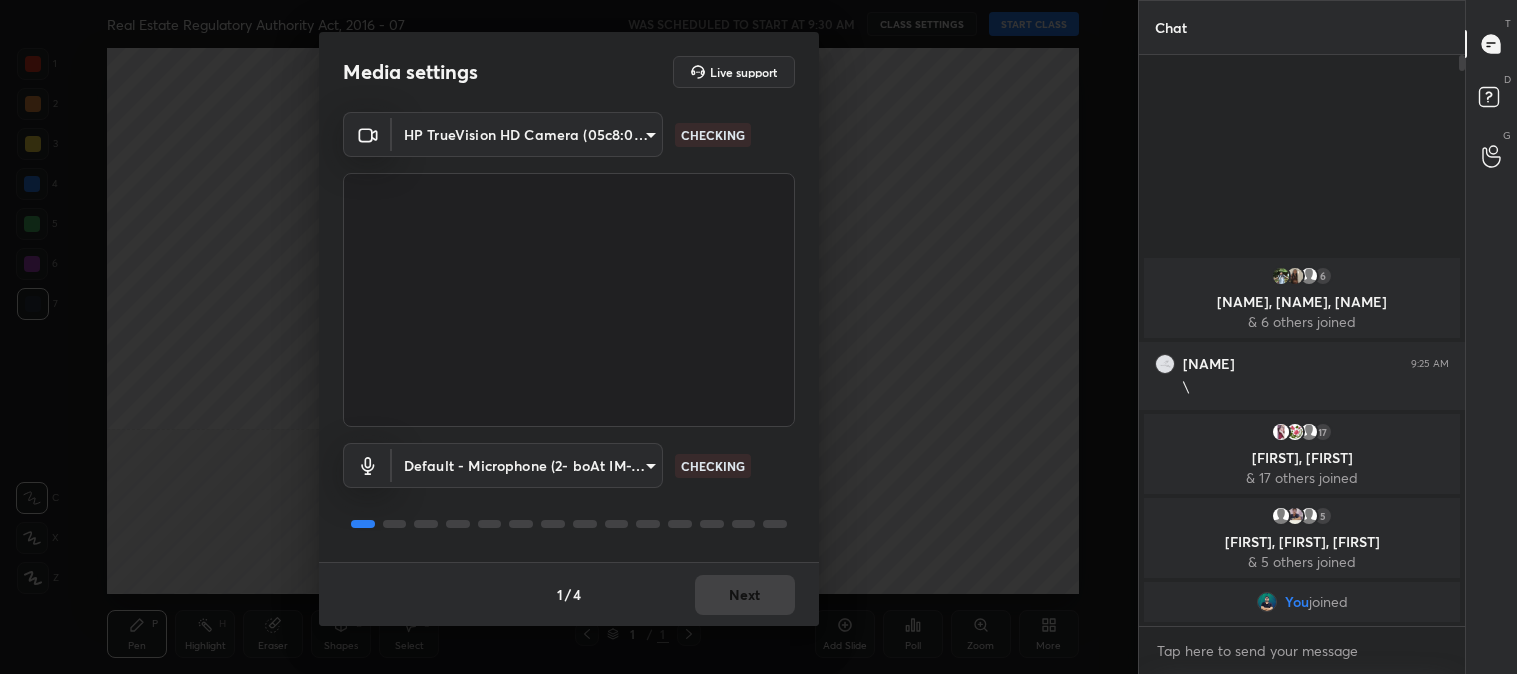 click on "1 / 4 Next" at bounding box center (569, 594) 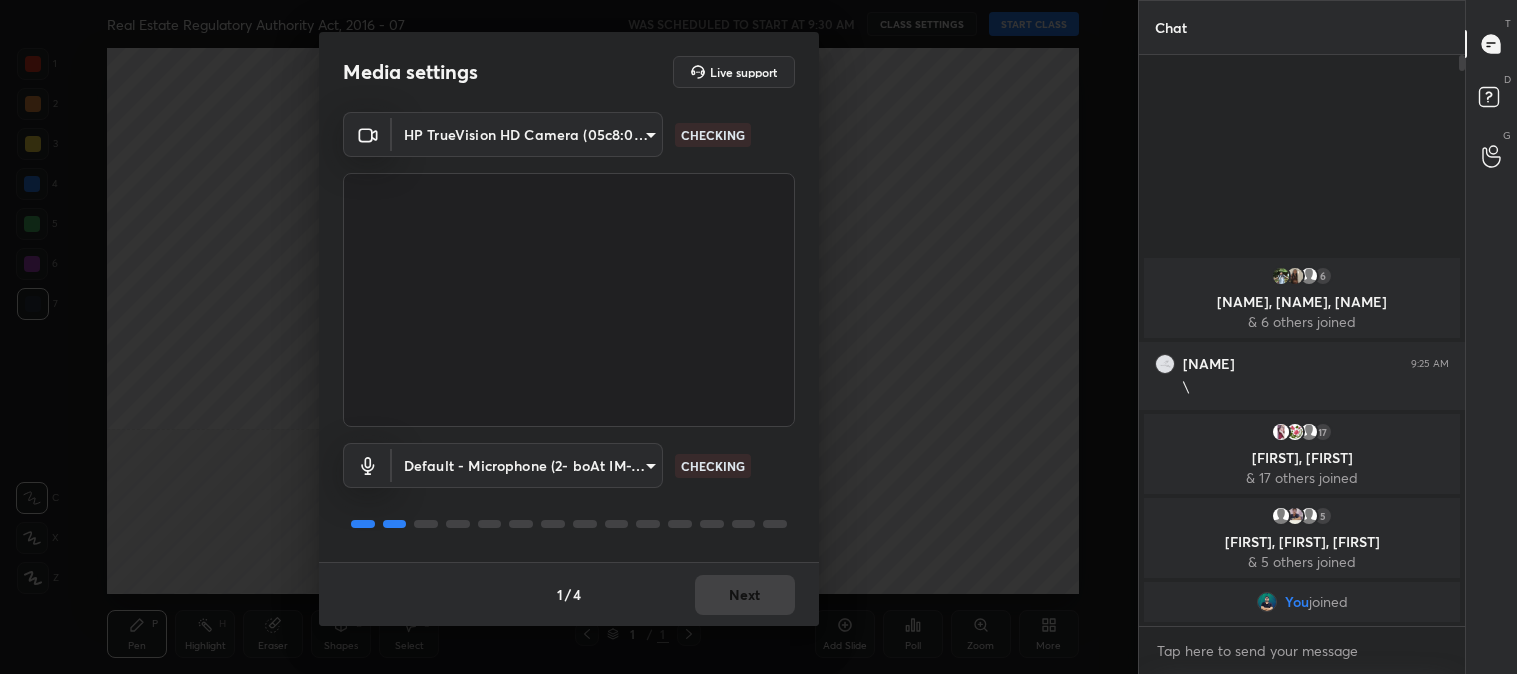 click on "Next" at bounding box center [745, 595] 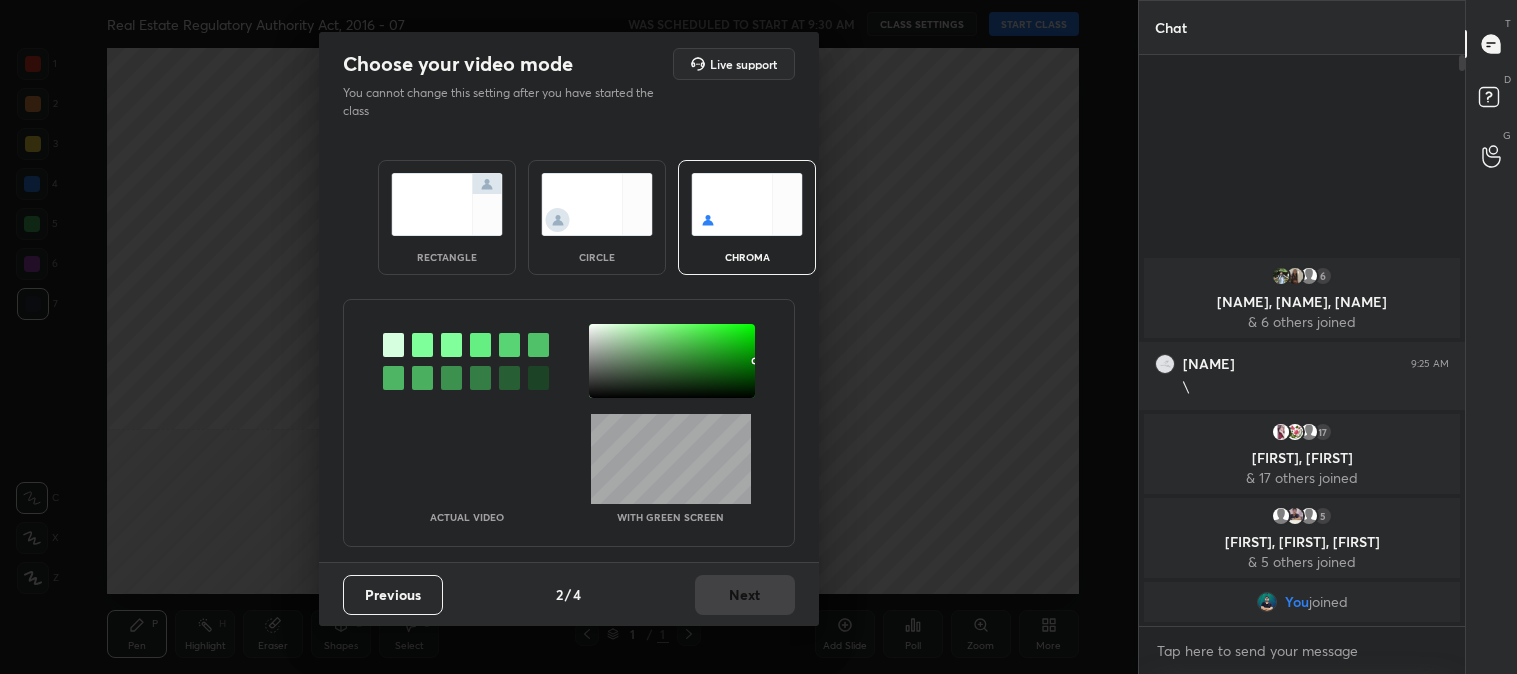 click at bounding box center (447, 204) 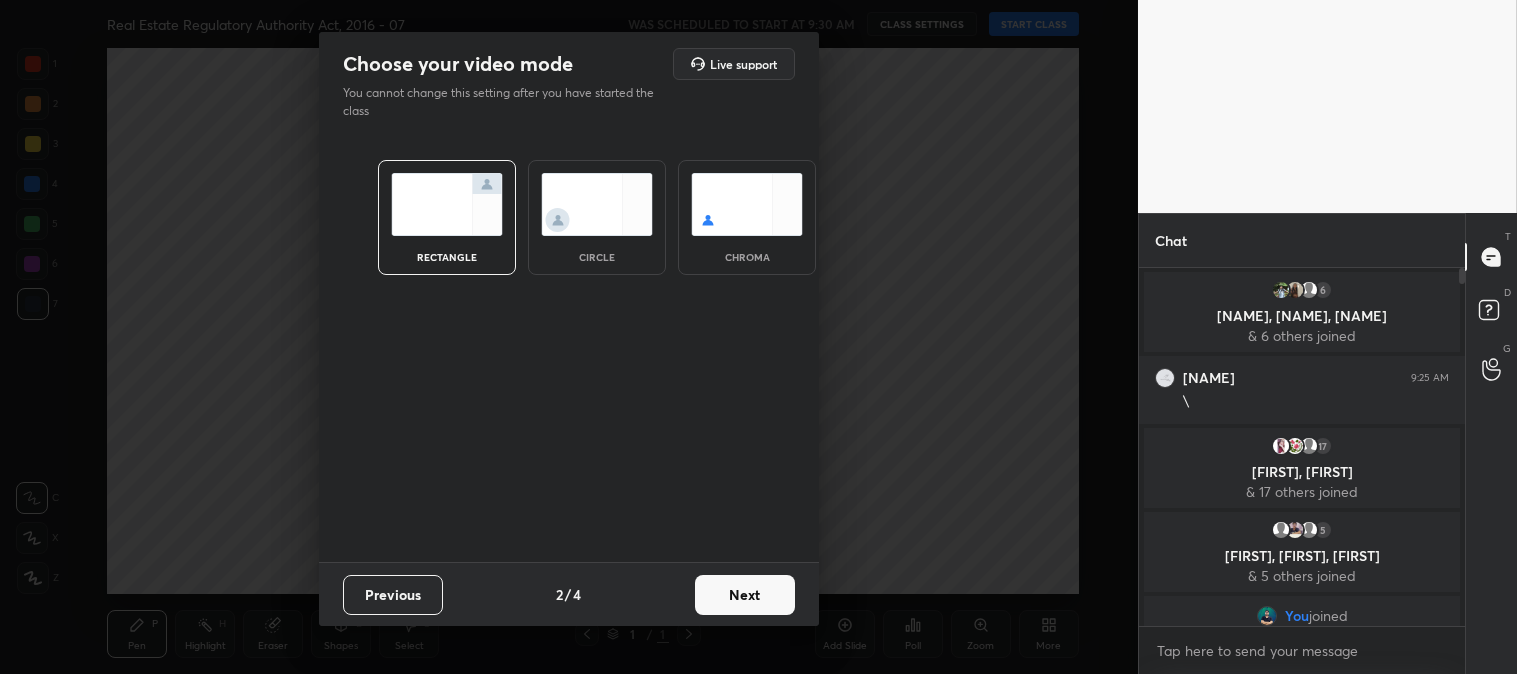 scroll, scrollTop: 352, scrollLeft: 320, axis: both 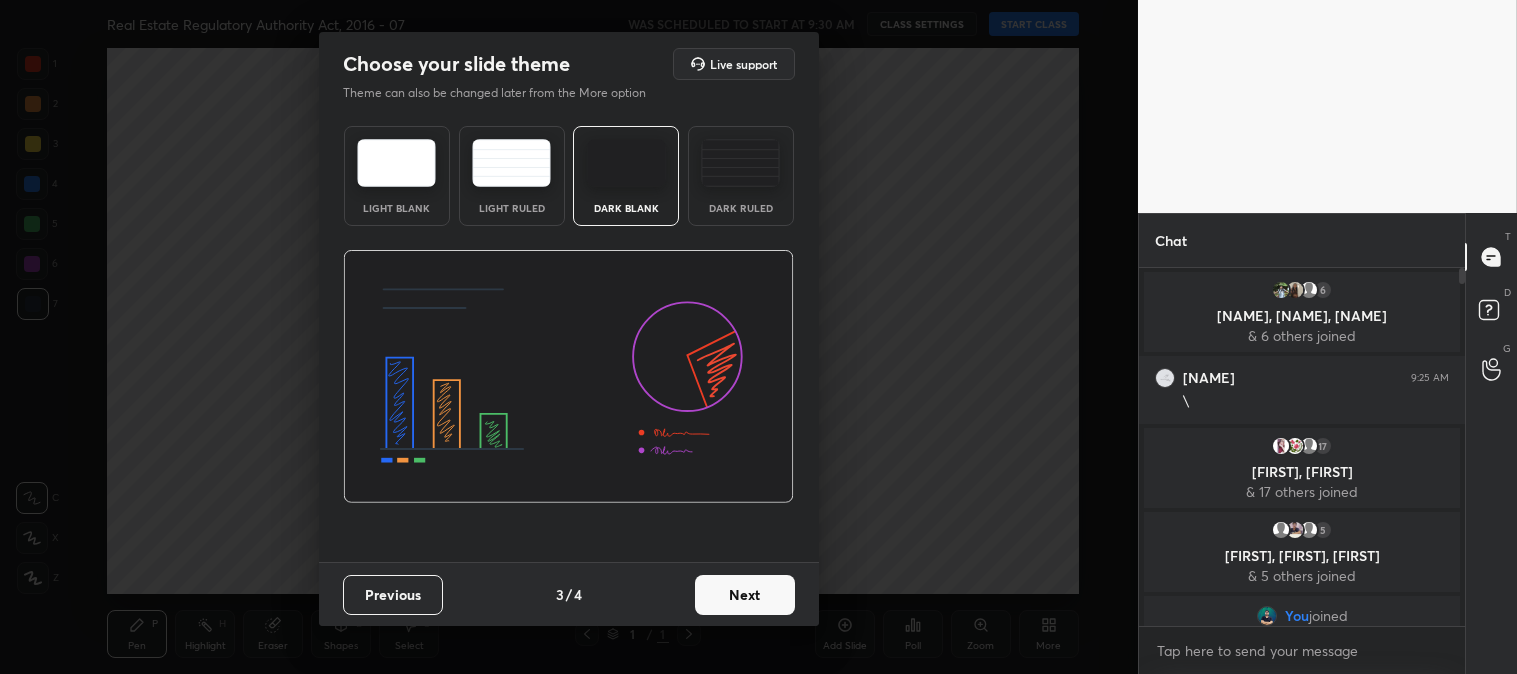 click on "Next" at bounding box center [745, 595] 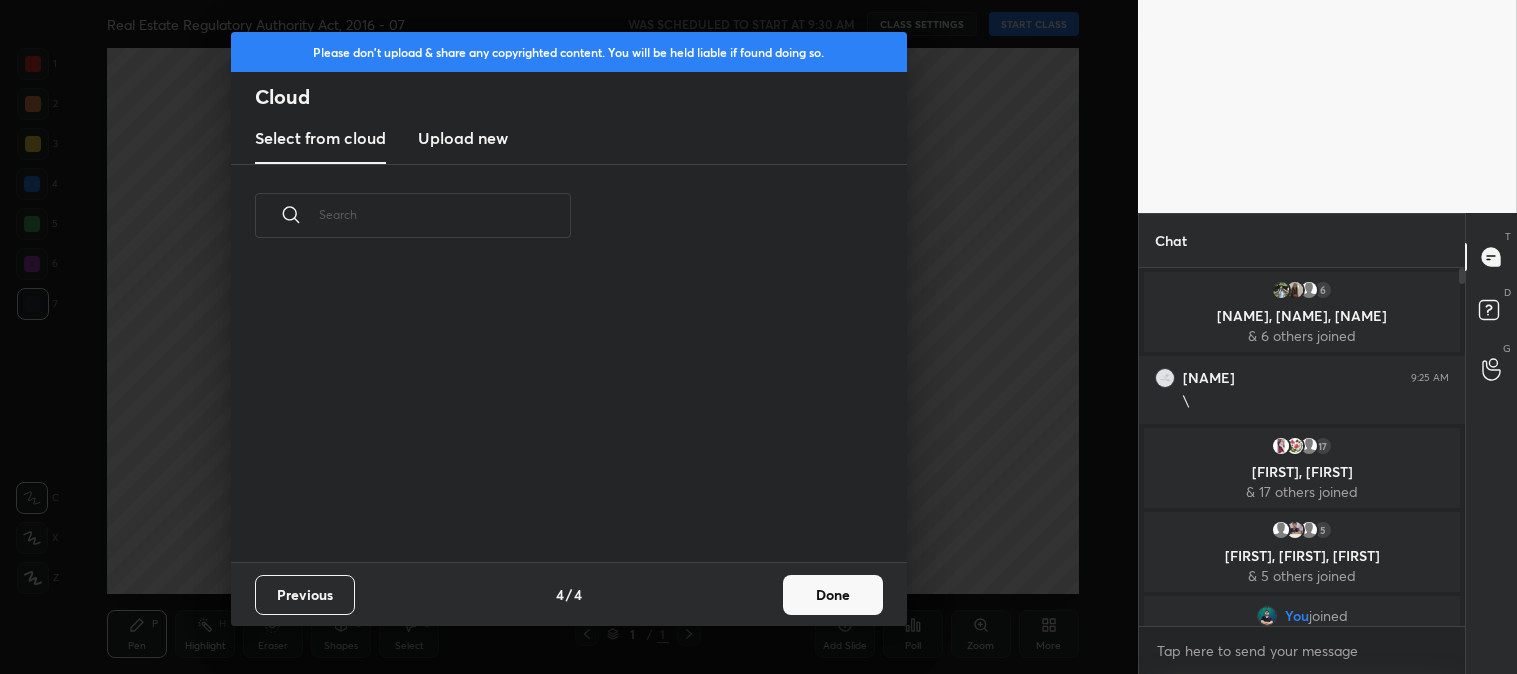 click on "Done" at bounding box center (833, 595) 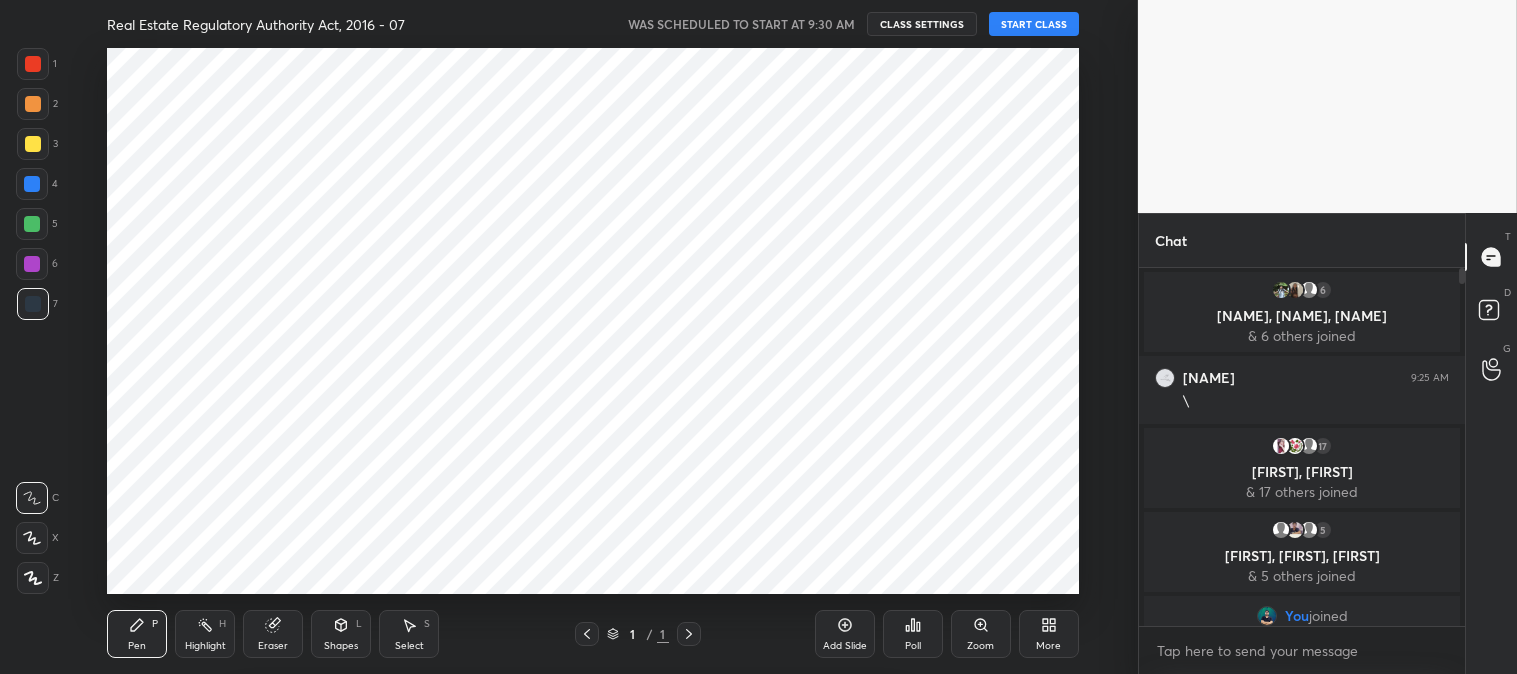 scroll, scrollTop: 0, scrollLeft: 0, axis: both 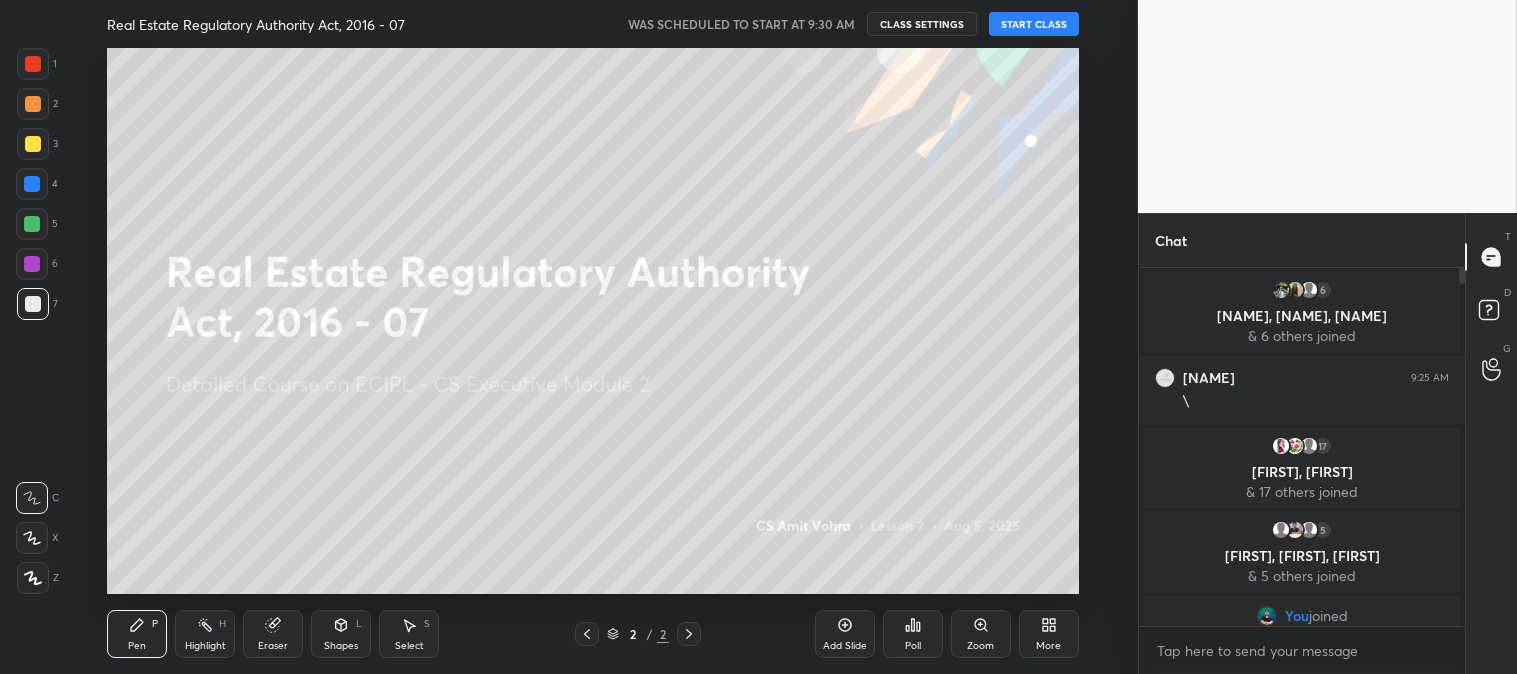 click at bounding box center (33, 144) 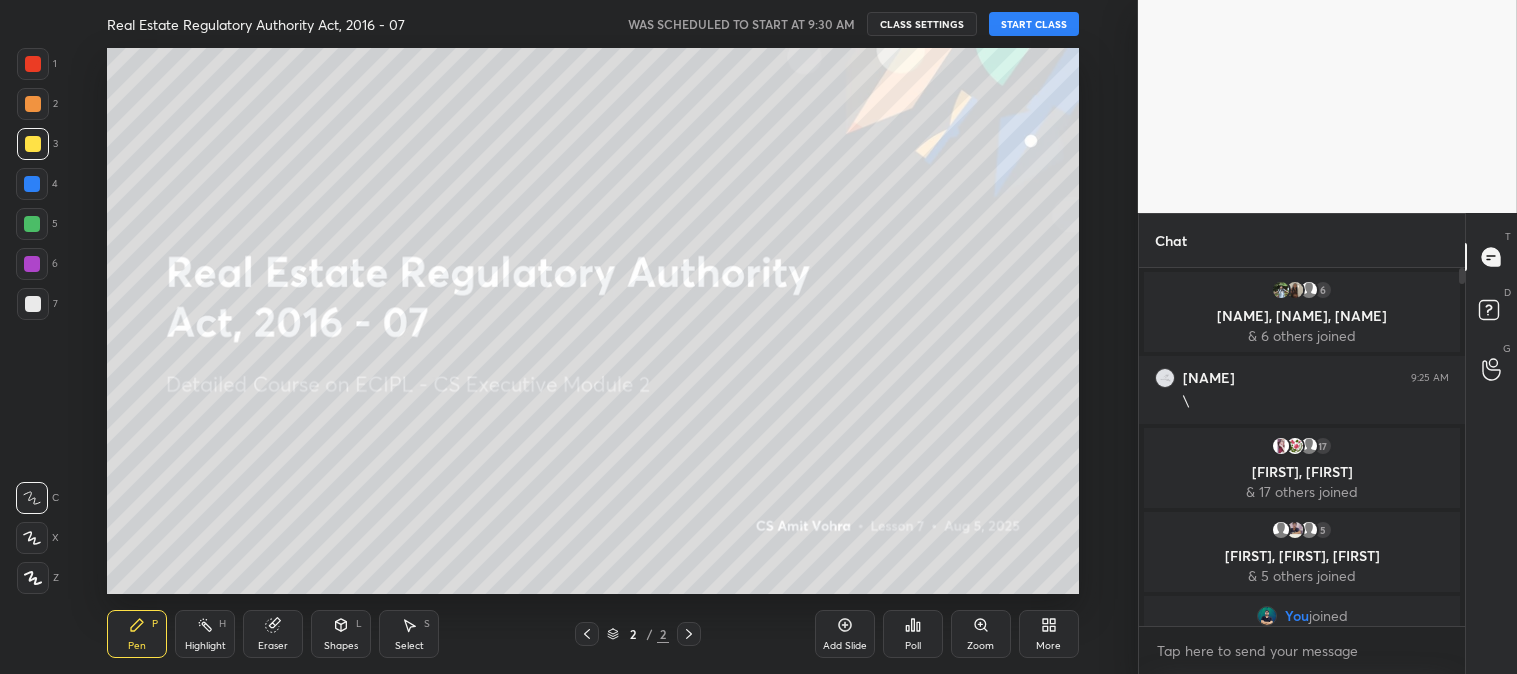 click 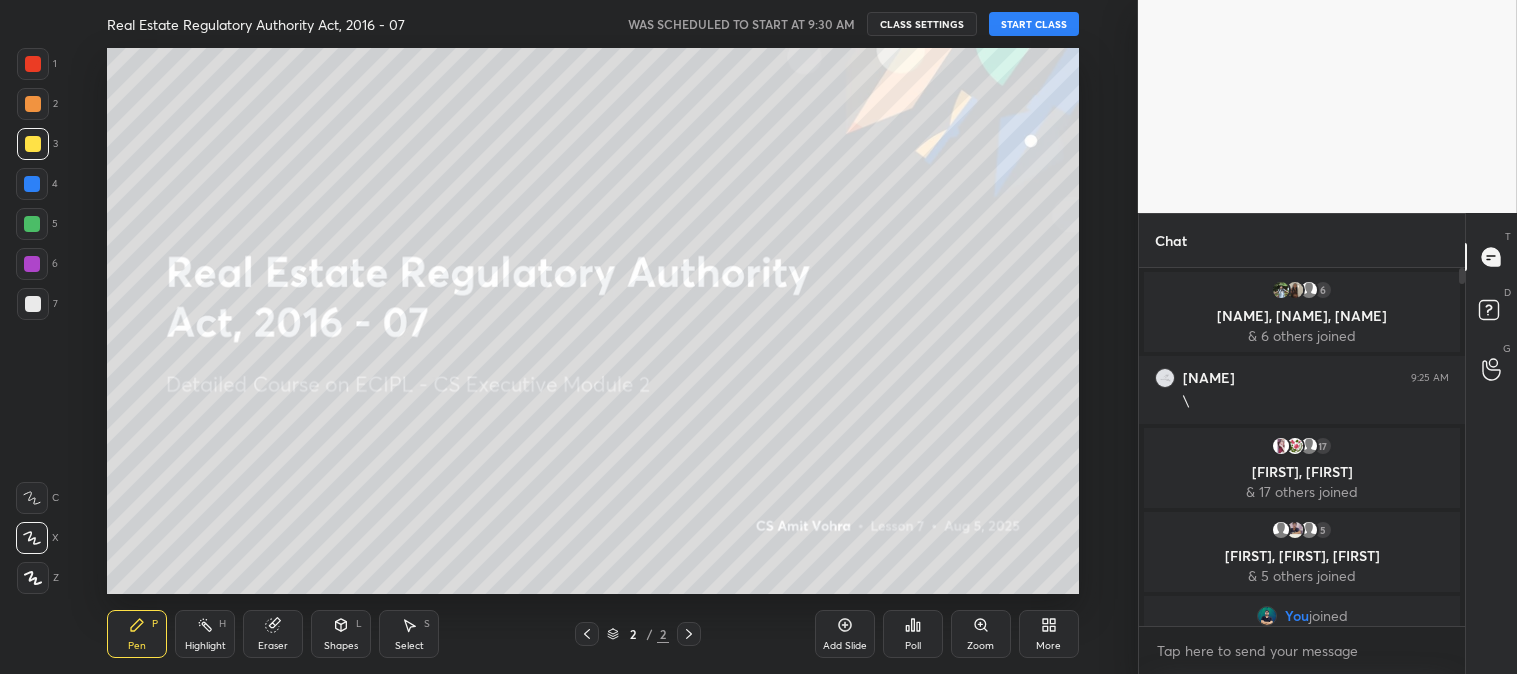 click on "START CLASS" at bounding box center [1034, 24] 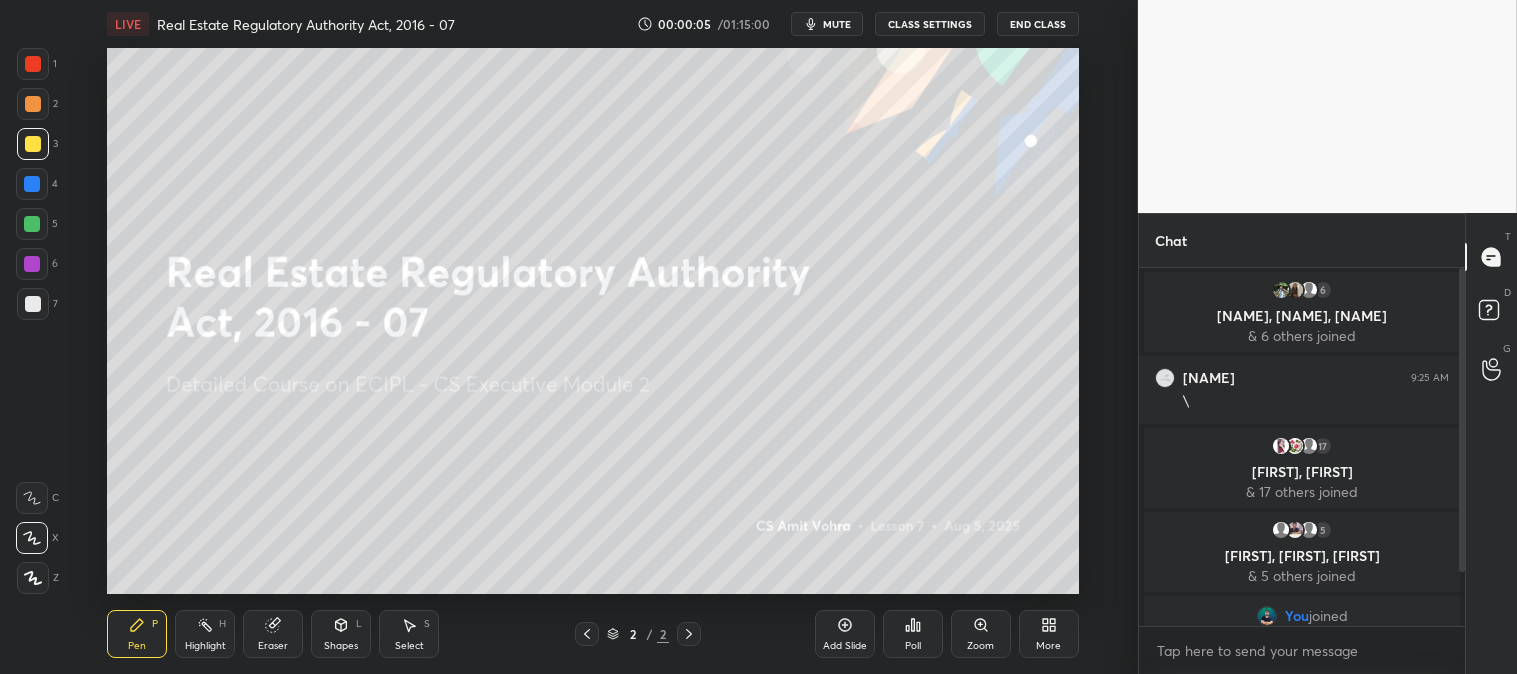 click at bounding box center (33, 64) 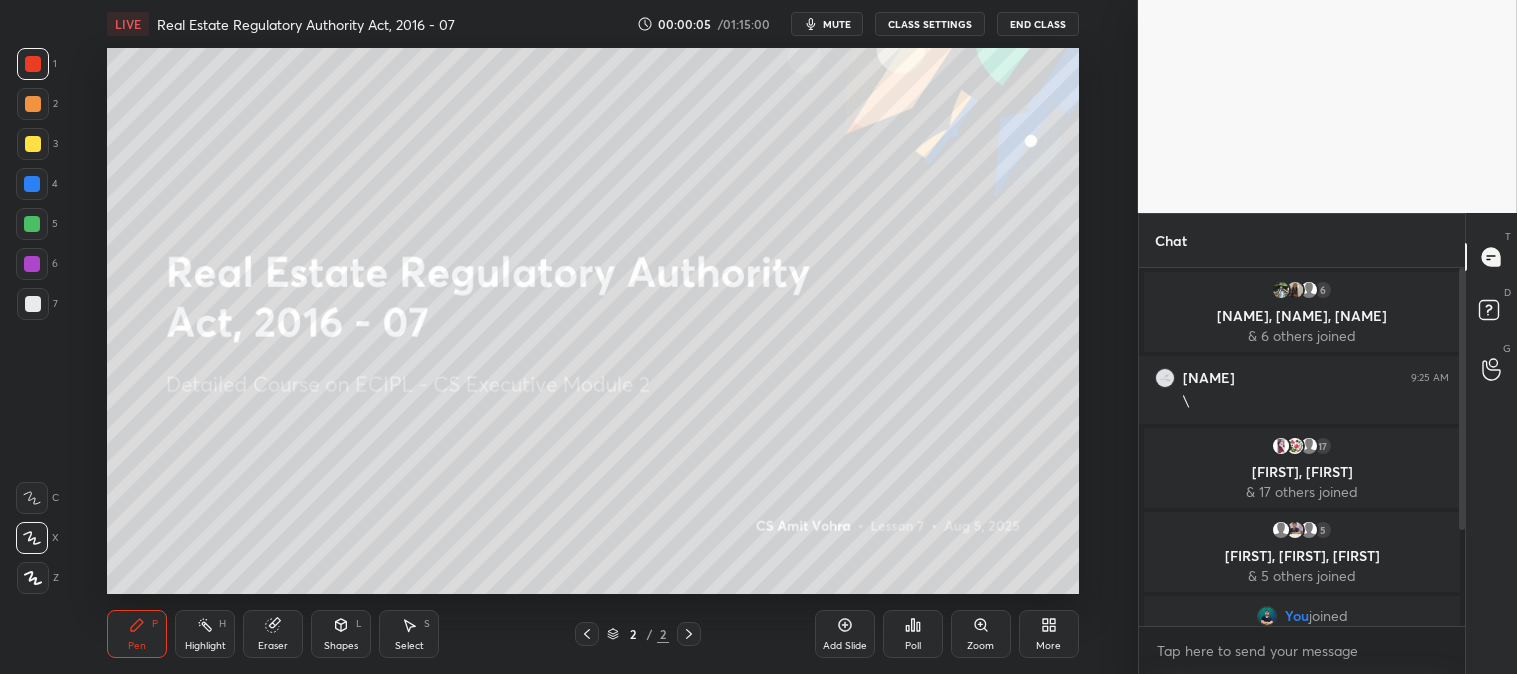 click at bounding box center [33, 104] 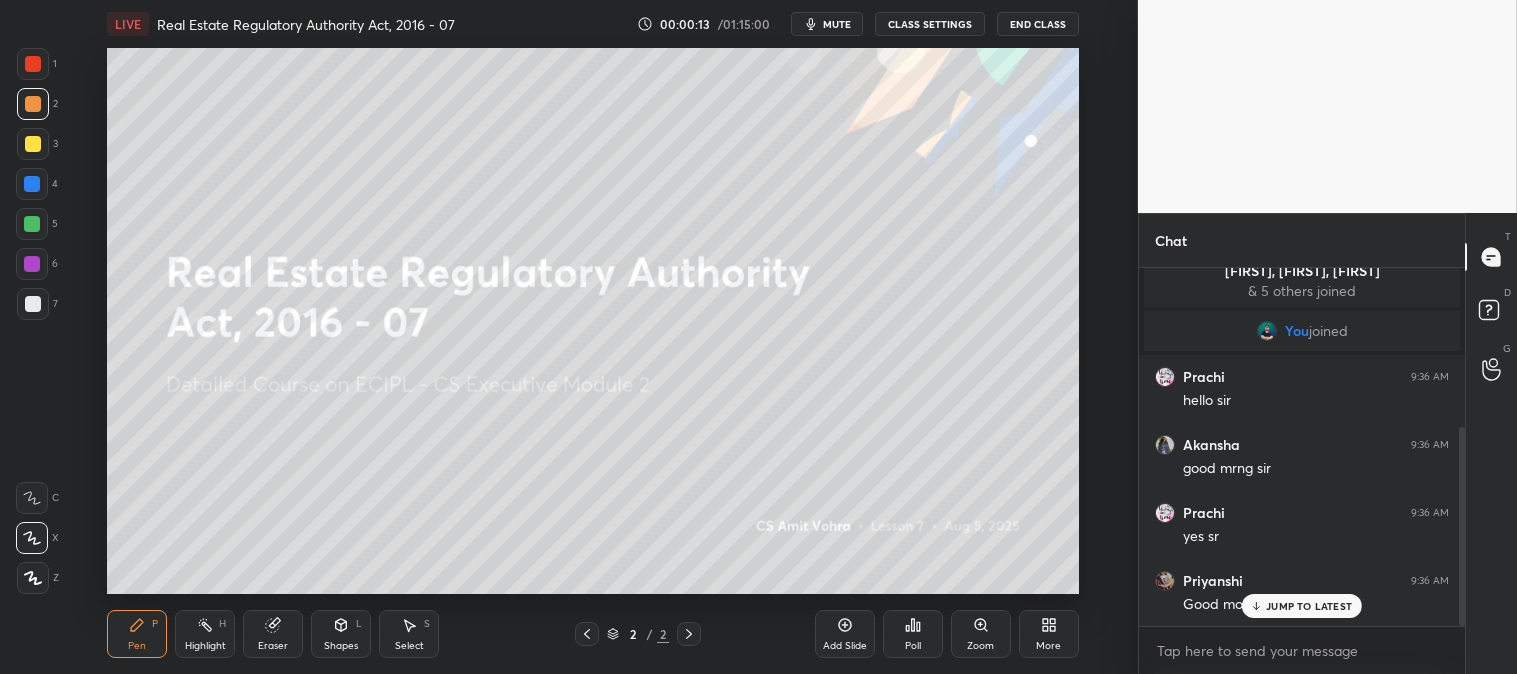 scroll, scrollTop: 353, scrollLeft: 0, axis: vertical 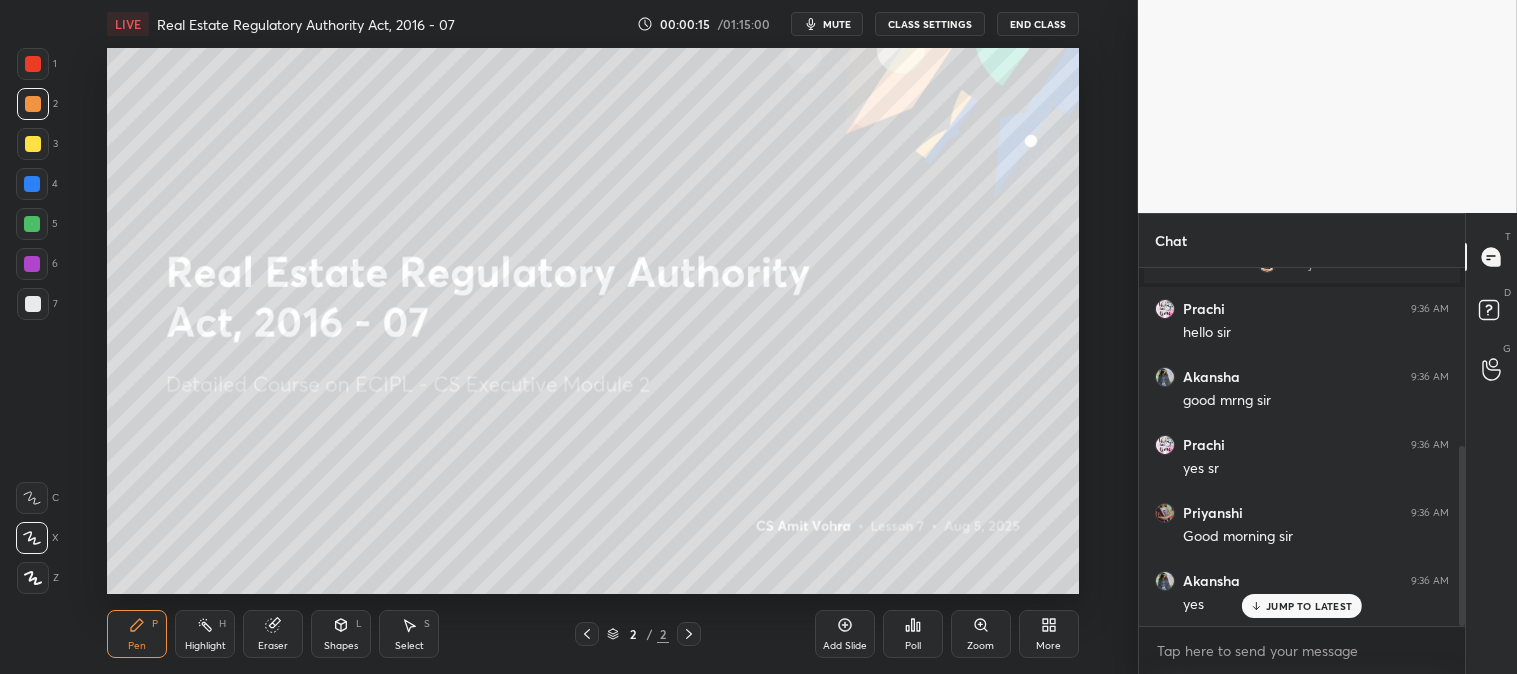click on "JUMP TO LATEST" at bounding box center (1302, 606) 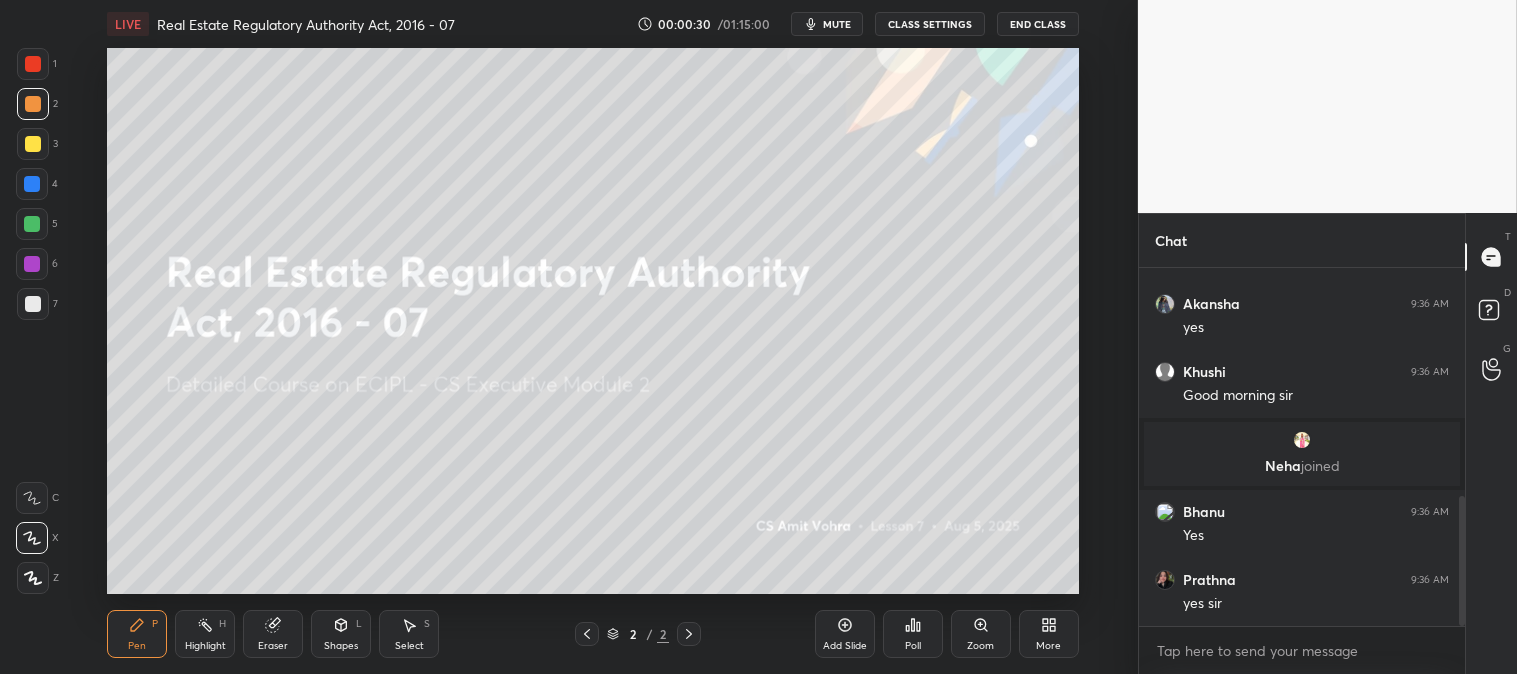 scroll, scrollTop: 697, scrollLeft: 0, axis: vertical 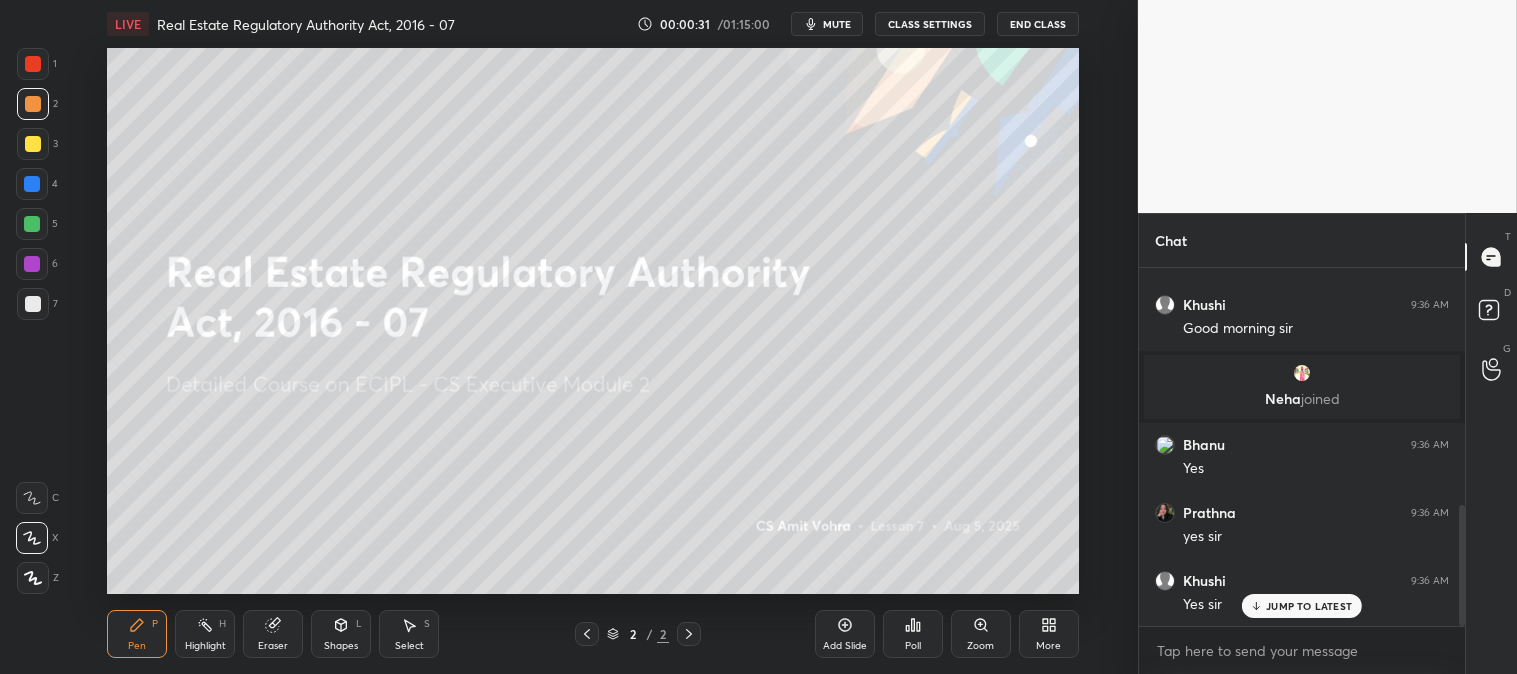click on "Add Slide" at bounding box center (845, 634) 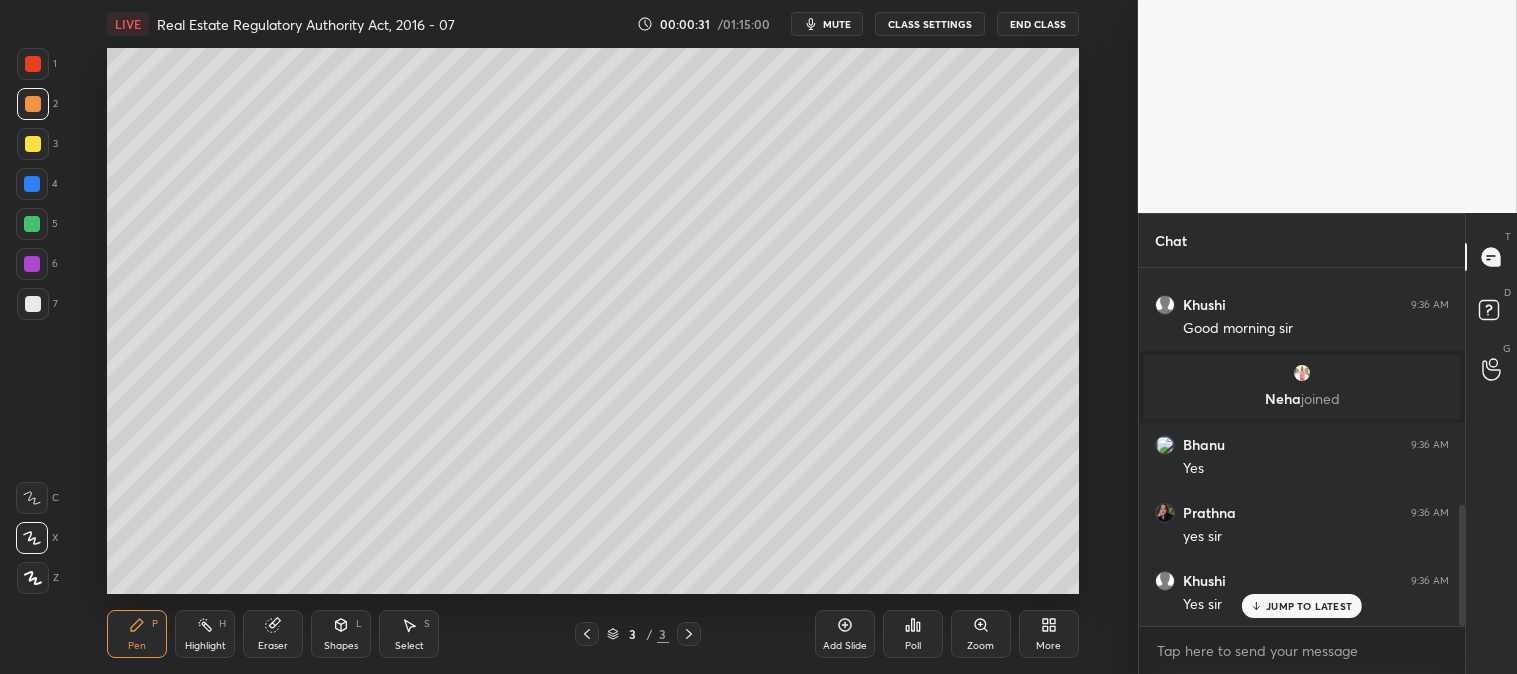 click on "Zoom" at bounding box center (981, 634) 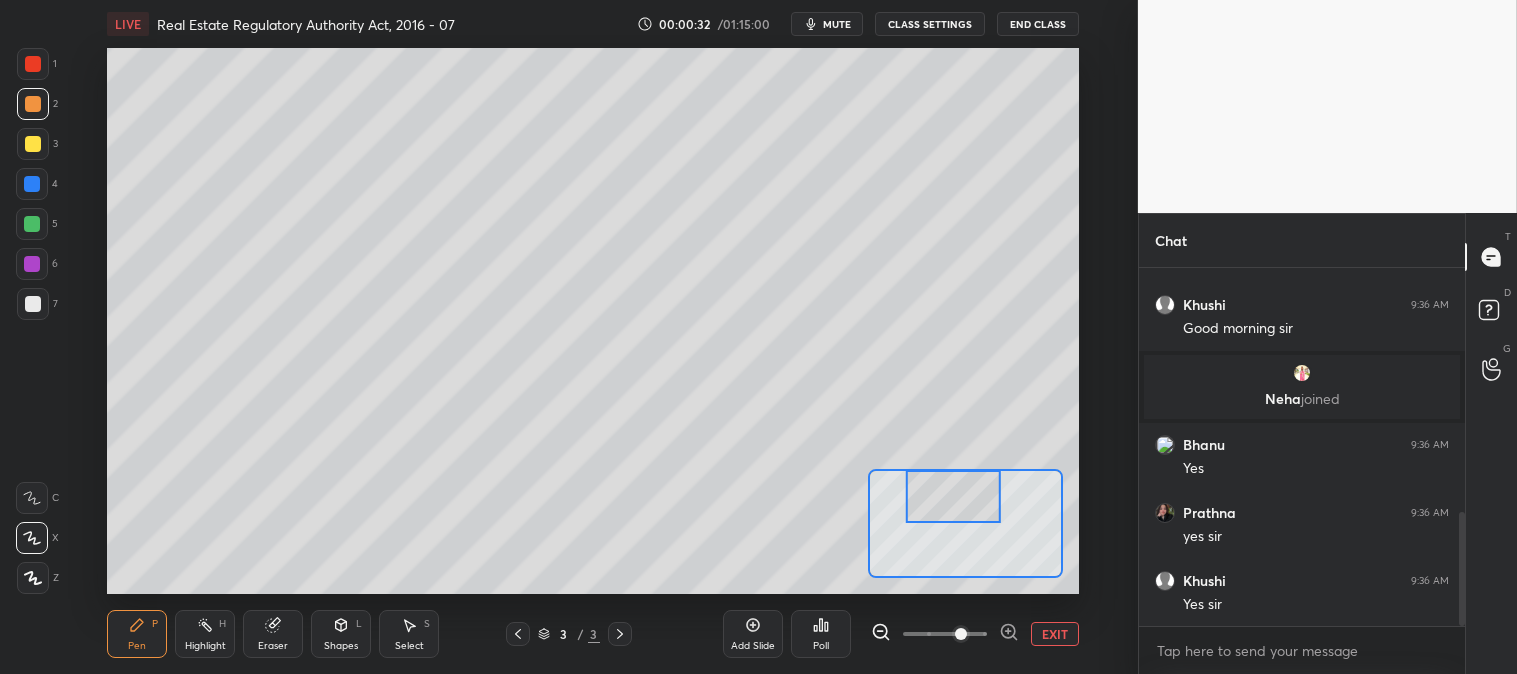 scroll, scrollTop: 765, scrollLeft: 0, axis: vertical 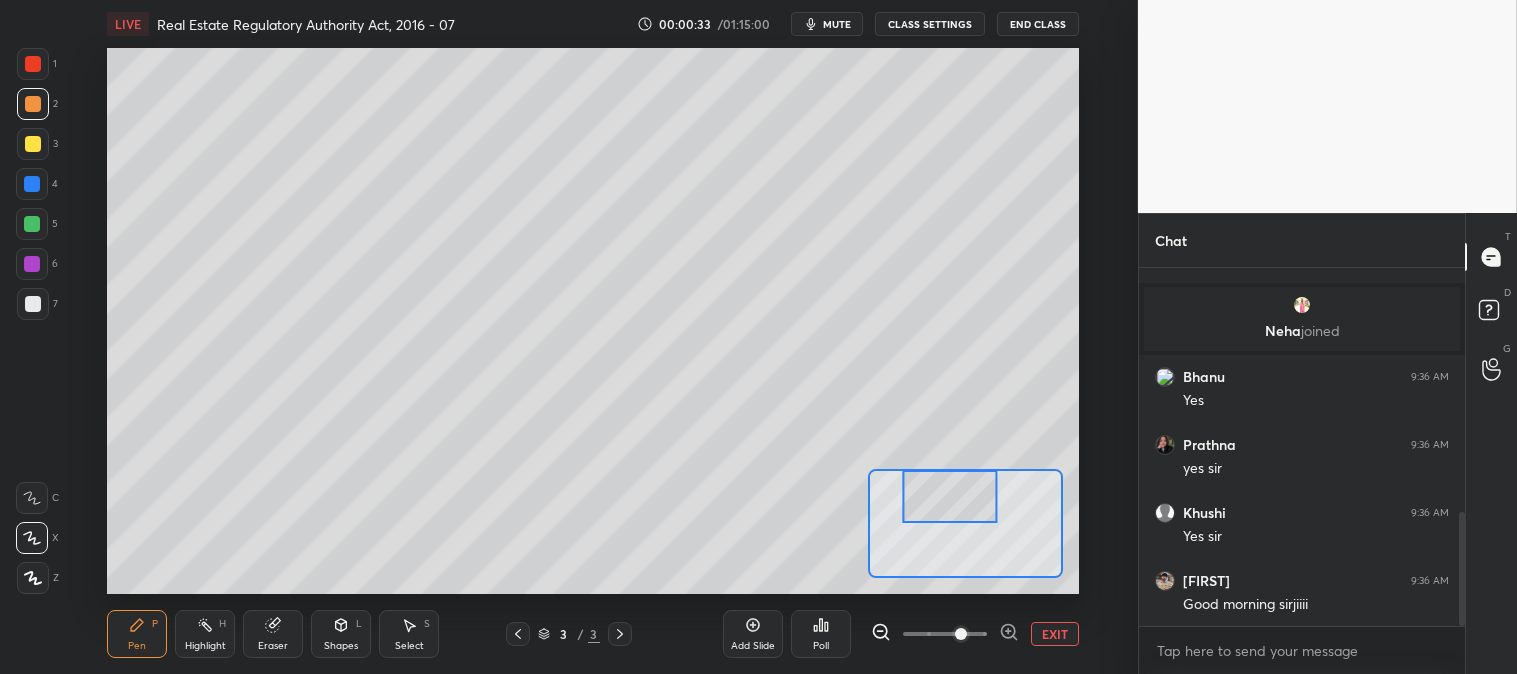 click on "Pen P" at bounding box center (137, 634) 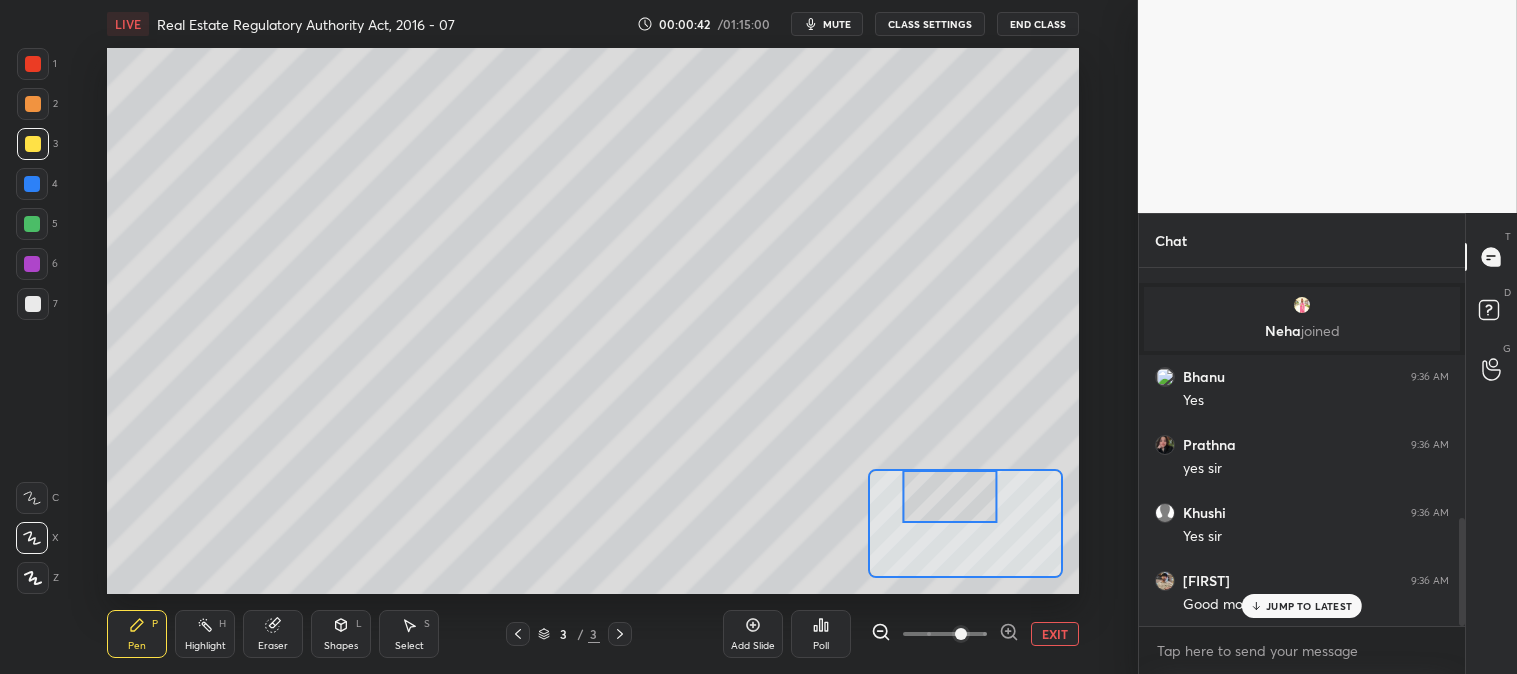 scroll, scrollTop: 833, scrollLeft: 0, axis: vertical 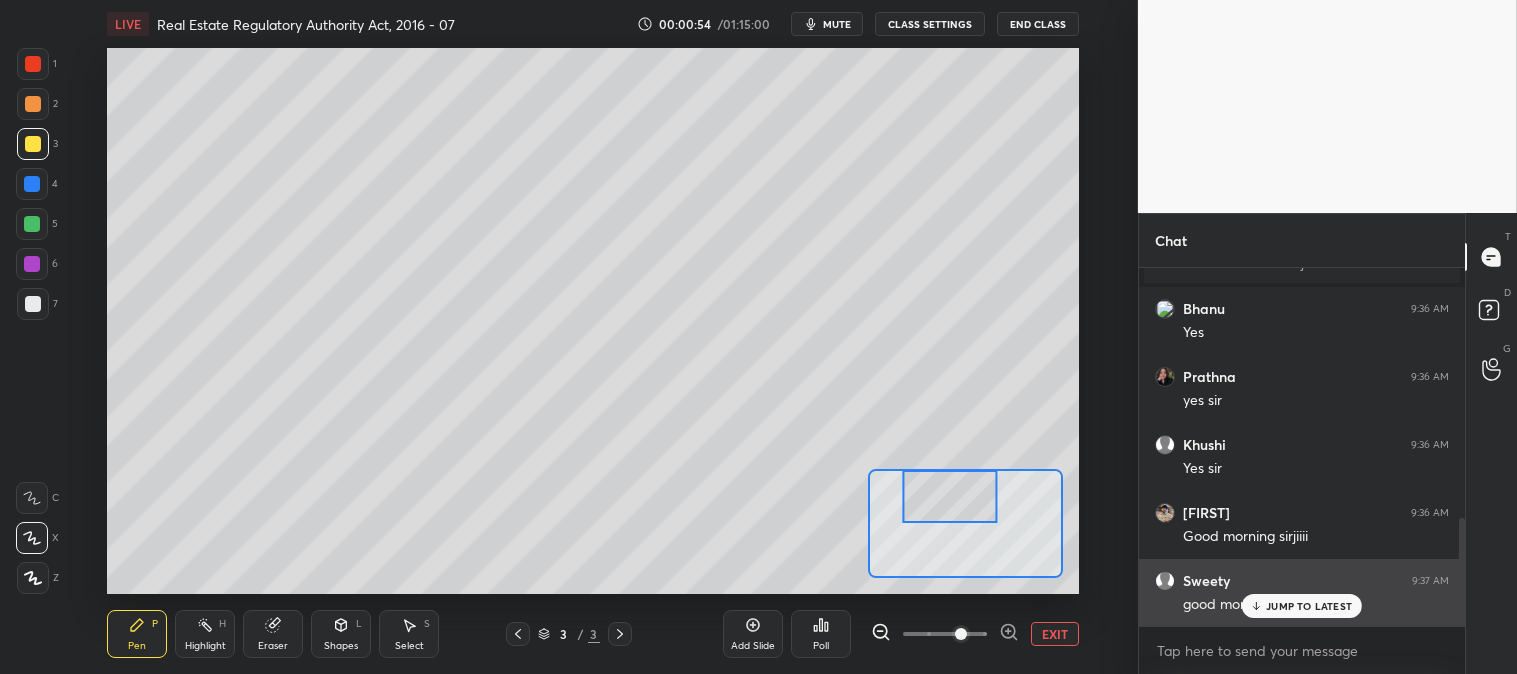 click on "JUMP TO LATEST" at bounding box center [1309, 606] 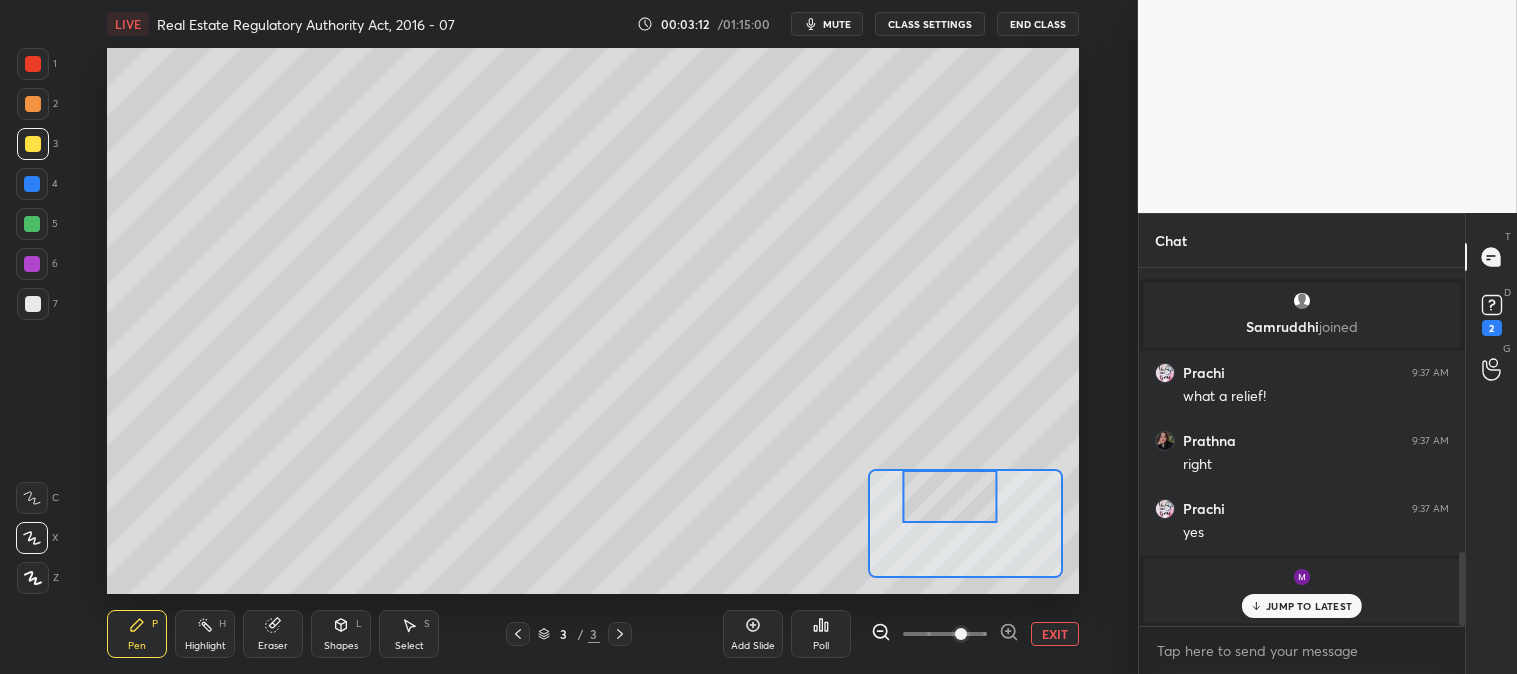 scroll, scrollTop: 1377, scrollLeft: 0, axis: vertical 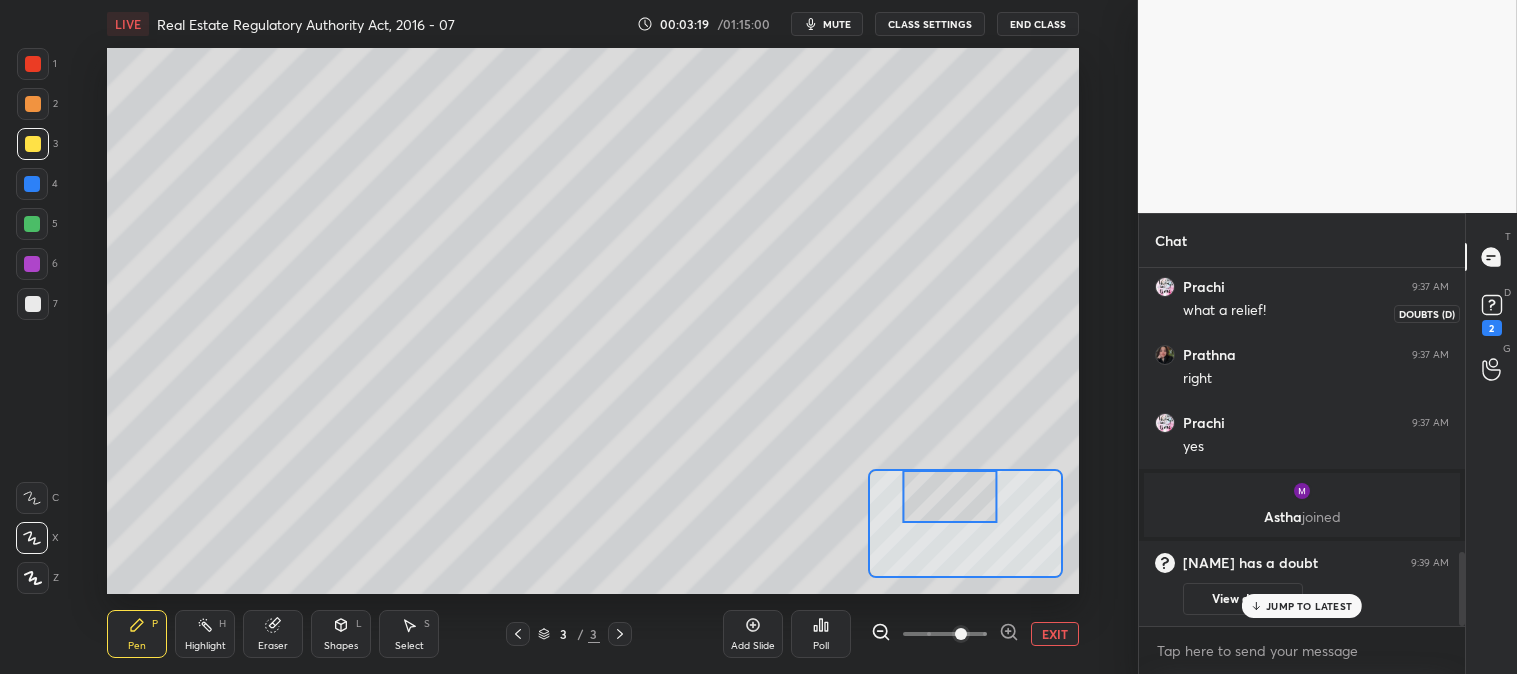 click 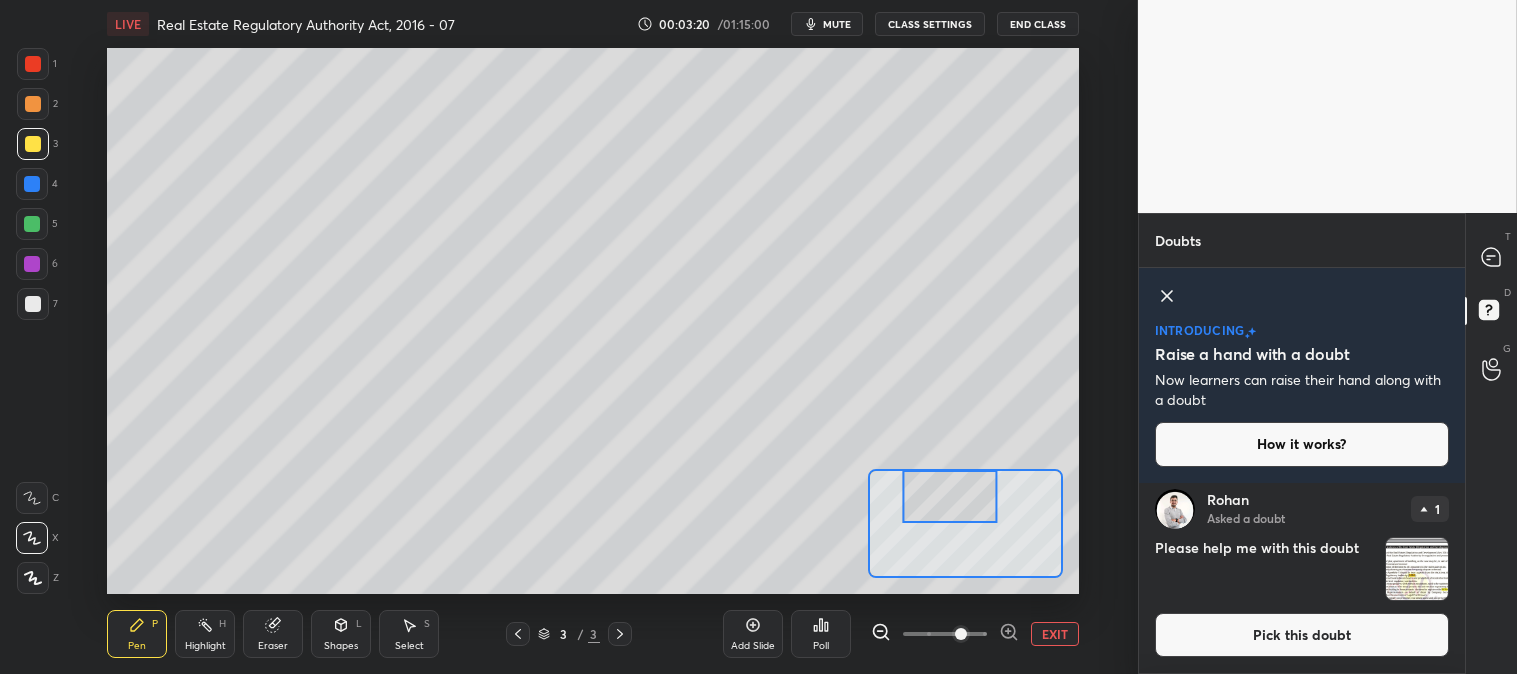 click 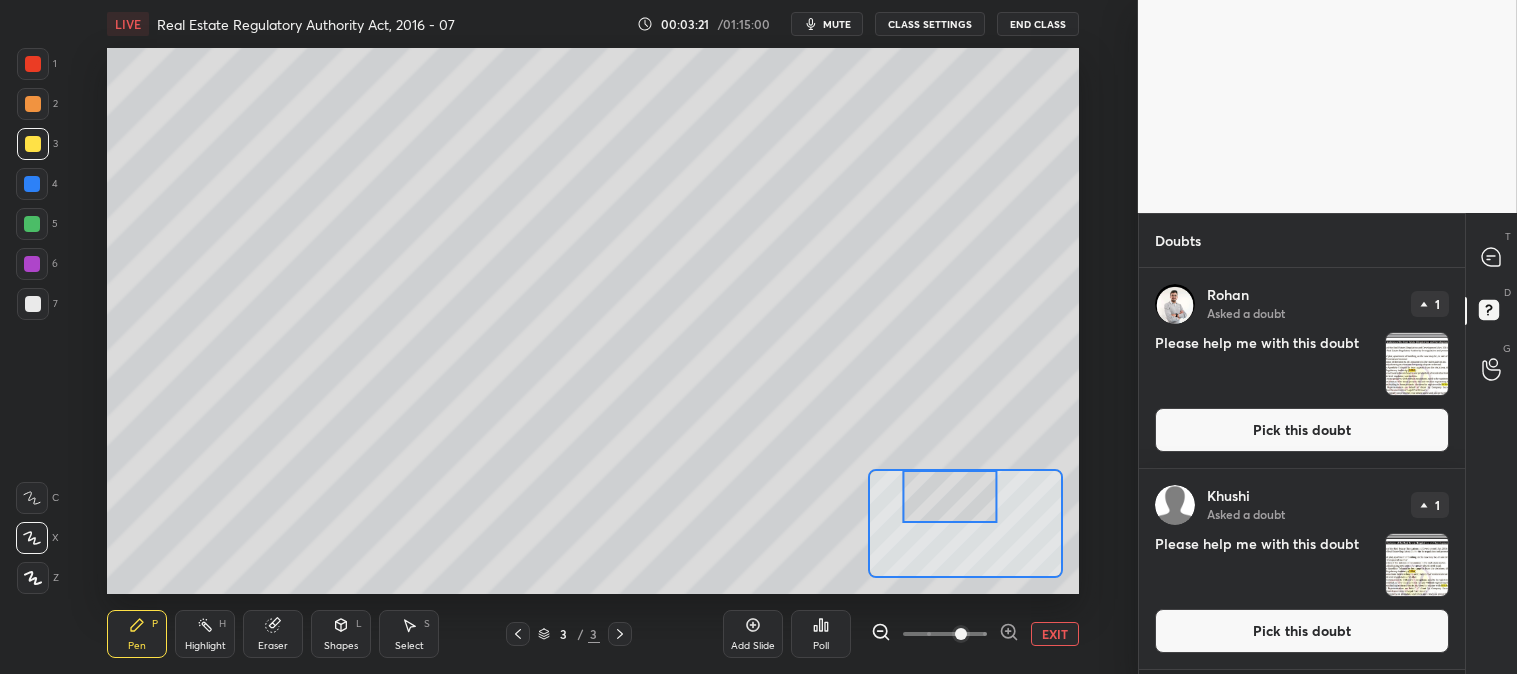 click on "Pick this doubt" at bounding box center (1302, 430) 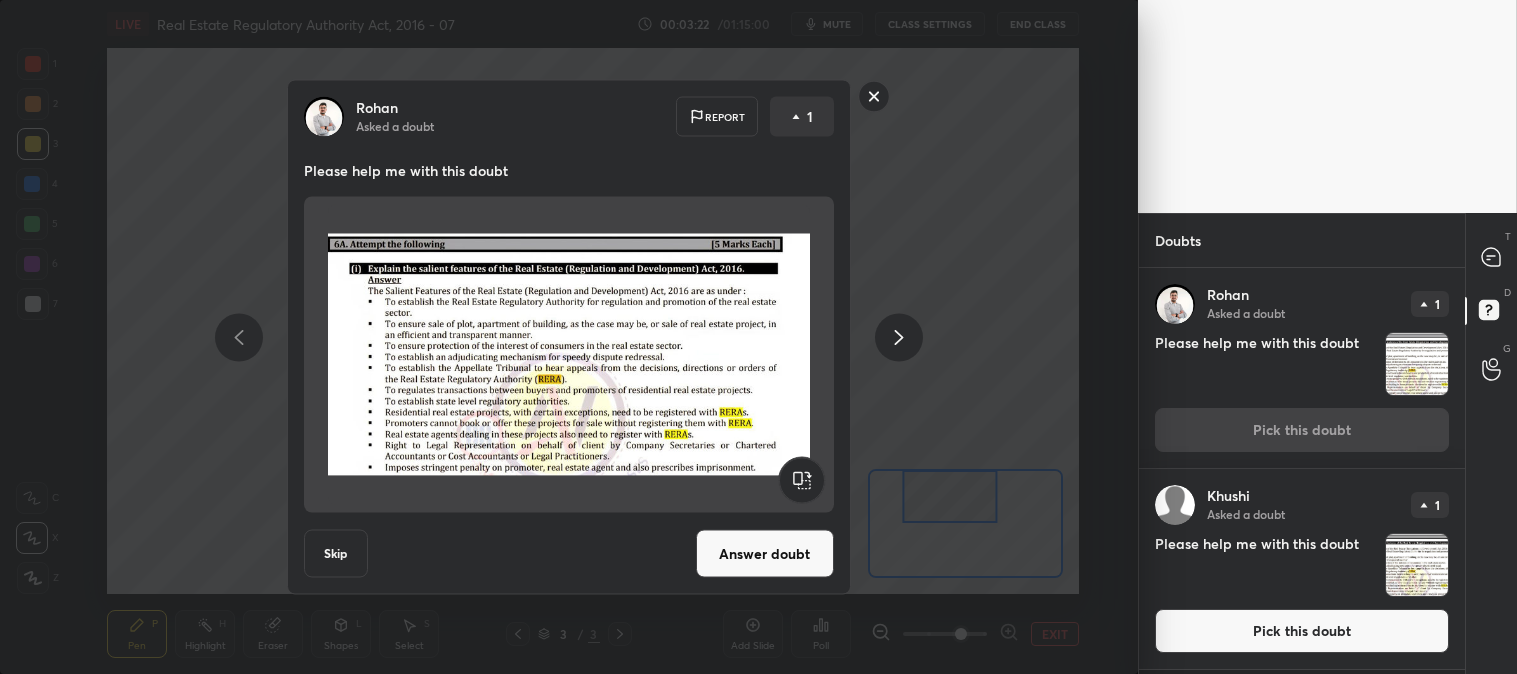 click on "Answer doubt" at bounding box center (765, 554) 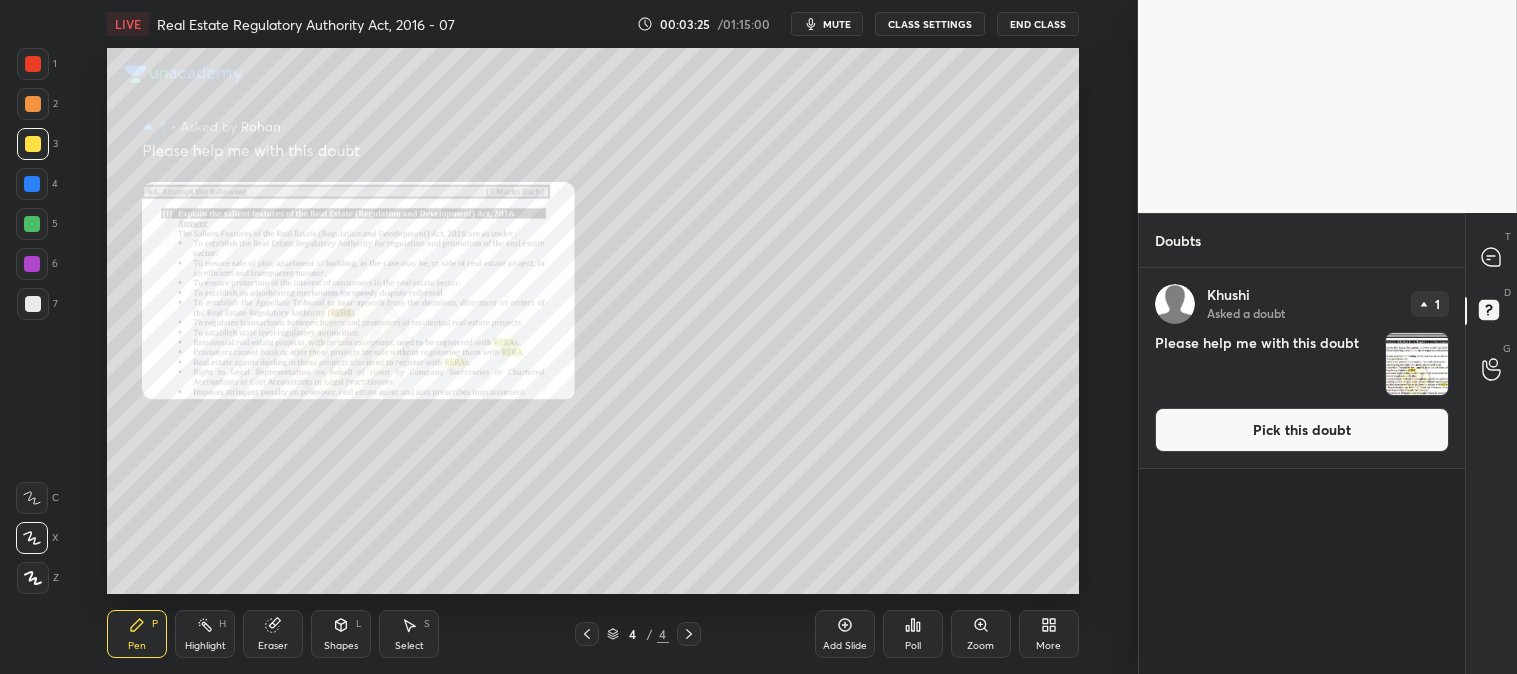 click on "Zoom" at bounding box center [981, 634] 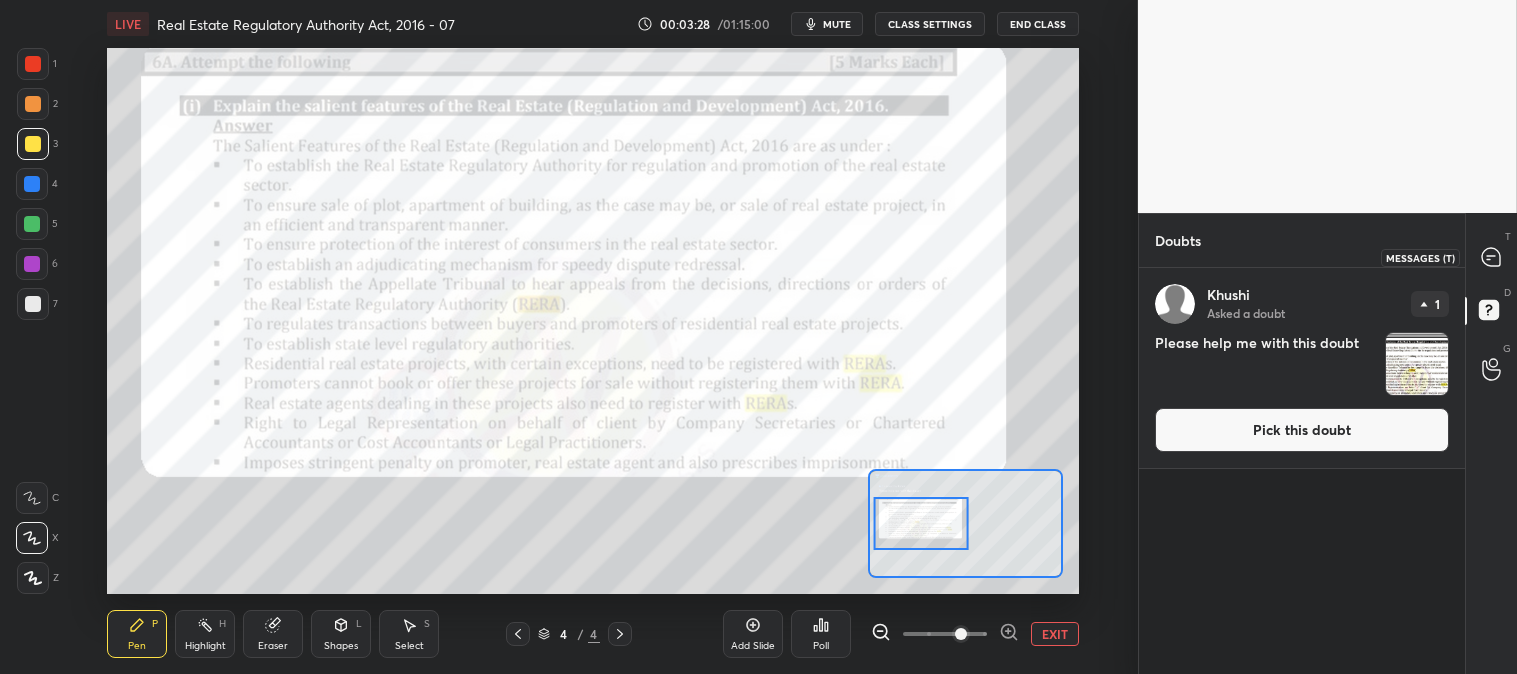 click 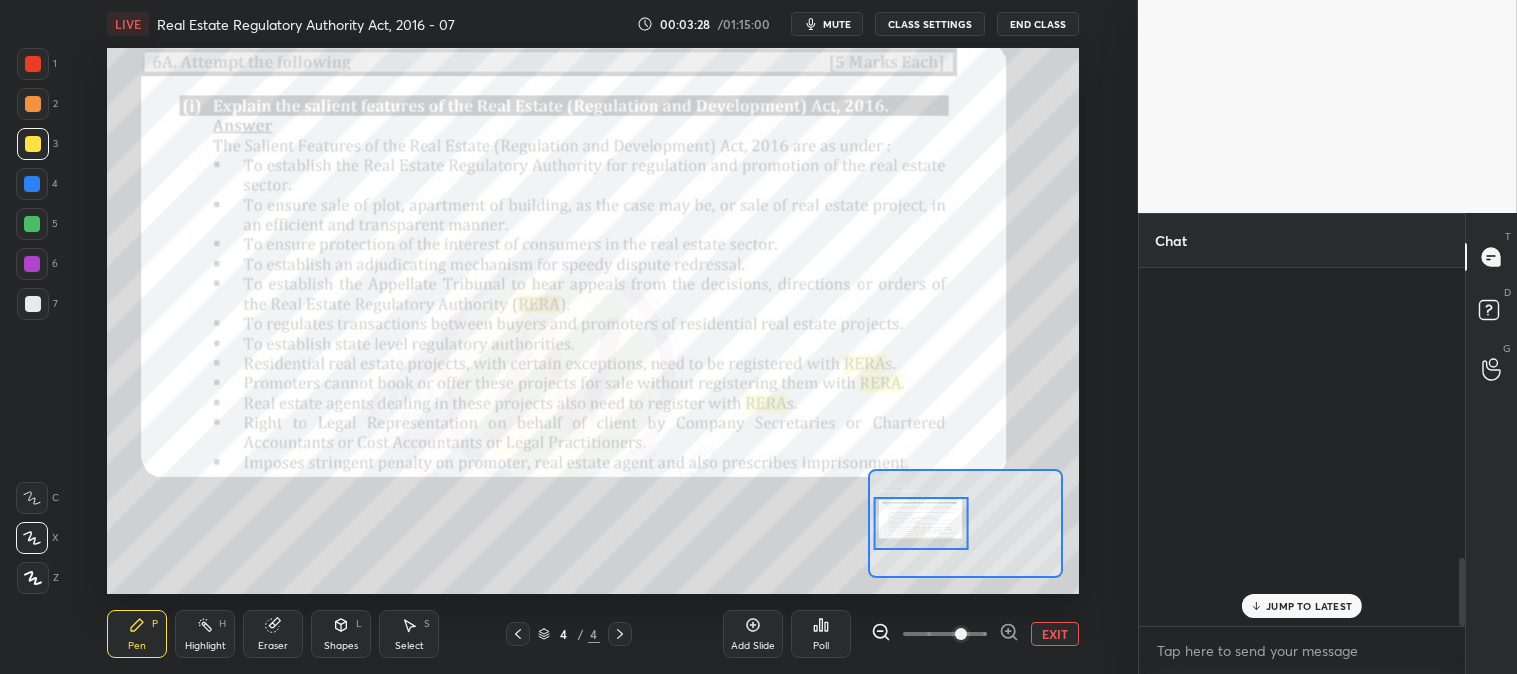 scroll, scrollTop: 1521, scrollLeft: 0, axis: vertical 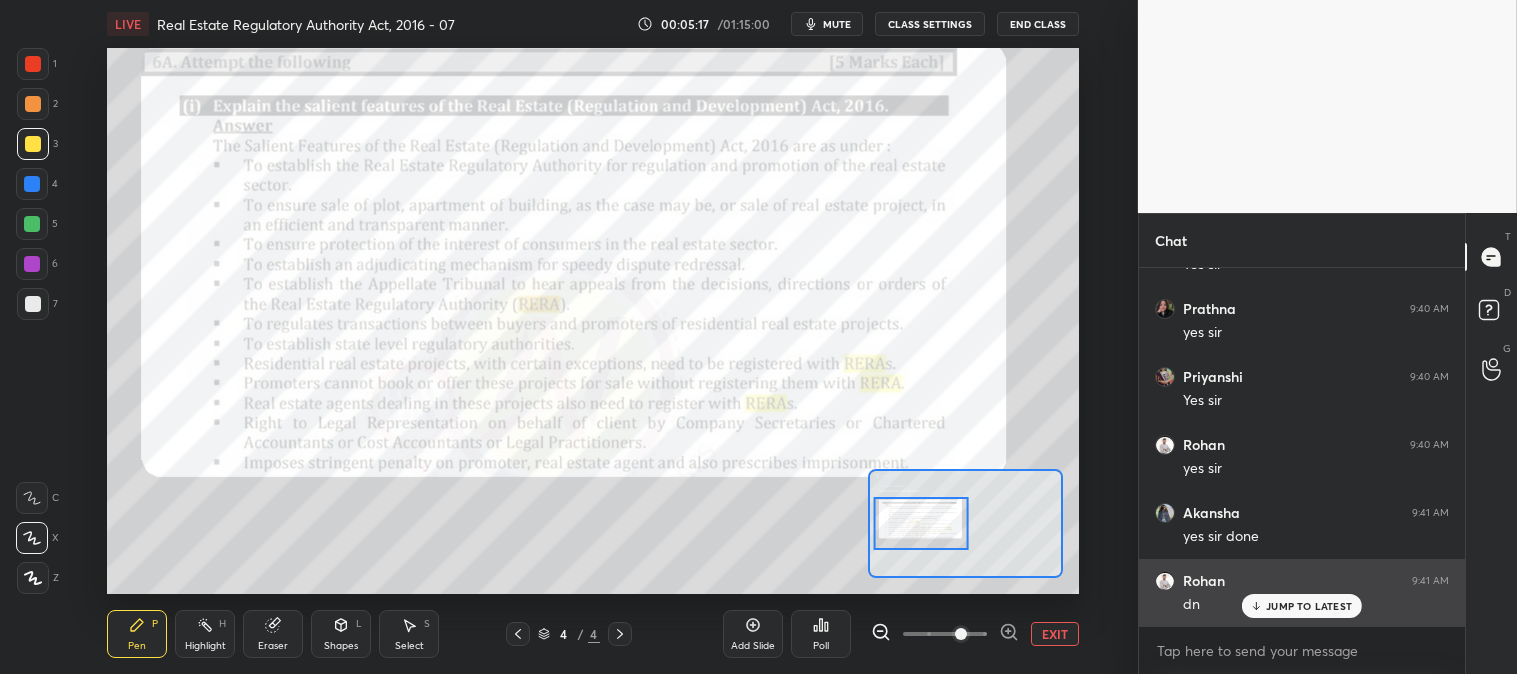 click on "JUMP TO LATEST" at bounding box center [1309, 606] 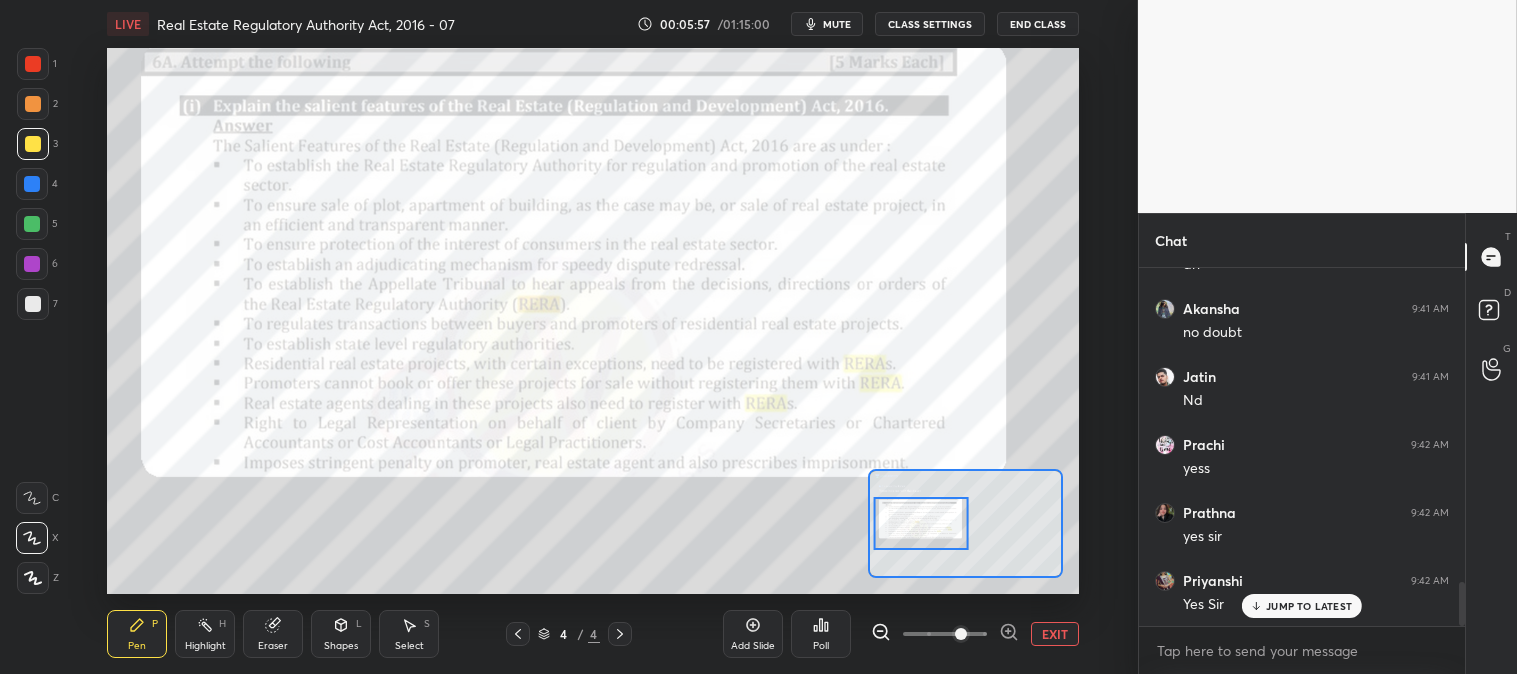 scroll, scrollTop: 2541, scrollLeft: 0, axis: vertical 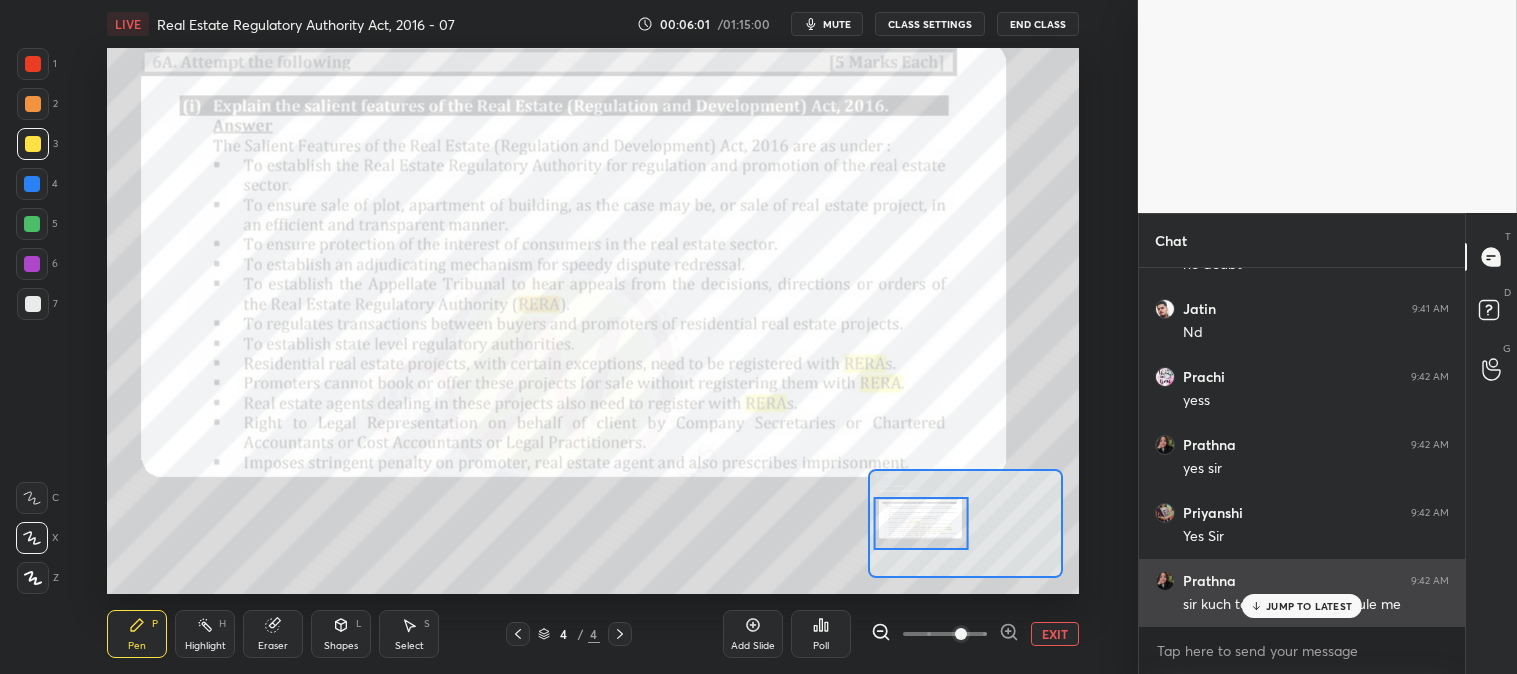 click on "JUMP TO LATEST" at bounding box center (1309, 606) 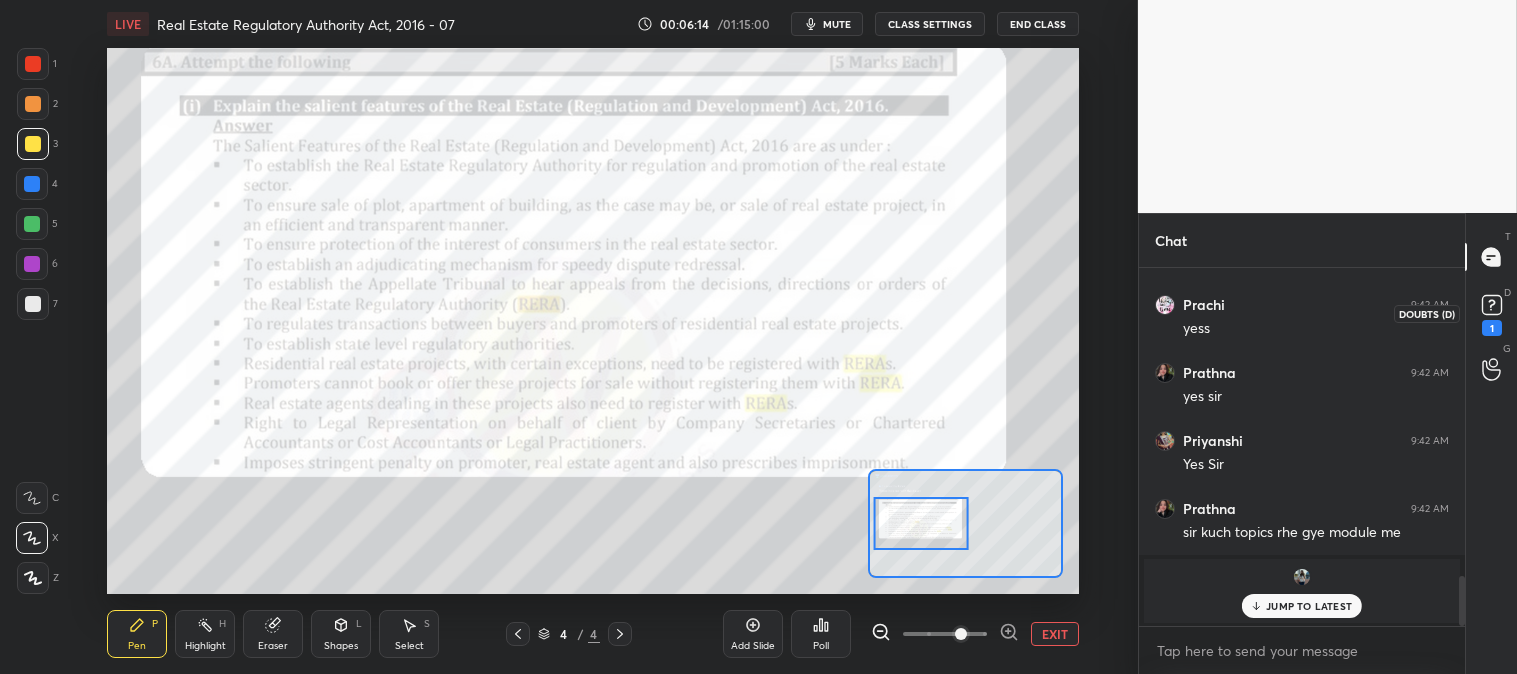 scroll, scrollTop: 2201, scrollLeft: 0, axis: vertical 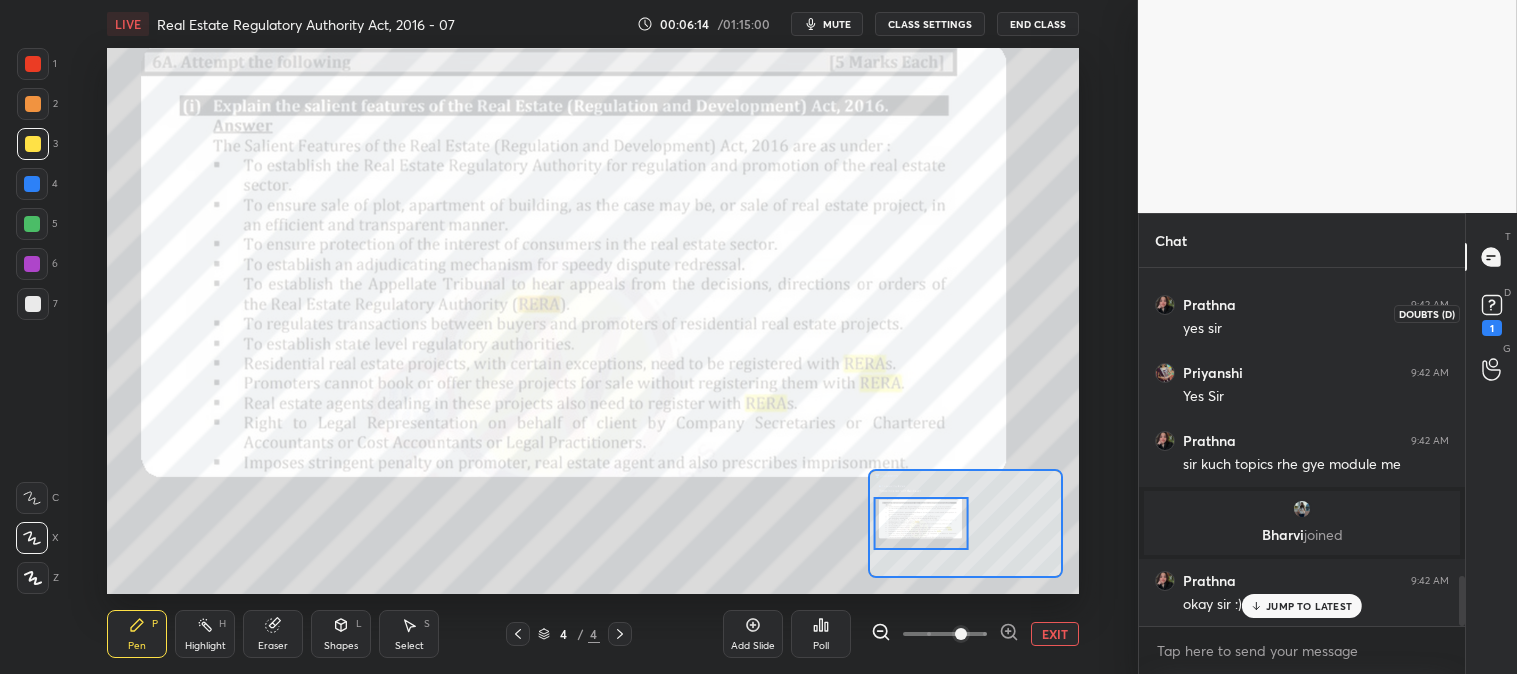 click 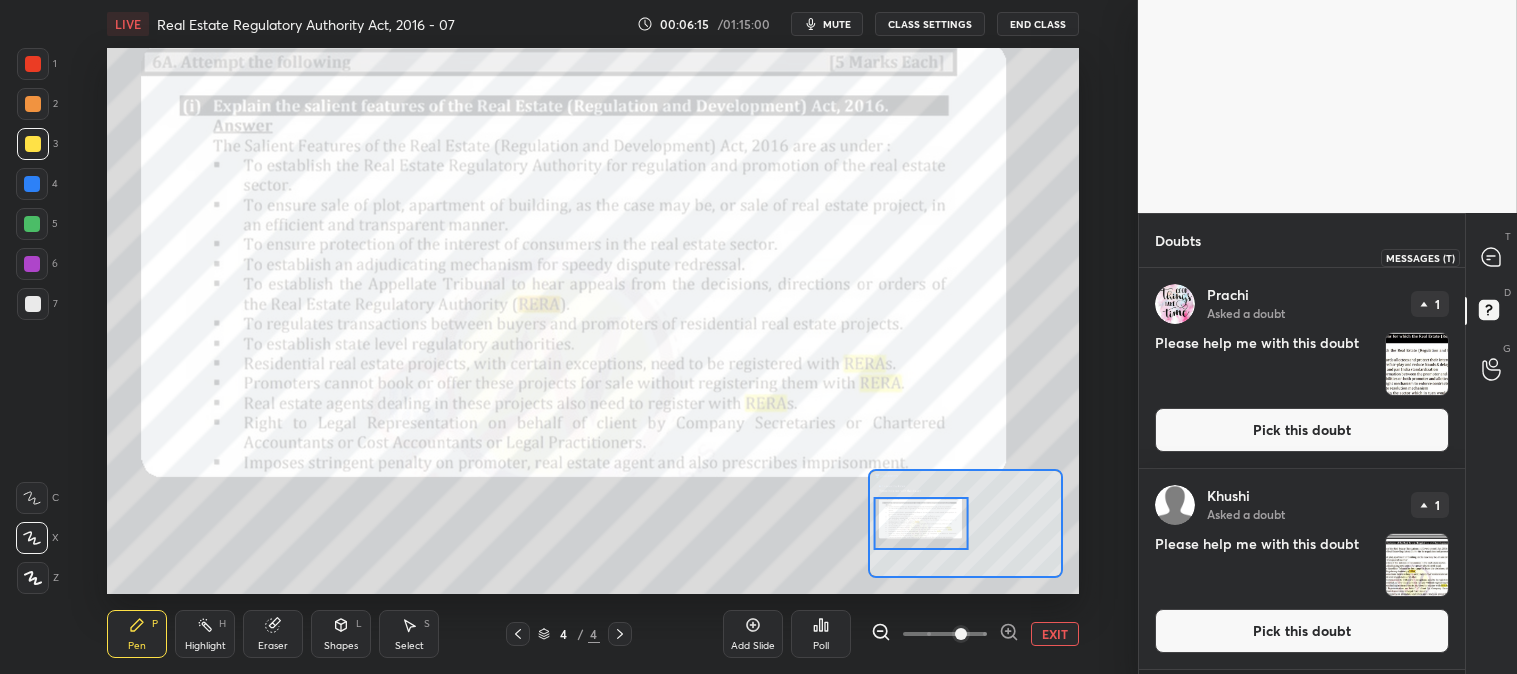 click 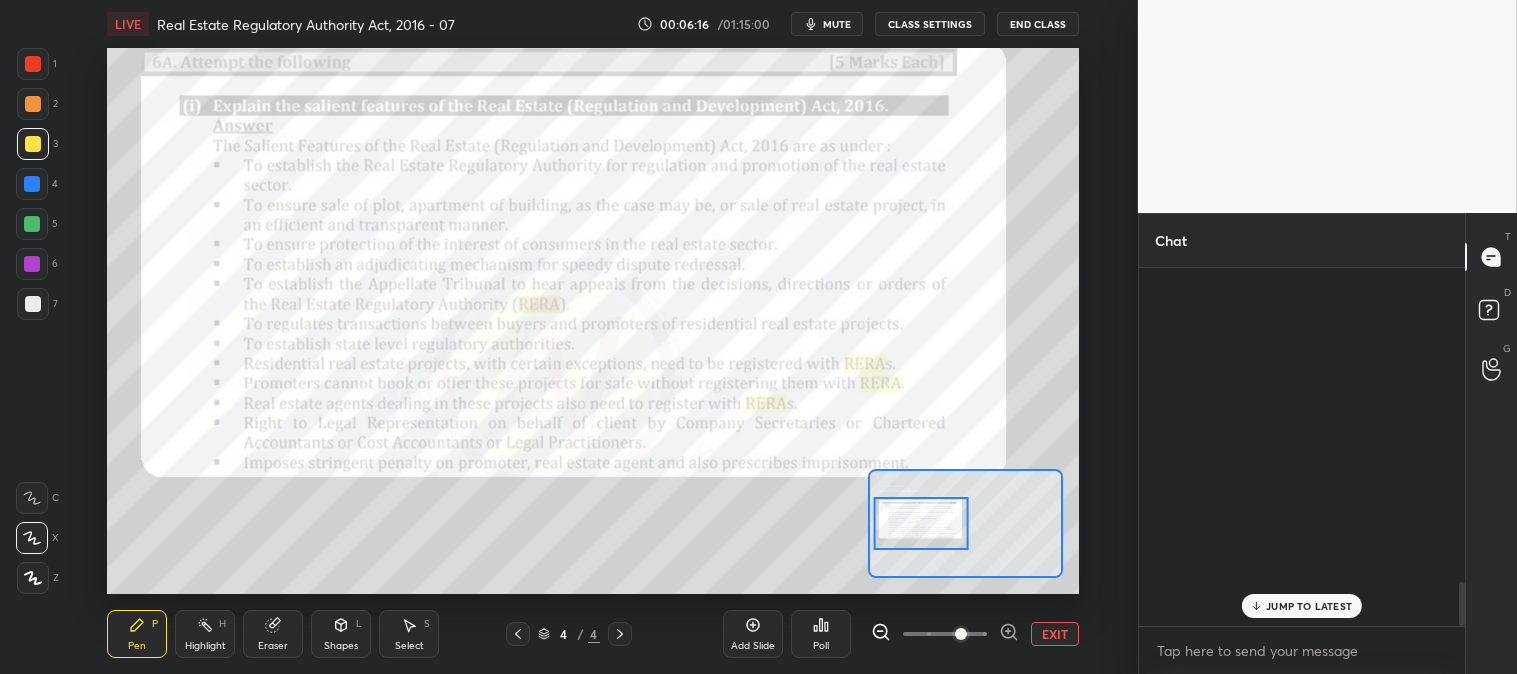 scroll, scrollTop: 2561, scrollLeft: 0, axis: vertical 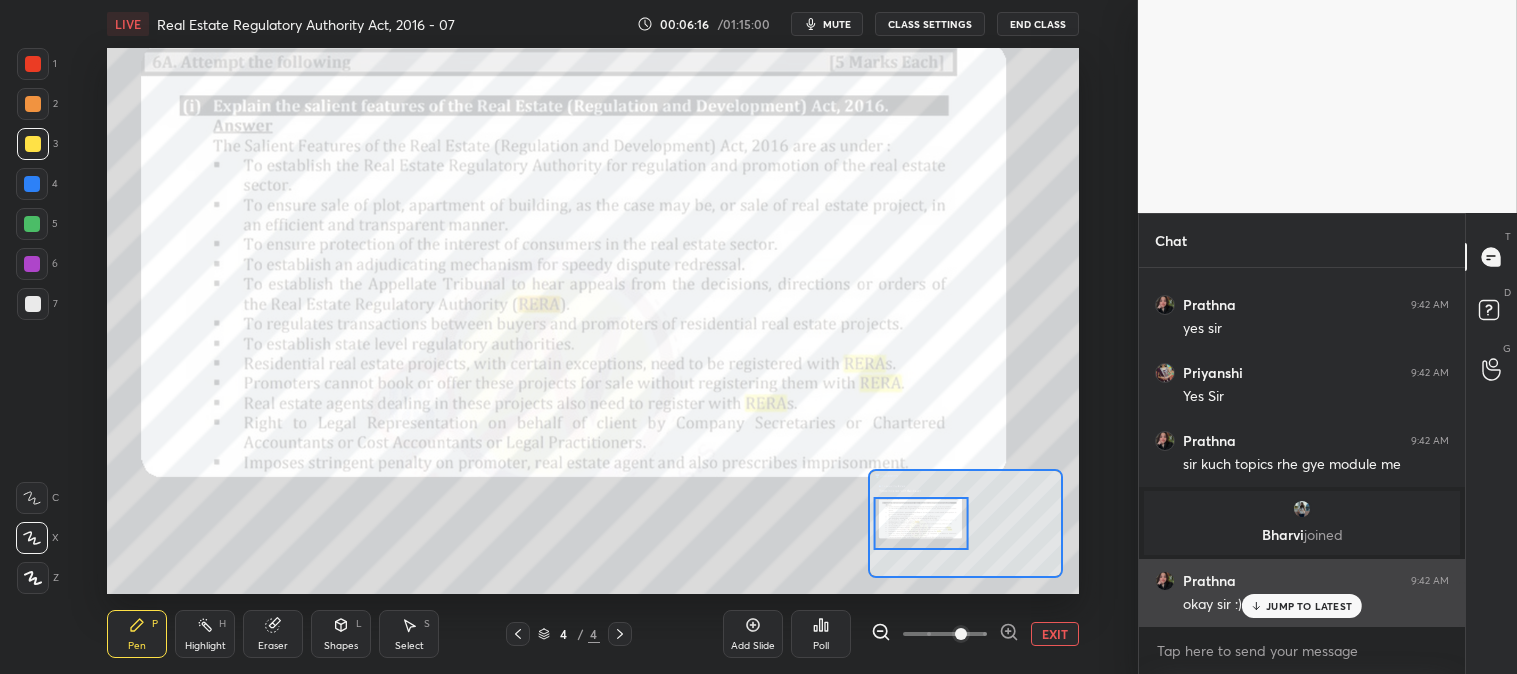 click on "JUMP TO LATEST" at bounding box center (1302, 606) 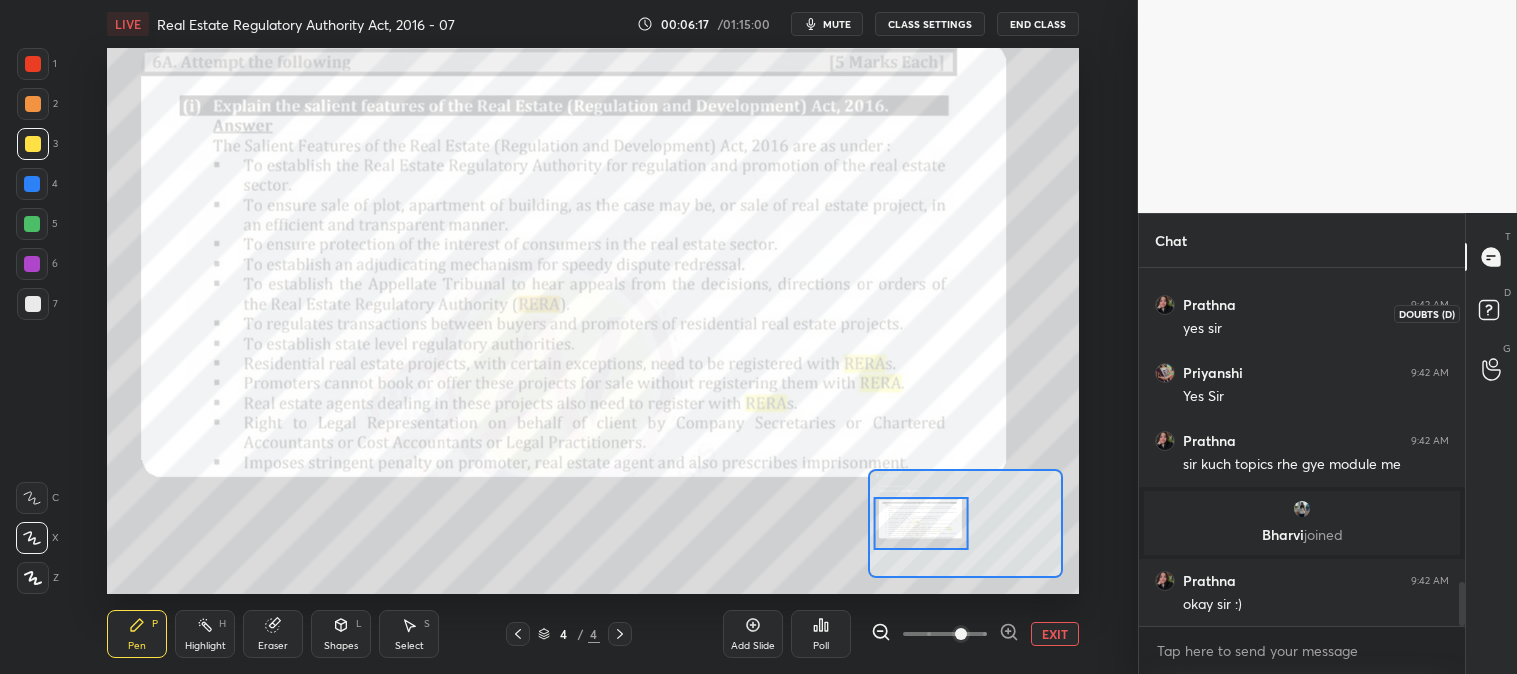 click 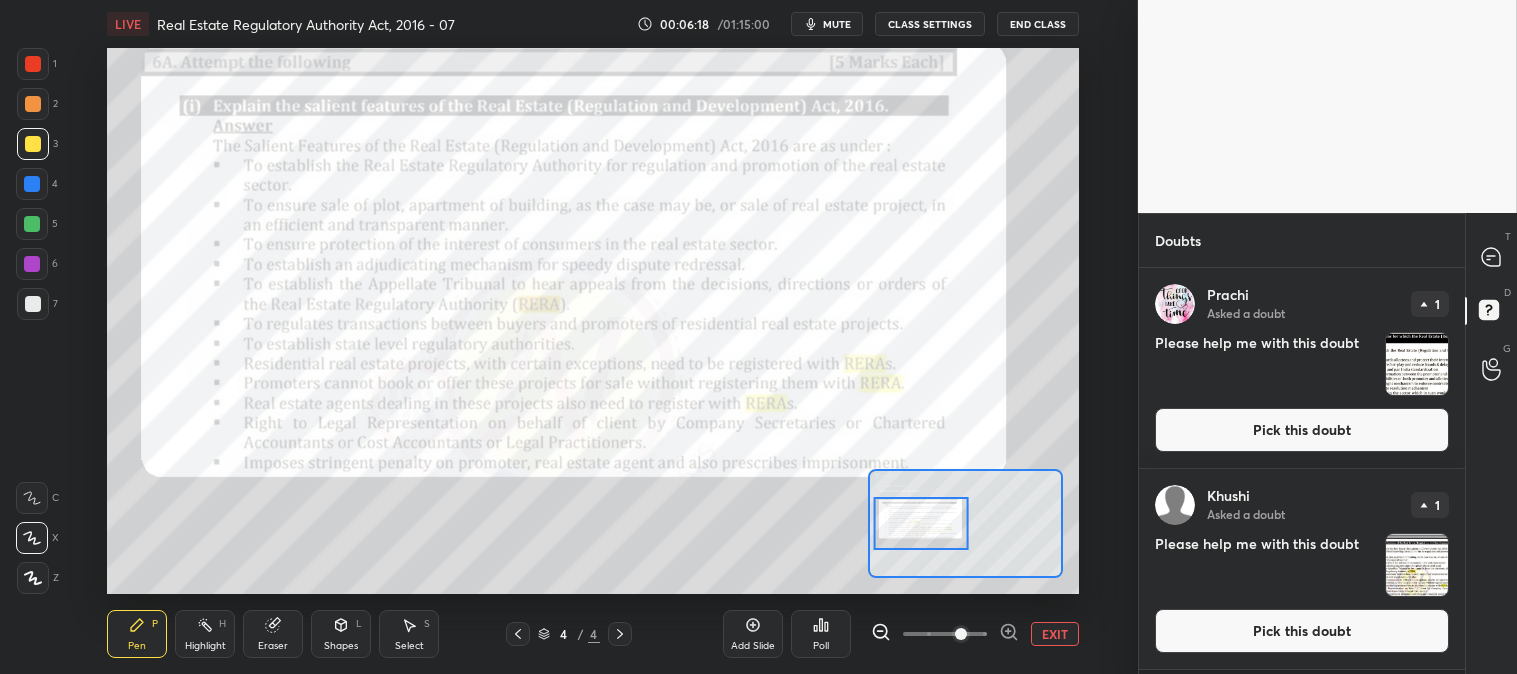 click on "Pick this doubt" at bounding box center [1302, 430] 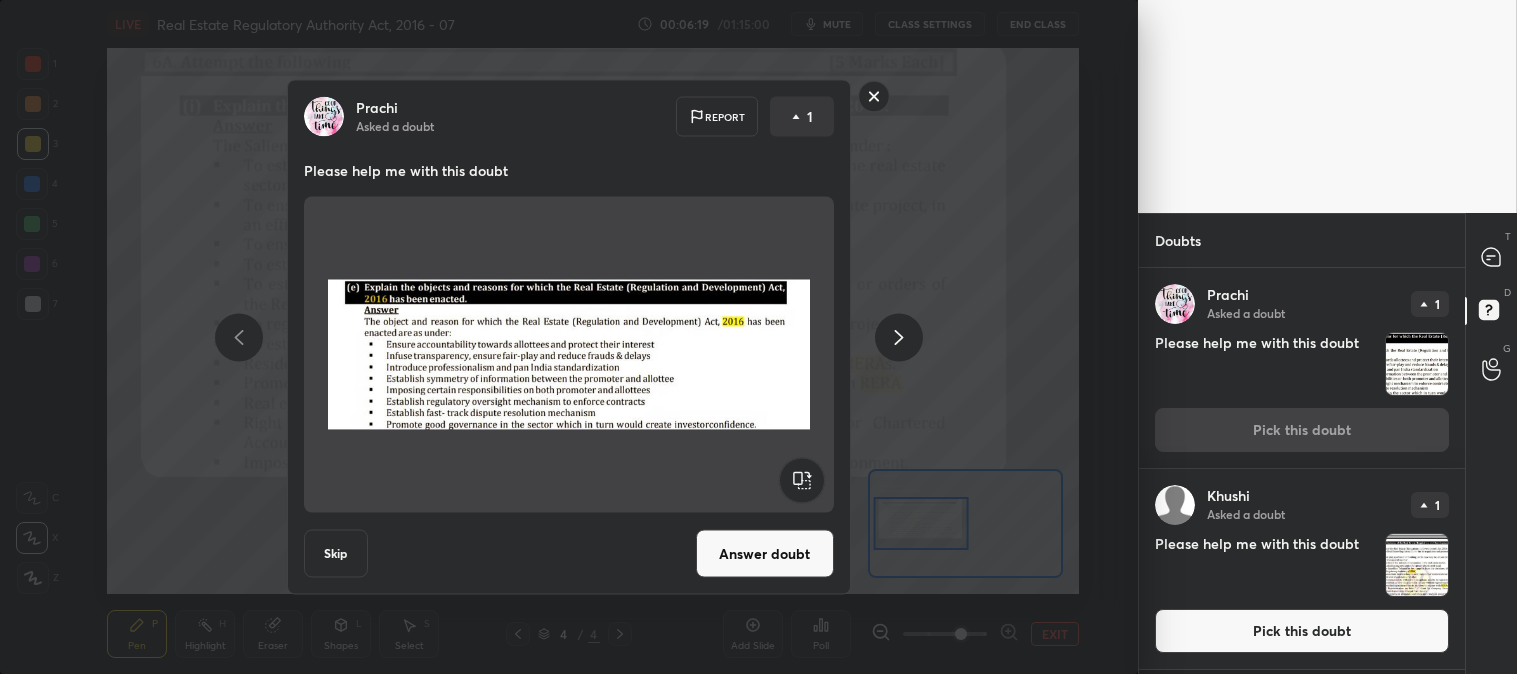 click on "Answer doubt" at bounding box center (765, 554) 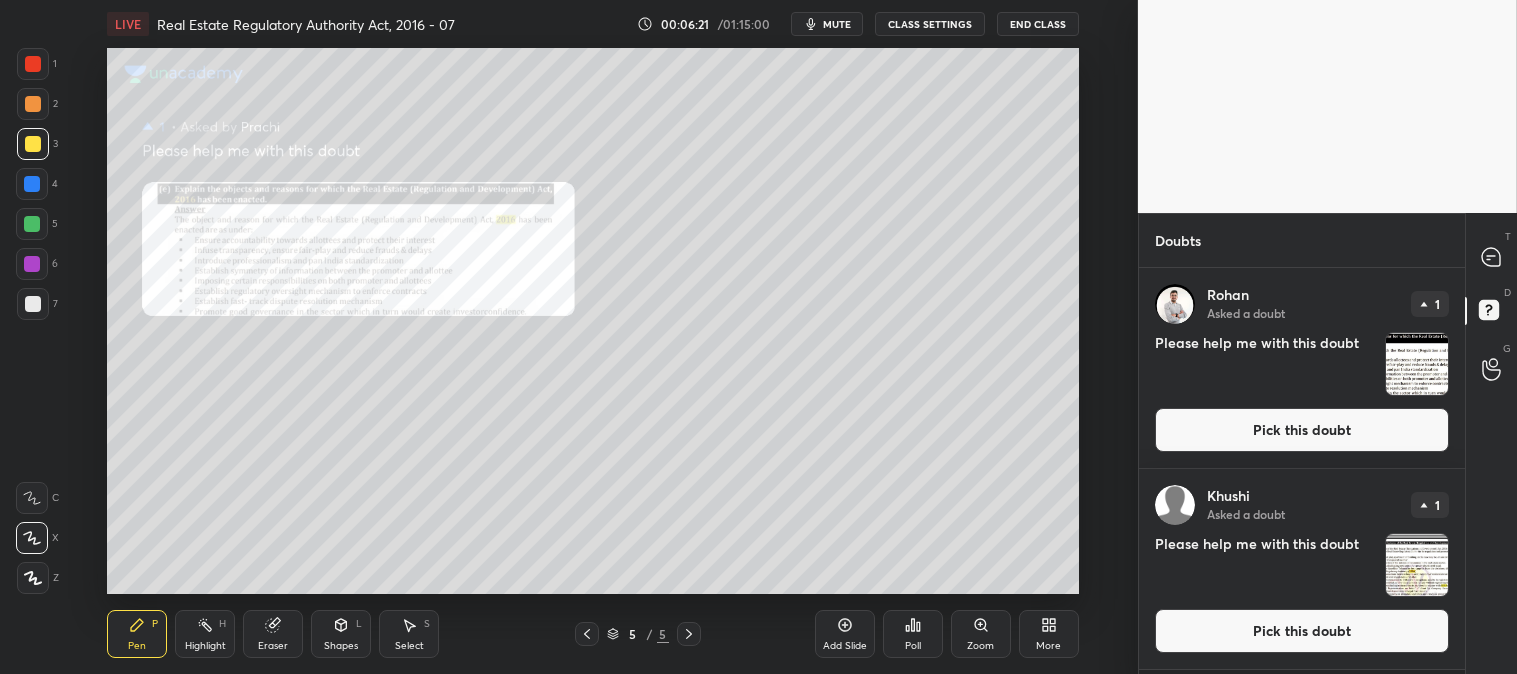 click on "Zoom" at bounding box center [981, 634] 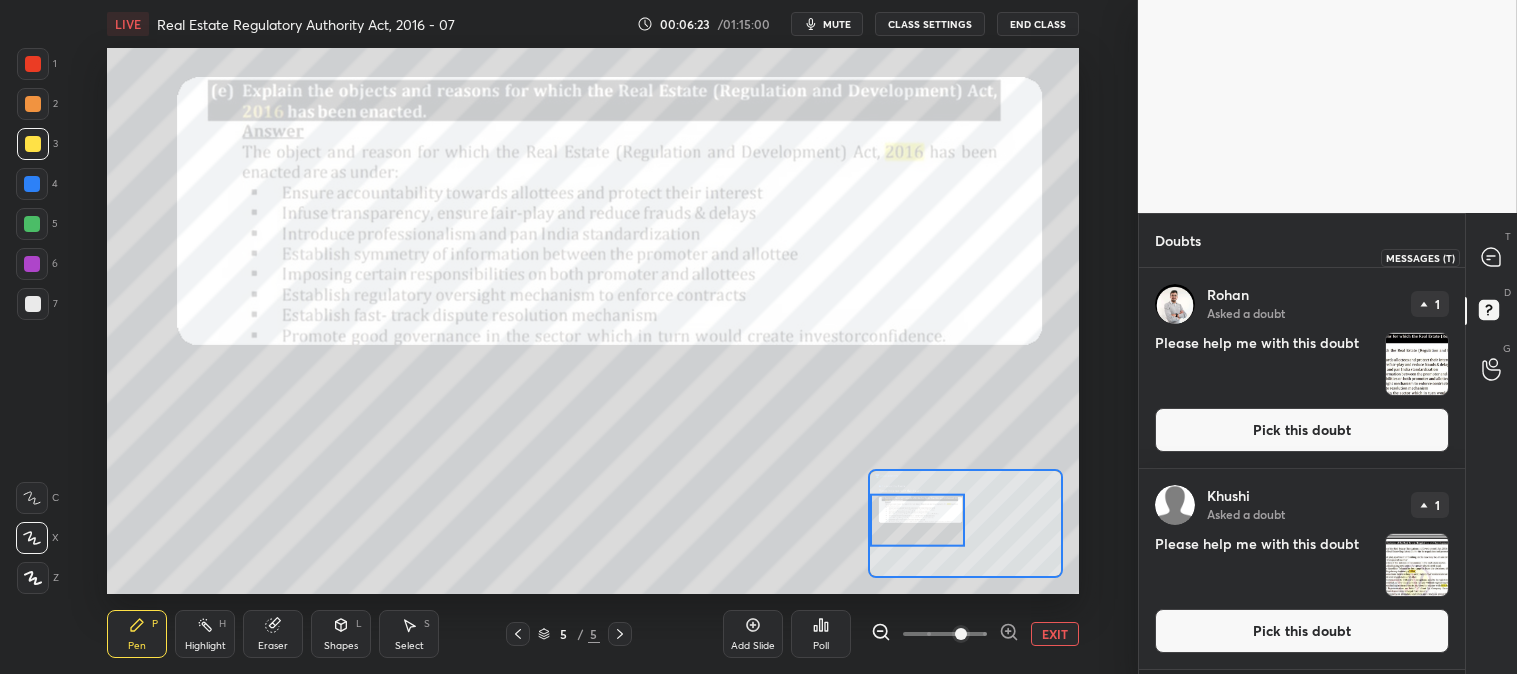 click 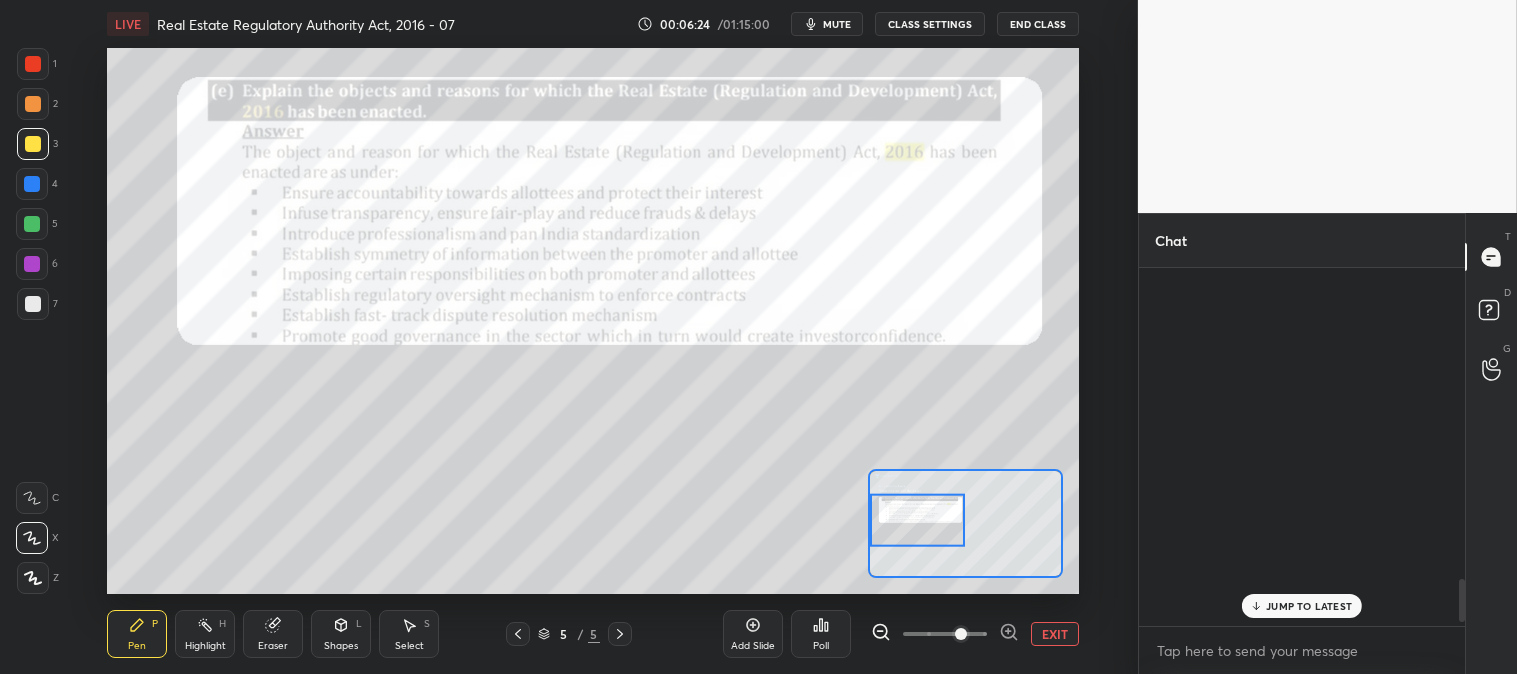 scroll, scrollTop: 2611, scrollLeft: 0, axis: vertical 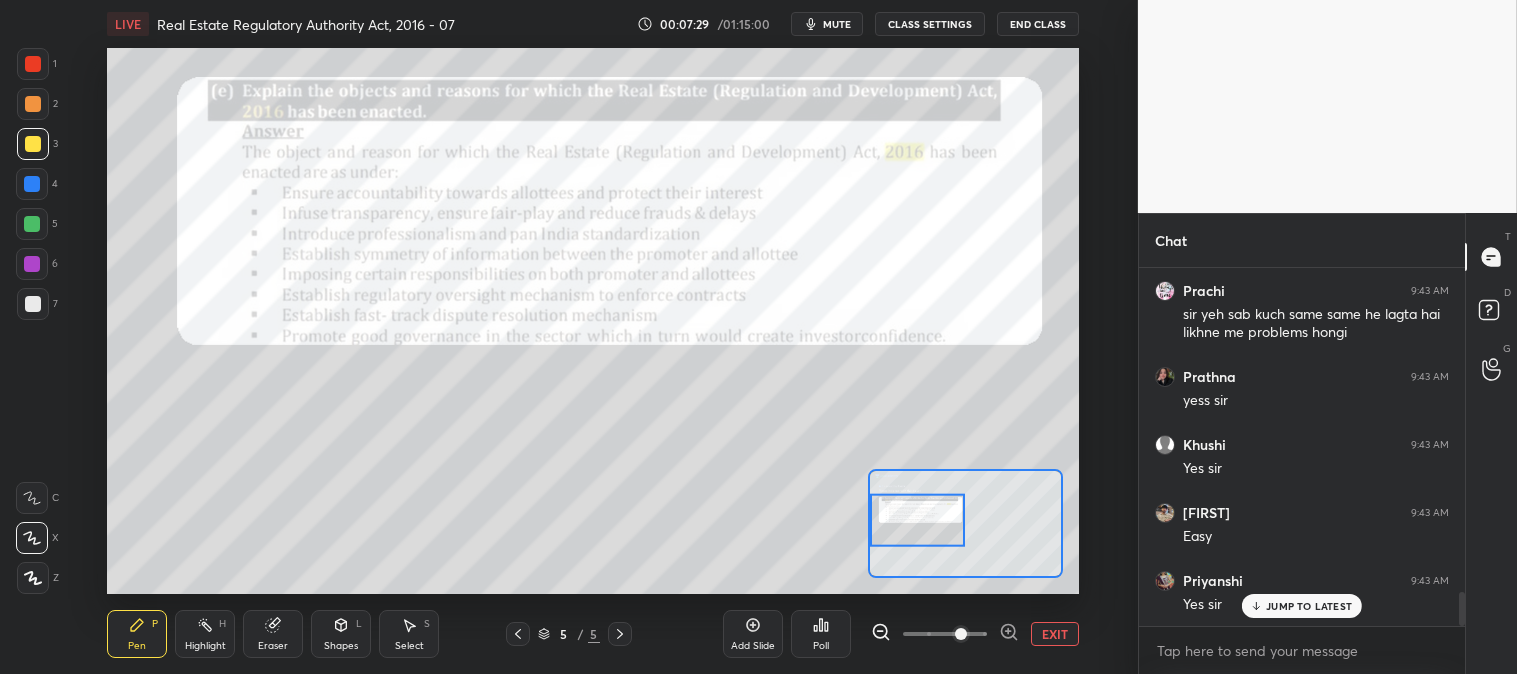 click at bounding box center (518, 634) 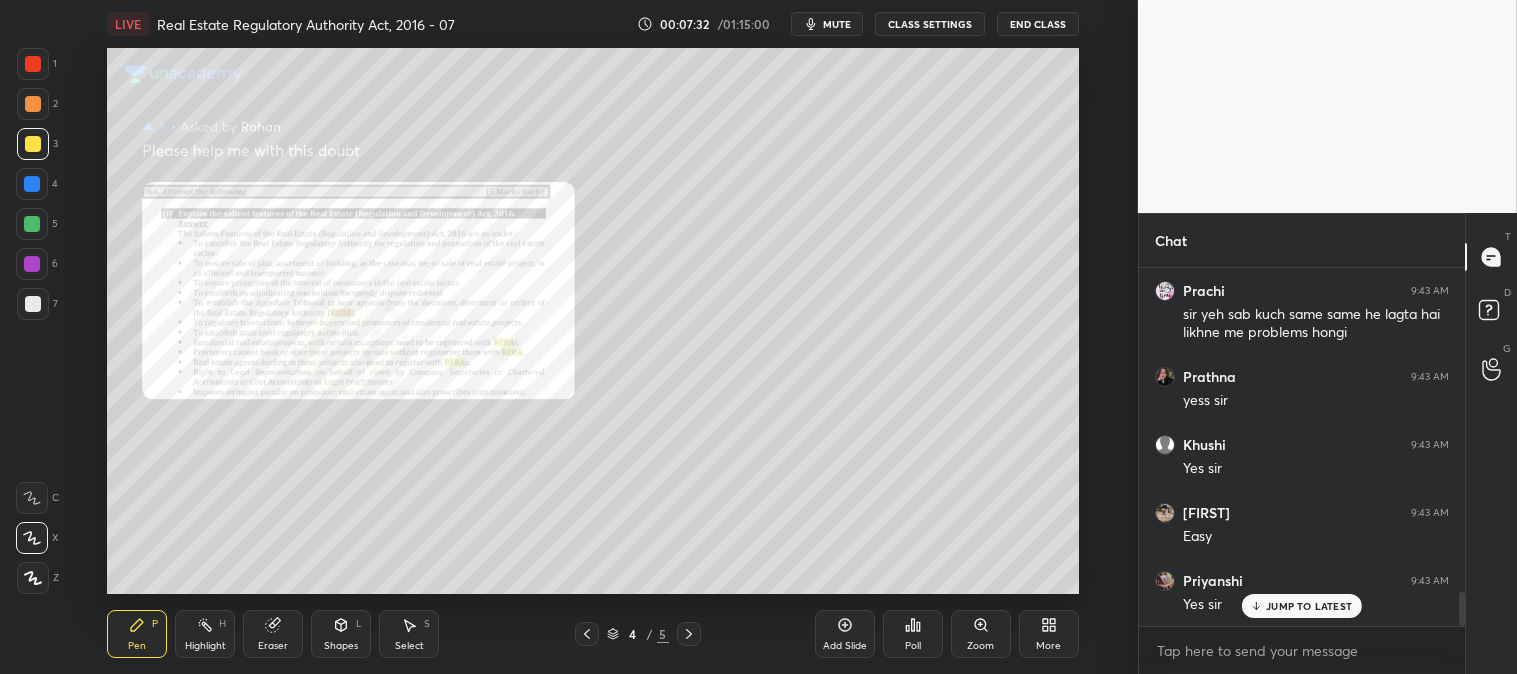 click 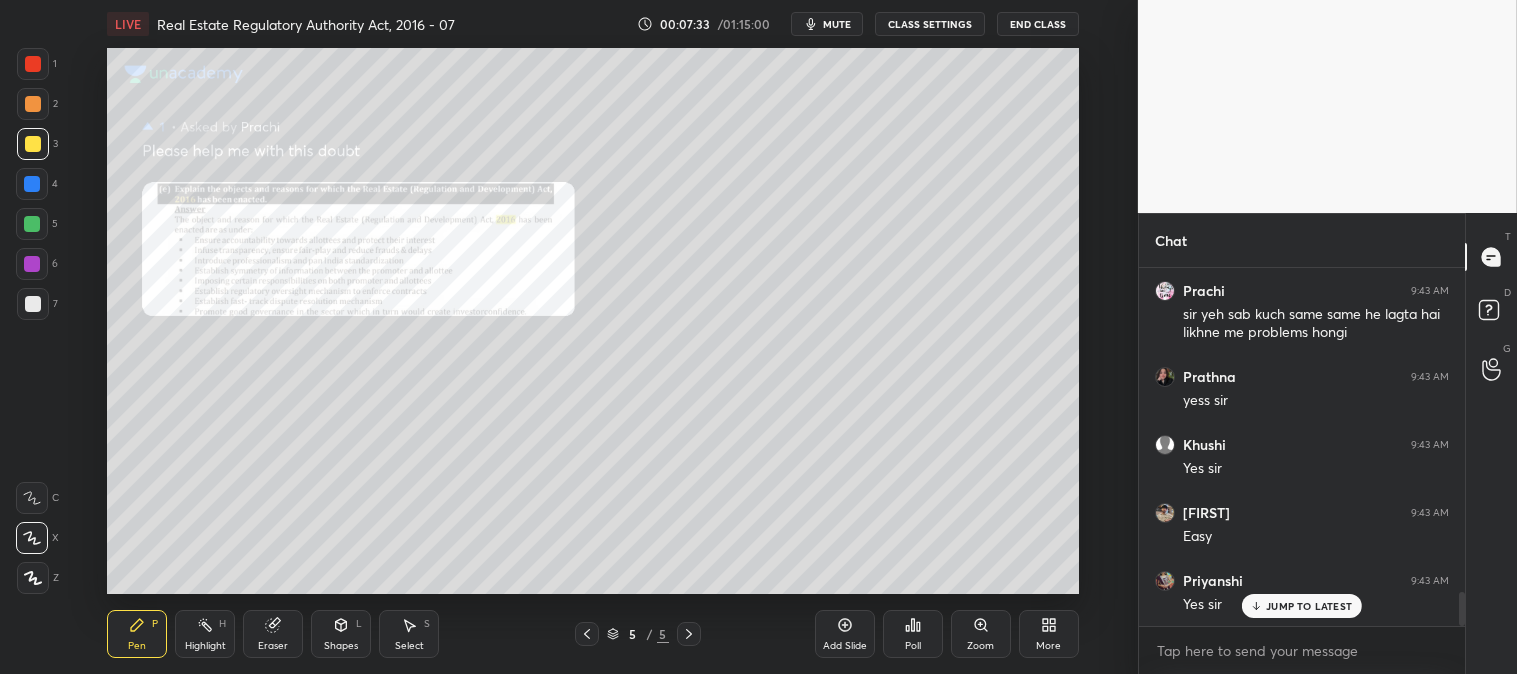 scroll, scrollTop: 3433, scrollLeft: 0, axis: vertical 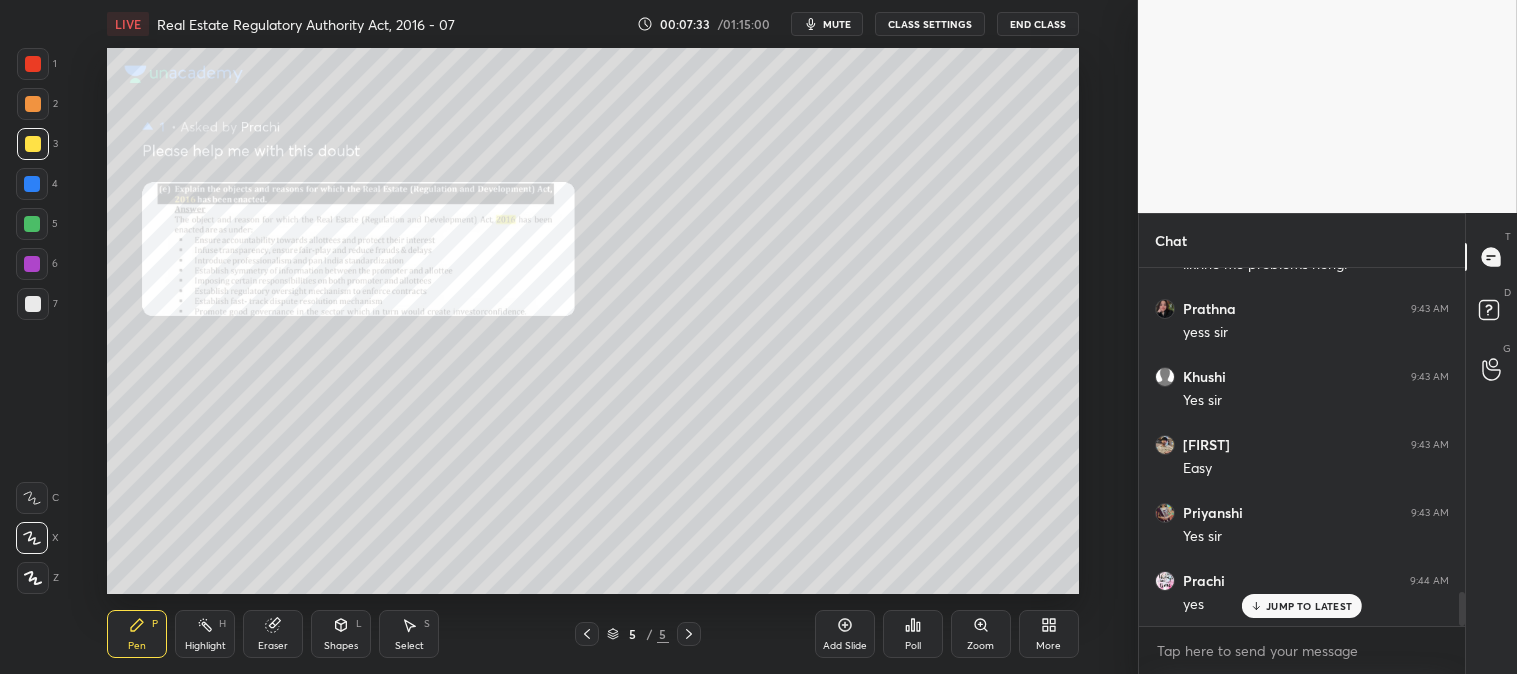 click on "Zoom" at bounding box center [980, 646] 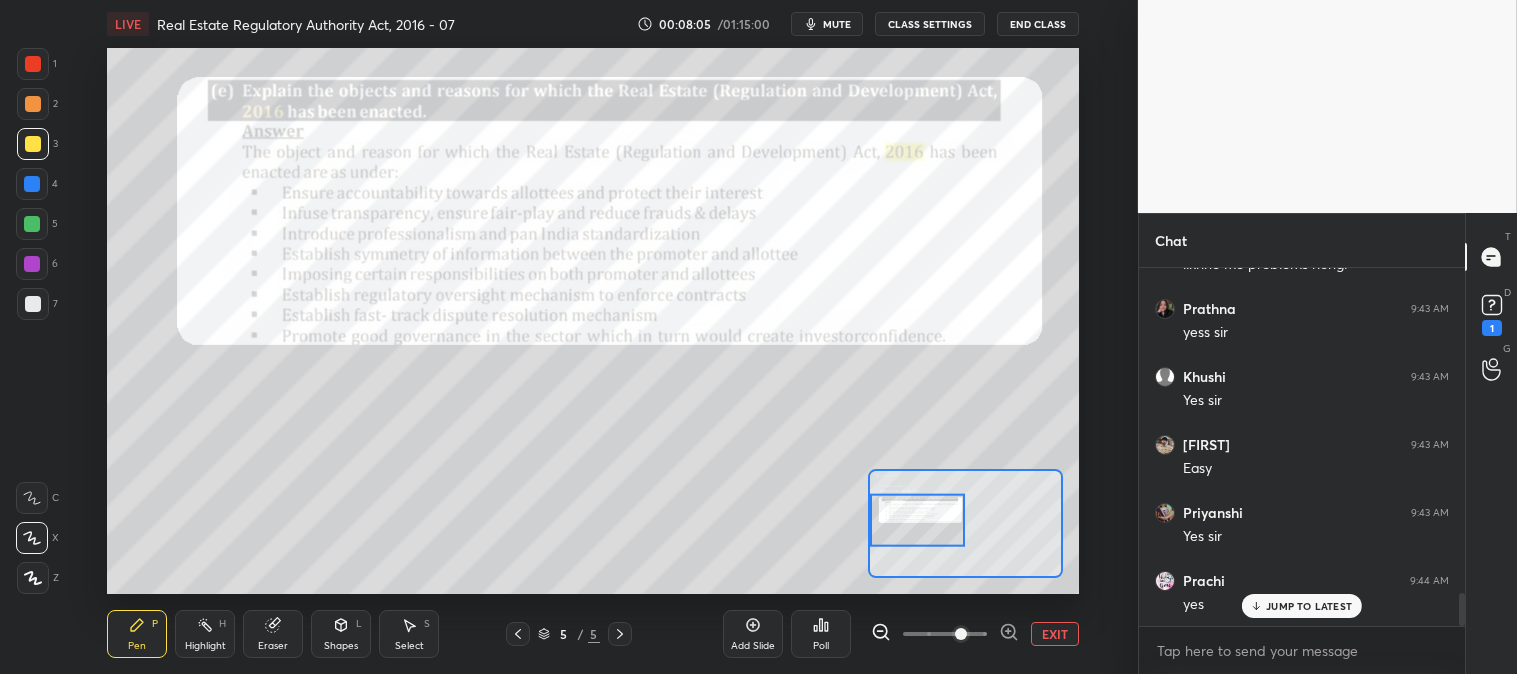 scroll, scrollTop: 3501, scrollLeft: 0, axis: vertical 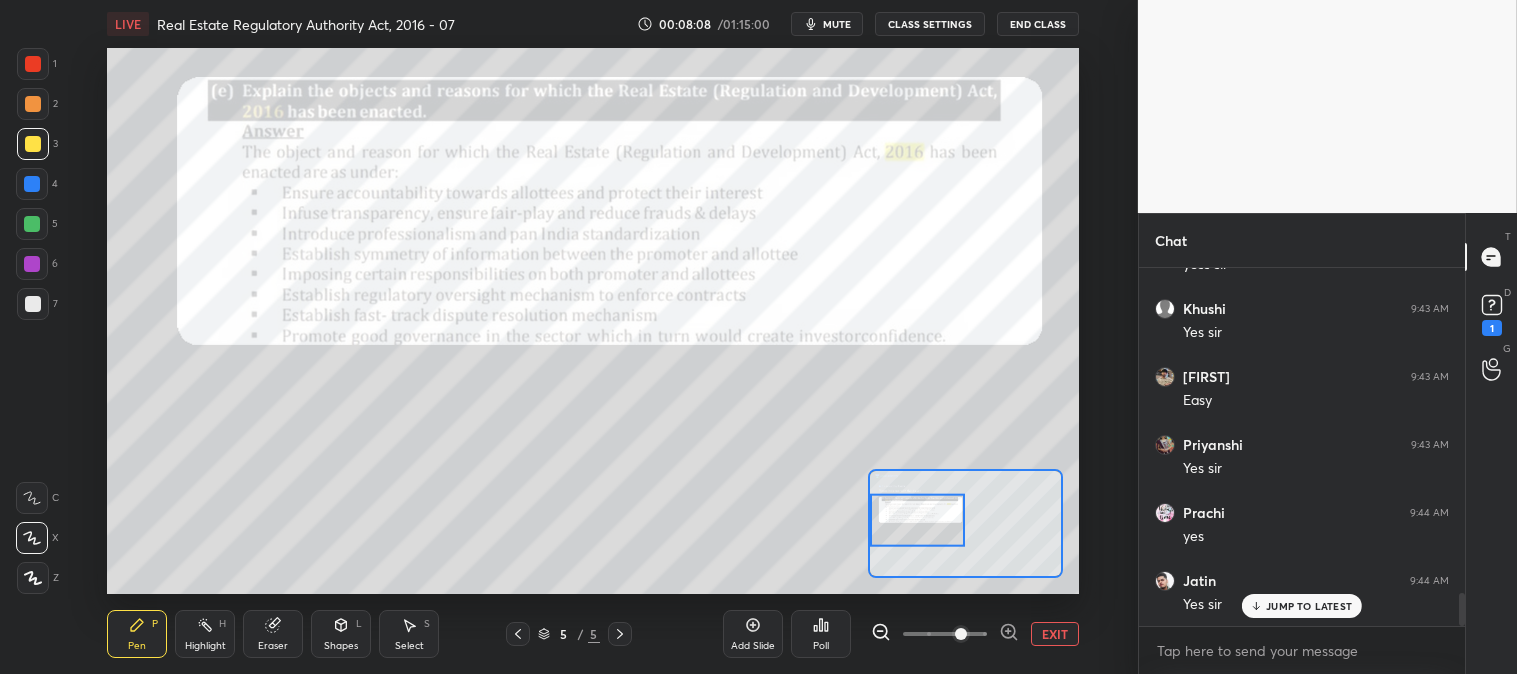 click on "mute" at bounding box center [837, 24] 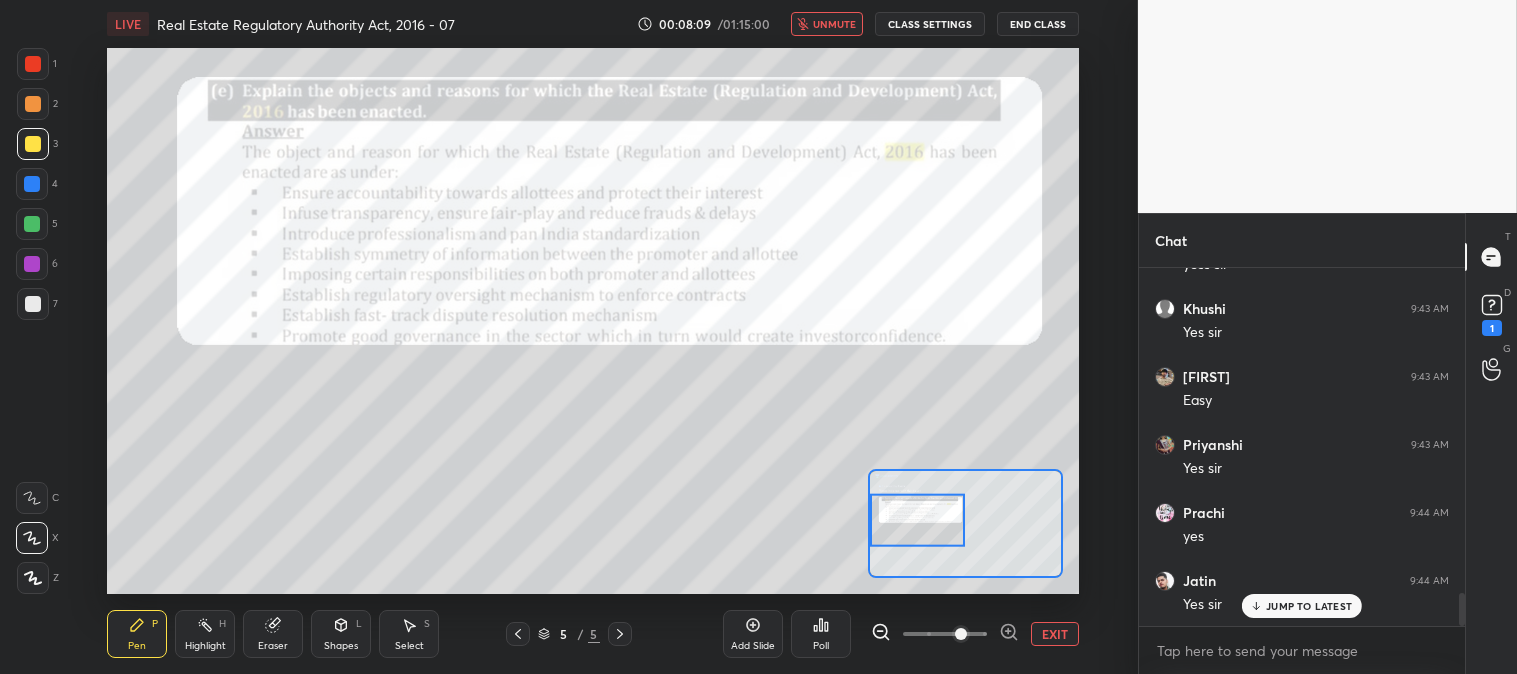 scroll, scrollTop: 3570, scrollLeft: 0, axis: vertical 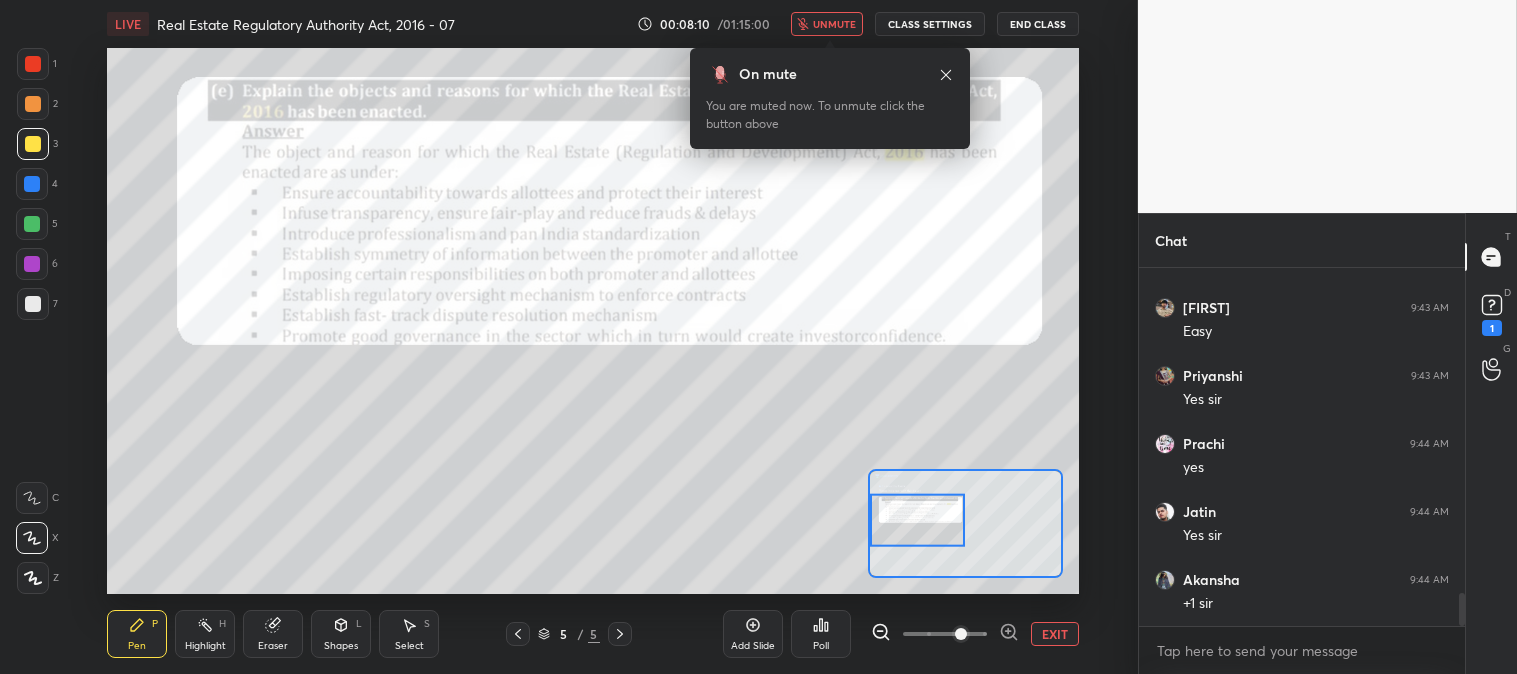 click on "unmute" at bounding box center (827, 24) 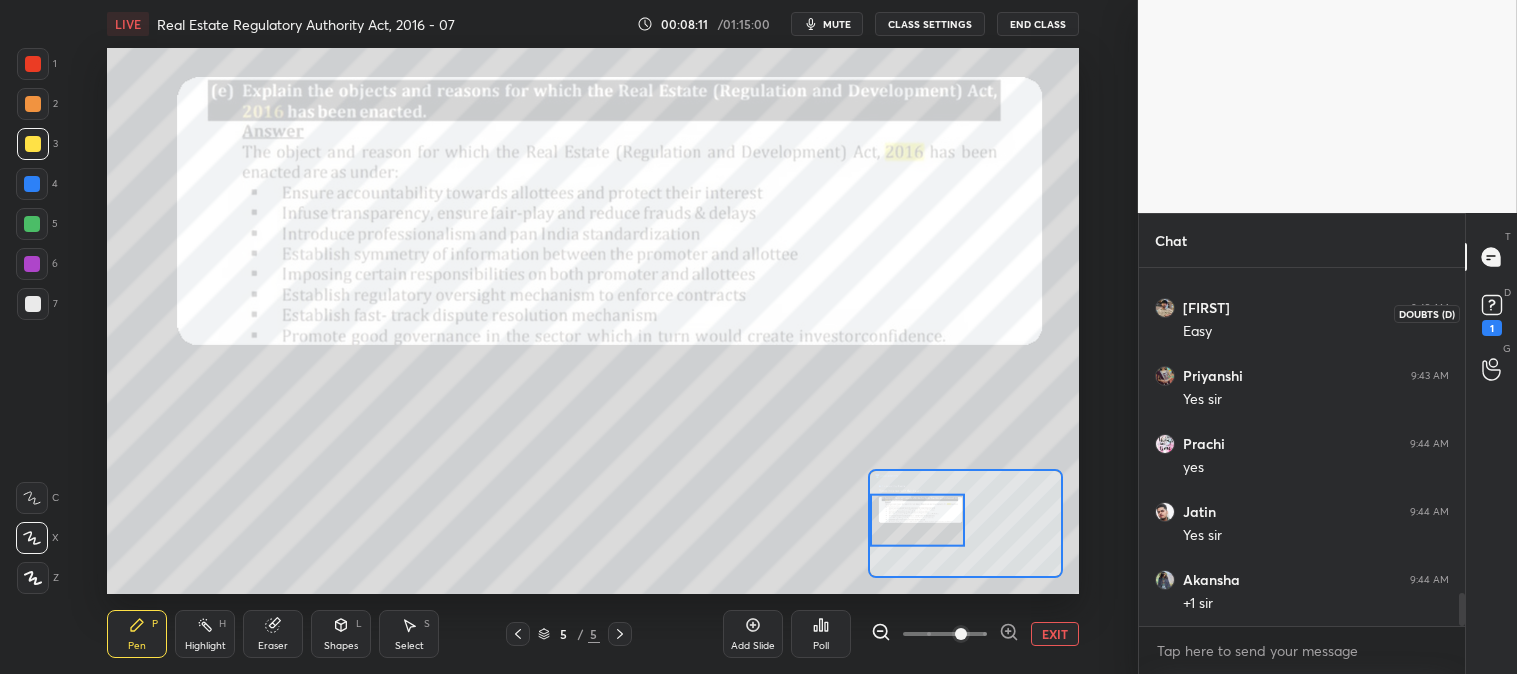 click 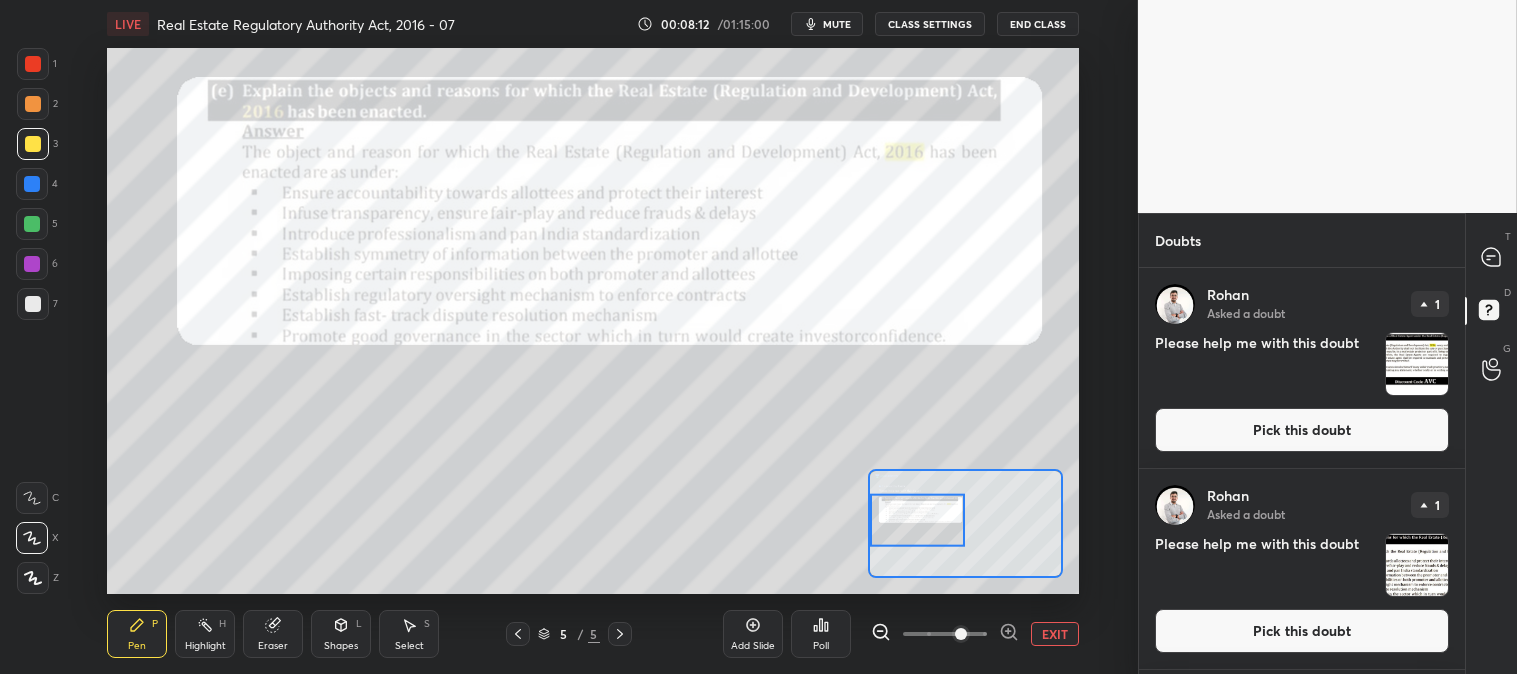 click on "Pick this doubt" at bounding box center (1302, 430) 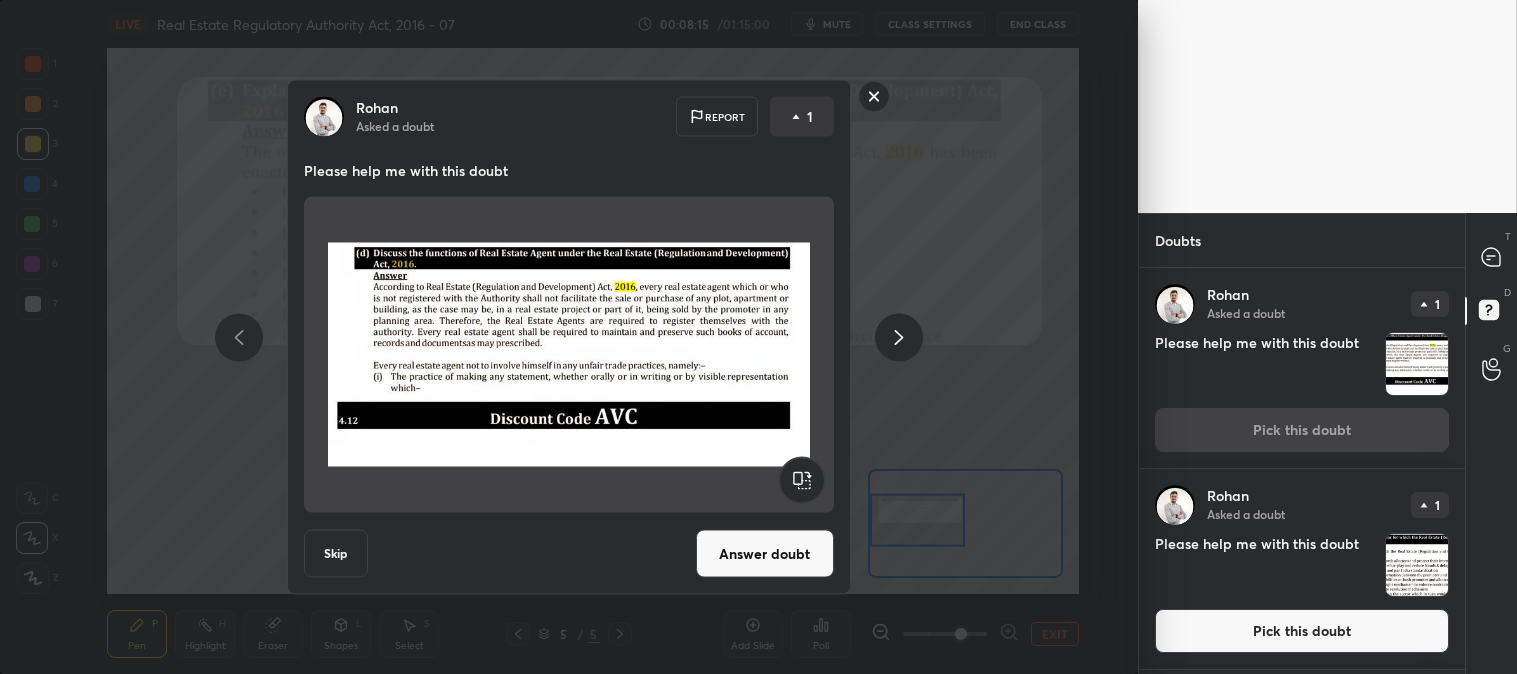 click on "Answer doubt" at bounding box center (765, 554) 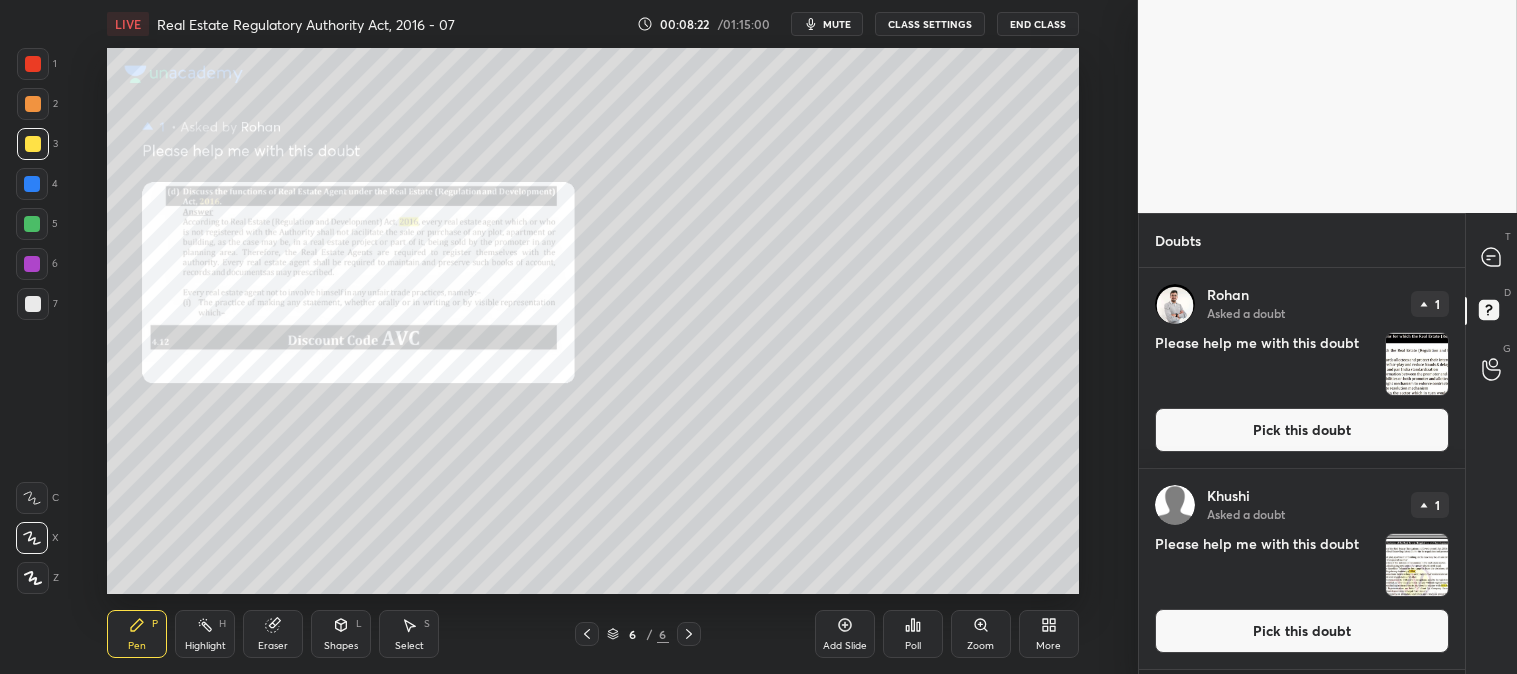 click on "Pick this doubt" at bounding box center (1302, 430) 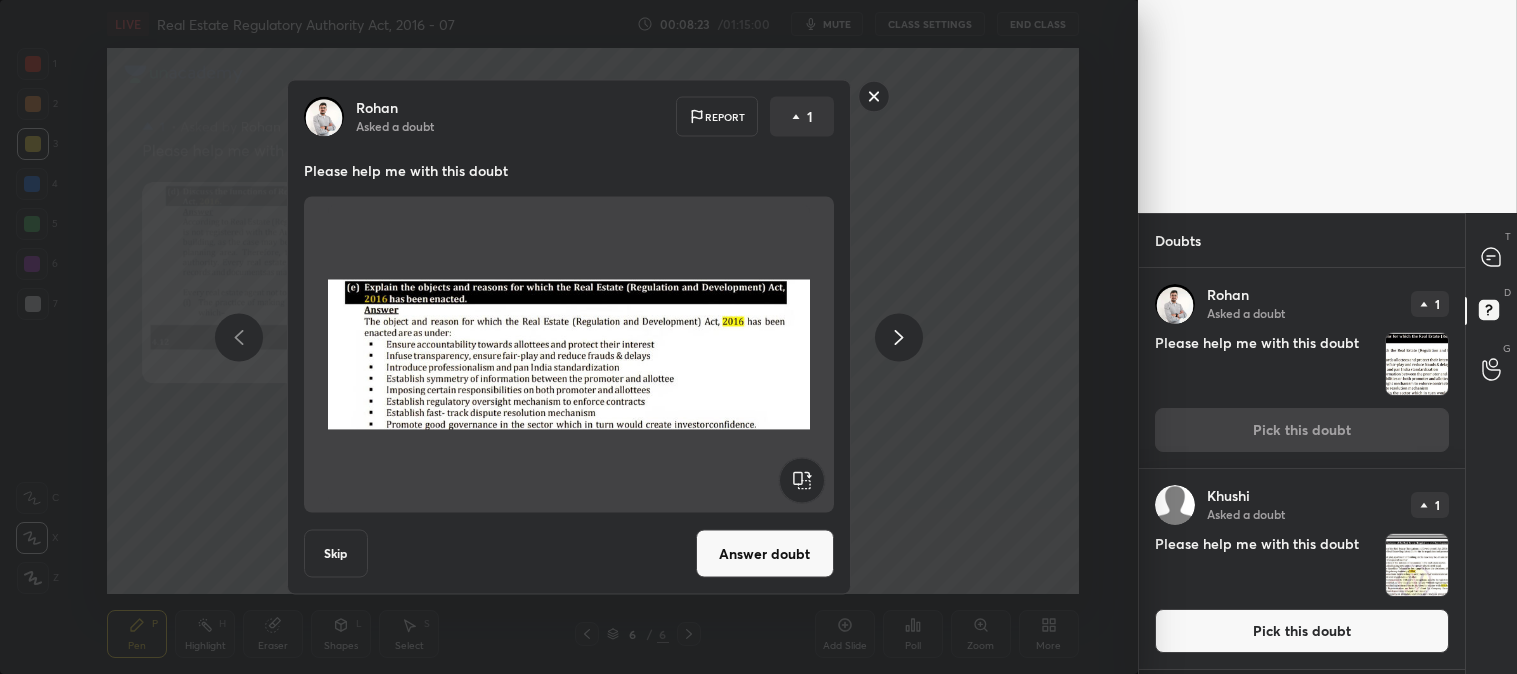 click 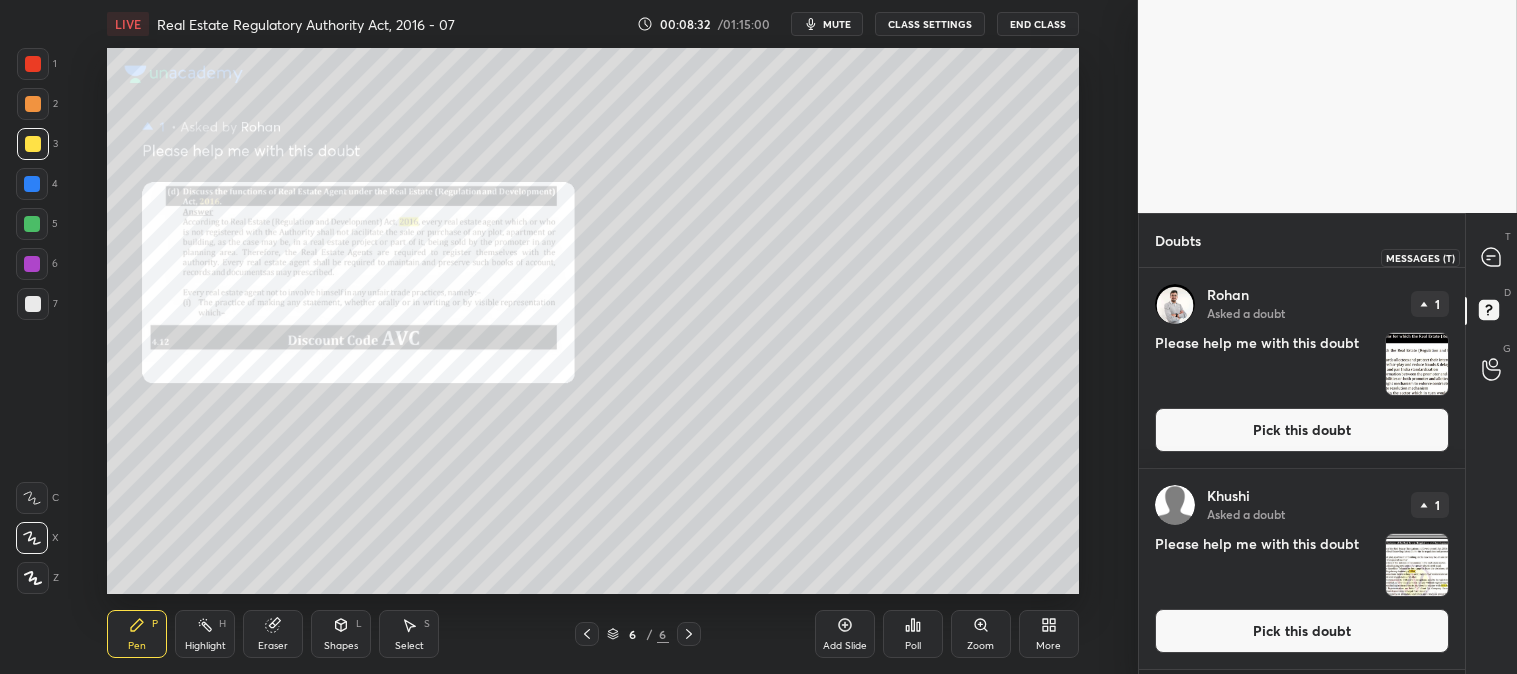 click 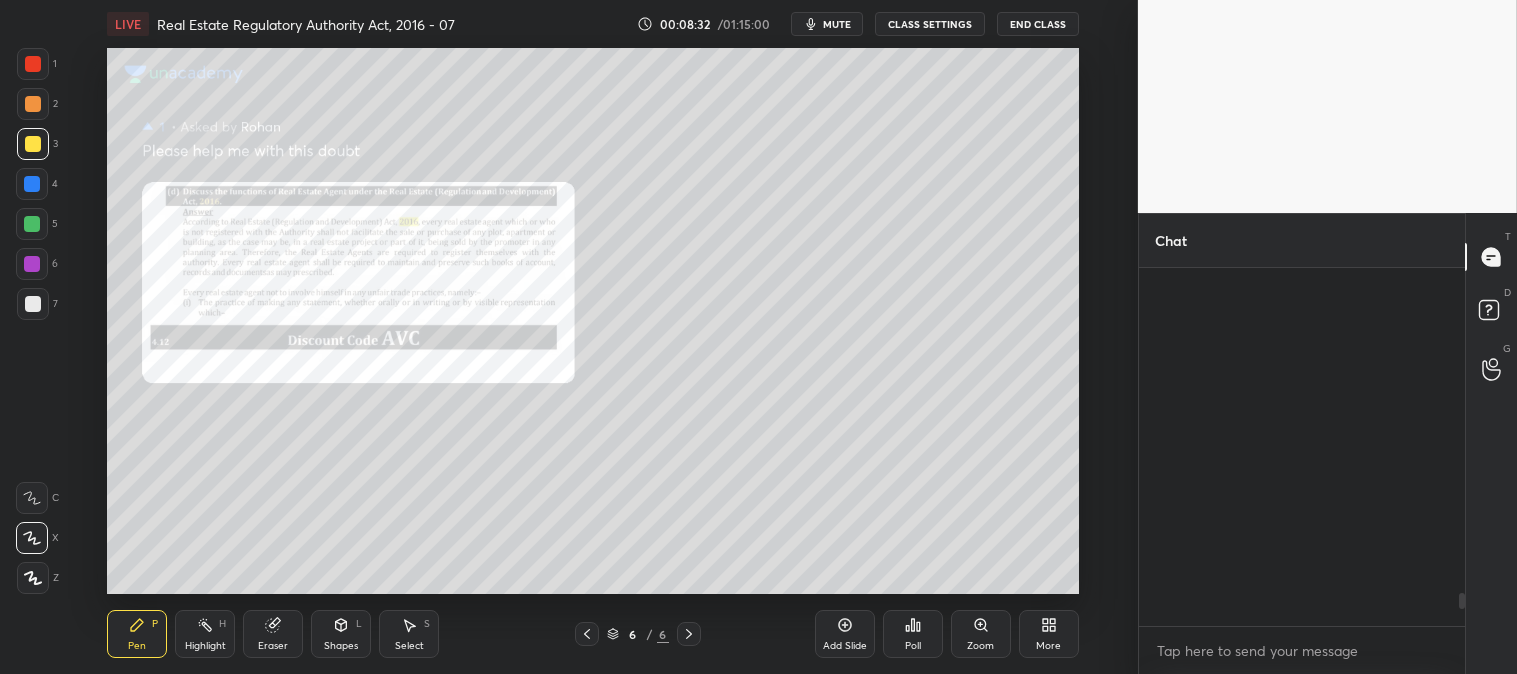 scroll, scrollTop: 3570, scrollLeft: 0, axis: vertical 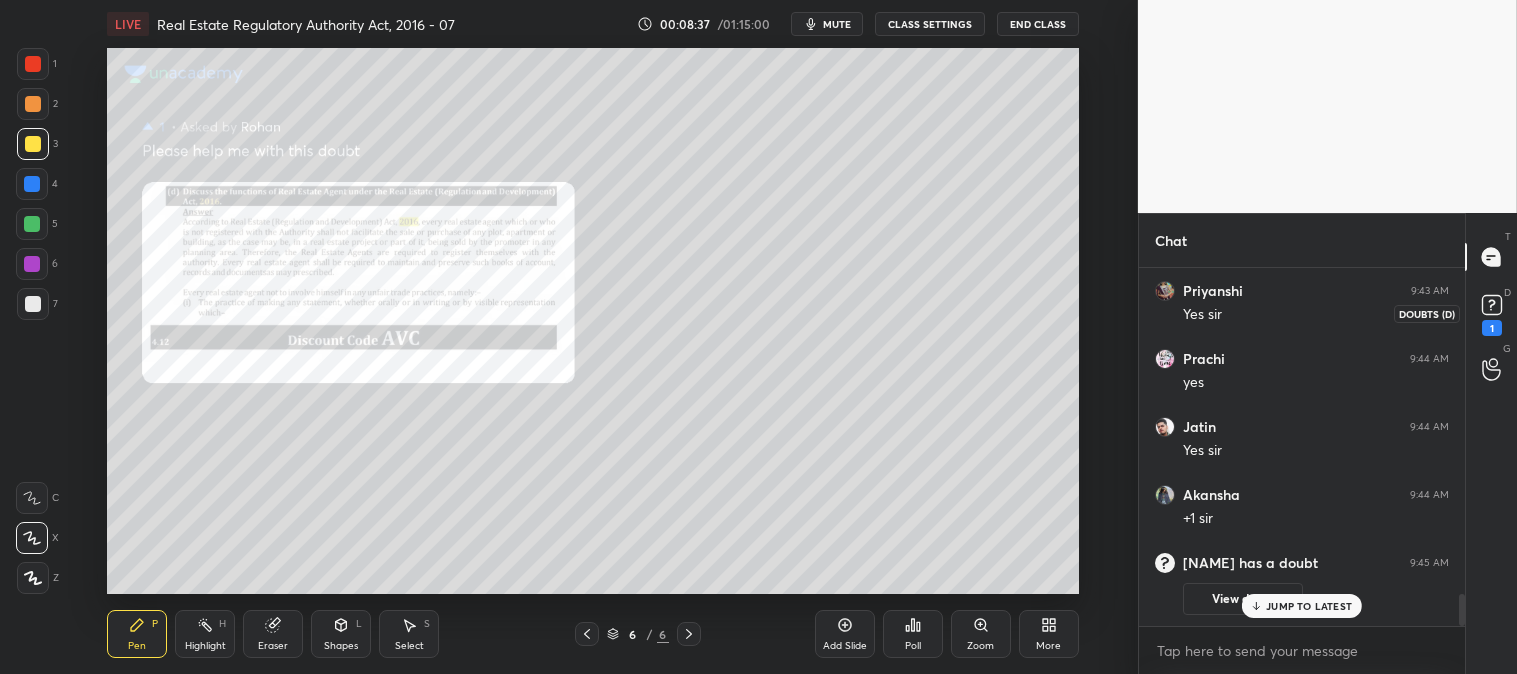 click 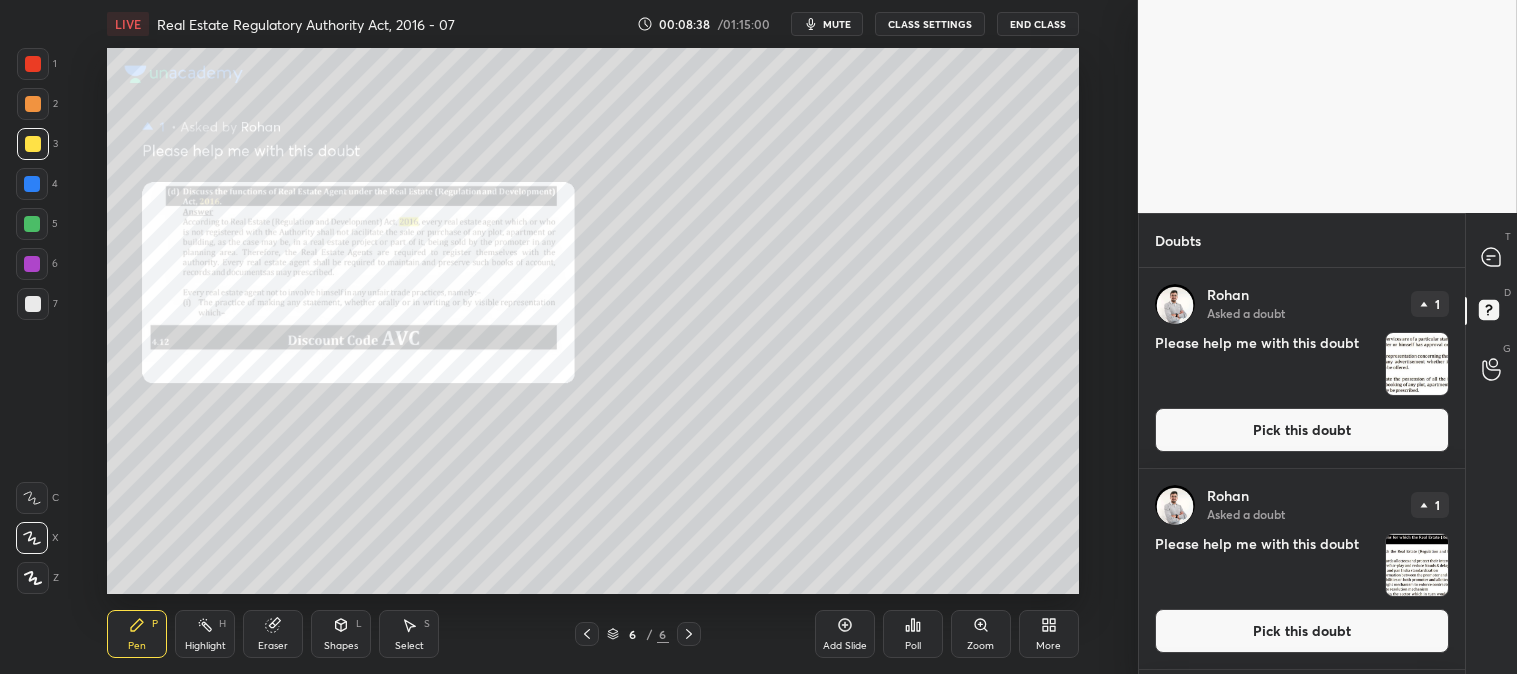 click on "Pick this doubt" at bounding box center [1302, 430] 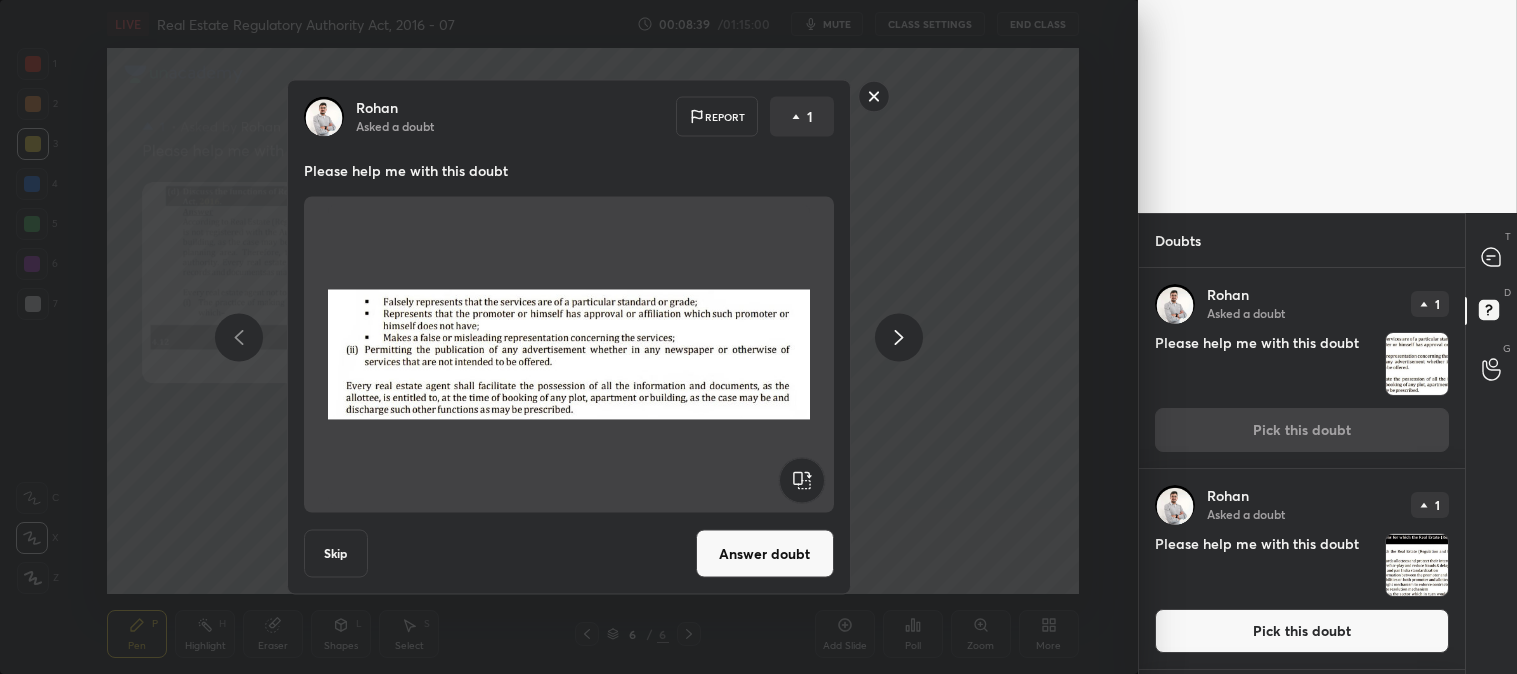 click on "Answer doubt" at bounding box center [765, 554] 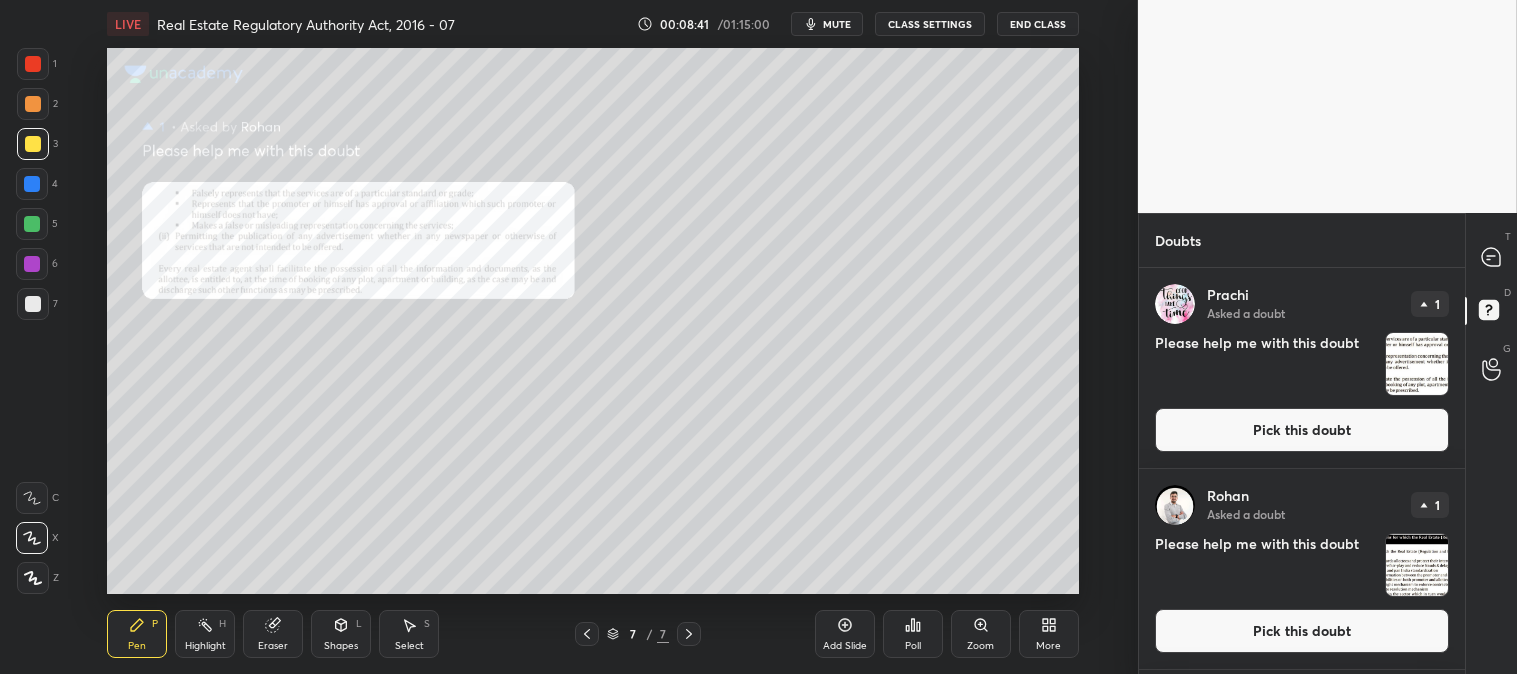 click 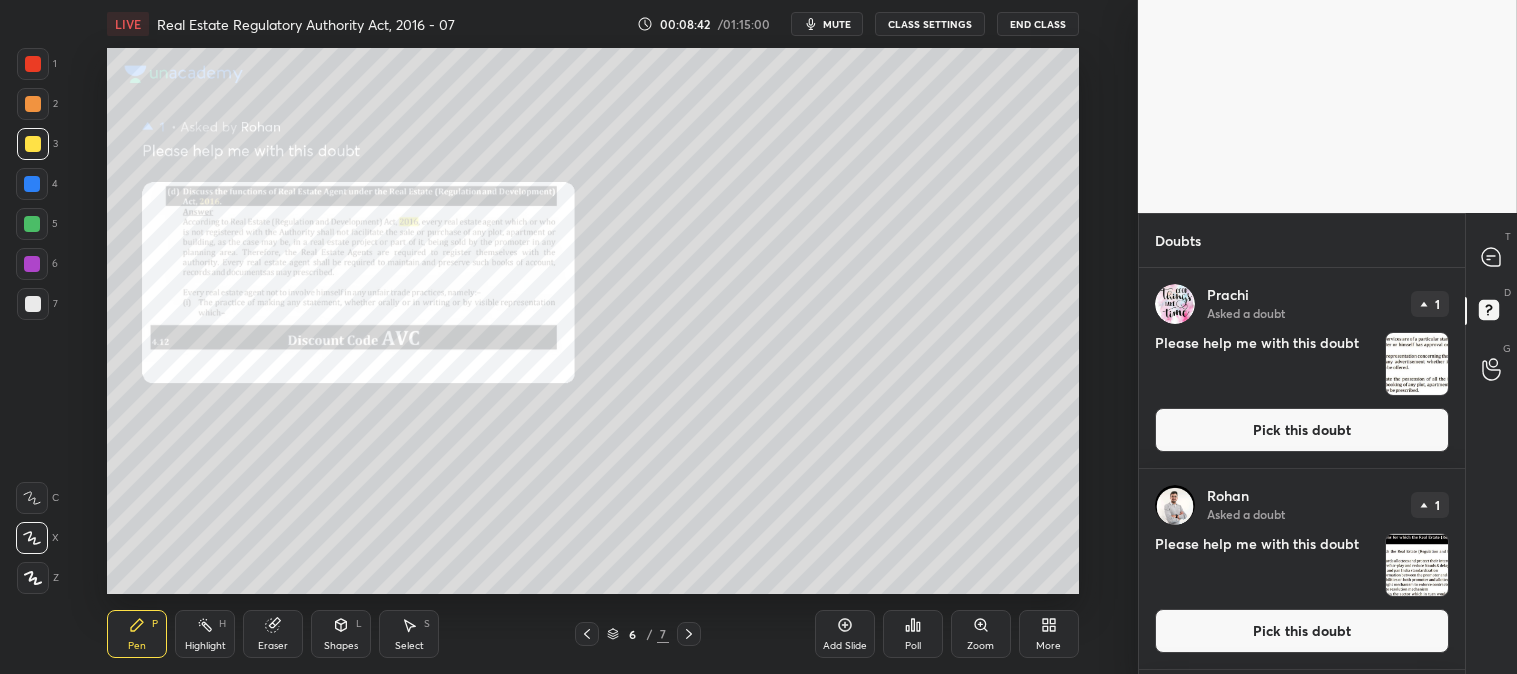 click on "Zoom" at bounding box center (981, 634) 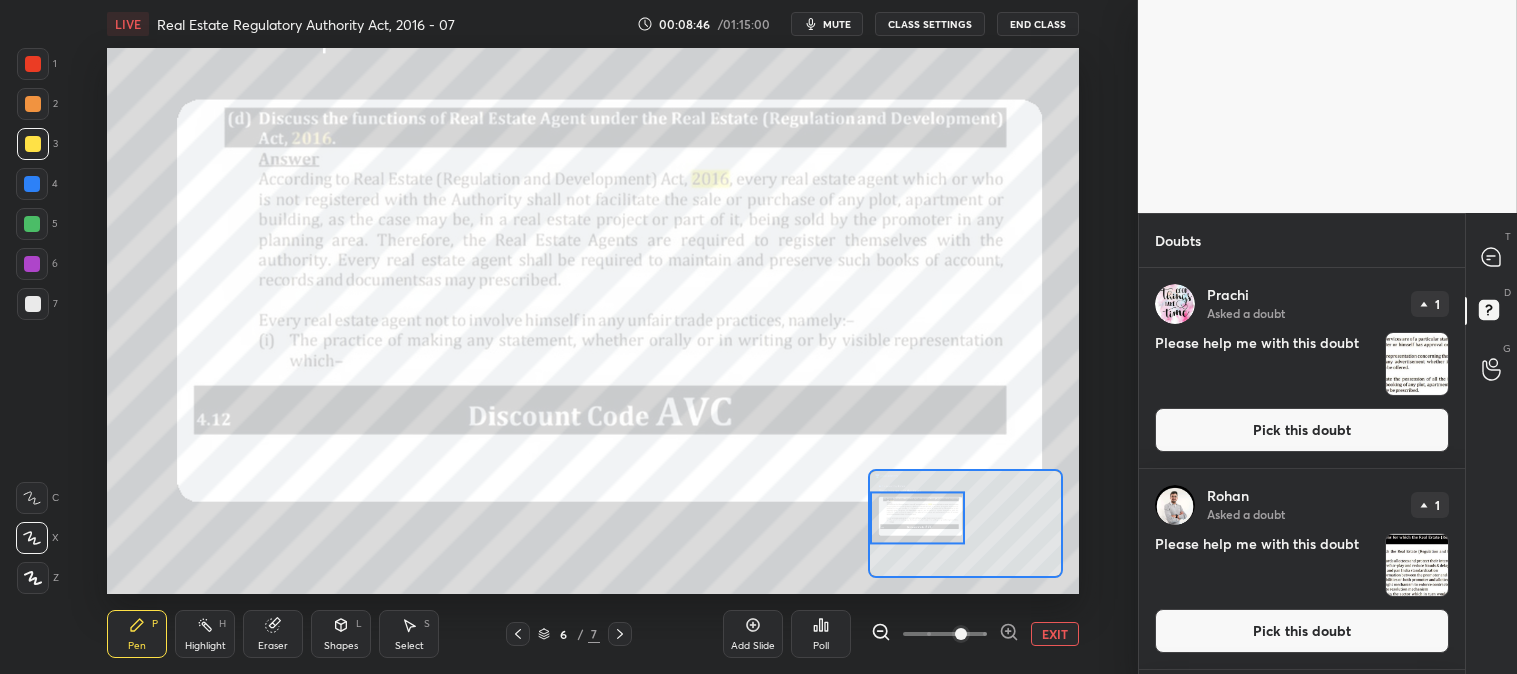 click on "Highlight" at bounding box center [205, 646] 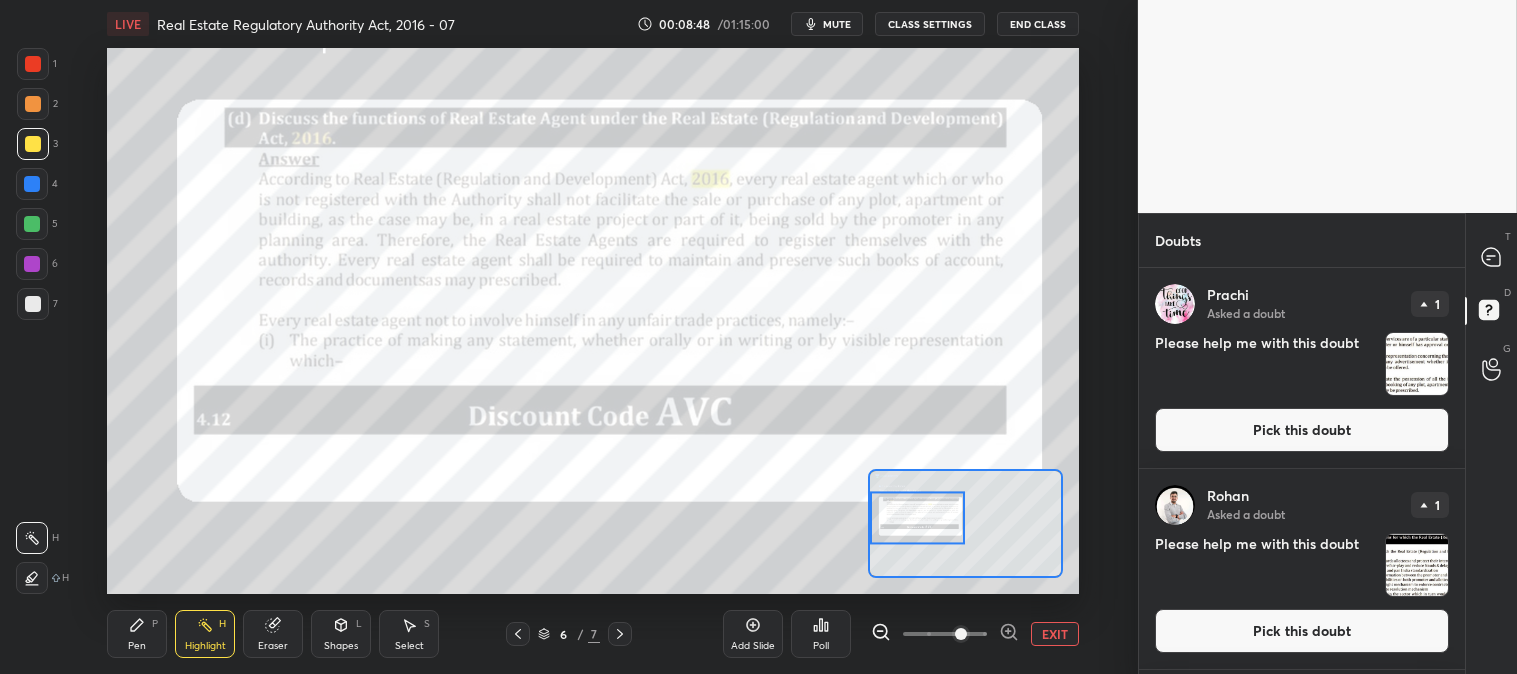 click on "Pen" at bounding box center (137, 646) 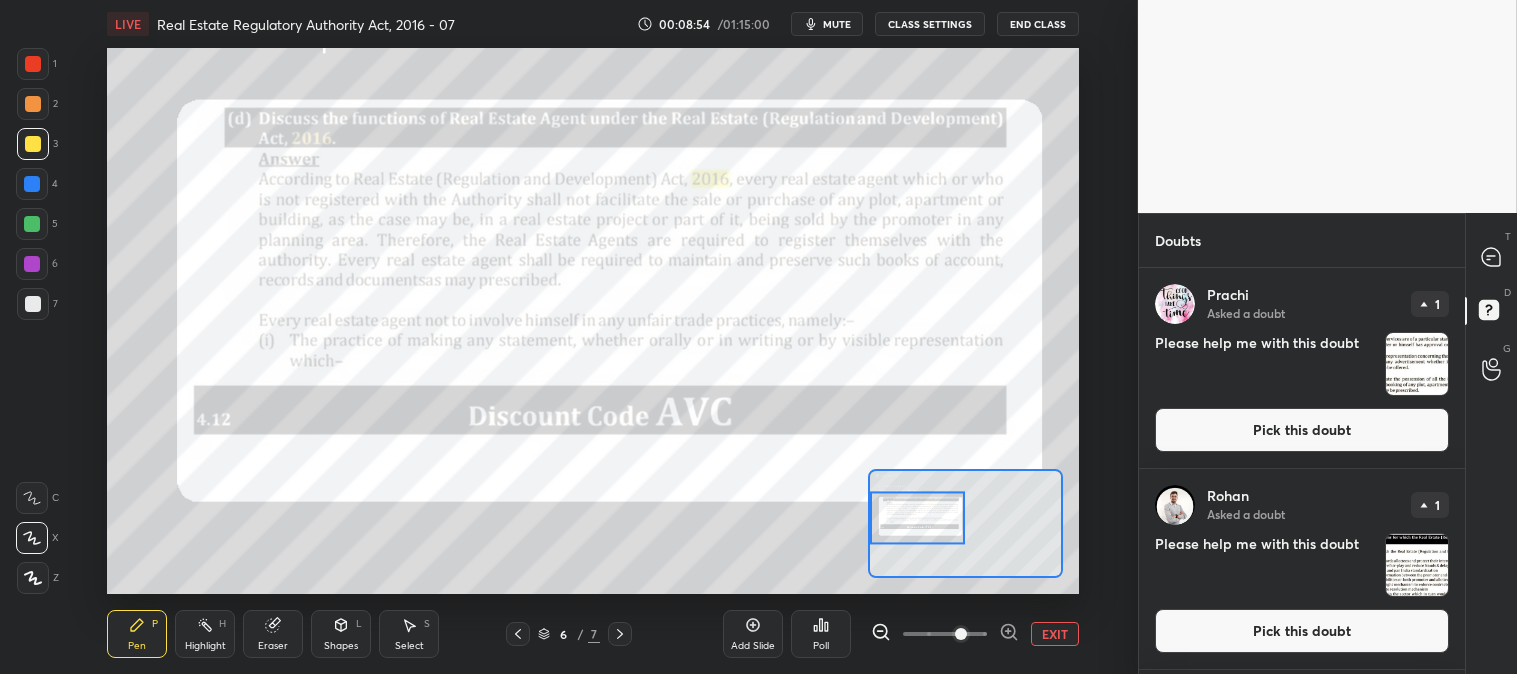 click 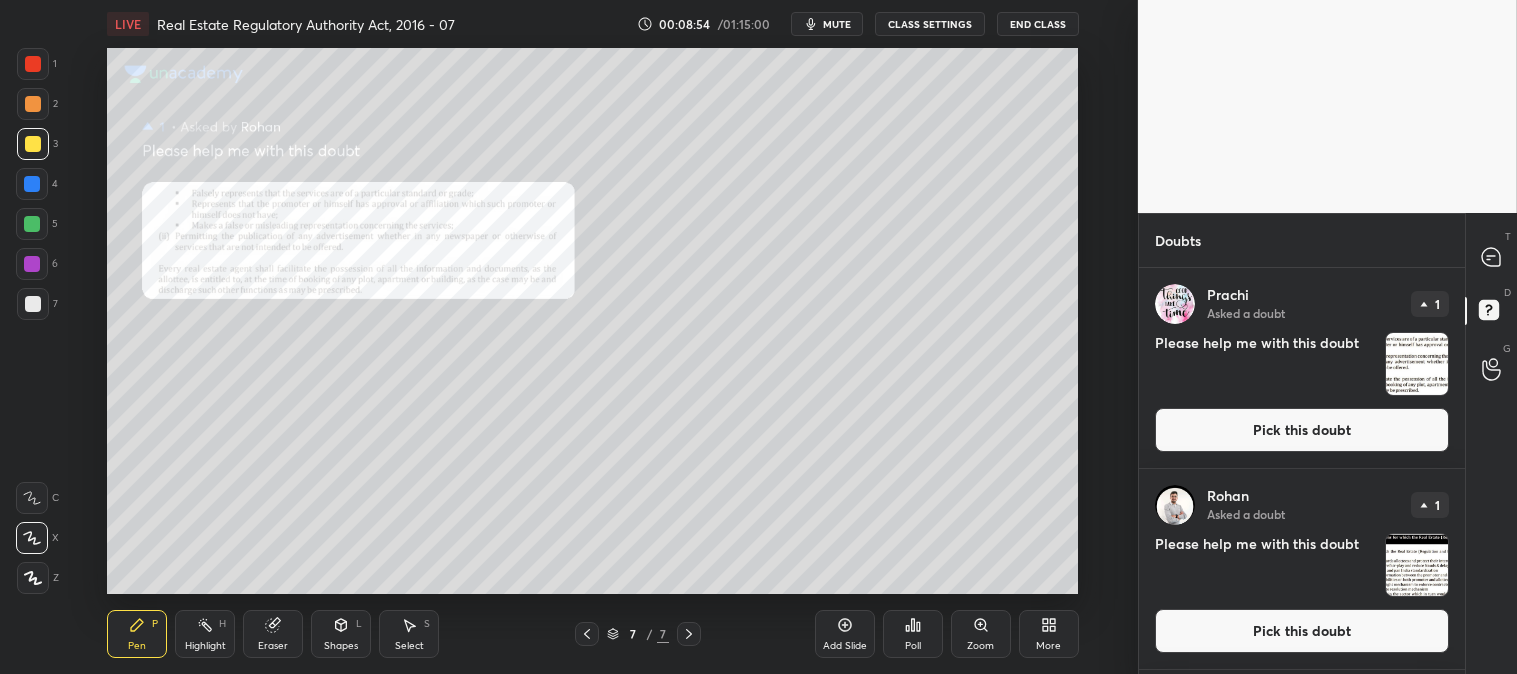 click on "Zoom" at bounding box center (981, 634) 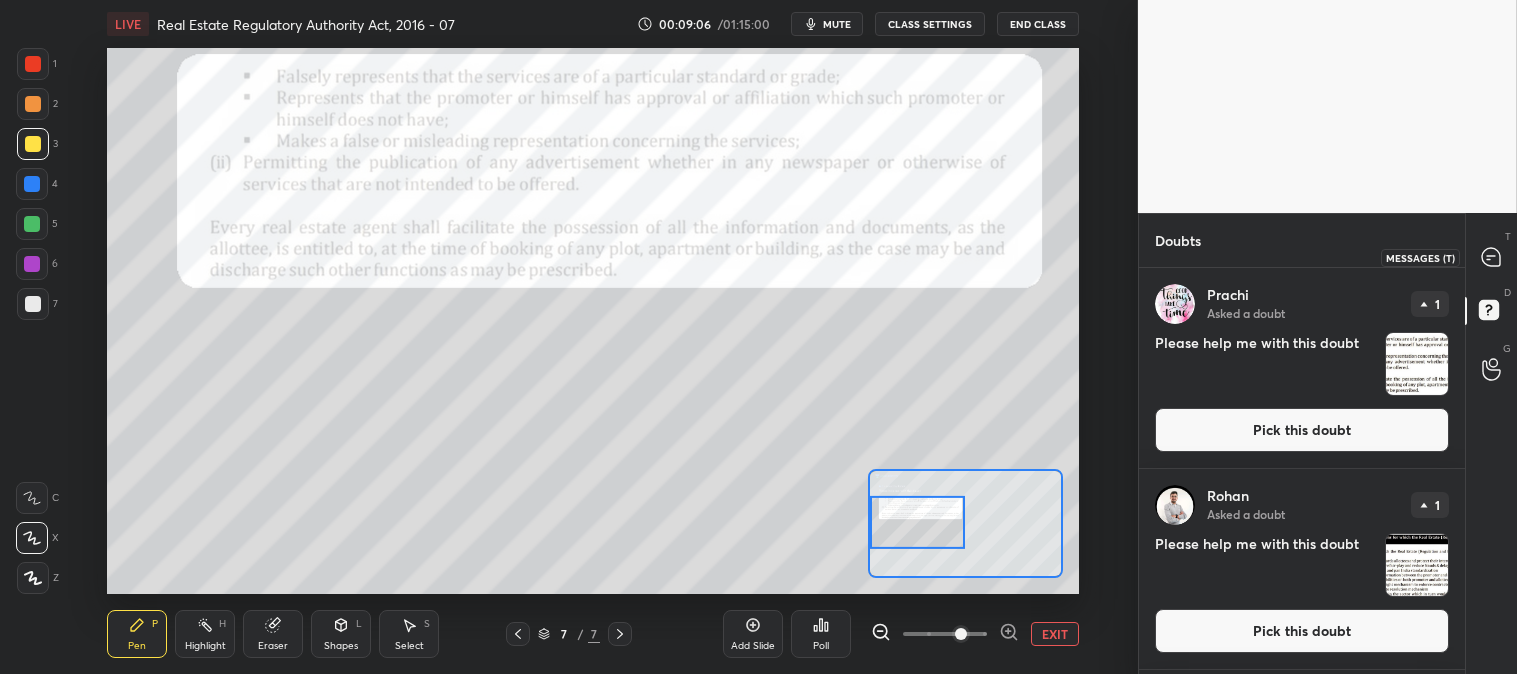 click 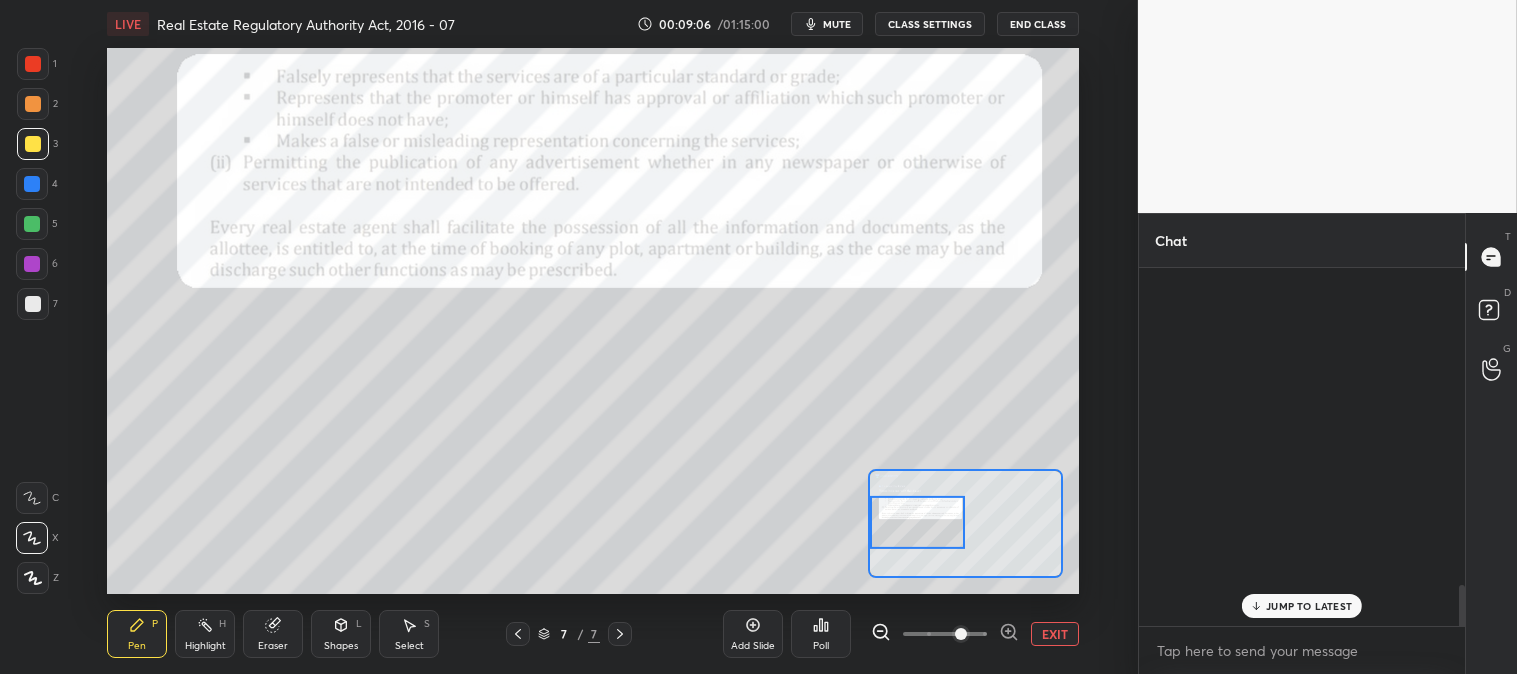 scroll, scrollTop: 3477, scrollLeft: 0, axis: vertical 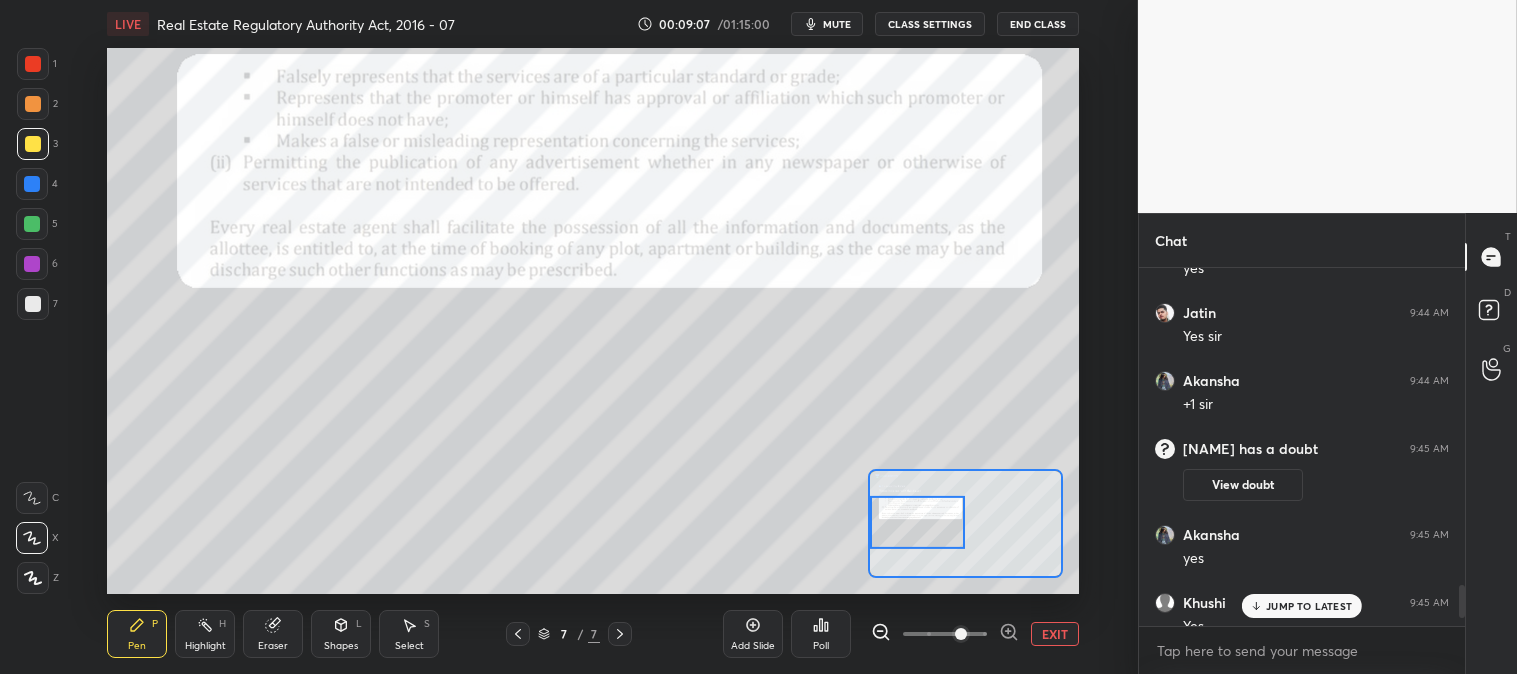 click on "JUMP TO LATEST" at bounding box center [1309, 606] 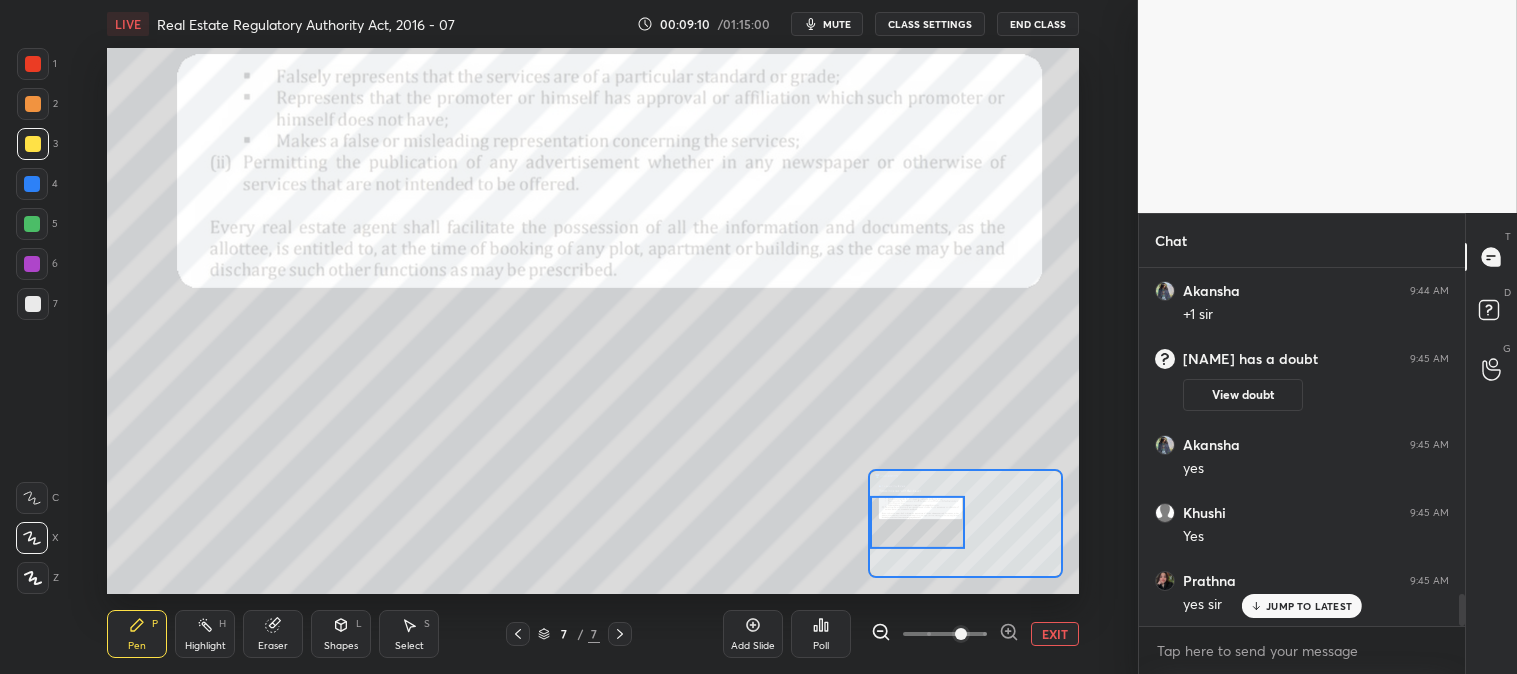 scroll, scrollTop: 3635, scrollLeft: 0, axis: vertical 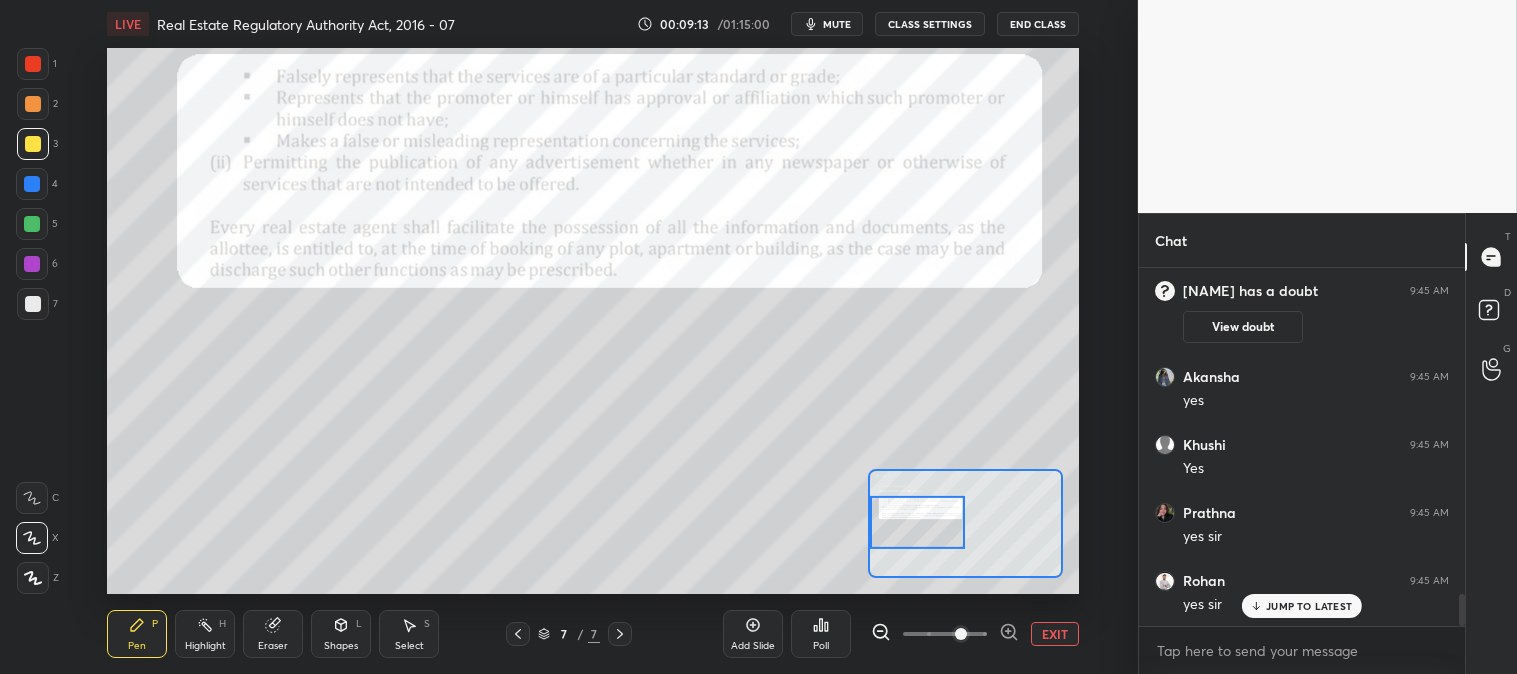 click 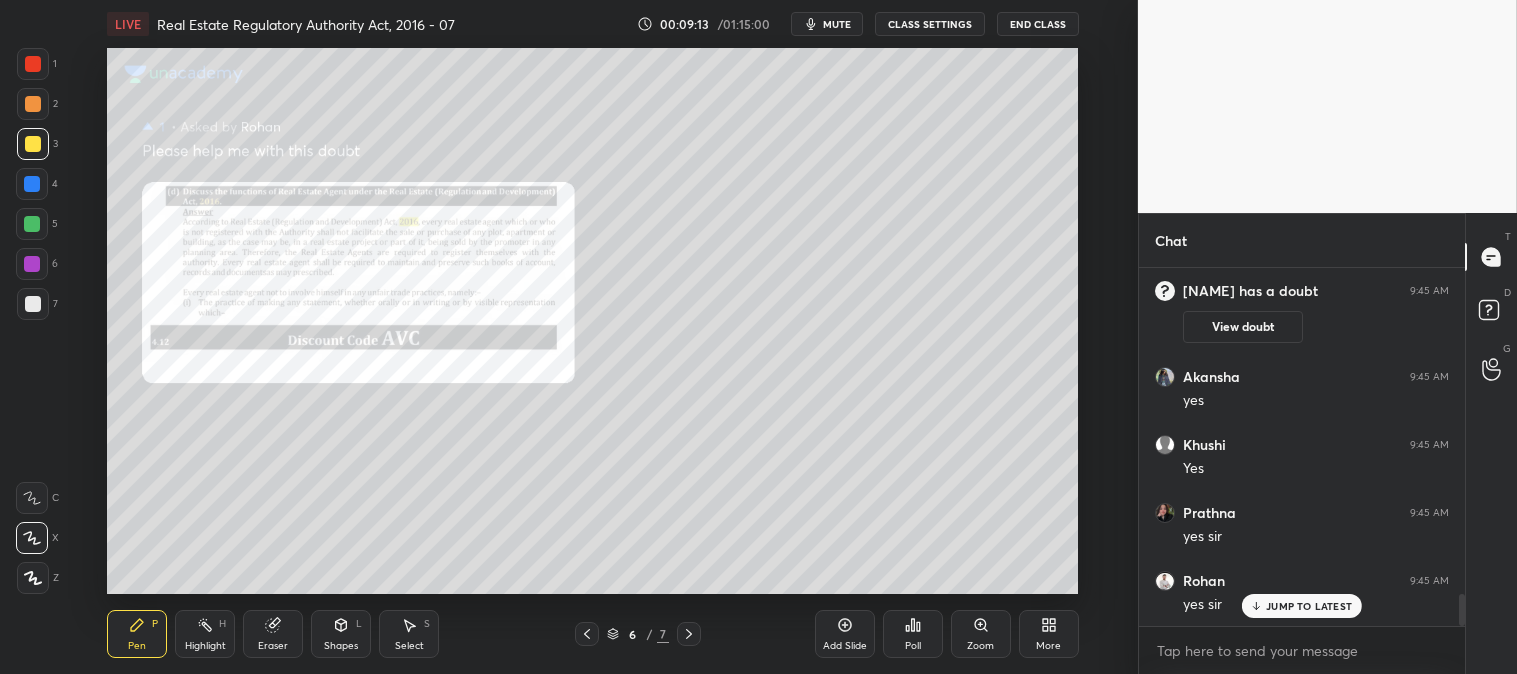 scroll, scrollTop: 3703, scrollLeft: 0, axis: vertical 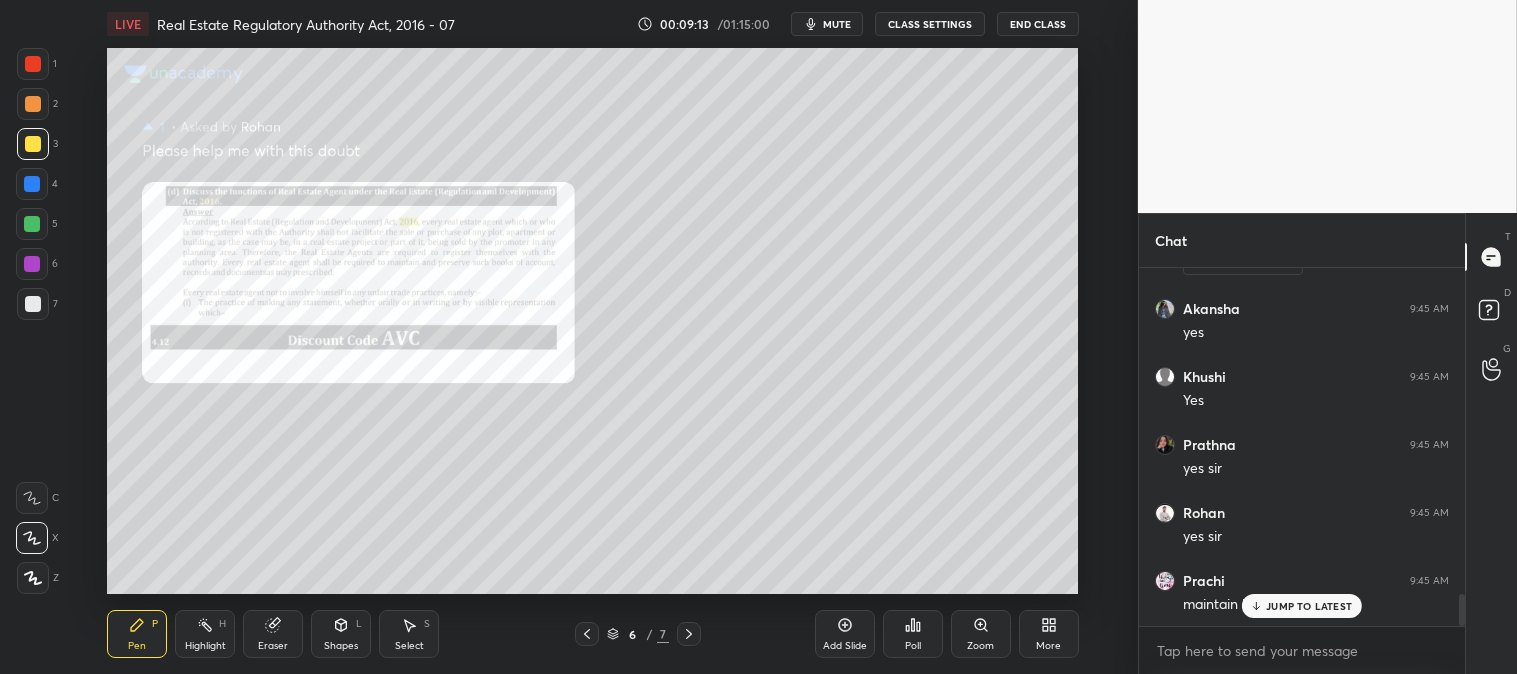 click 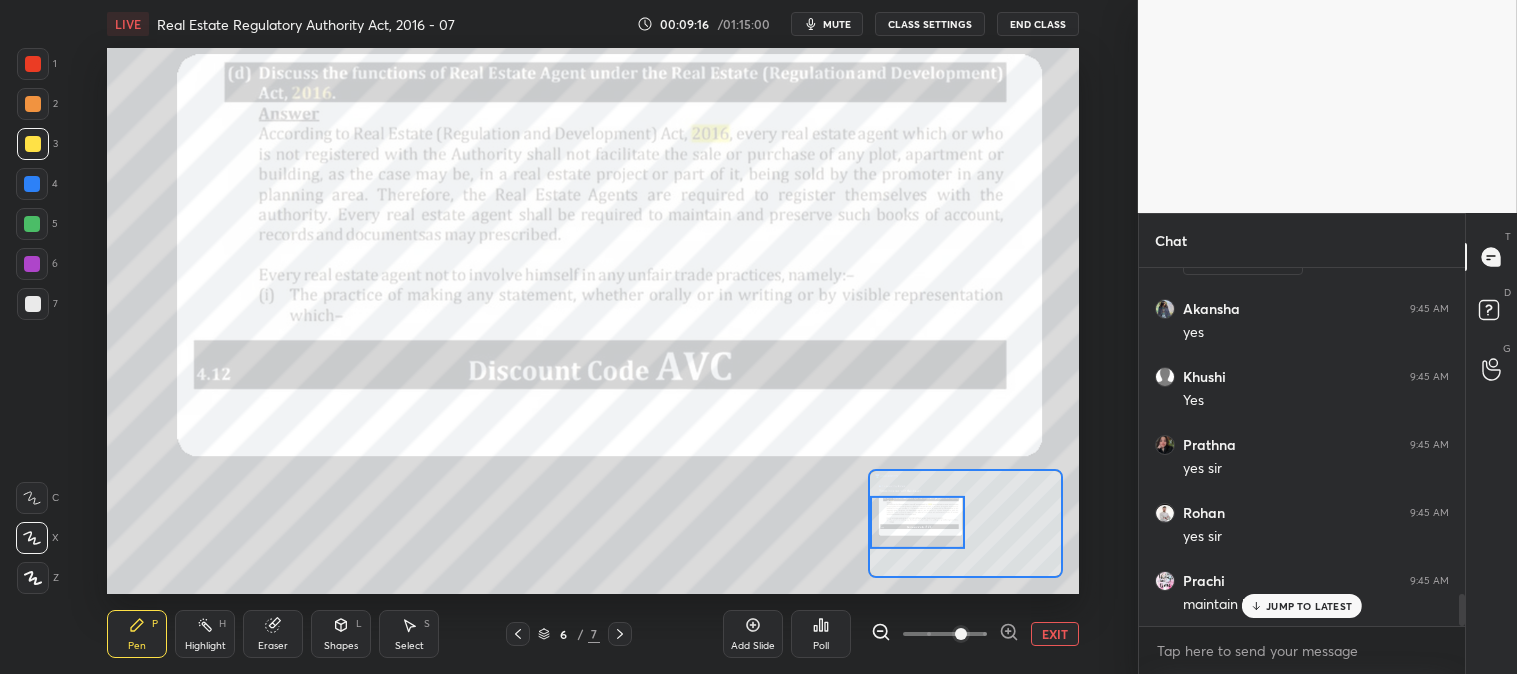 click on "JUMP TO LATEST" at bounding box center [1309, 606] 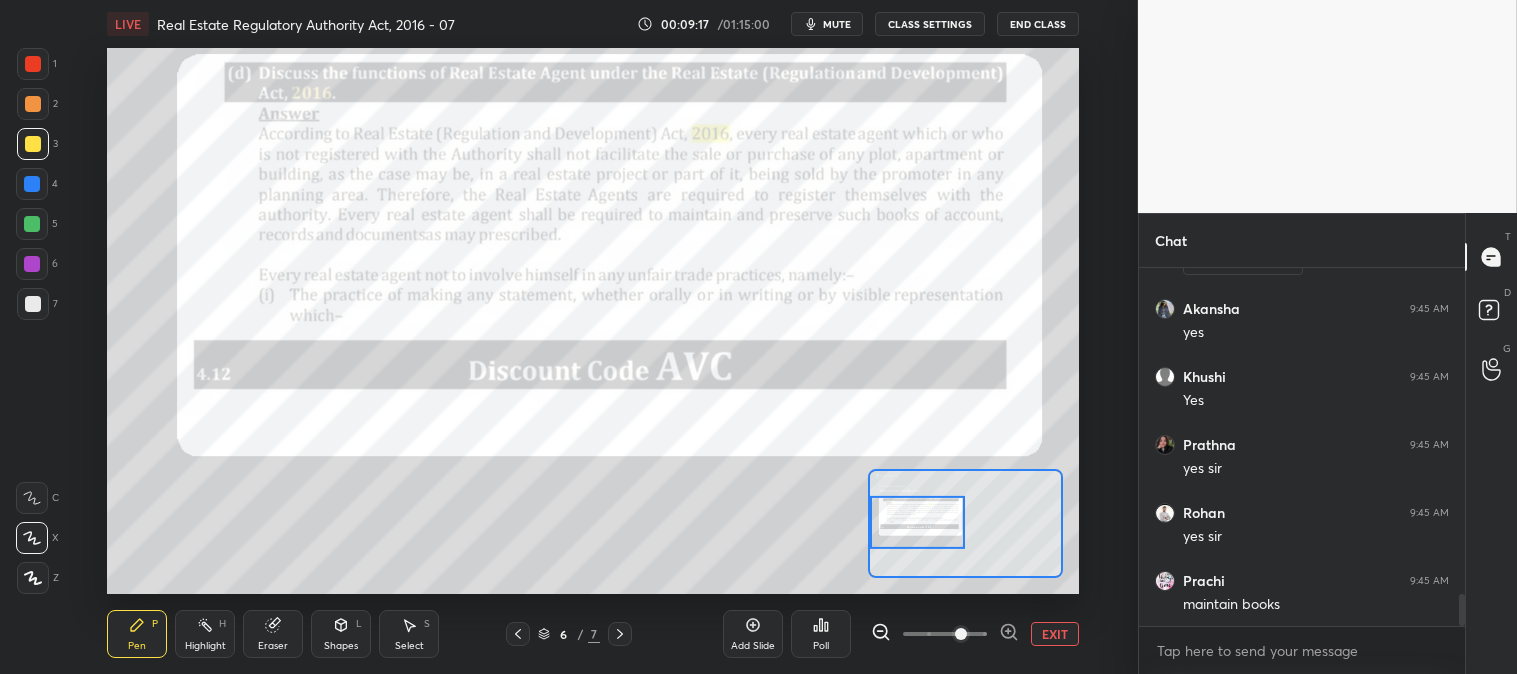 click at bounding box center (33, 64) 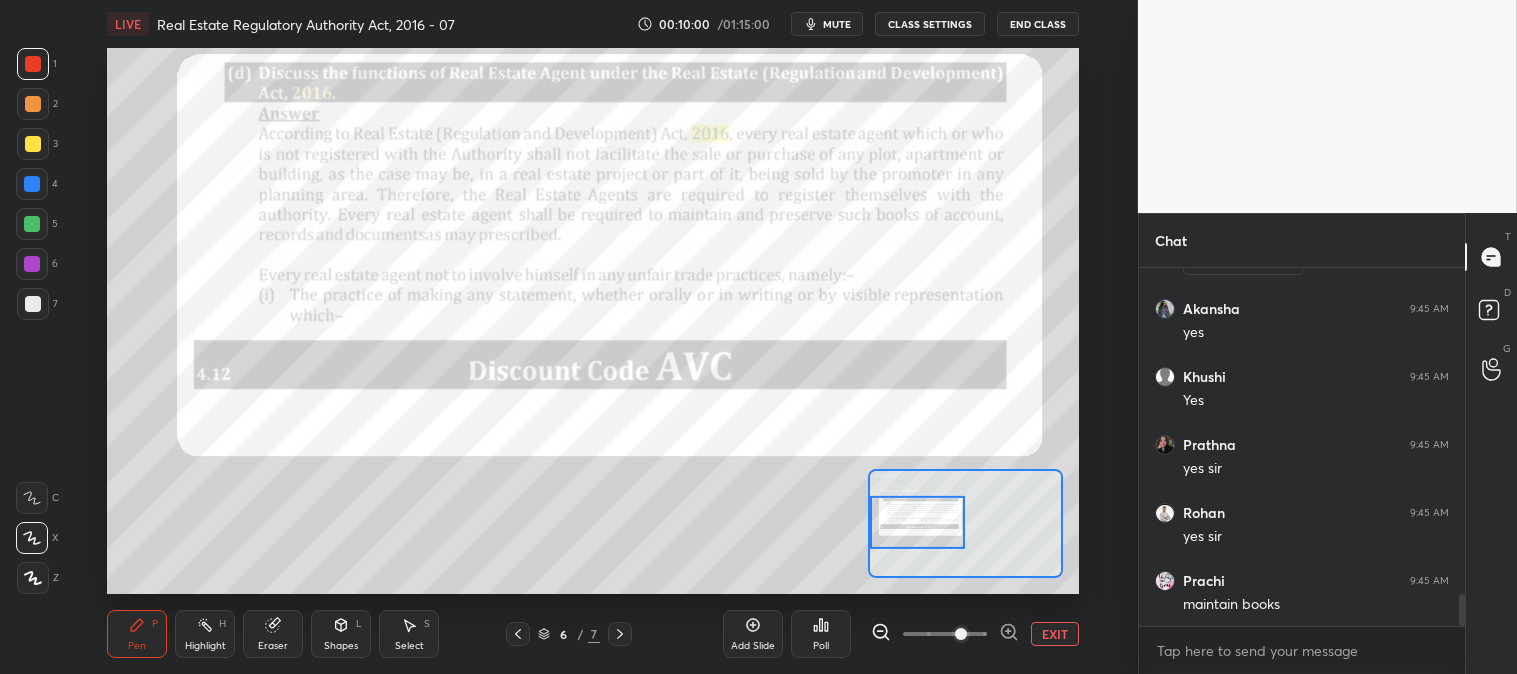 scroll, scrollTop: 3771, scrollLeft: 0, axis: vertical 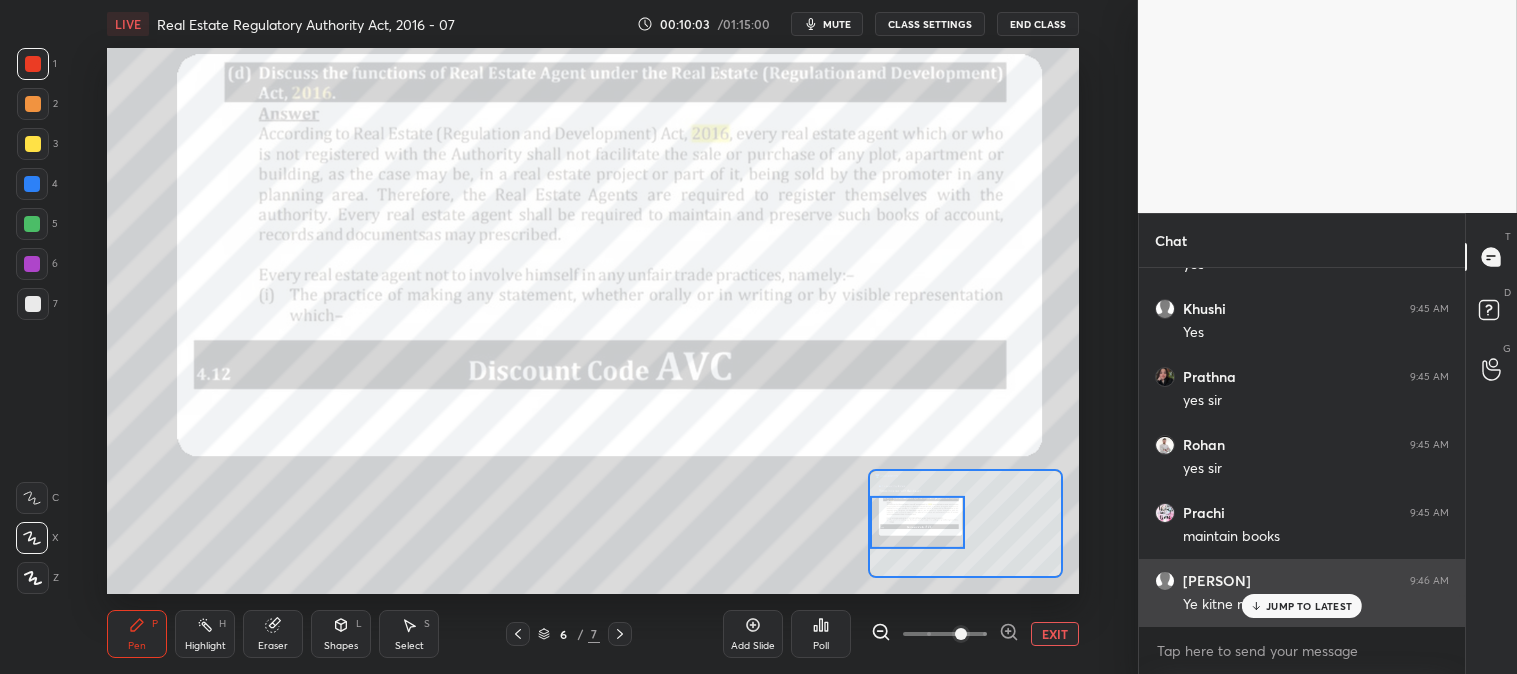click on "JUMP TO LATEST" at bounding box center (1309, 606) 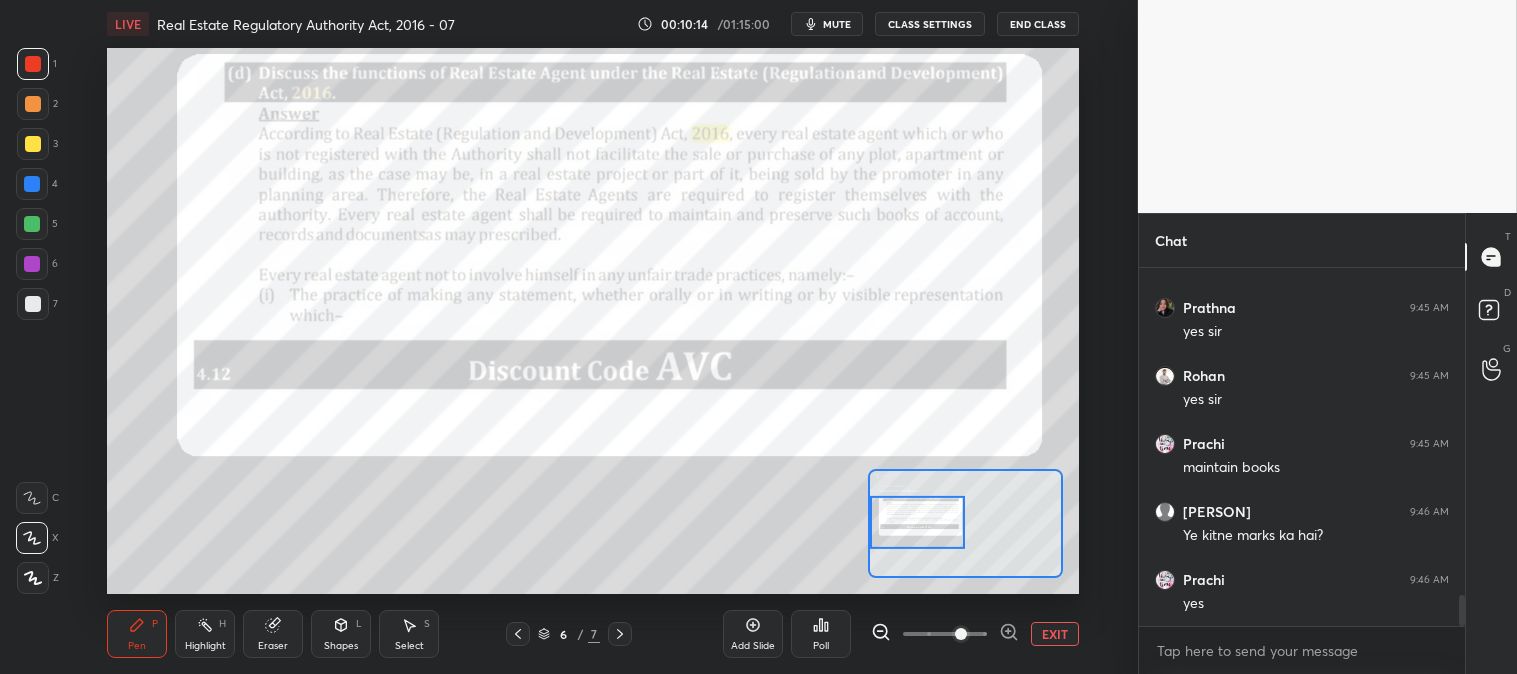 scroll, scrollTop: 3907, scrollLeft: 0, axis: vertical 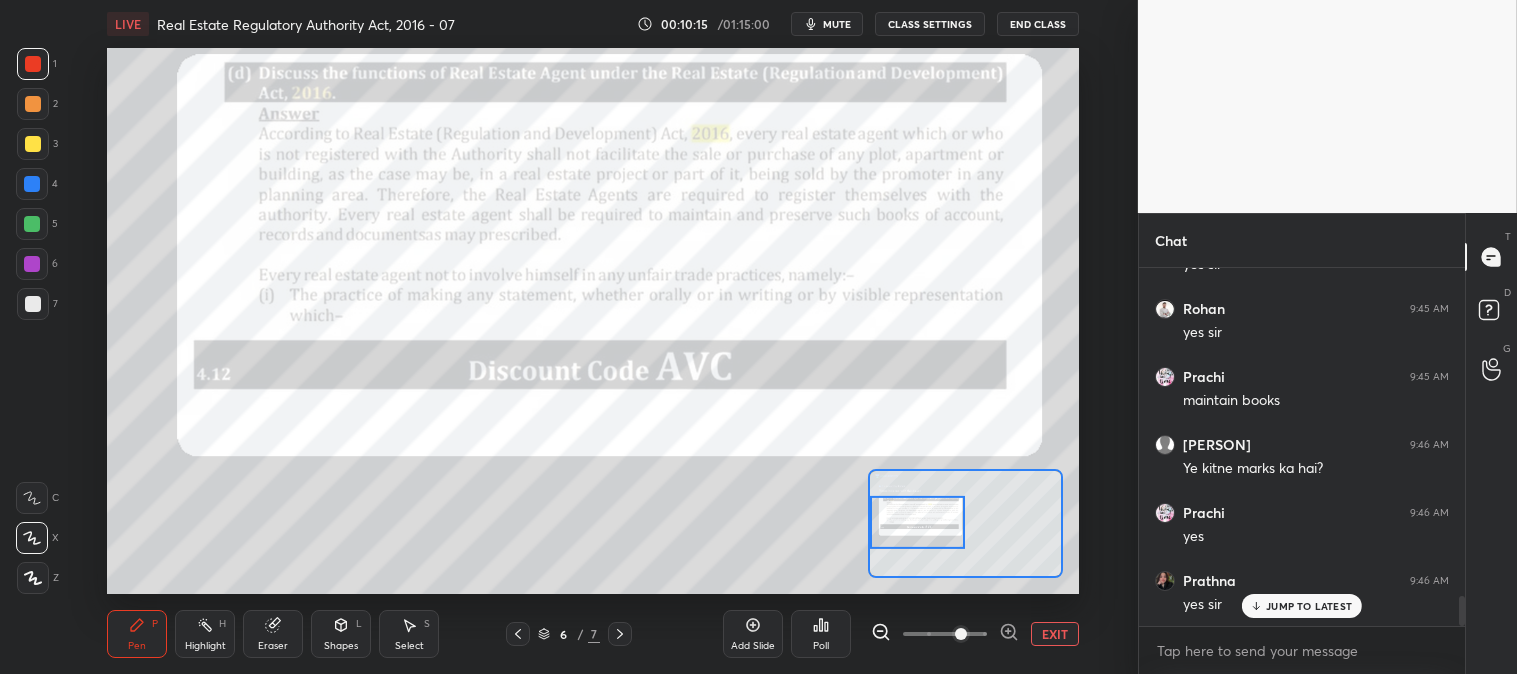 click 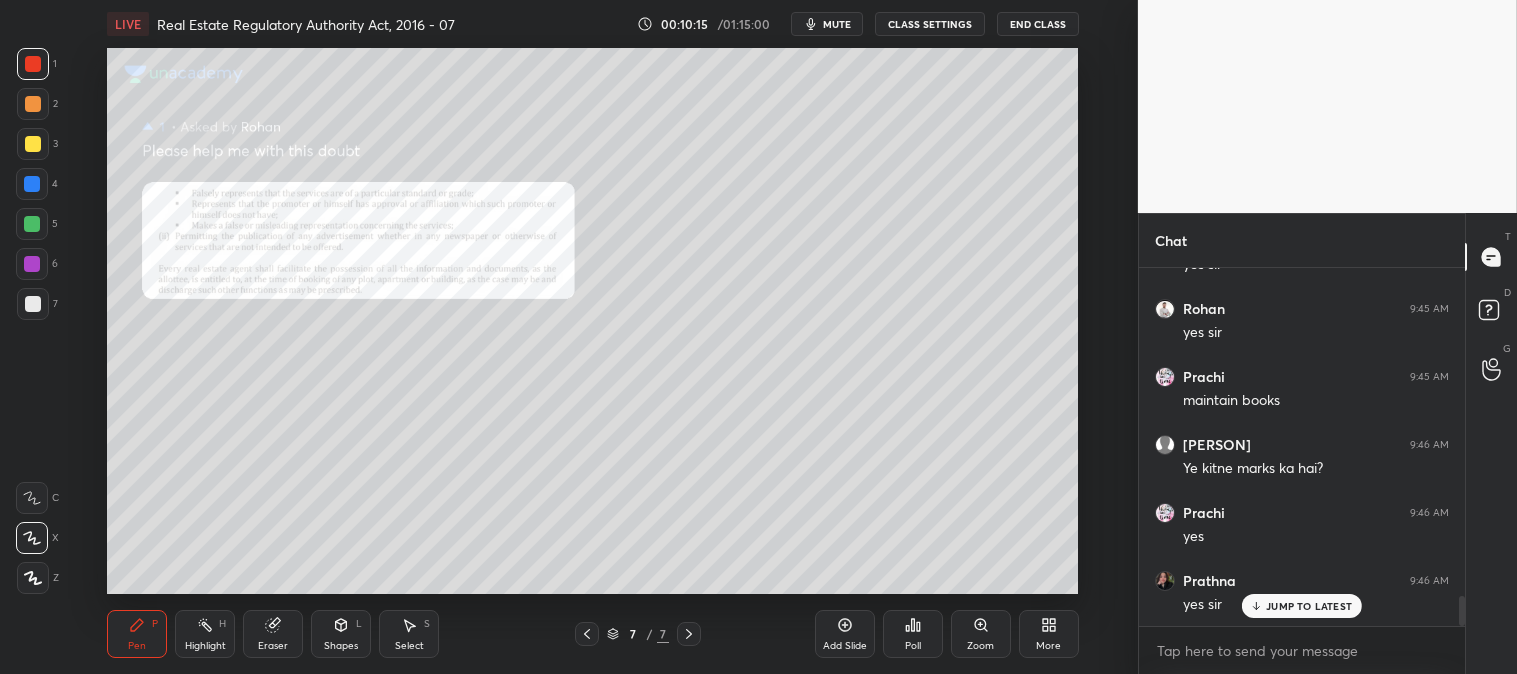 scroll, scrollTop: 3975, scrollLeft: 0, axis: vertical 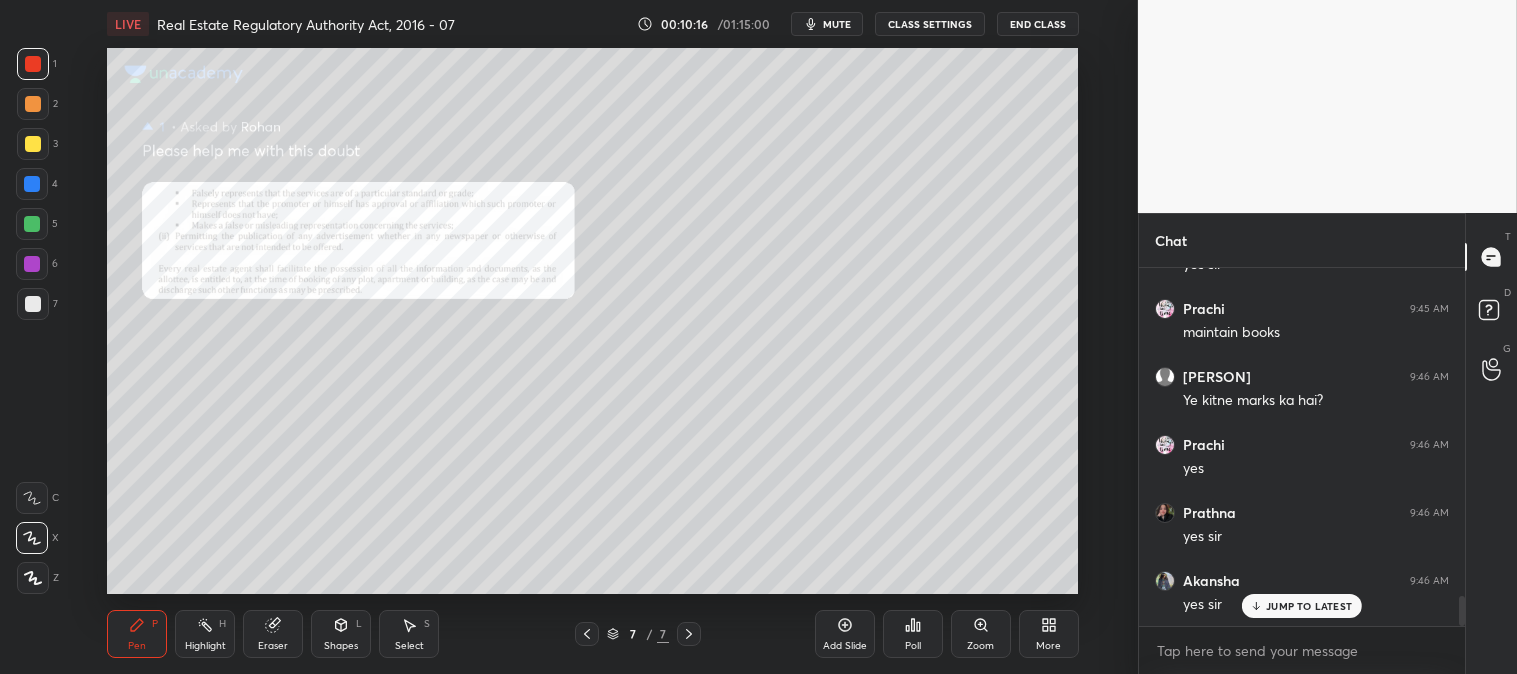 click on "Zoom" at bounding box center [980, 646] 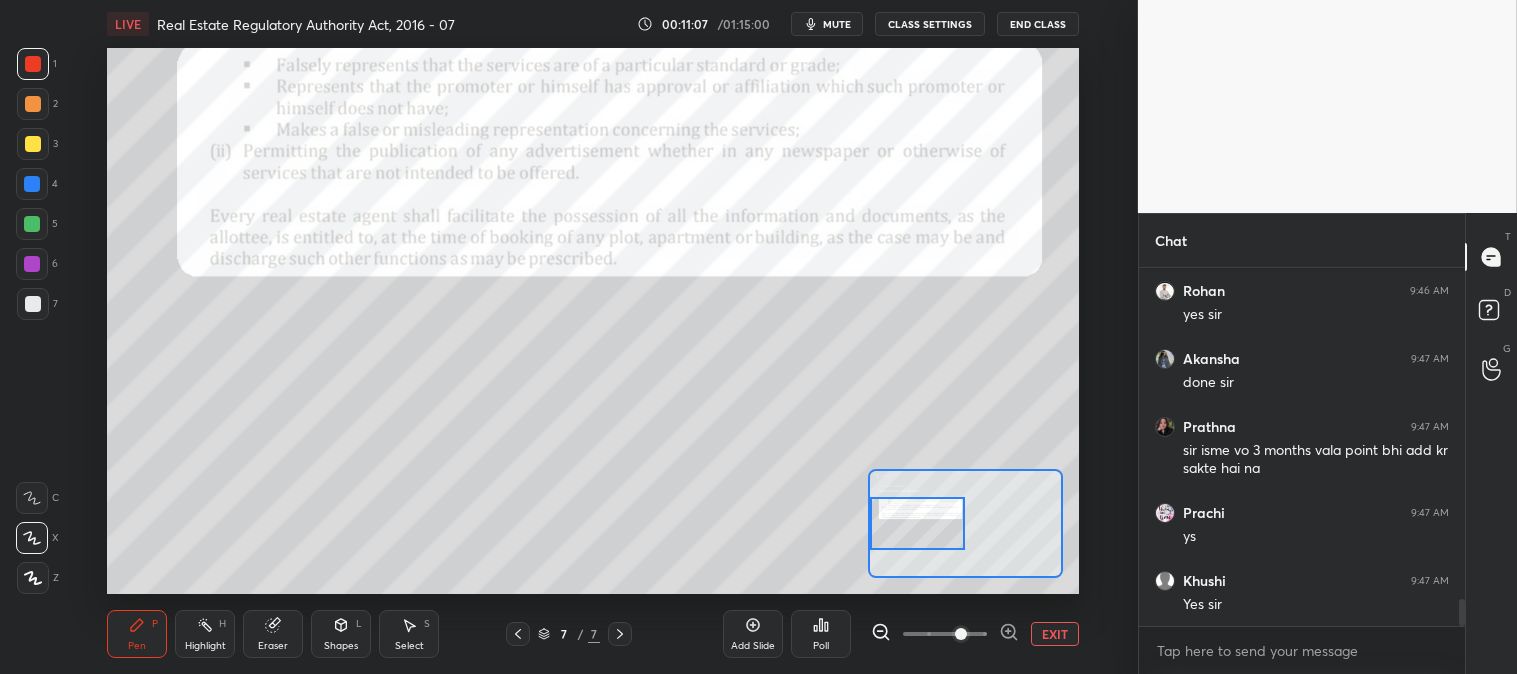 scroll, scrollTop: 4470, scrollLeft: 0, axis: vertical 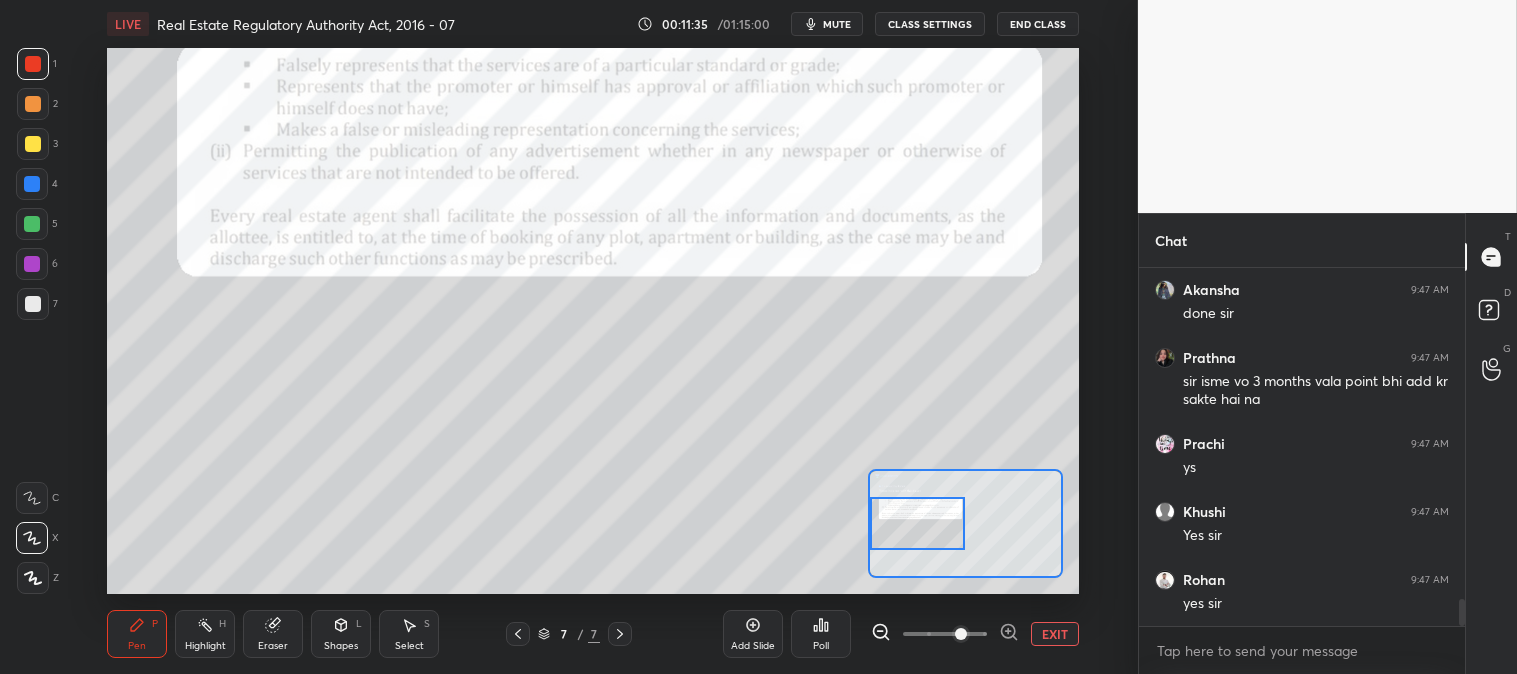 click 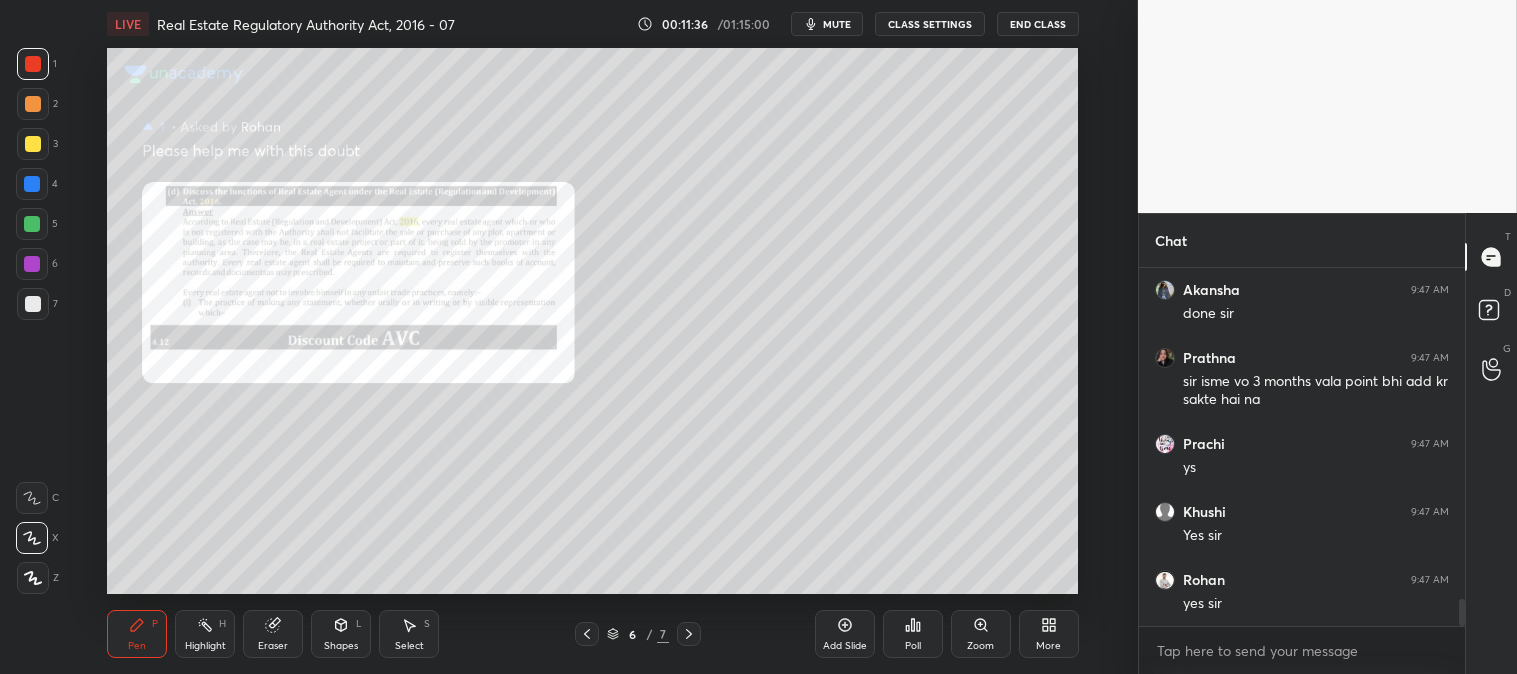 click 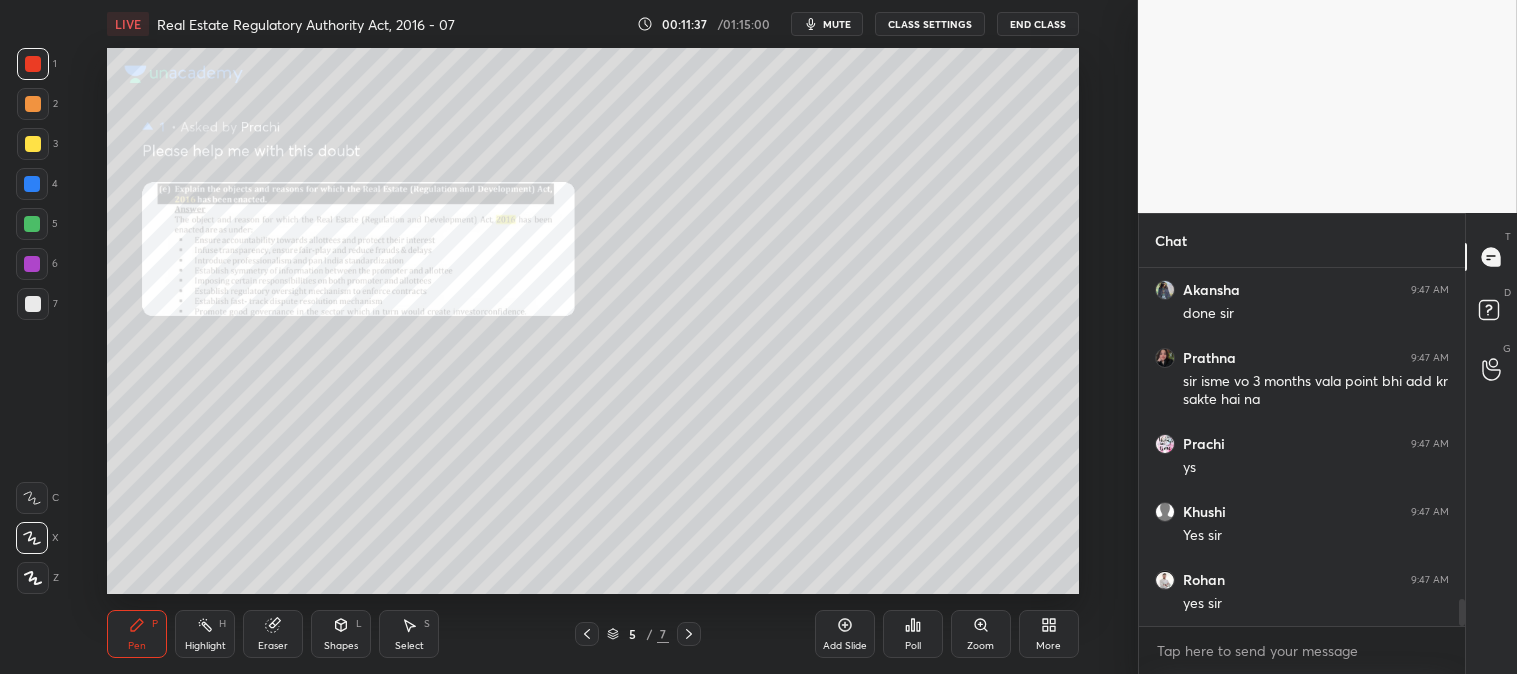 click 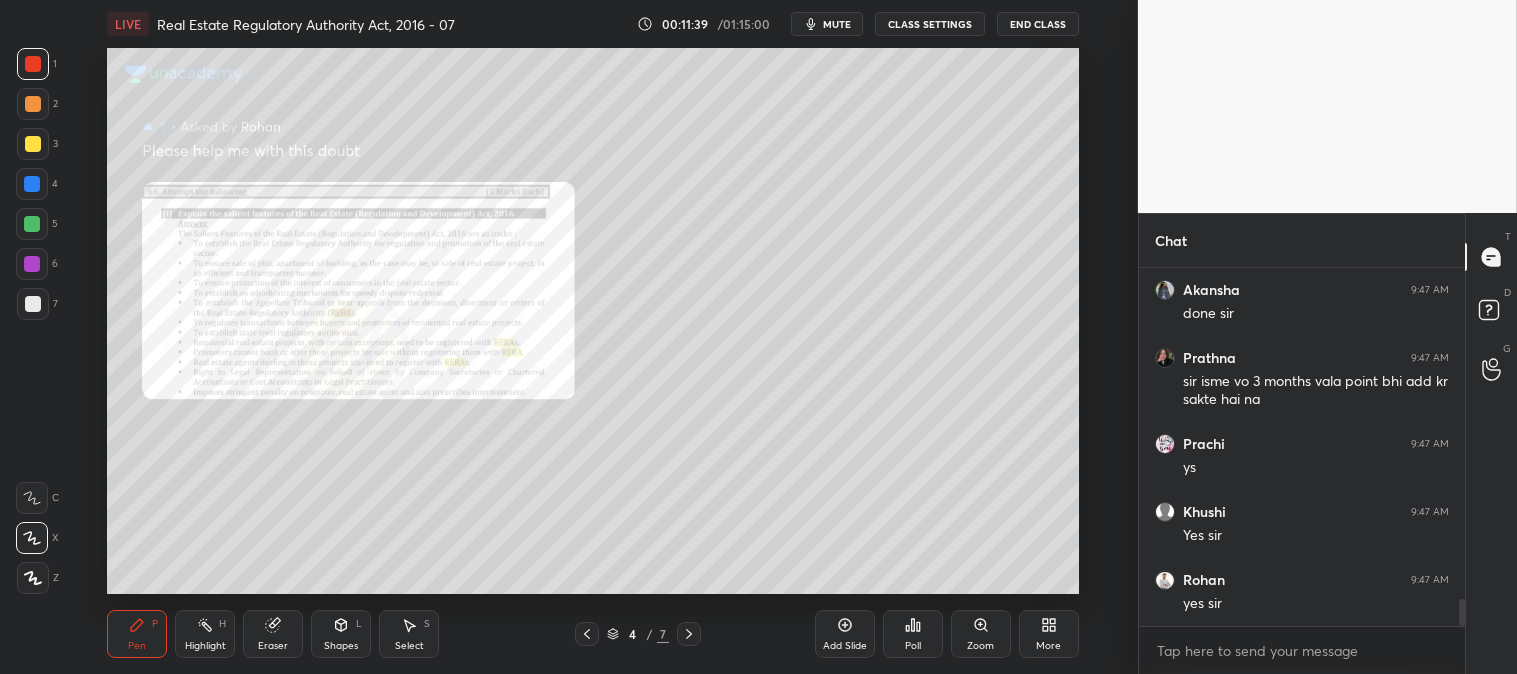 click 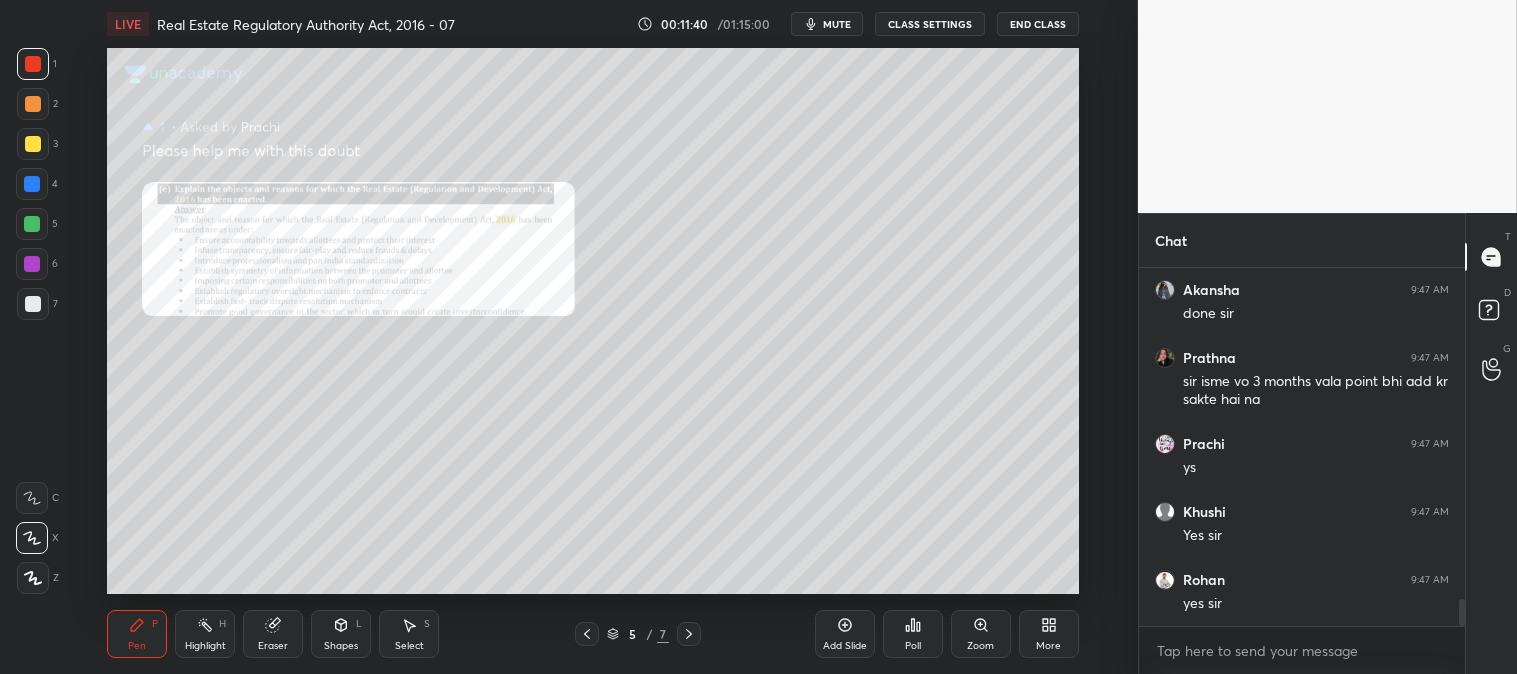 click 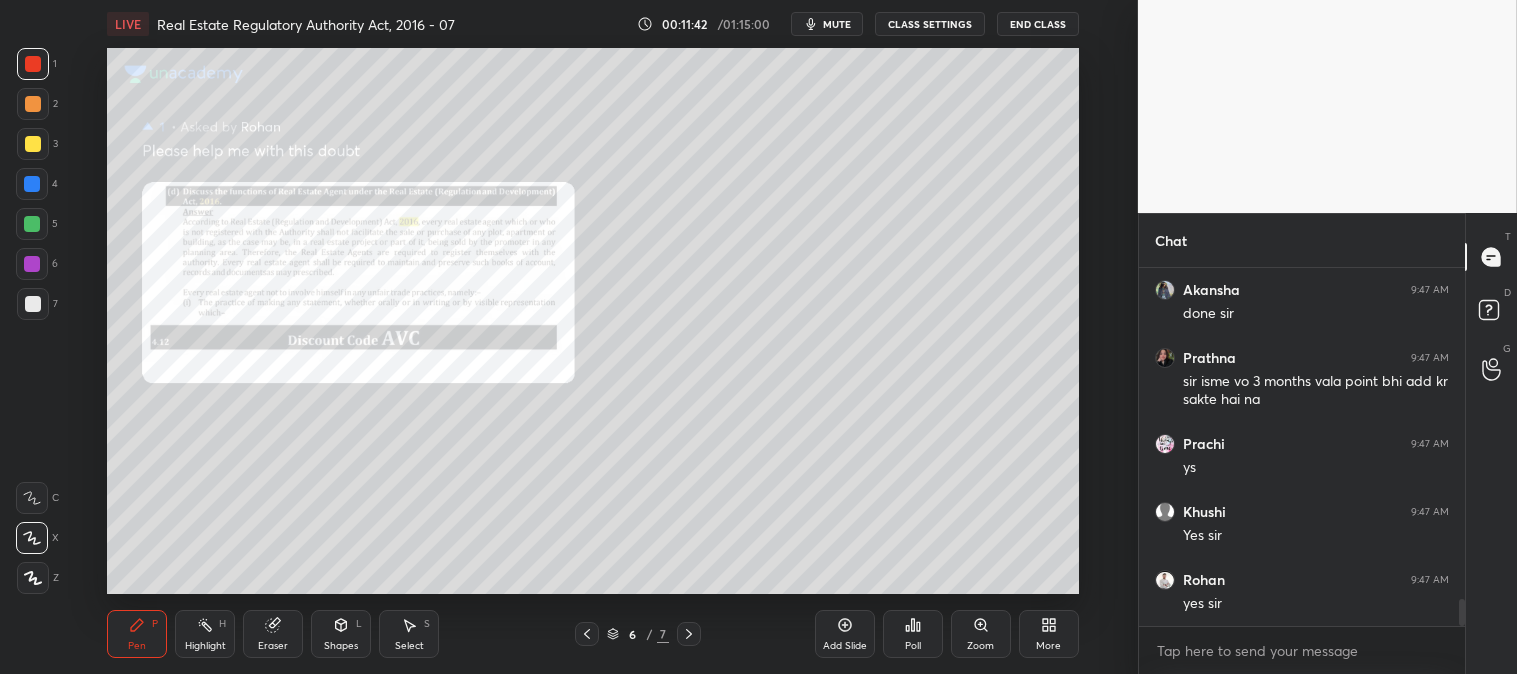 click 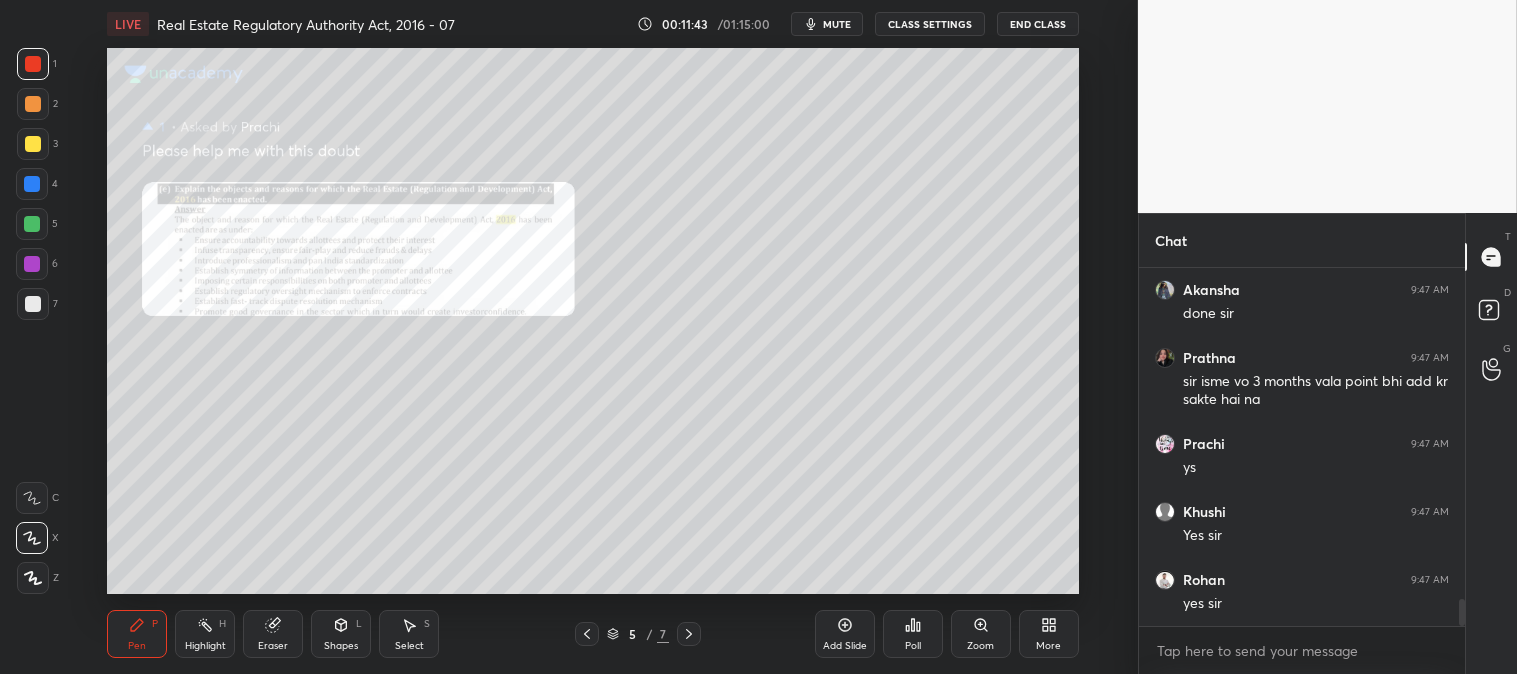 click 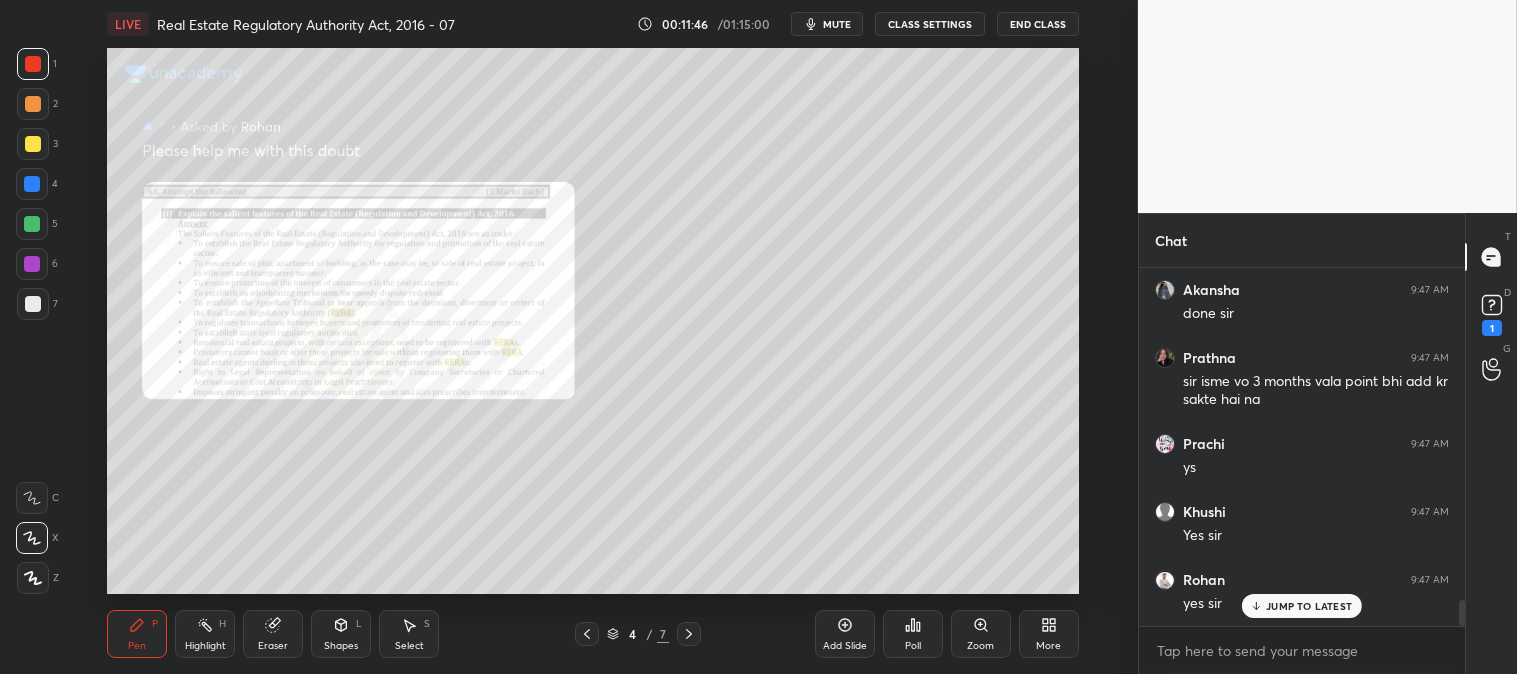 scroll, scrollTop: 4555, scrollLeft: 0, axis: vertical 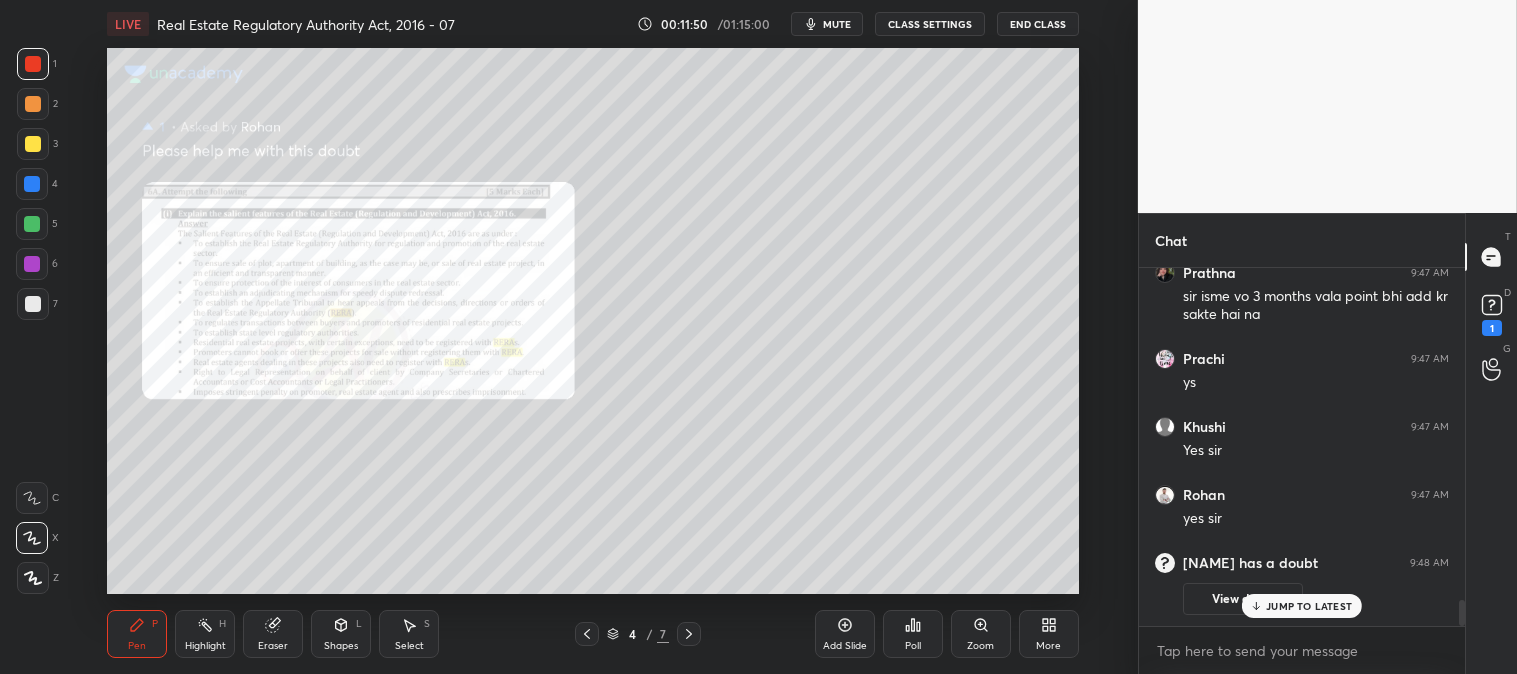 click 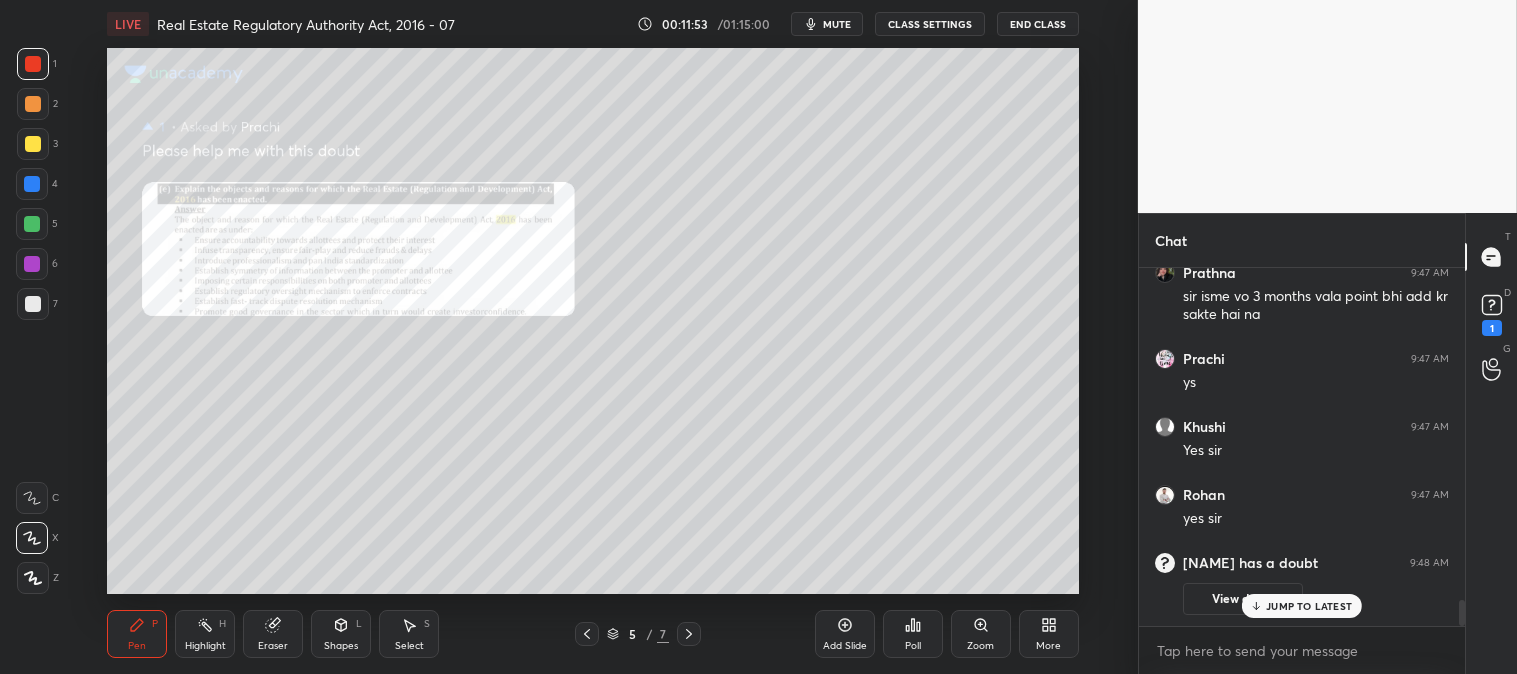 click 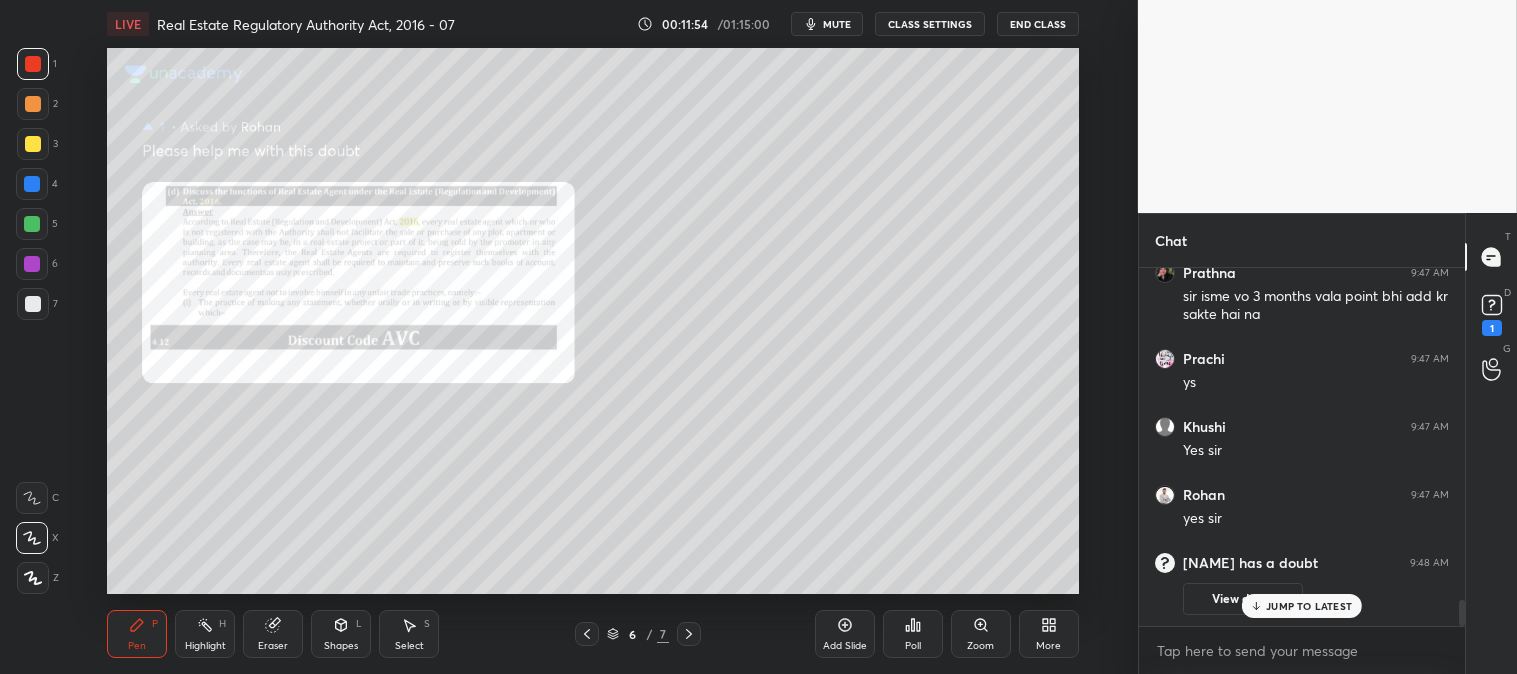 click 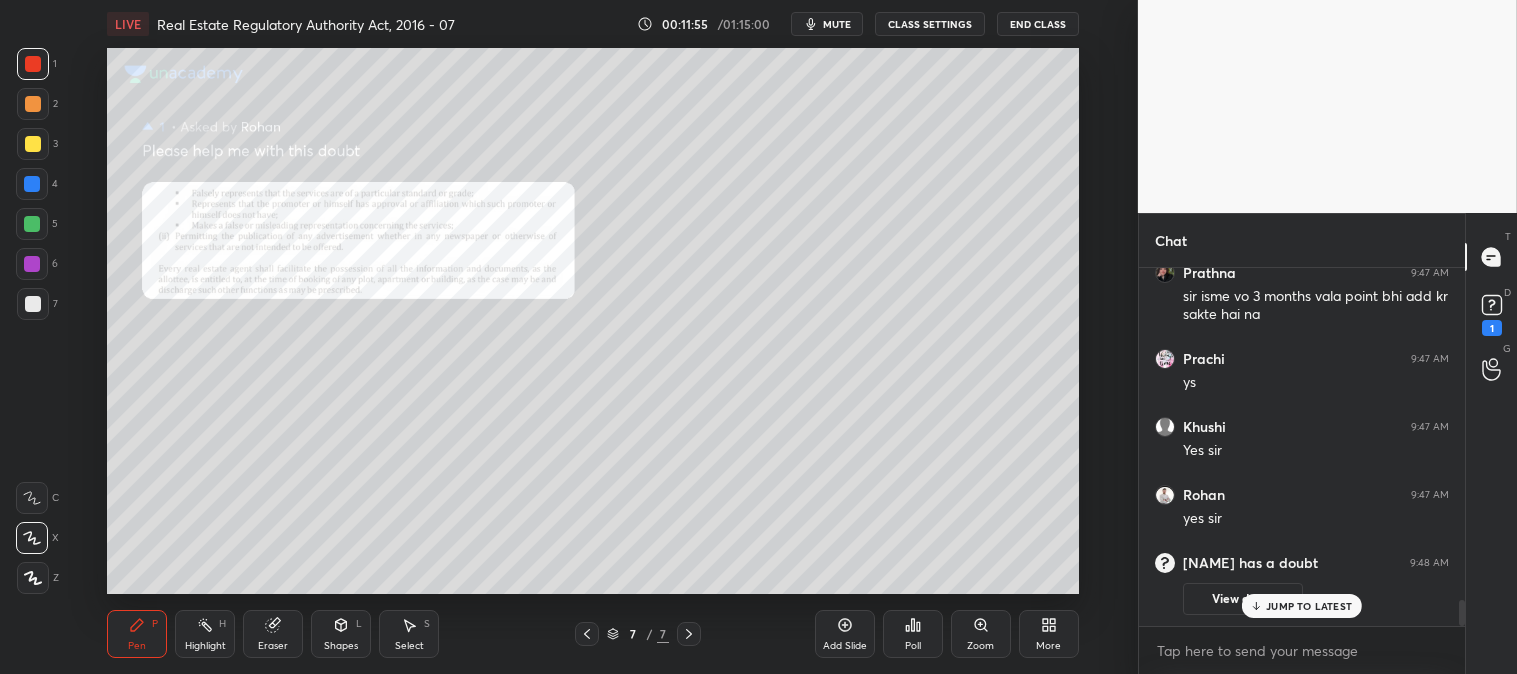 click 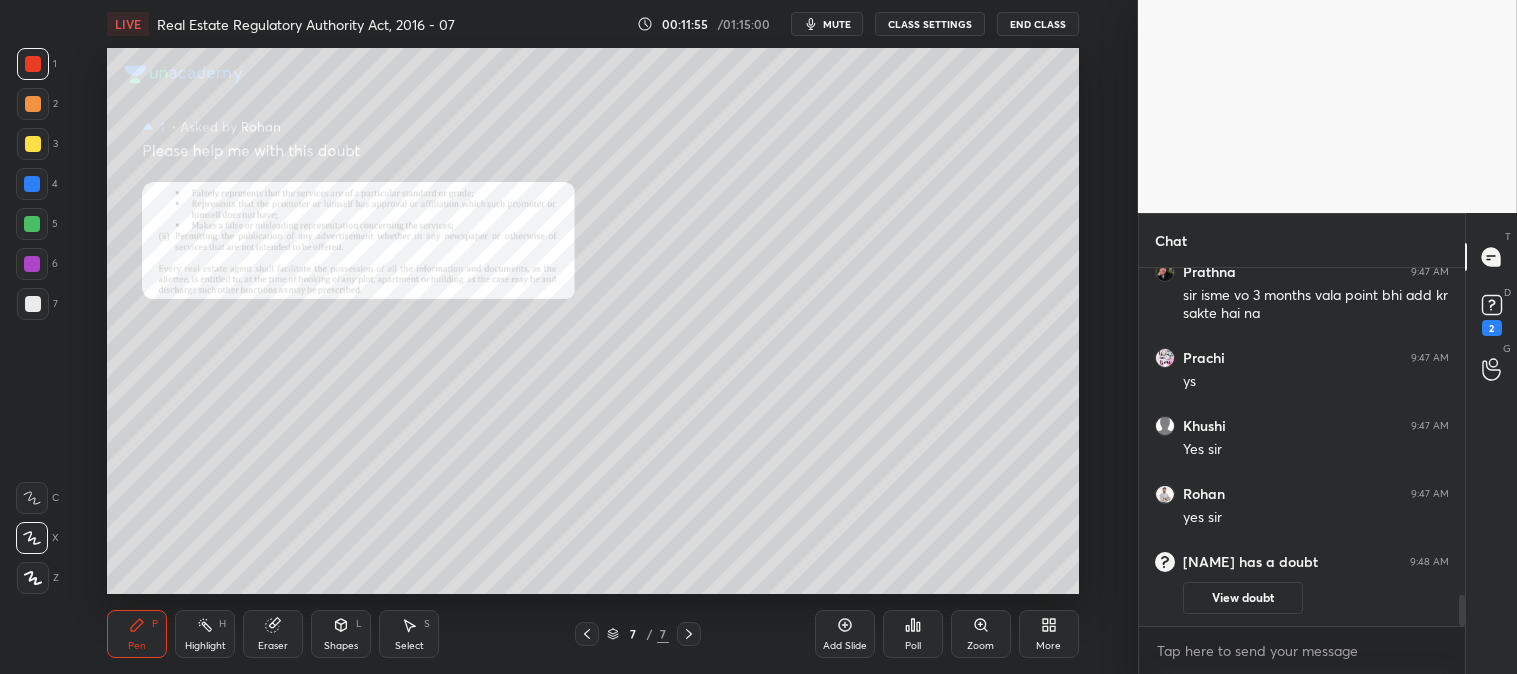 scroll, scrollTop: 3797, scrollLeft: 0, axis: vertical 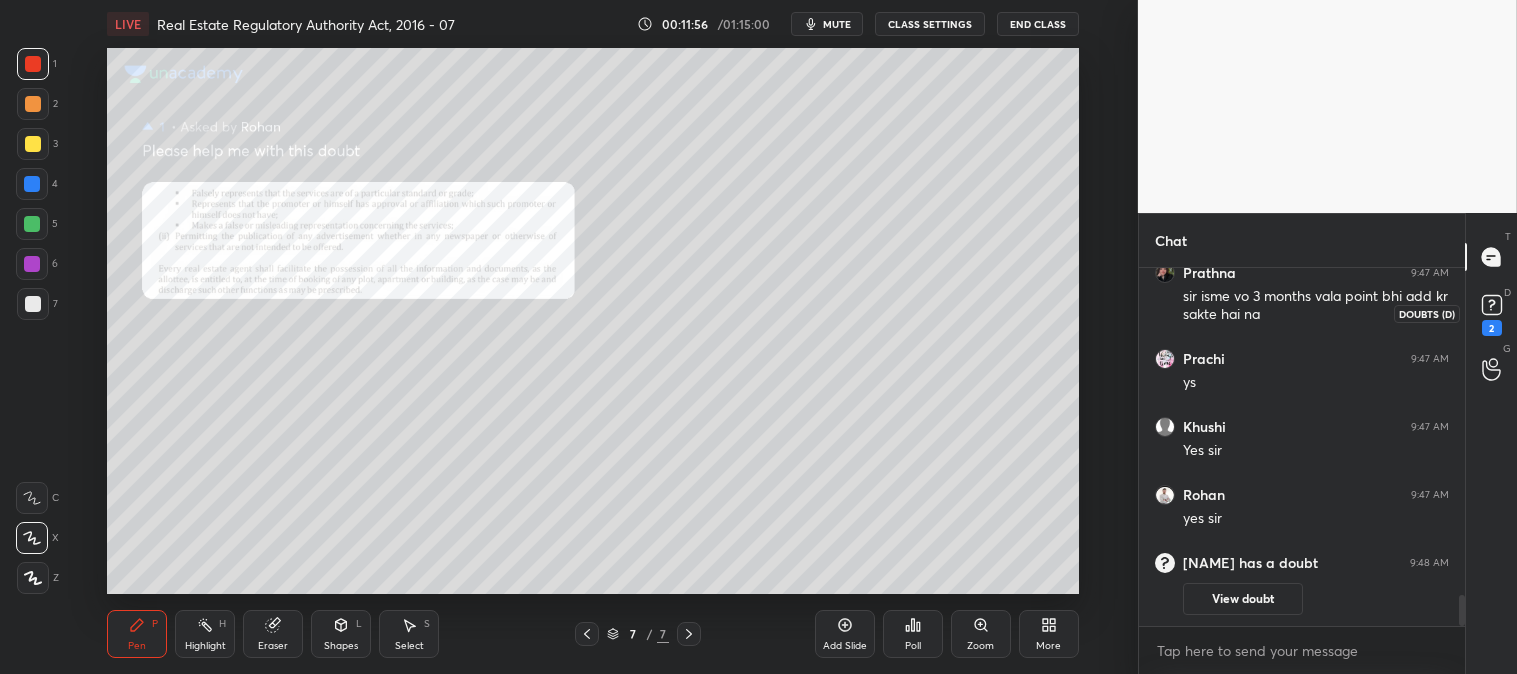 click 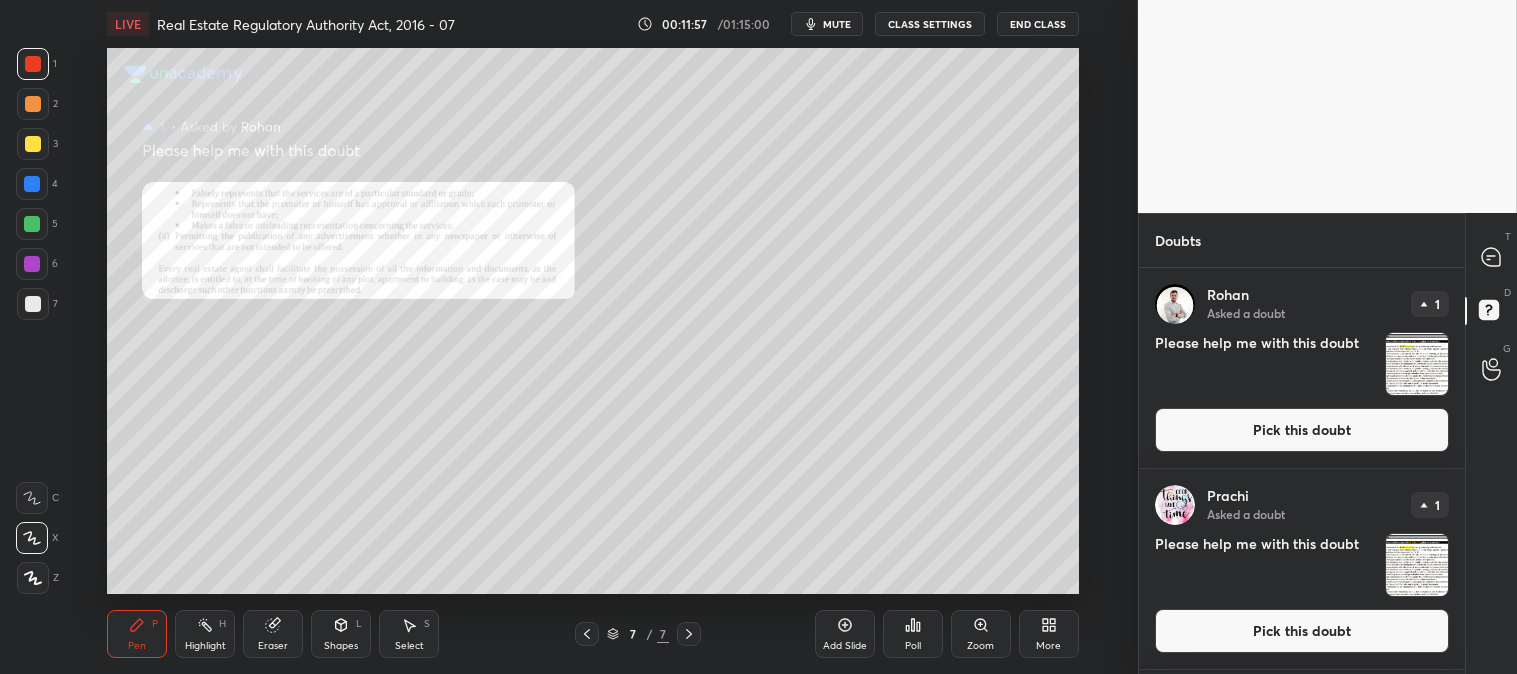 click on "Pick this doubt" at bounding box center (1302, 430) 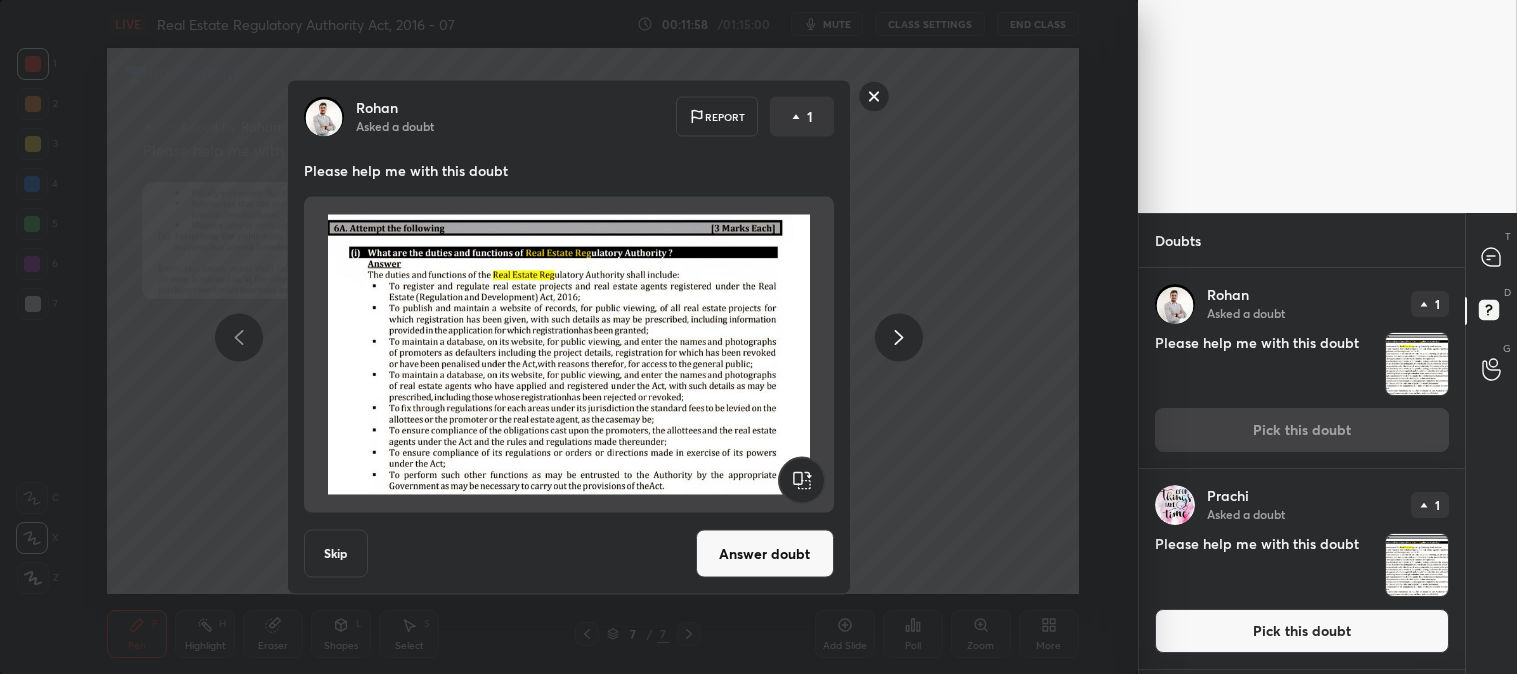 click on "Answer doubt" at bounding box center (765, 554) 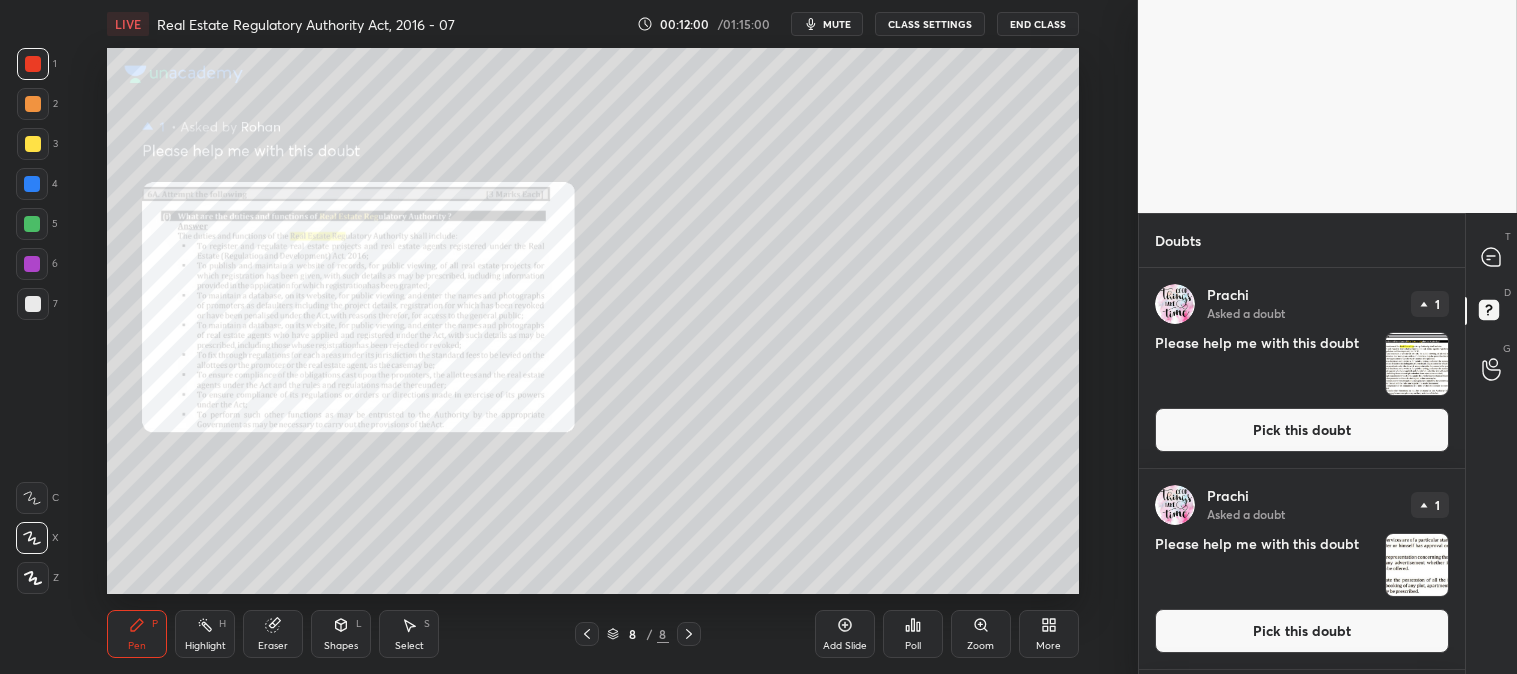 click 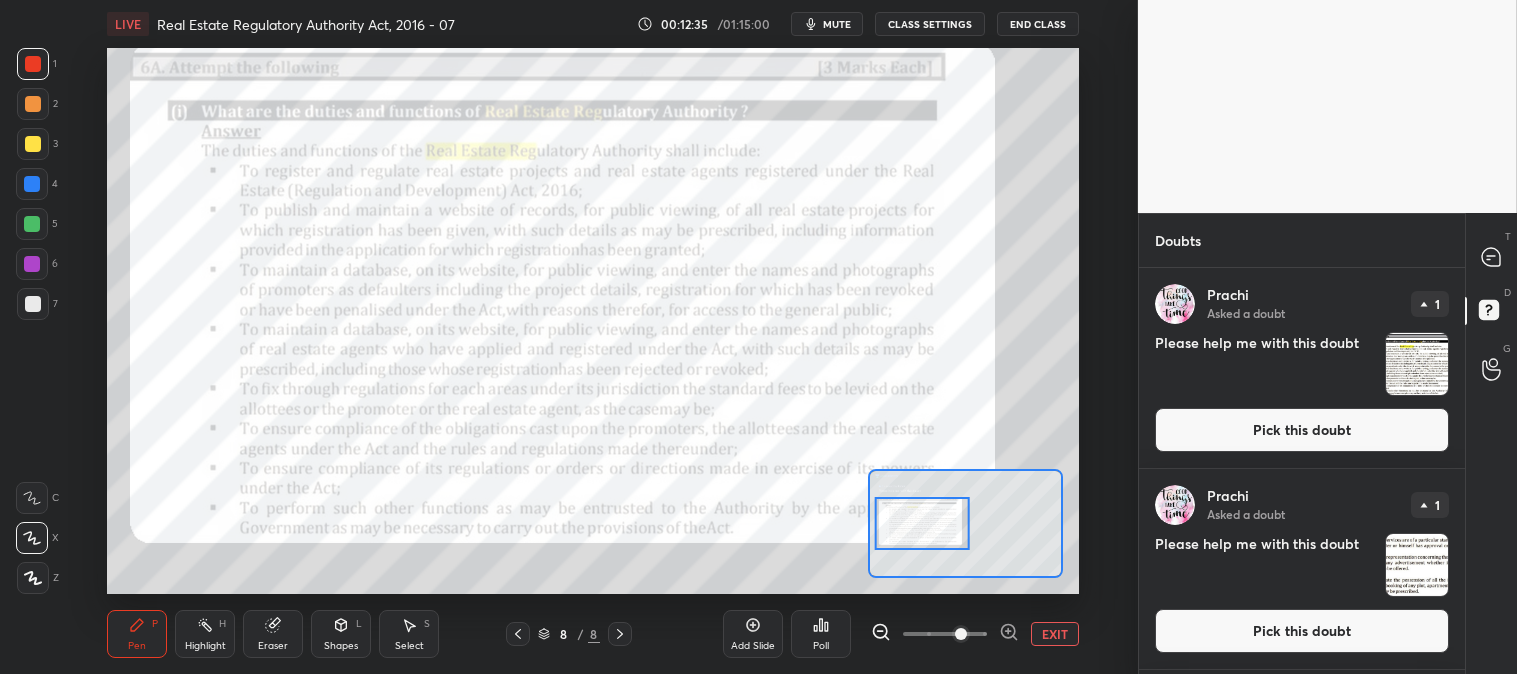 click on "mute" at bounding box center (837, 24) 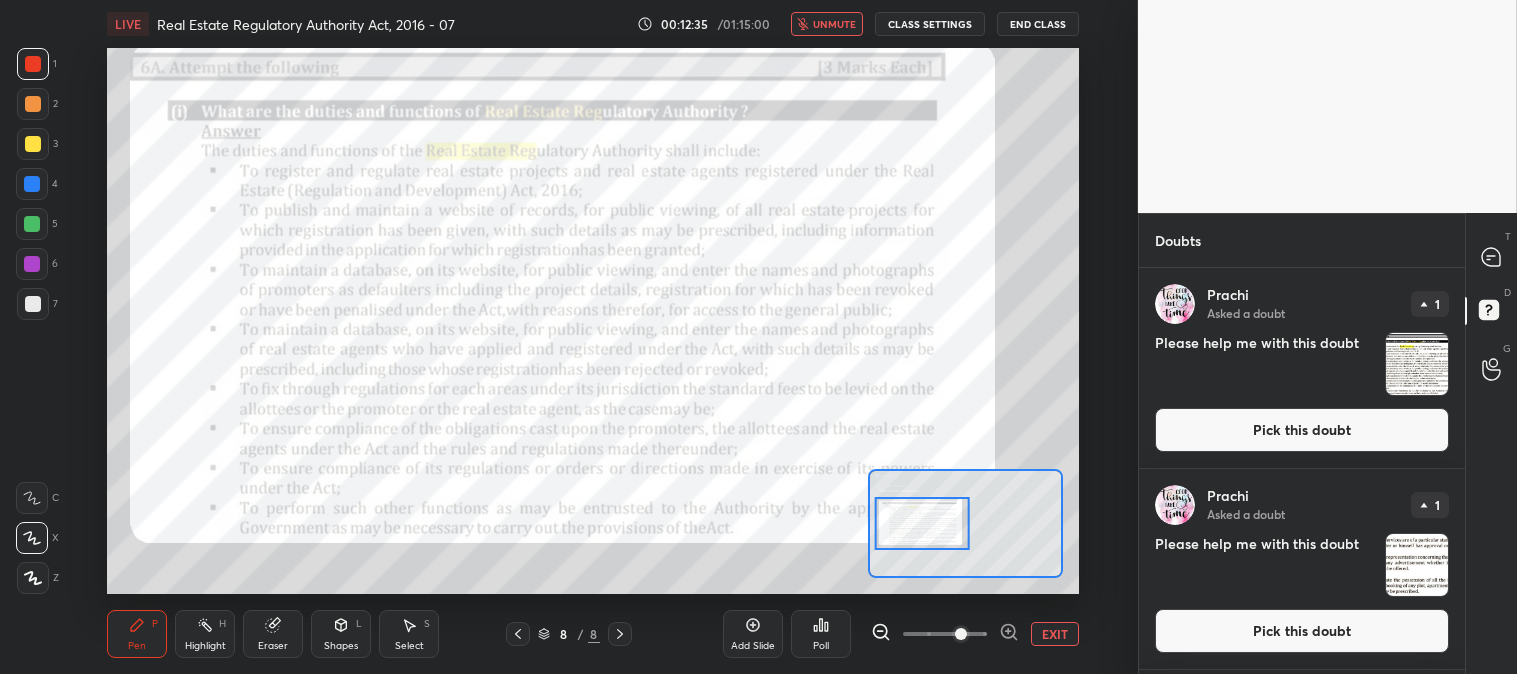 click on "unmute" at bounding box center [834, 24] 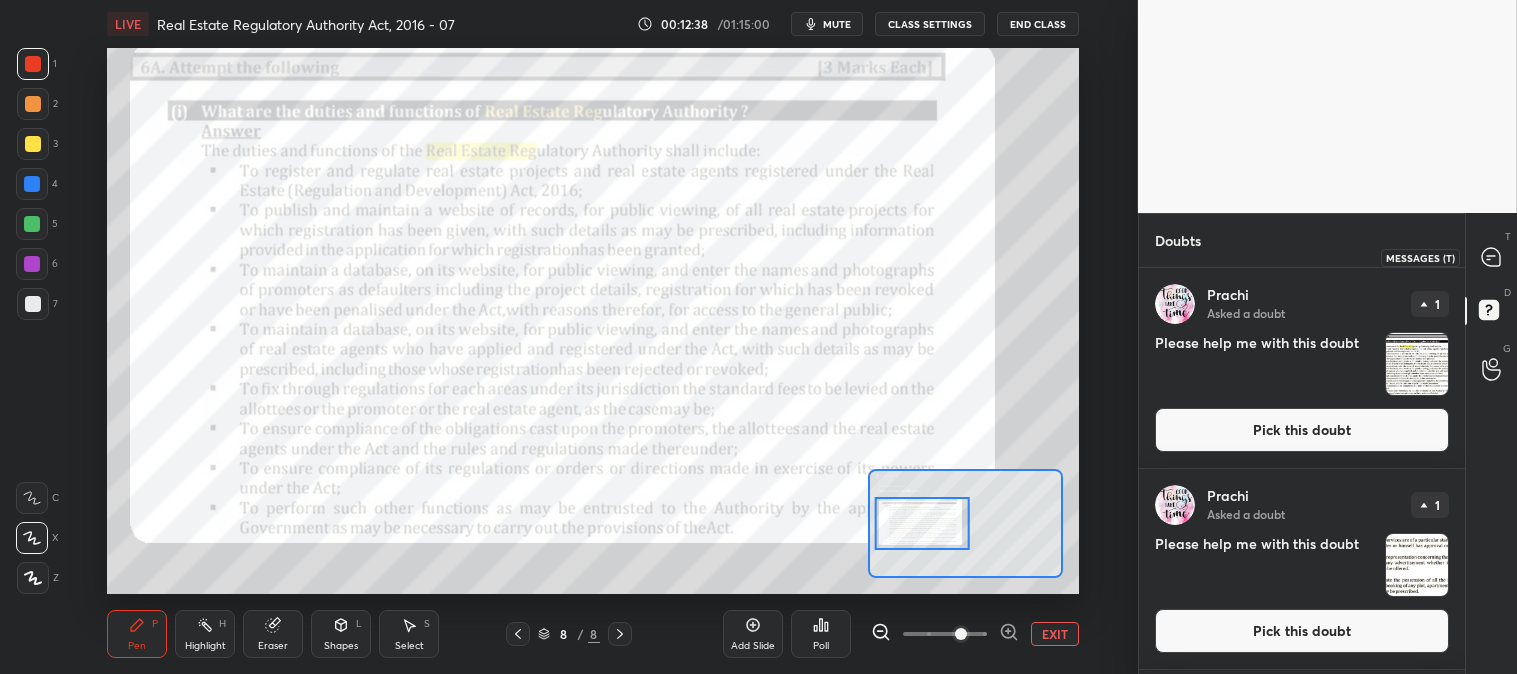 click 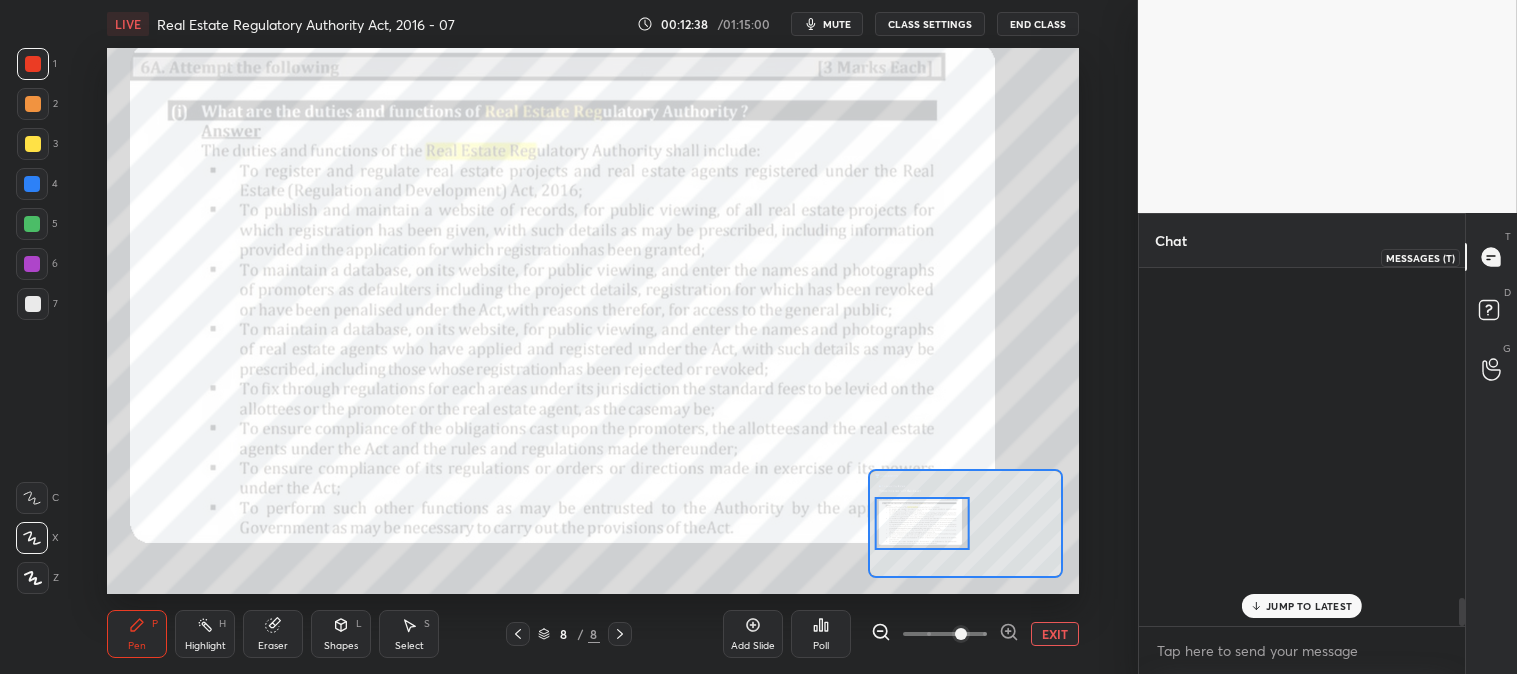 scroll, scrollTop: 4157, scrollLeft: 0, axis: vertical 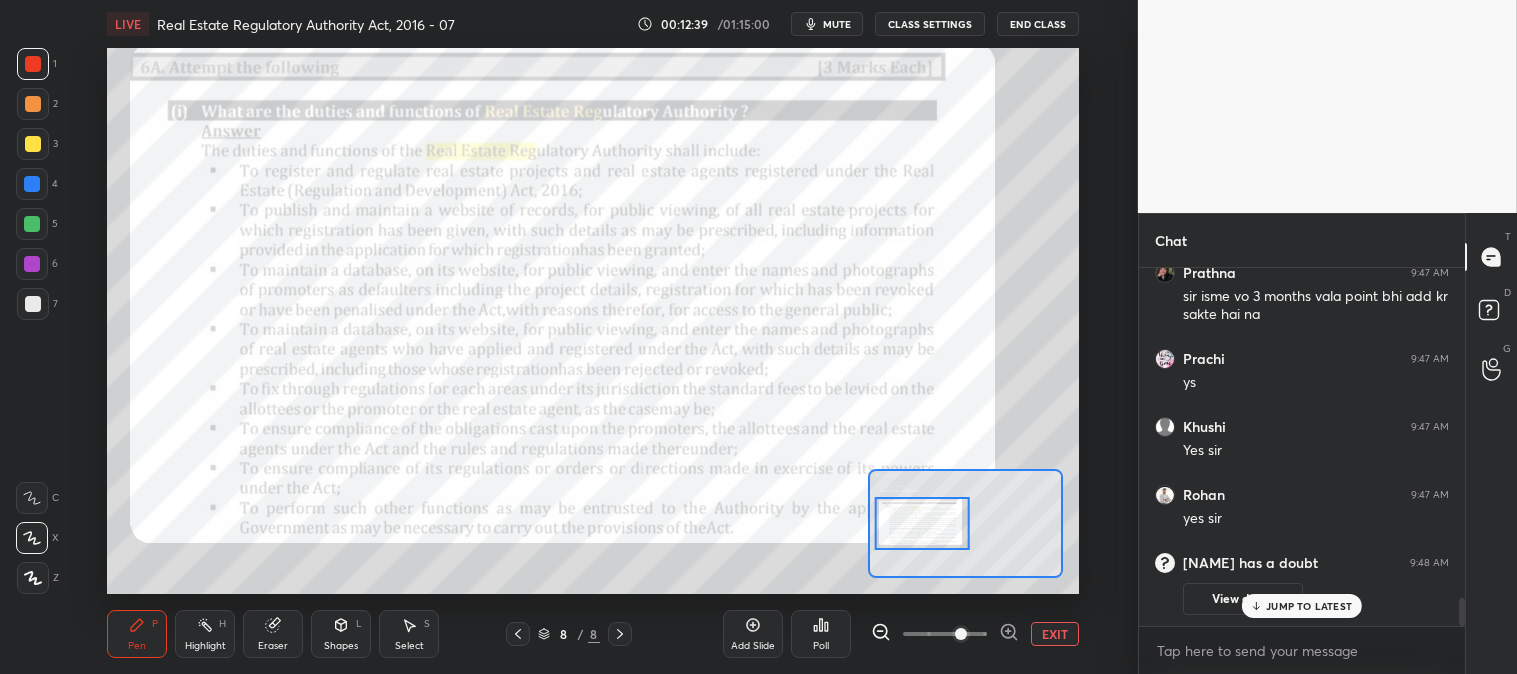 click on "JUMP TO LATEST" at bounding box center [1309, 606] 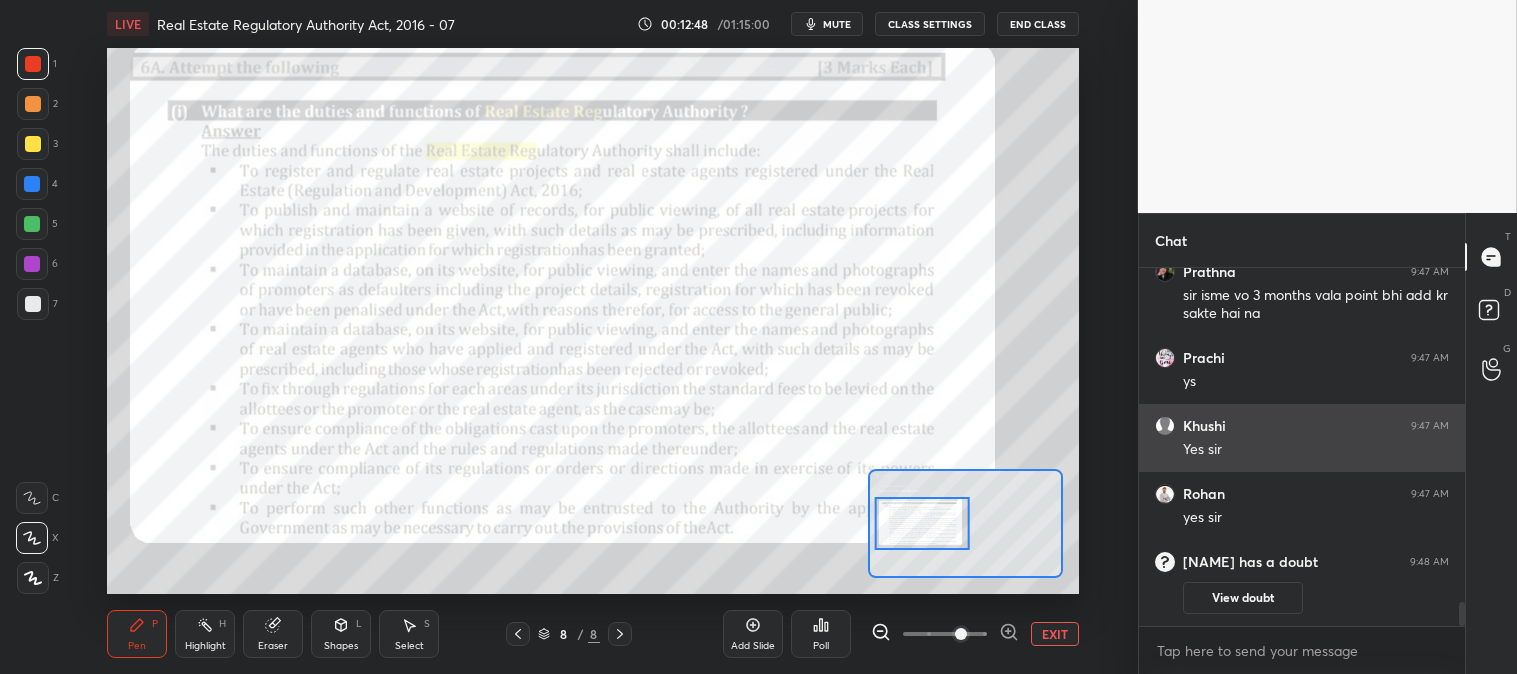 scroll, scrollTop: 5140, scrollLeft: 0, axis: vertical 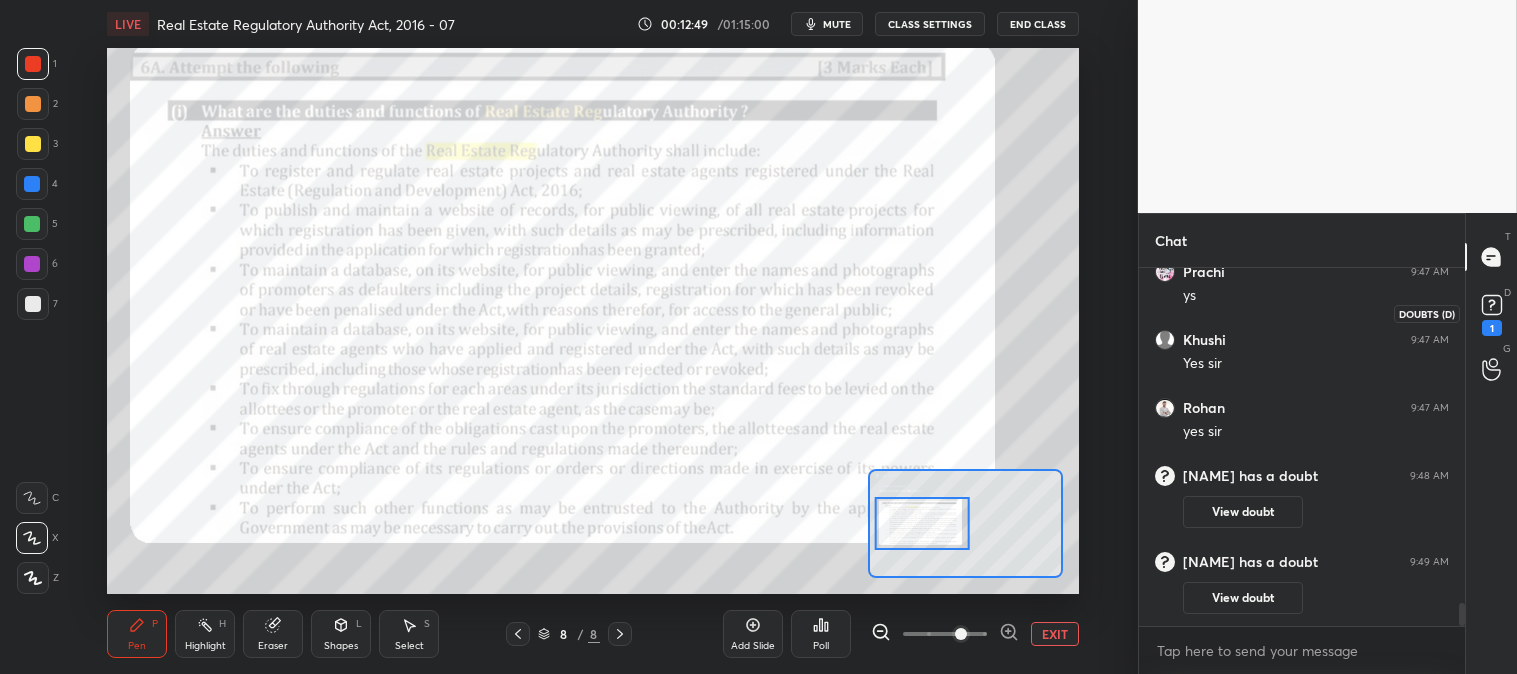 click 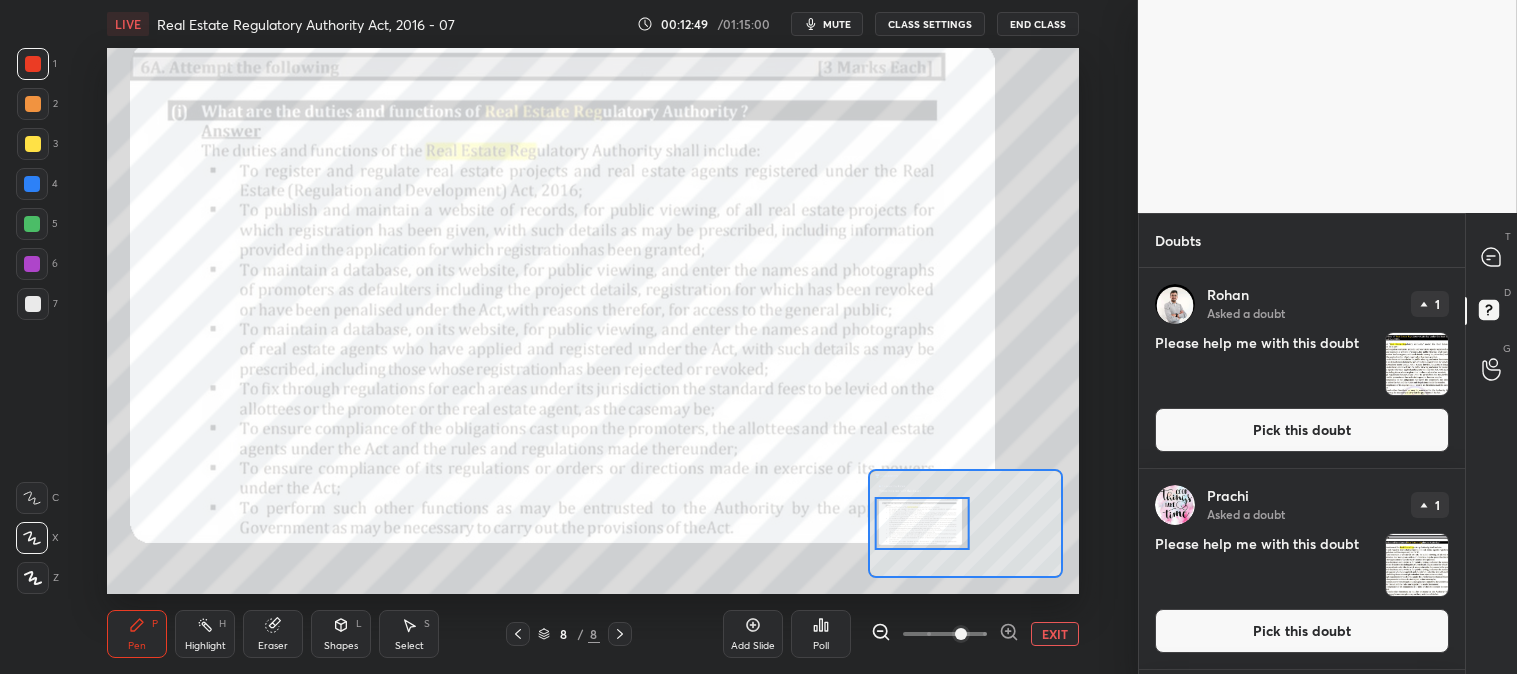 click on "Pick this doubt" at bounding box center (1302, 430) 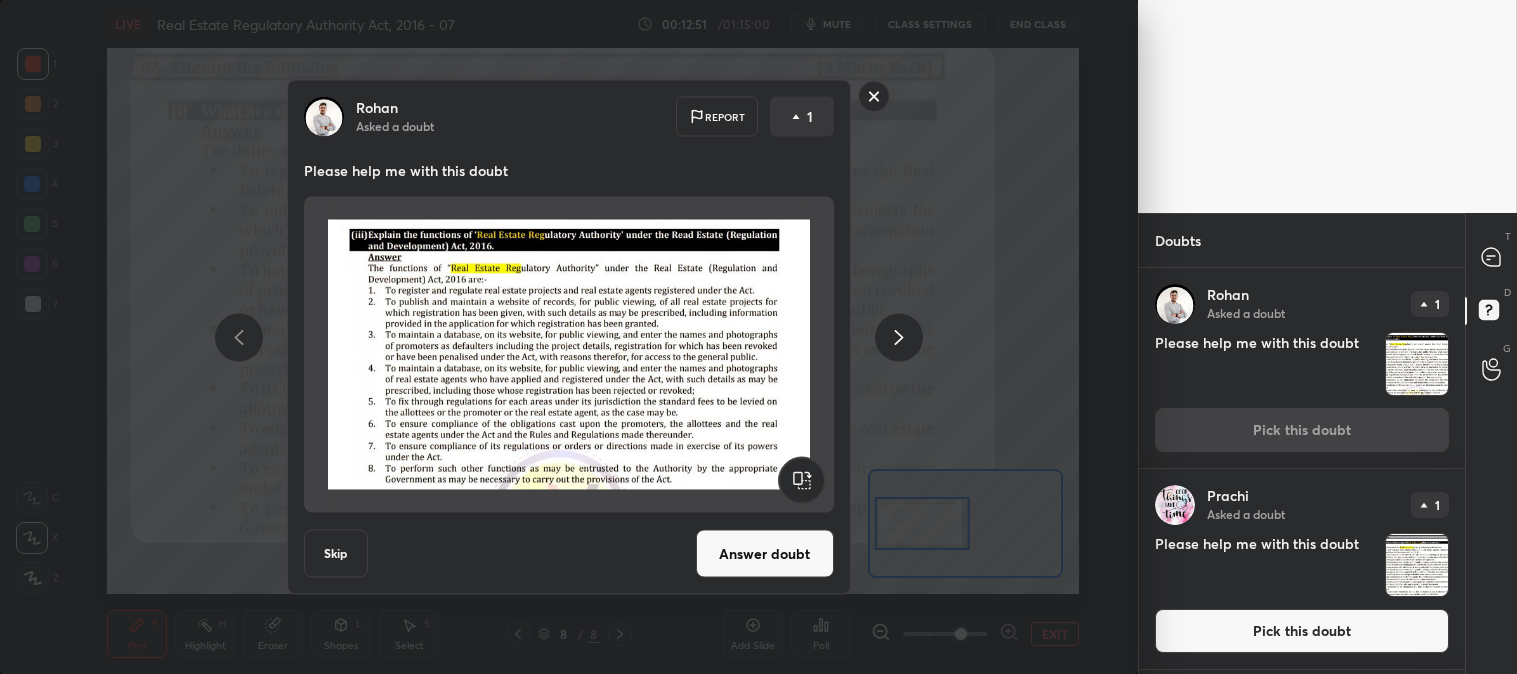 click on "Answer doubt" at bounding box center (765, 554) 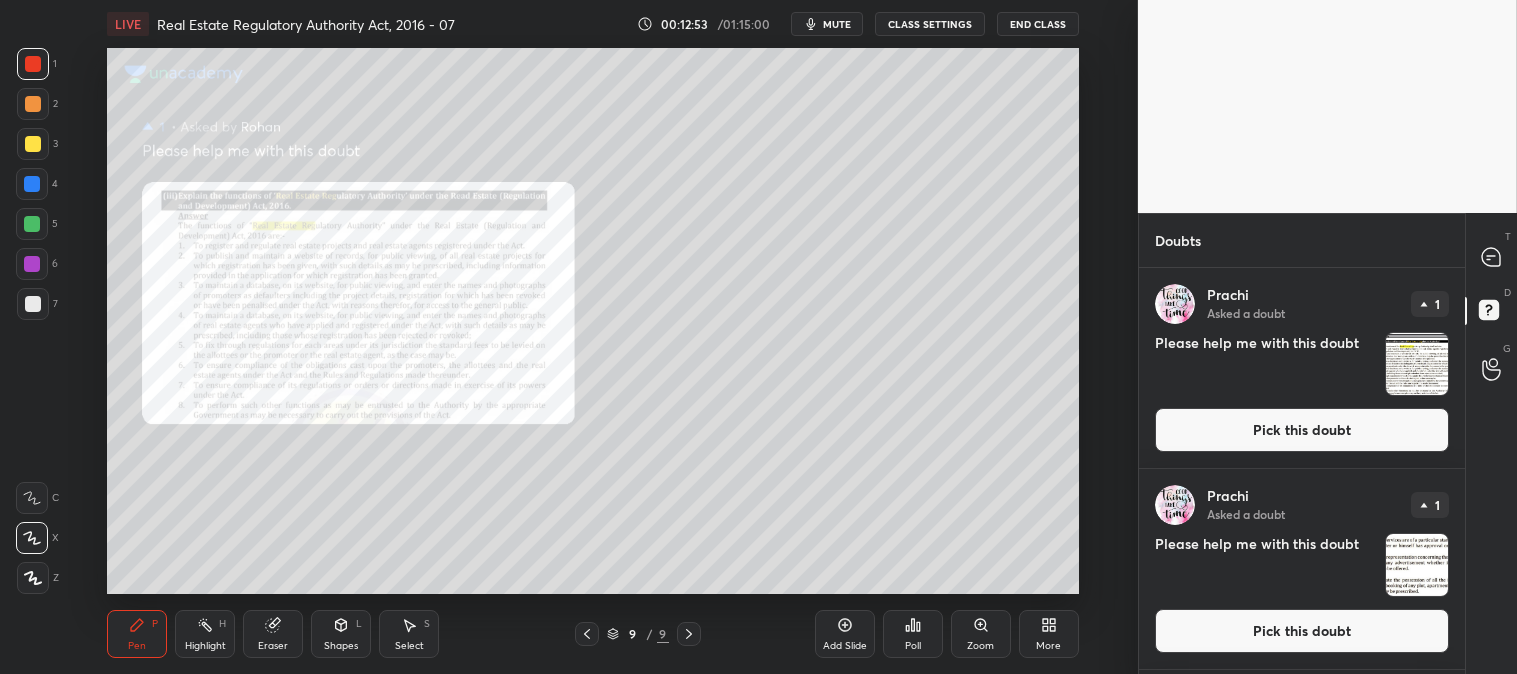 click 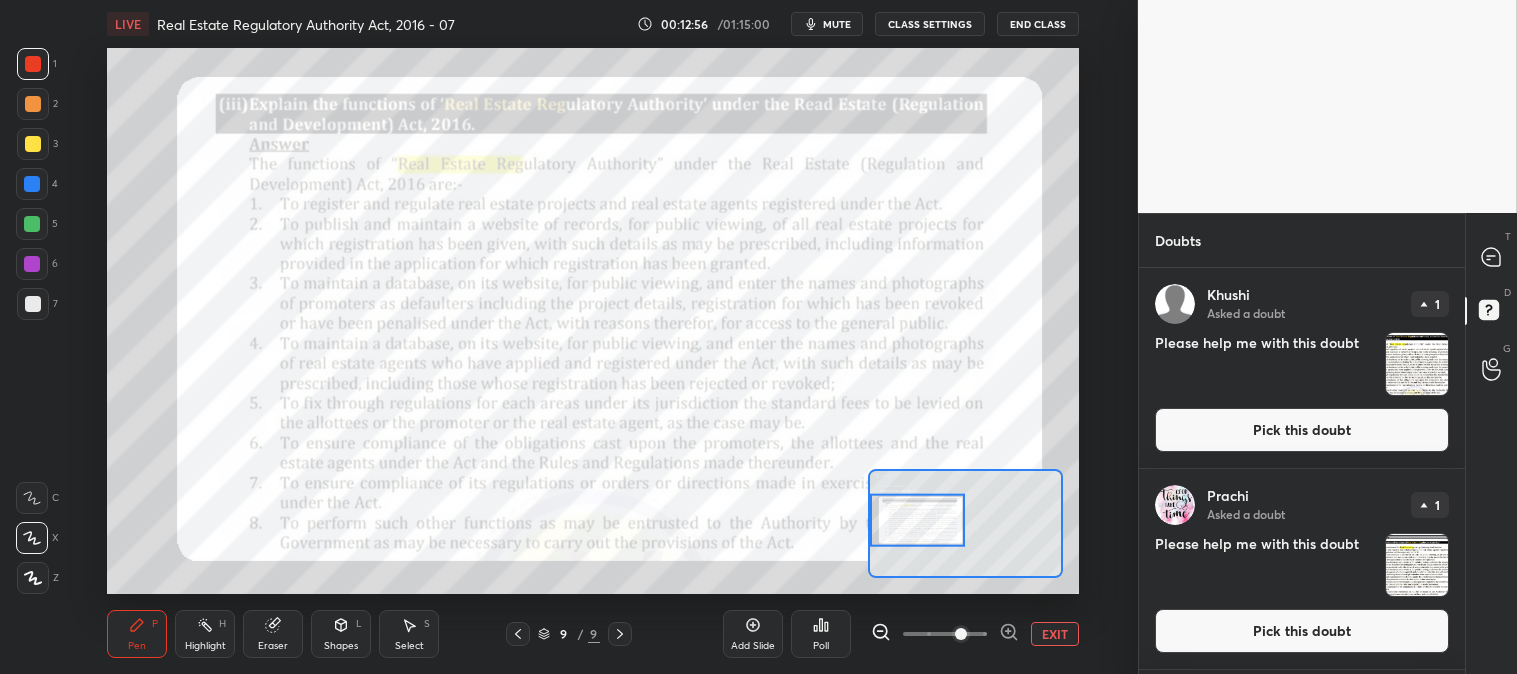click on "Pen P" at bounding box center (137, 634) 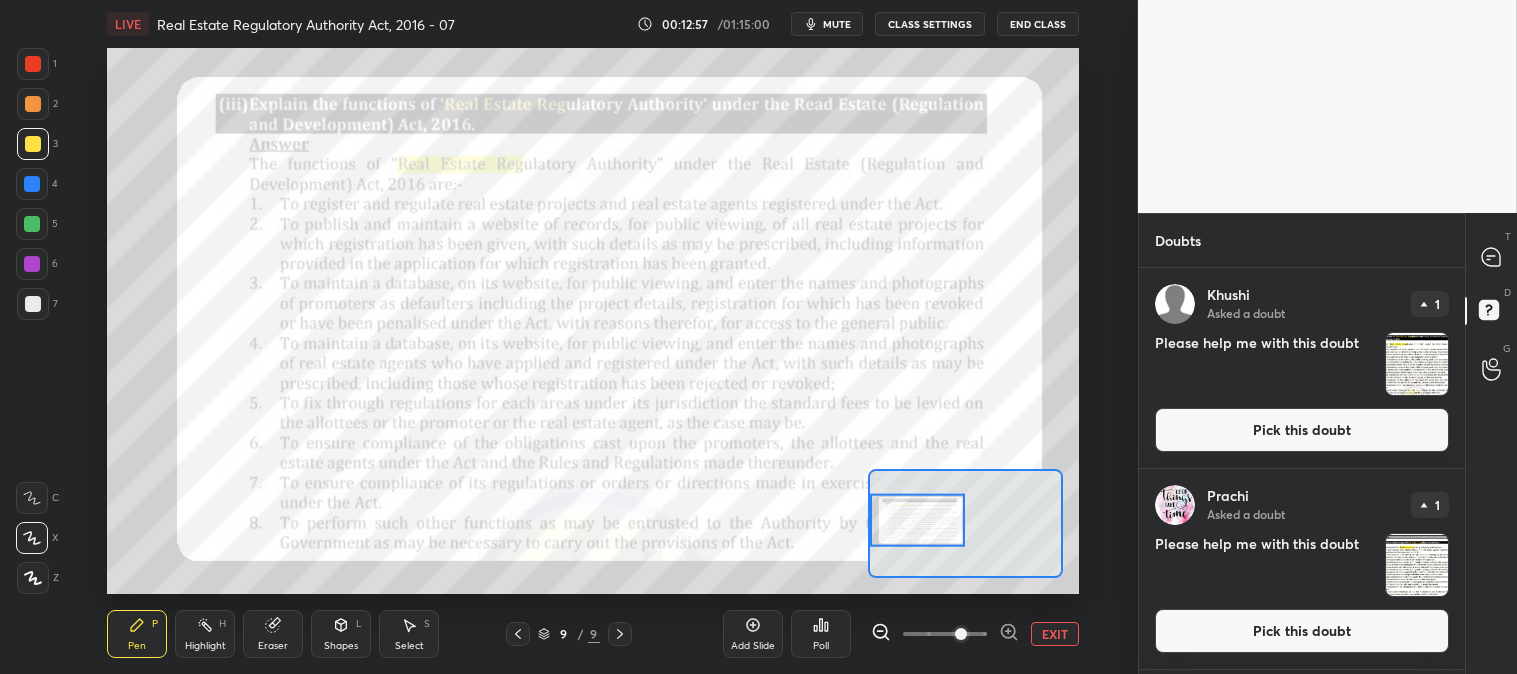 click at bounding box center [32, 184] 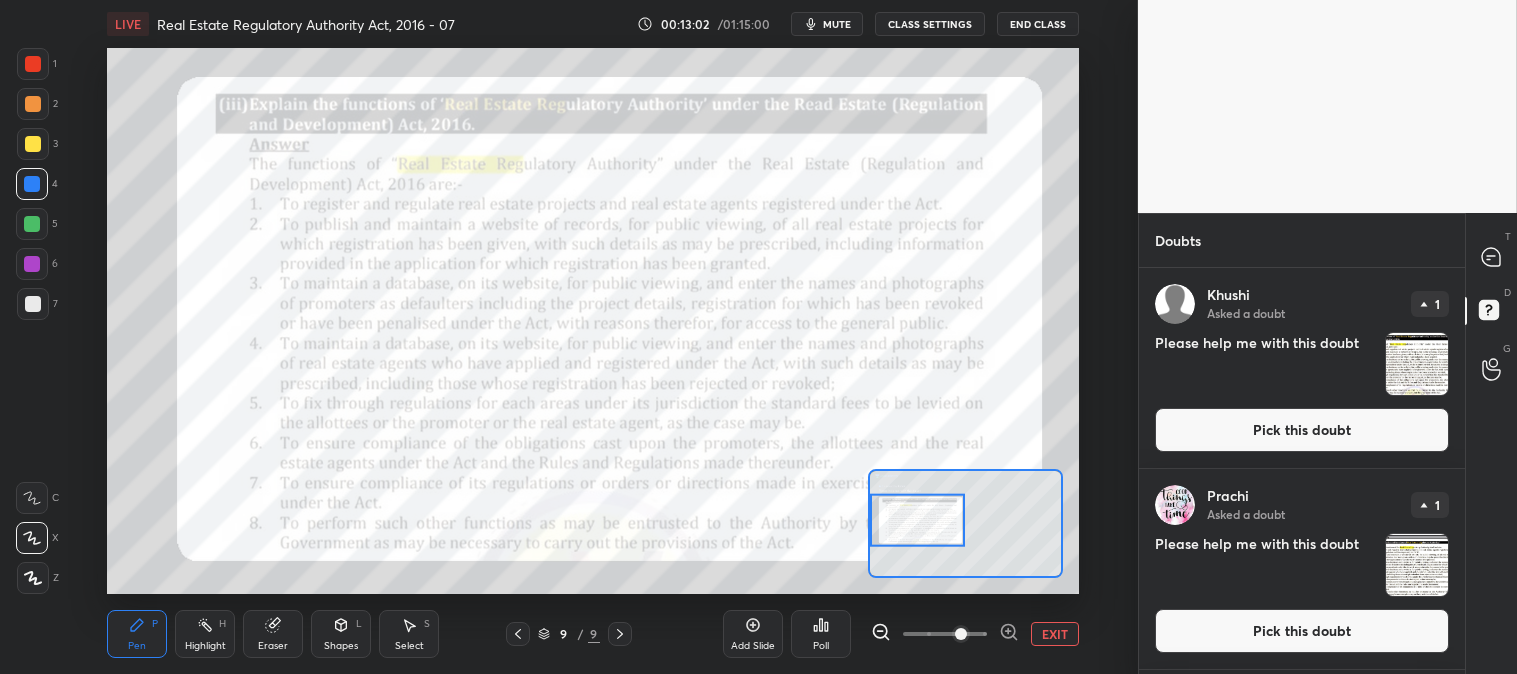 click on "Highlight" at bounding box center (205, 646) 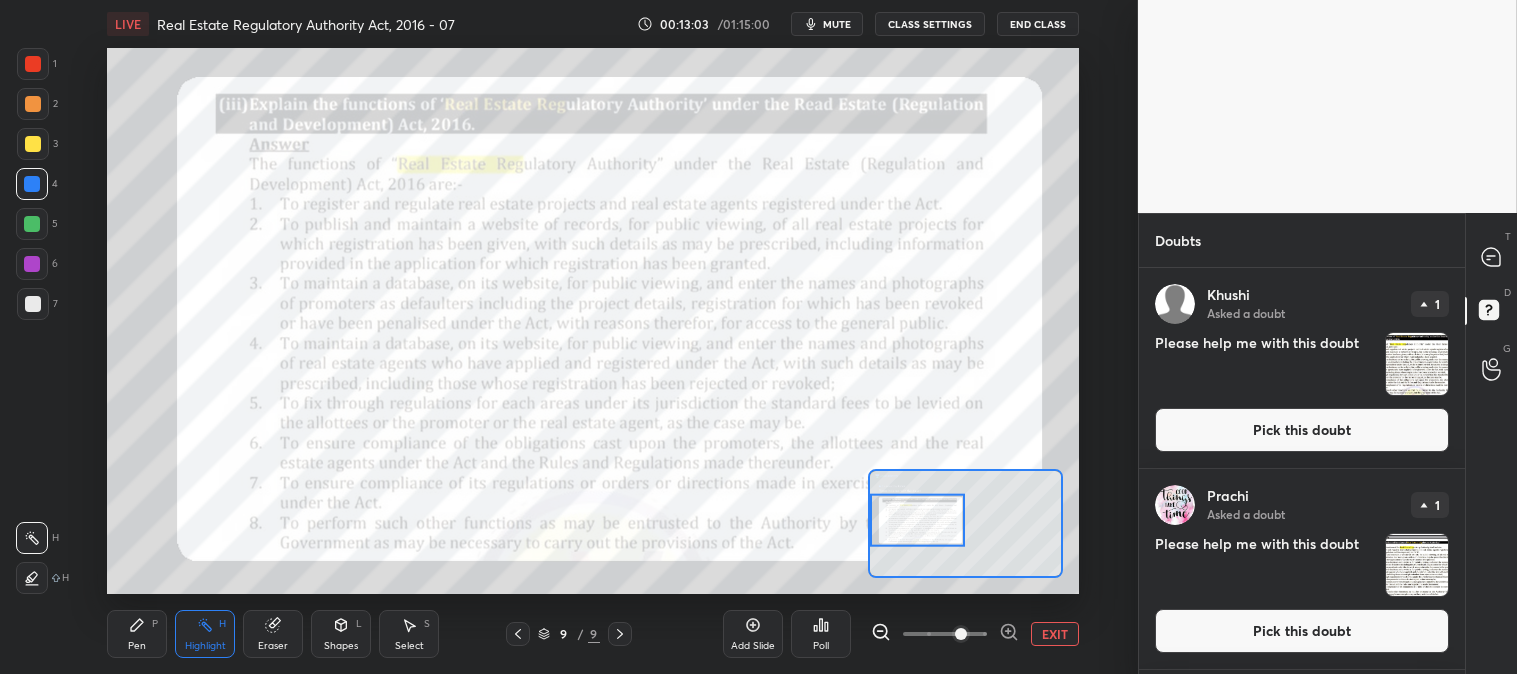 click at bounding box center [33, 304] 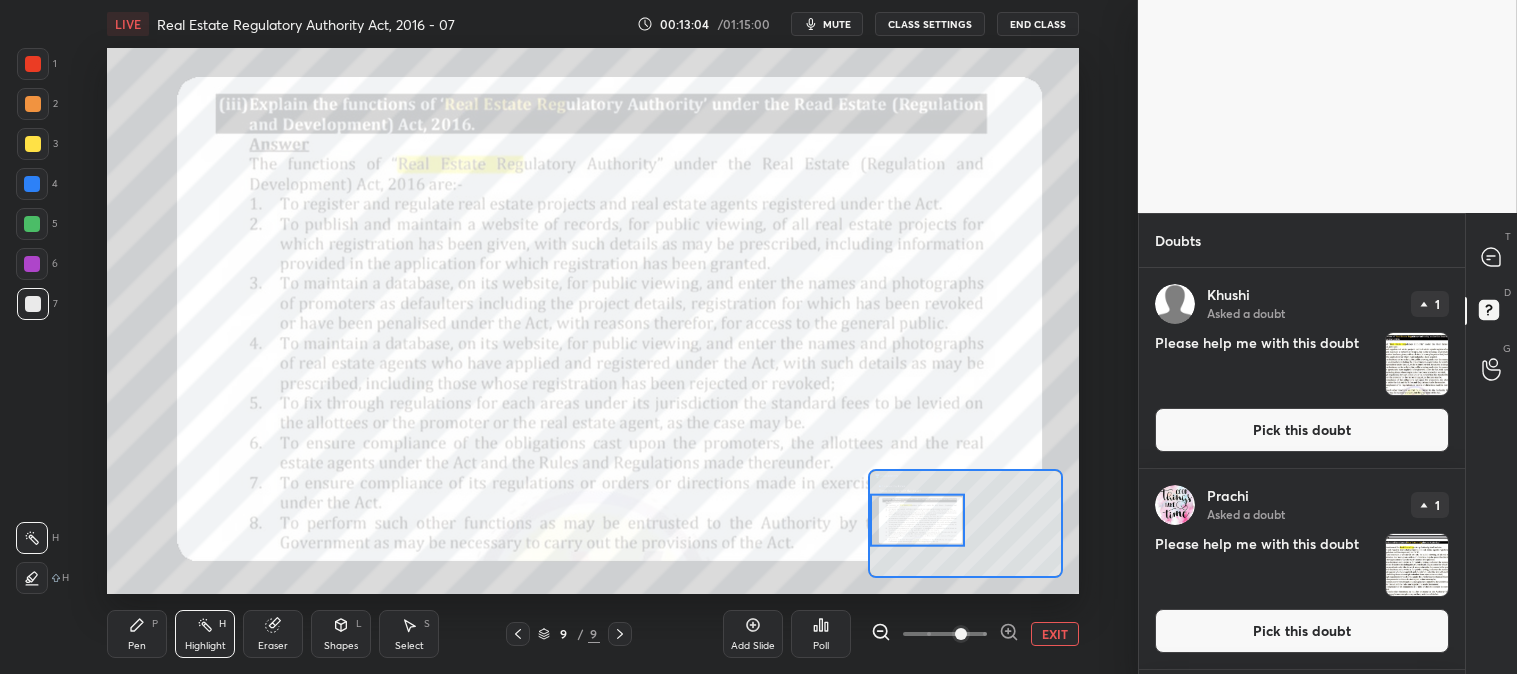 click at bounding box center [33, 144] 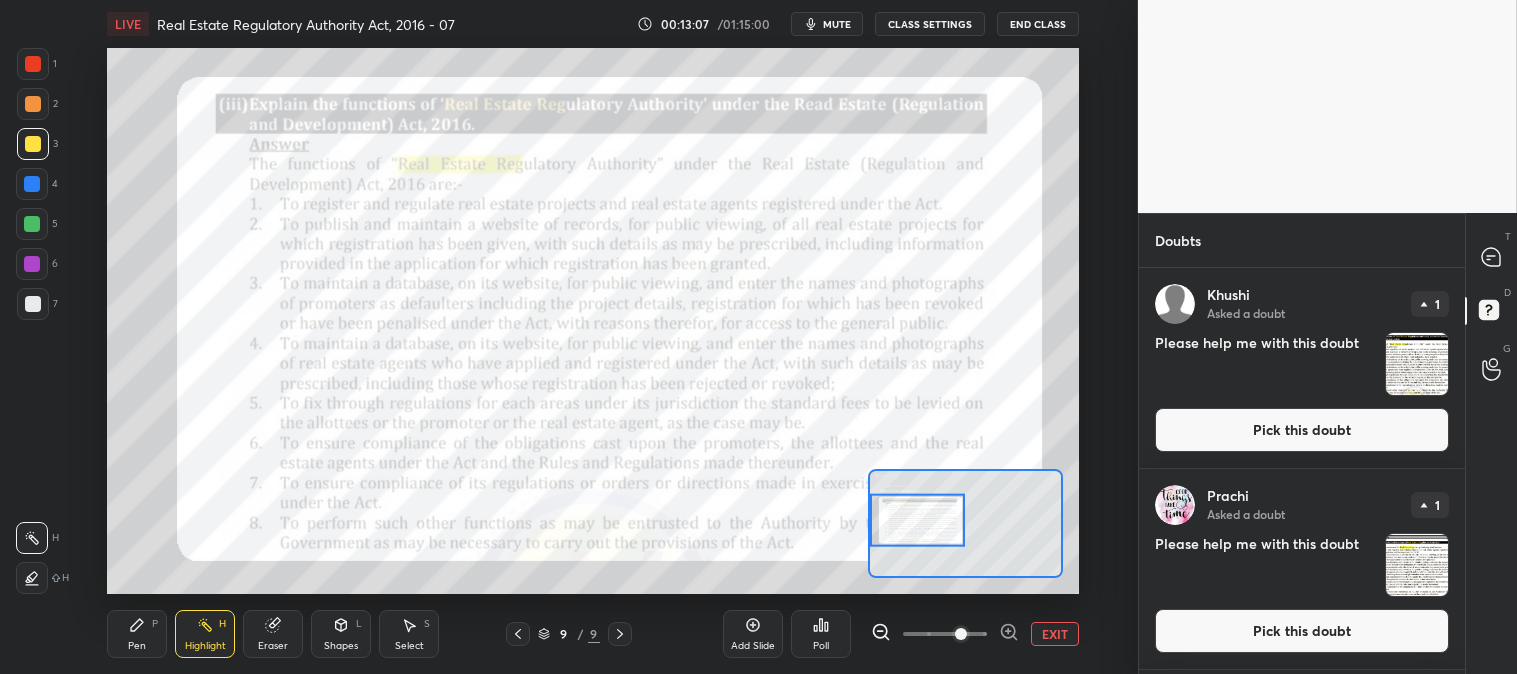 click on "Pen P" at bounding box center [137, 634] 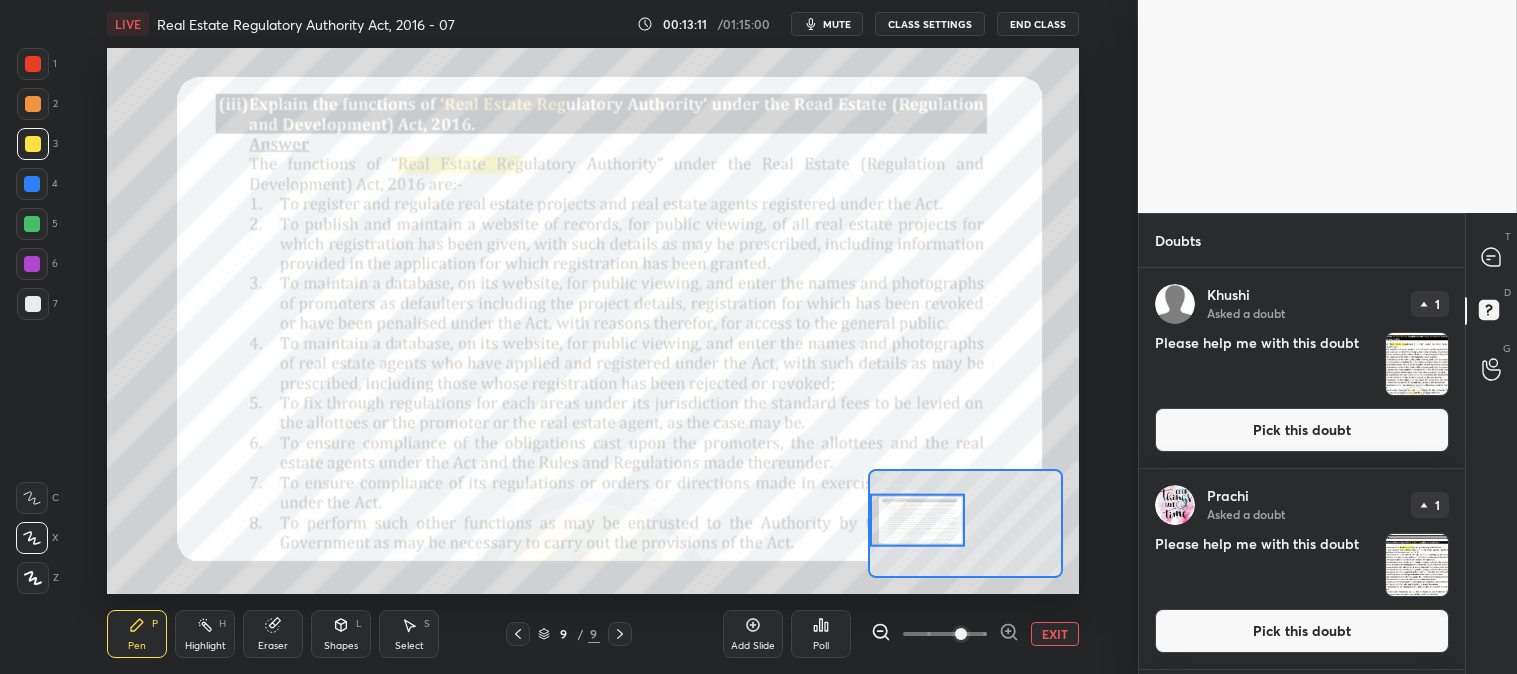 click 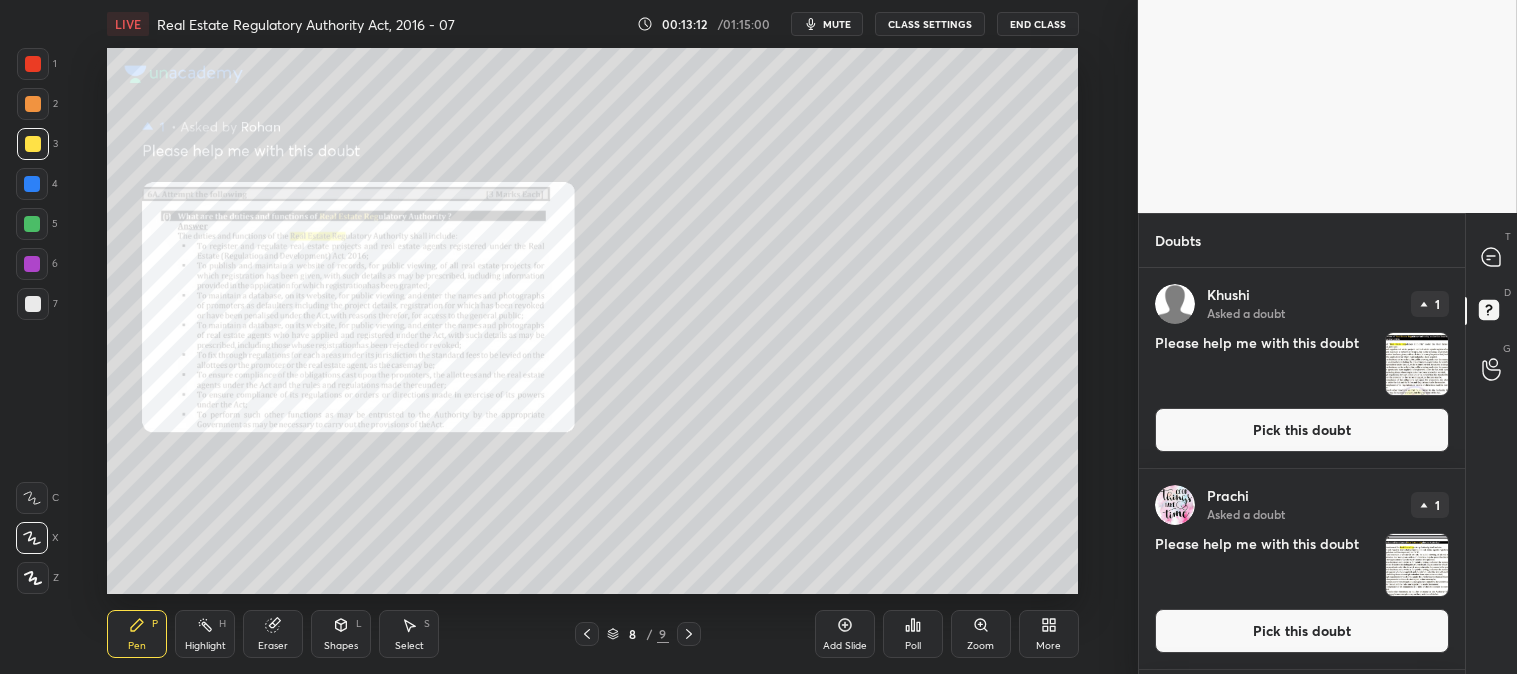 click on "Zoom" at bounding box center [980, 646] 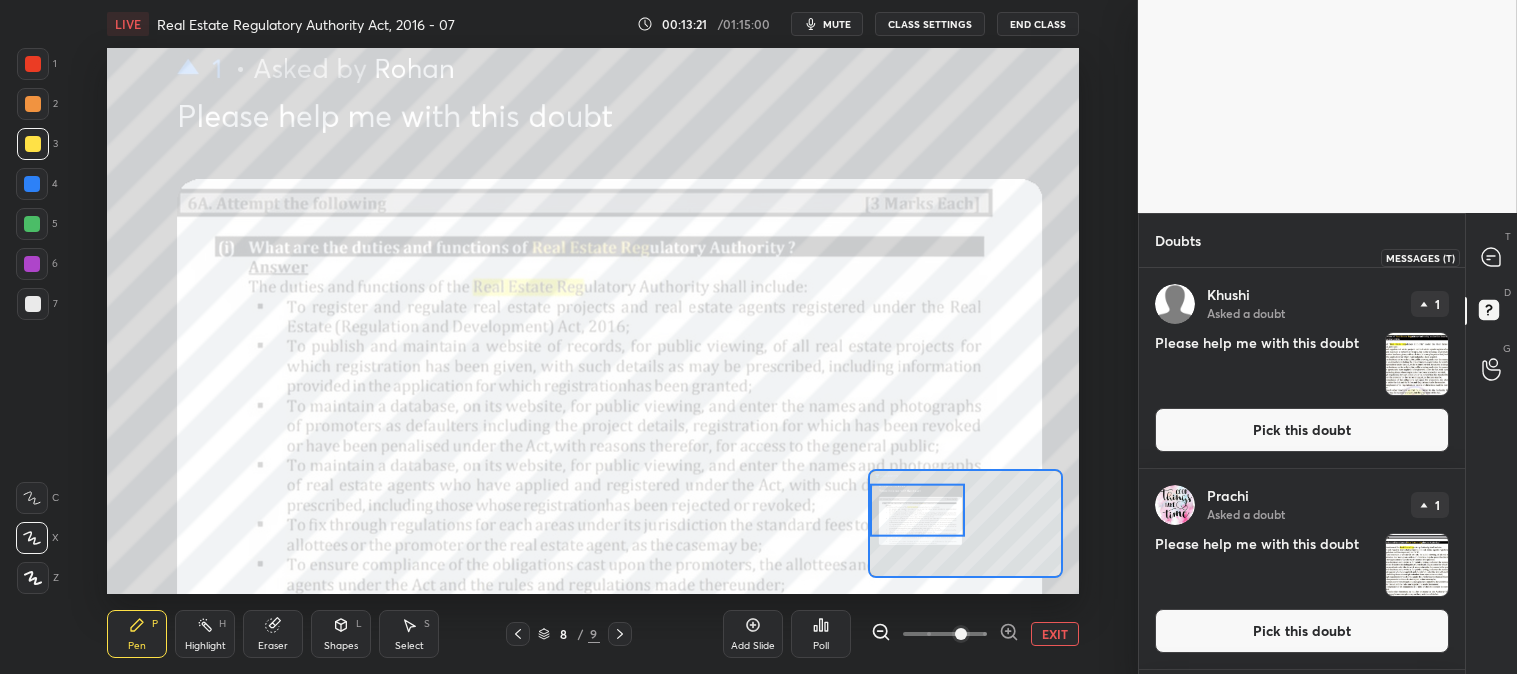 click 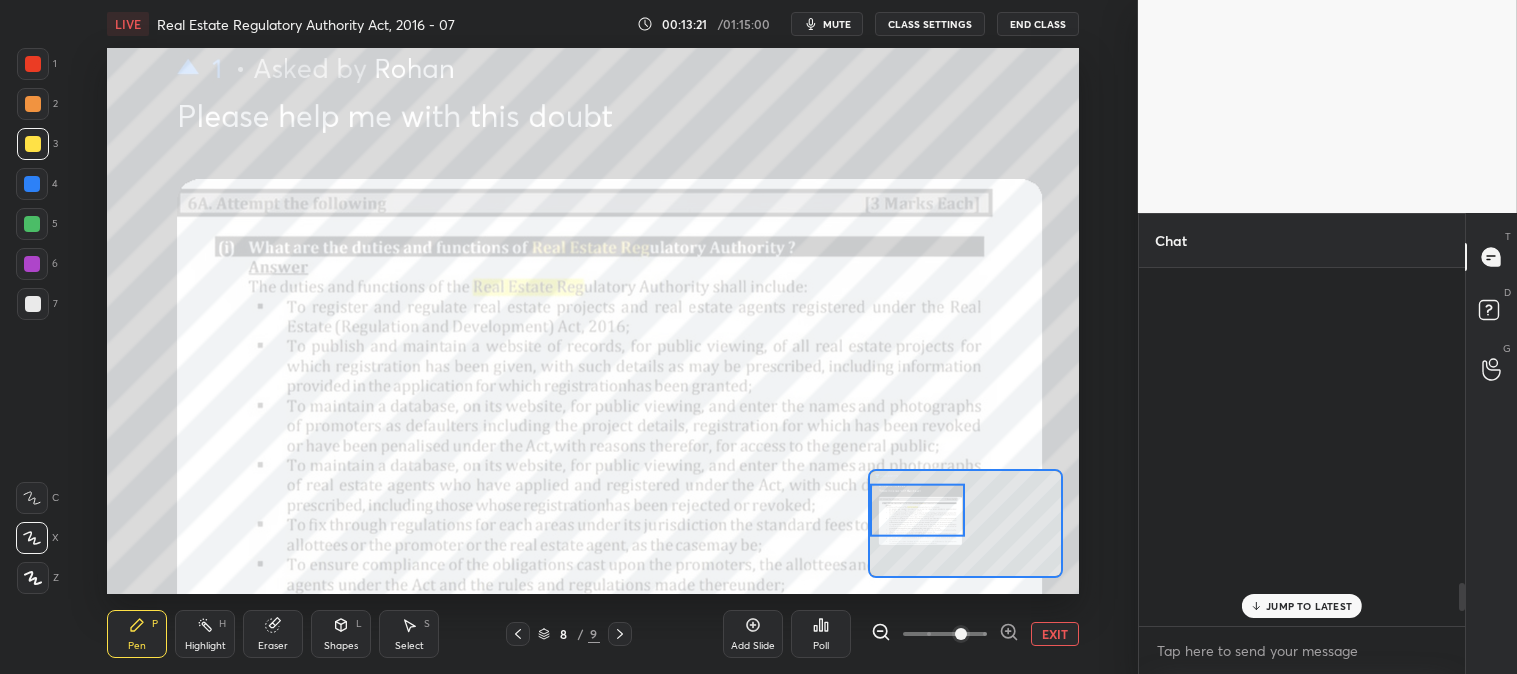 scroll, scrollTop: 4095, scrollLeft: 0, axis: vertical 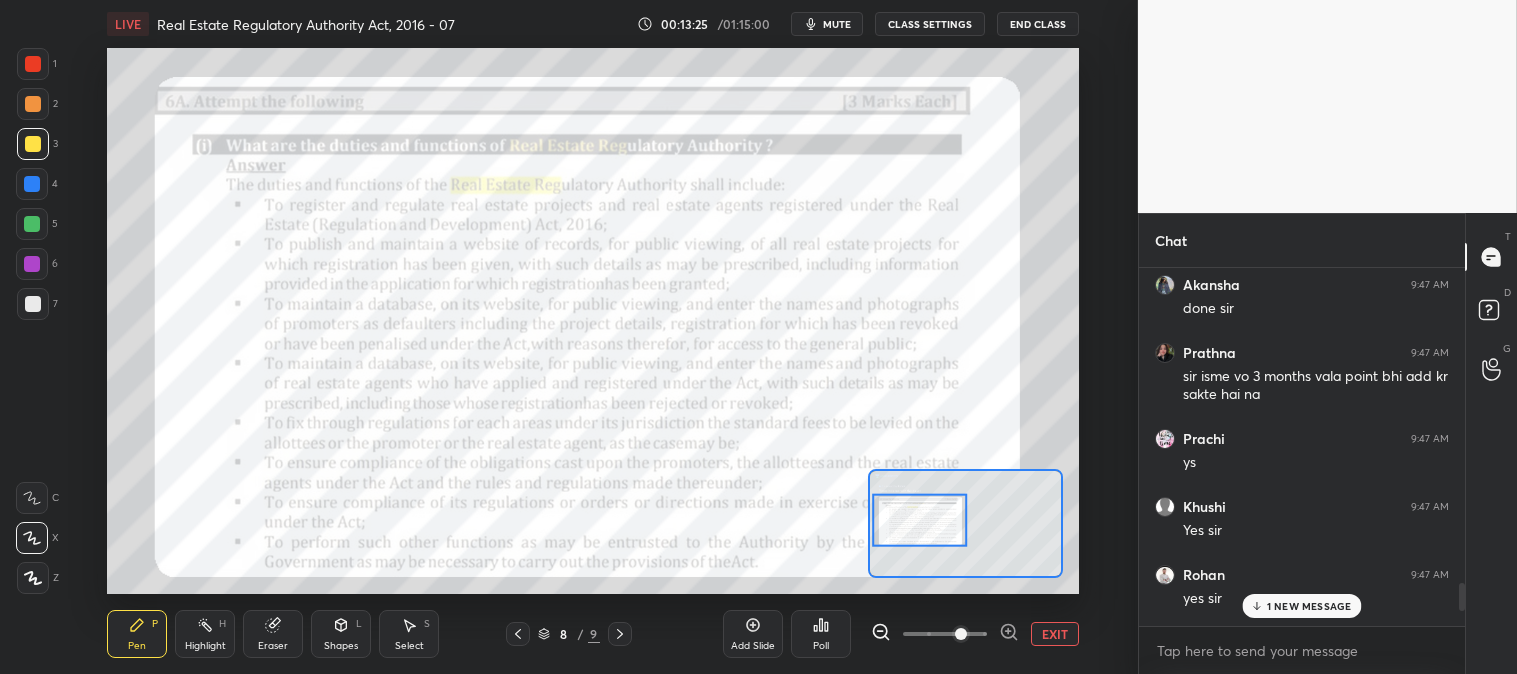 click on "Pen P Highlight H Eraser Shapes L Select S 8 / 9 Add Slide Poll EXIT" at bounding box center [592, 634] 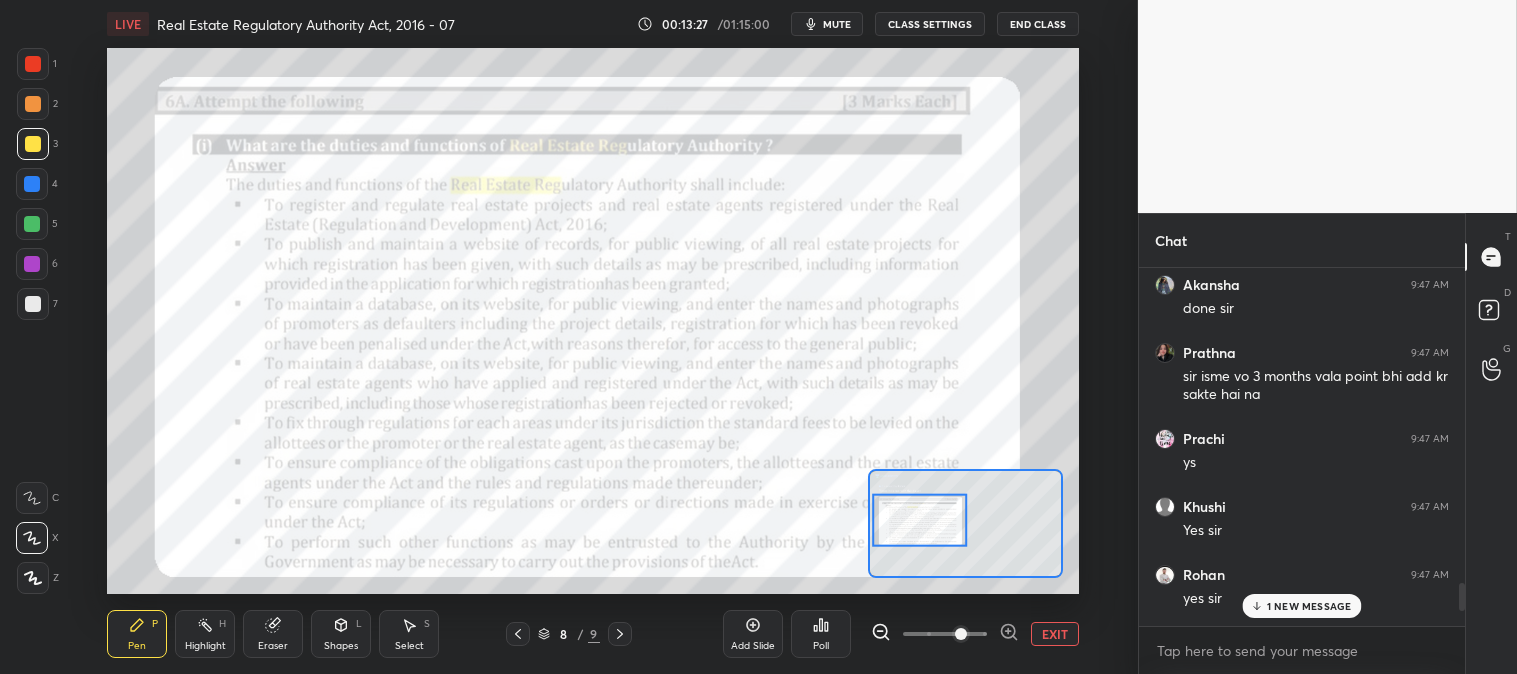 click 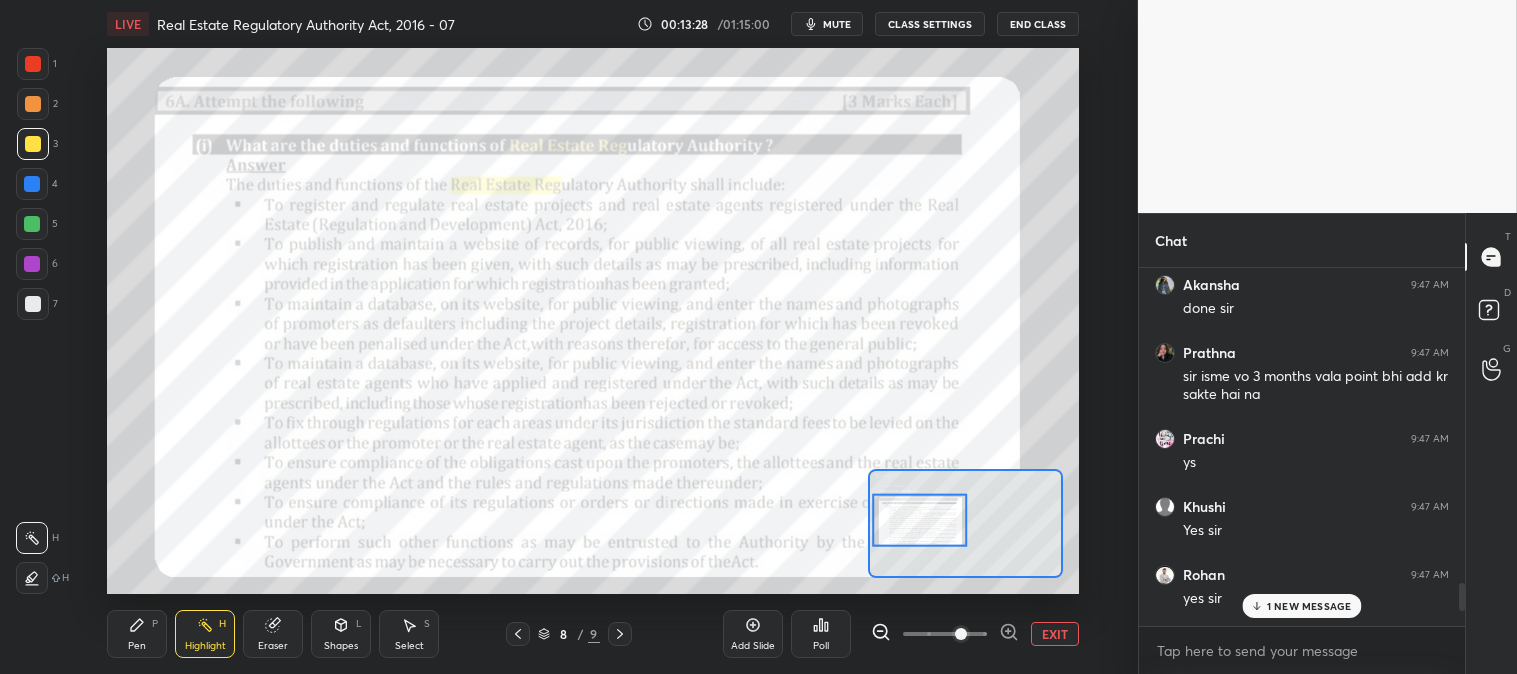 click at bounding box center (33, 64) 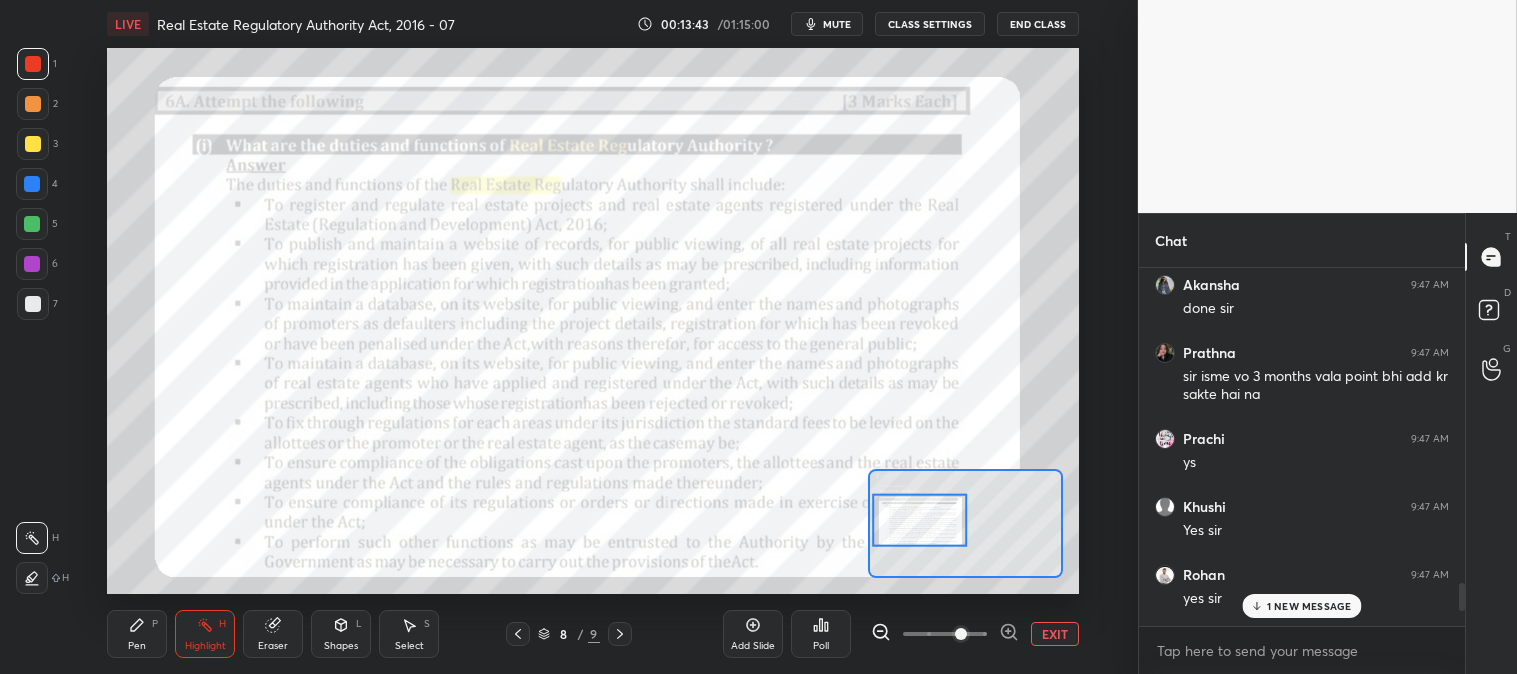 click 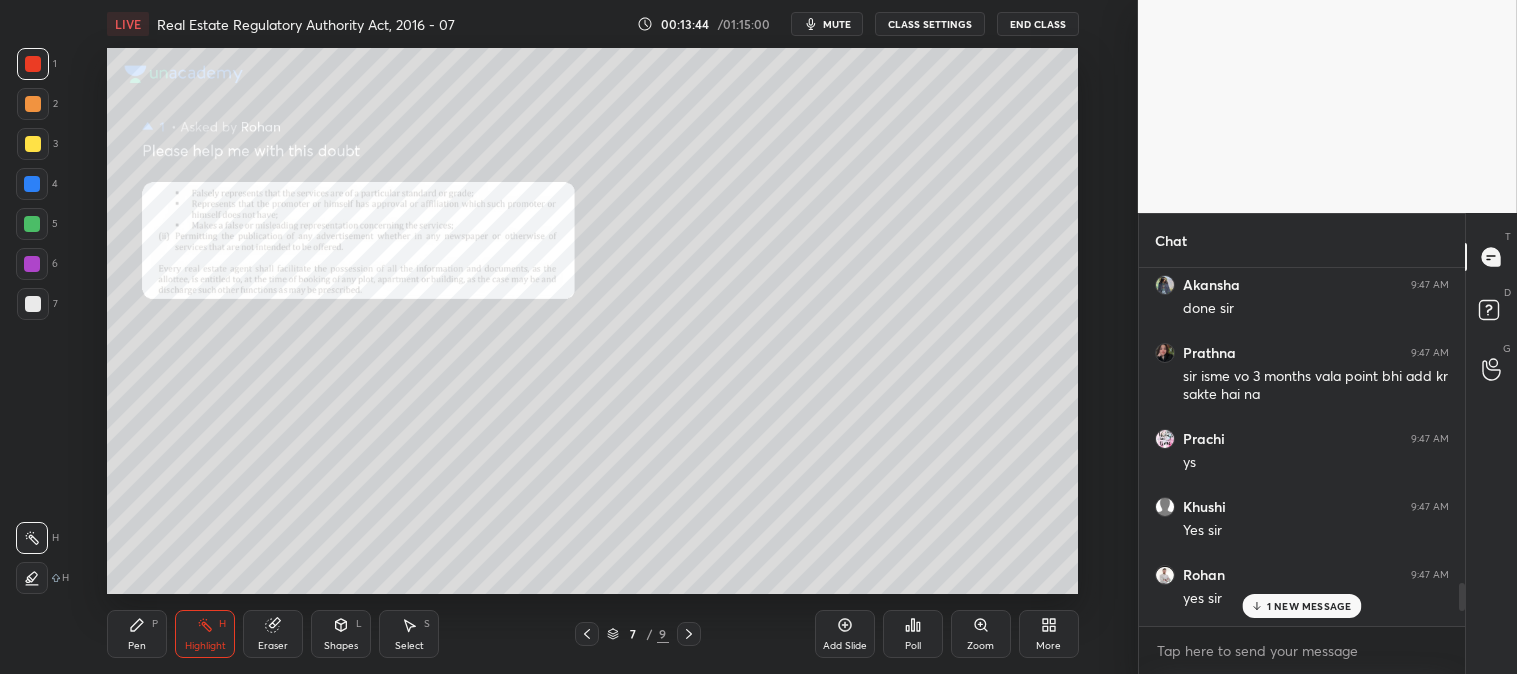 click 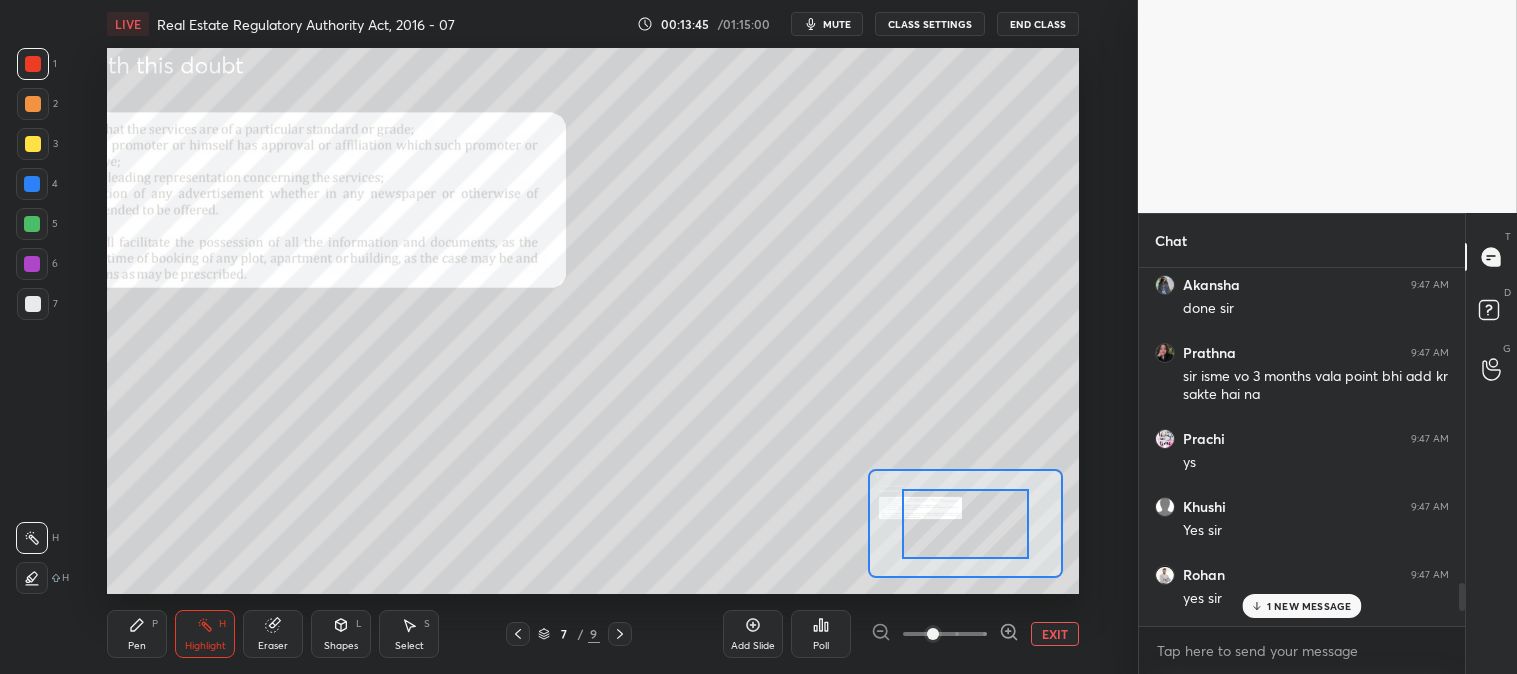 click 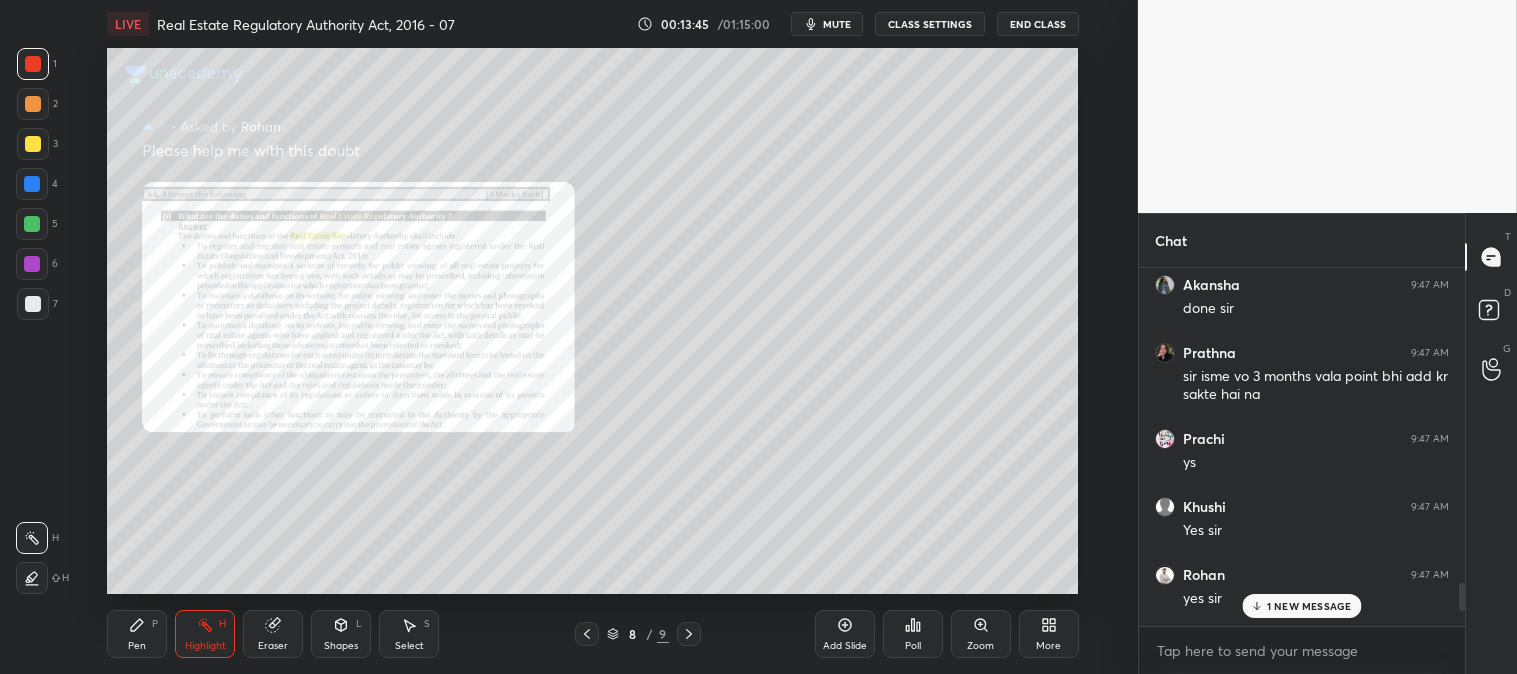 click 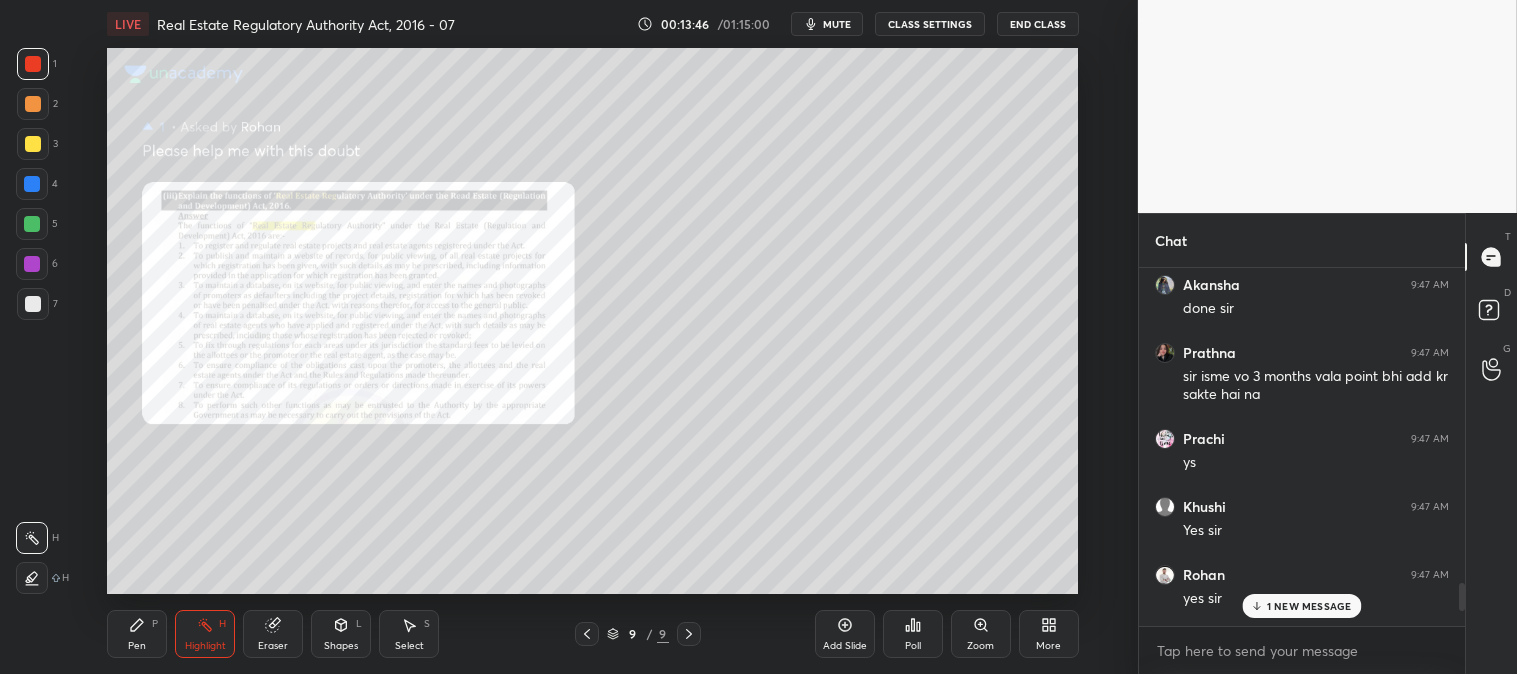 click on "Zoom" at bounding box center (981, 634) 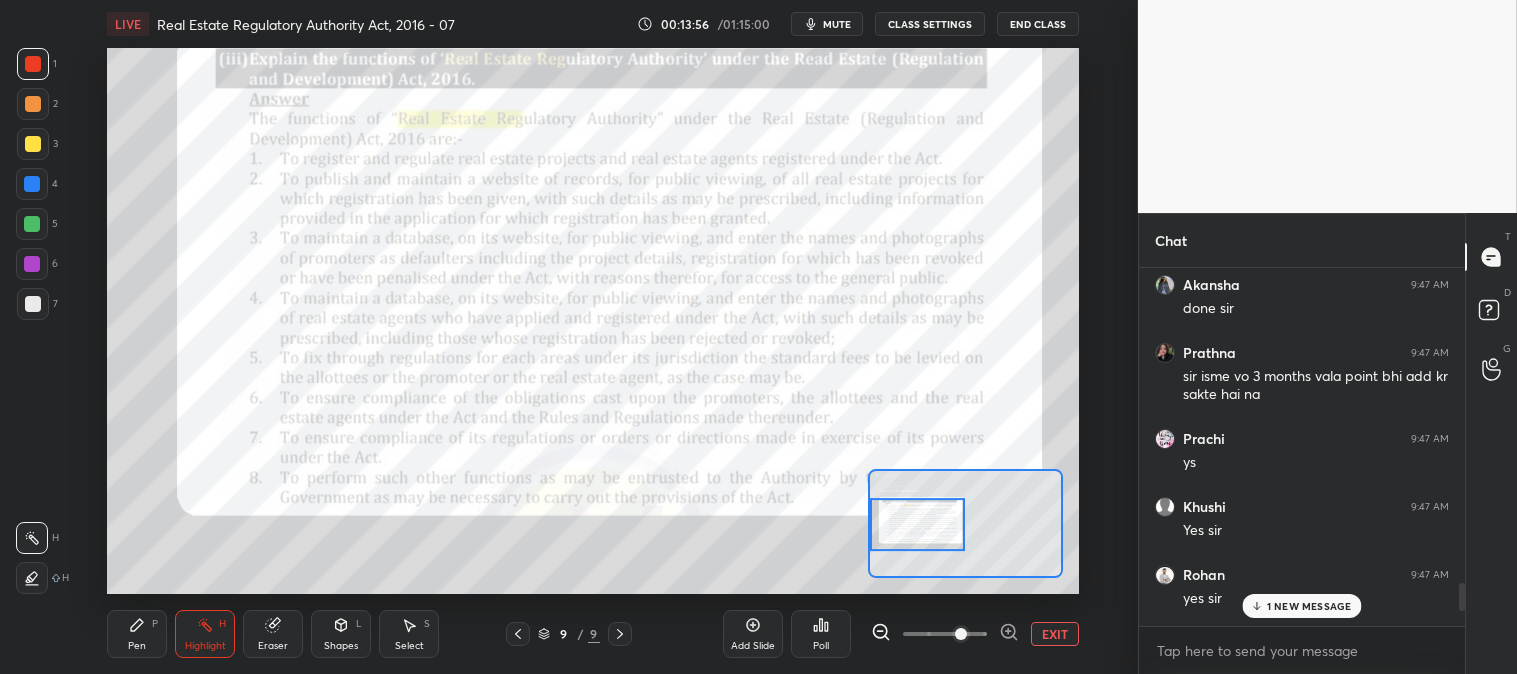 click 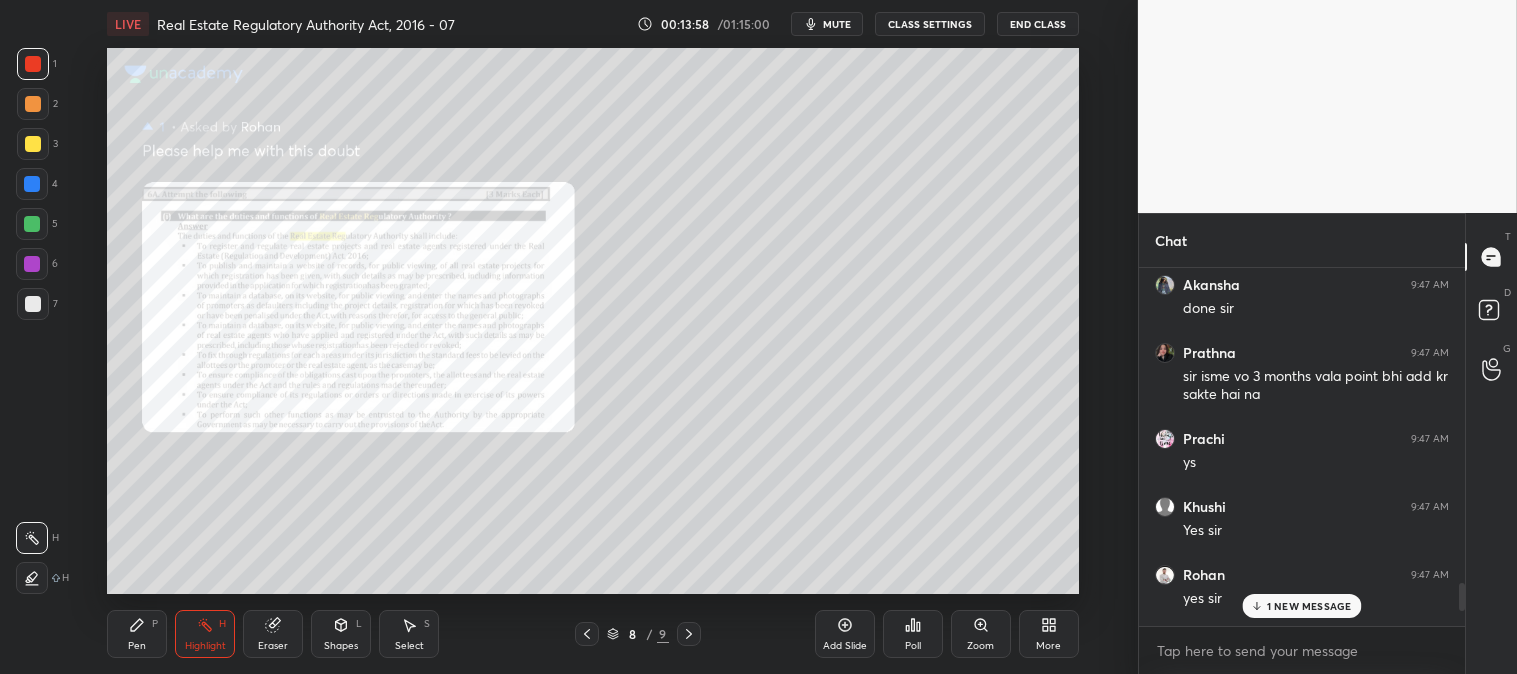 click 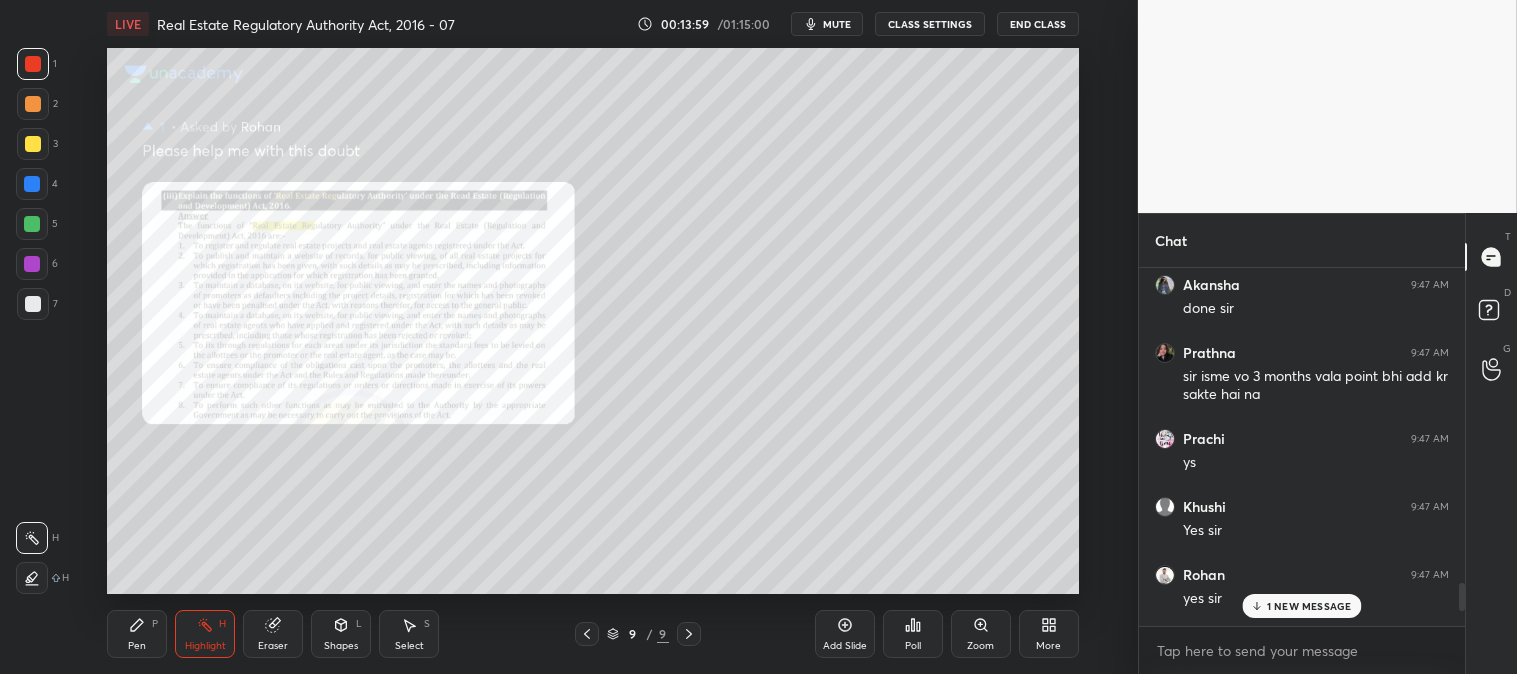 click on "Zoom" at bounding box center [981, 634] 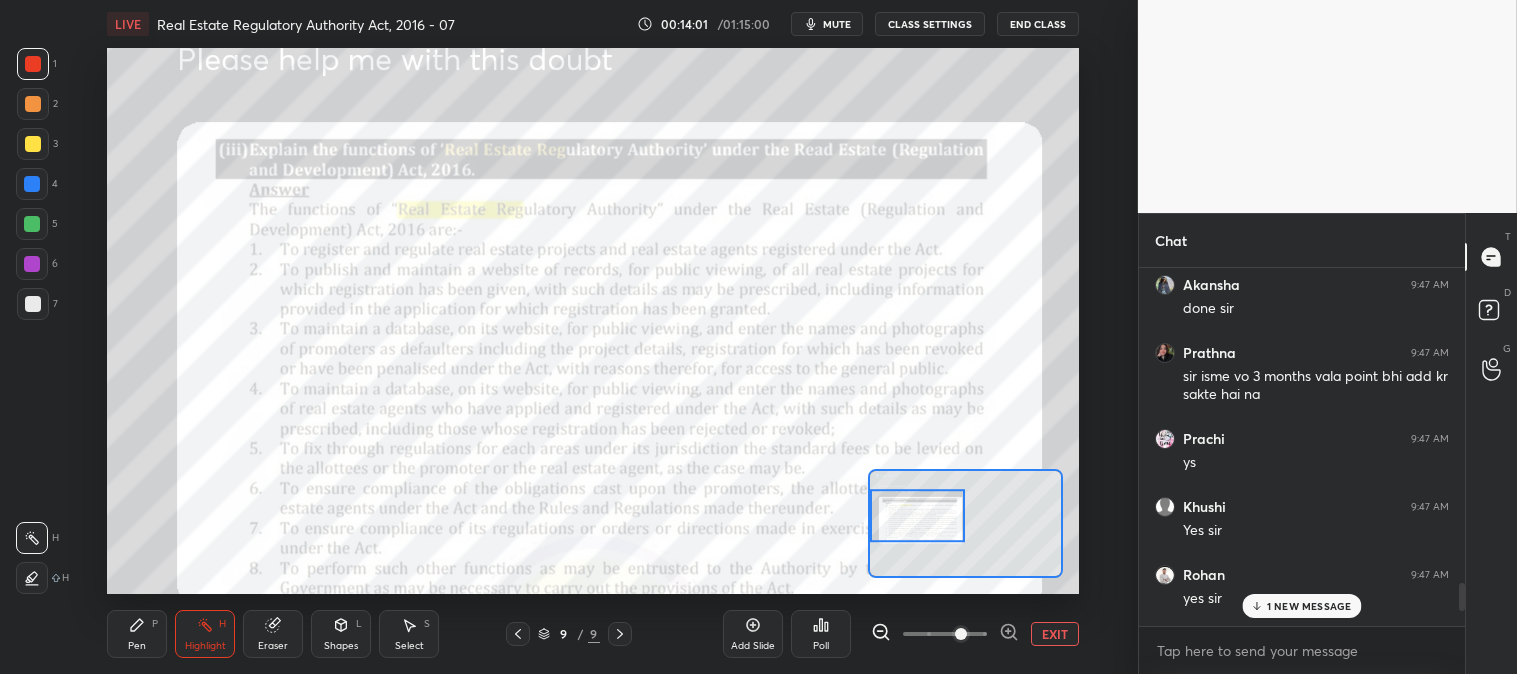 click 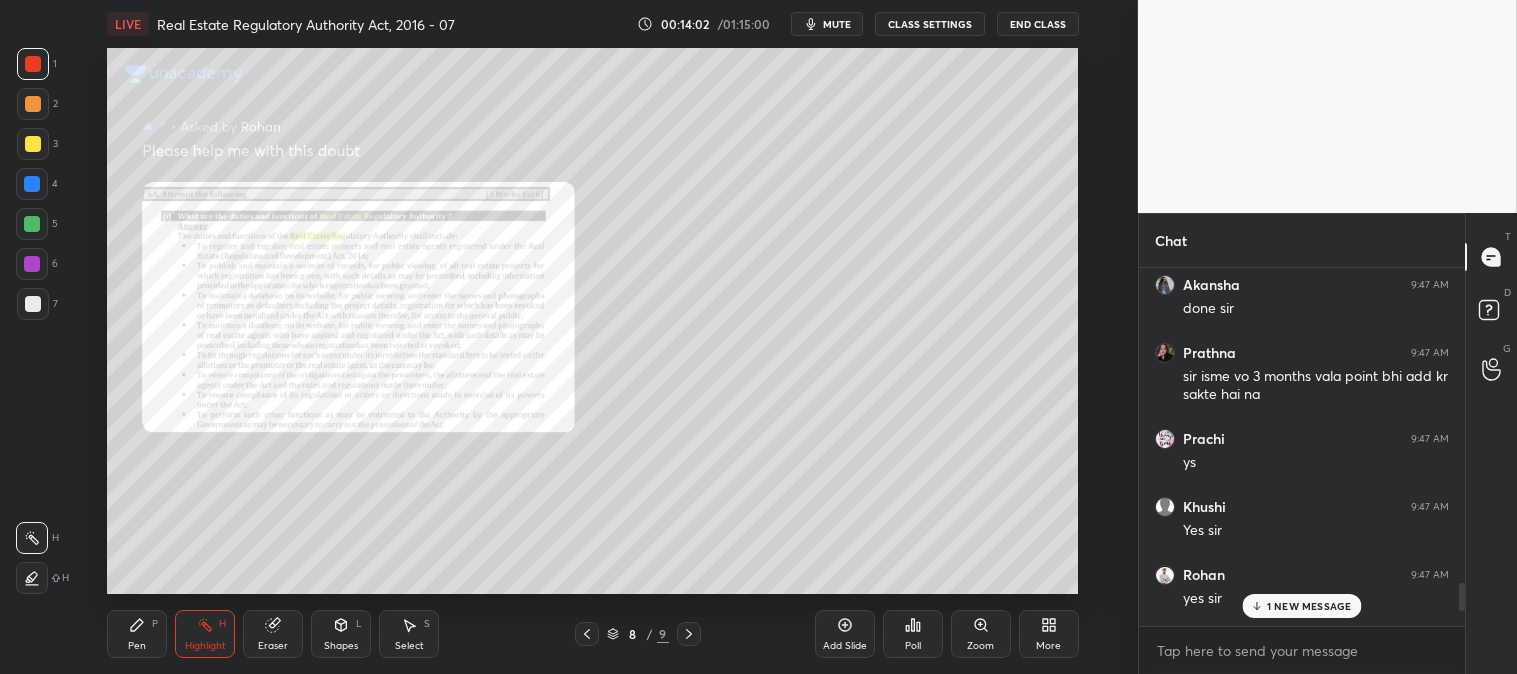 click on "Zoom" at bounding box center [981, 634] 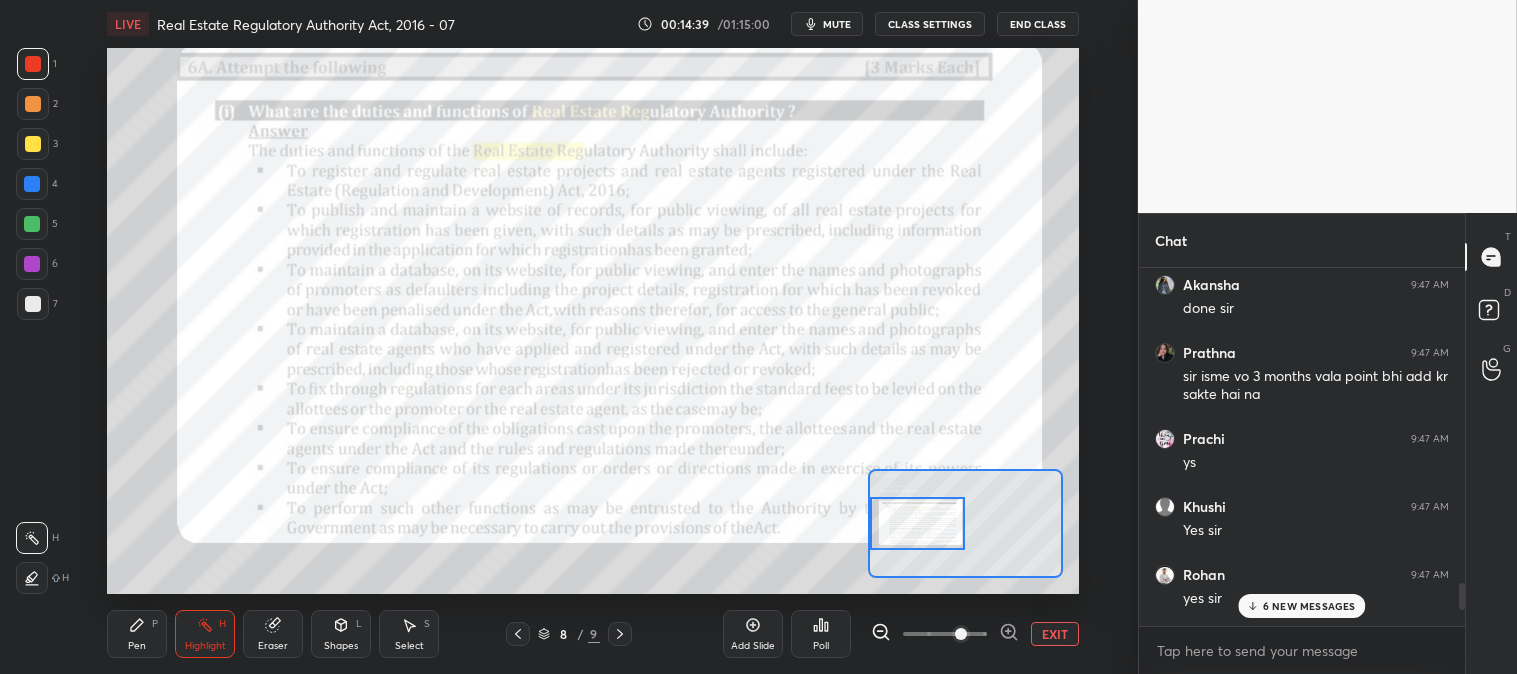 click 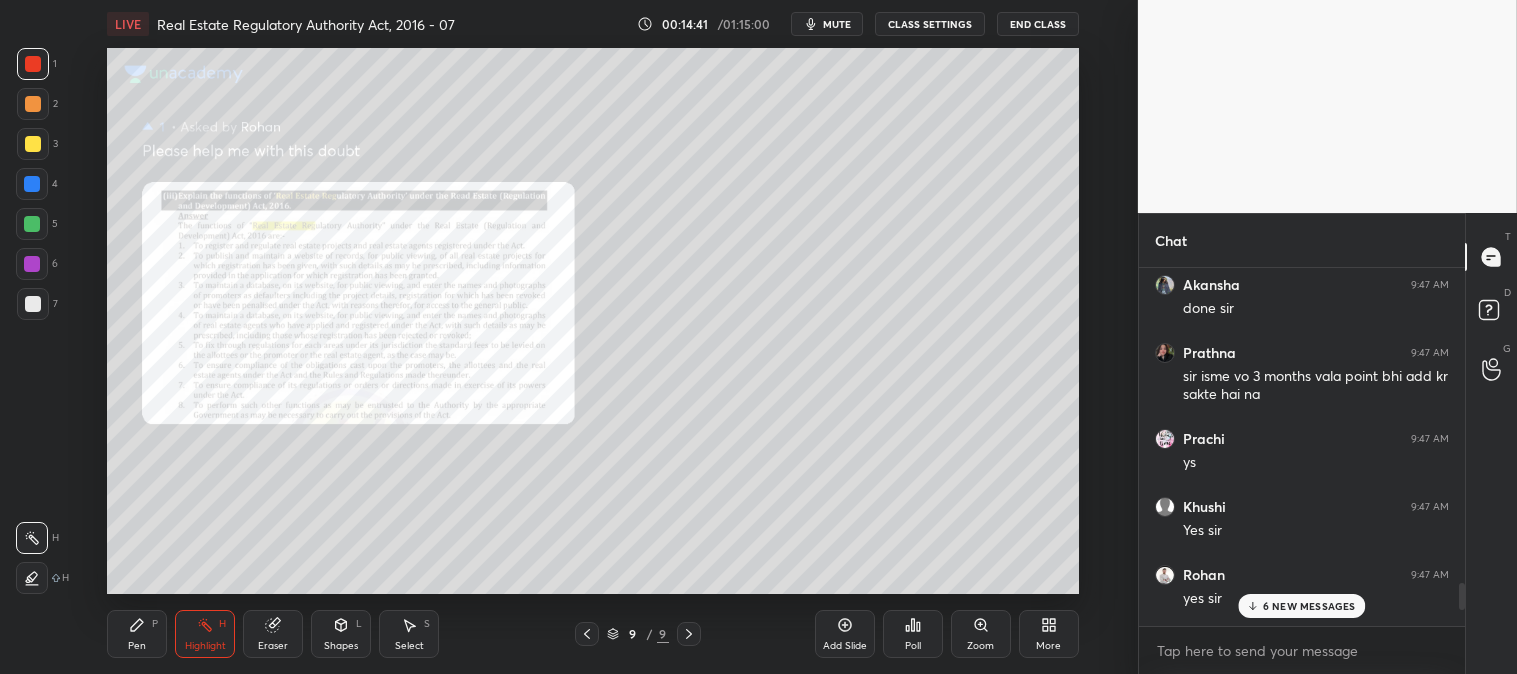 click 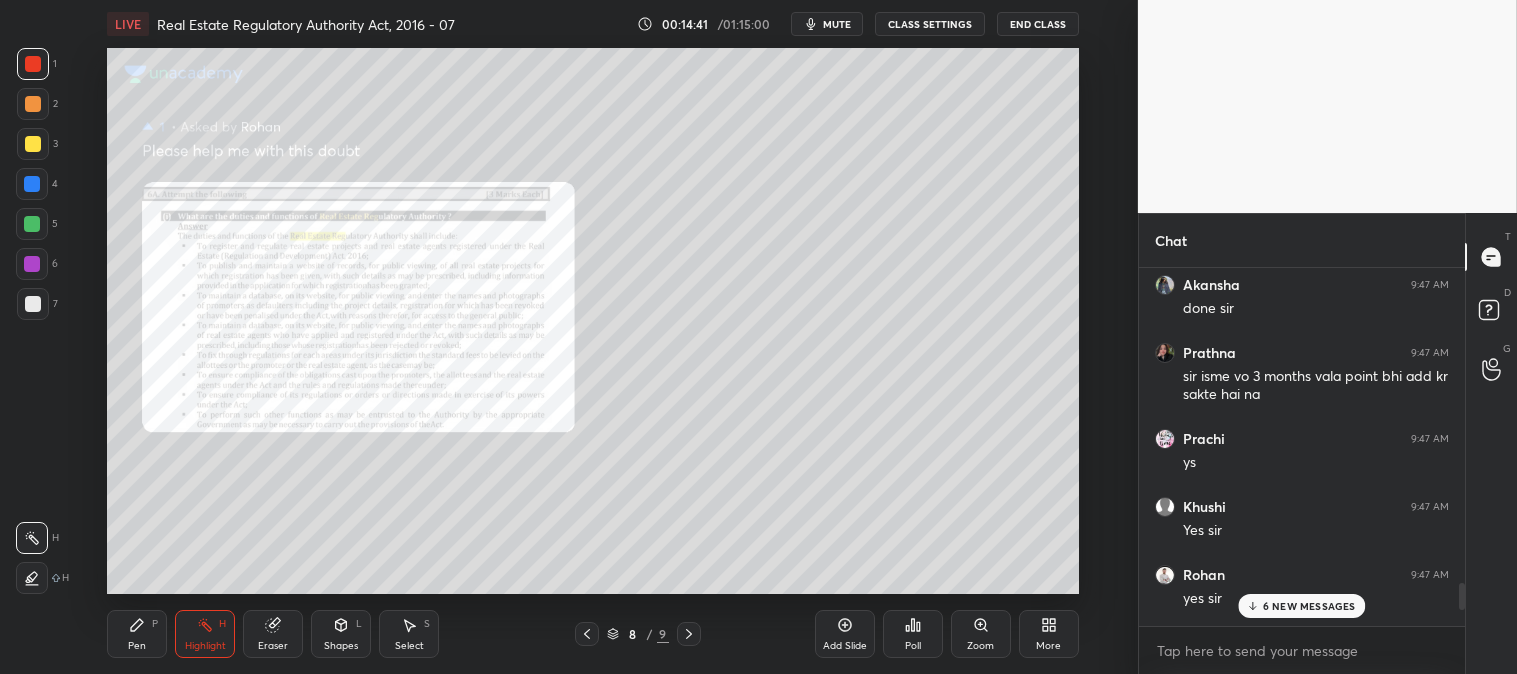 click on "Zoom" at bounding box center [980, 646] 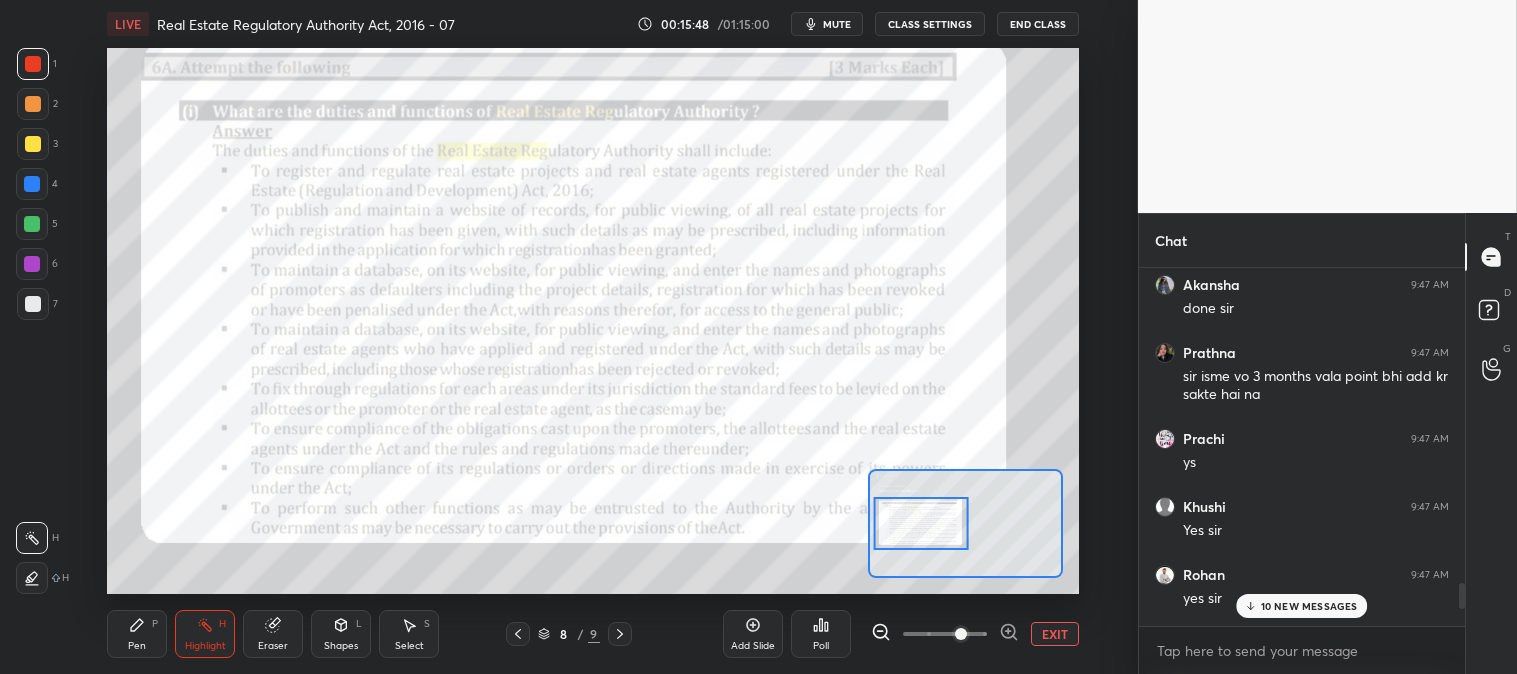 click on "10 NEW MESSAGES" at bounding box center [1309, 606] 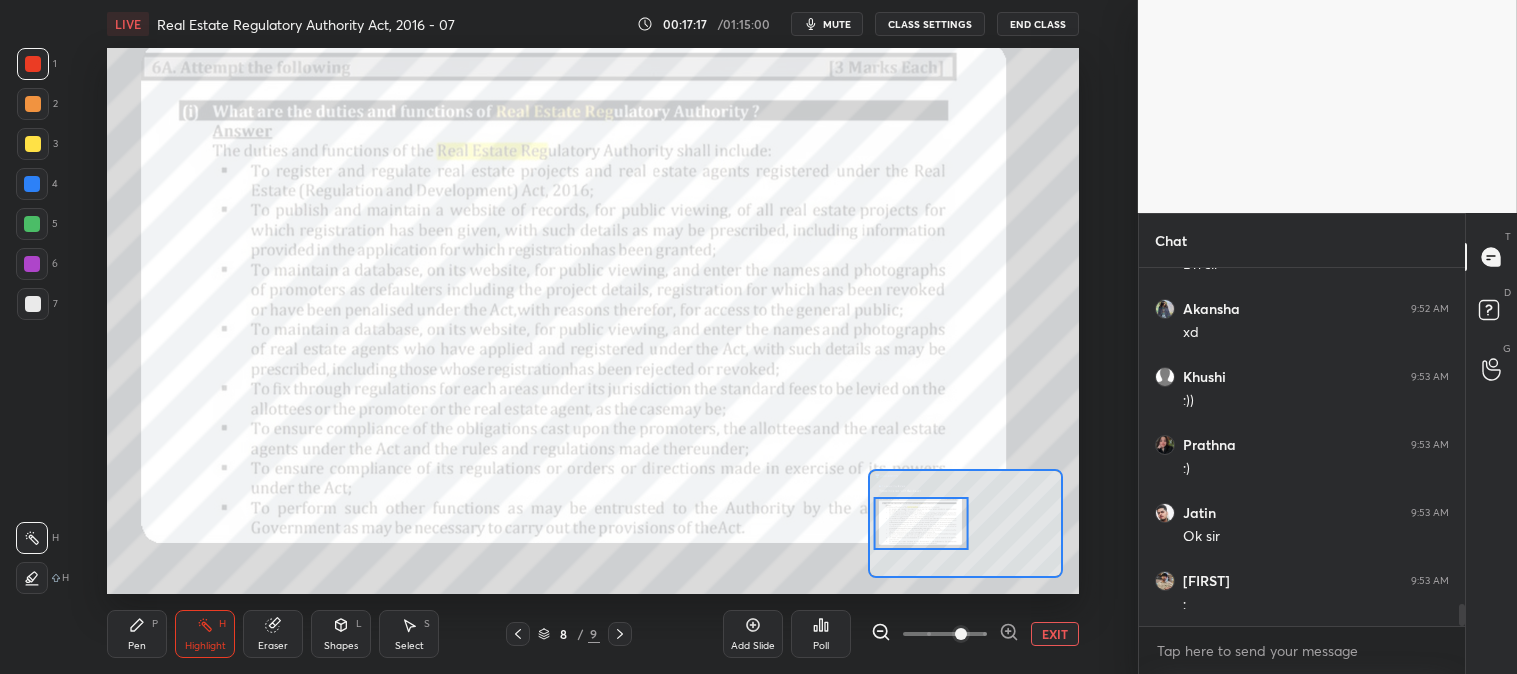 scroll, scrollTop: 5593, scrollLeft: 0, axis: vertical 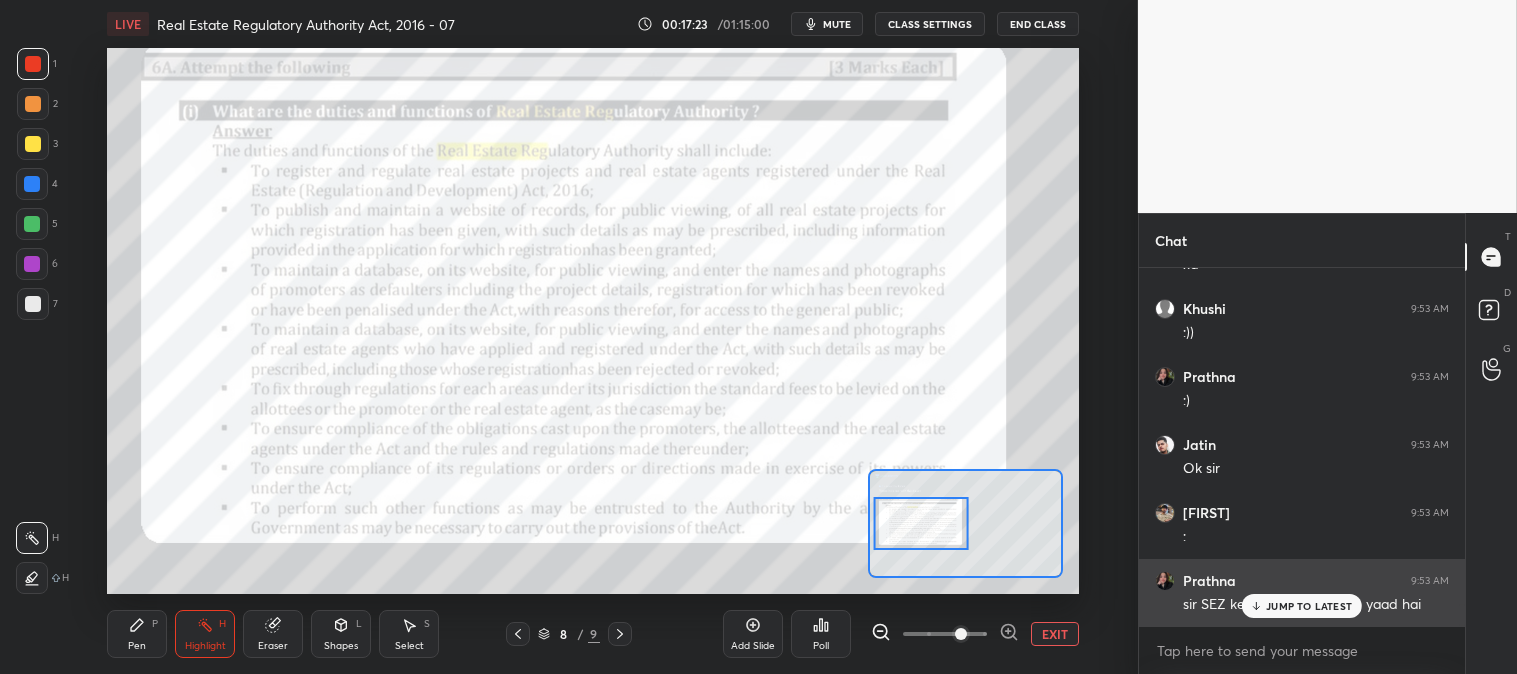 click on "JUMP TO LATEST" at bounding box center (1309, 606) 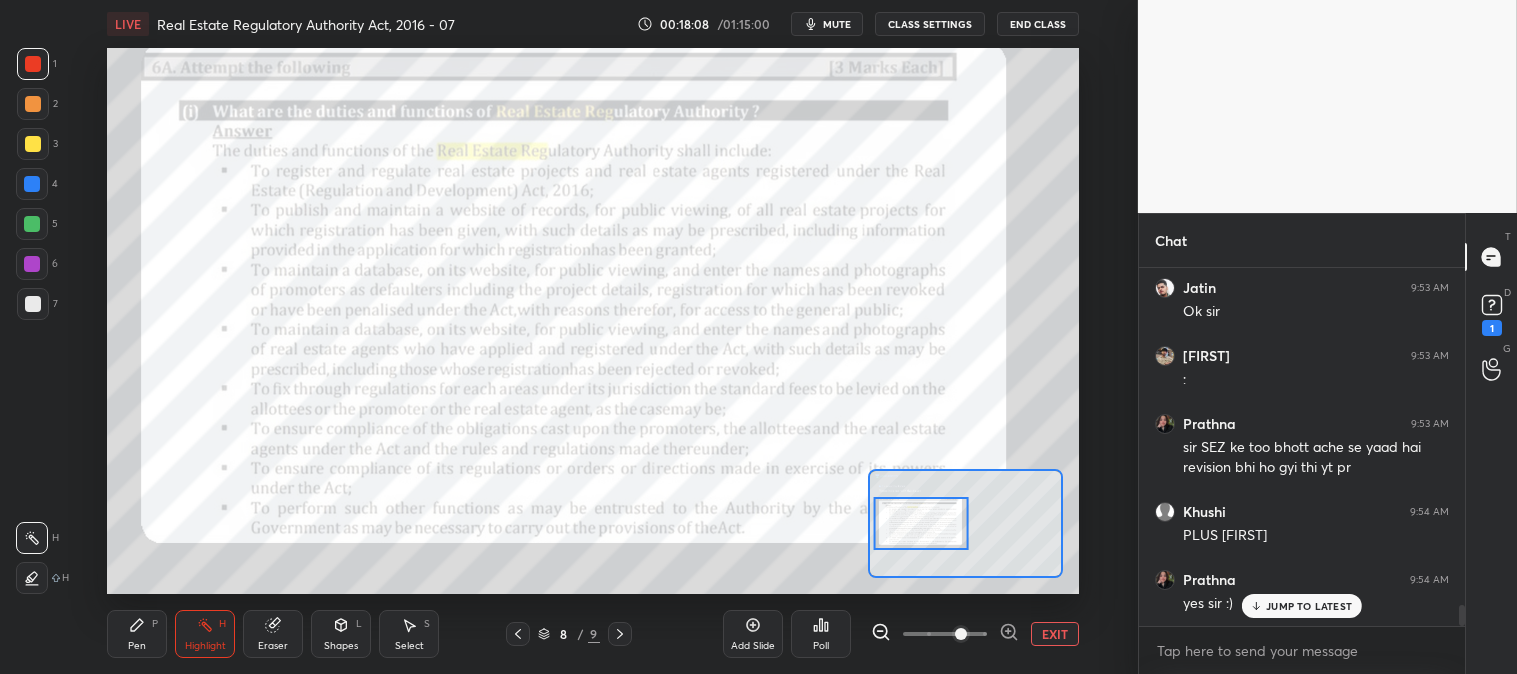 scroll, scrollTop: 5835, scrollLeft: 0, axis: vertical 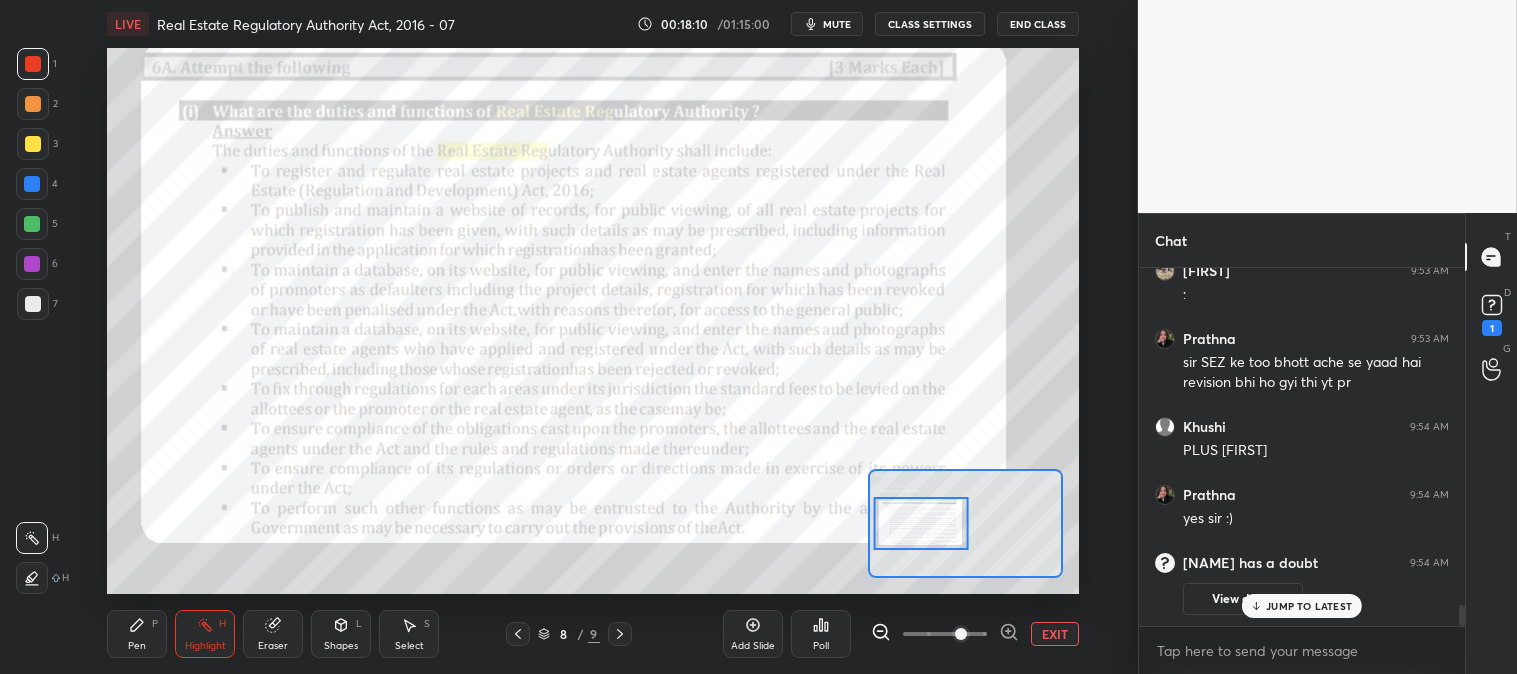 click on "mute" at bounding box center (837, 24) 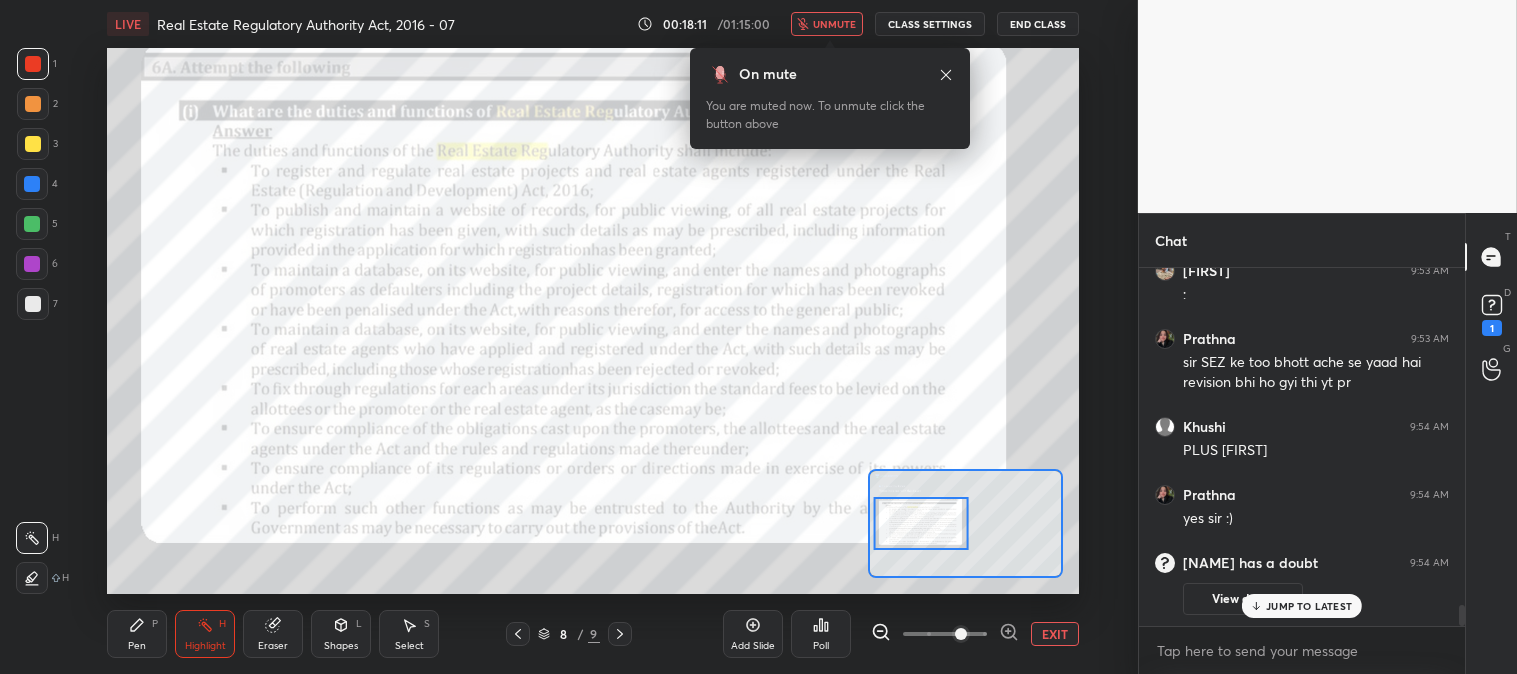 click on "unmute" at bounding box center [834, 24] 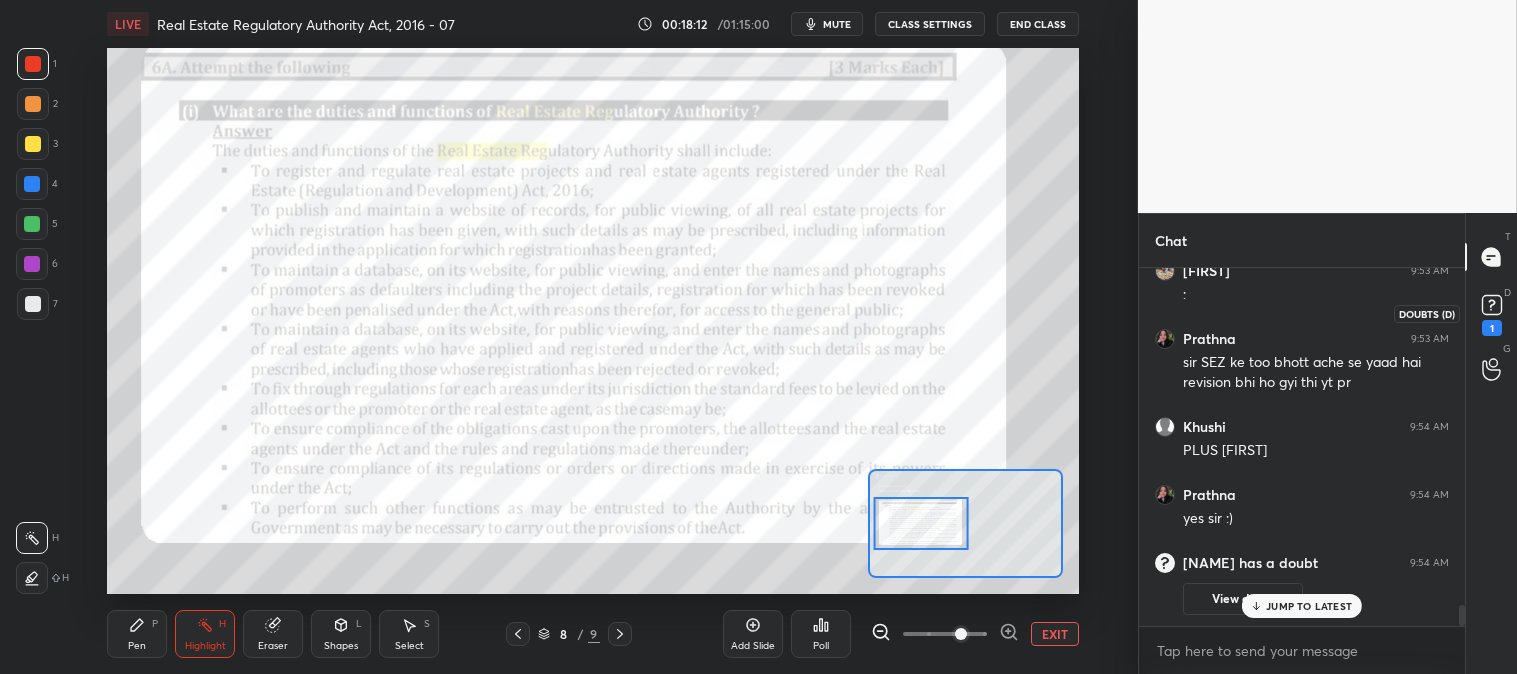 click 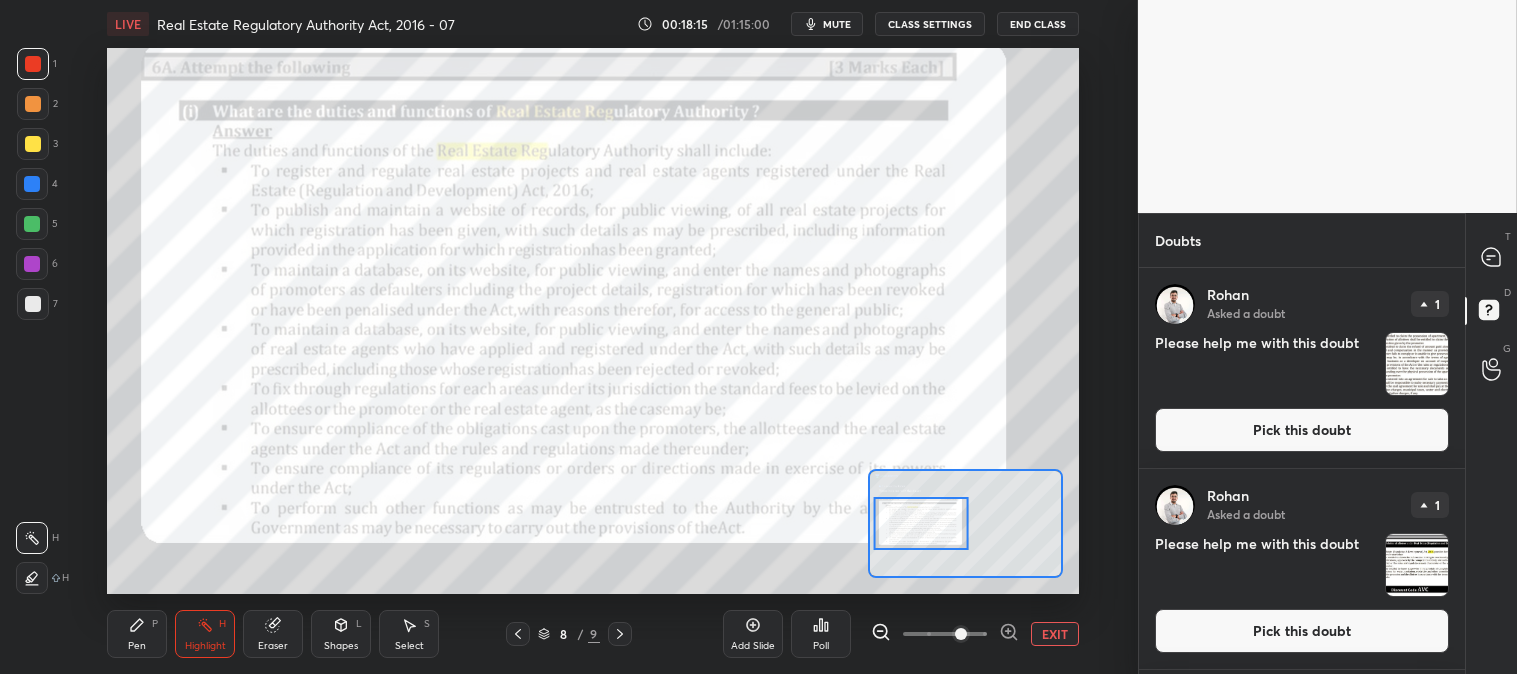 click 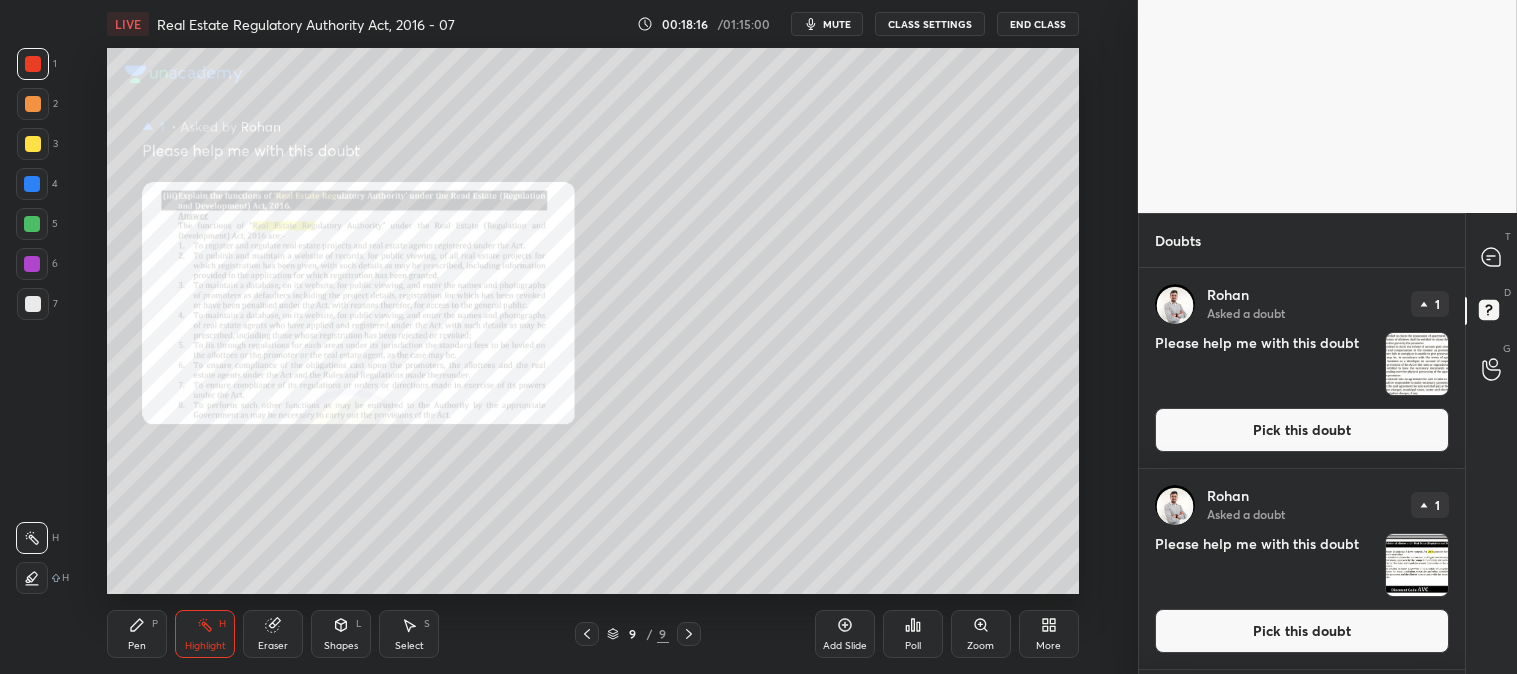 click on "Pick this doubt" at bounding box center [1302, 430] 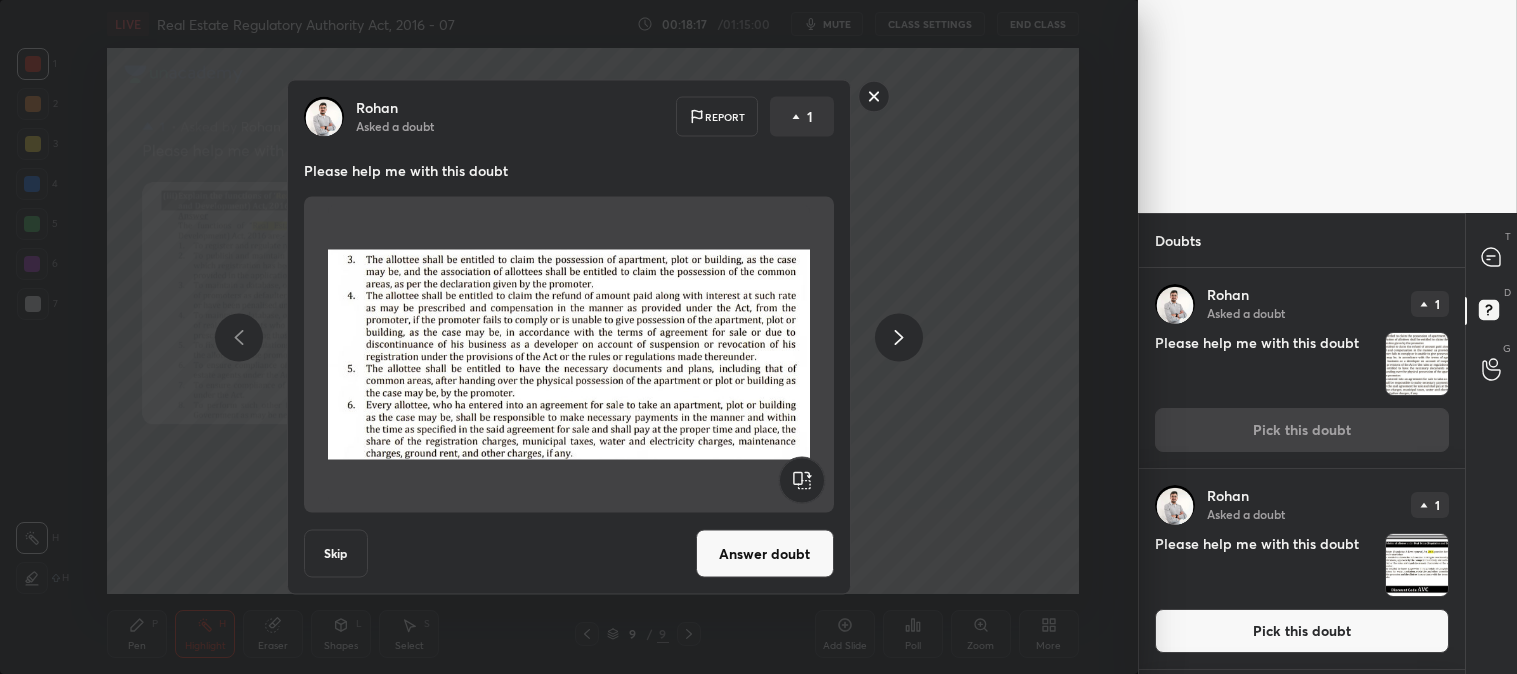 click on "Answer doubt" at bounding box center [765, 554] 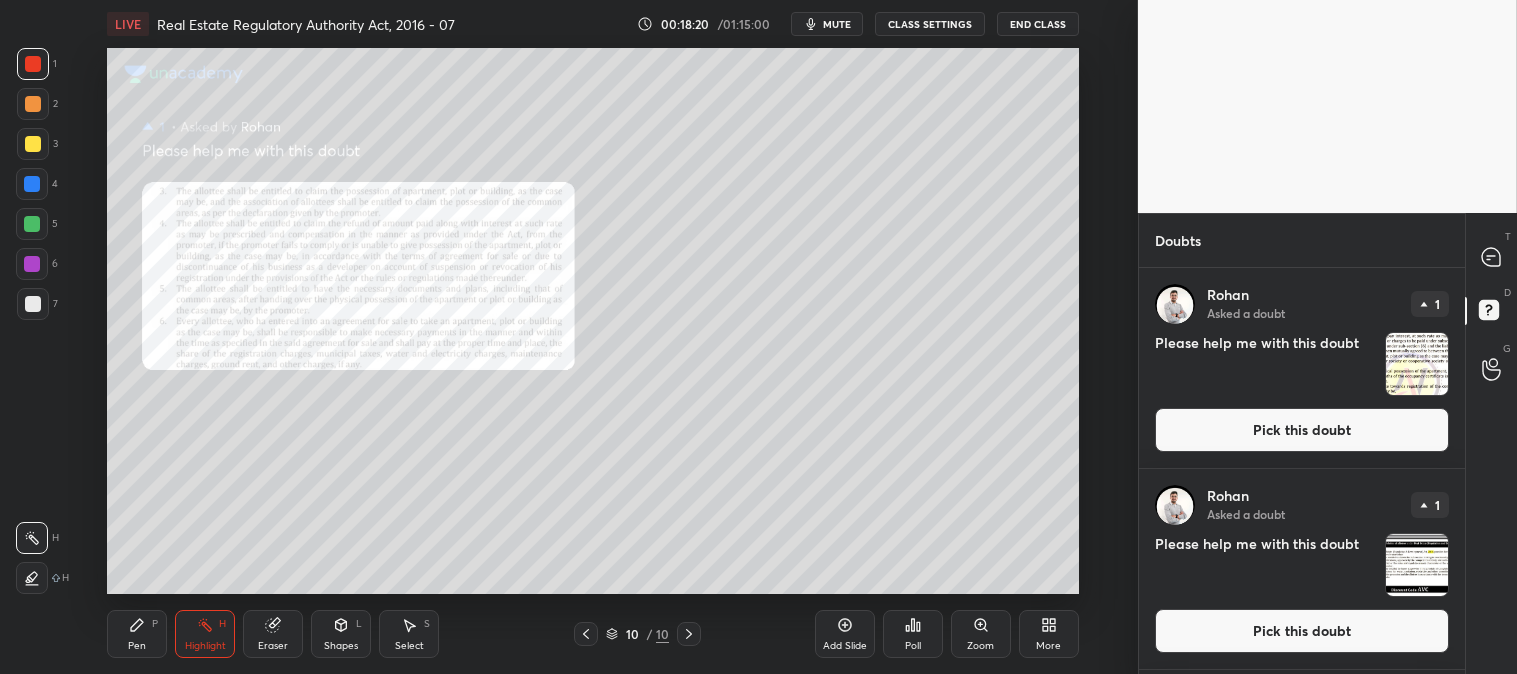 click 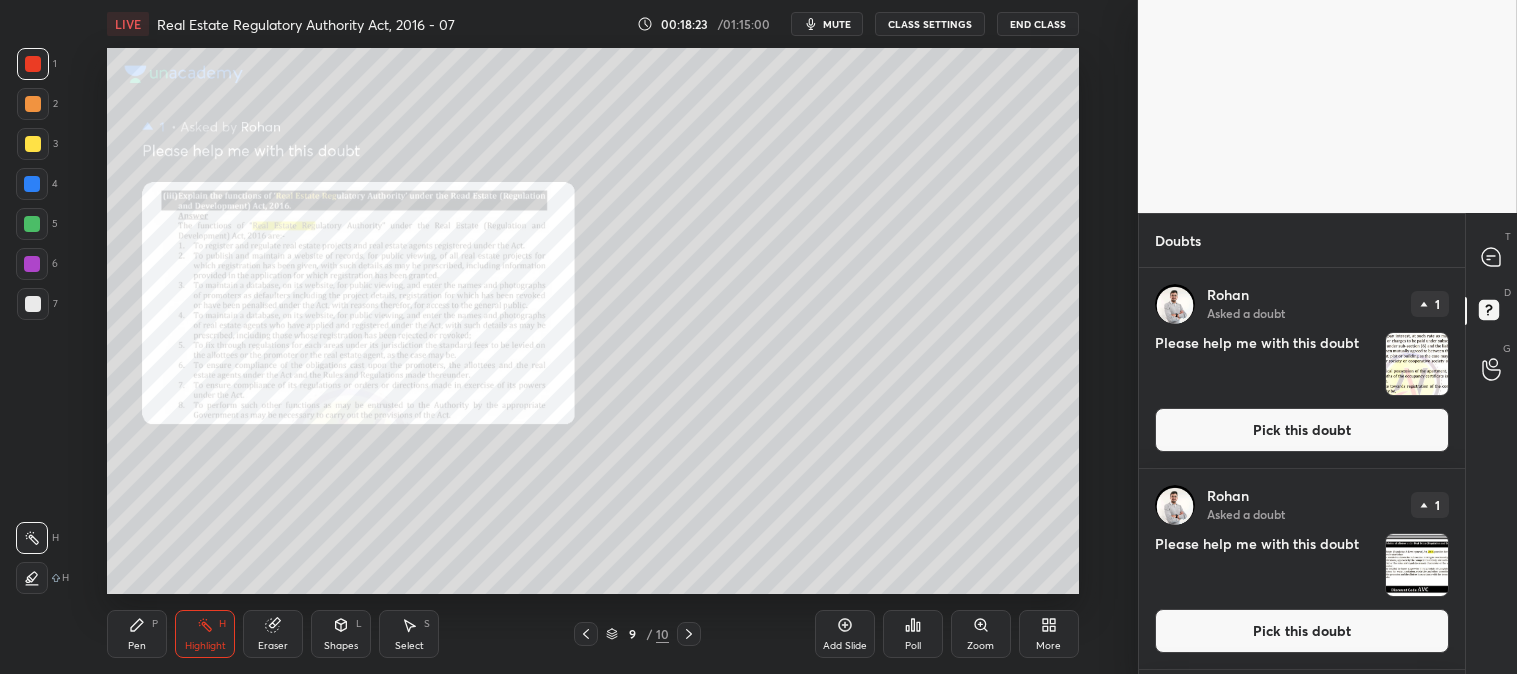 click on "Pick this doubt" at bounding box center (1302, 631) 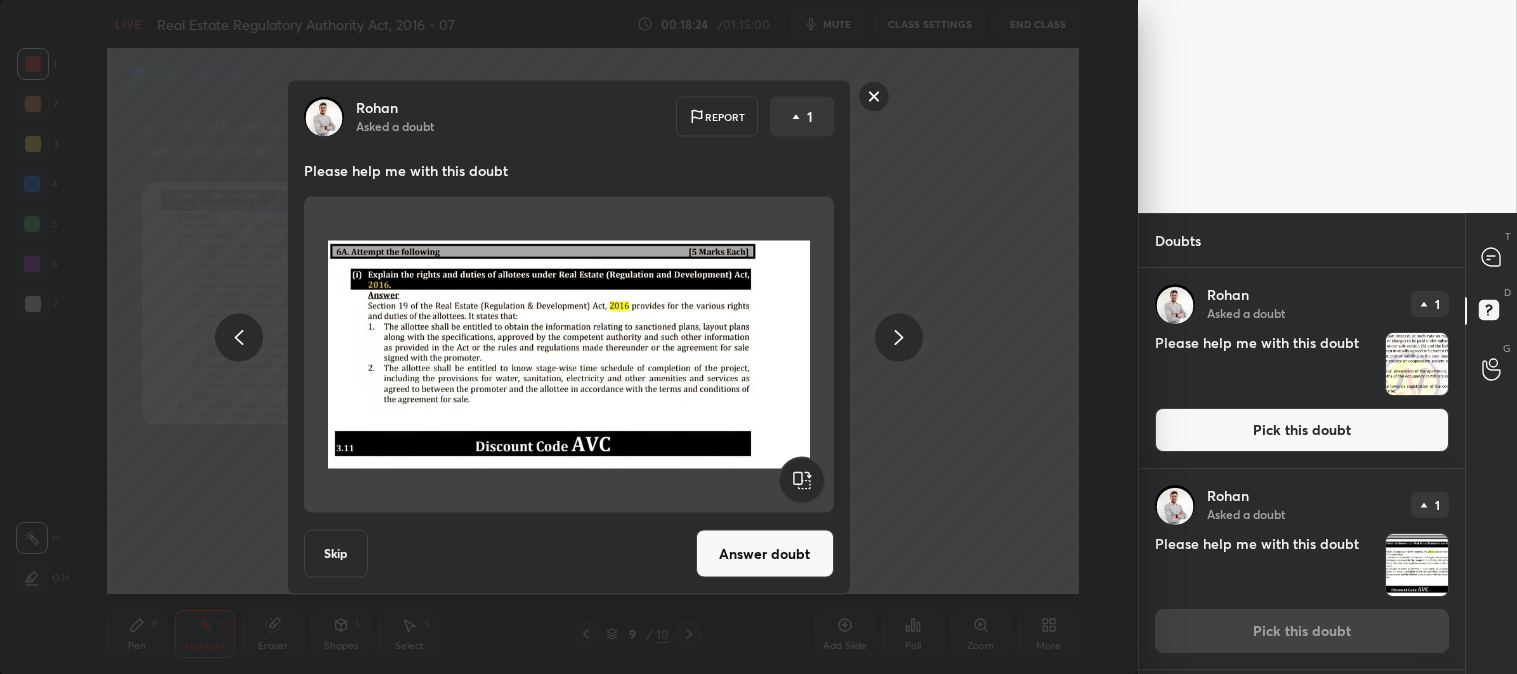 click on "Answer doubt" at bounding box center [765, 554] 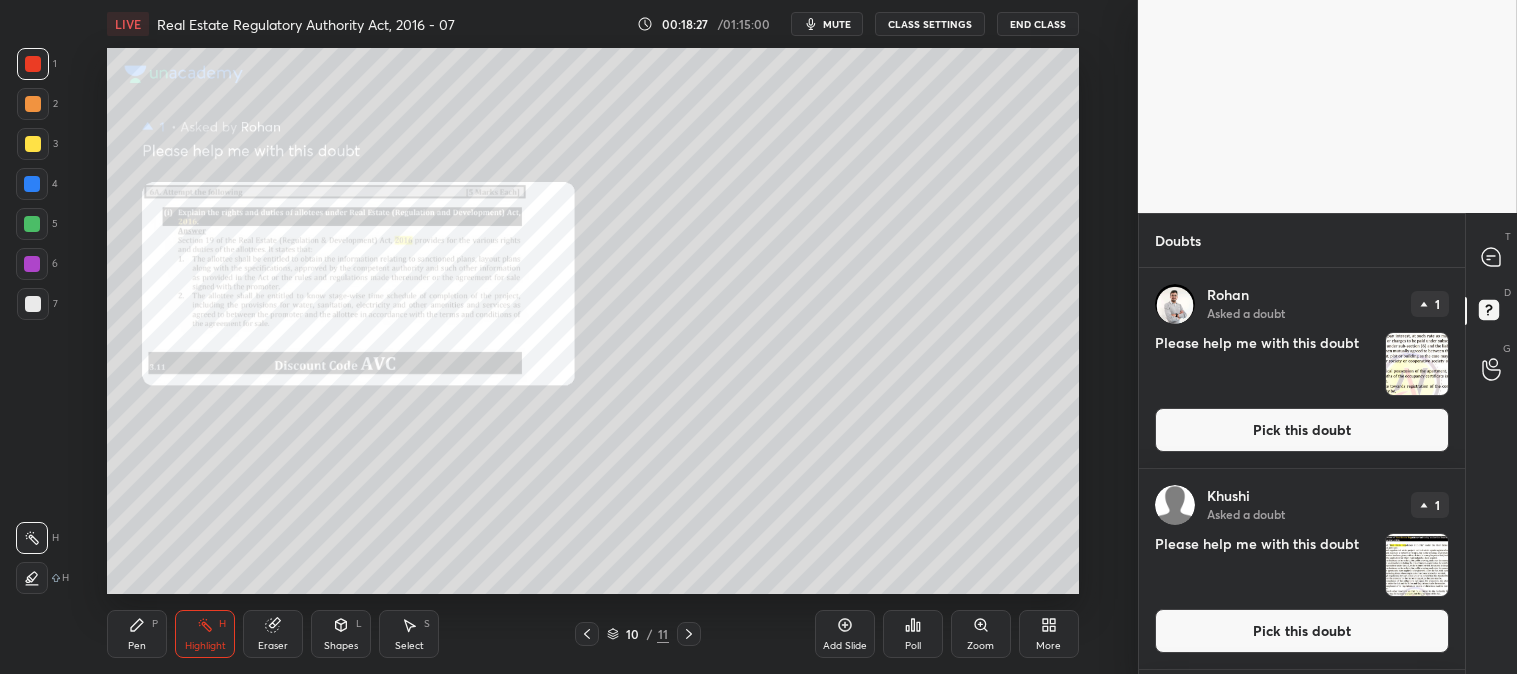 click 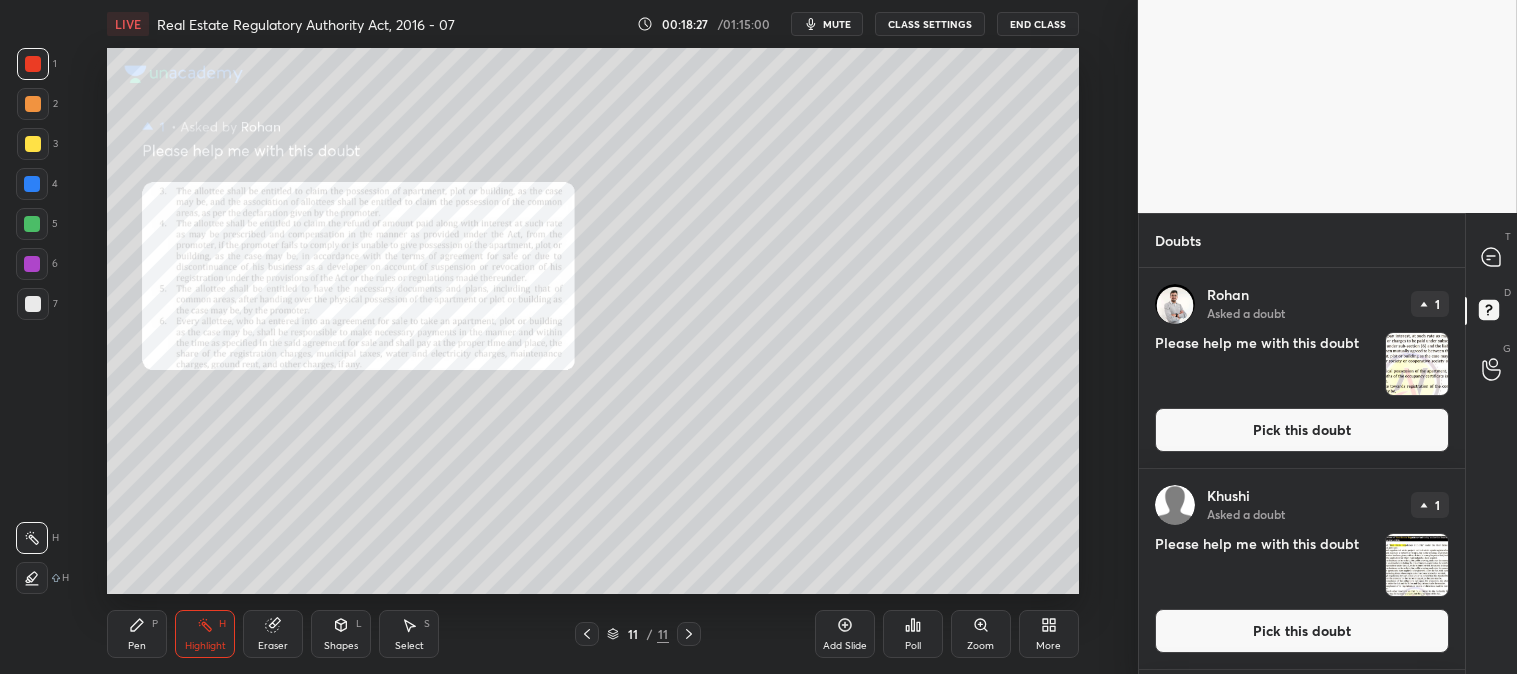 click 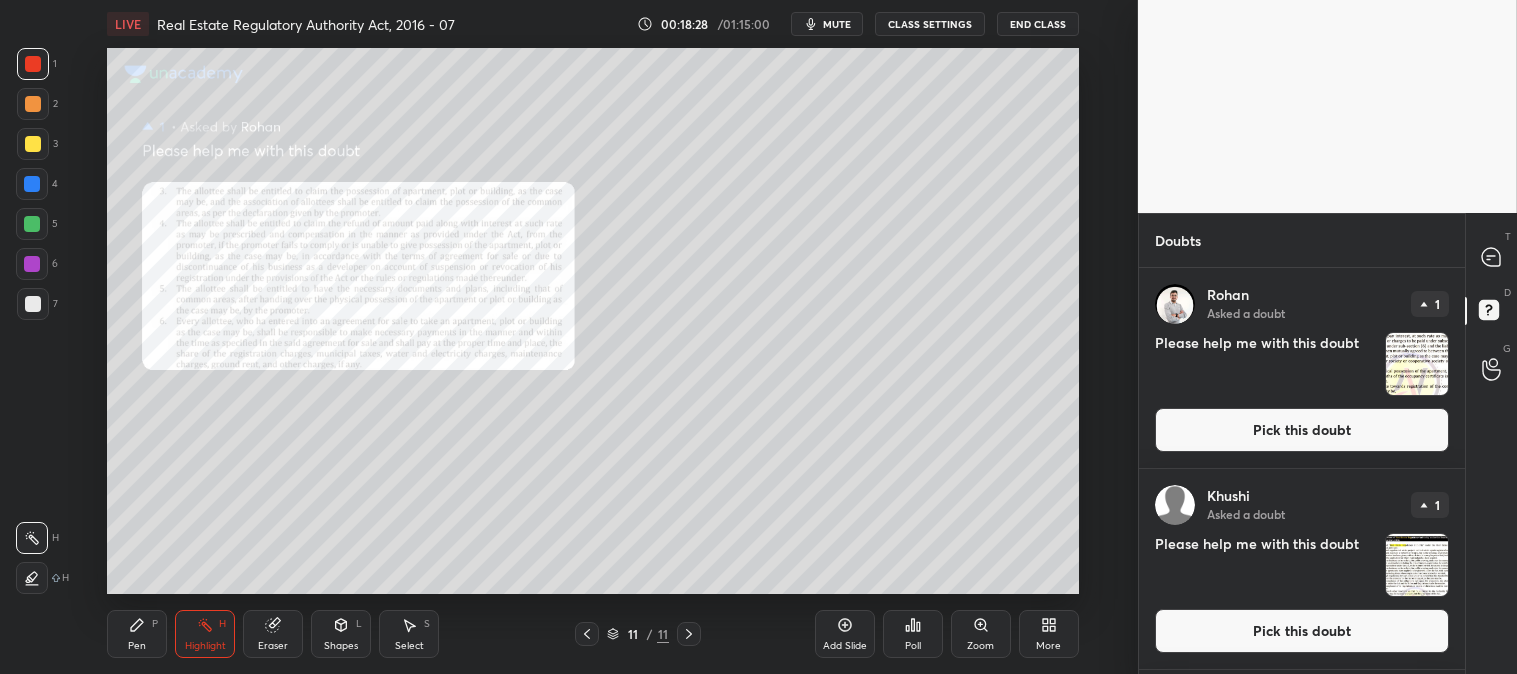 click on "Pick this doubt" at bounding box center [1302, 430] 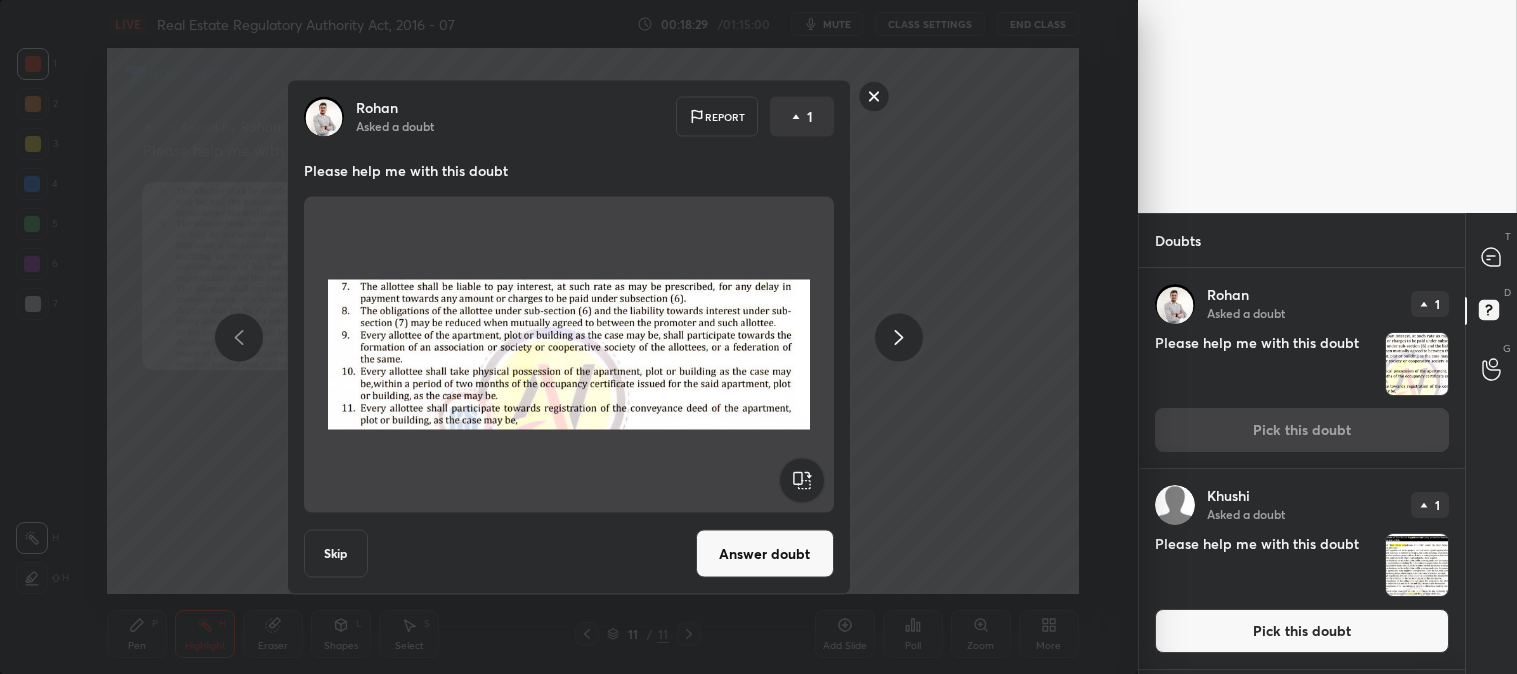 click on "Answer doubt" at bounding box center [765, 554] 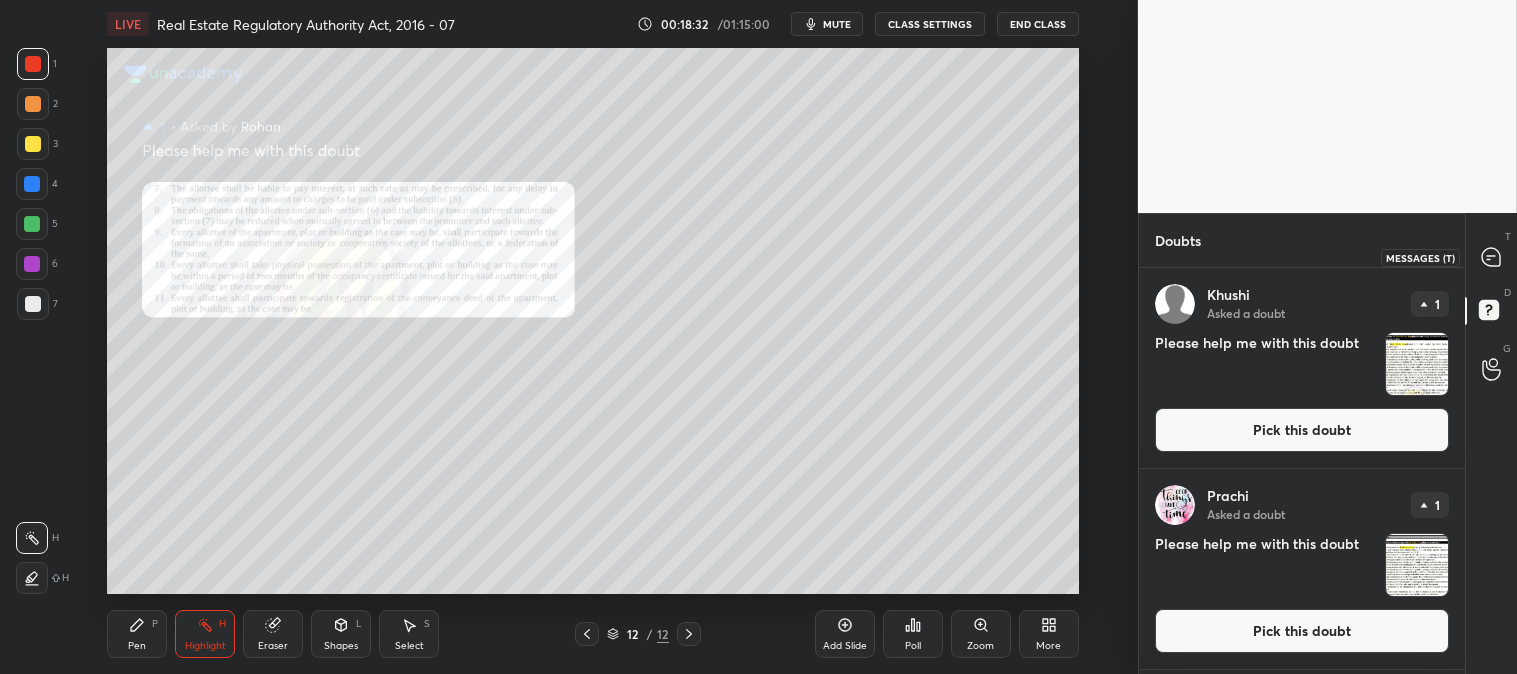 click 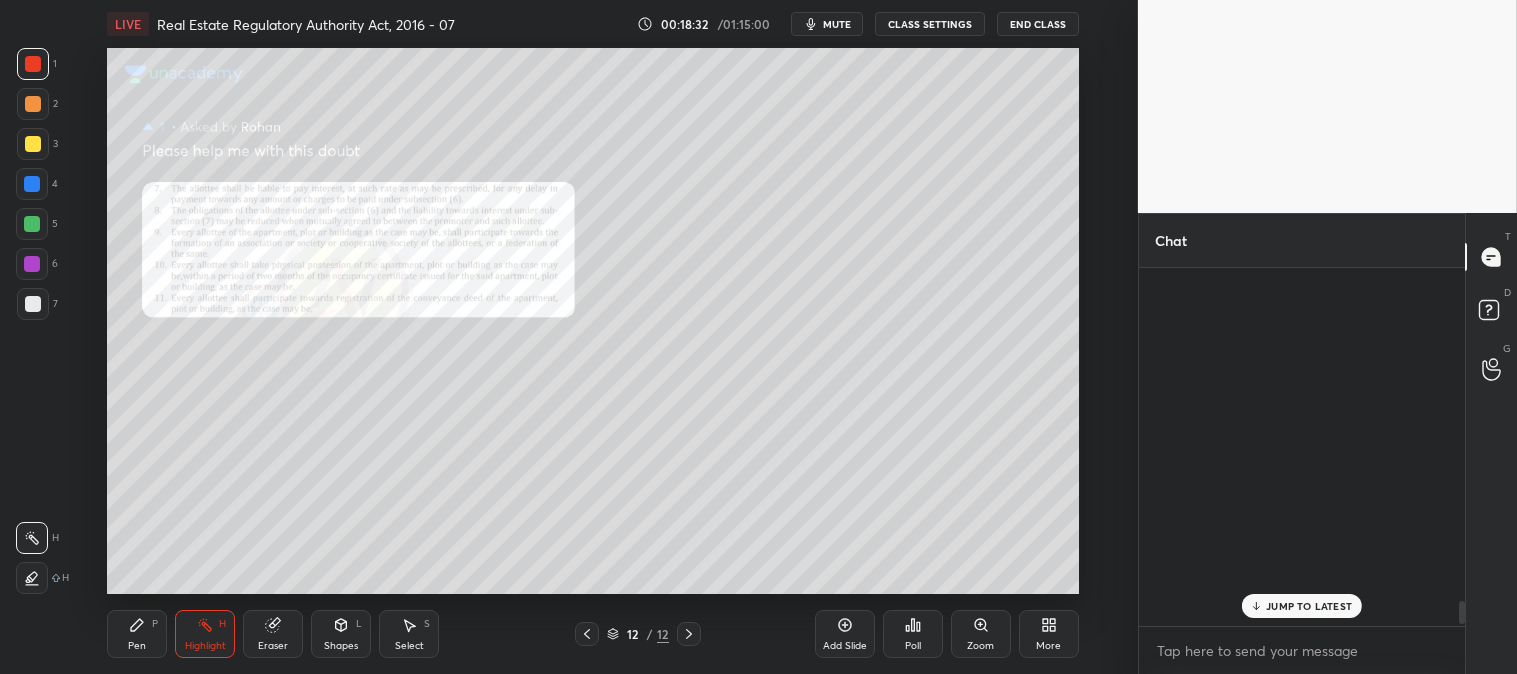 scroll, scrollTop: 5273, scrollLeft: 0, axis: vertical 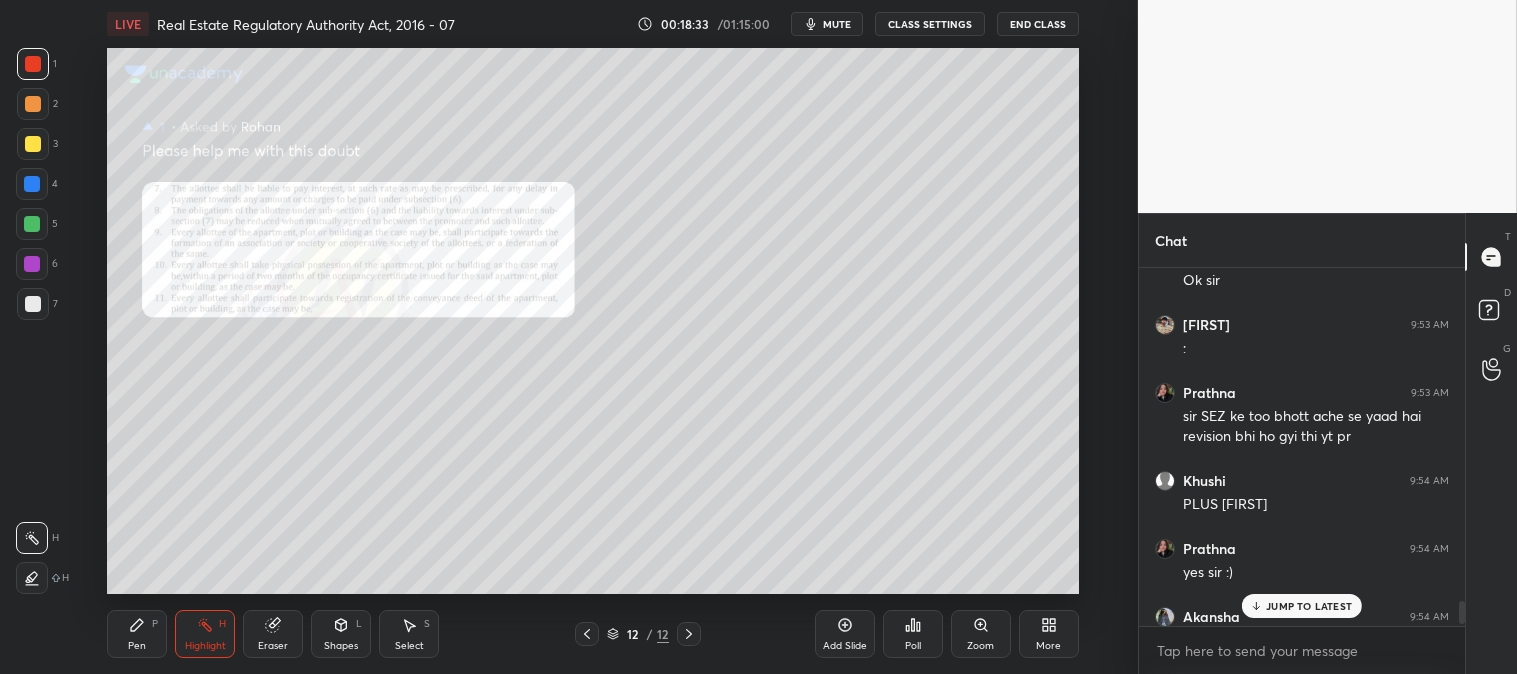 click on "JUMP TO LATEST" at bounding box center (1309, 606) 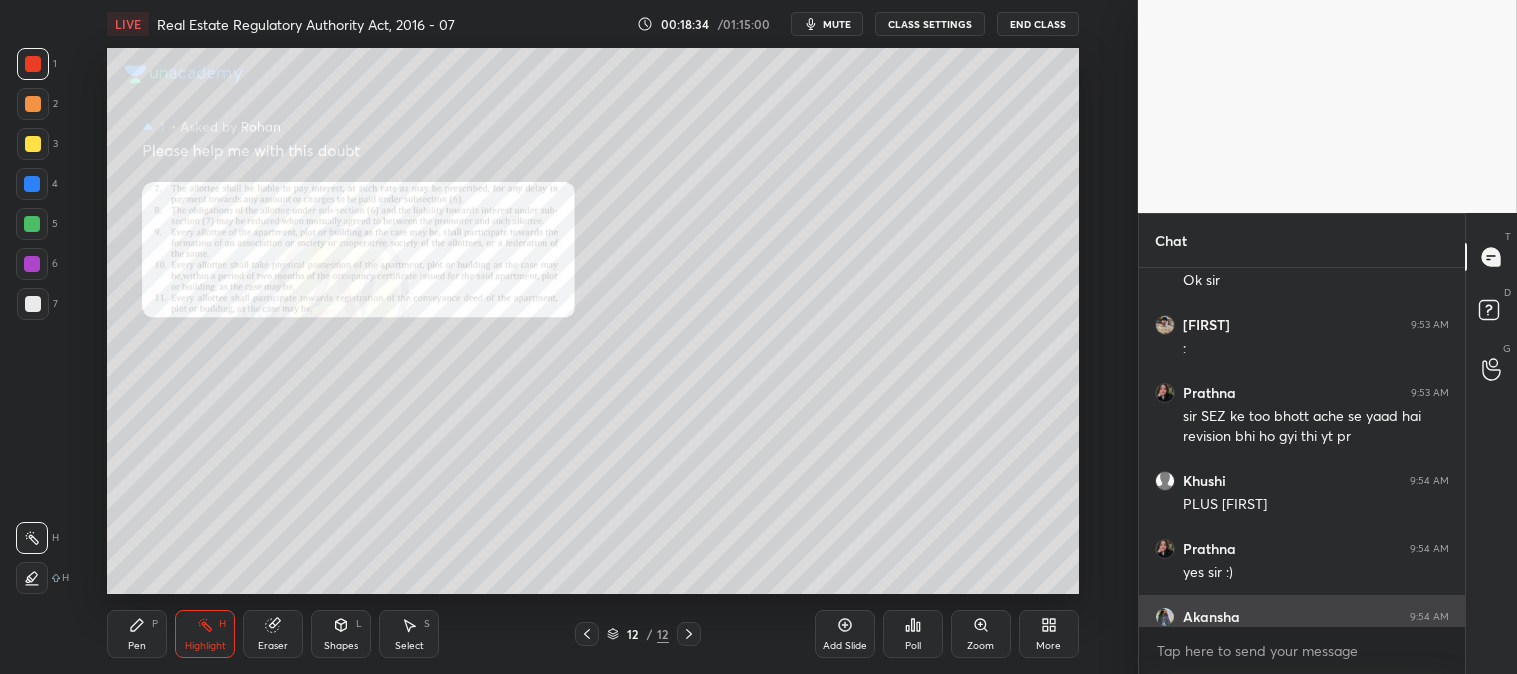 scroll, scrollTop: 5310, scrollLeft: 0, axis: vertical 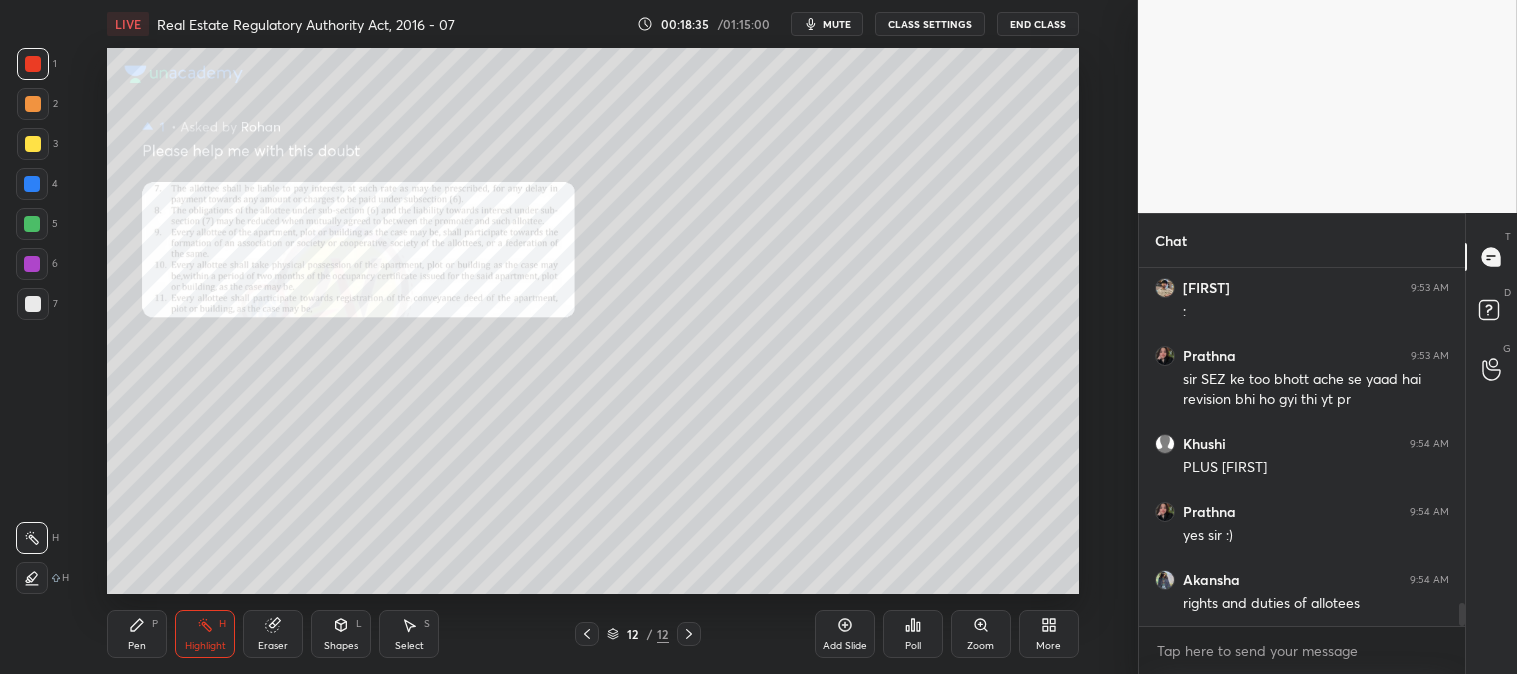 click 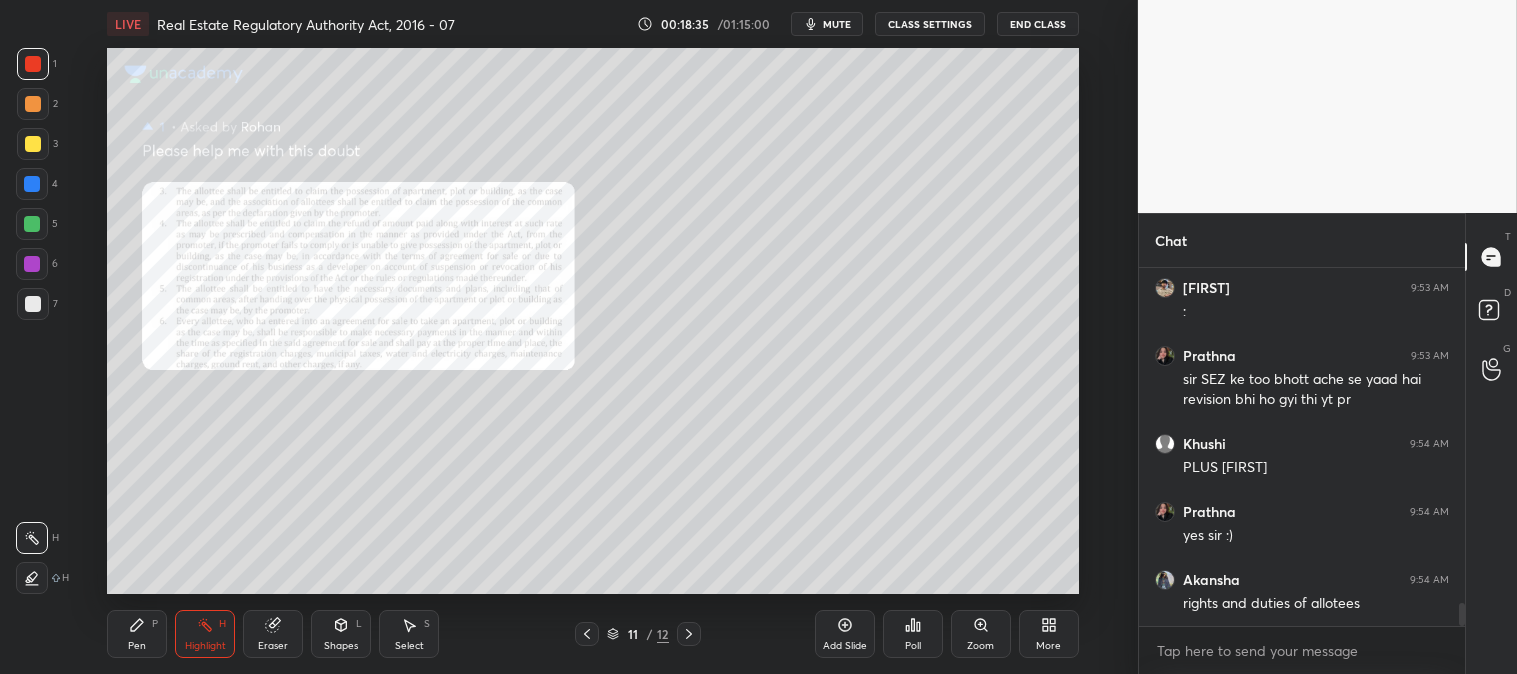 click 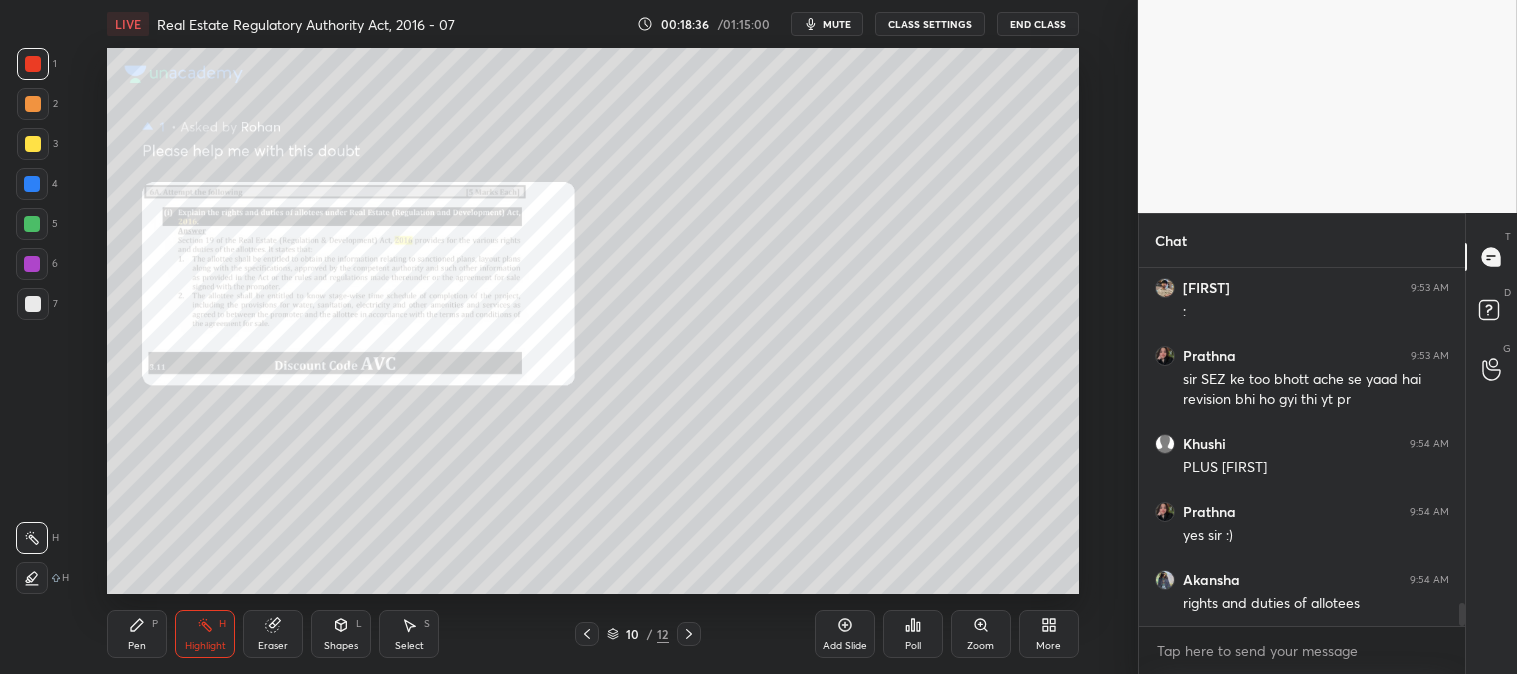 click 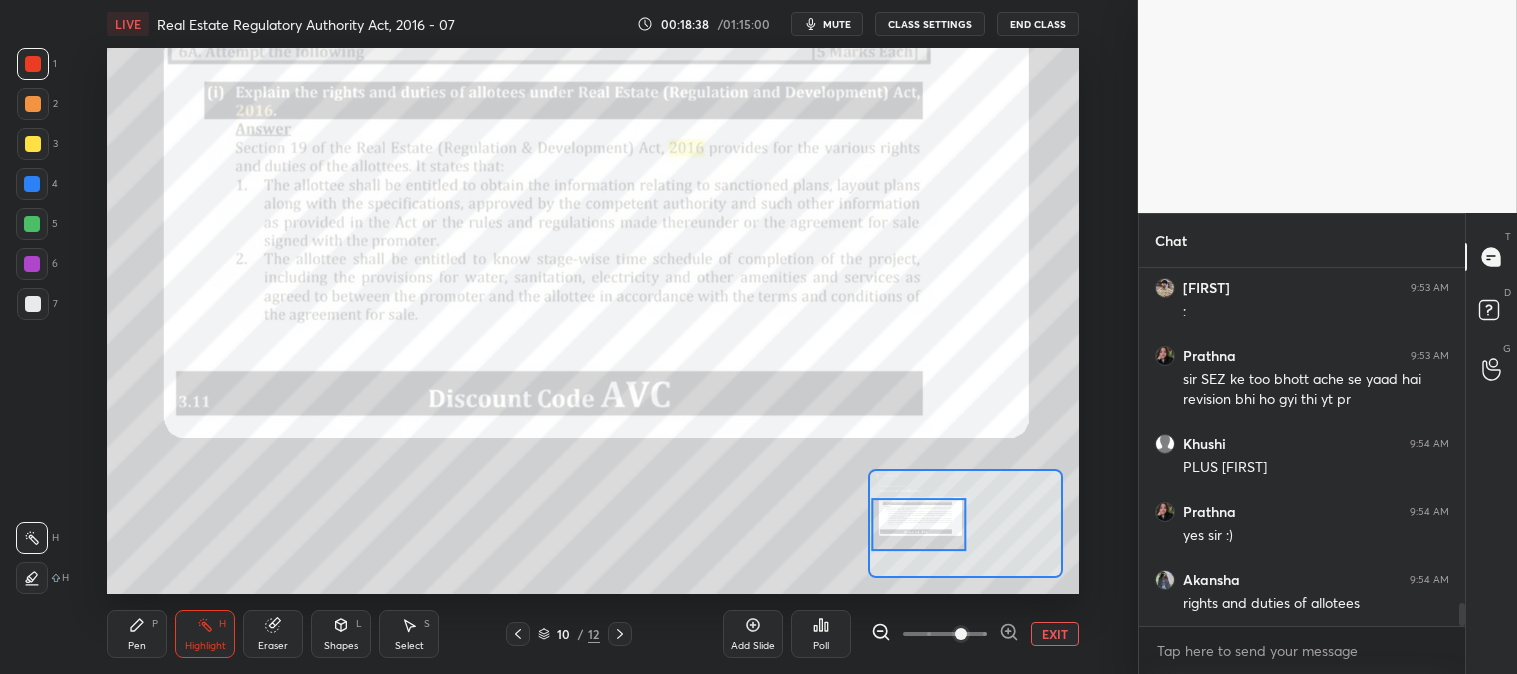 click on "Pen P" at bounding box center (137, 634) 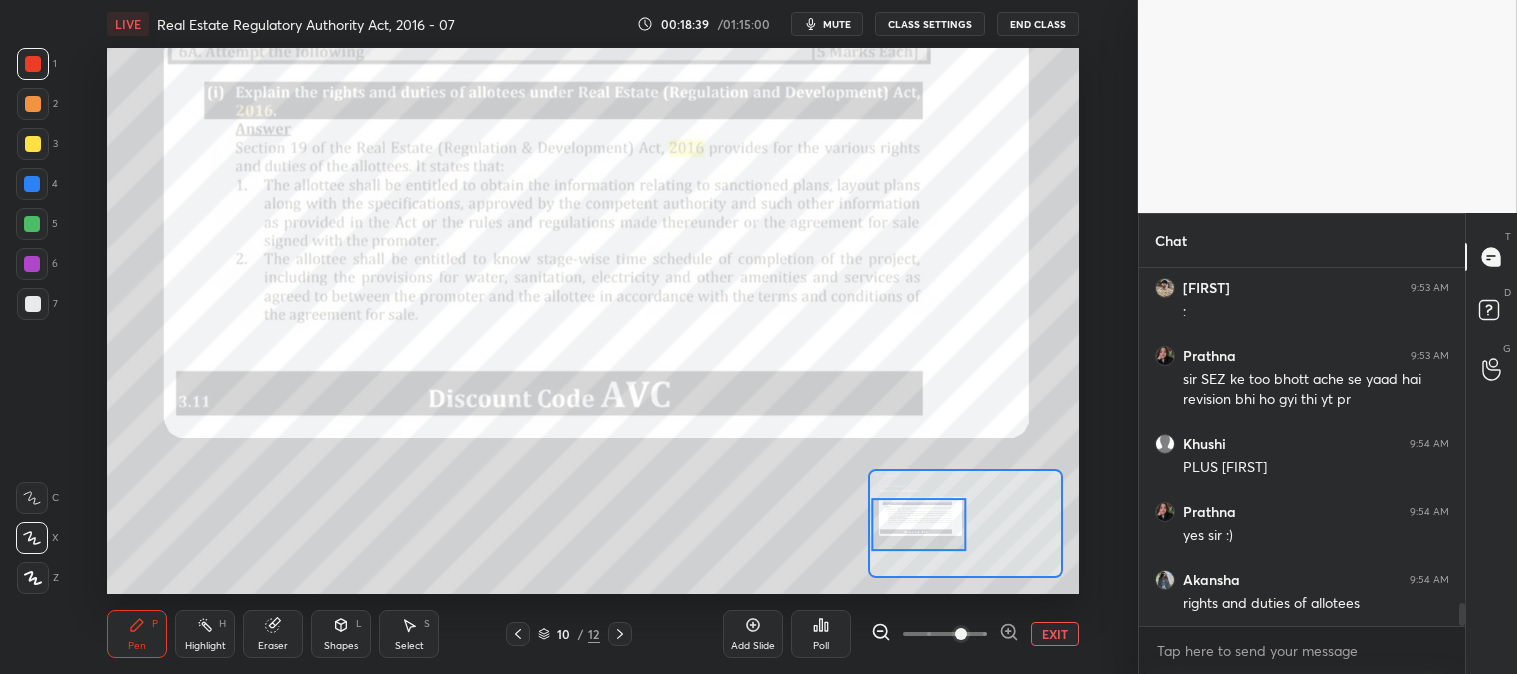 click at bounding box center (33, 144) 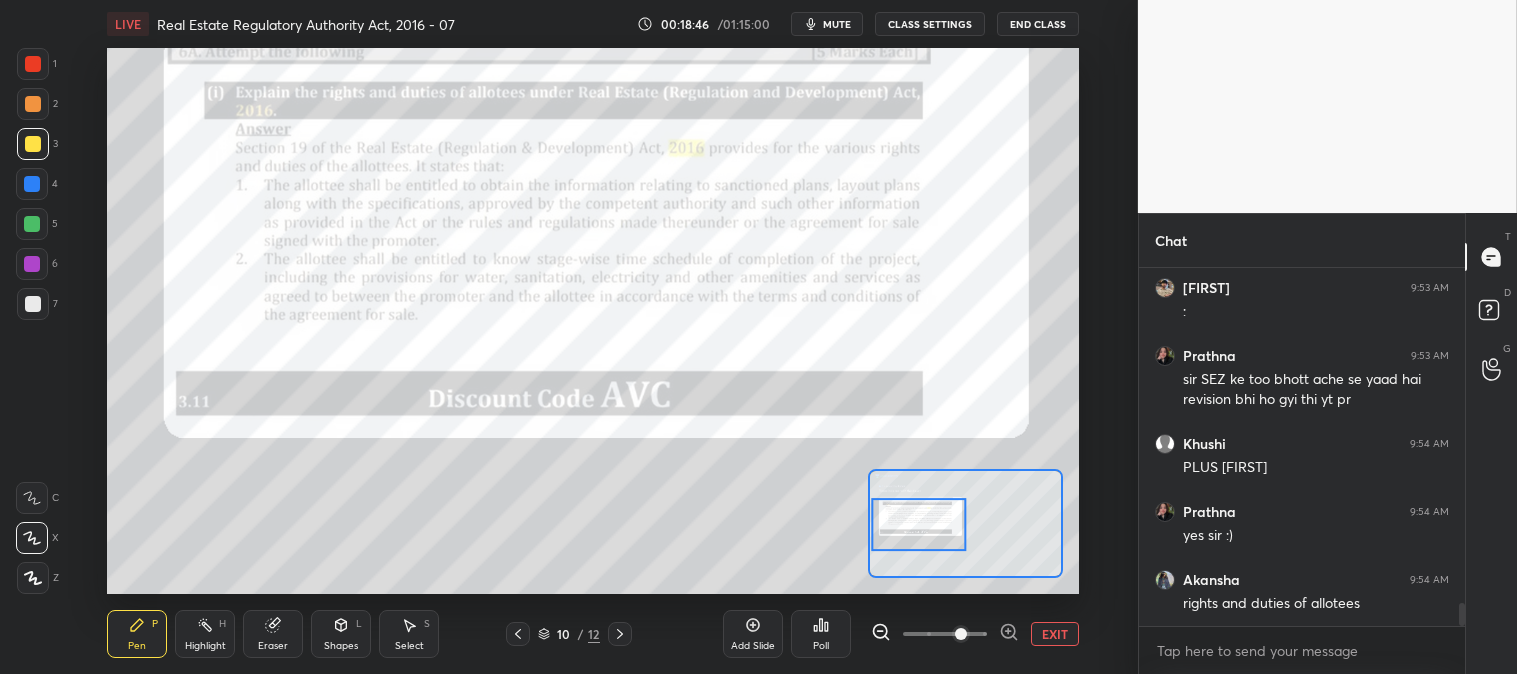 click at bounding box center (33, 64) 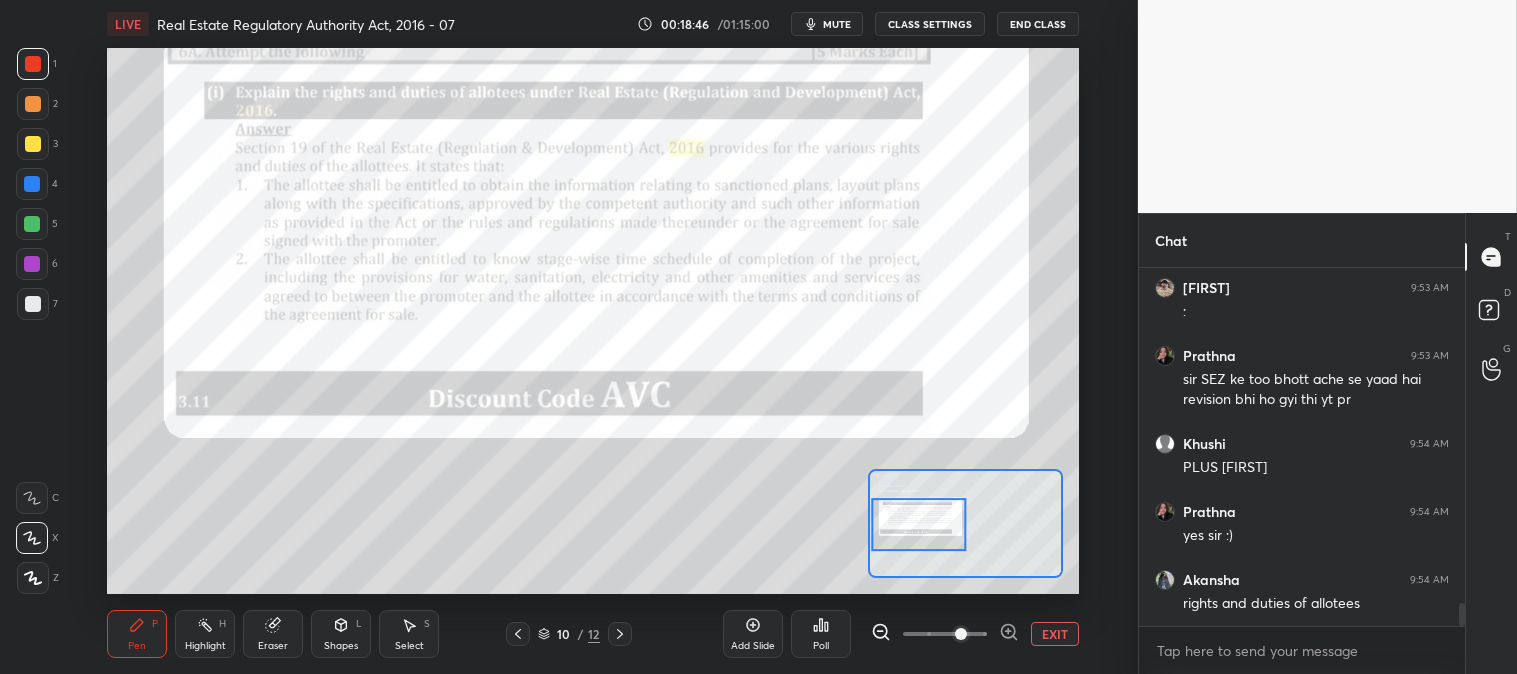 scroll, scrollTop: 5377, scrollLeft: 0, axis: vertical 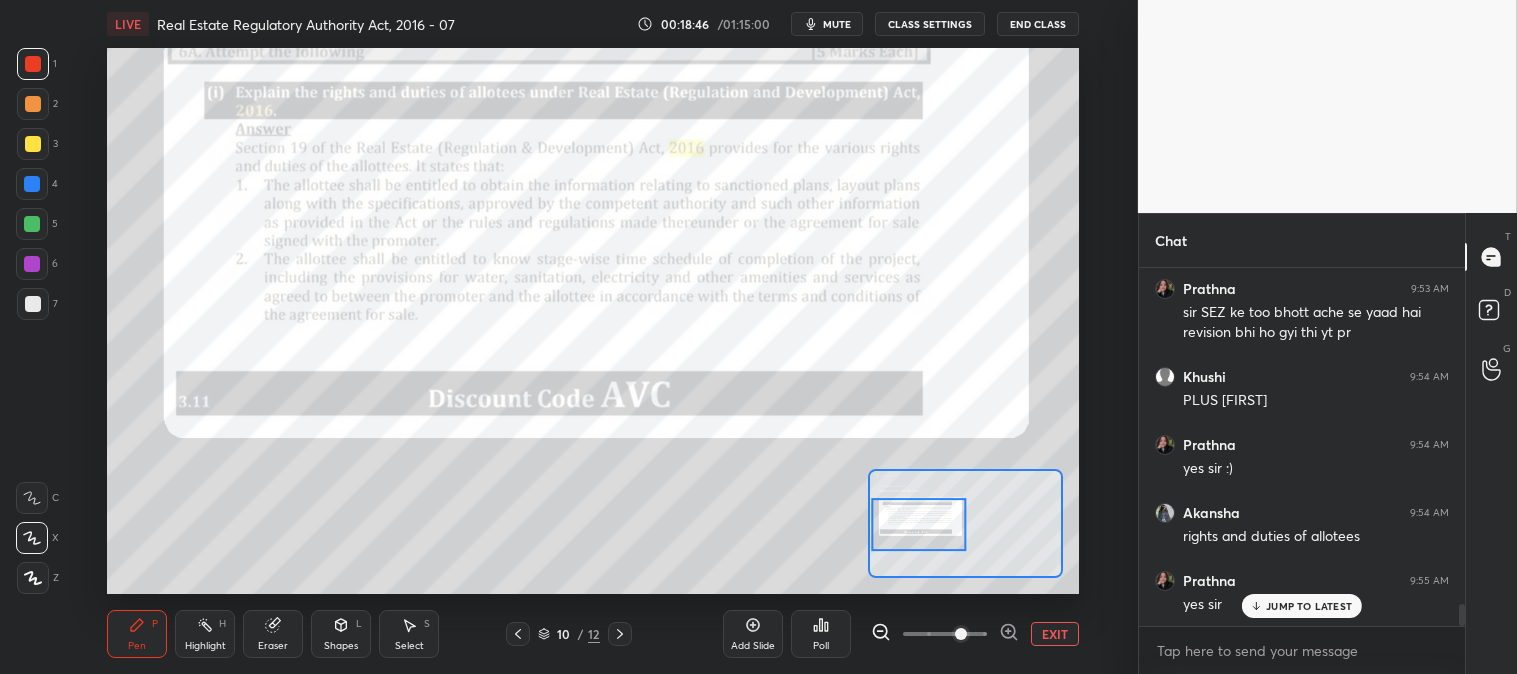 click 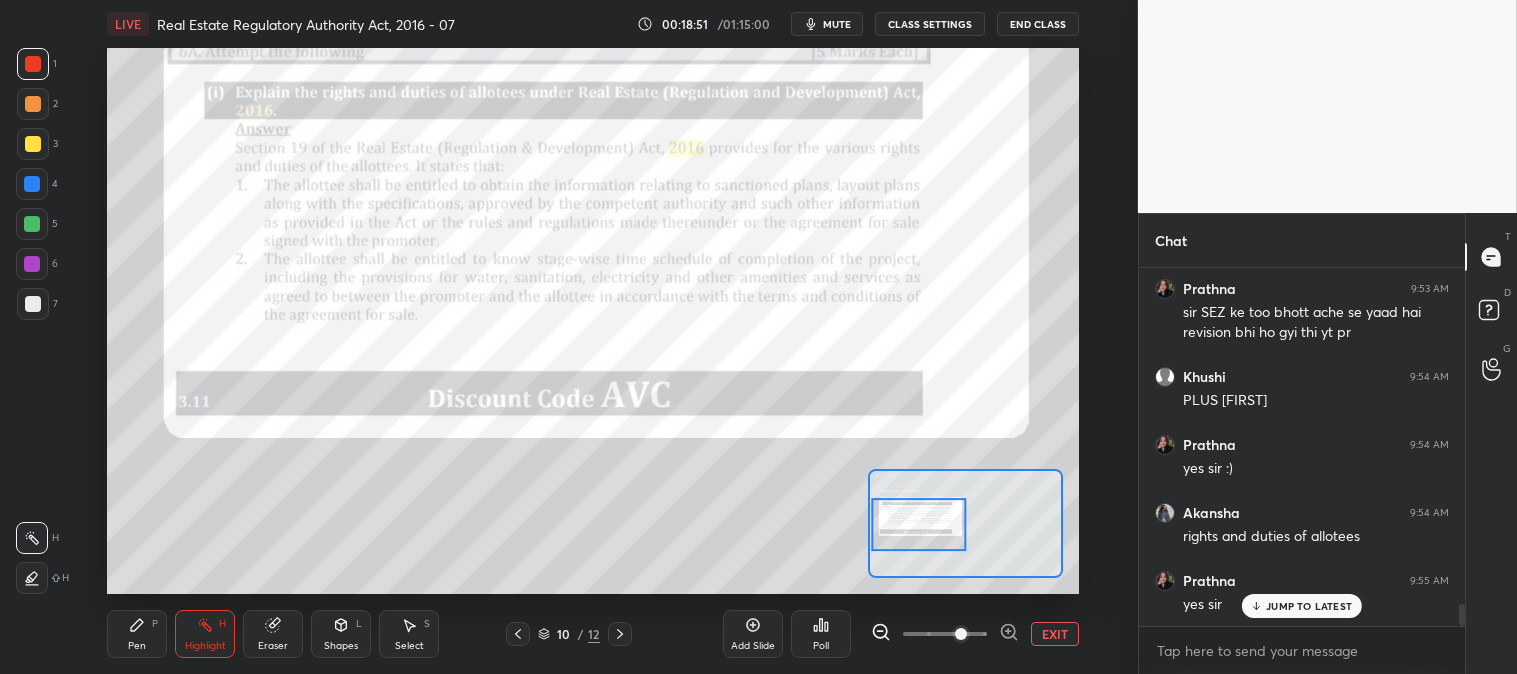 click 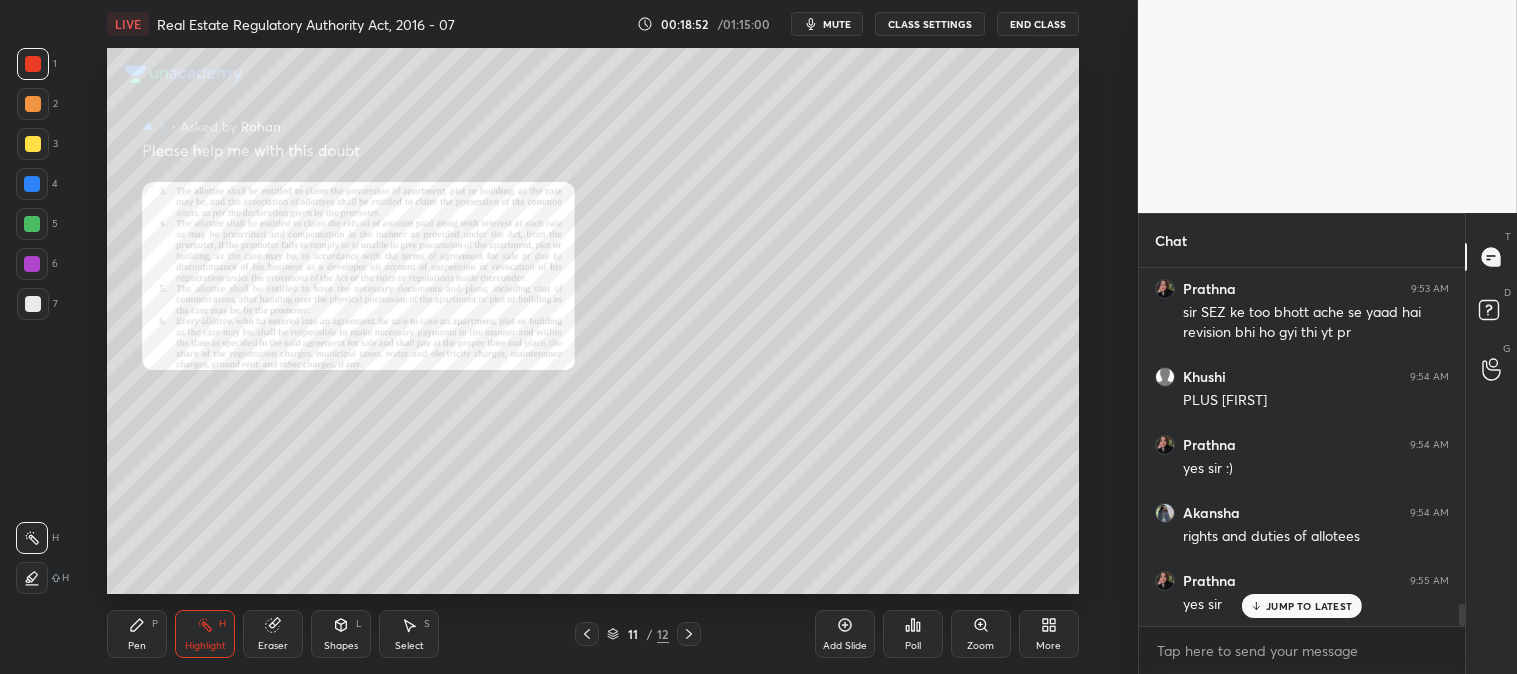 click 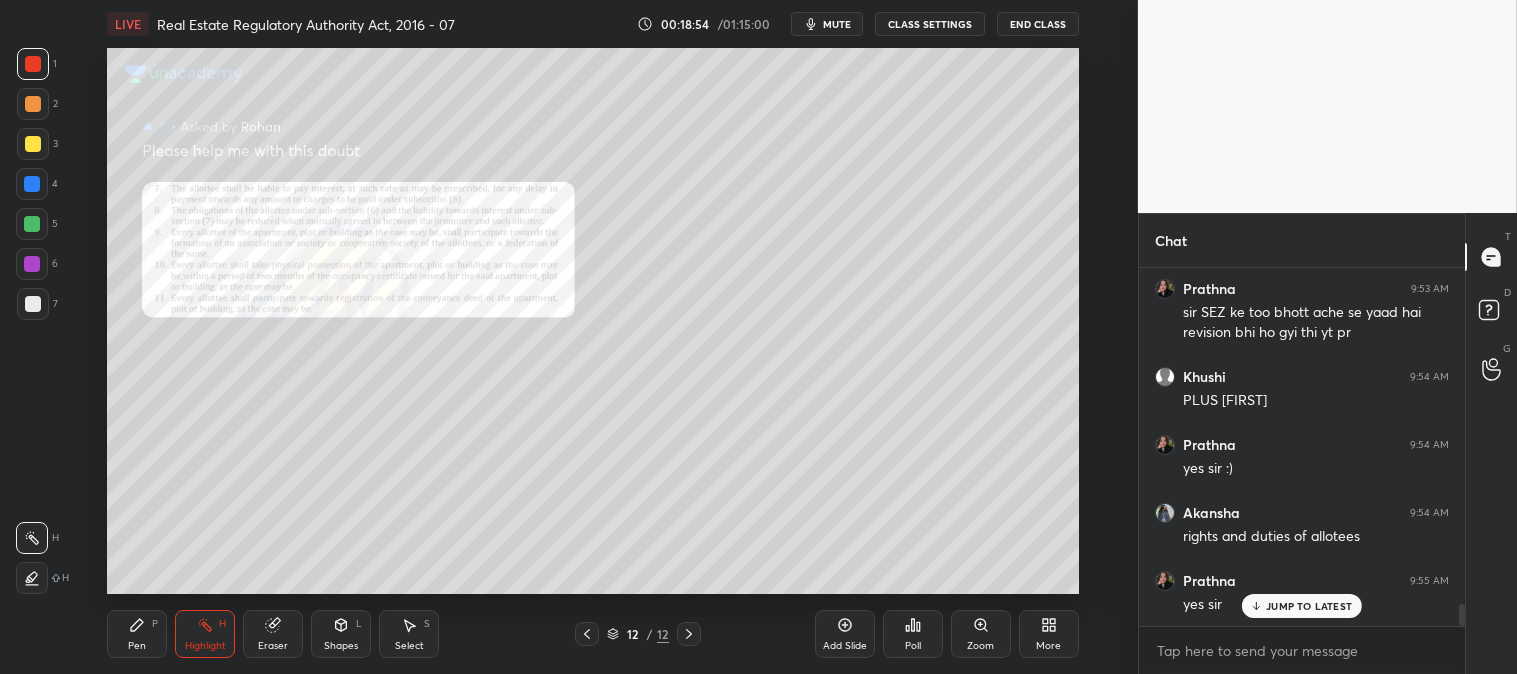 click 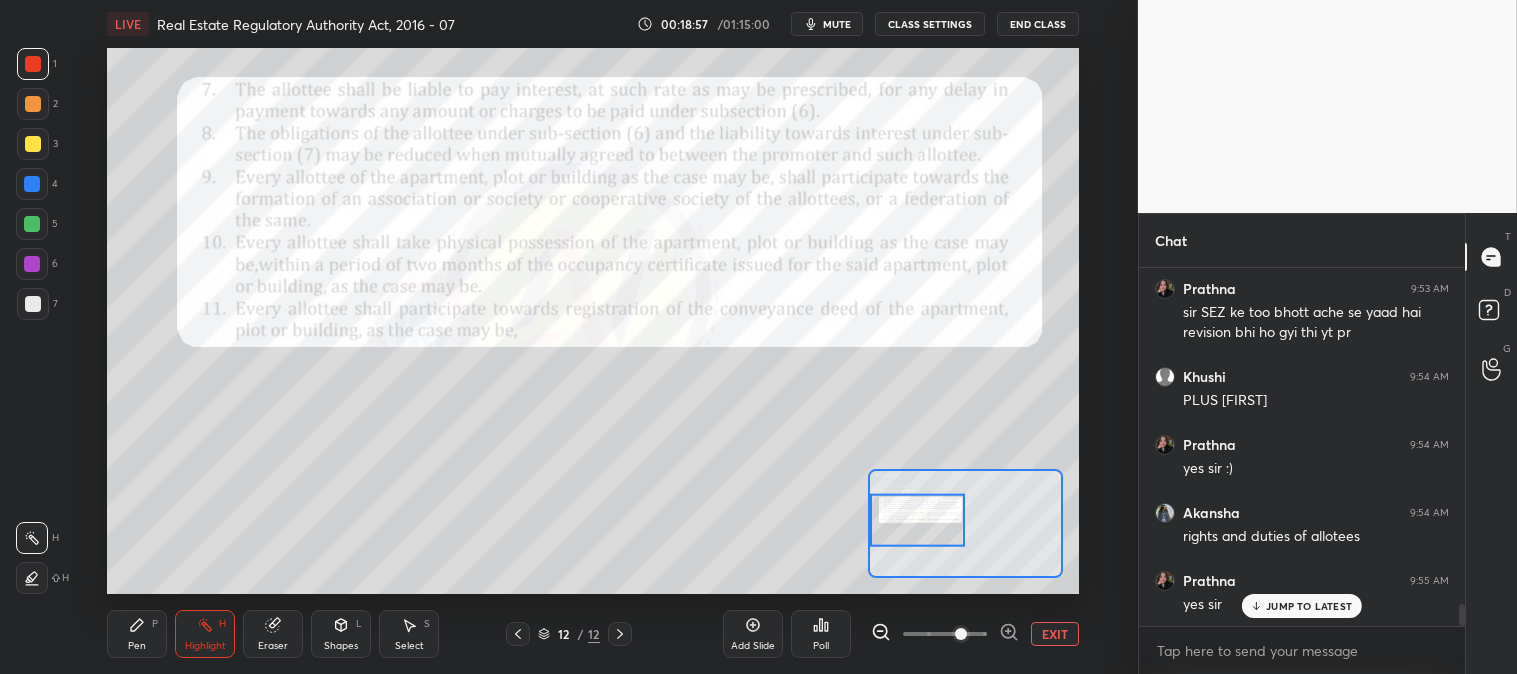 click 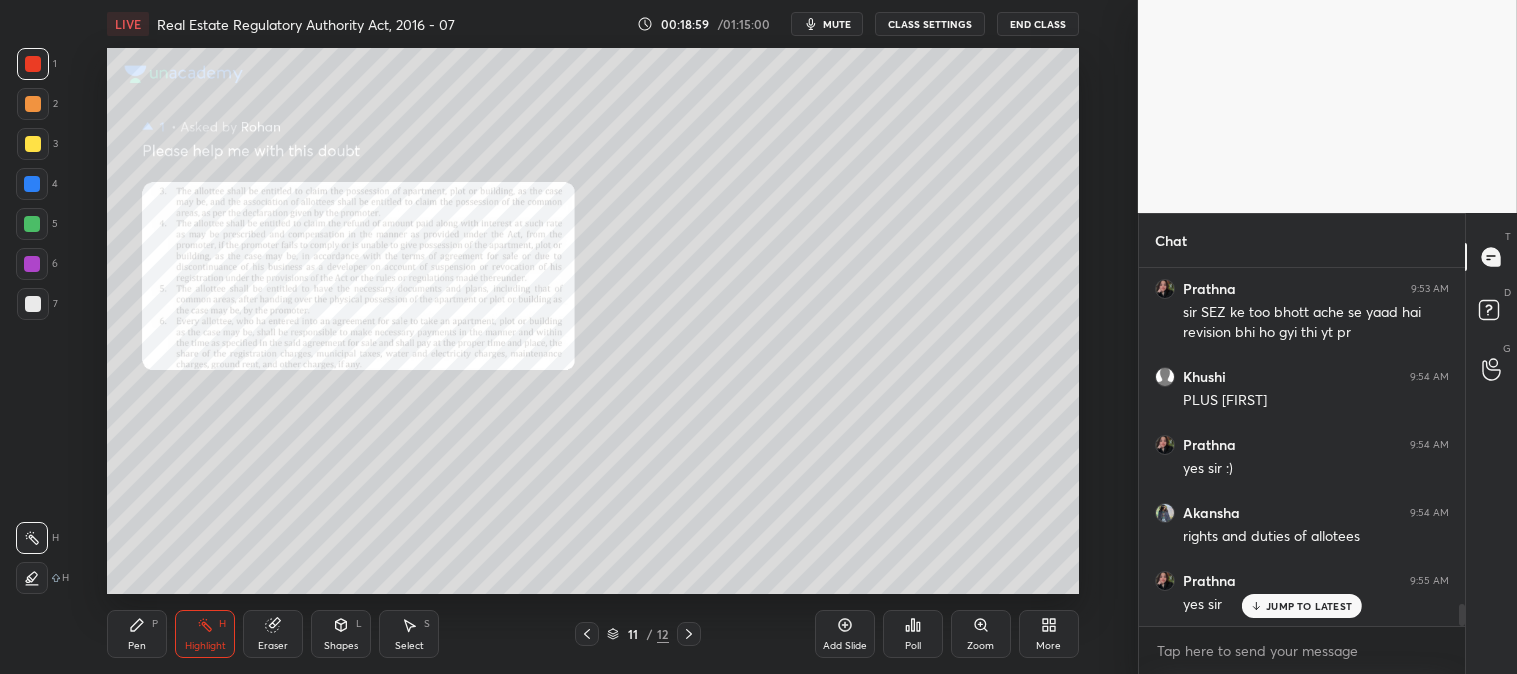 click 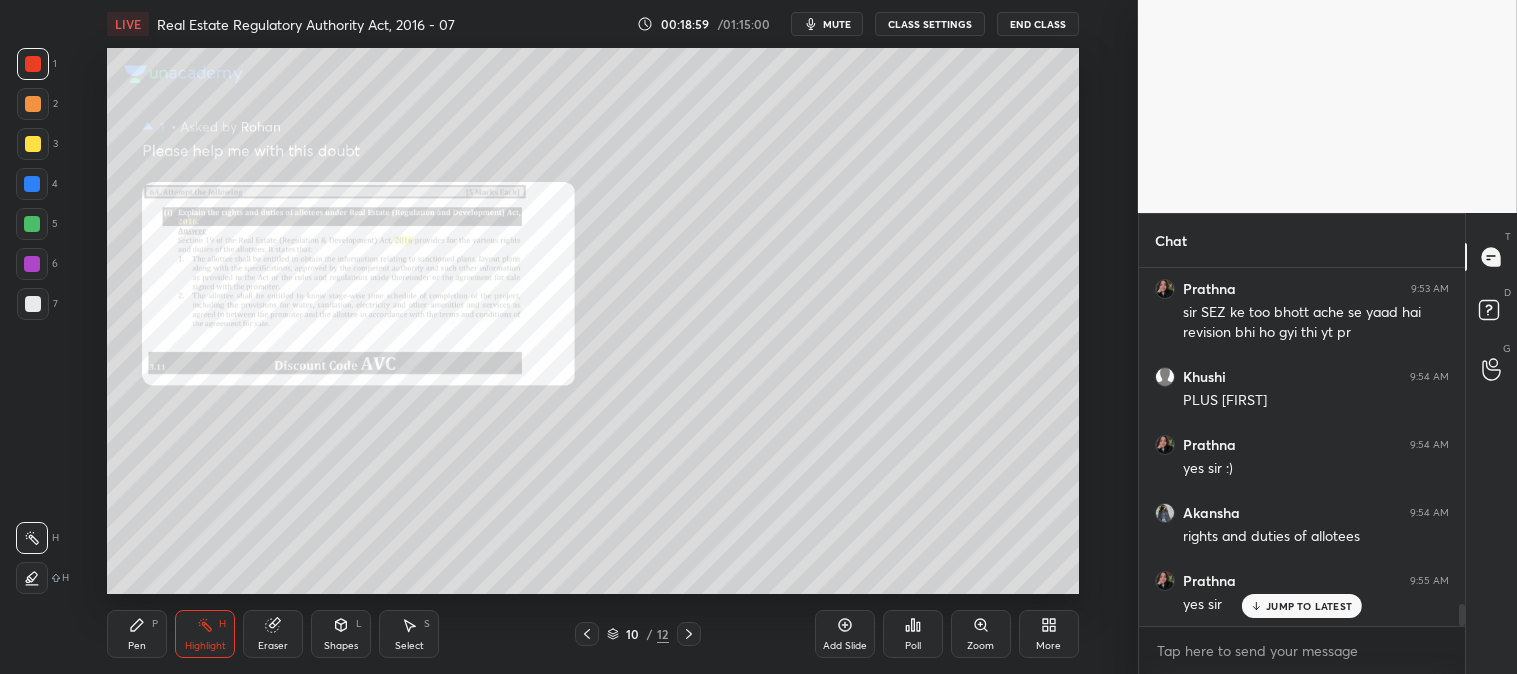 click 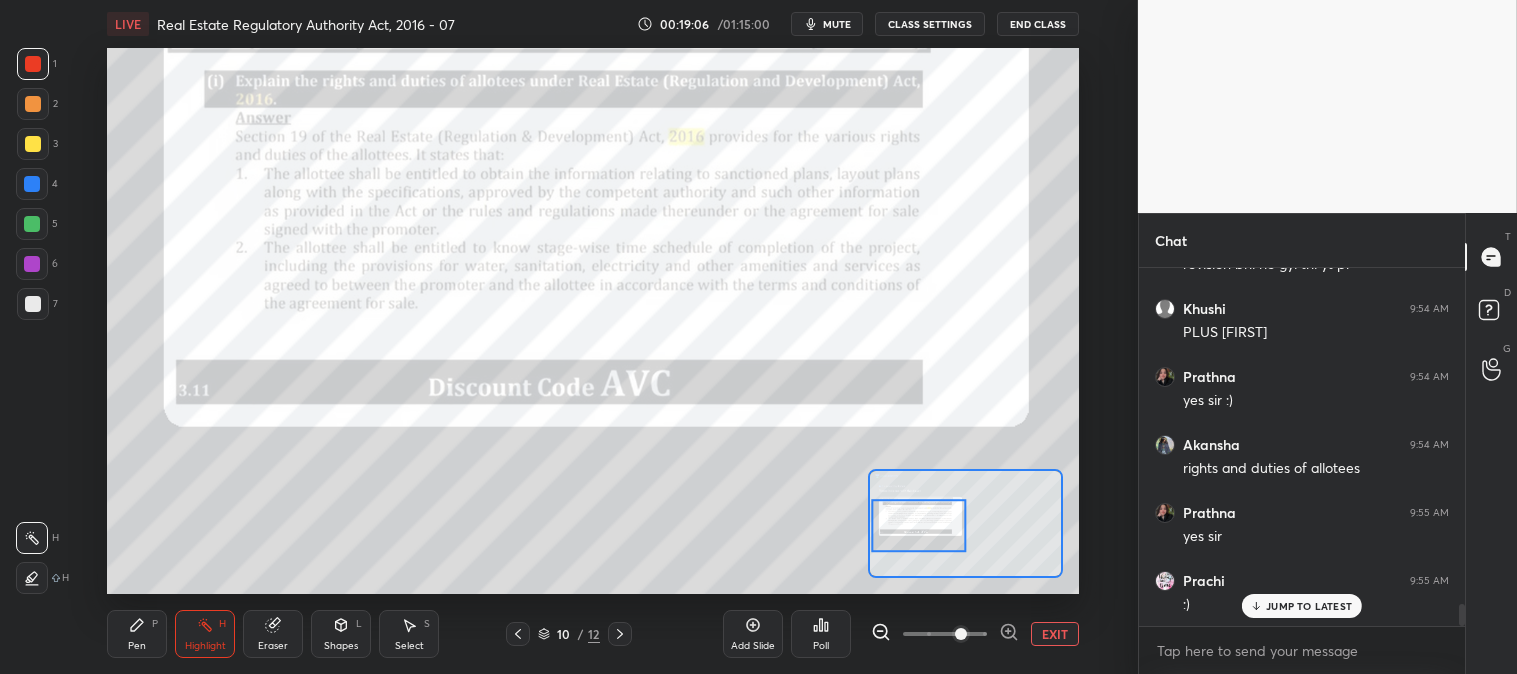 scroll, scrollTop: 5513, scrollLeft: 0, axis: vertical 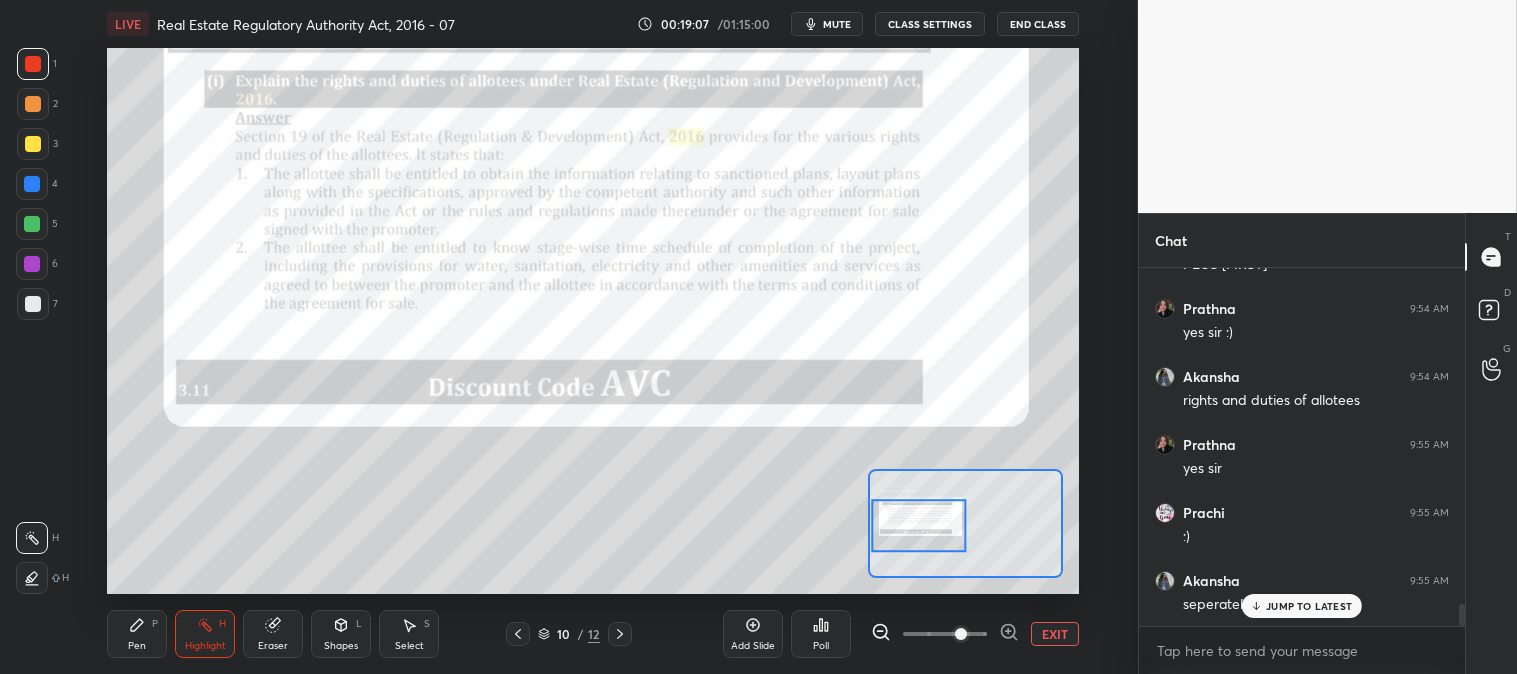 click on "[NAME] [YES] [SIR] [DN] [SIR] [DN] [SIR] [DN] [SIR] [XD] [PRATHNA] [SIR] [SEZ] [KE] [TOO] [BHOTT] [ACHE] [SE] [YAAD] [HAI] [REVISION] [BHI] [HO] [GYI] [THI] [YT] [PR] [YES] [SIR] [RIGHTS] [AND] [DUTIES] [OF] [ALLOTEES] [YES] [SIR]" at bounding box center (1302, 447) 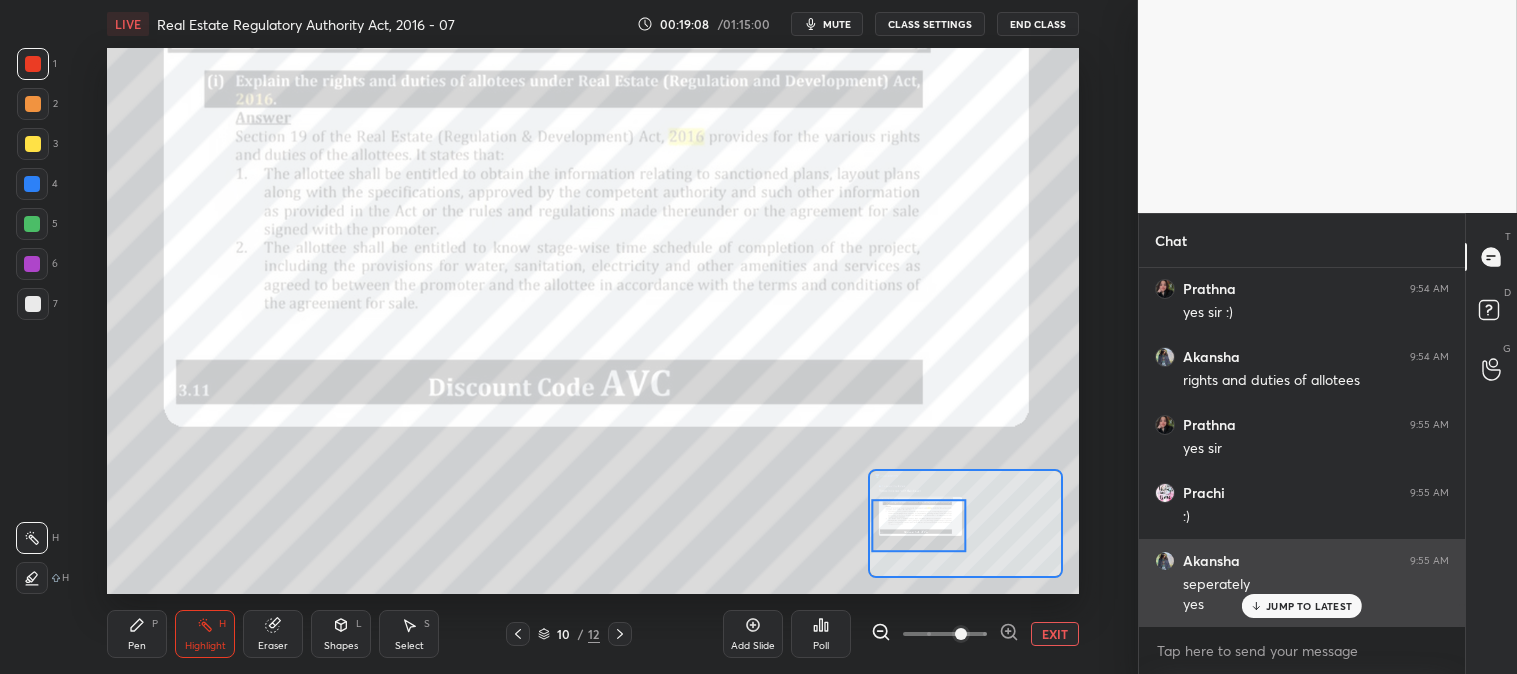 click on "JUMP TO LATEST" at bounding box center [1309, 606] 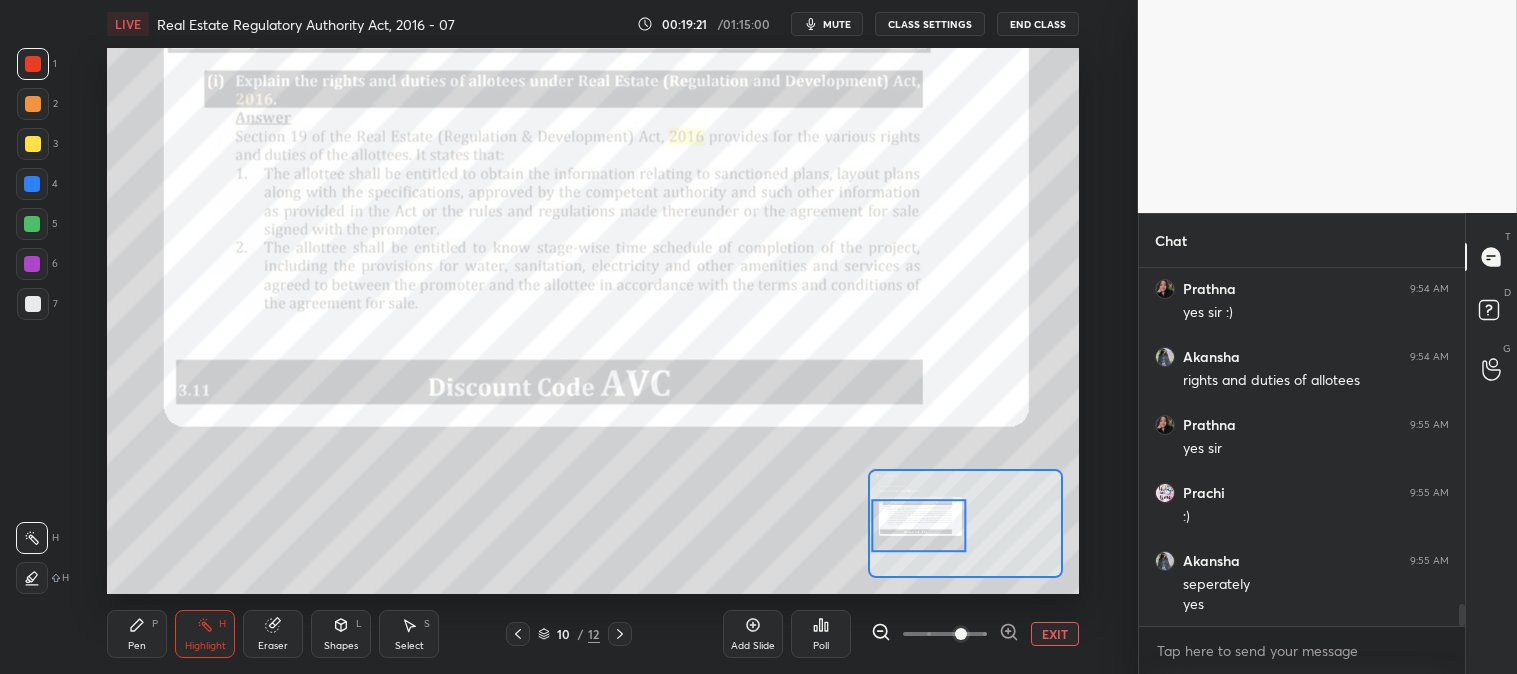 click on "Pen P" at bounding box center [137, 634] 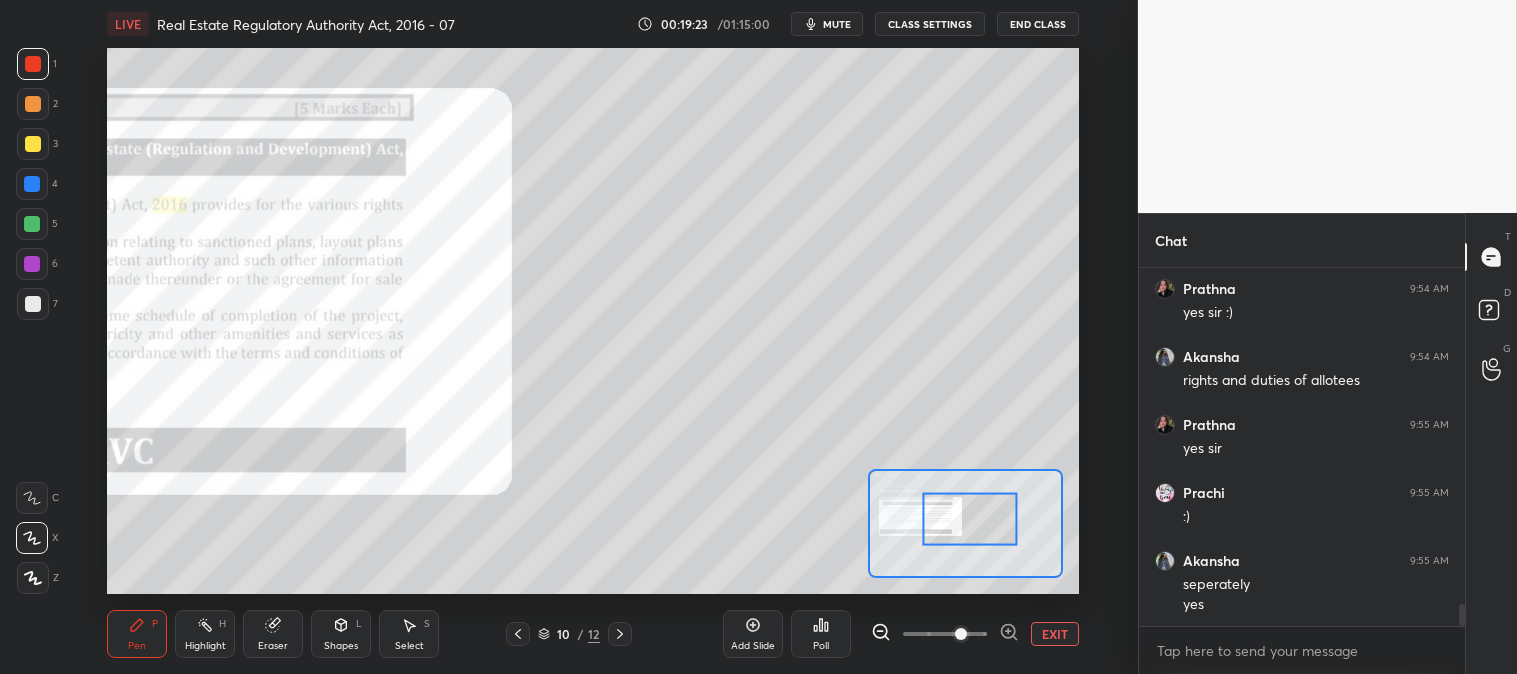 click at bounding box center (33, 144) 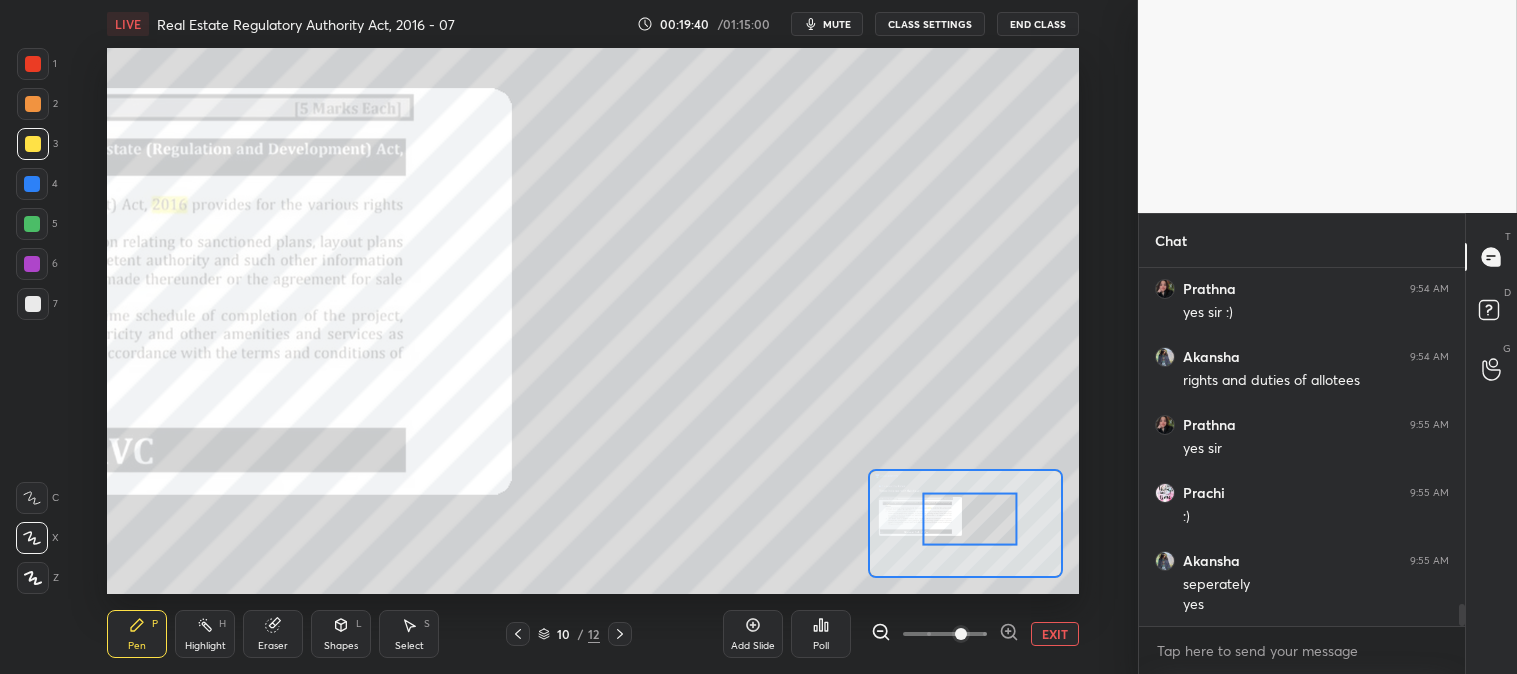 click on "Eraser" at bounding box center [273, 634] 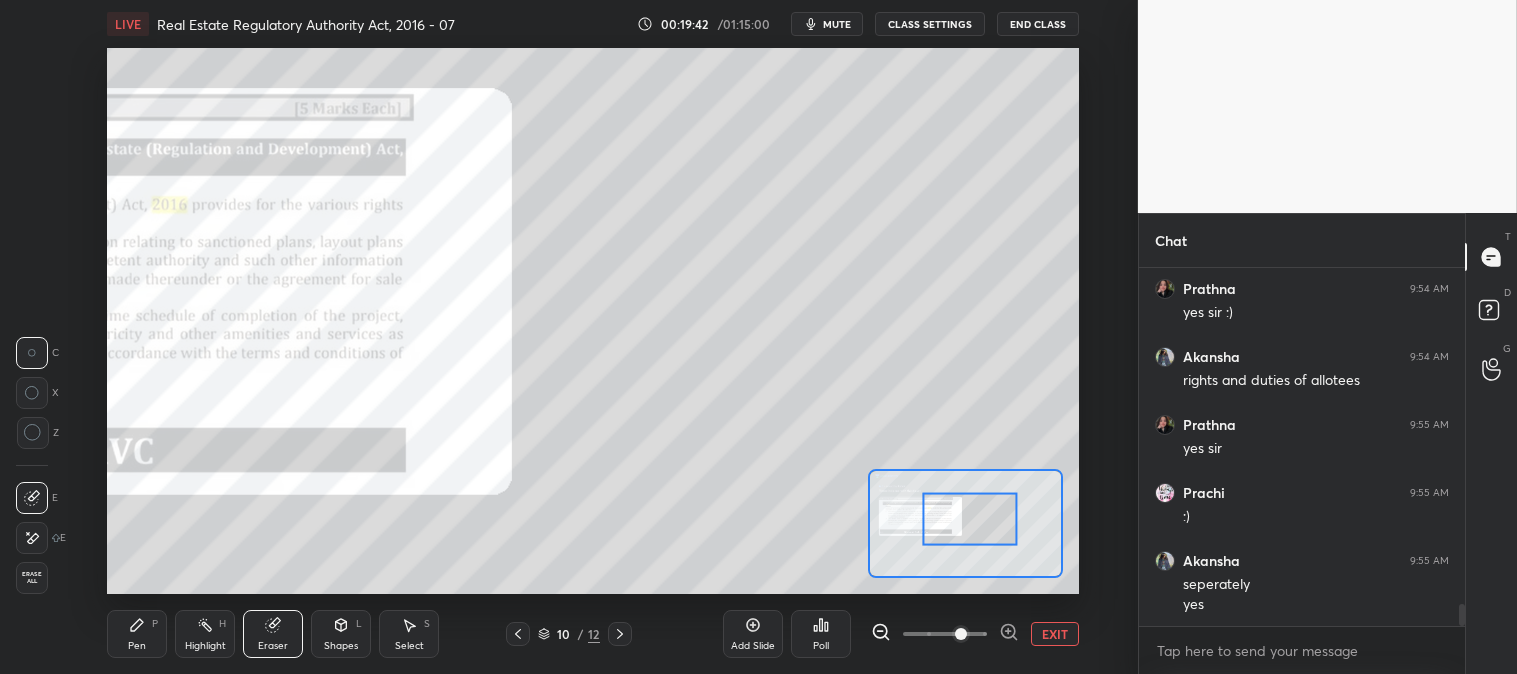 click on "Pen" at bounding box center [137, 646] 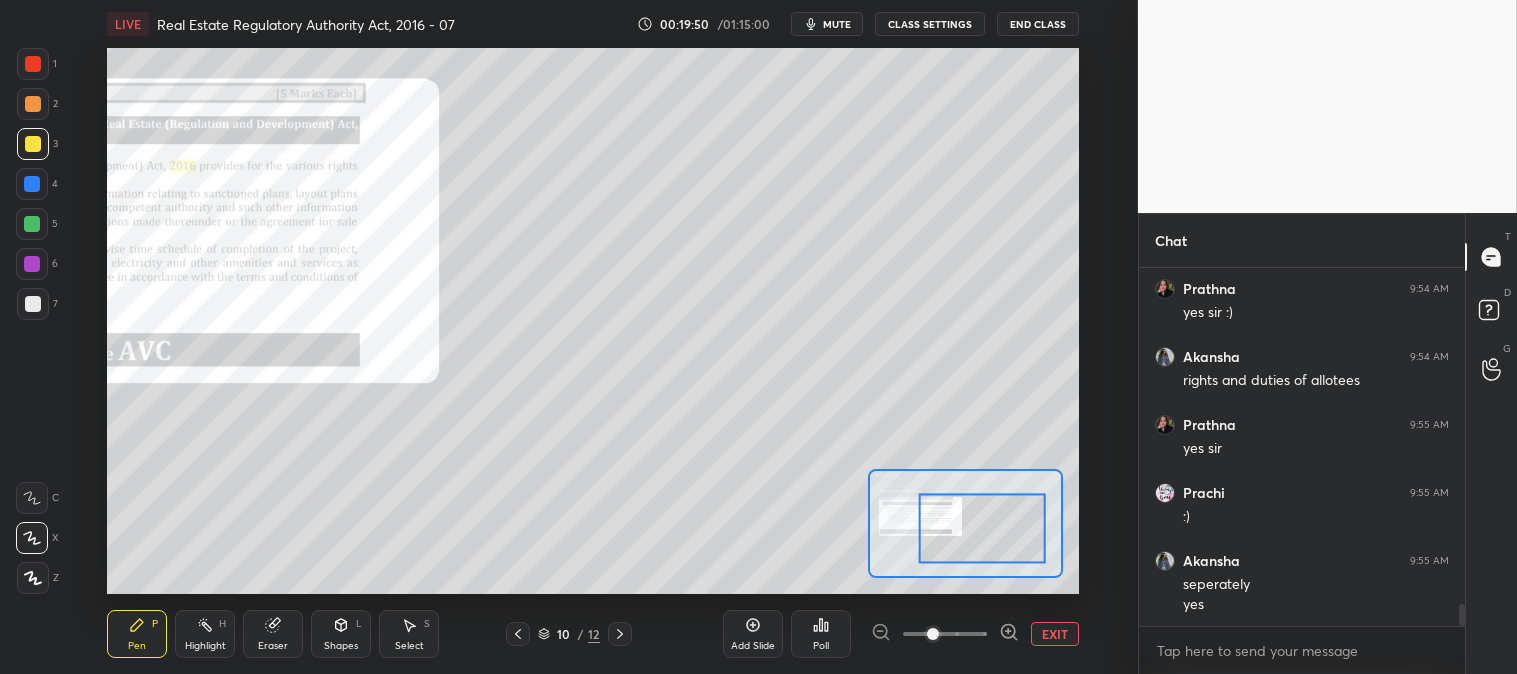 click 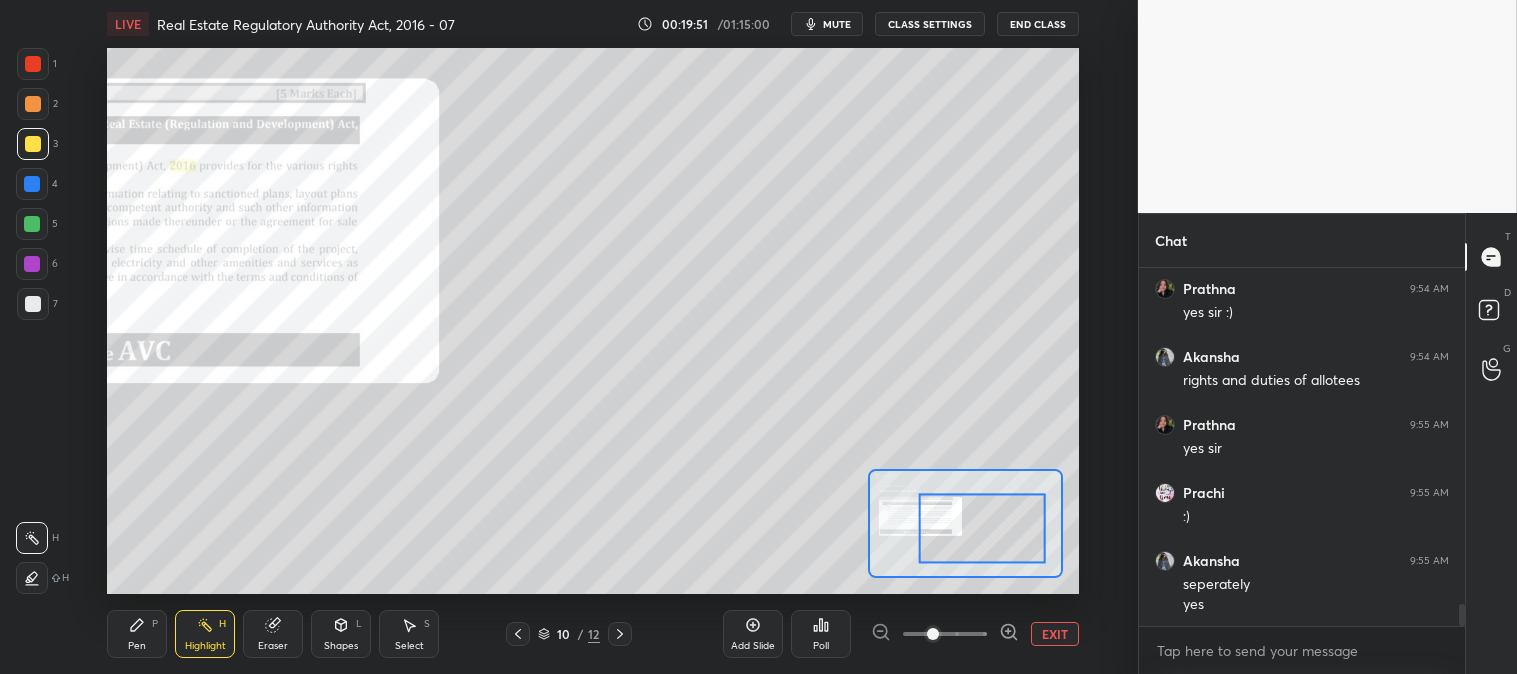 click on "EXIT" at bounding box center (1055, 634) 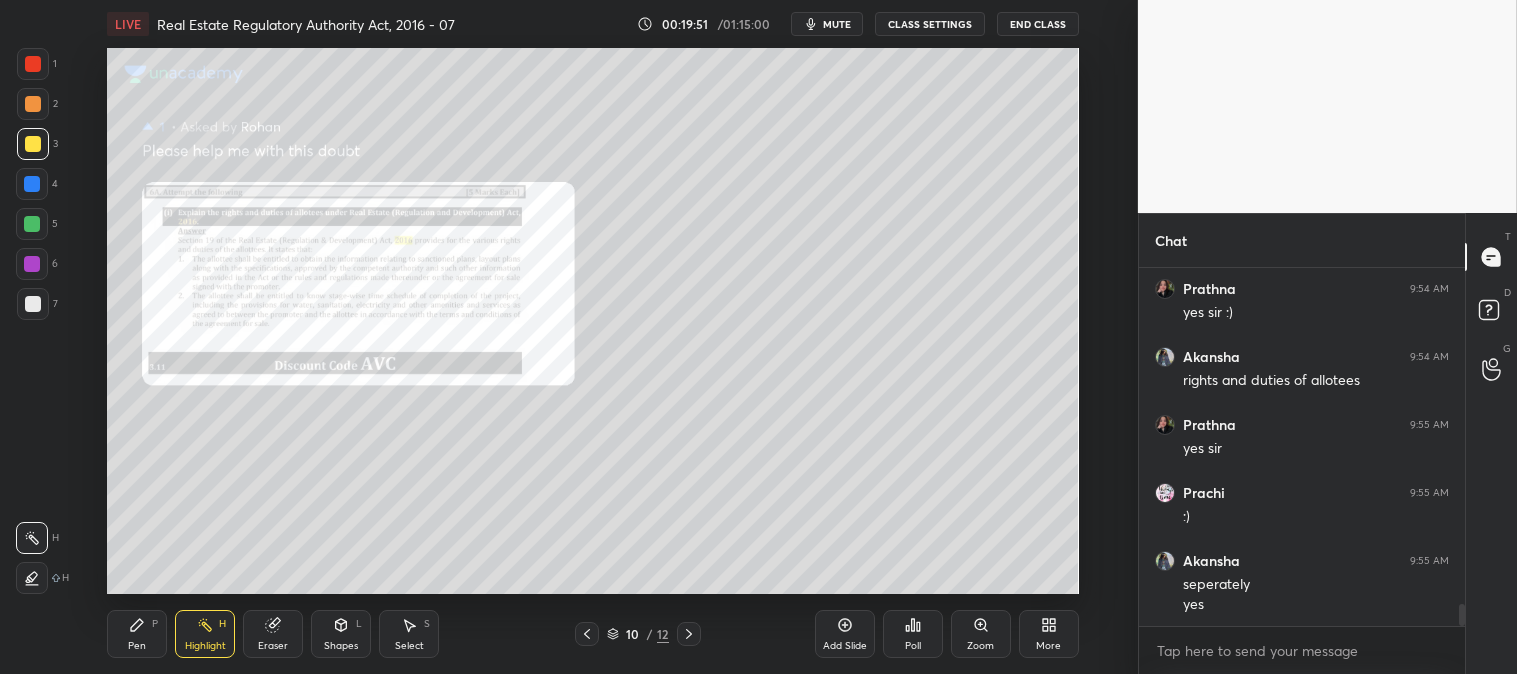 scroll, scrollTop: 5601, scrollLeft: 0, axis: vertical 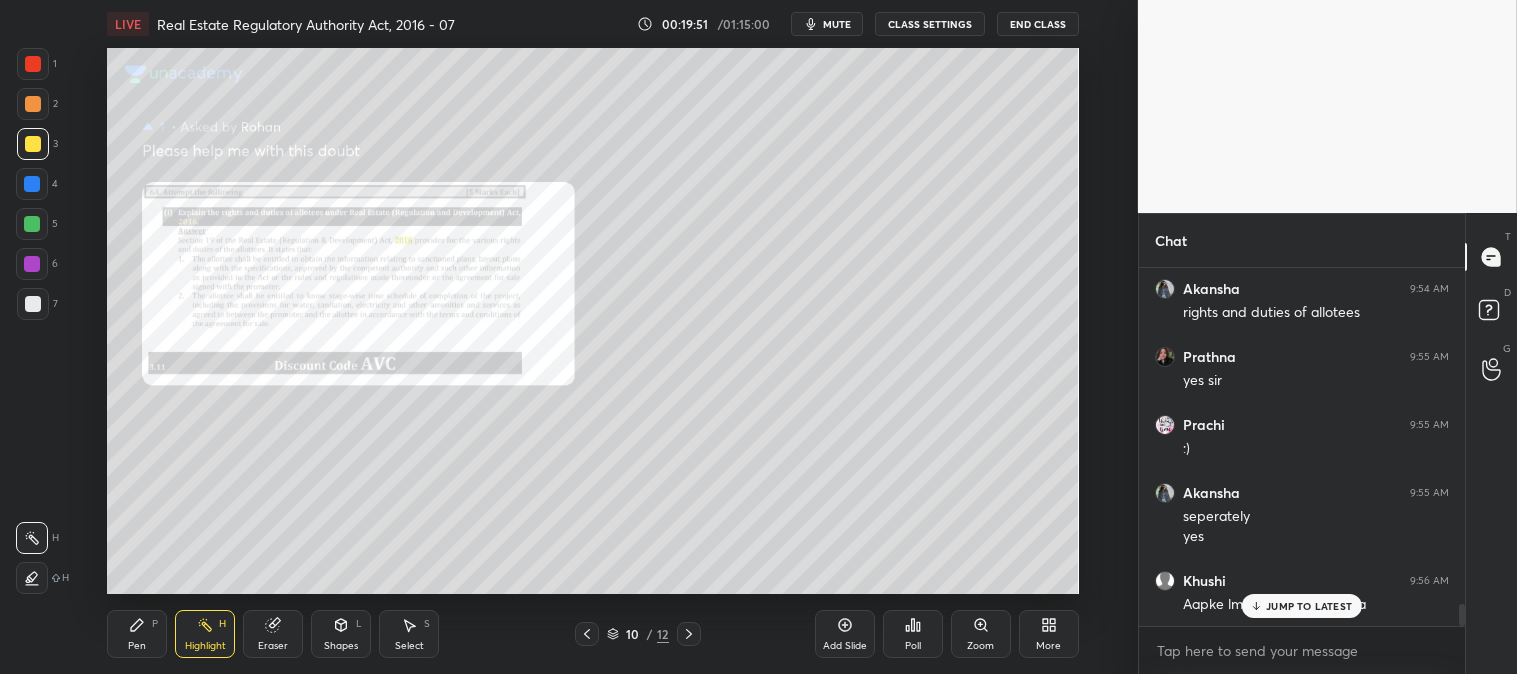 click at bounding box center (33, 64) 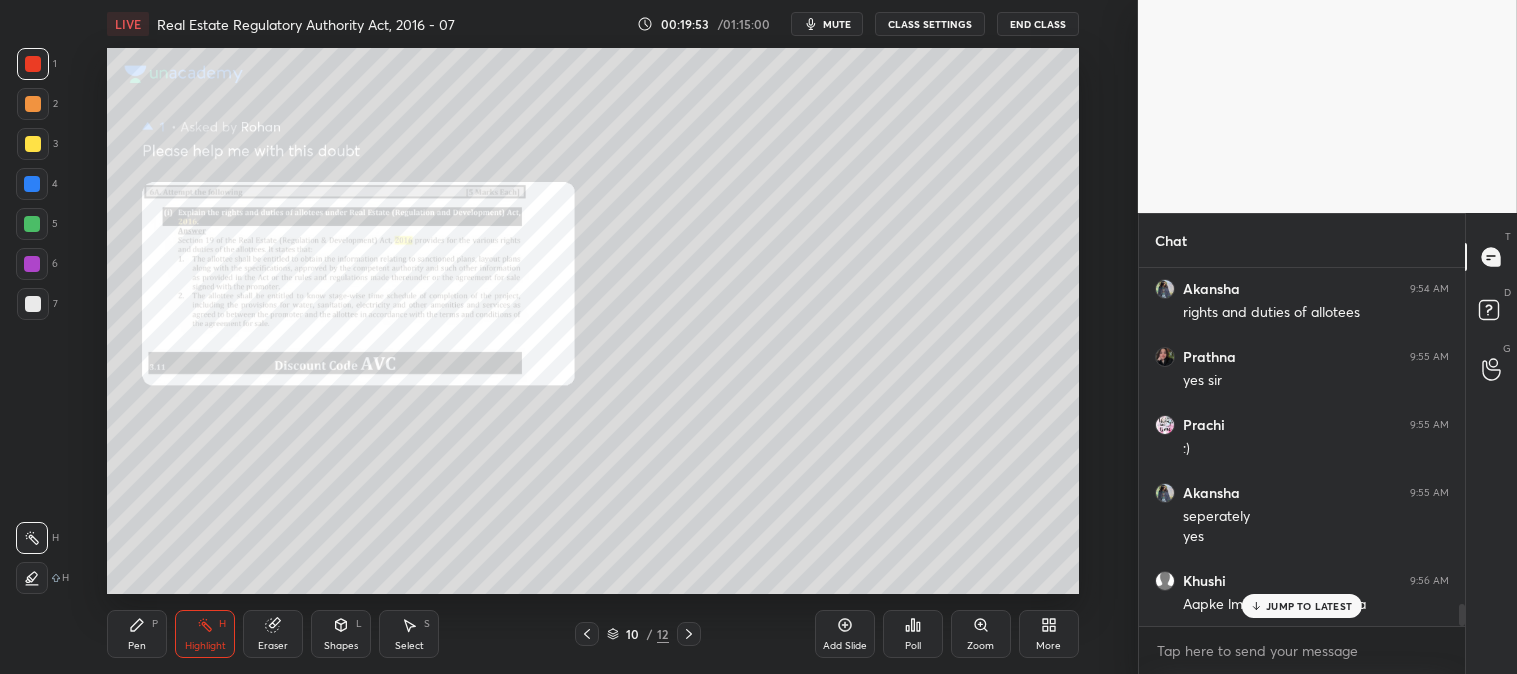 click on "JUMP TO LATEST" at bounding box center (1309, 606) 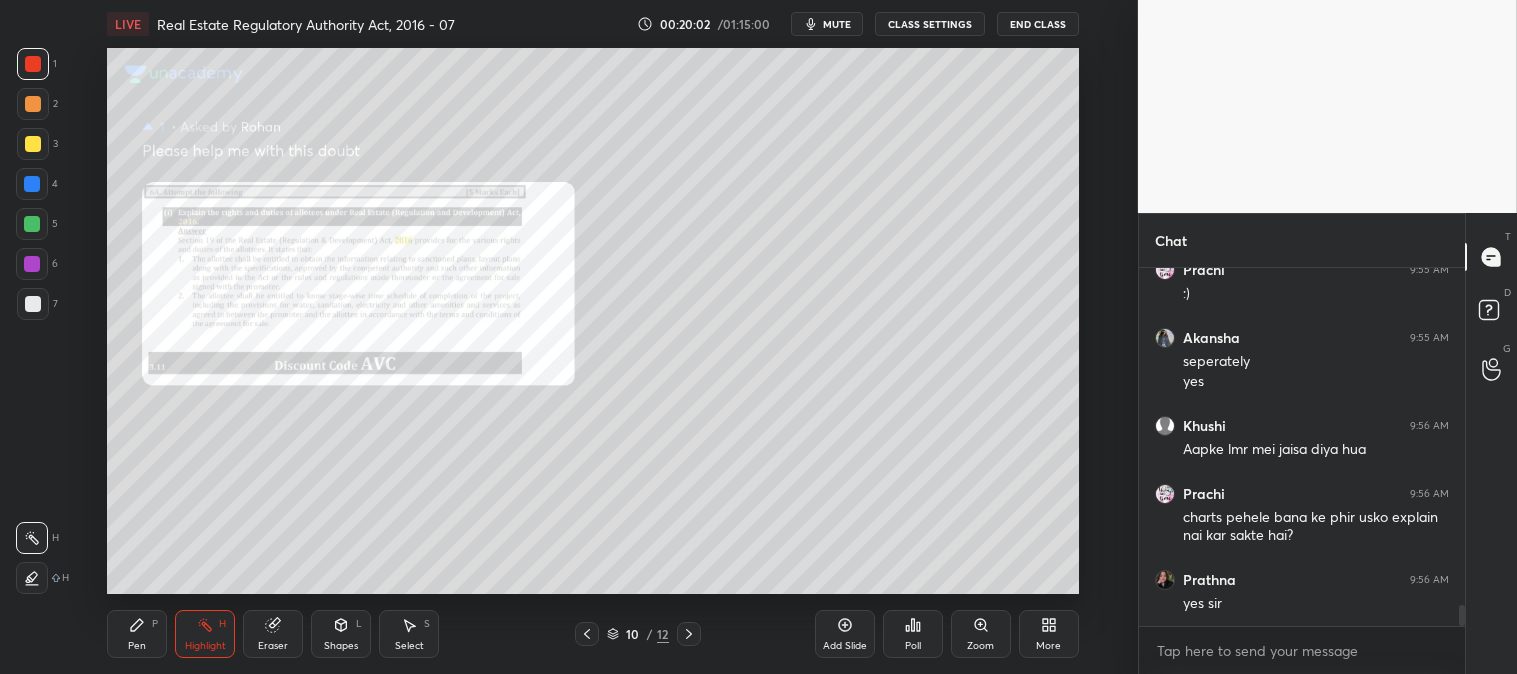 scroll, scrollTop: 5823, scrollLeft: 0, axis: vertical 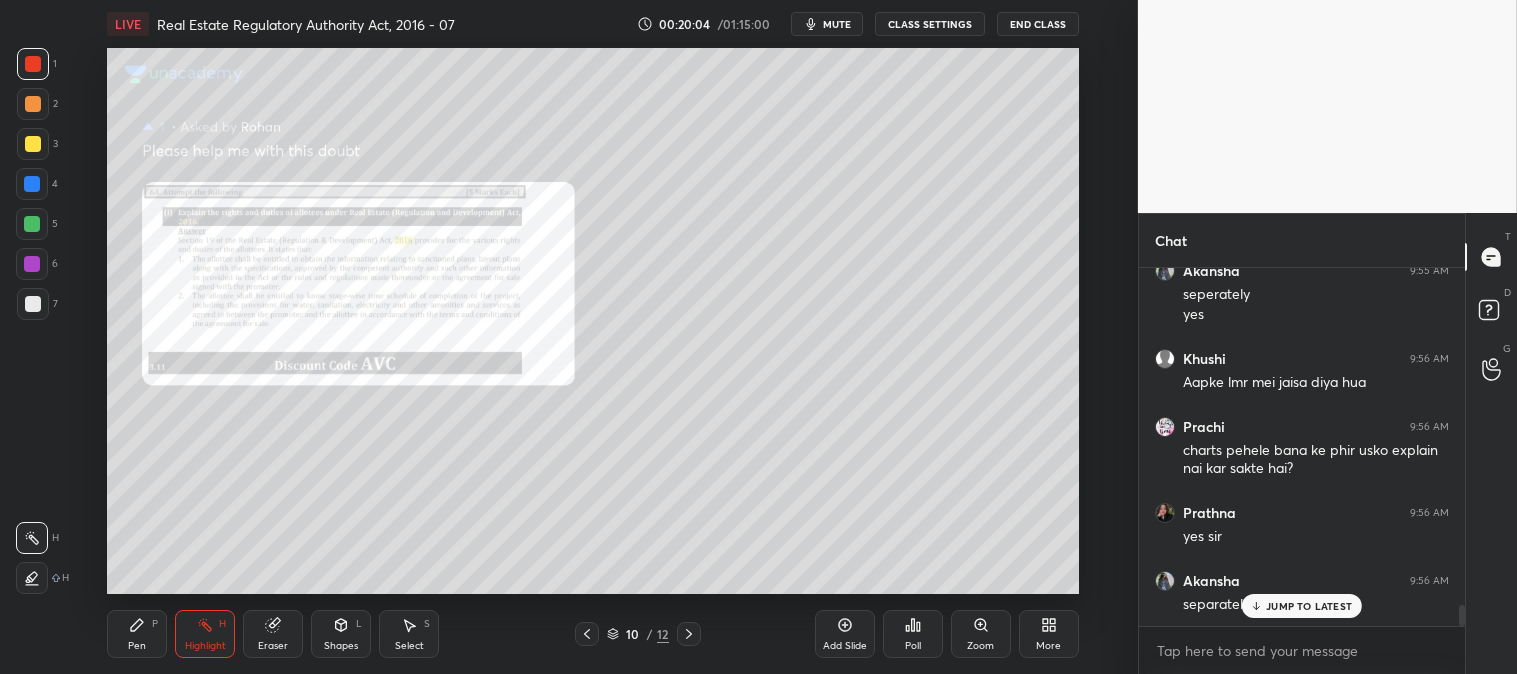 click on "JUMP TO LATEST" at bounding box center [1309, 606] 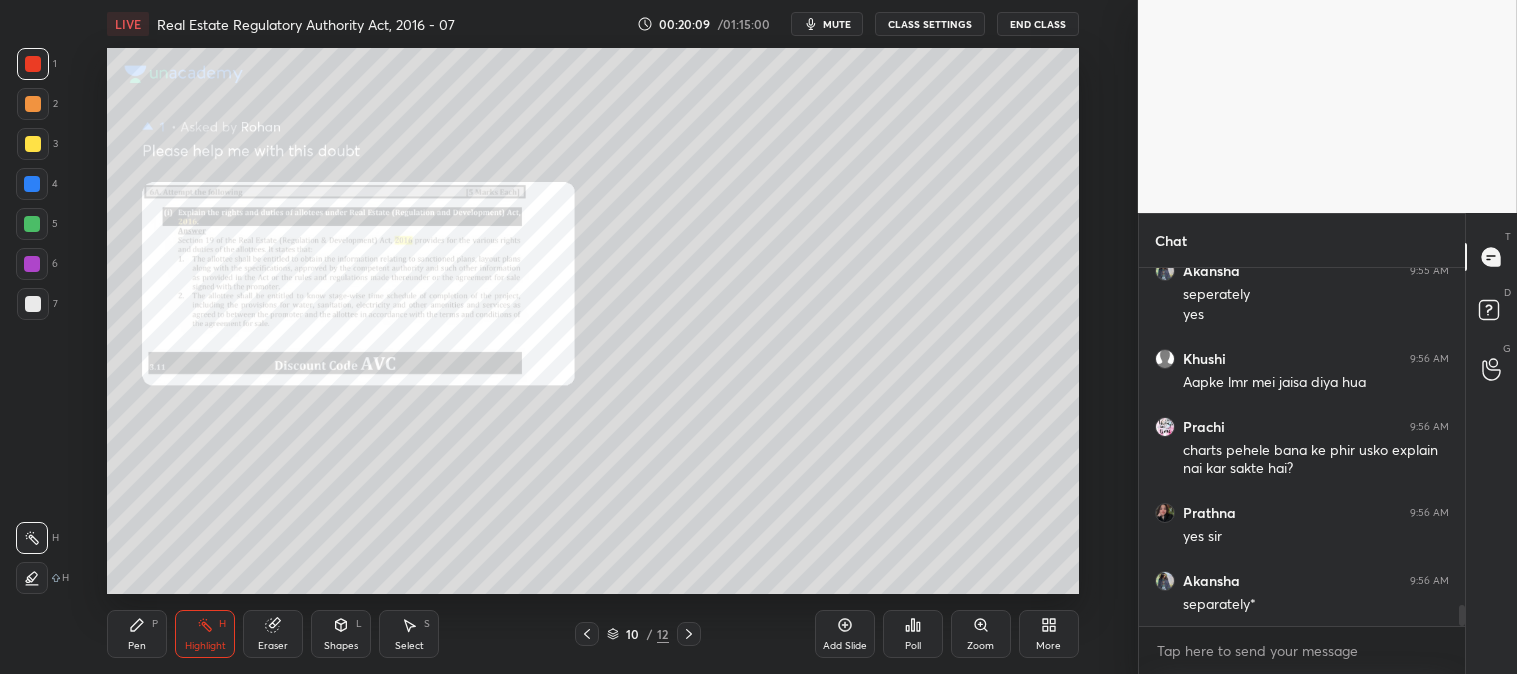 scroll, scrollTop: 5843, scrollLeft: 0, axis: vertical 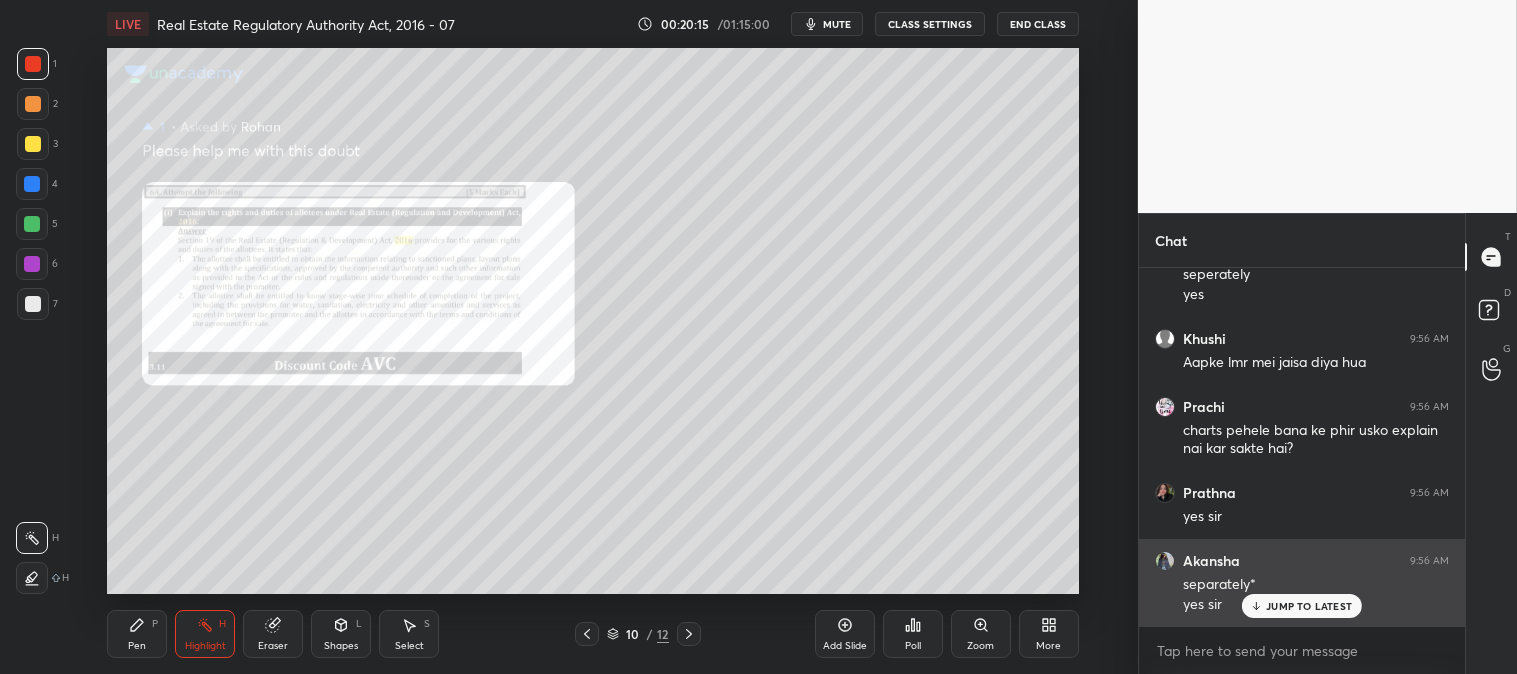 click on "JUMP TO LATEST" at bounding box center [1309, 606] 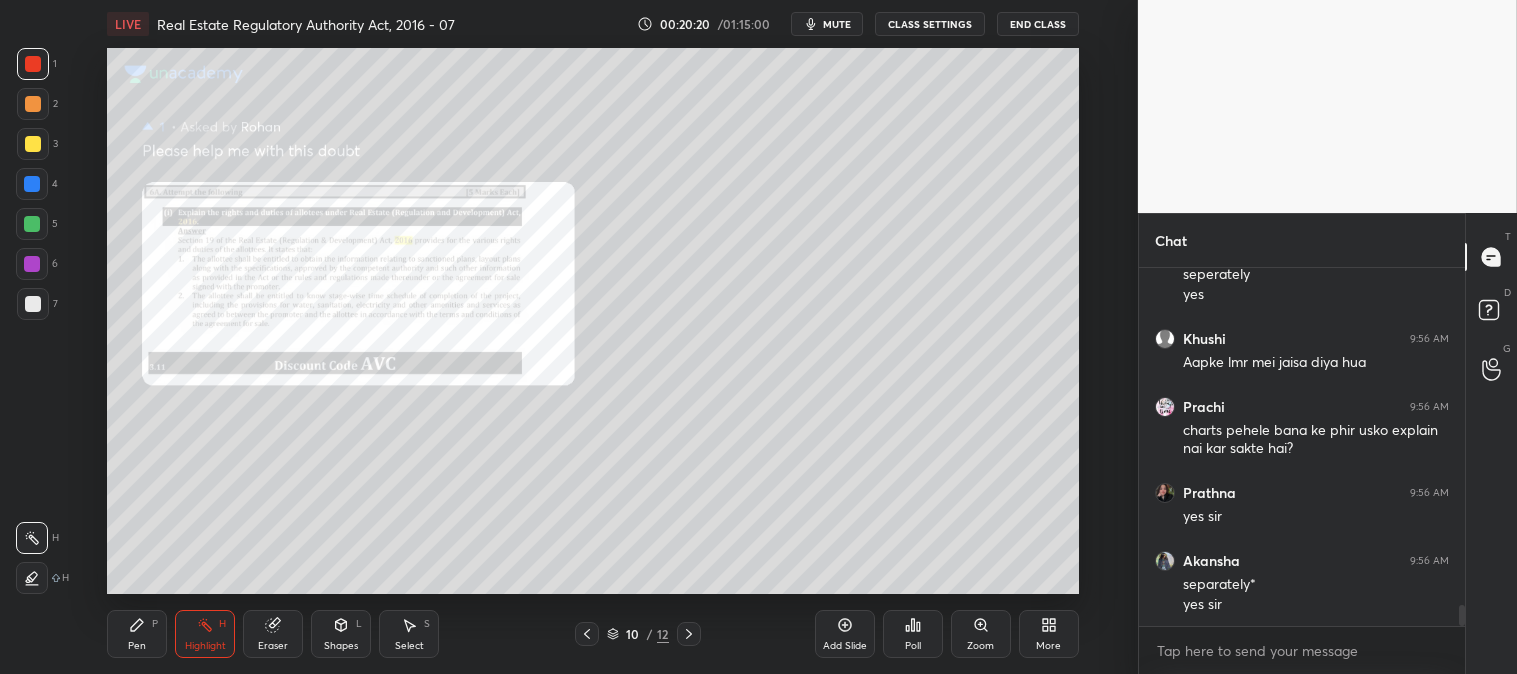 scroll, scrollTop: 5911, scrollLeft: 0, axis: vertical 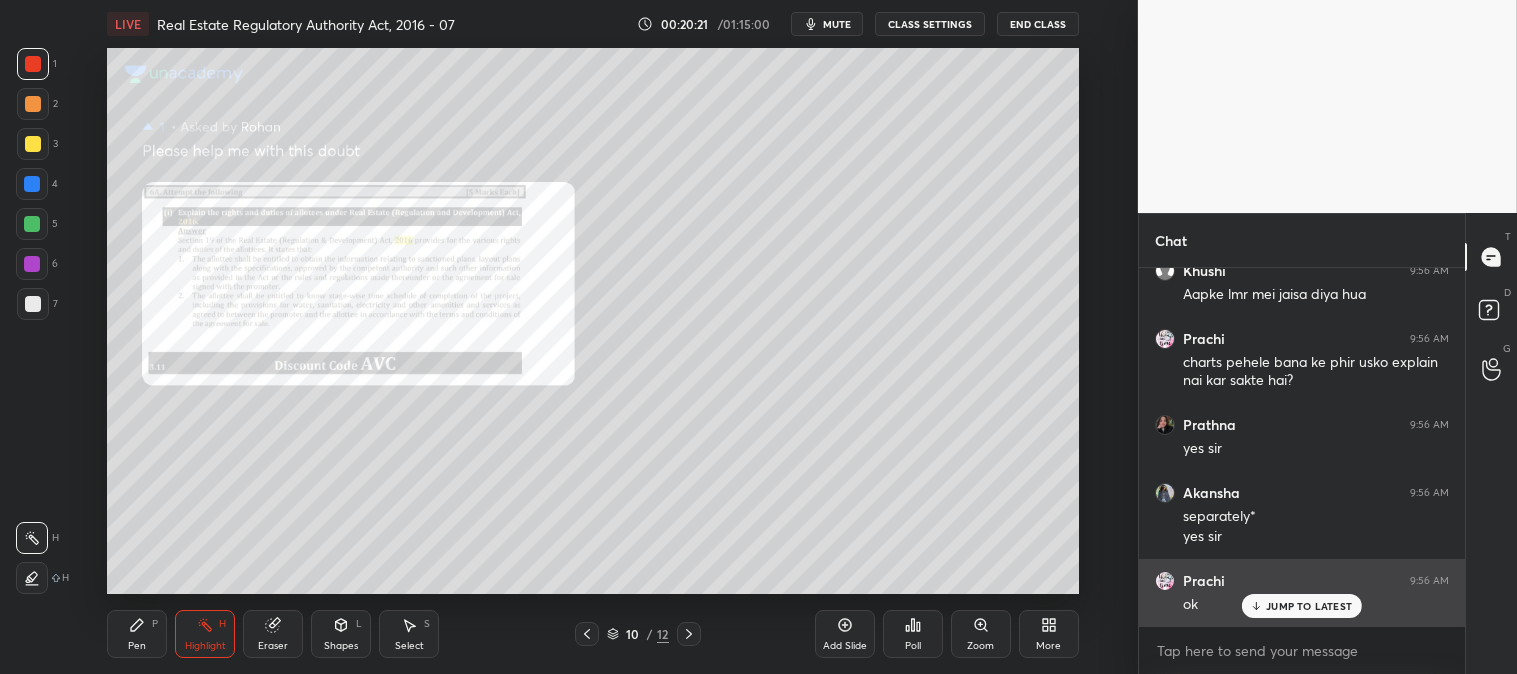 click on "JUMP TO LATEST" at bounding box center [1302, 606] 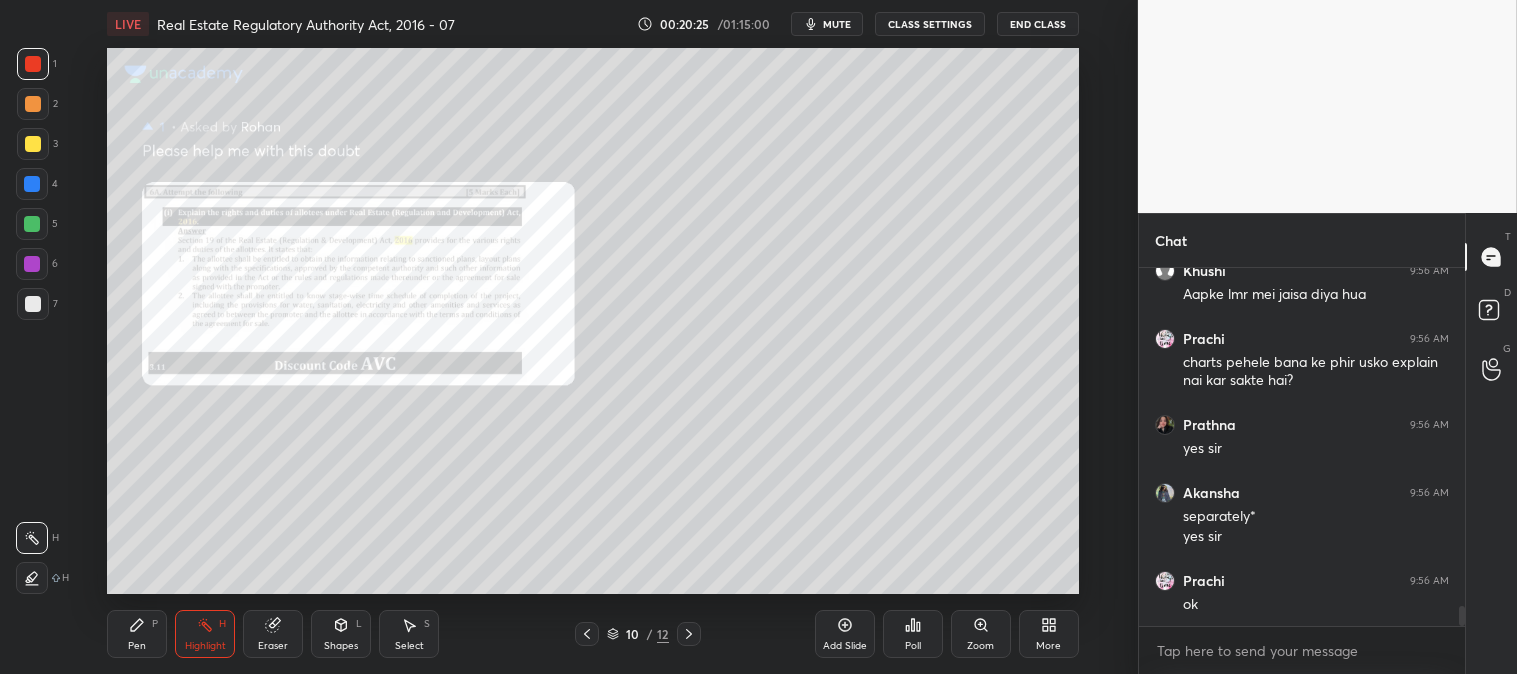 scroll, scrollTop: 5931, scrollLeft: 0, axis: vertical 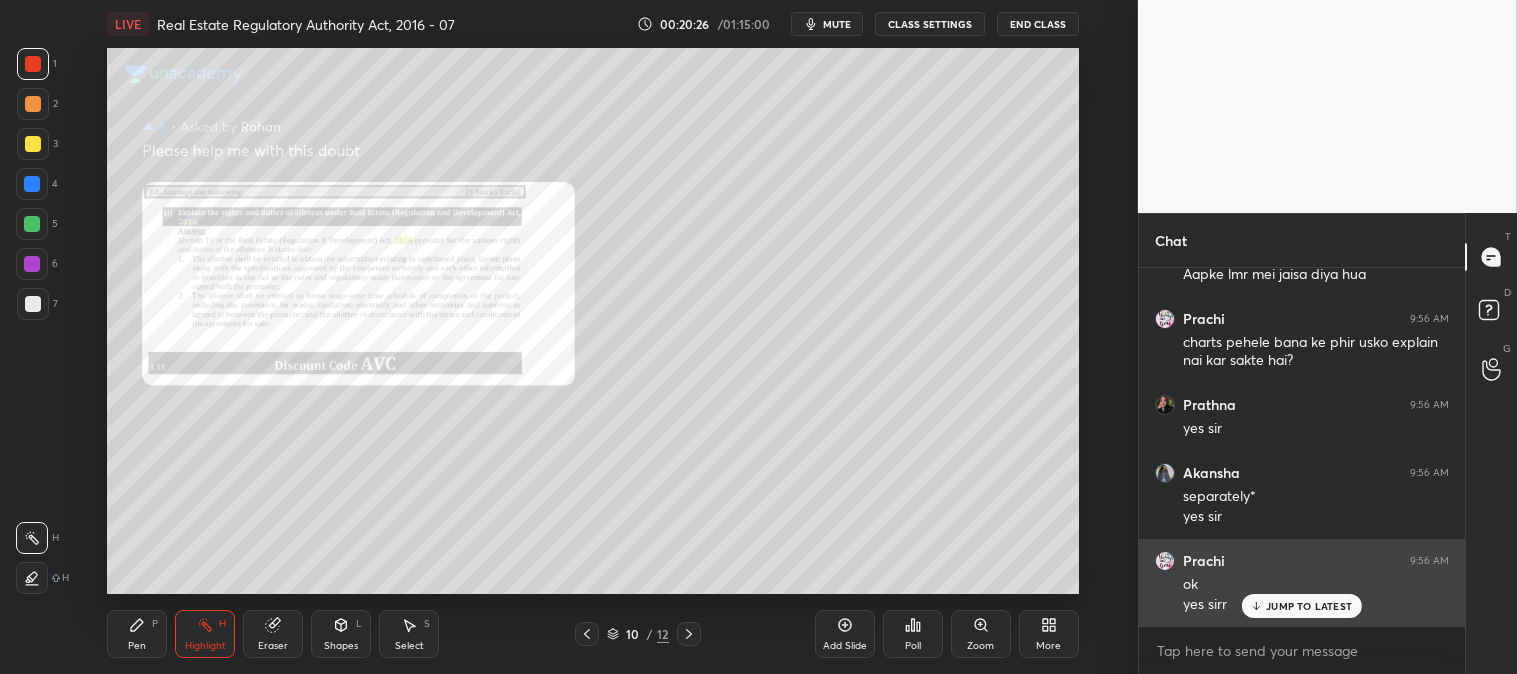 click on "JUMP TO LATEST" at bounding box center (1309, 606) 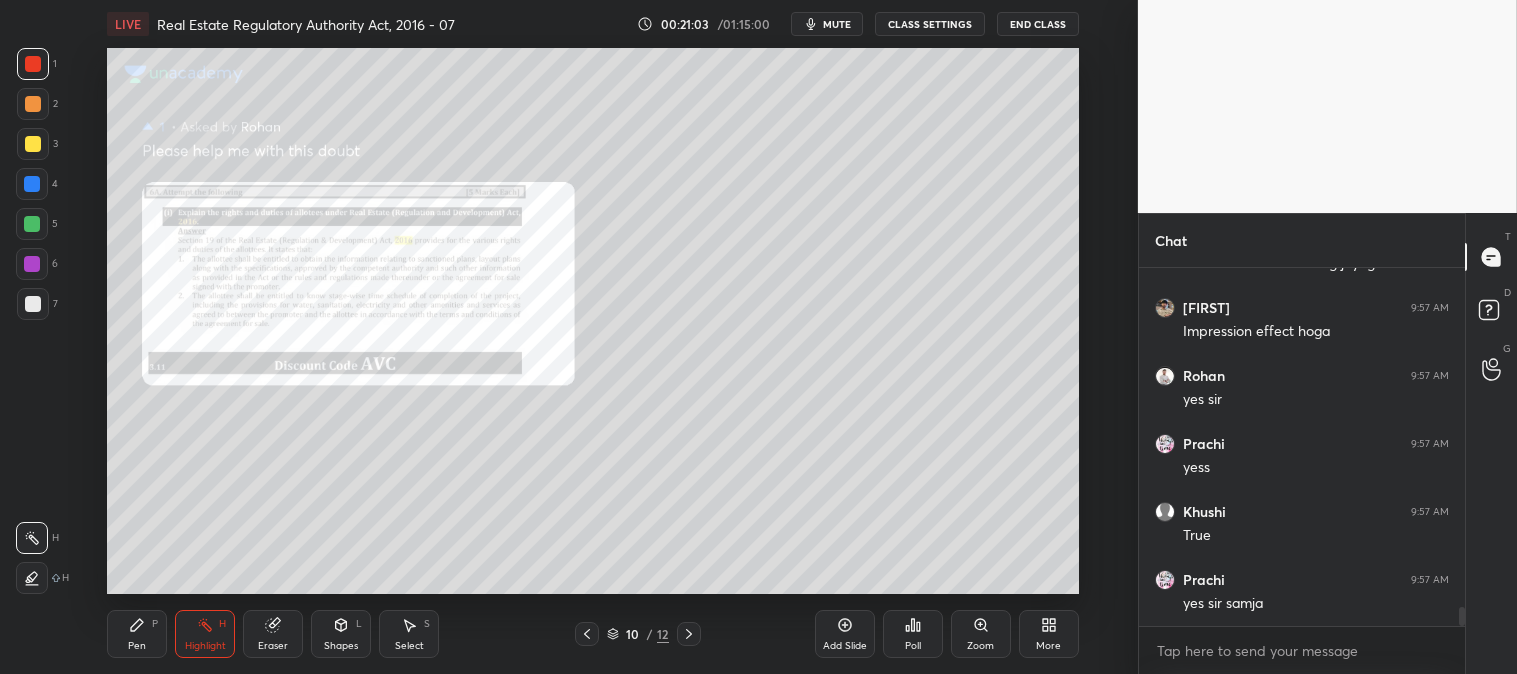 scroll, scrollTop: 6407, scrollLeft: 0, axis: vertical 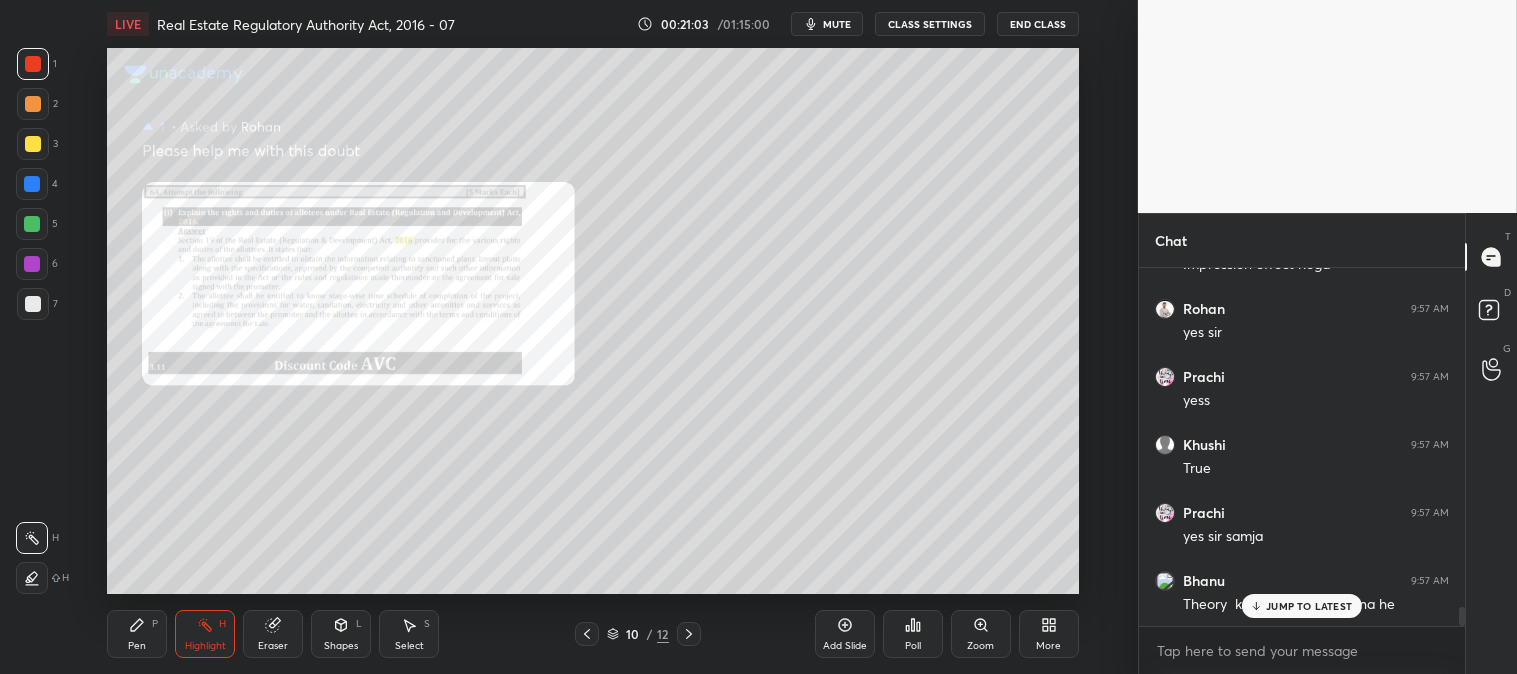 click on "Pen P" at bounding box center [137, 634] 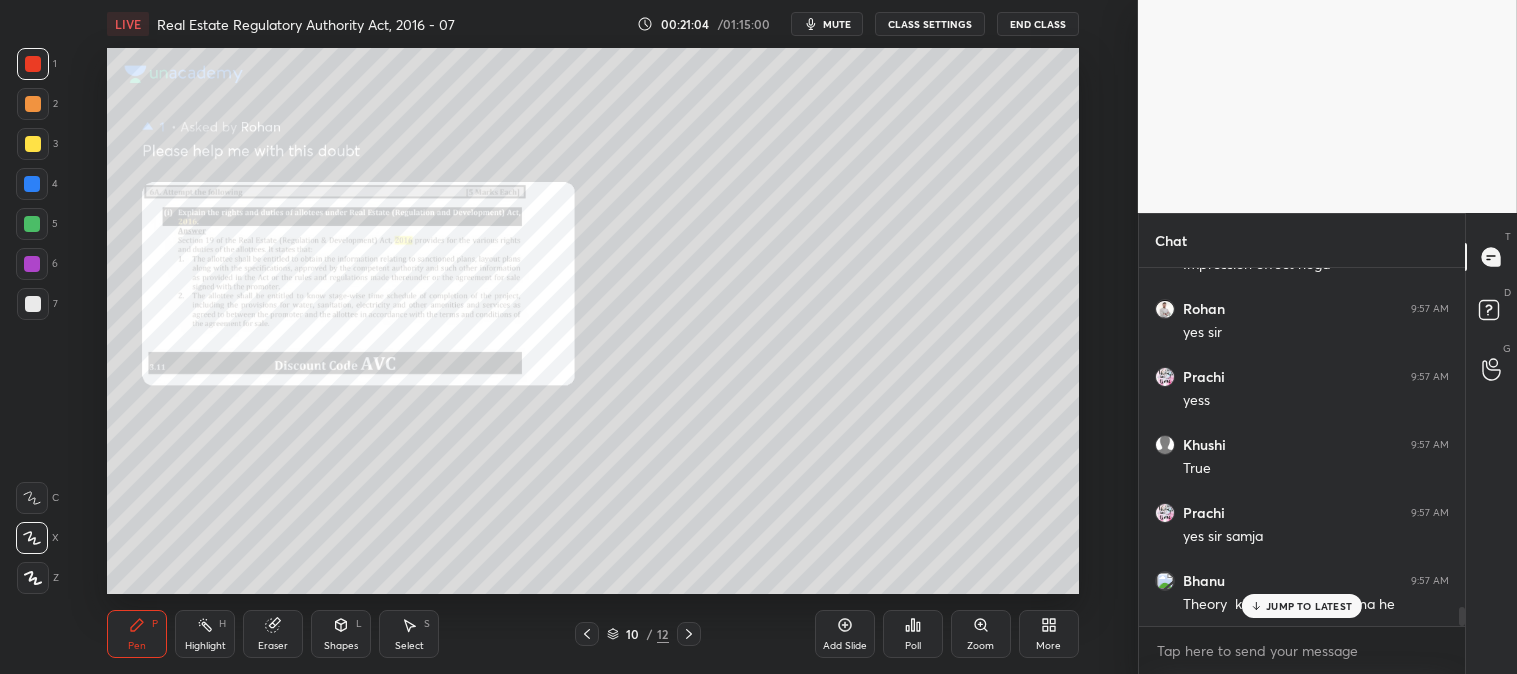 click at bounding box center (32, 224) 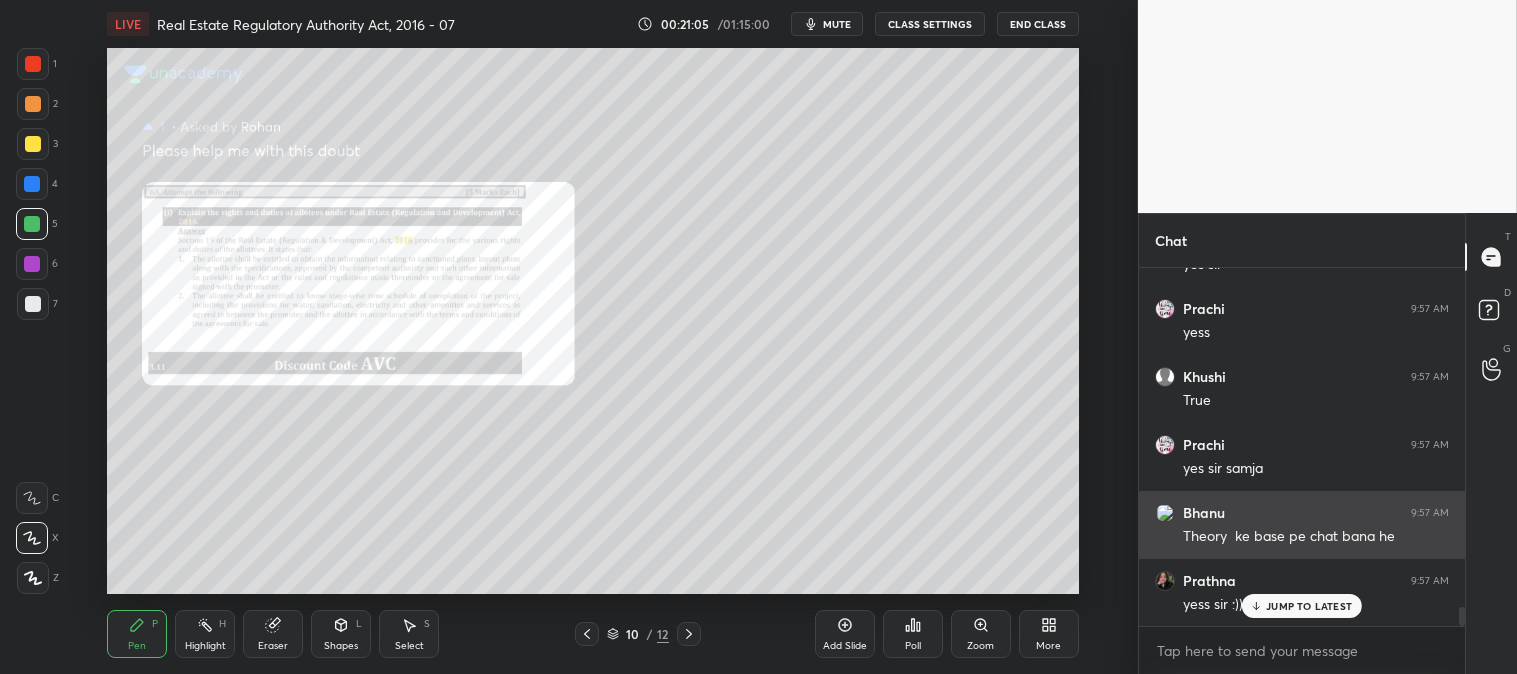 click on "JUMP TO LATEST" at bounding box center (1309, 606) 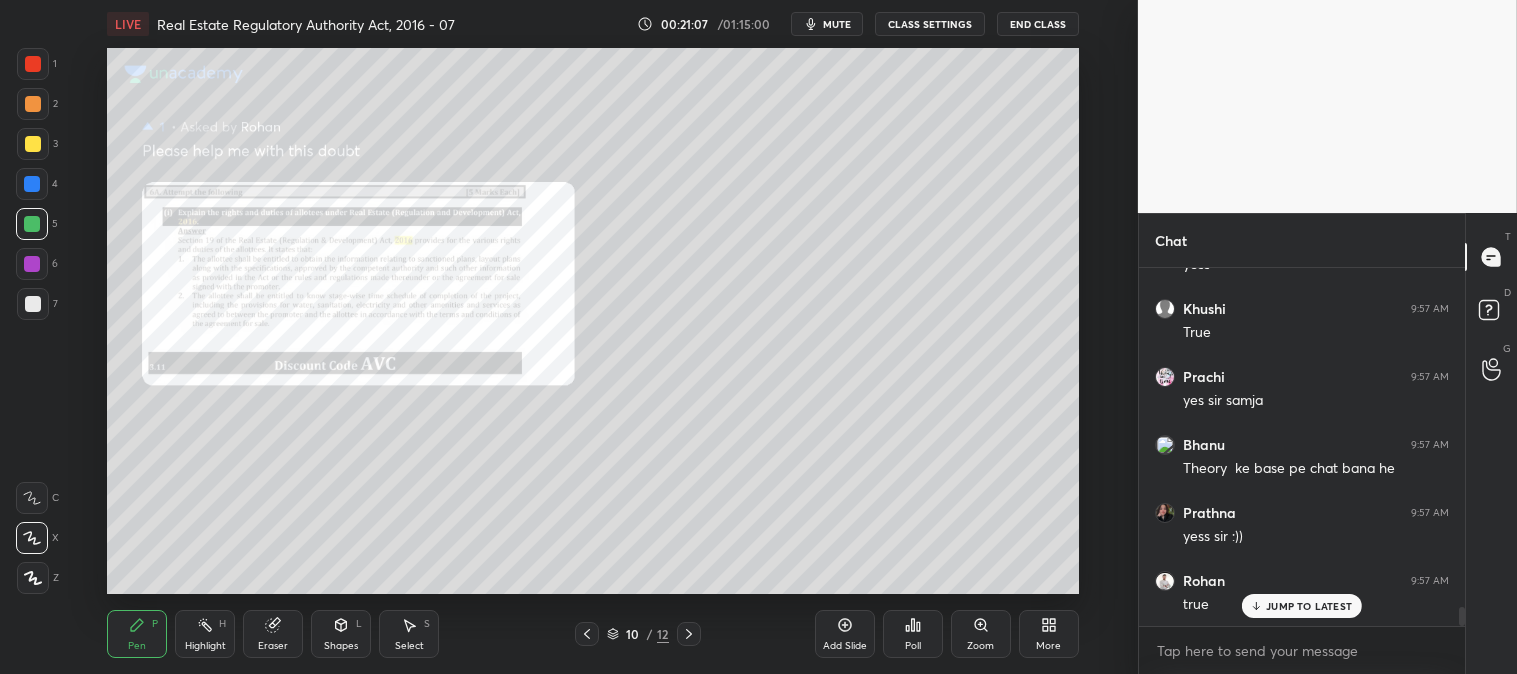 scroll, scrollTop: 6611, scrollLeft: 0, axis: vertical 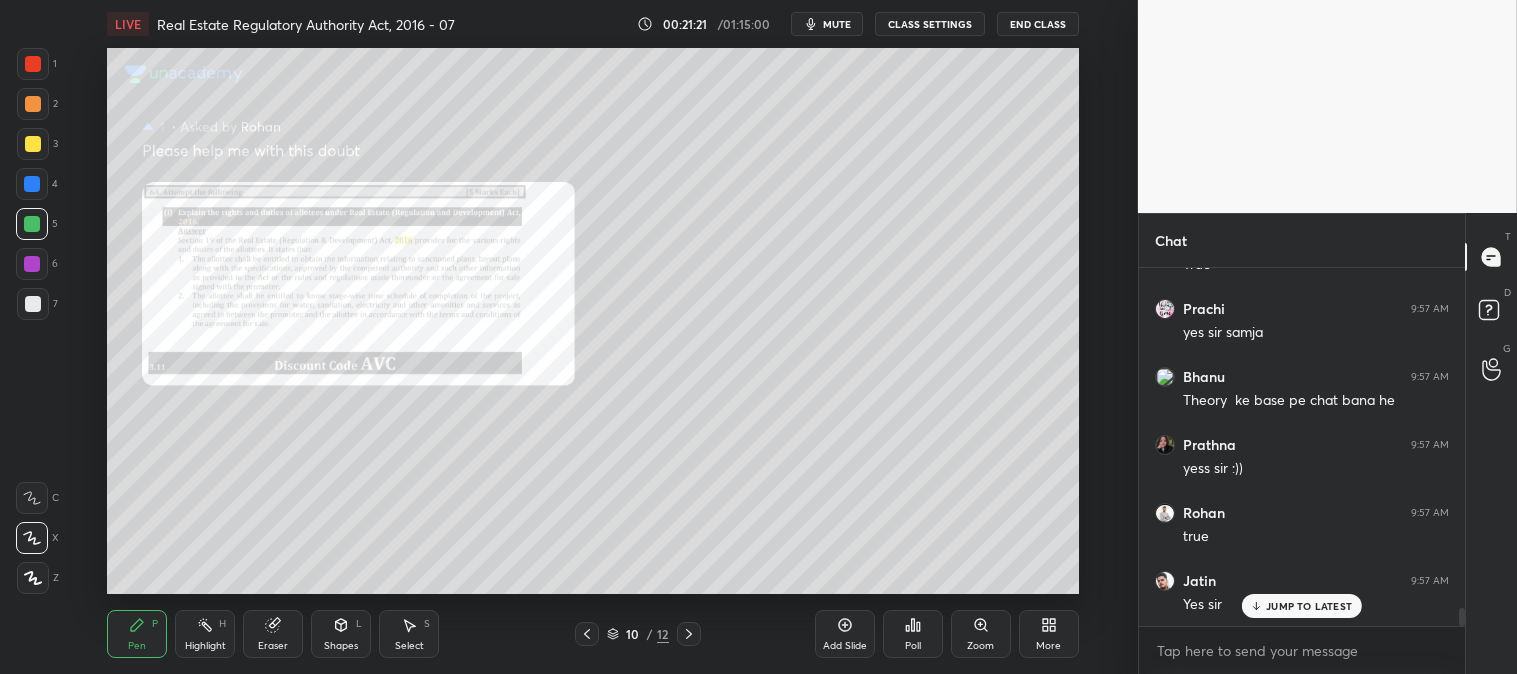 click on "Eraser" at bounding box center (273, 646) 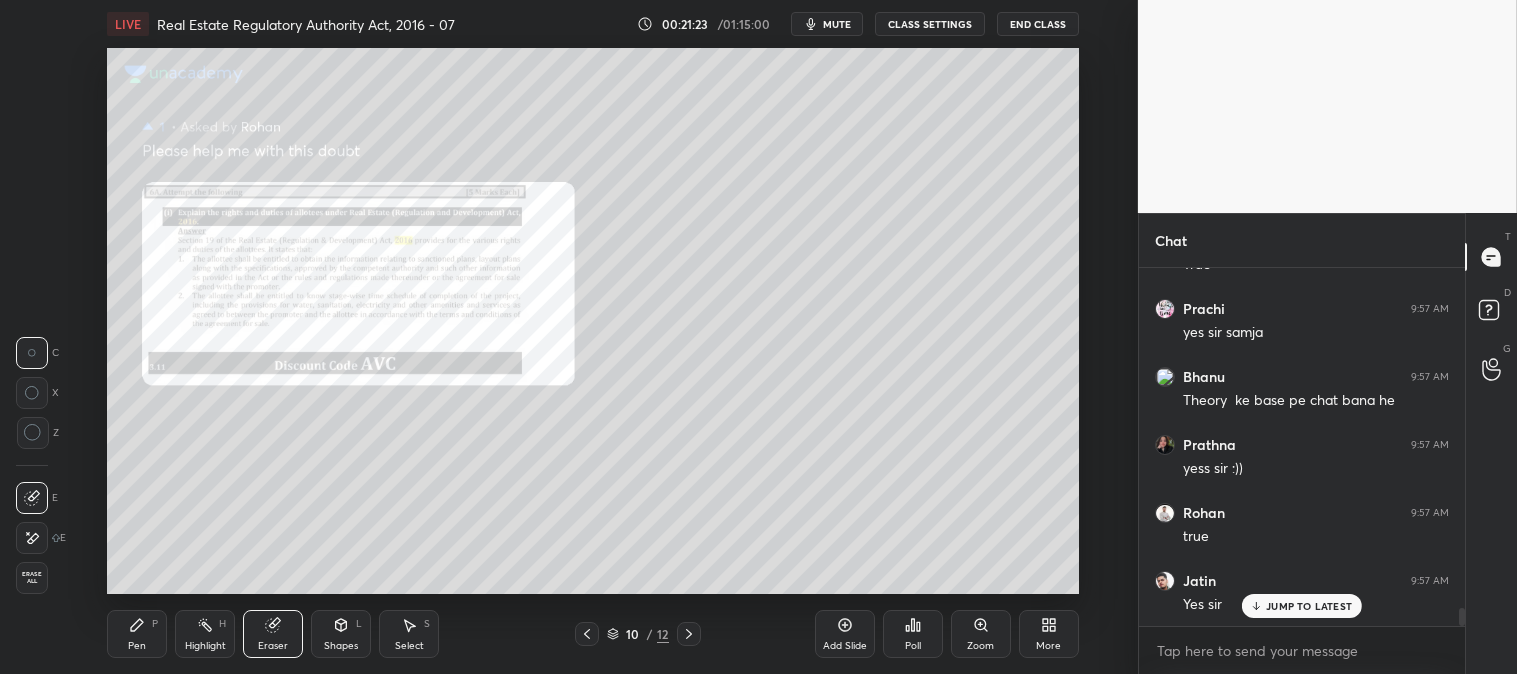 scroll, scrollTop: 6680, scrollLeft: 0, axis: vertical 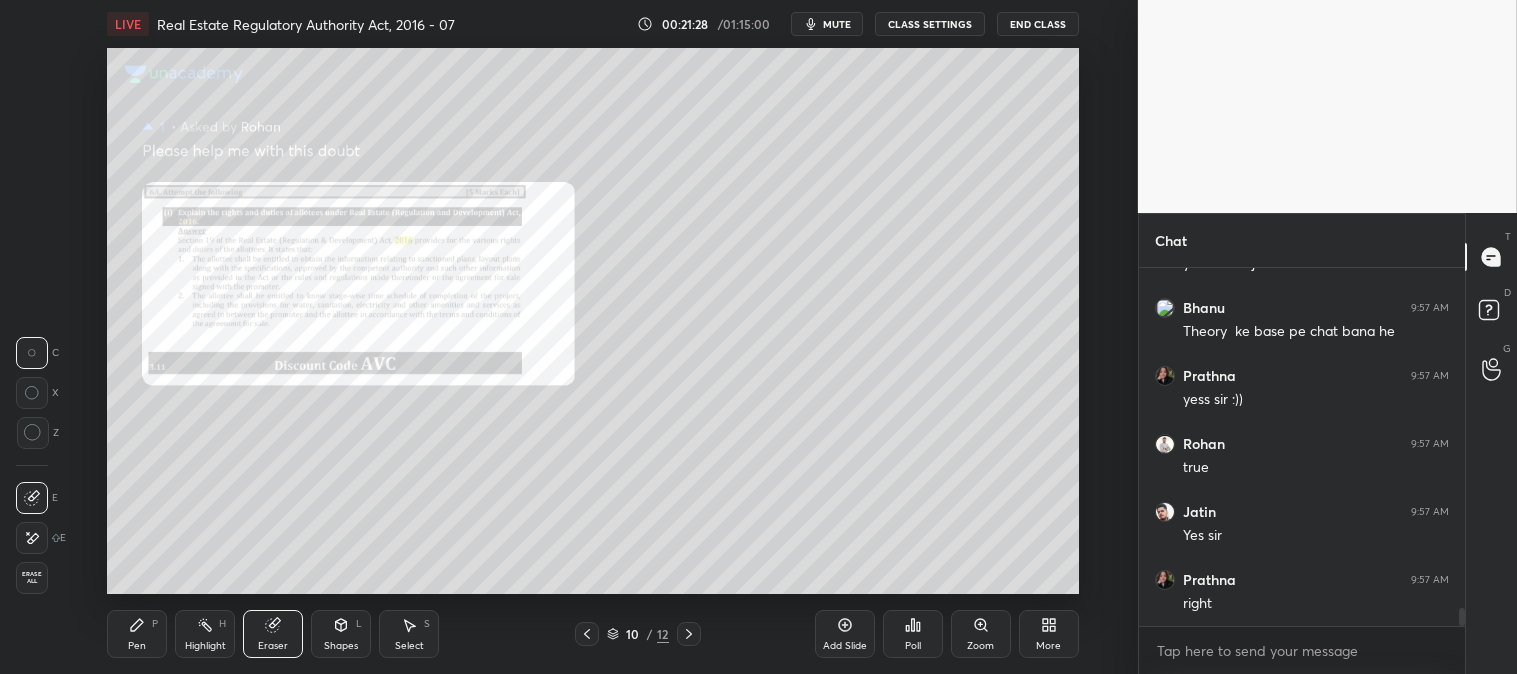 click 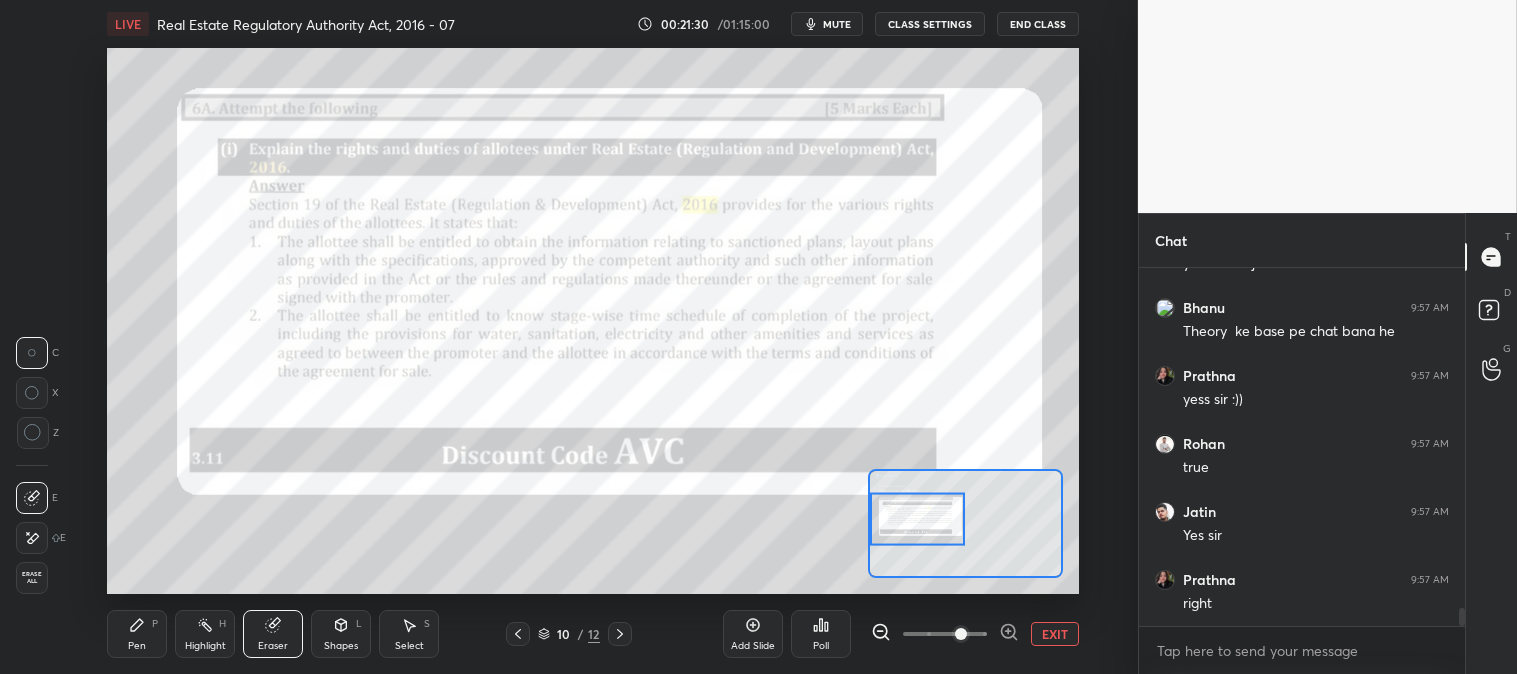click on "Highlight" at bounding box center (205, 646) 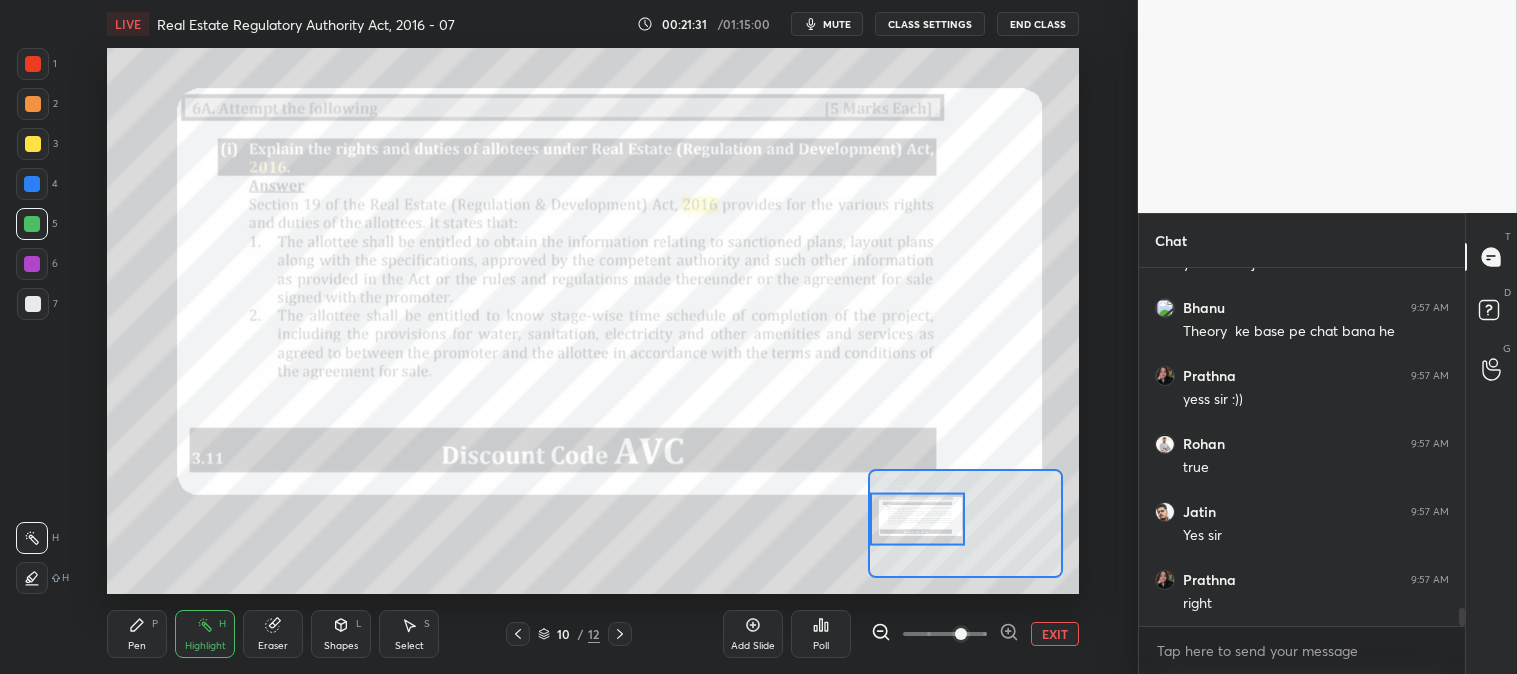 click at bounding box center (33, 64) 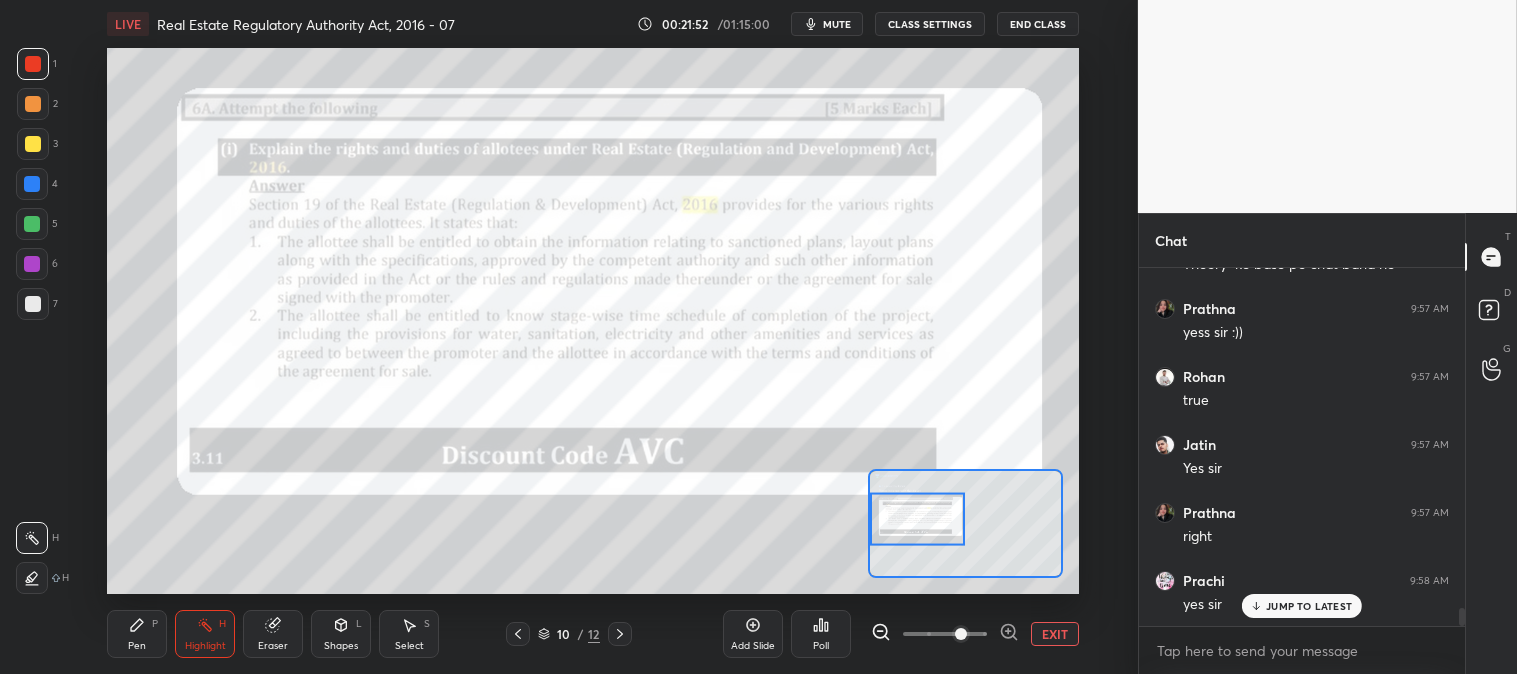 scroll, scrollTop: 6815, scrollLeft: 0, axis: vertical 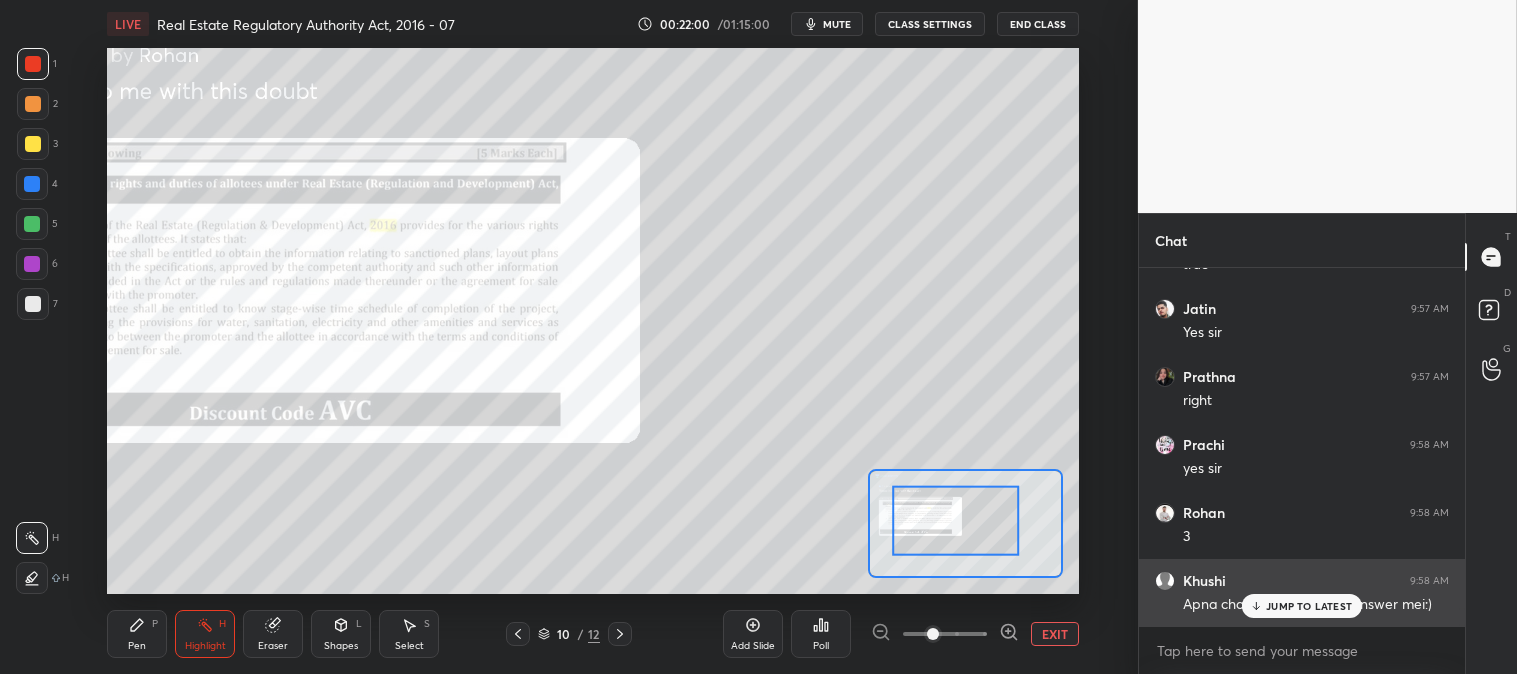 click on "JUMP TO LATEST" at bounding box center [1309, 606] 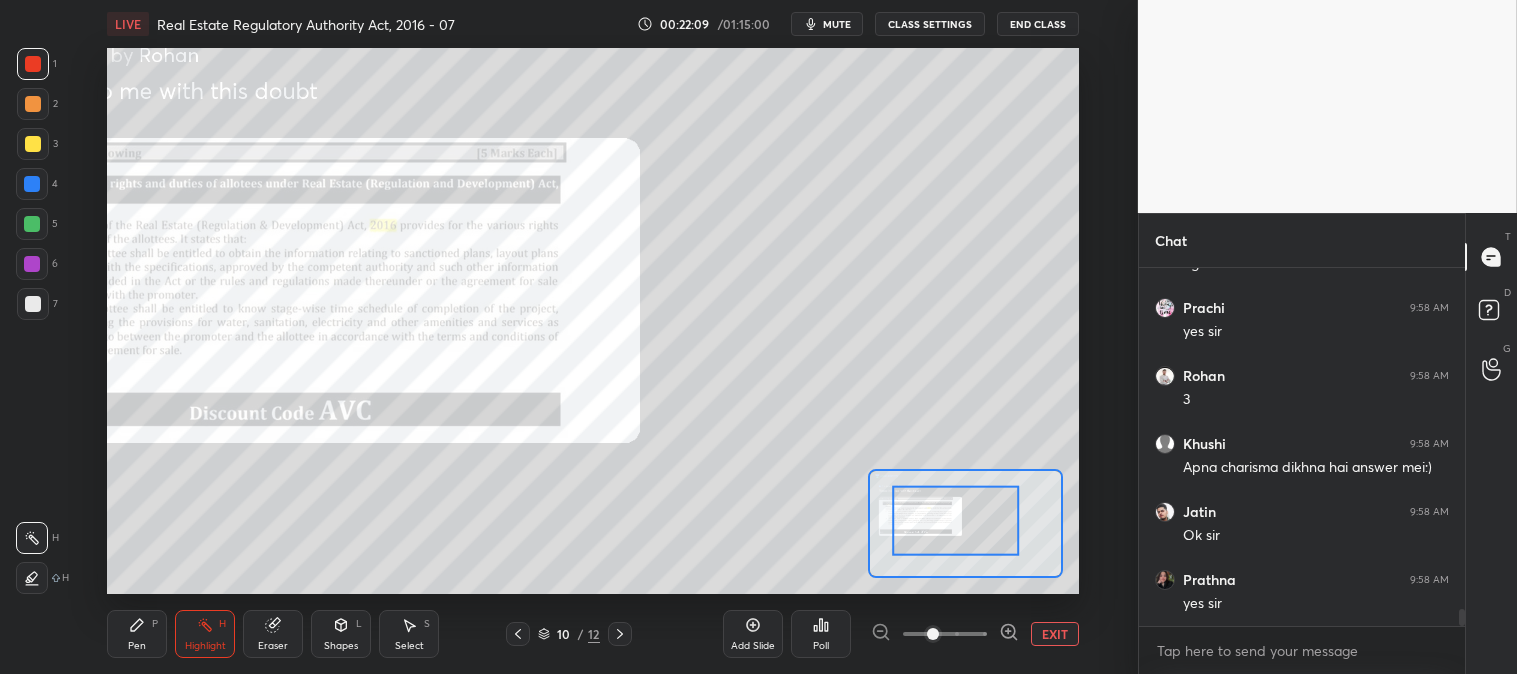 scroll, scrollTop: 7087, scrollLeft: 0, axis: vertical 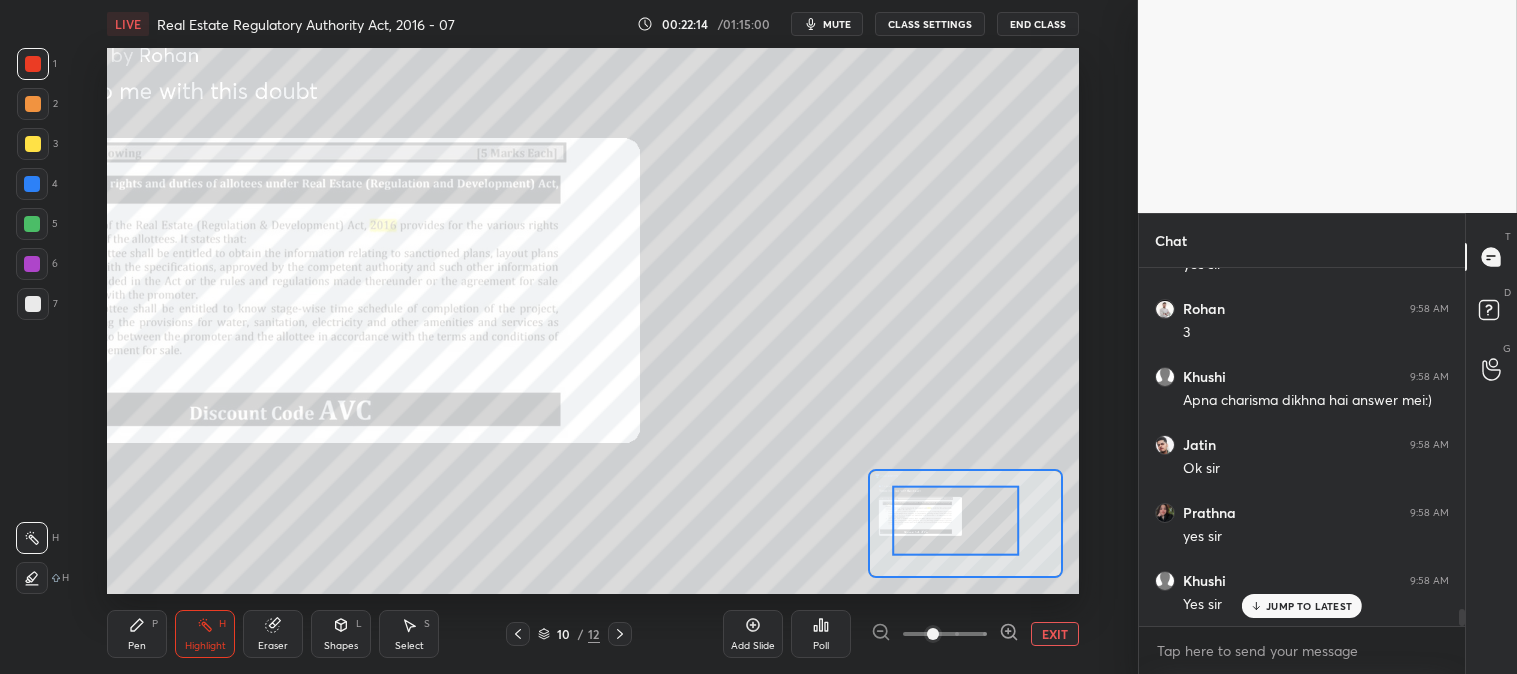 click on "JUMP TO LATEST" at bounding box center (1309, 606) 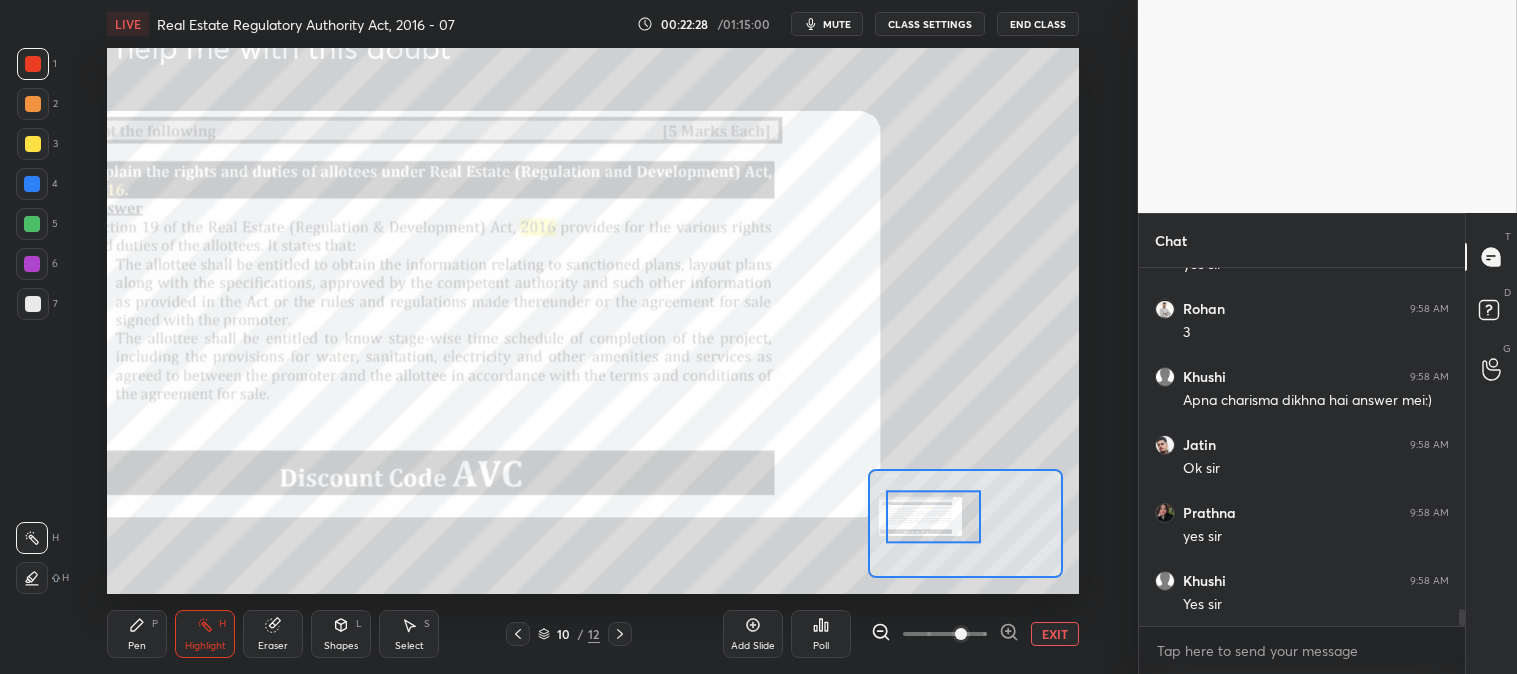 click on "EXIT" at bounding box center [1055, 634] 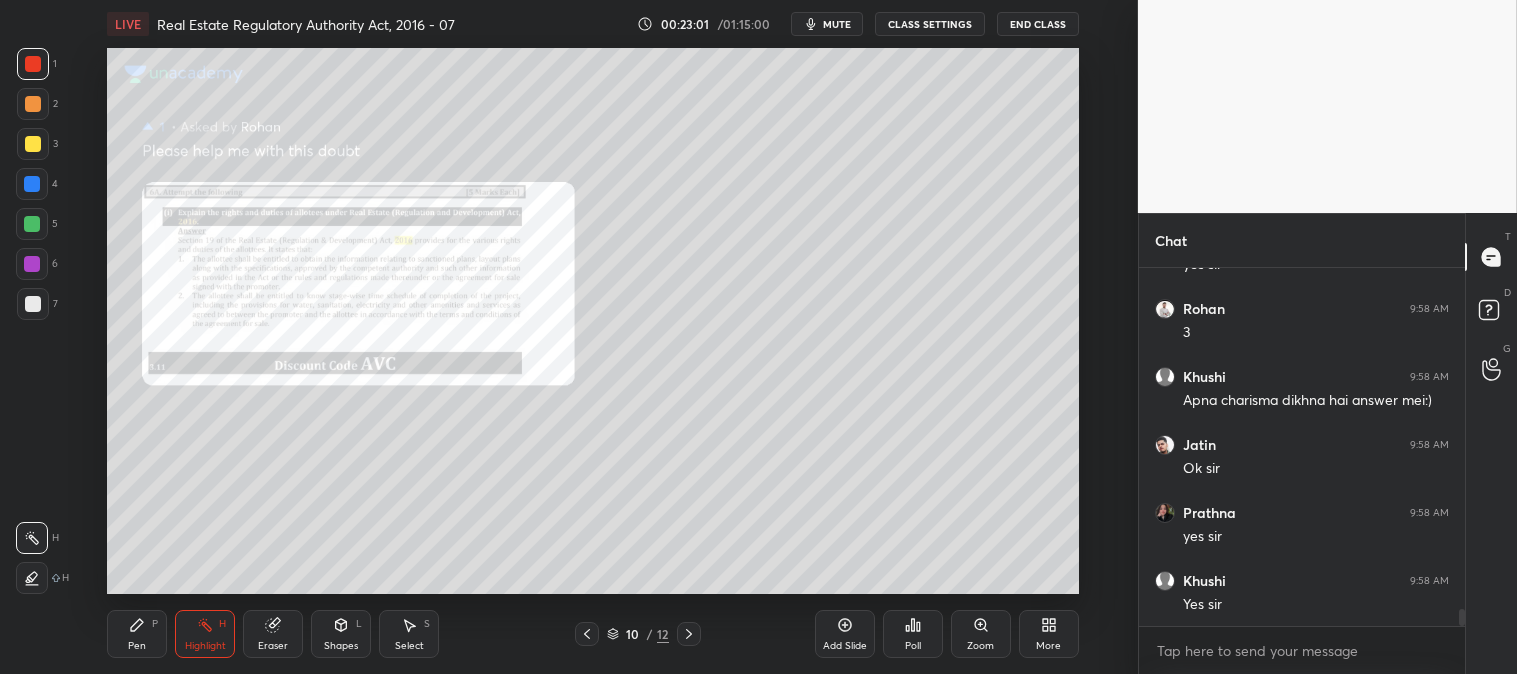 click 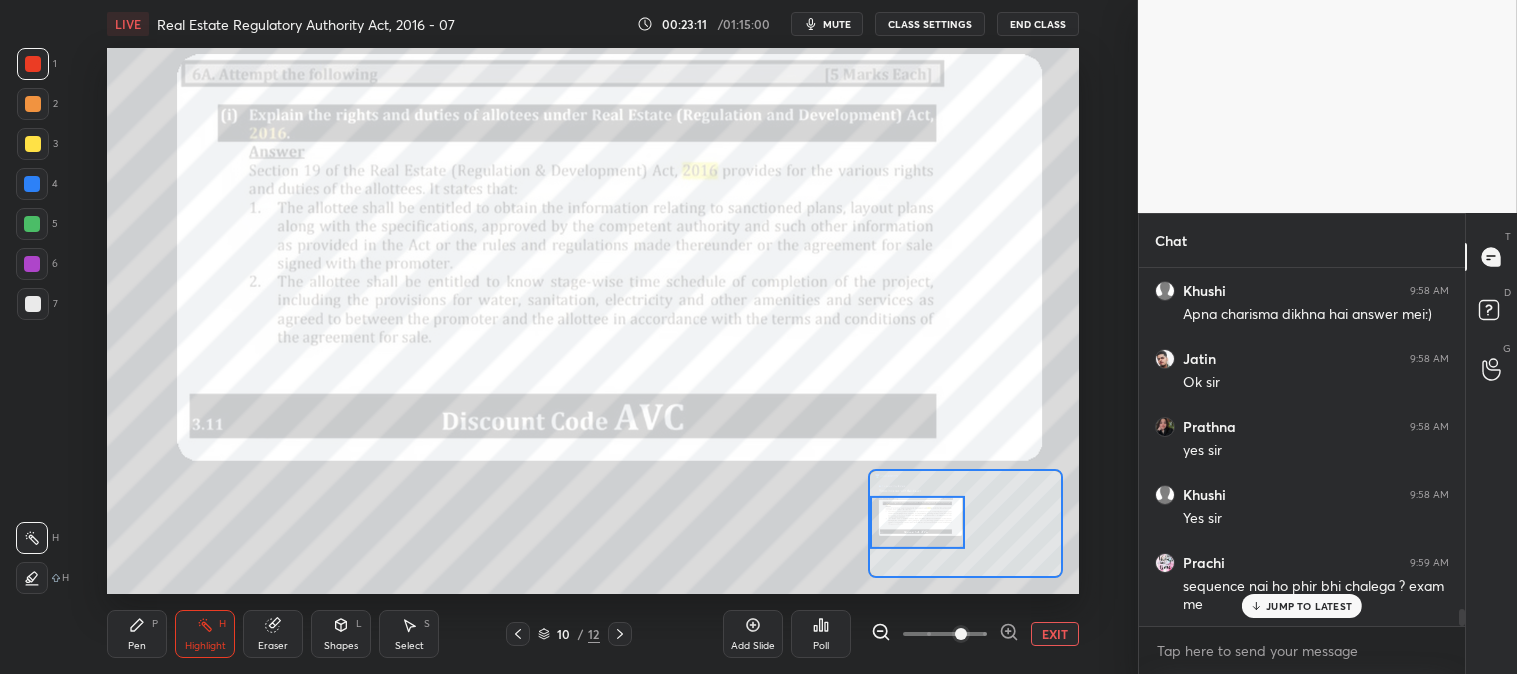 scroll, scrollTop: 7241, scrollLeft: 0, axis: vertical 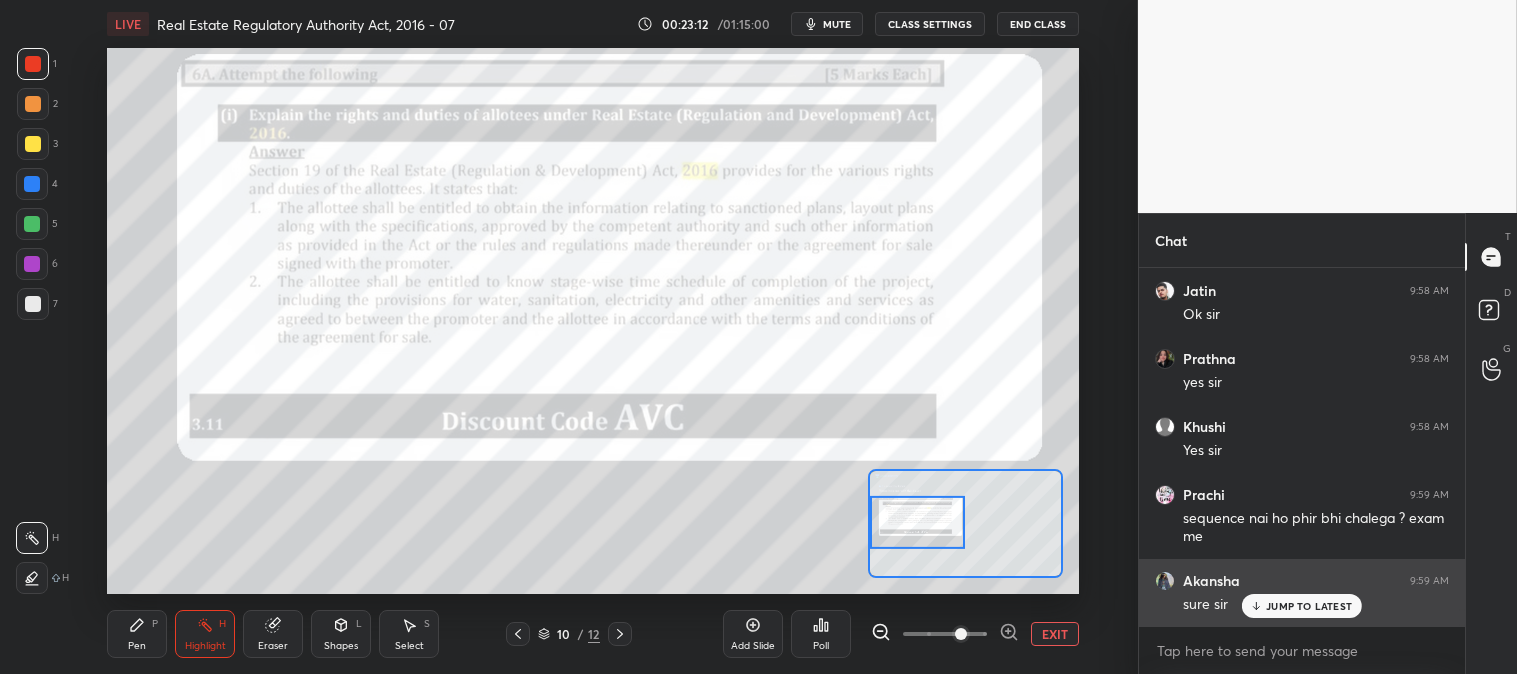 click on "JUMP TO LATEST" at bounding box center [1302, 606] 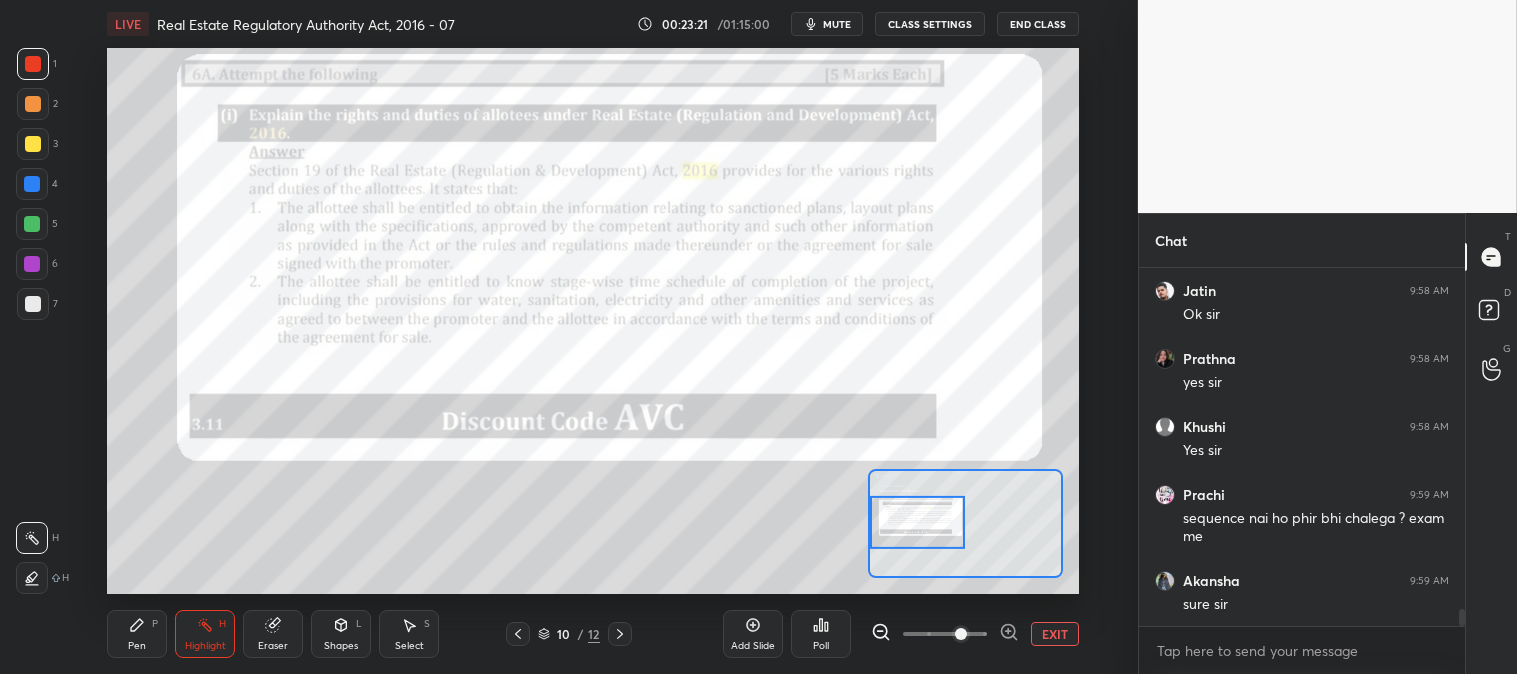 scroll, scrollTop: 7310, scrollLeft: 0, axis: vertical 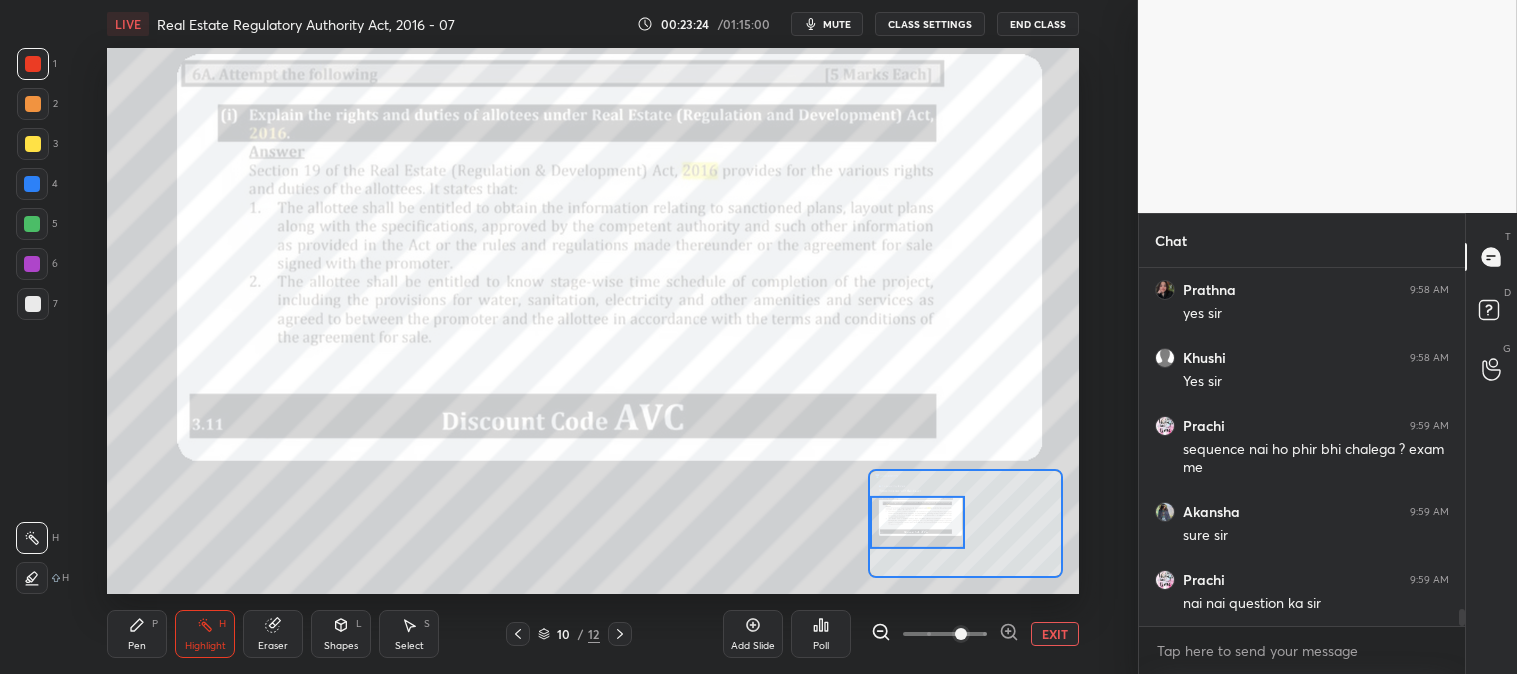 click on "mute" at bounding box center [837, 24] 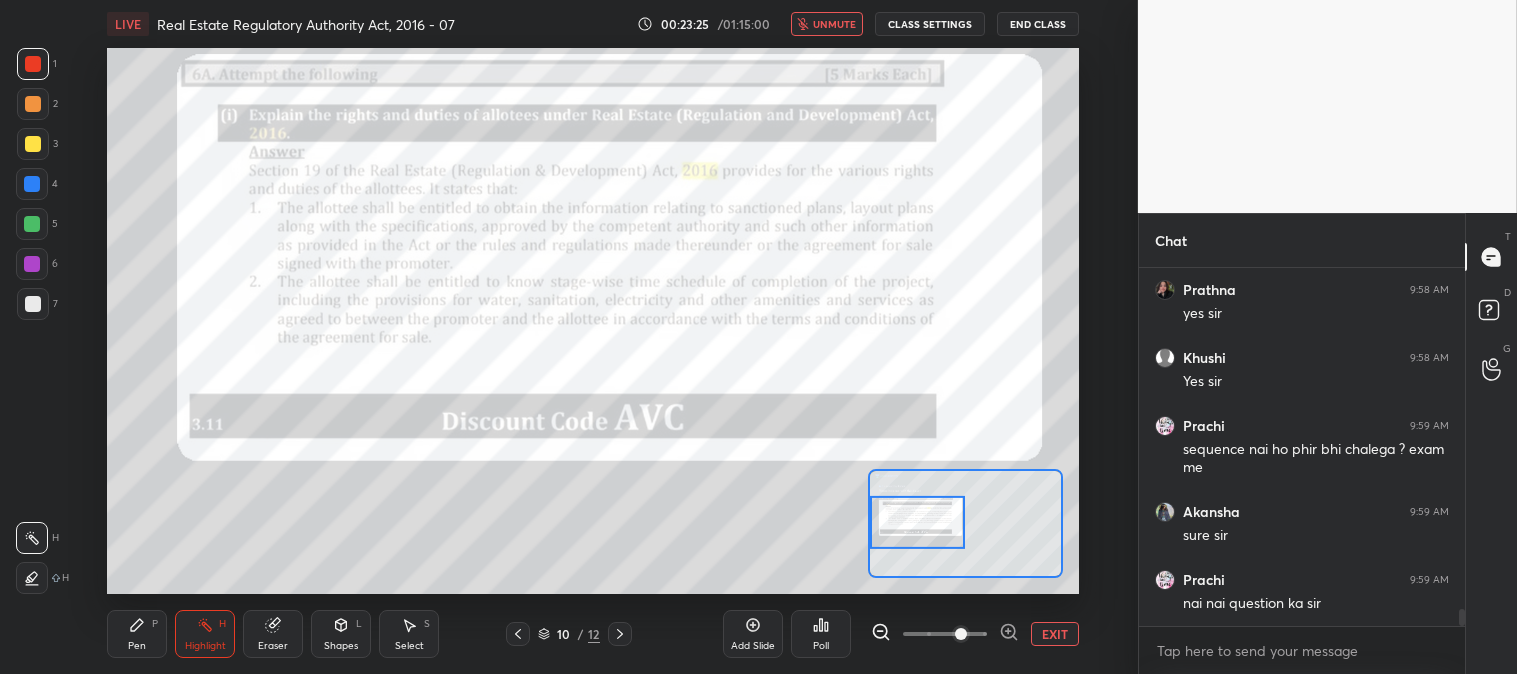 click on "unmute" at bounding box center [834, 24] 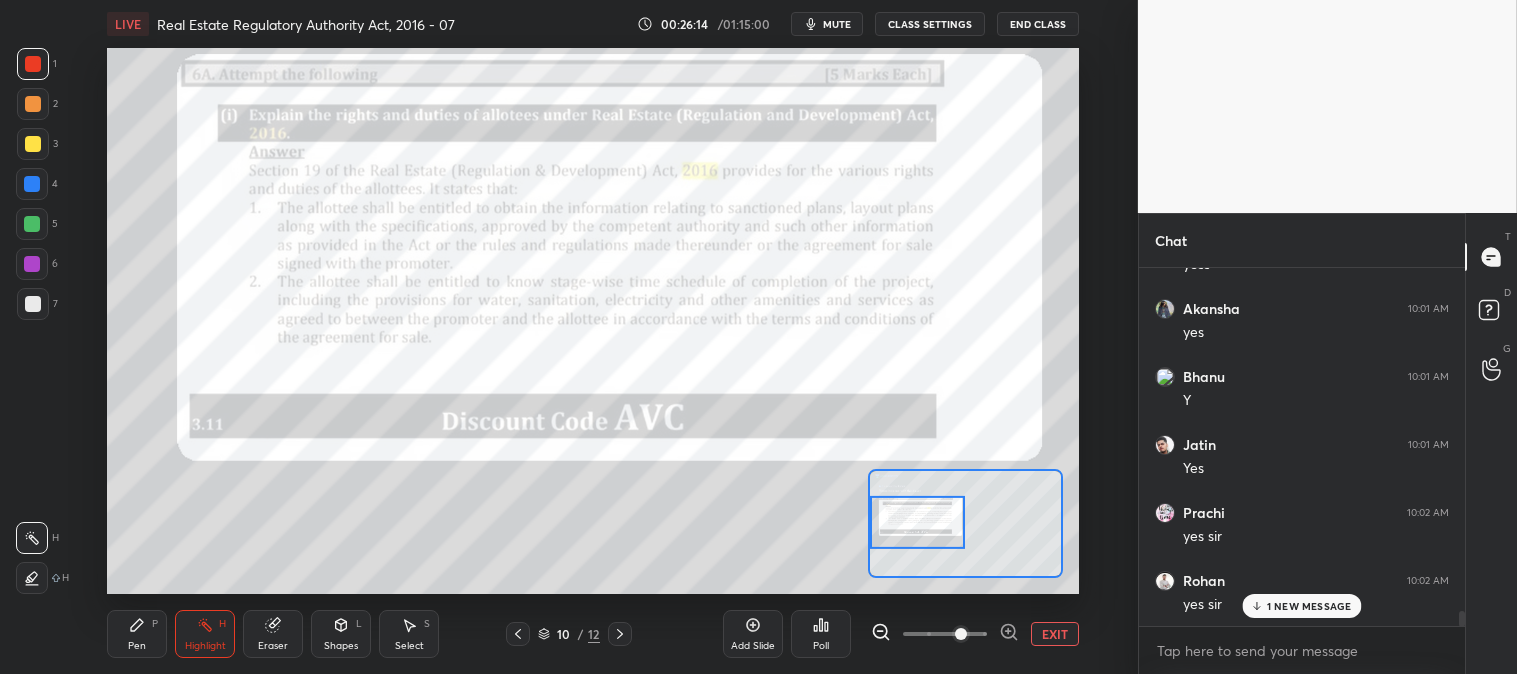 scroll, scrollTop: 8145, scrollLeft: 0, axis: vertical 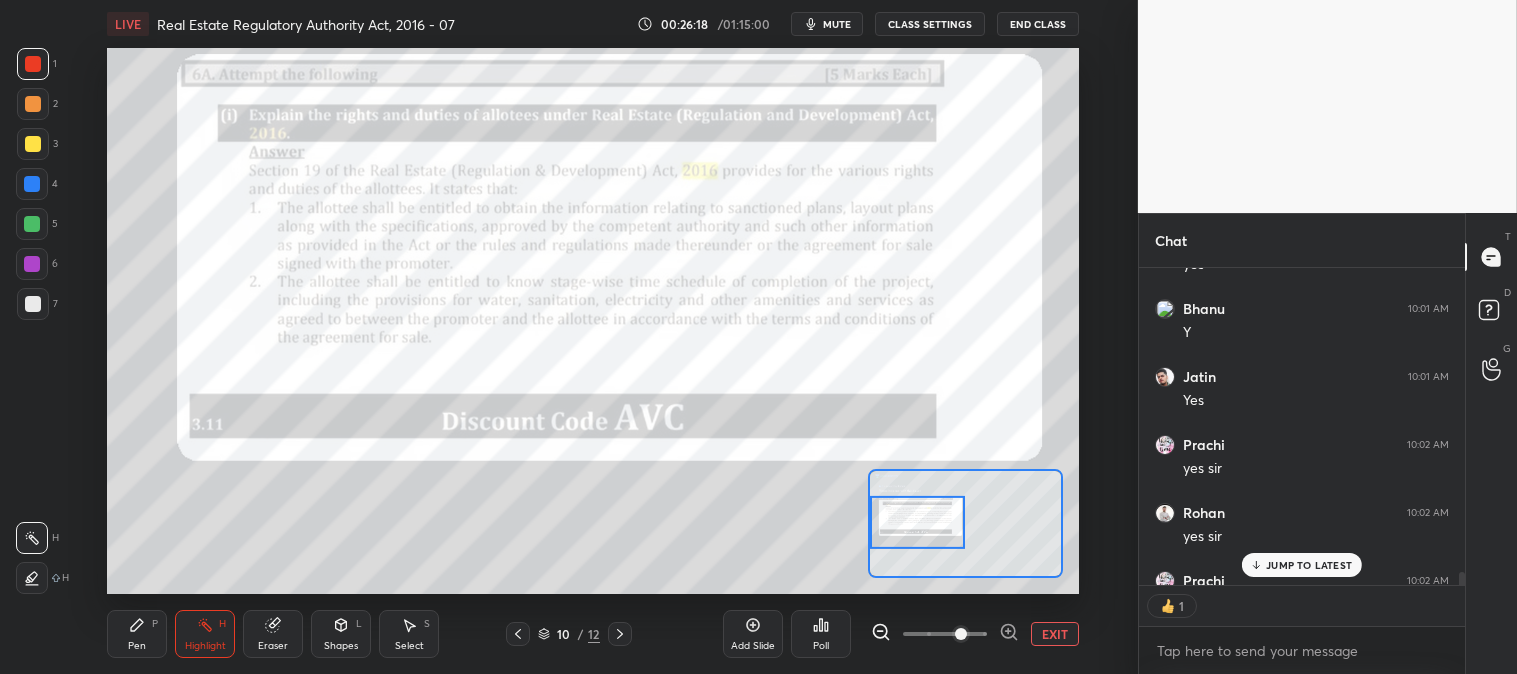 click on "JUMP TO LATEST" at bounding box center [1309, 565] 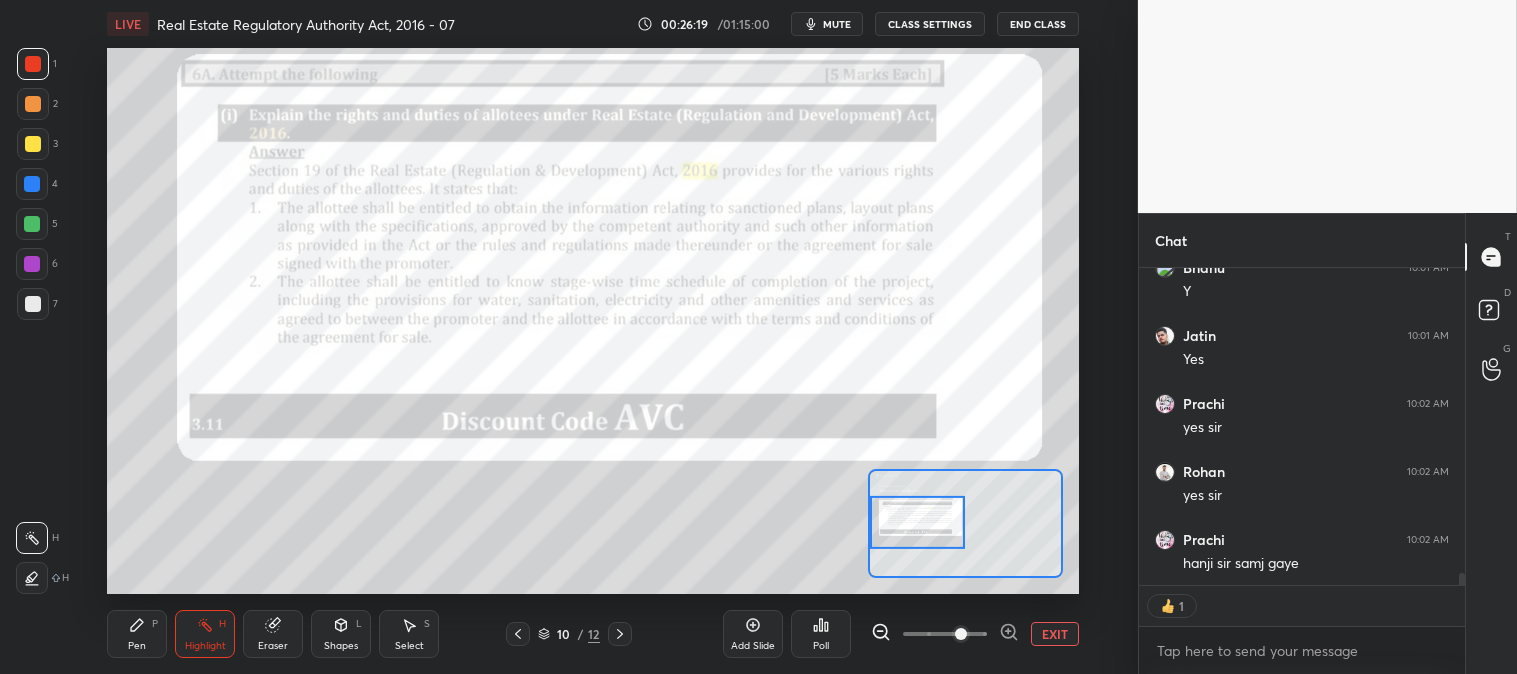 scroll, scrollTop: 8187, scrollLeft: 0, axis: vertical 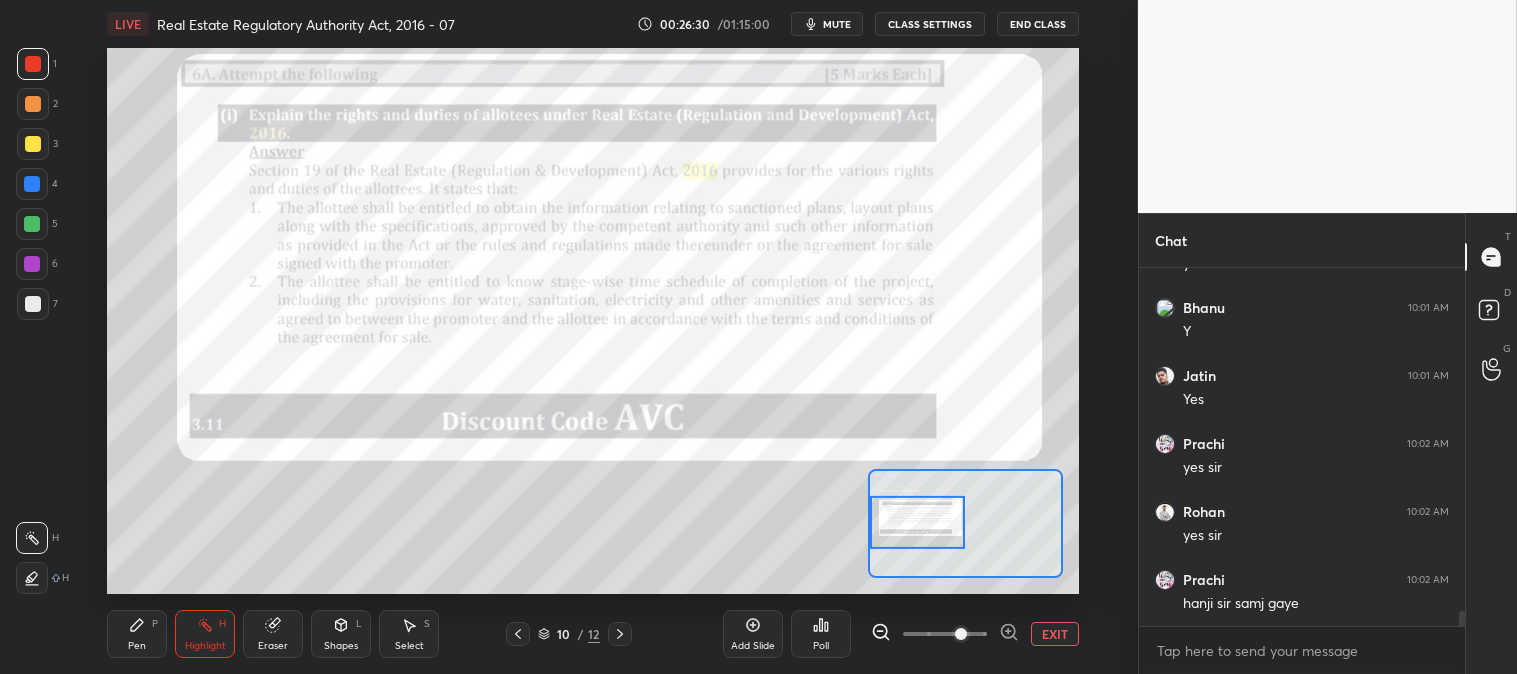 click on "mute" at bounding box center (837, 24) 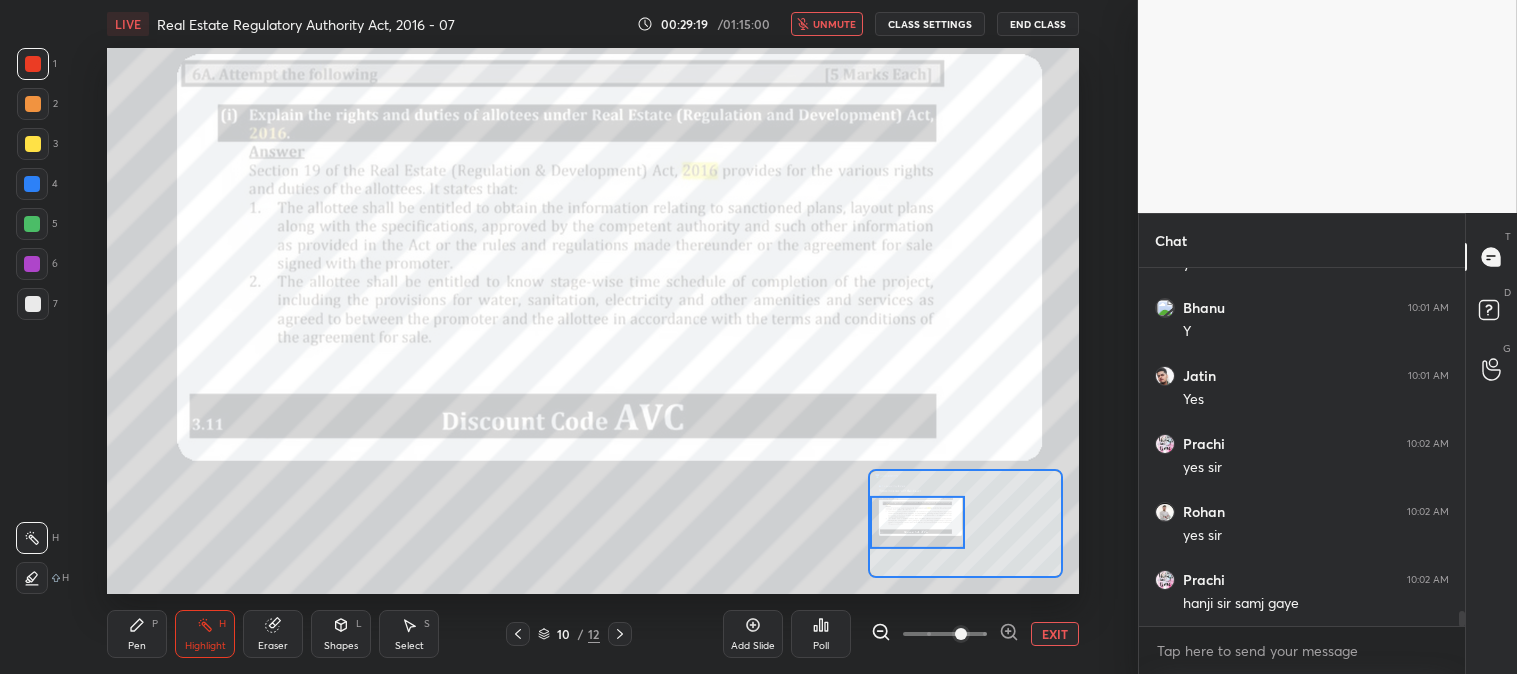 click 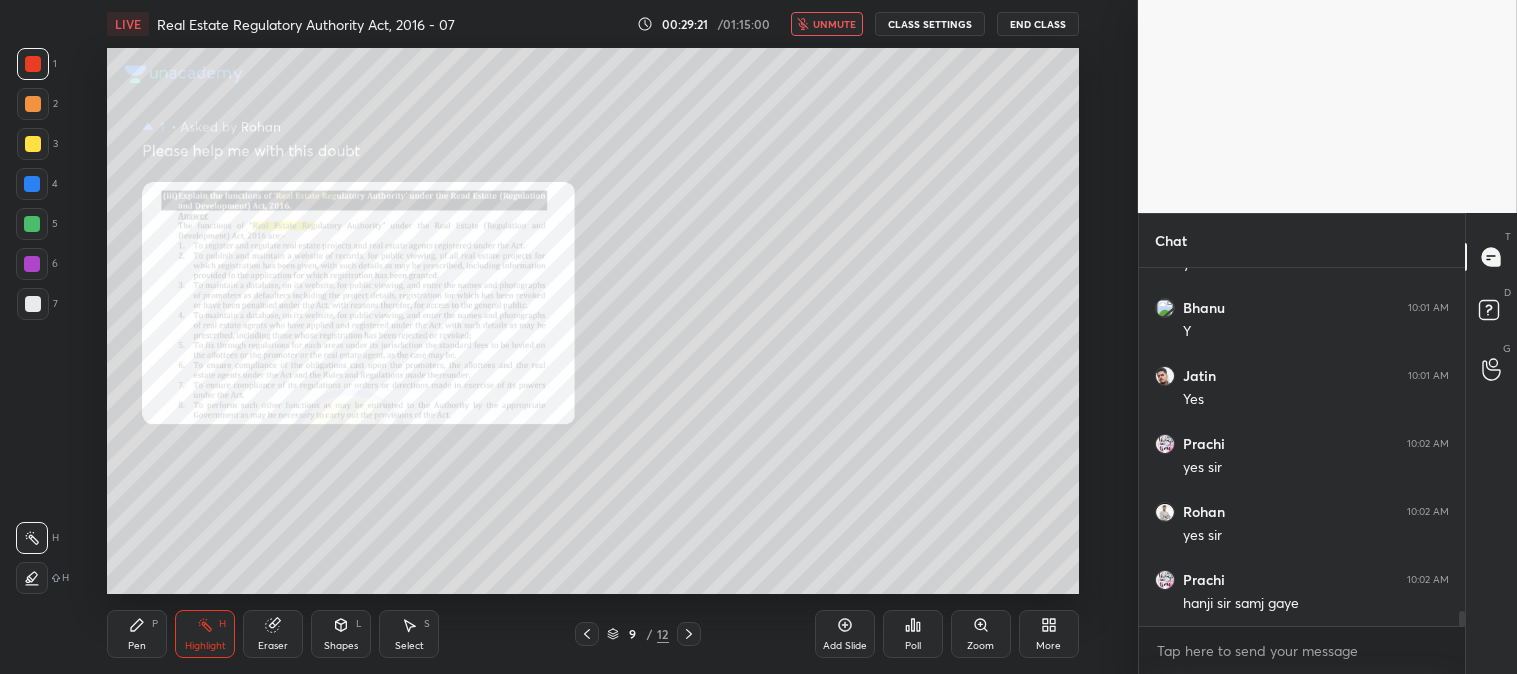 click 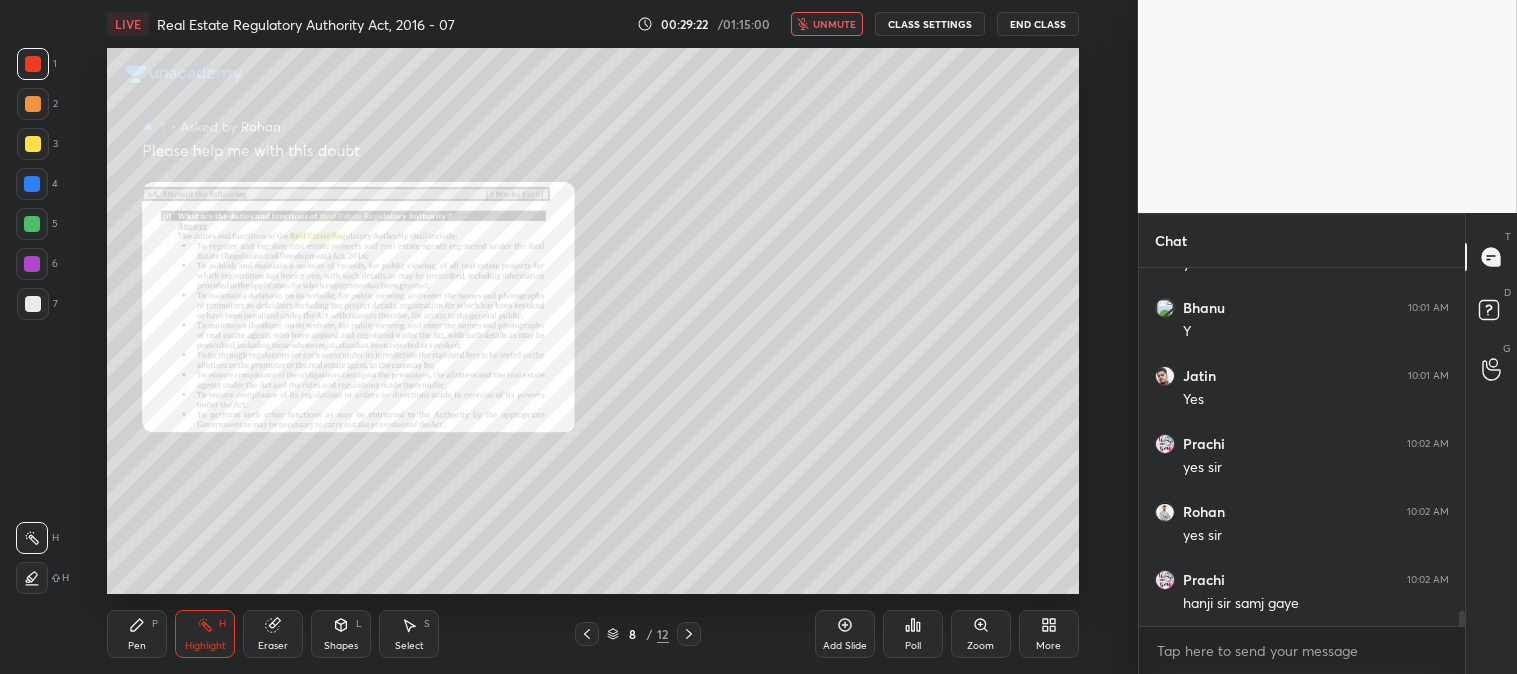 click 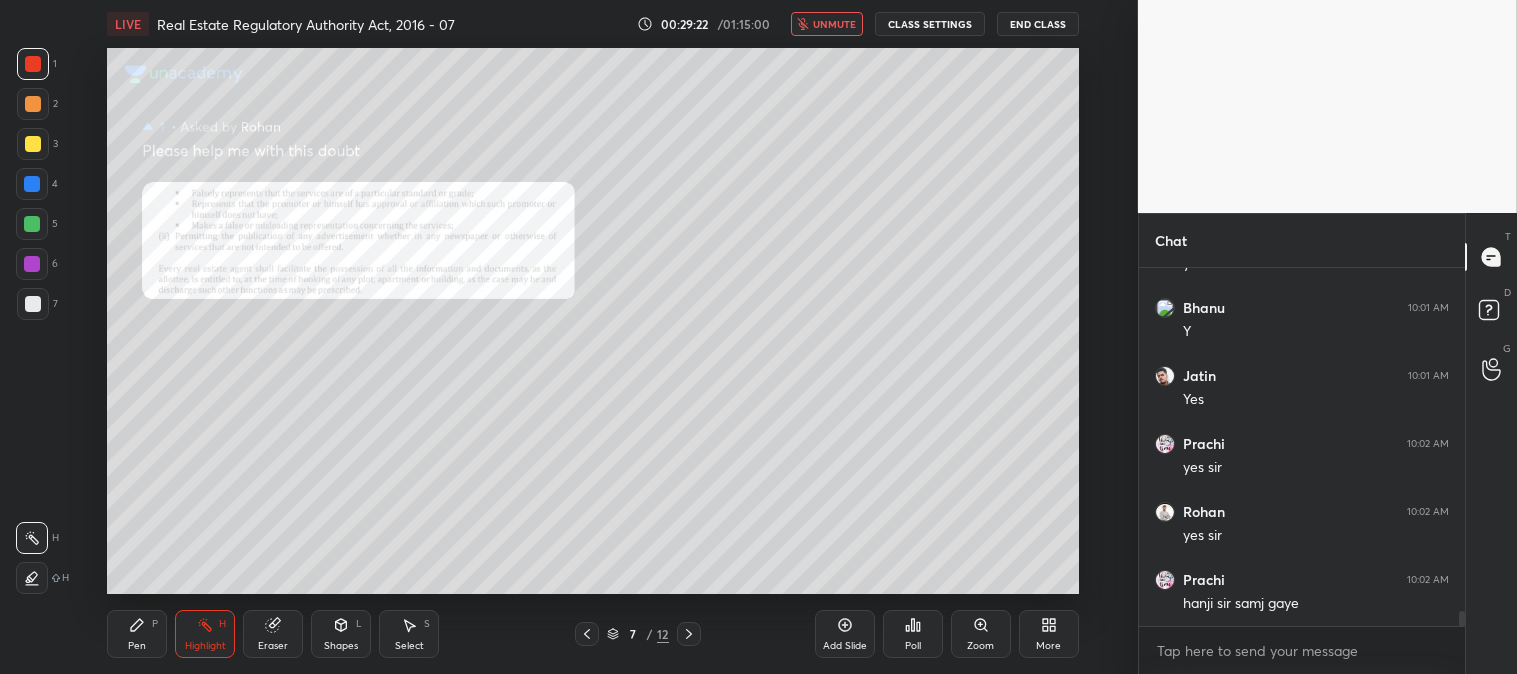 click 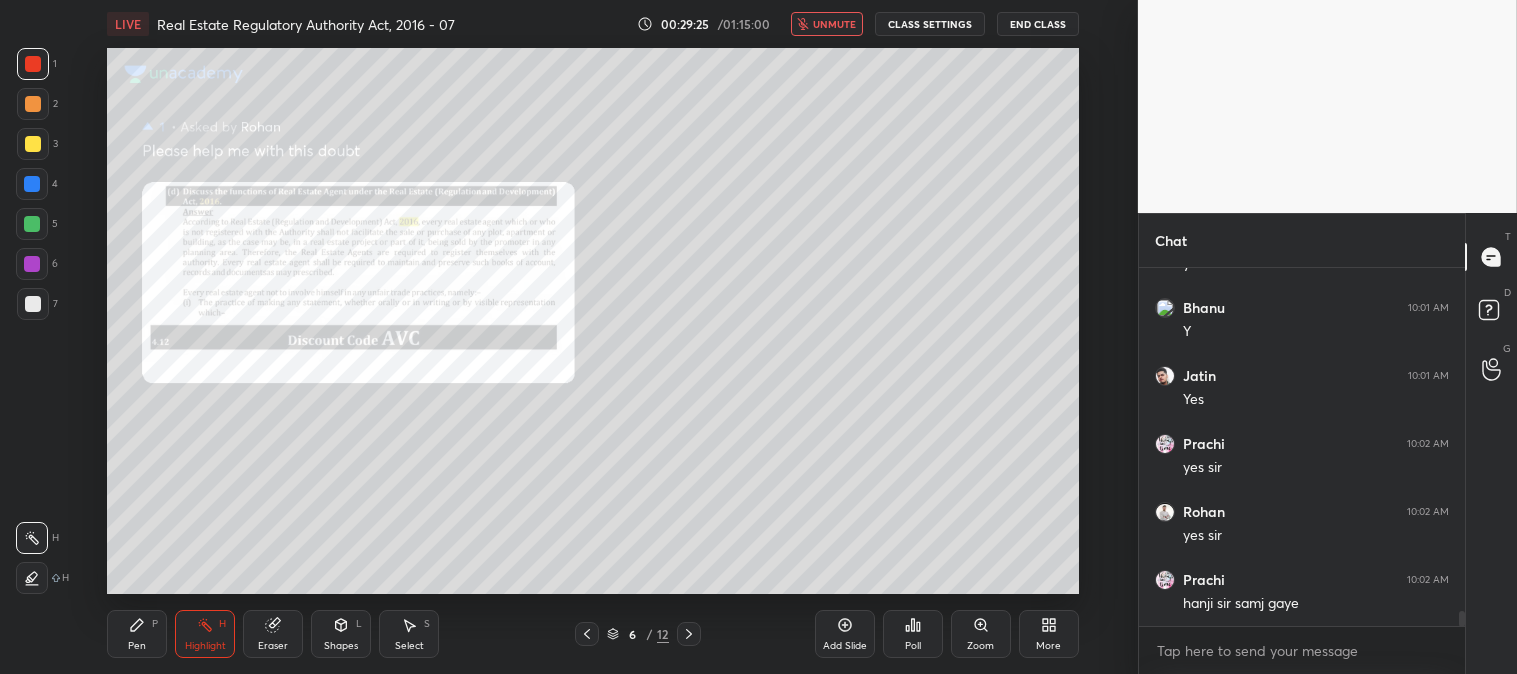 click 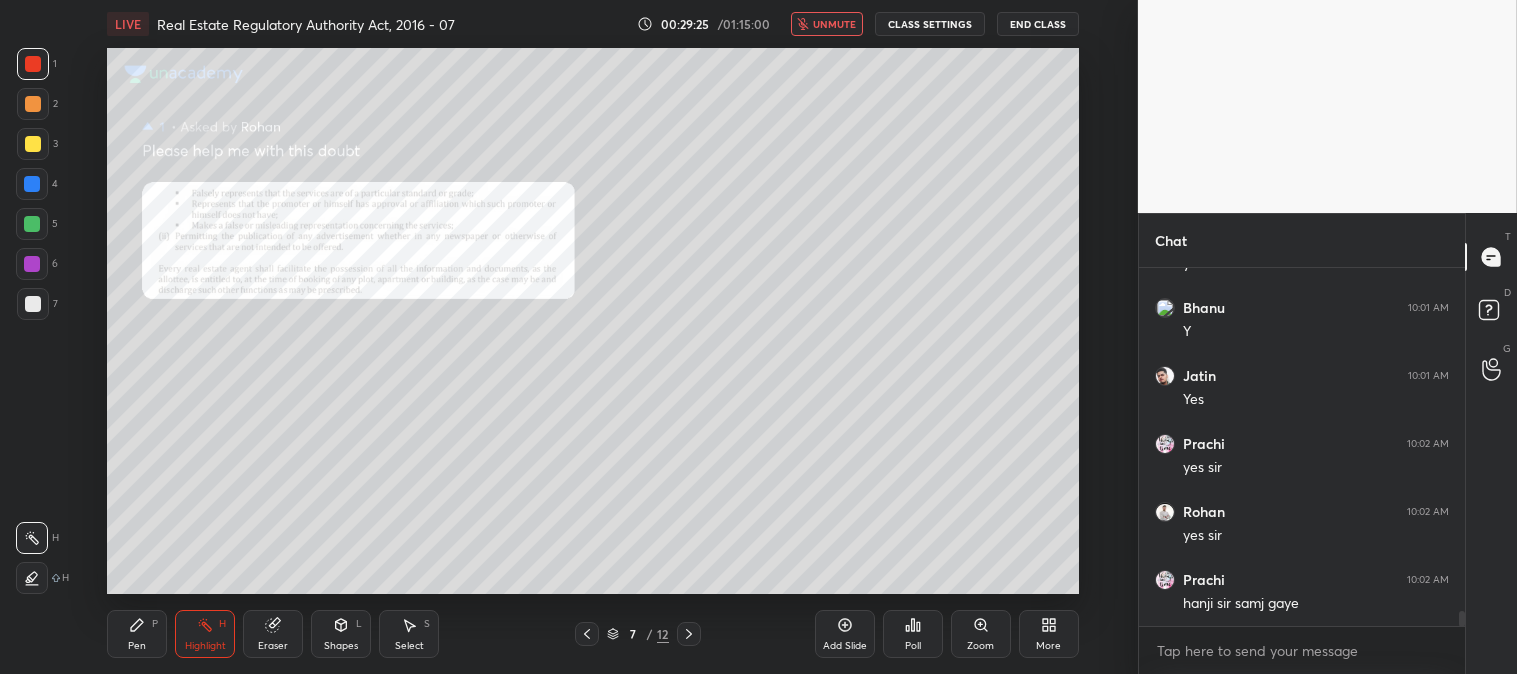 click 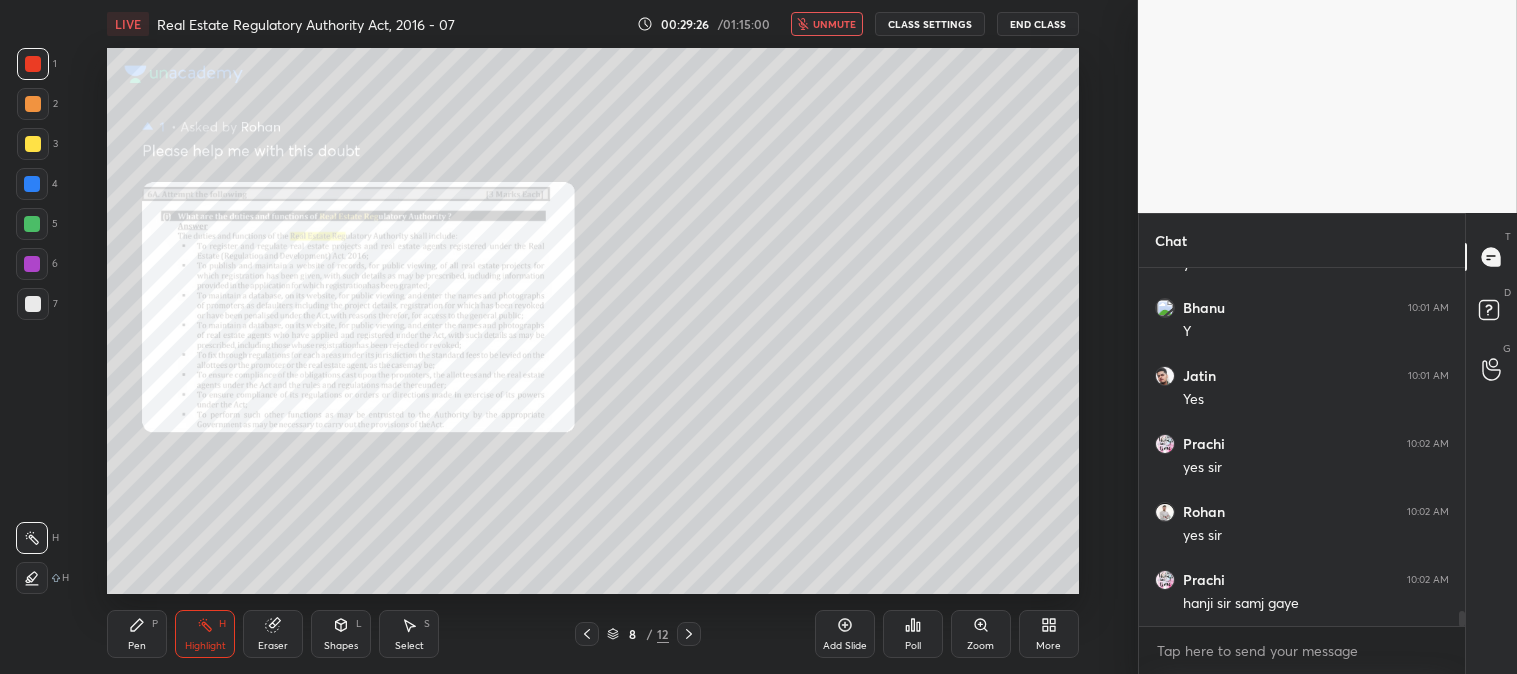 click 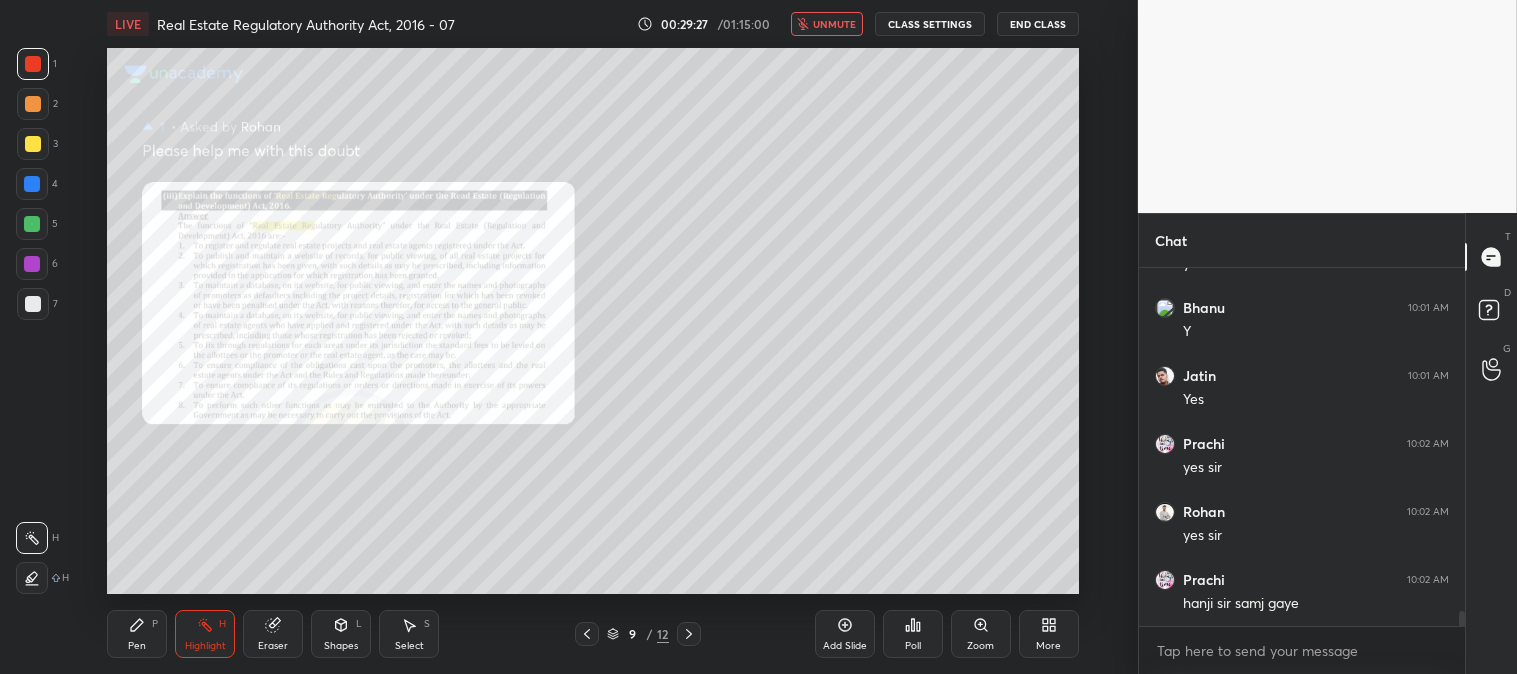 click 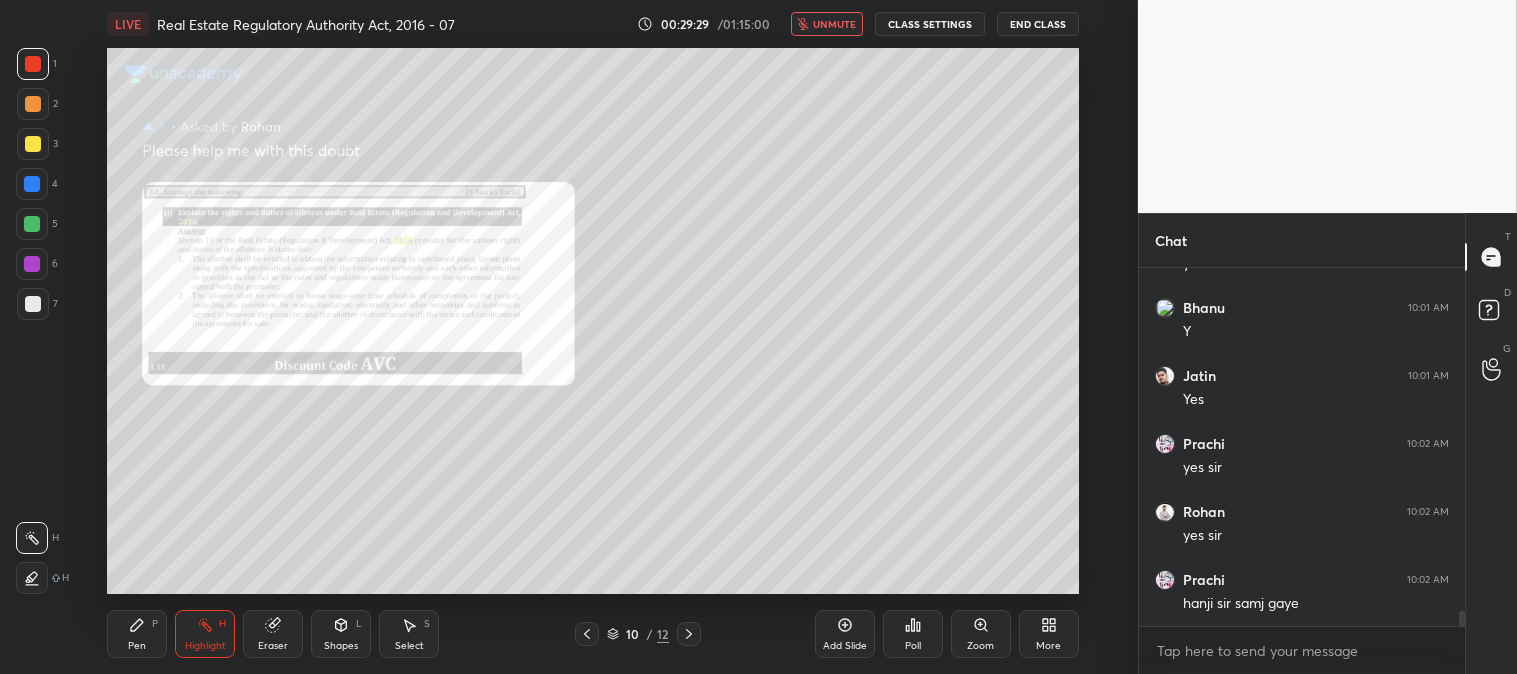 click 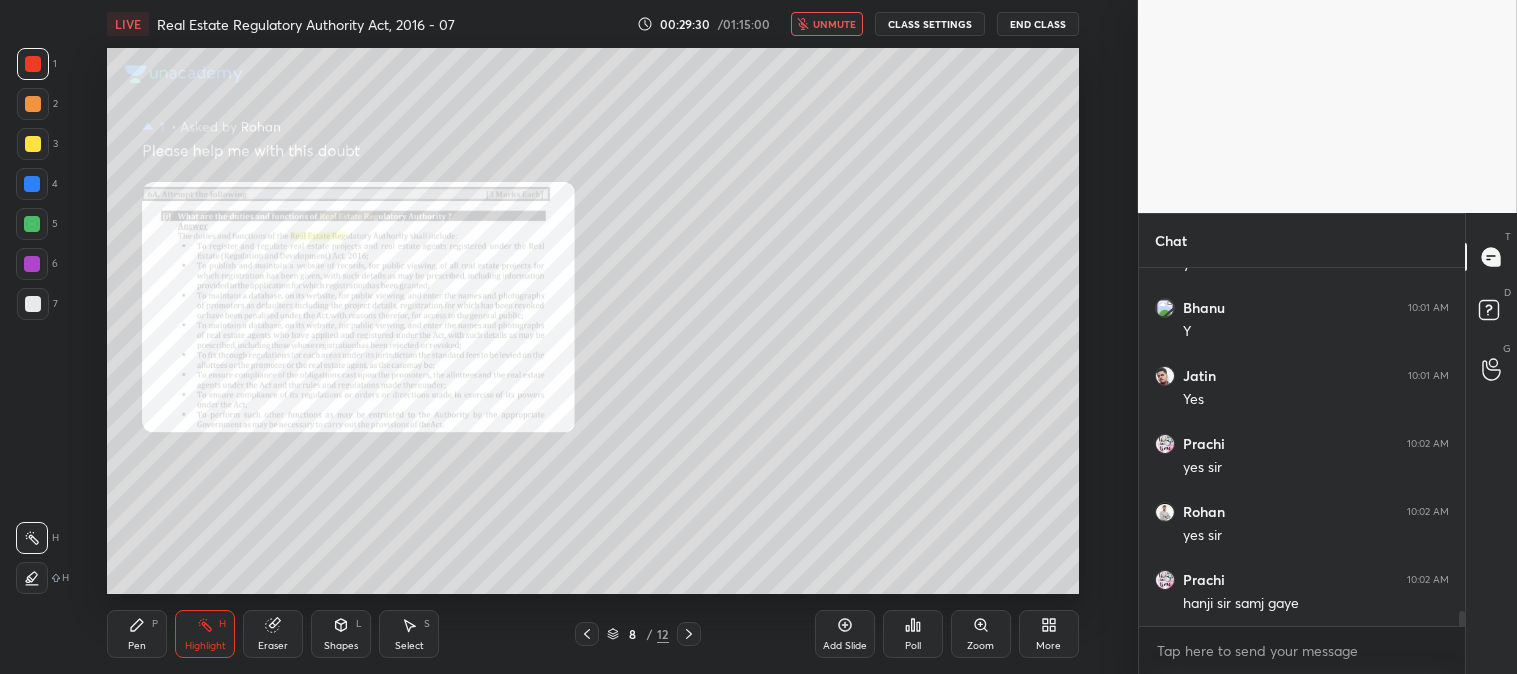 click 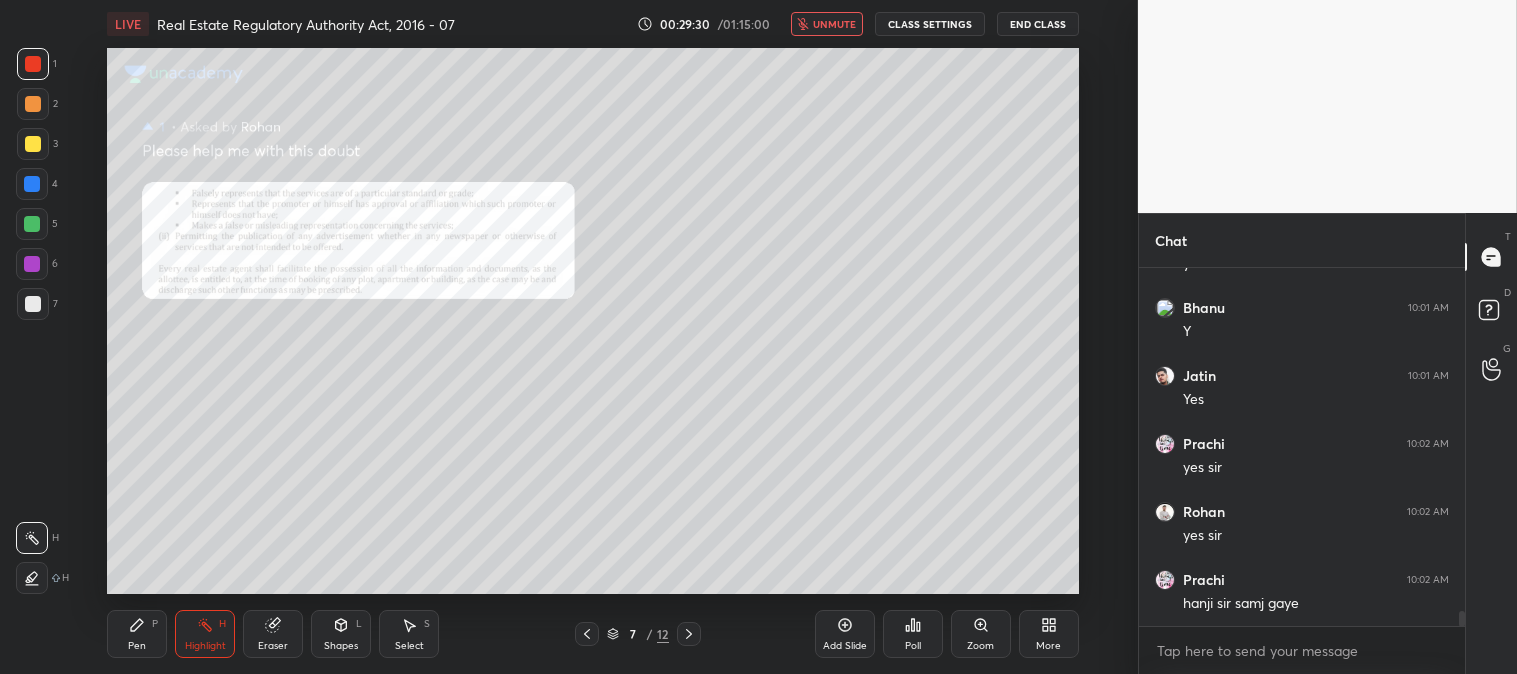 click at bounding box center [587, 634] 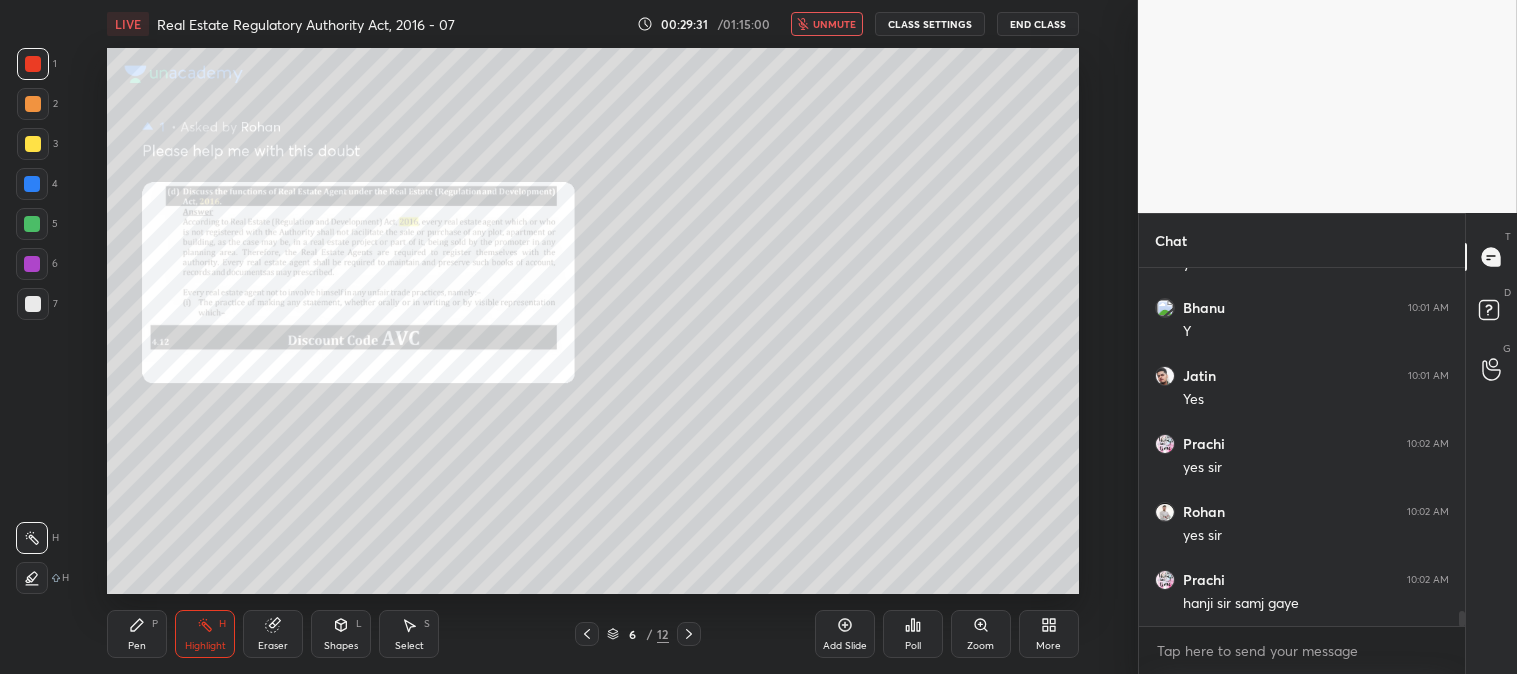 click at bounding box center (587, 634) 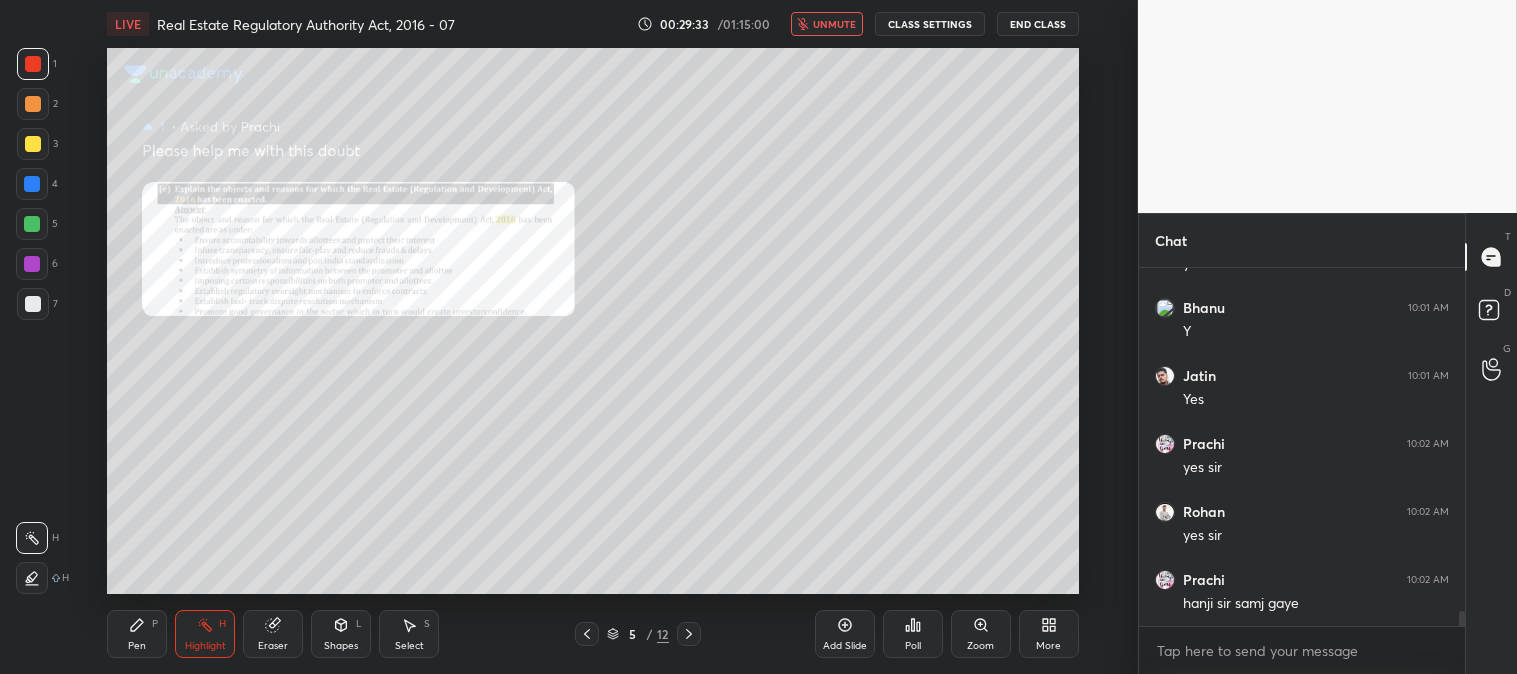 click at bounding box center [587, 634] 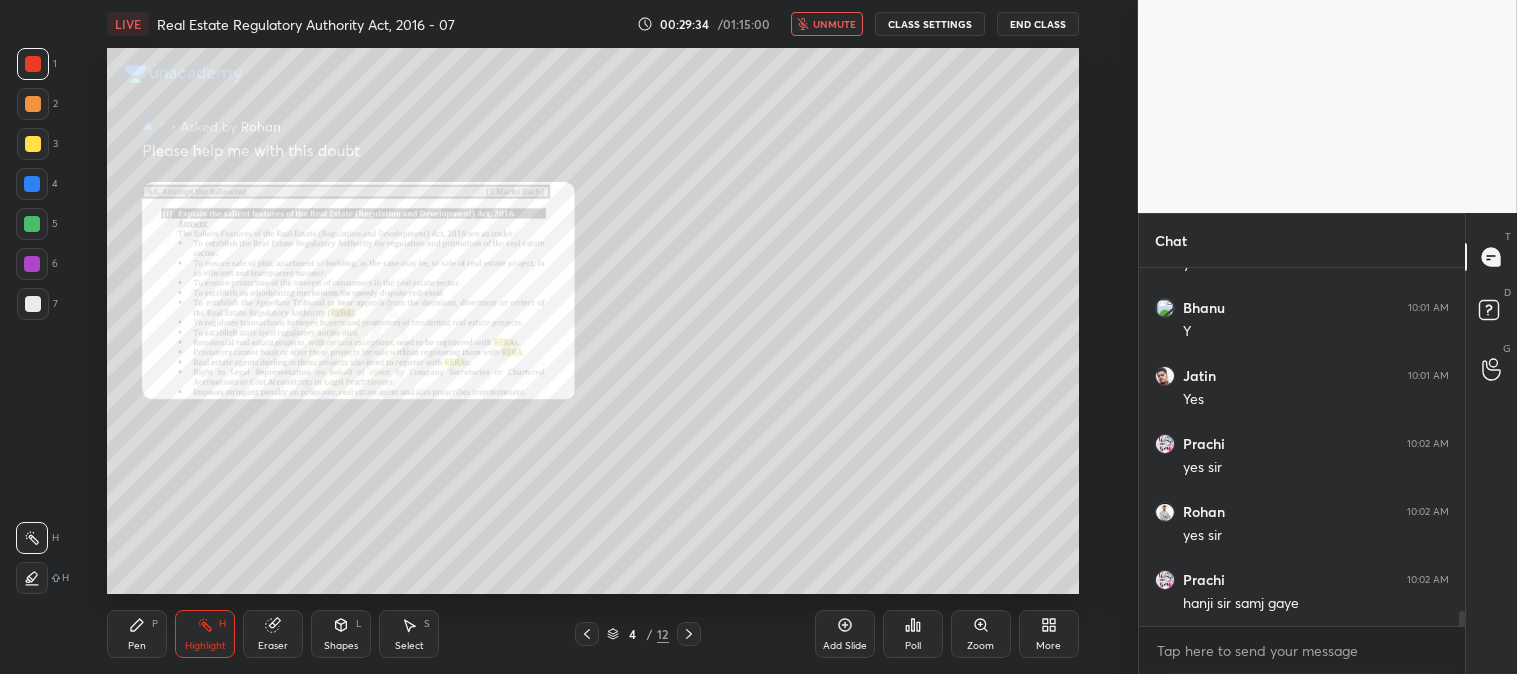 click 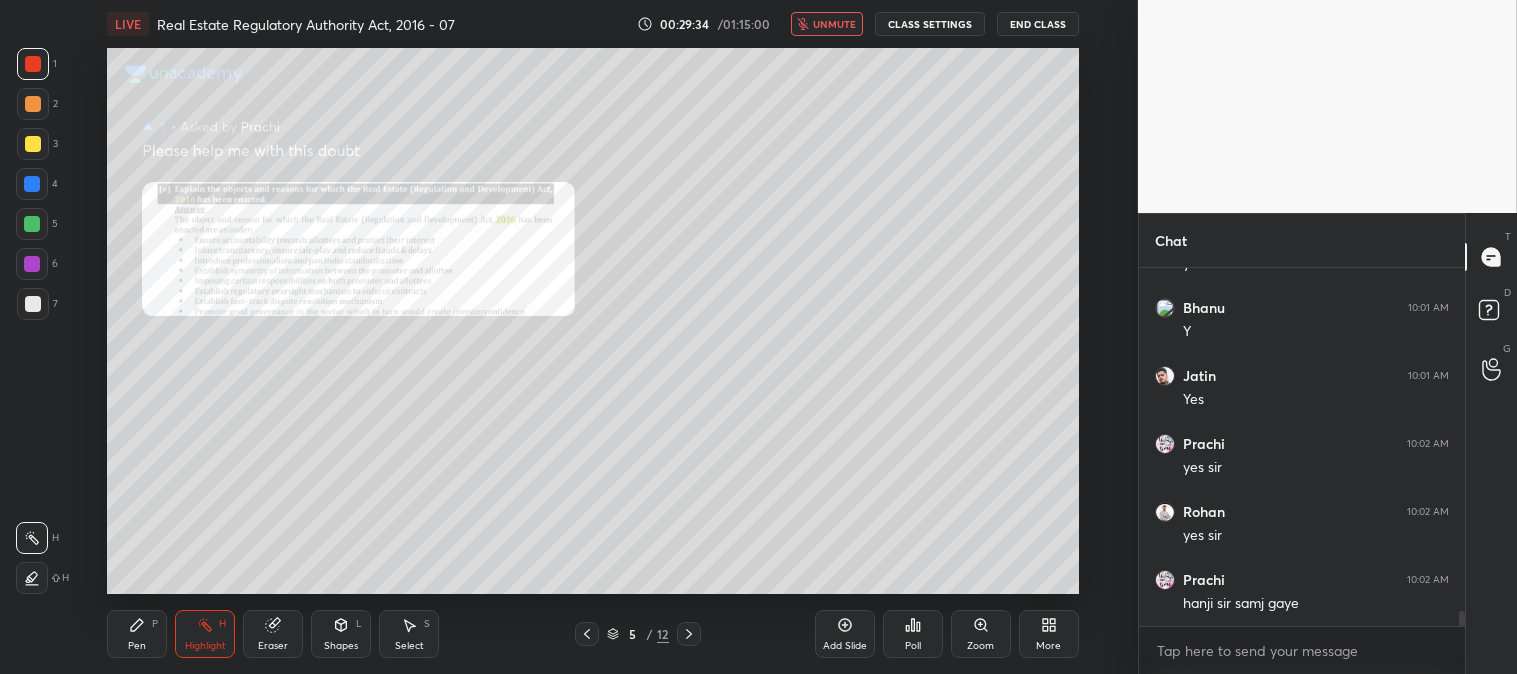 click 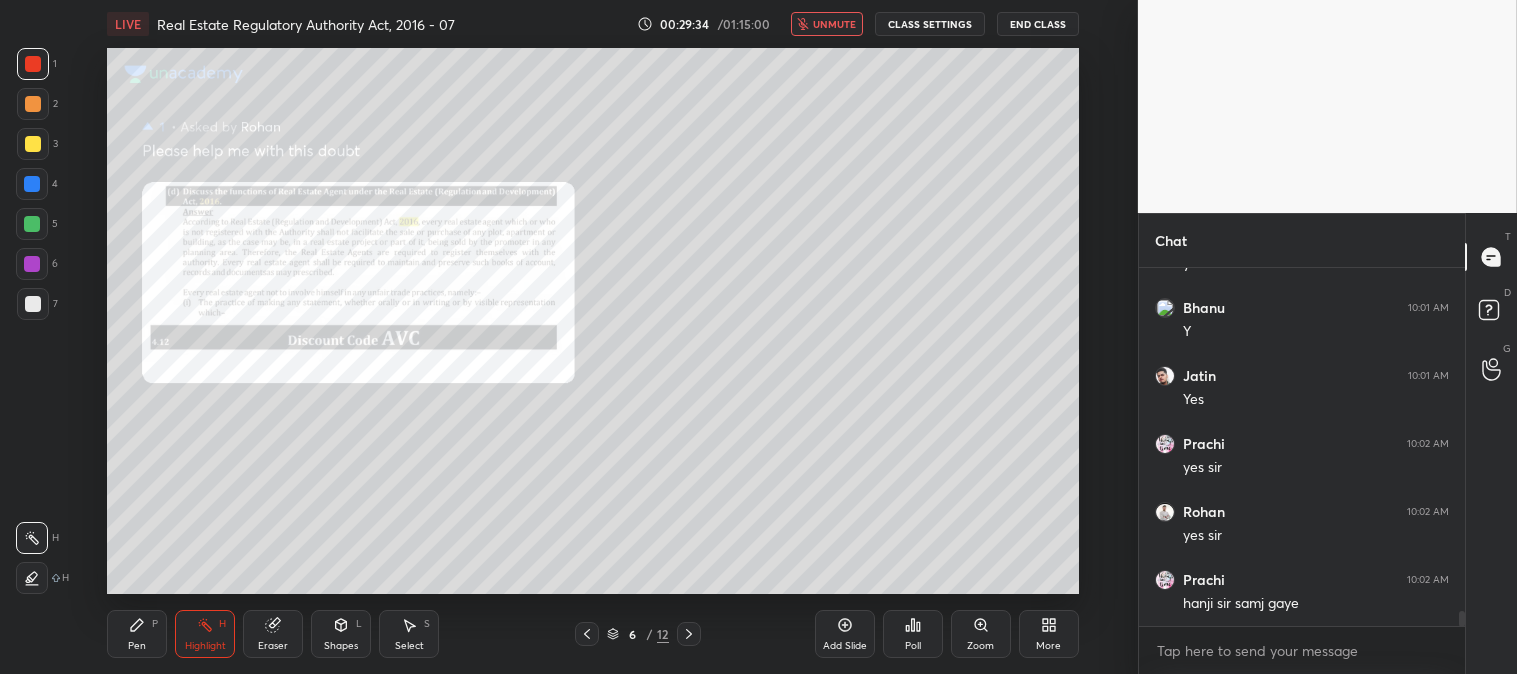 click 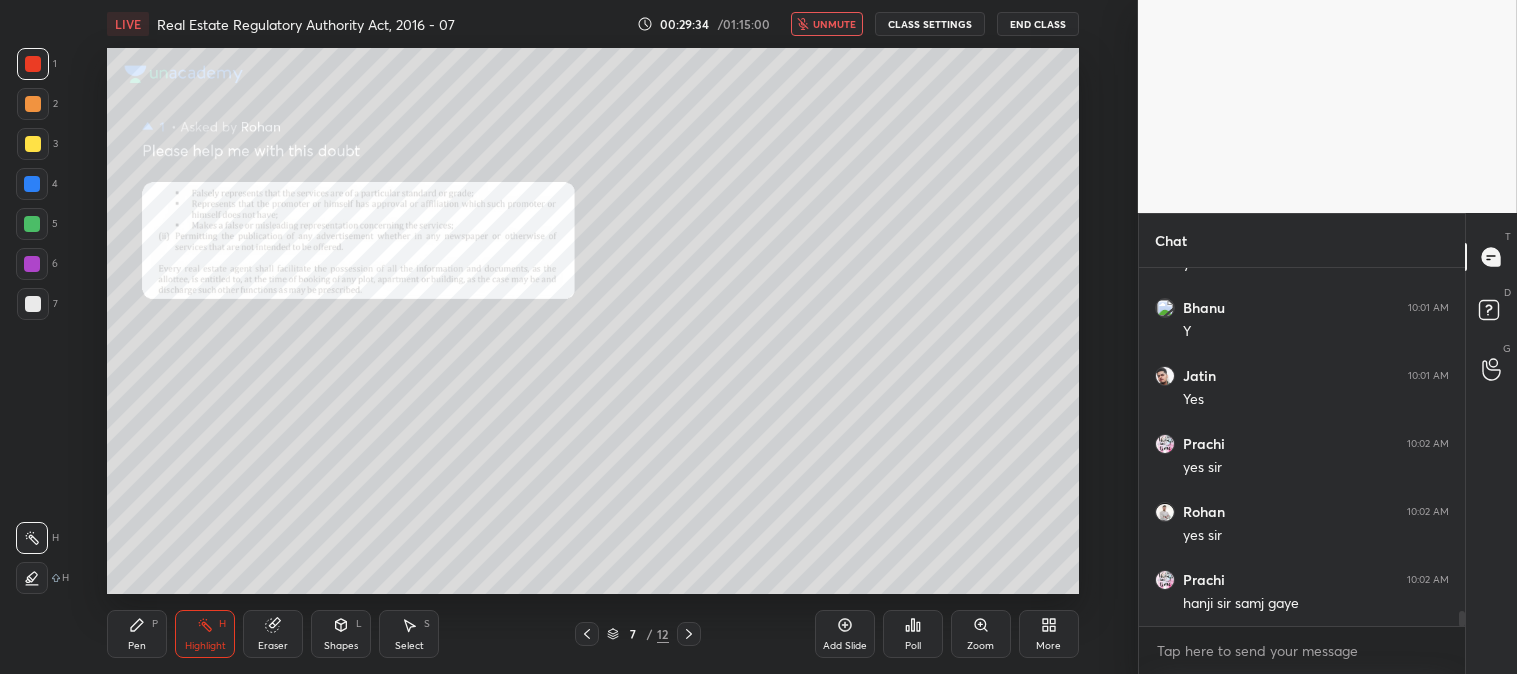 click 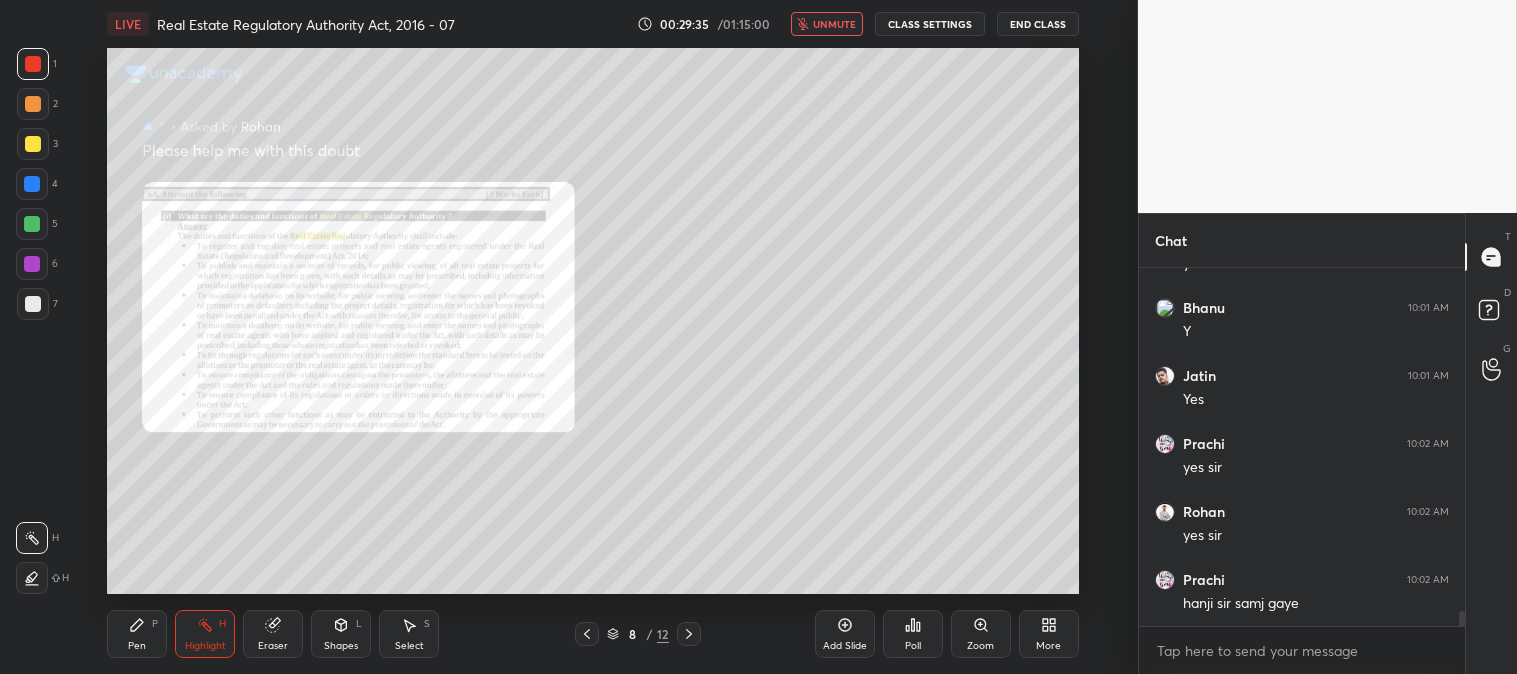 click 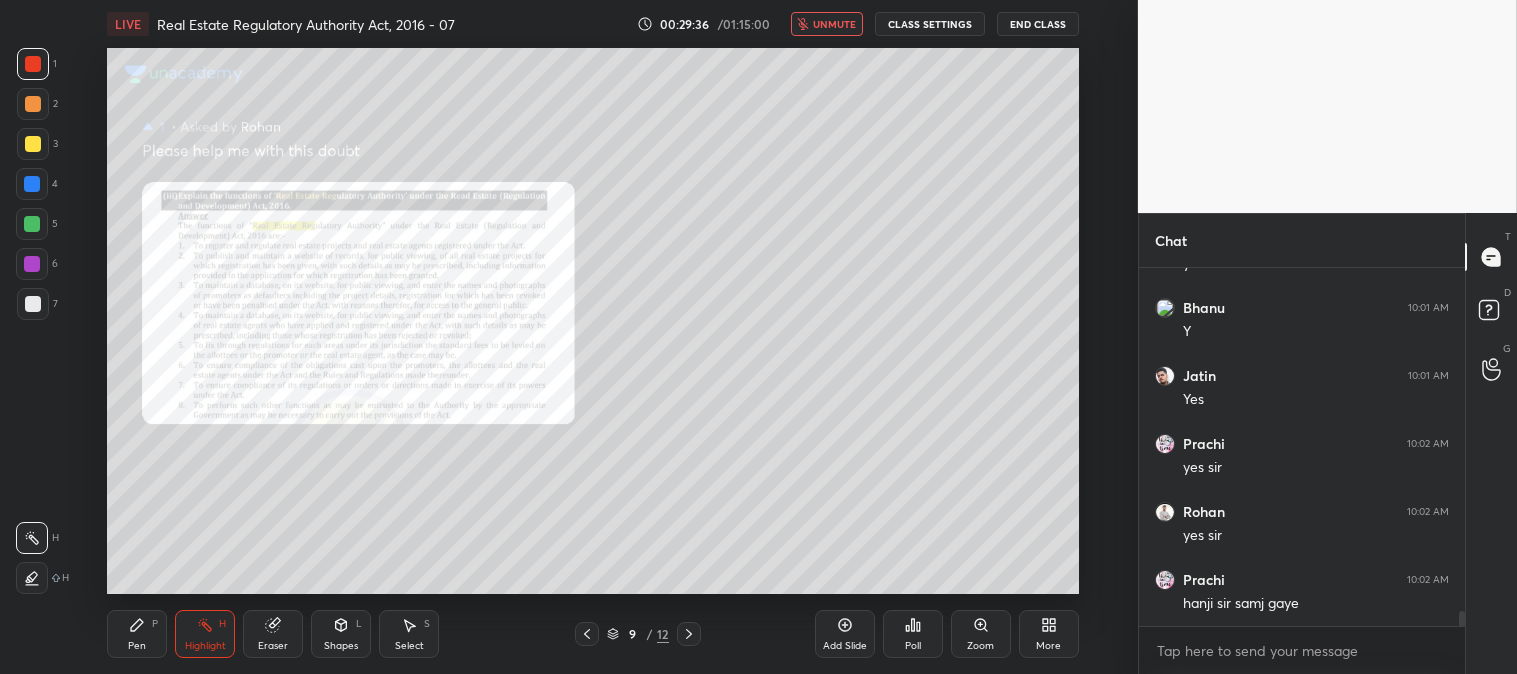 click 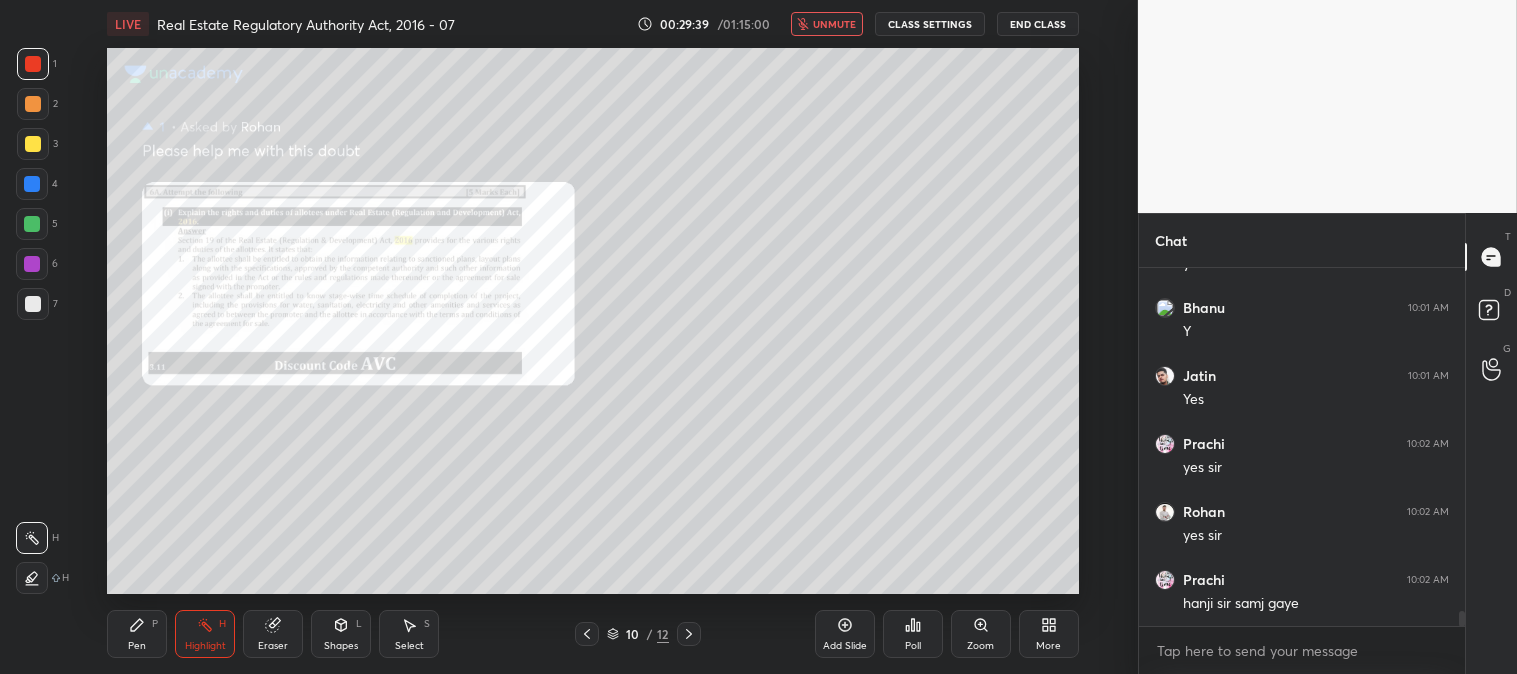 click 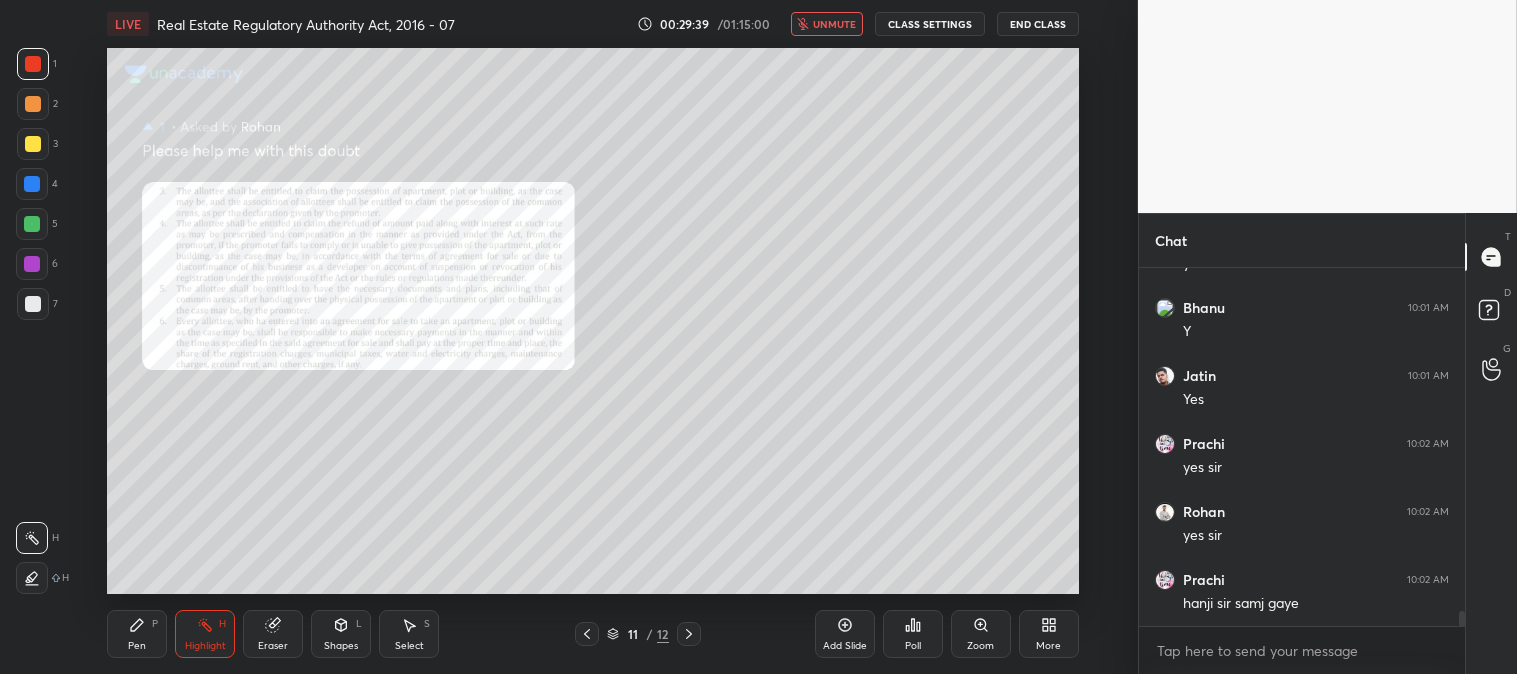 click at bounding box center [587, 634] 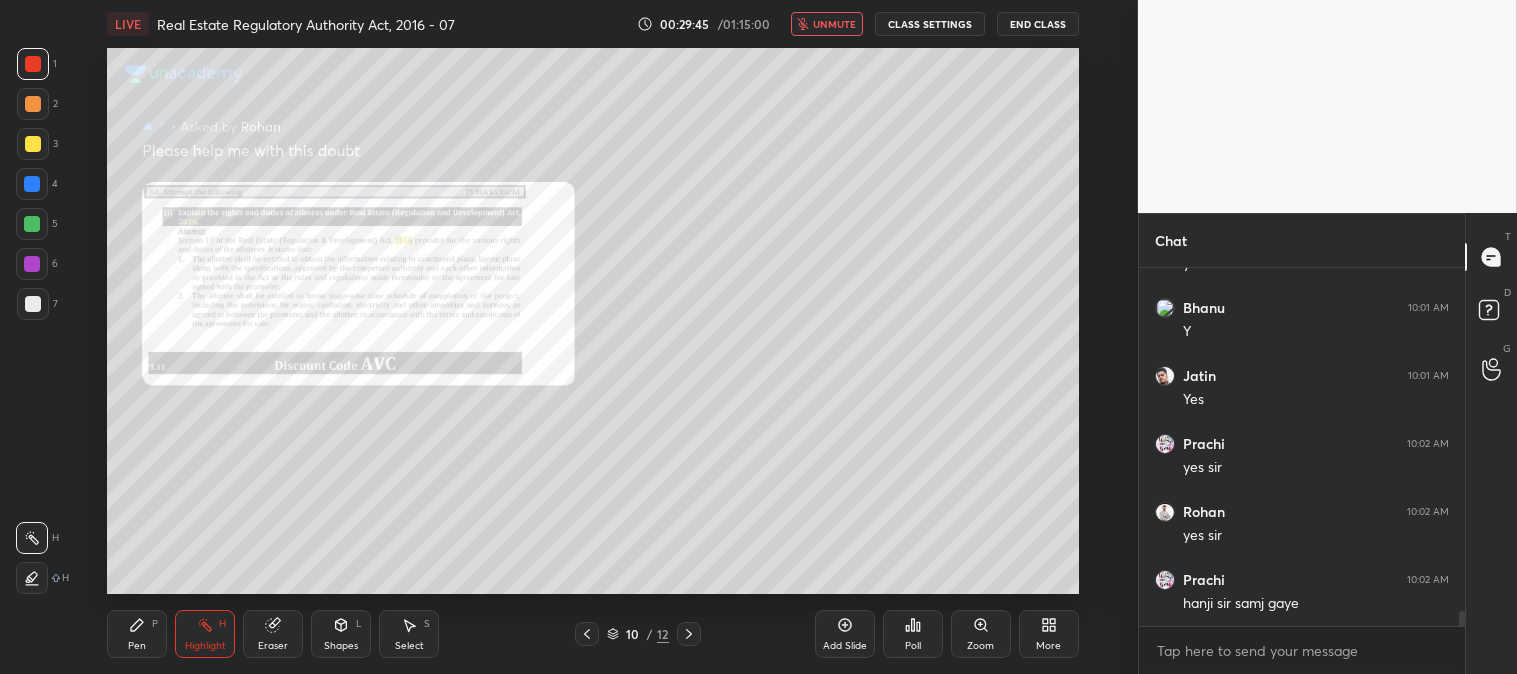 click on "Zoom" at bounding box center [981, 634] 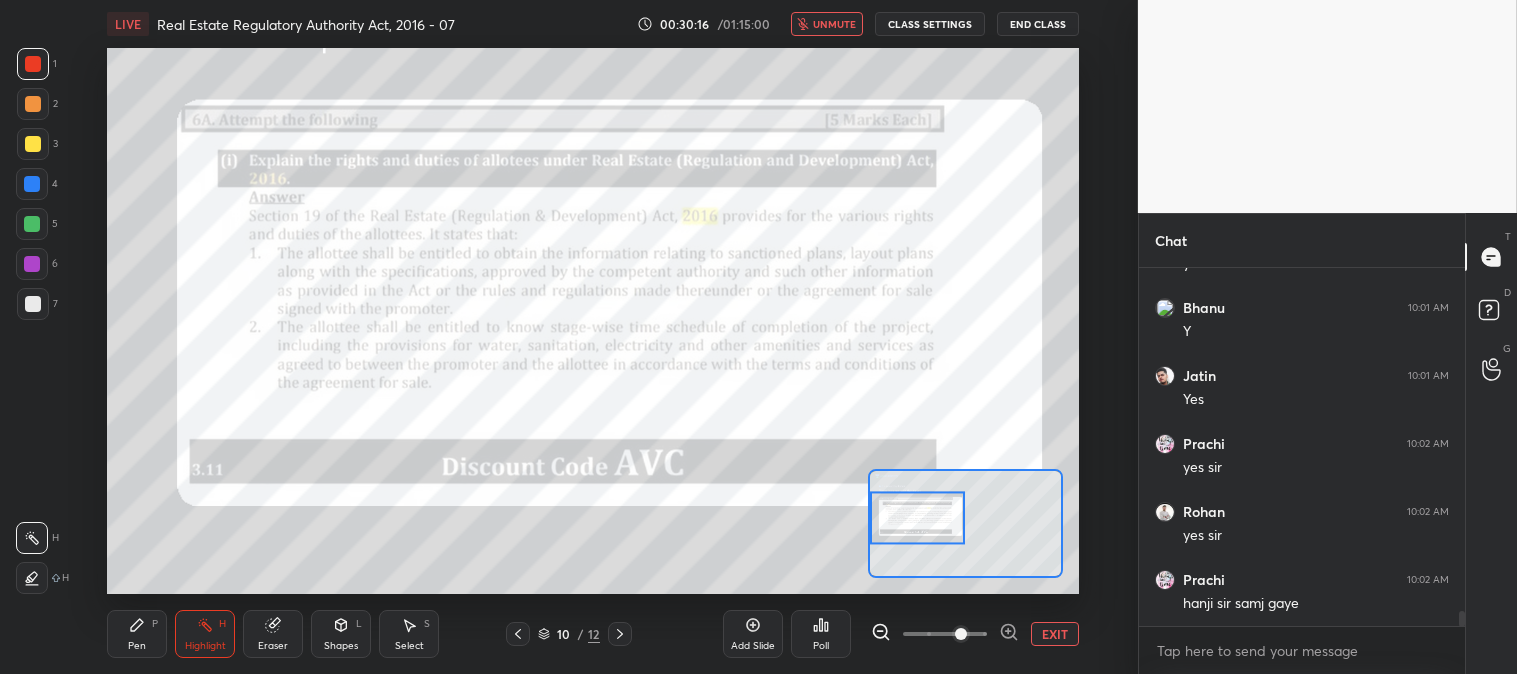 click on "unmute" at bounding box center (834, 24) 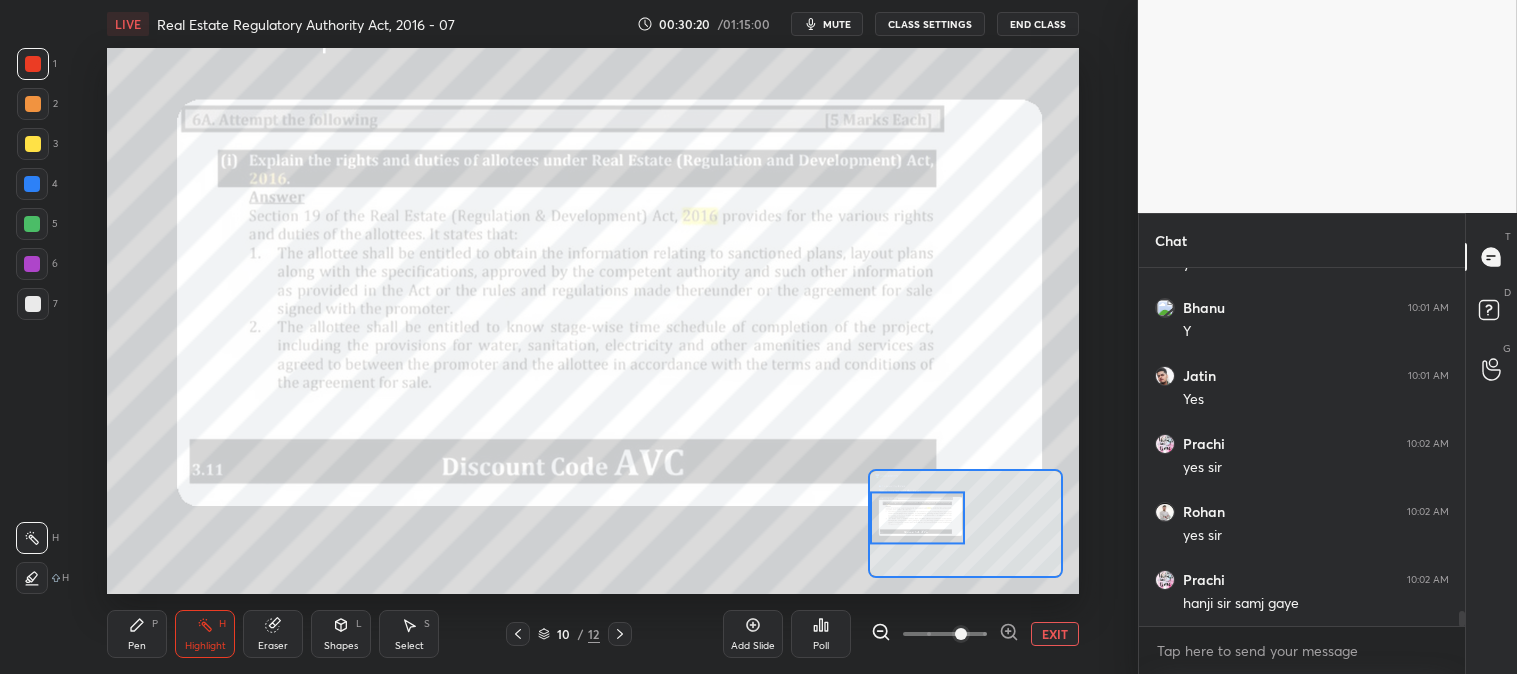 click on "mute" at bounding box center [837, 24] 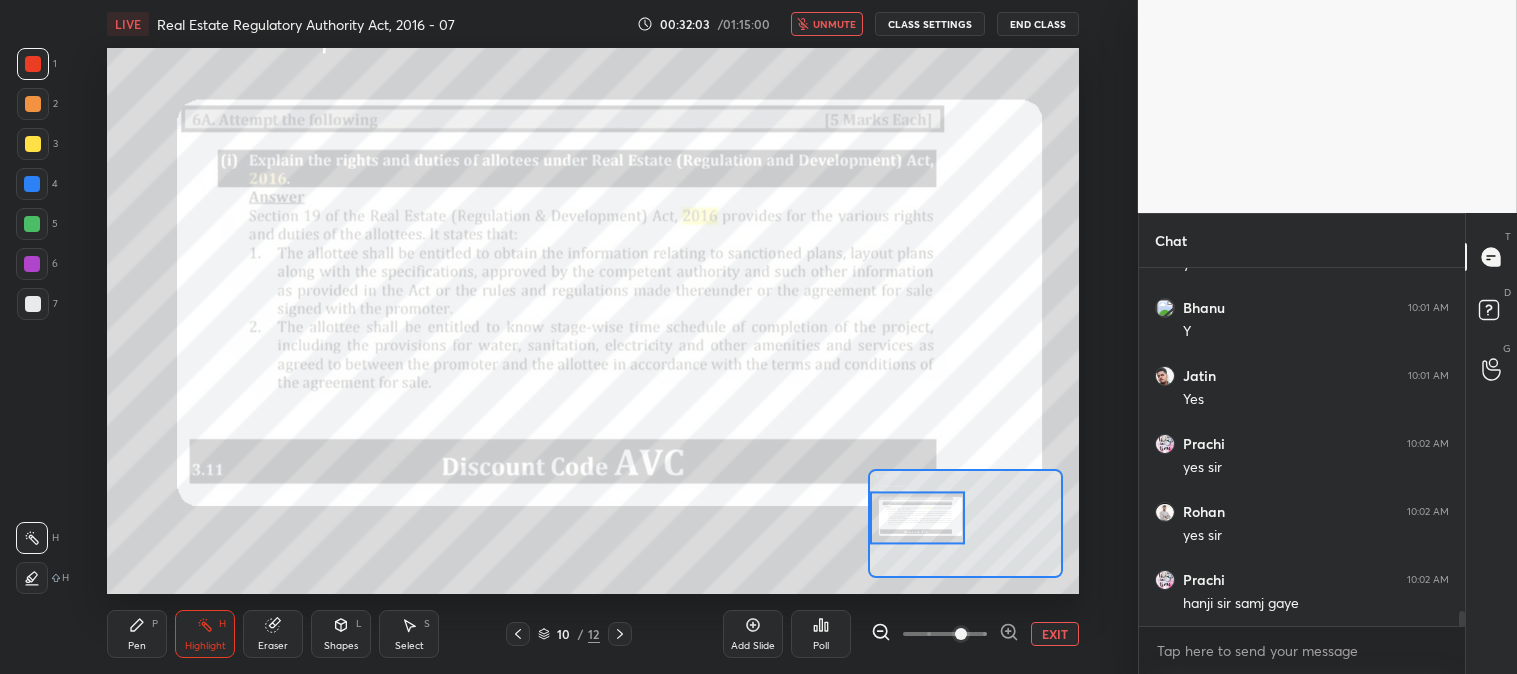 click on "unmute" at bounding box center [834, 24] 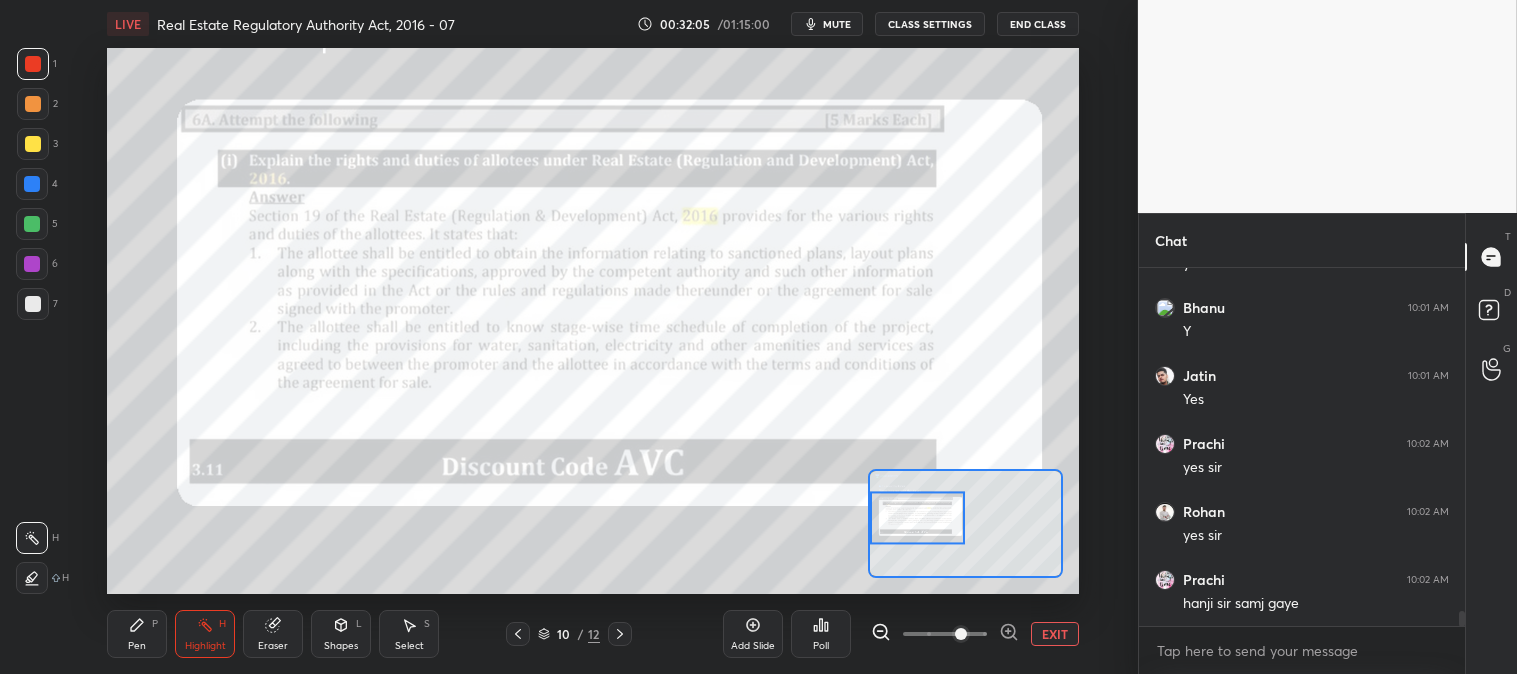 scroll, scrollTop: 8213, scrollLeft: 0, axis: vertical 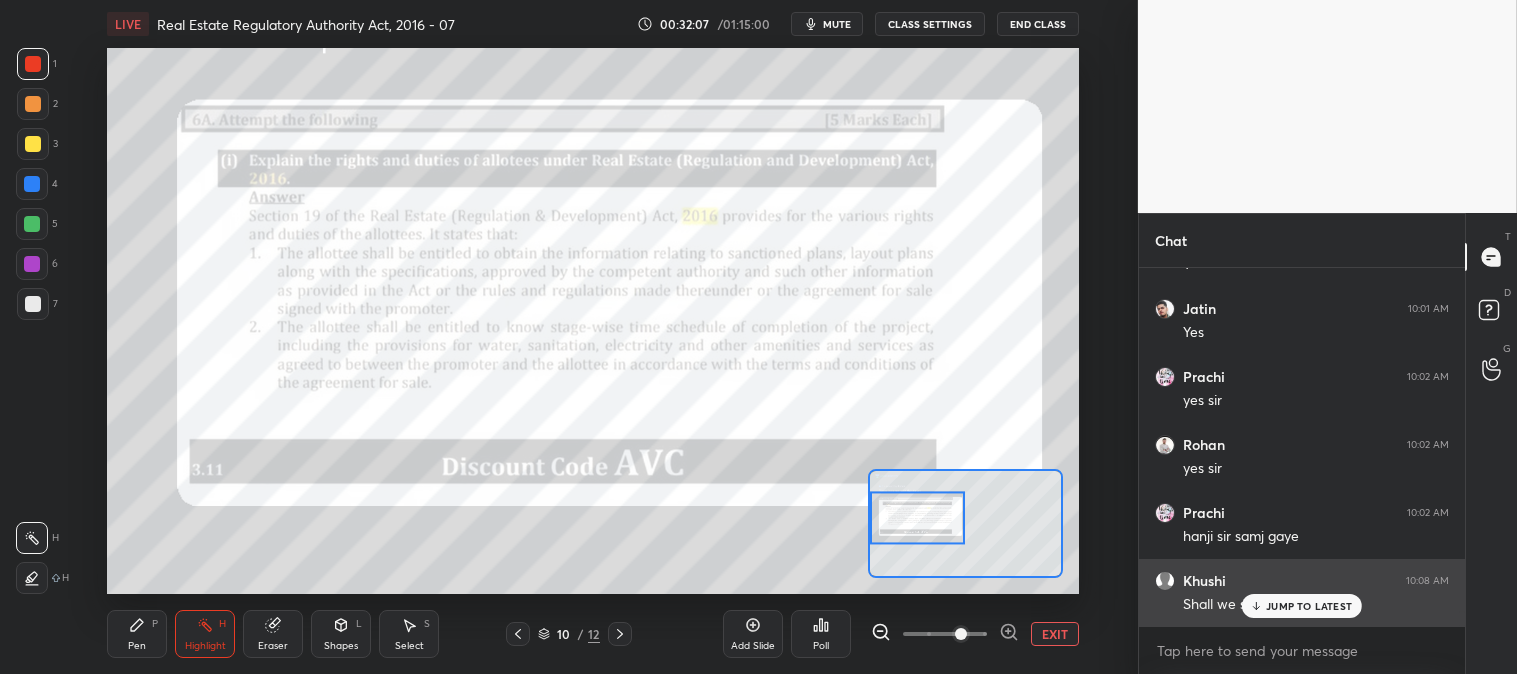 click on "JUMP TO LATEST" at bounding box center [1302, 606] 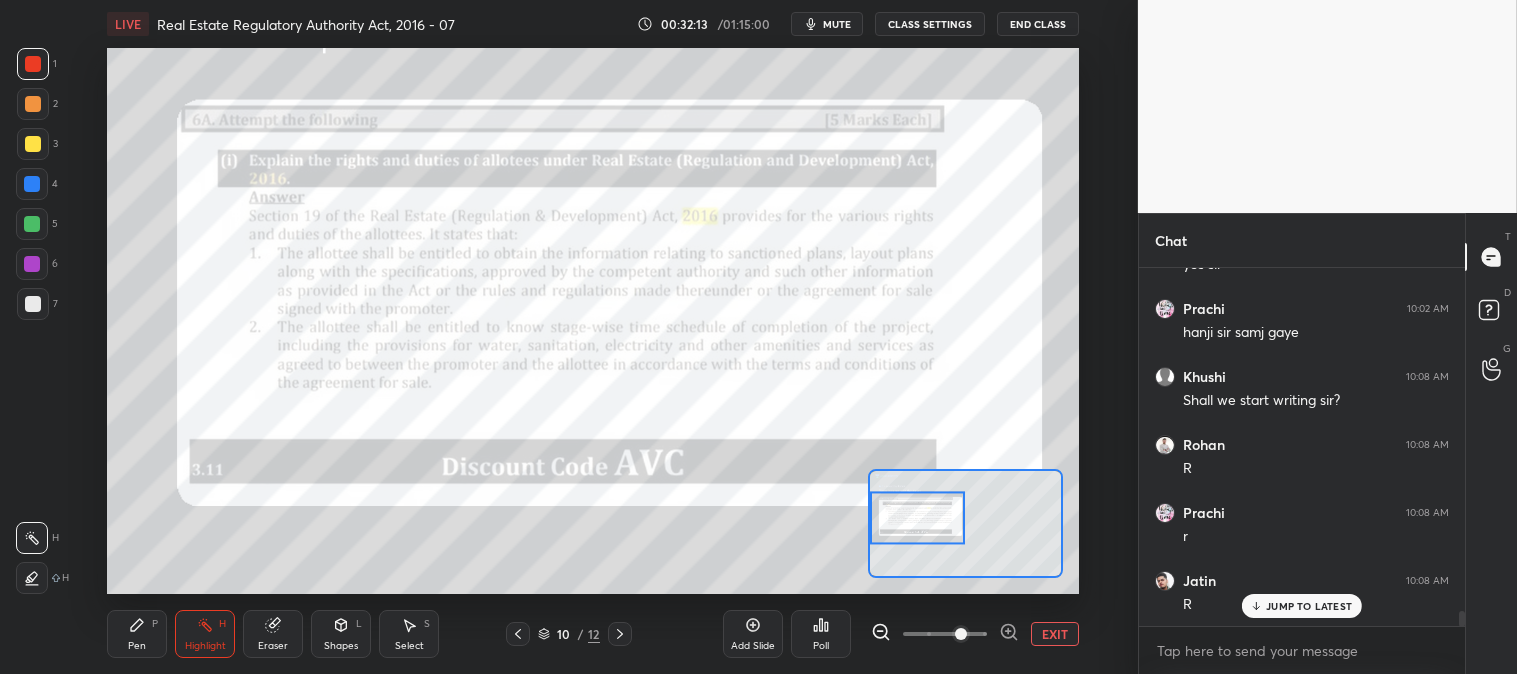 scroll, scrollTop: 8485, scrollLeft: 0, axis: vertical 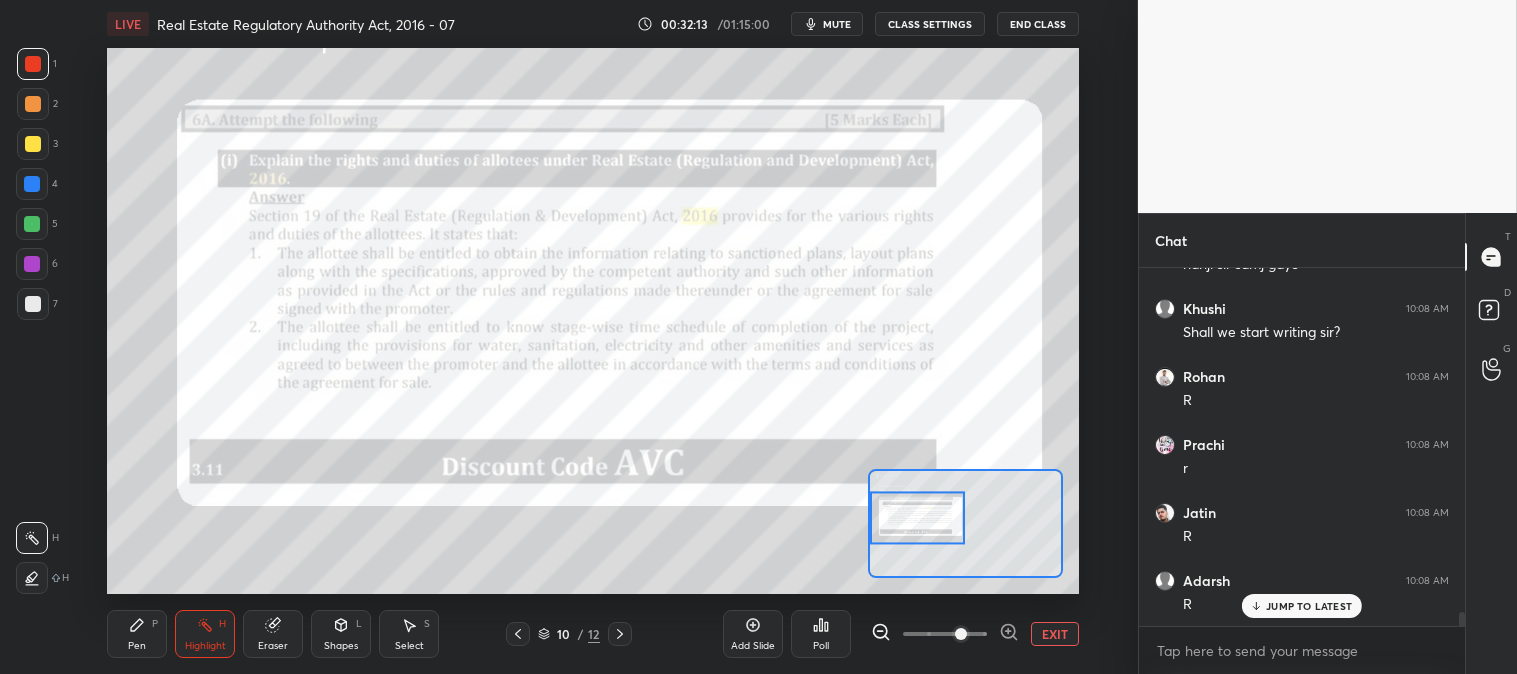 click on "mute" at bounding box center (837, 24) 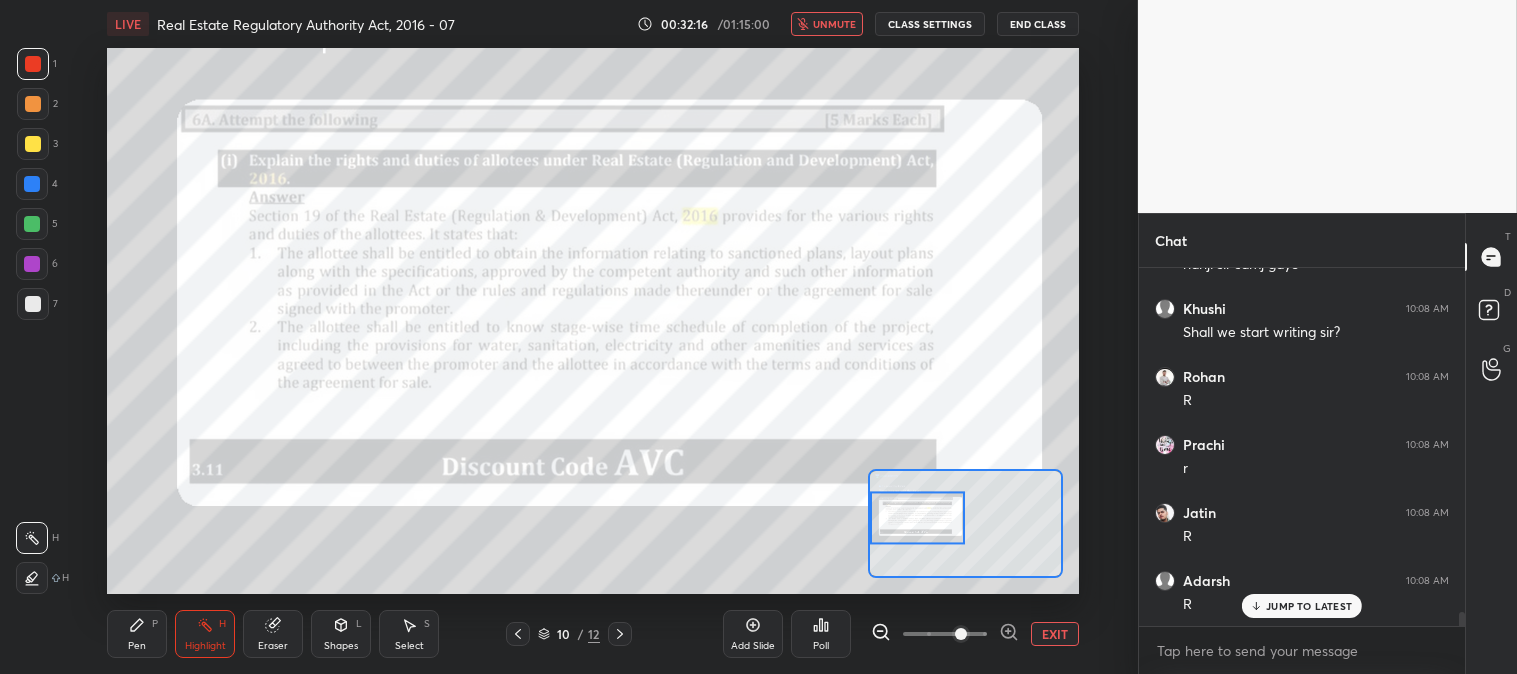 scroll, scrollTop: 8553, scrollLeft: 0, axis: vertical 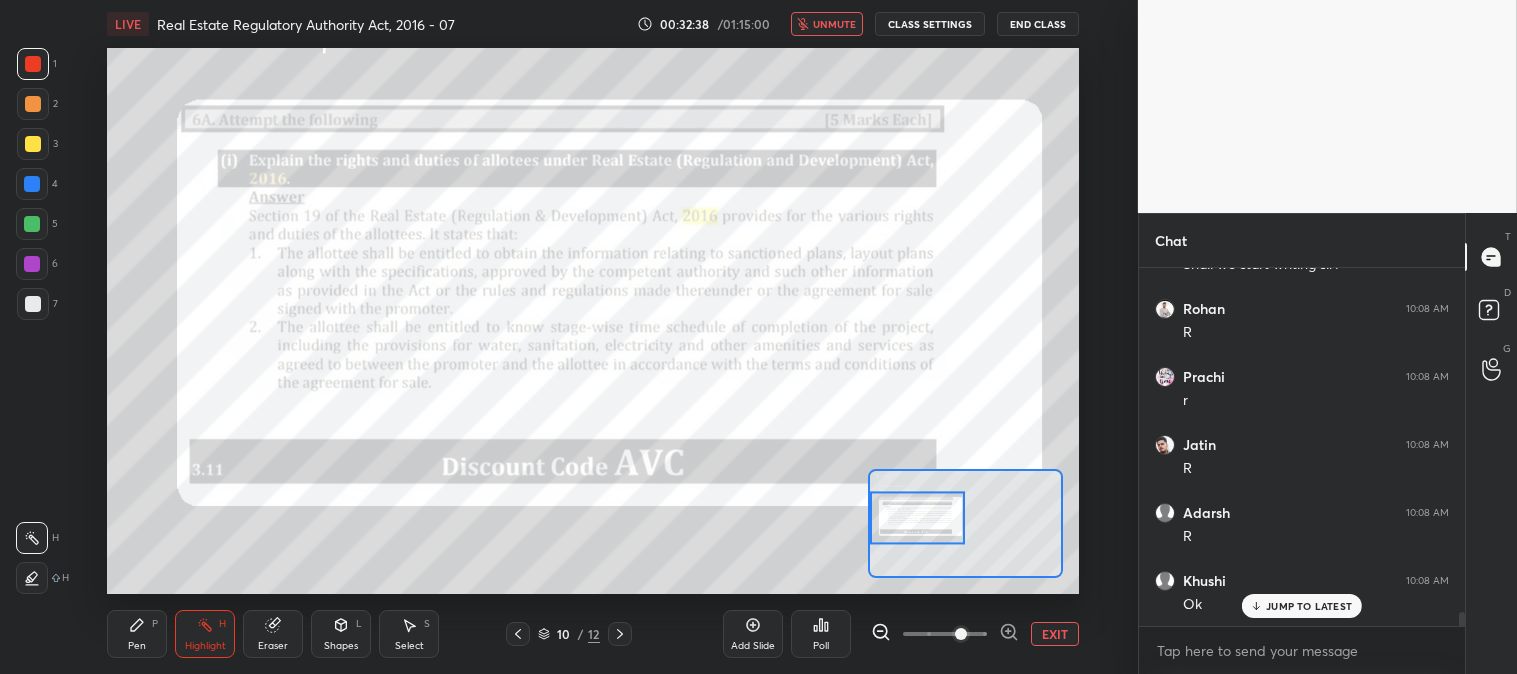 click on "unmute" at bounding box center [834, 24] 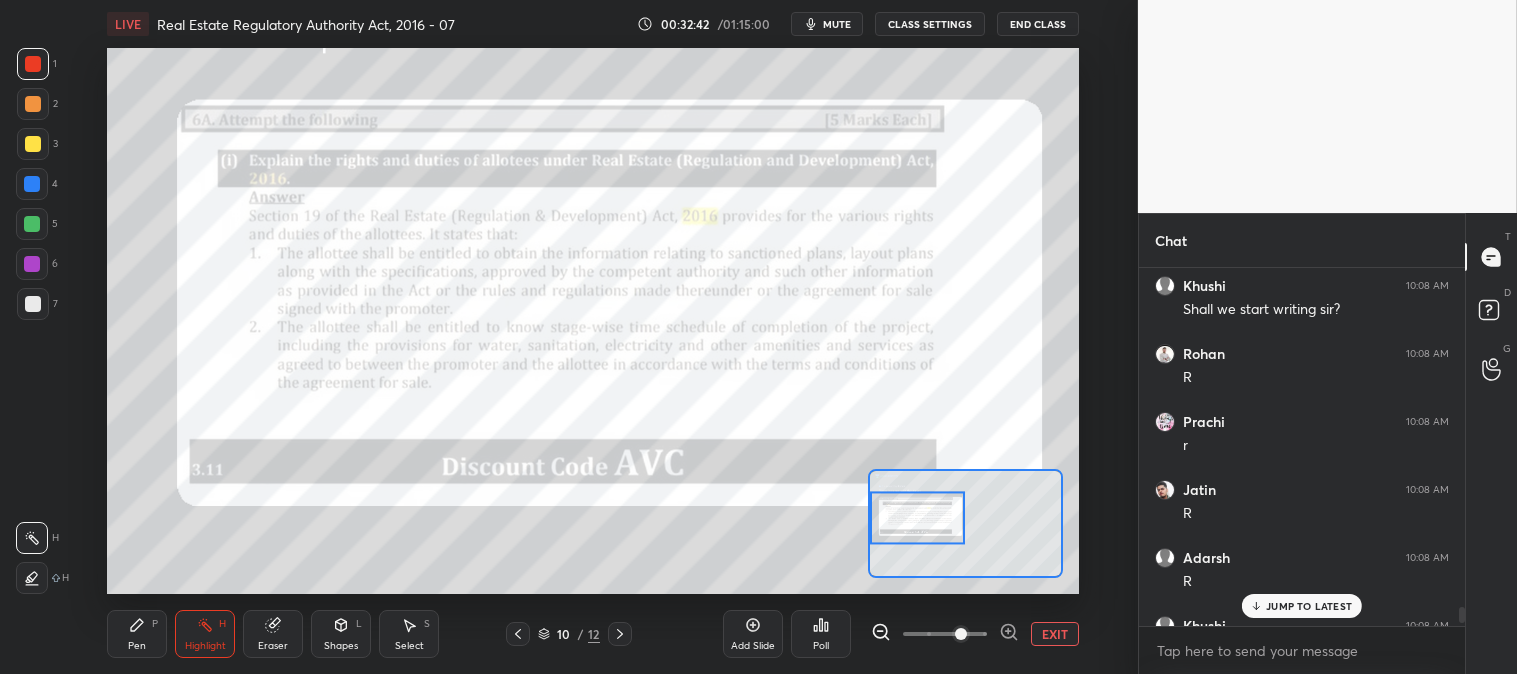 scroll, scrollTop: 8554, scrollLeft: 0, axis: vertical 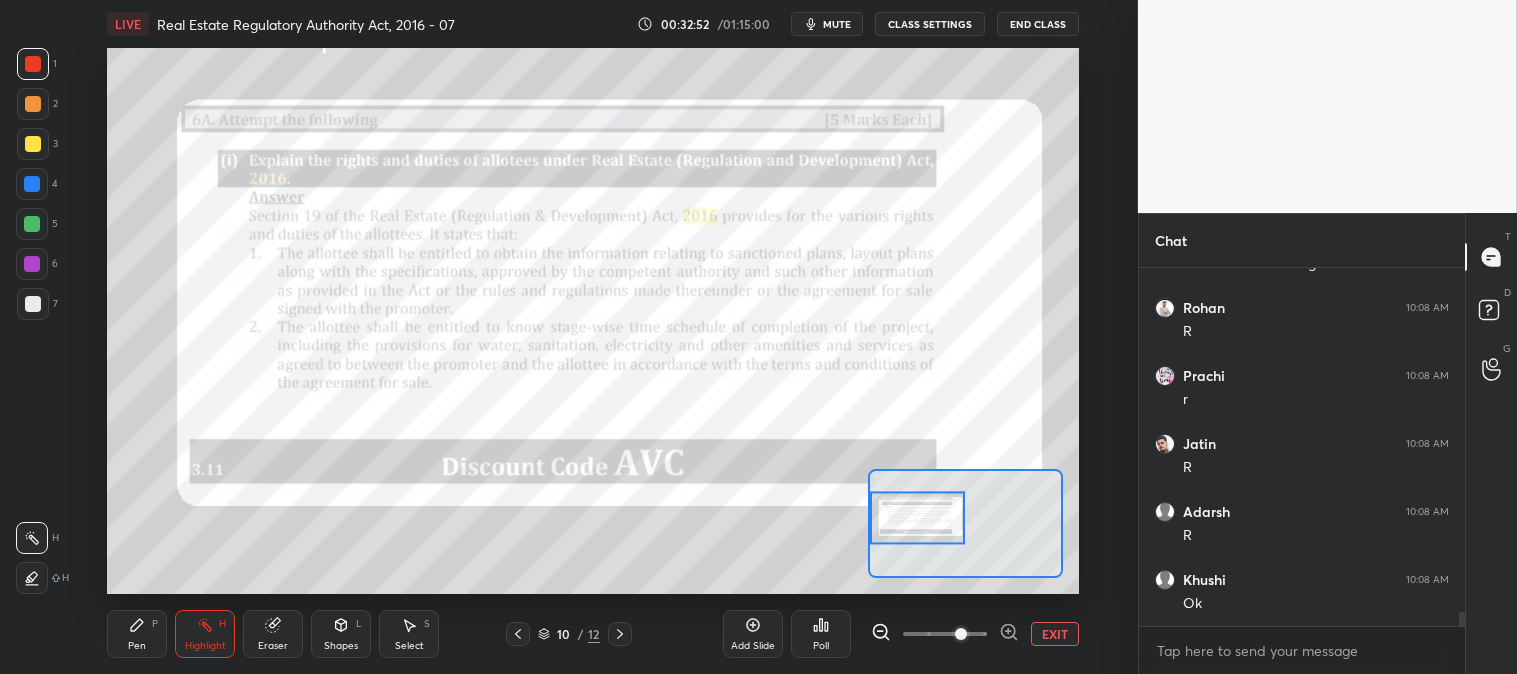 click on "mute" at bounding box center (837, 24) 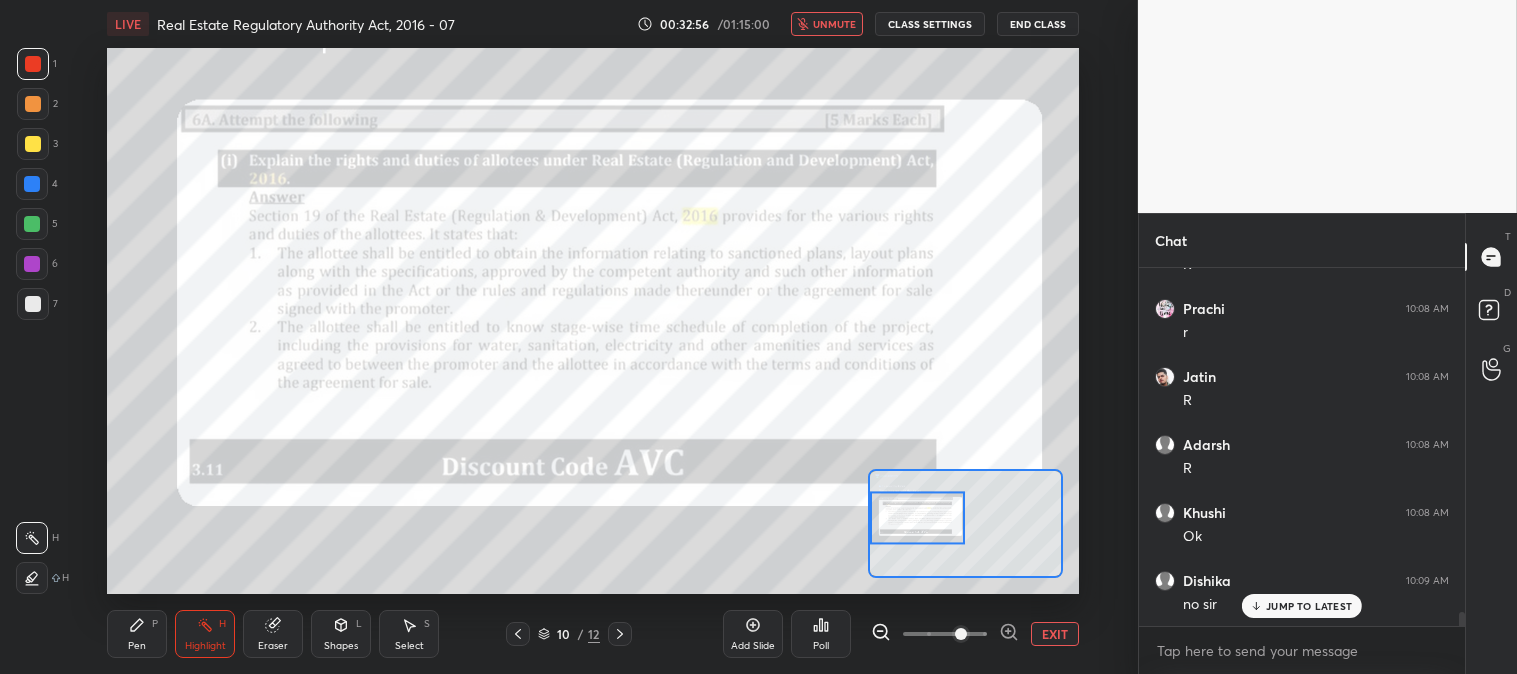 scroll, scrollTop: 8690, scrollLeft: 0, axis: vertical 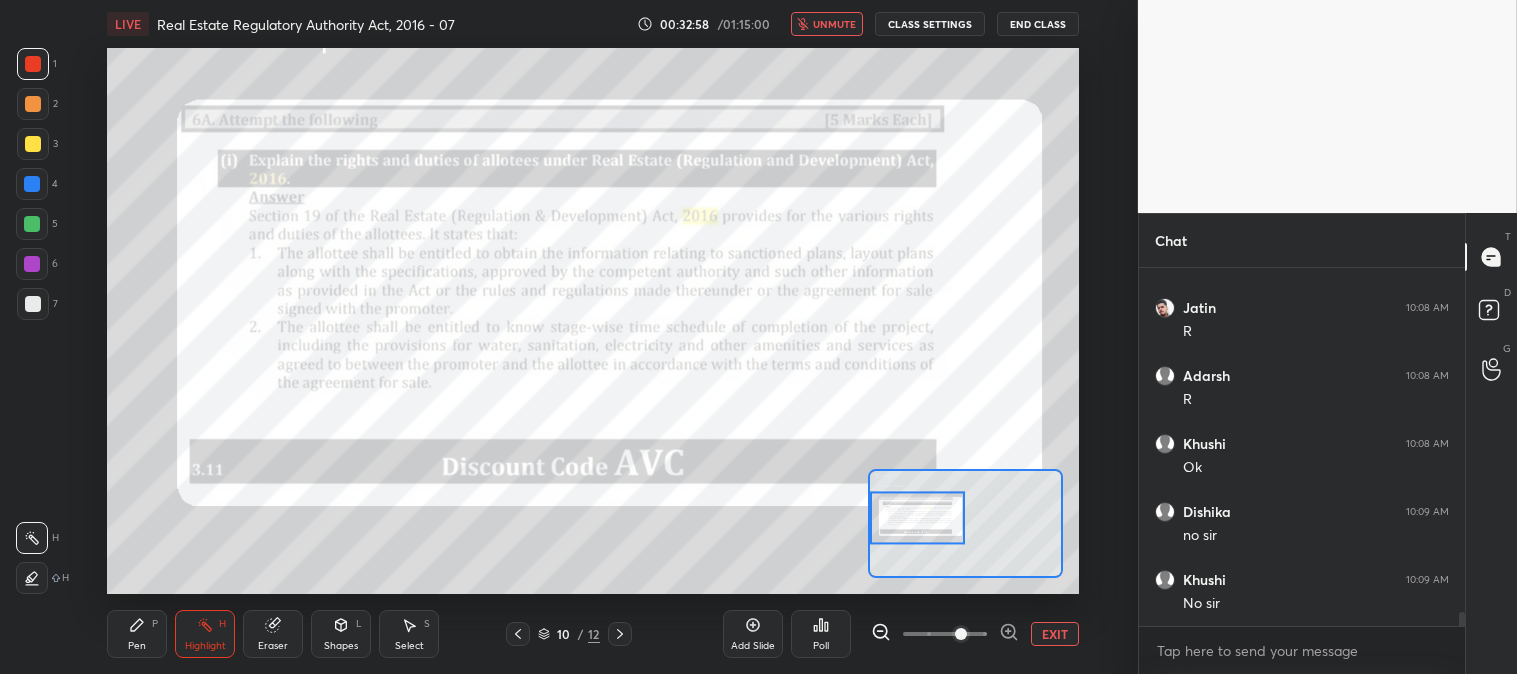click on "unmute" at bounding box center (834, 24) 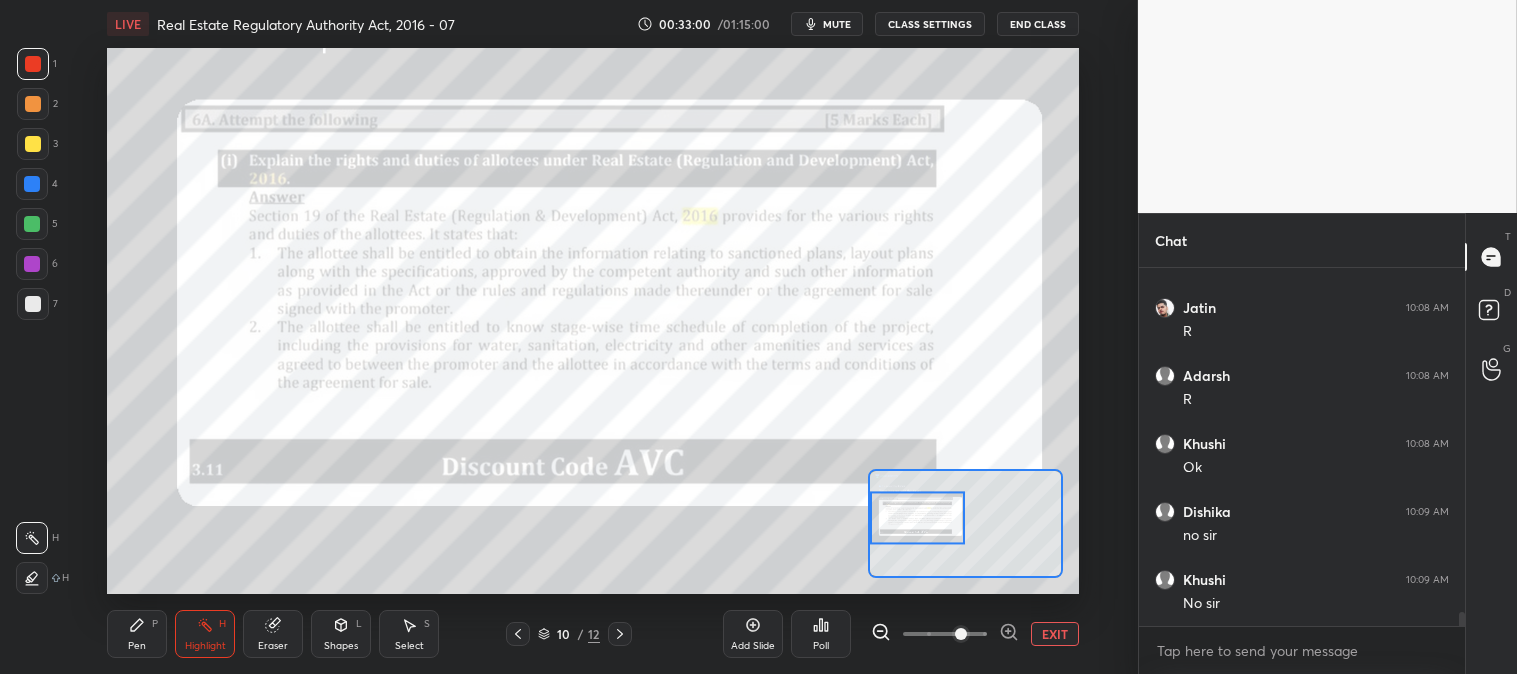 click on "mute" at bounding box center [837, 24] 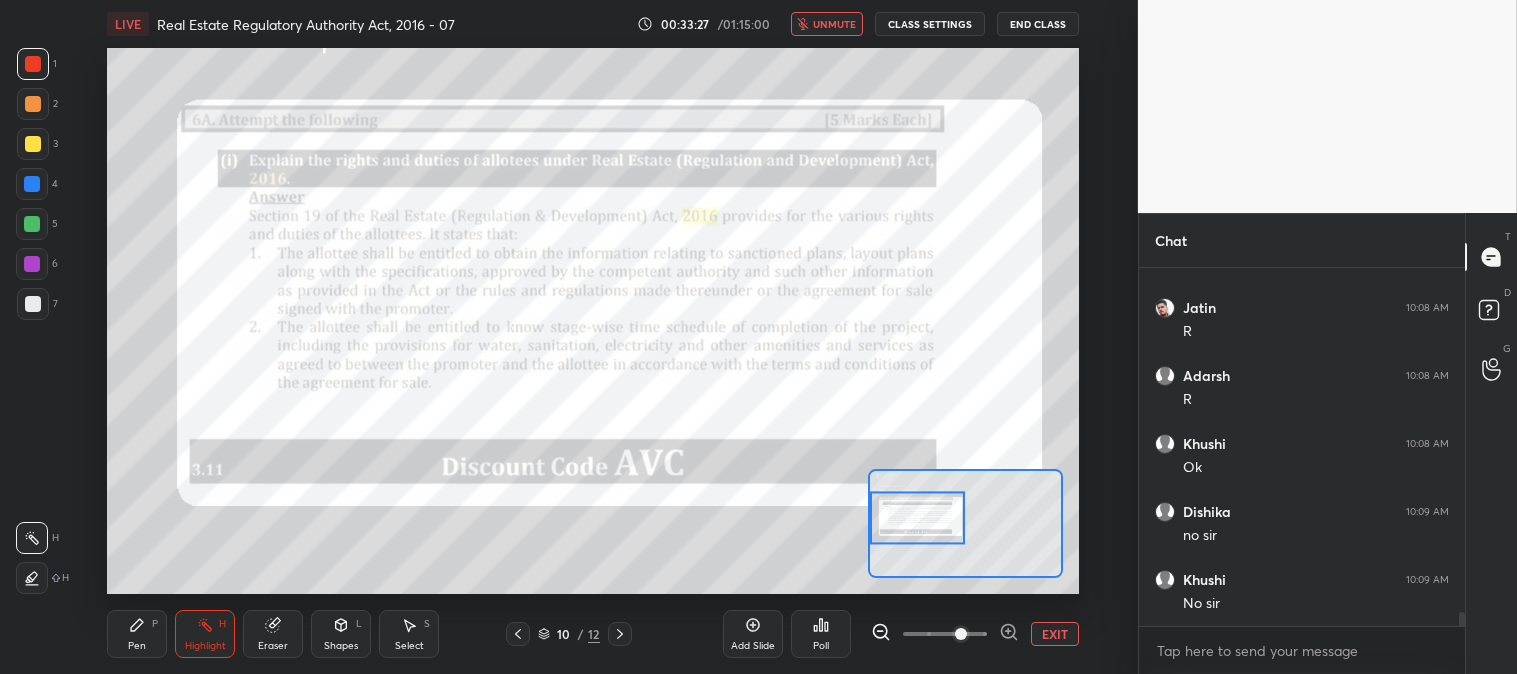 scroll, scrollTop: 8775, scrollLeft: 0, axis: vertical 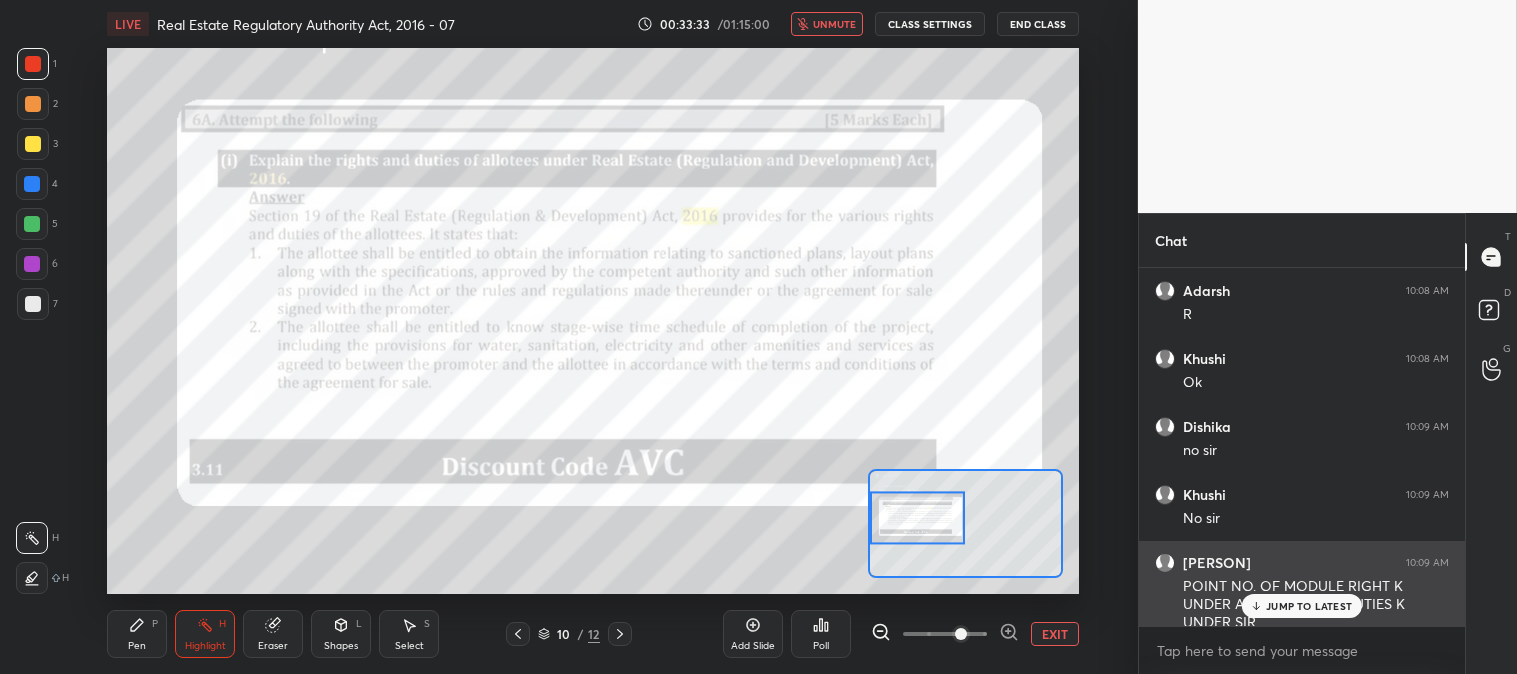 click on "JUMP TO LATEST" at bounding box center [1302, 606] 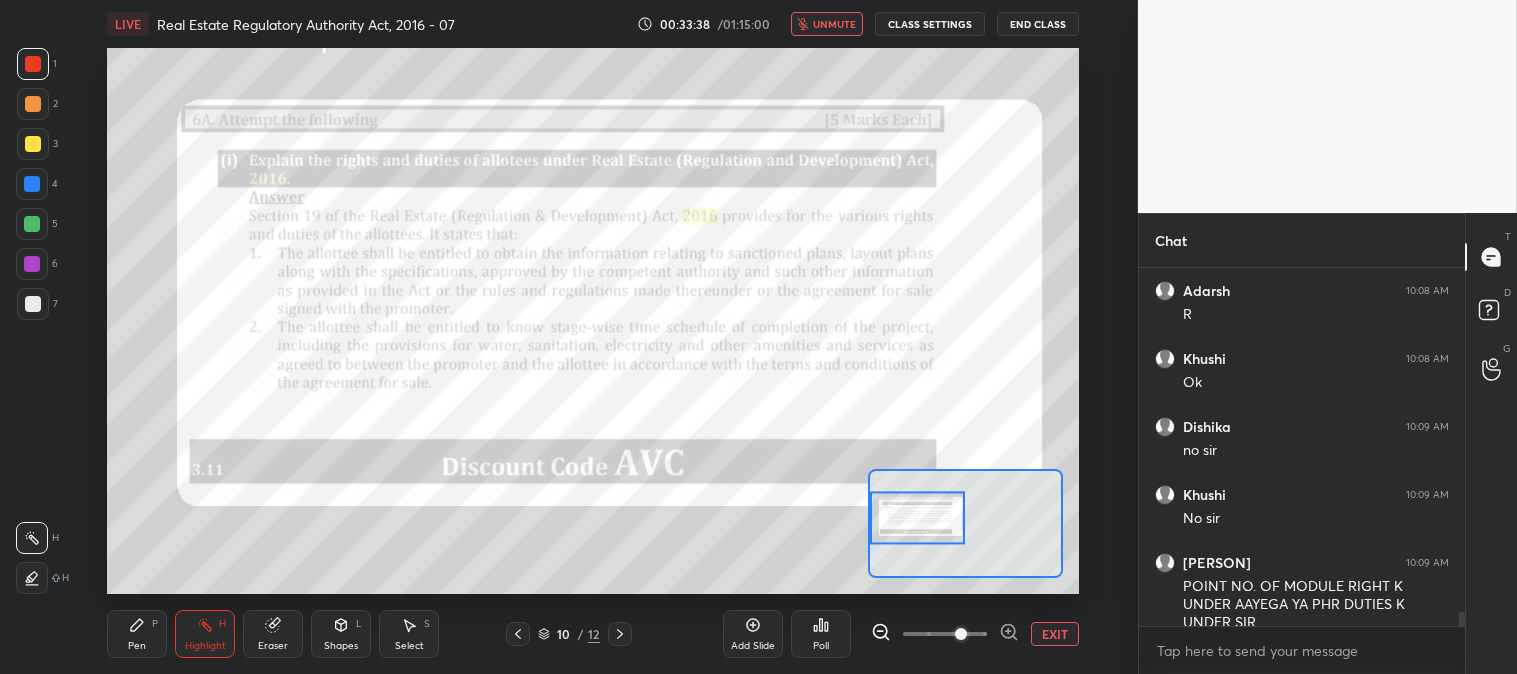 click on "unmute" at bounding box center [834, 24] 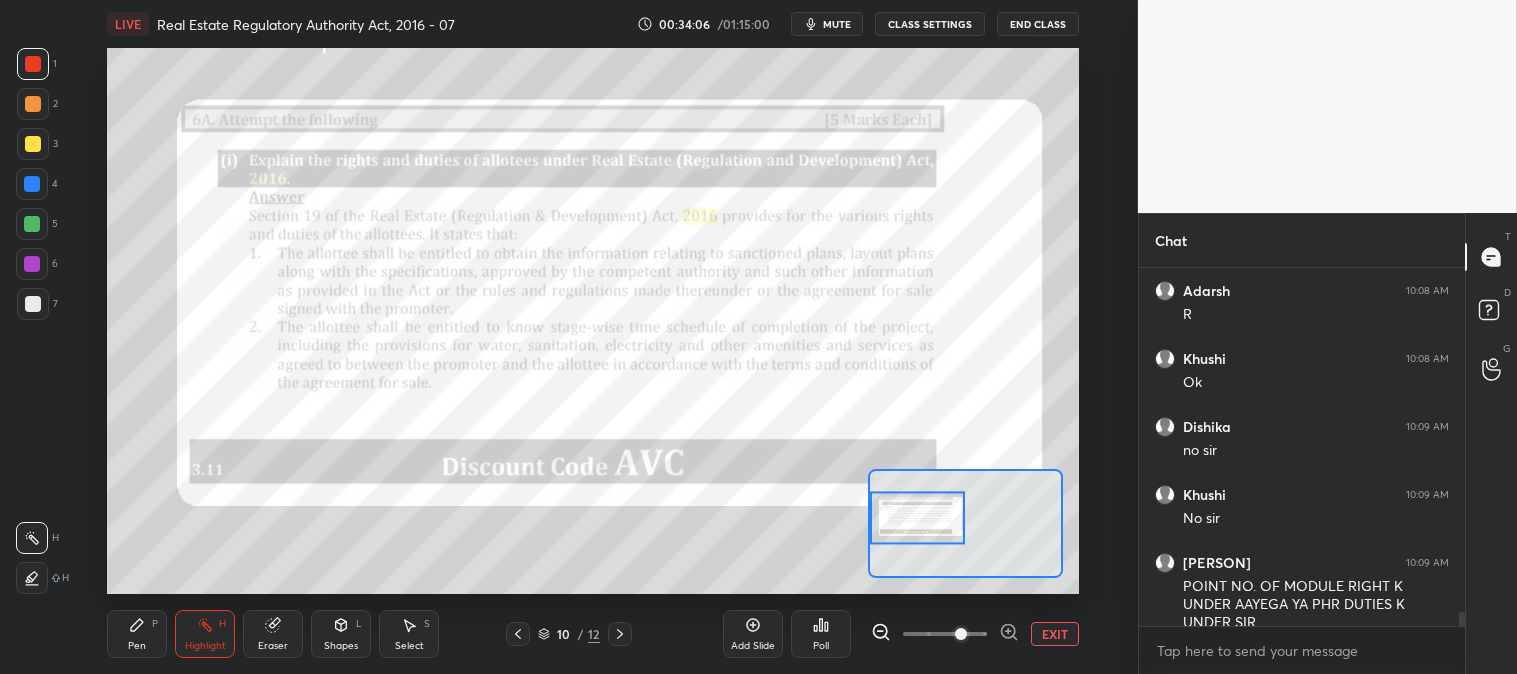 scroll, scrollTop: 8861, scrollLeft: 0, axis: vertical 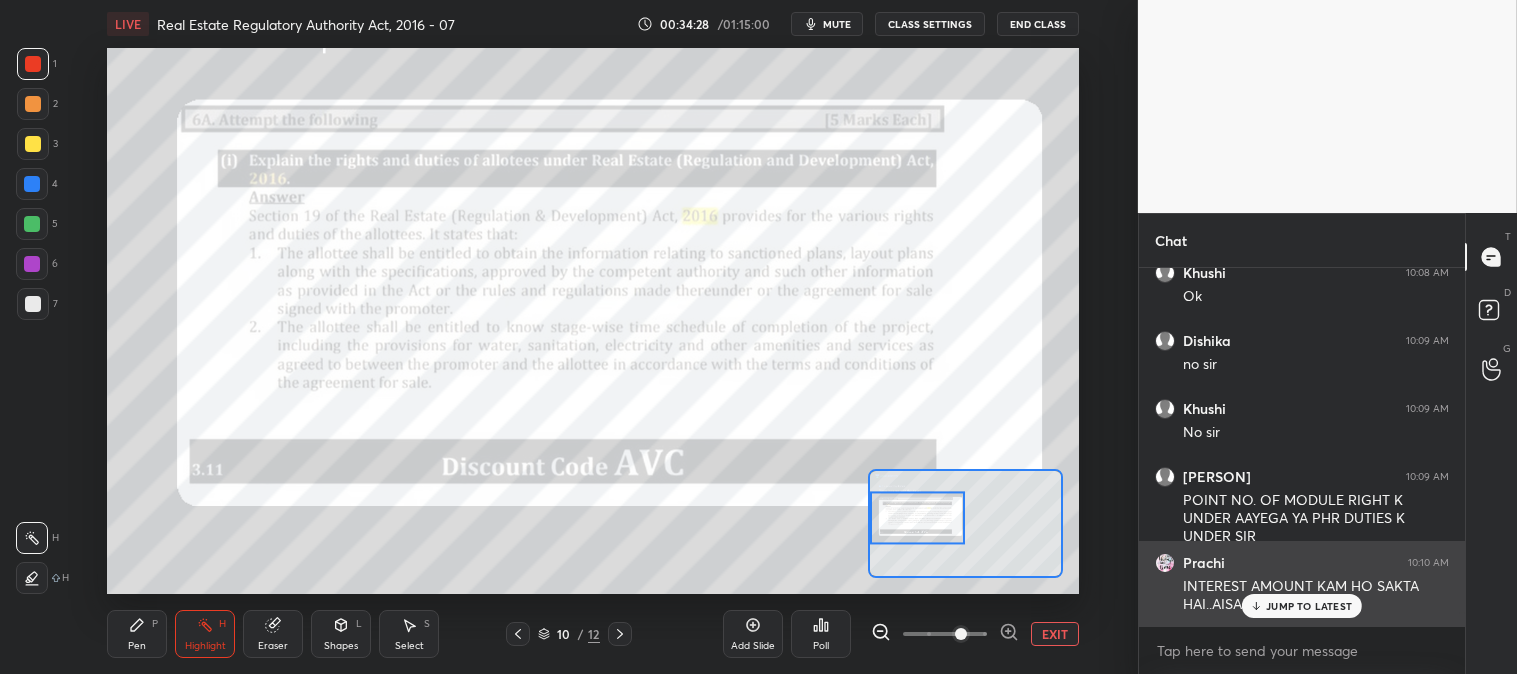click on "JUMP TO LATEST" at bounding box center (1309, 606) 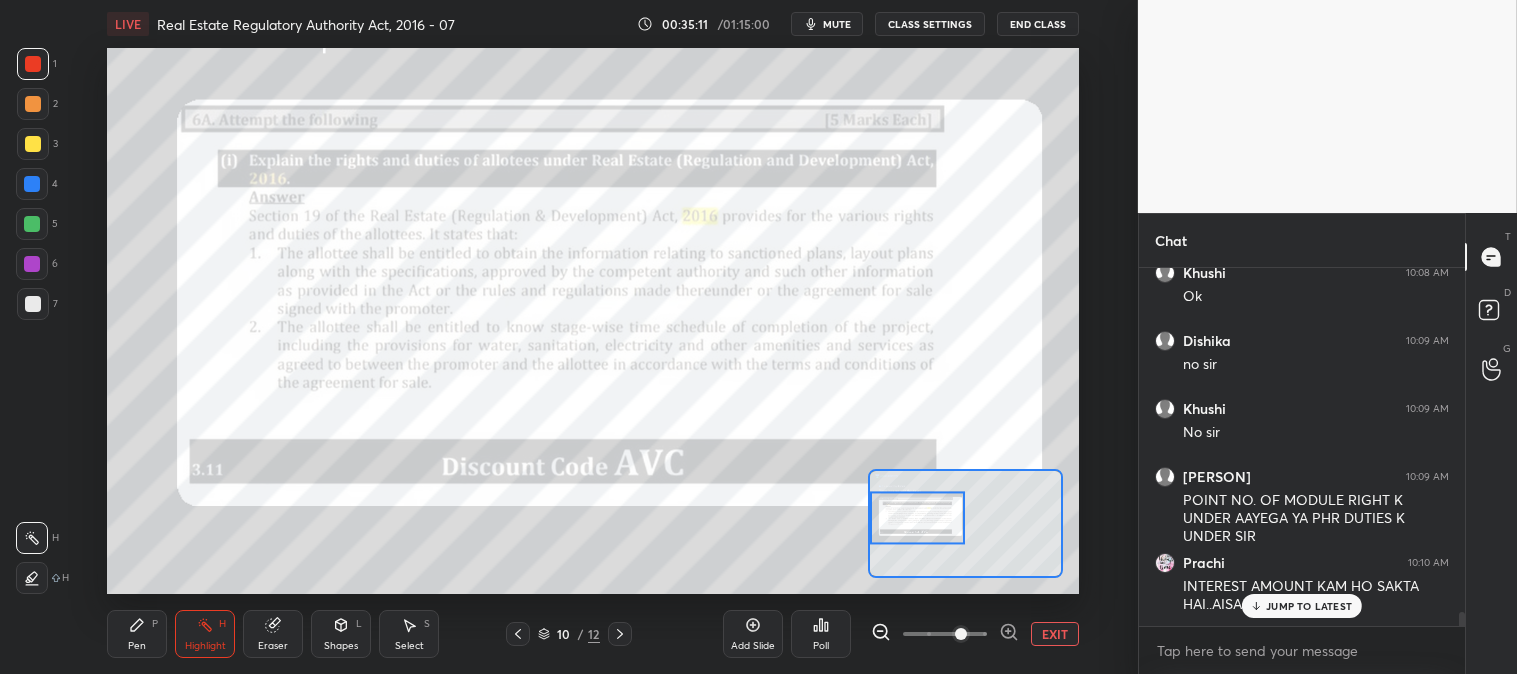 scroll, scrollTop: 8947, scrollLeft: 0, axis: vertical 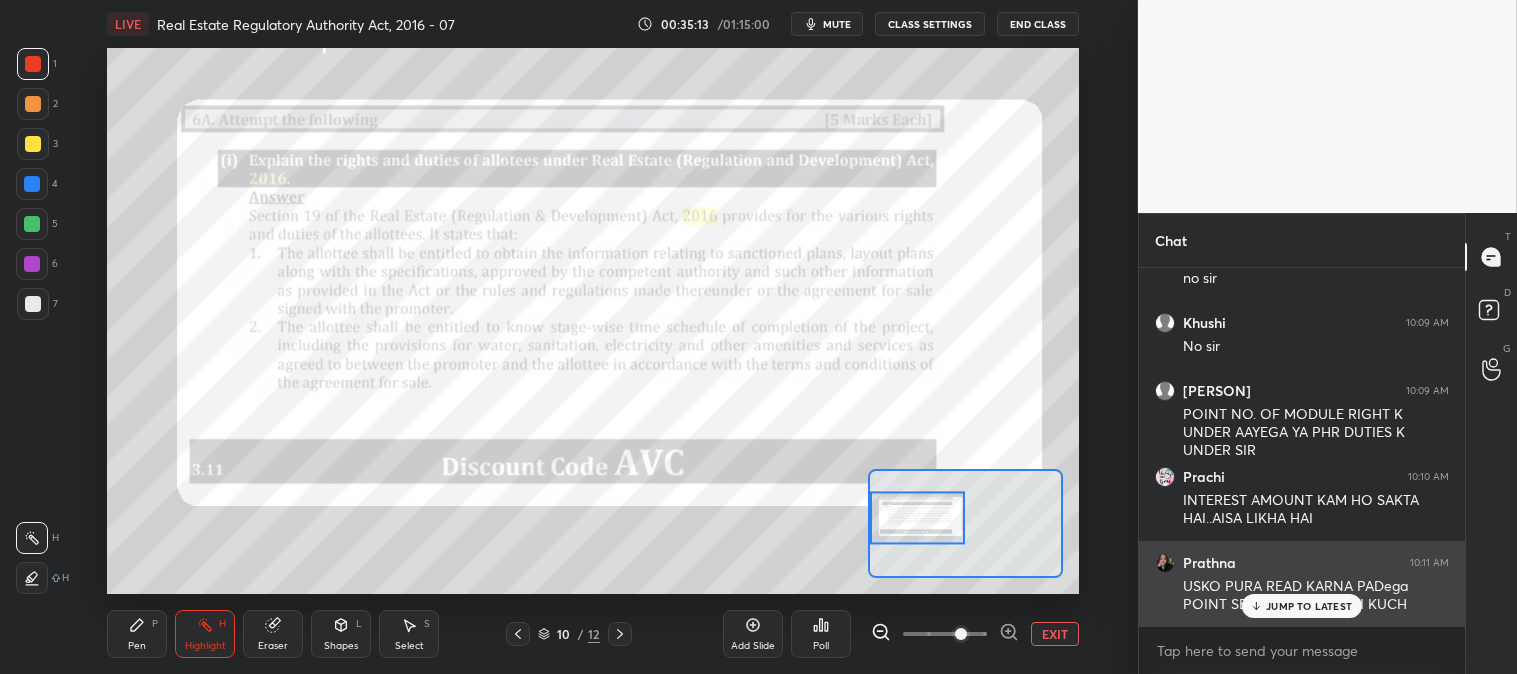 click on "JUMP TO LATEST" at bounding box center (1309, 606) 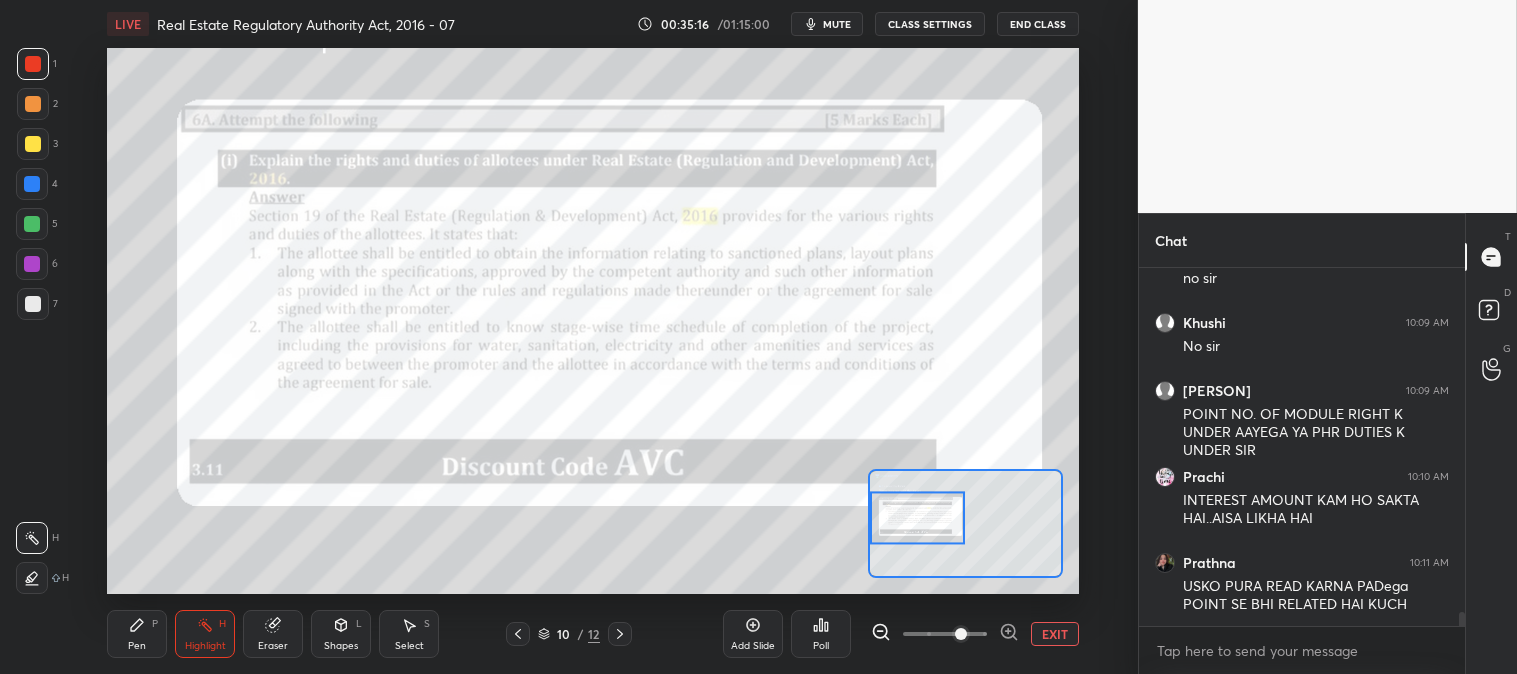 scroll, scrollTop: 9033, scrollLeft: 0, axis: vertical 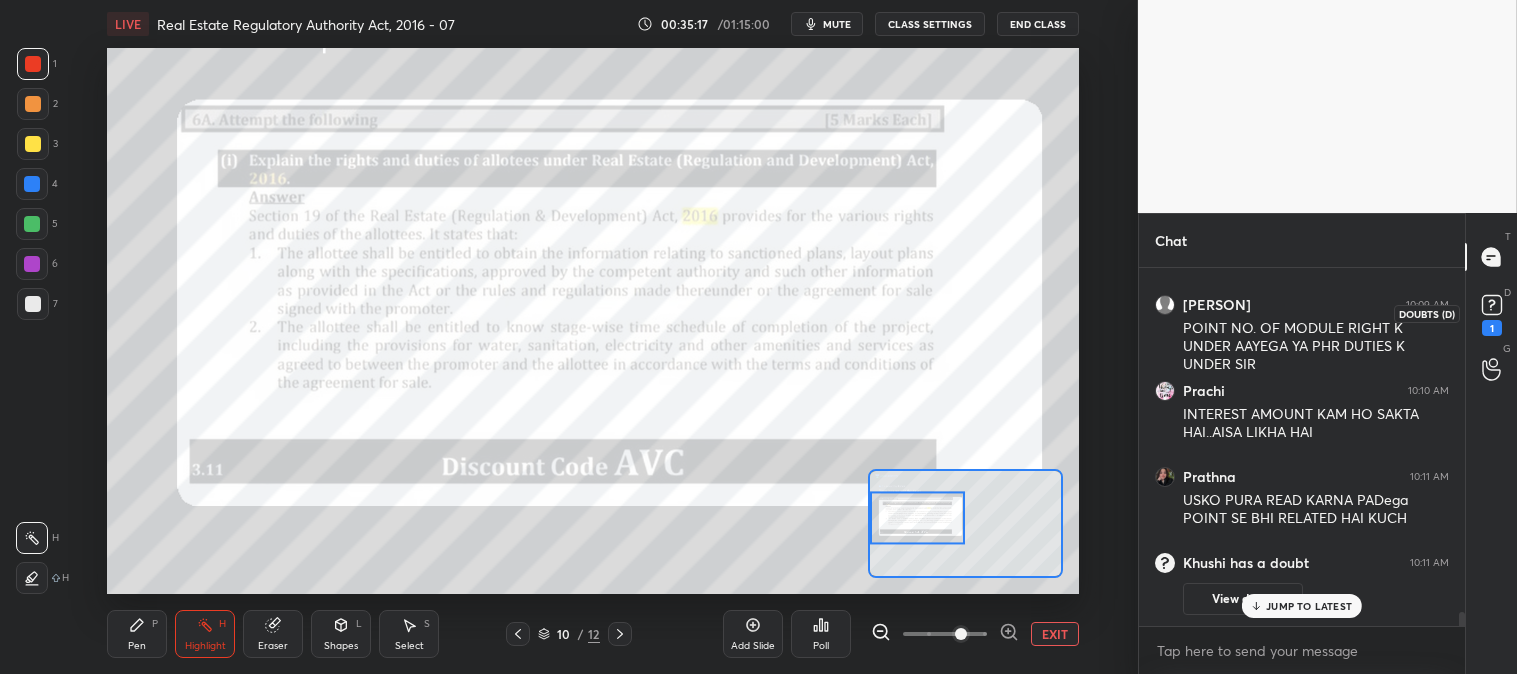click 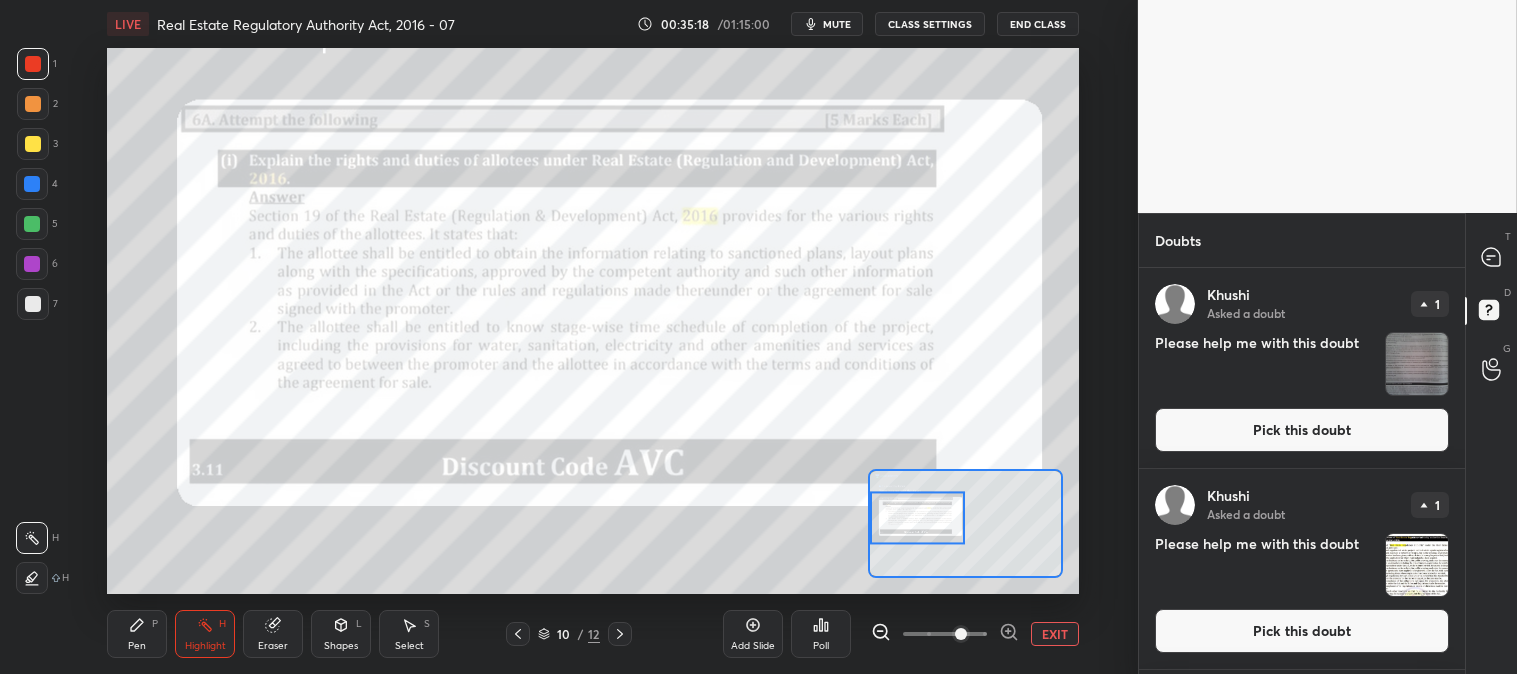 click on "Pick this doubt" at bounding box center [1302, 430] 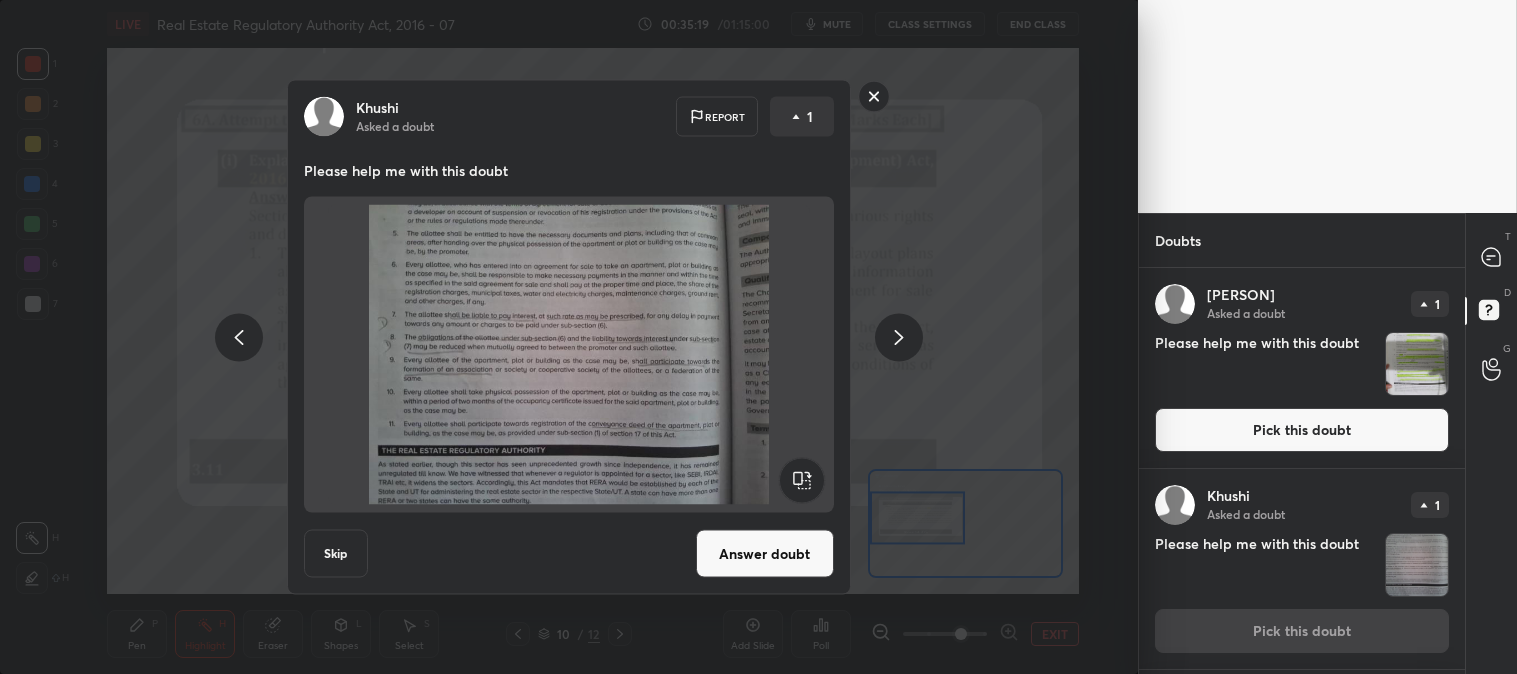click on "Answer doubt" at bounding box center (765, 554) 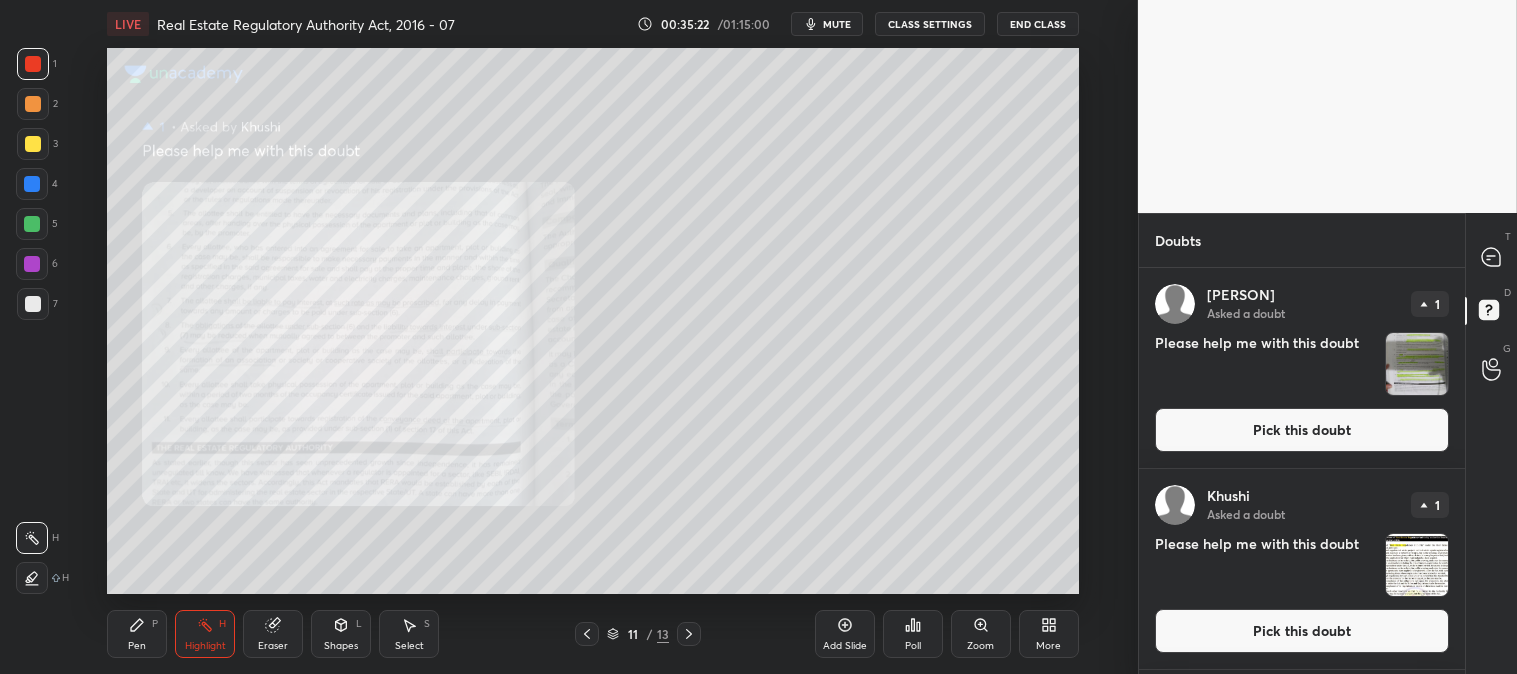 click on "Zoom" at bounding box center (981, 634) 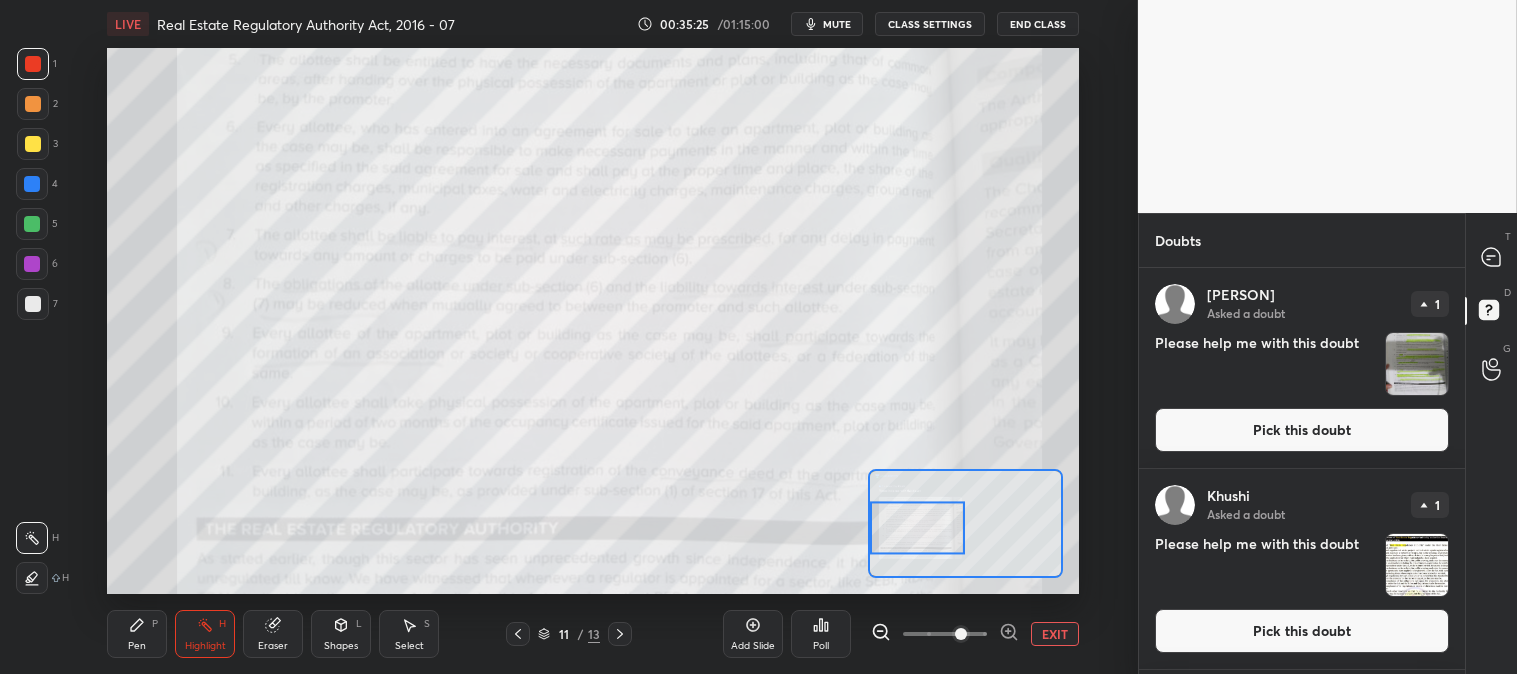 click on "Highlight H" at bounding box center [205, 634] 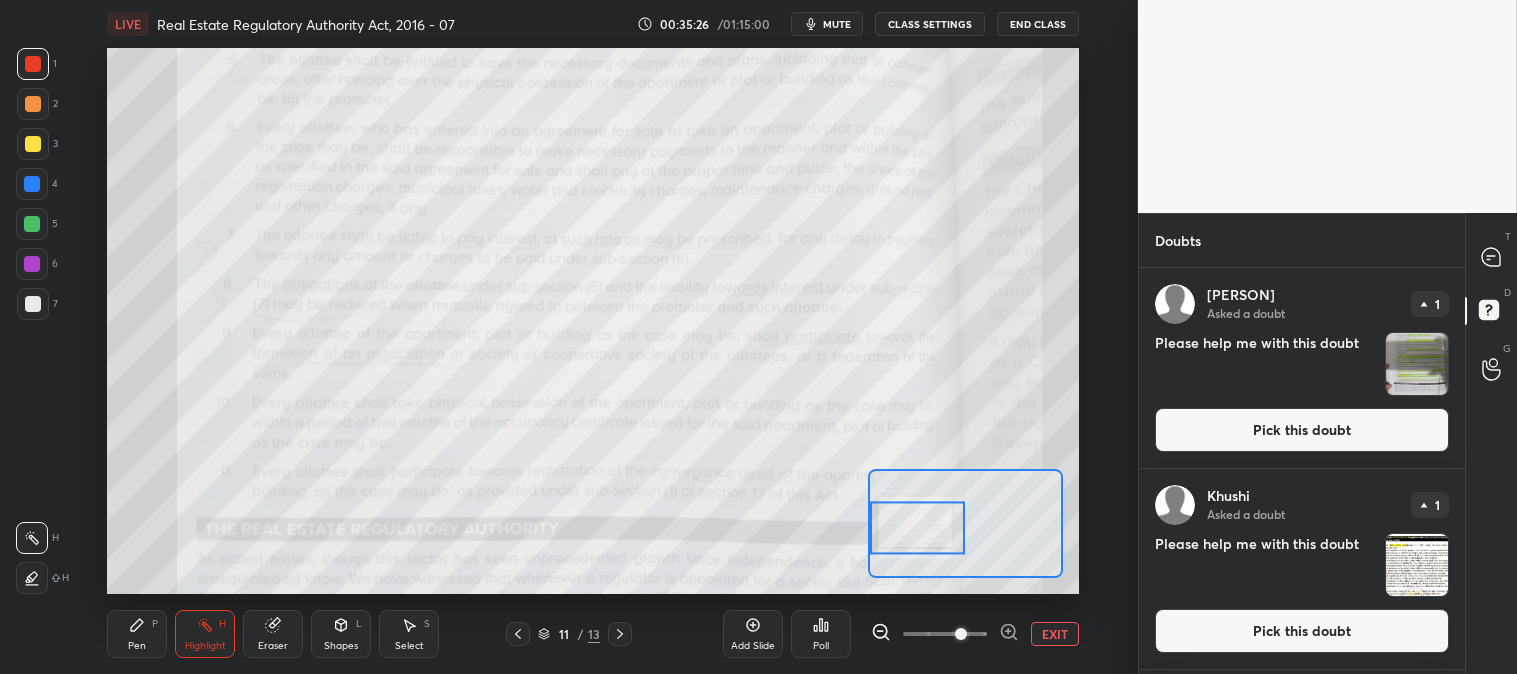 click 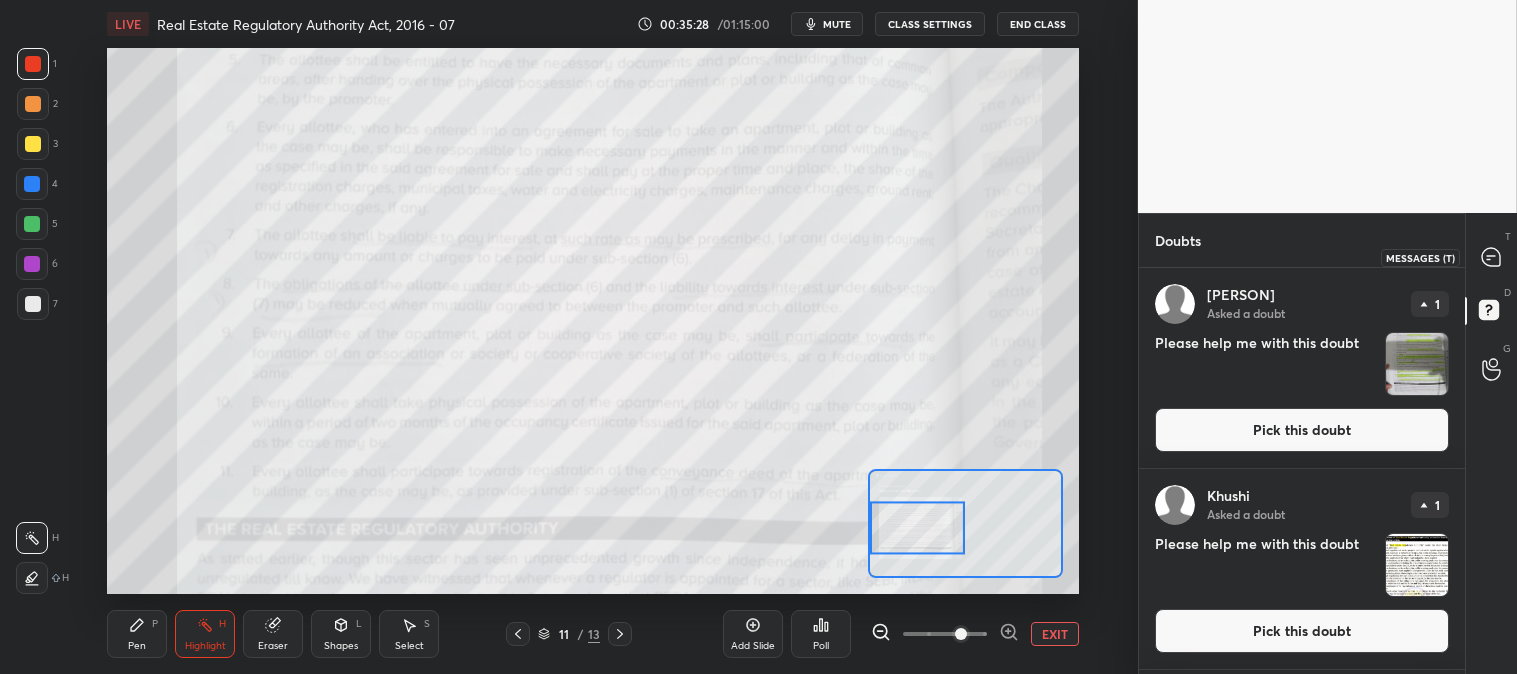 click 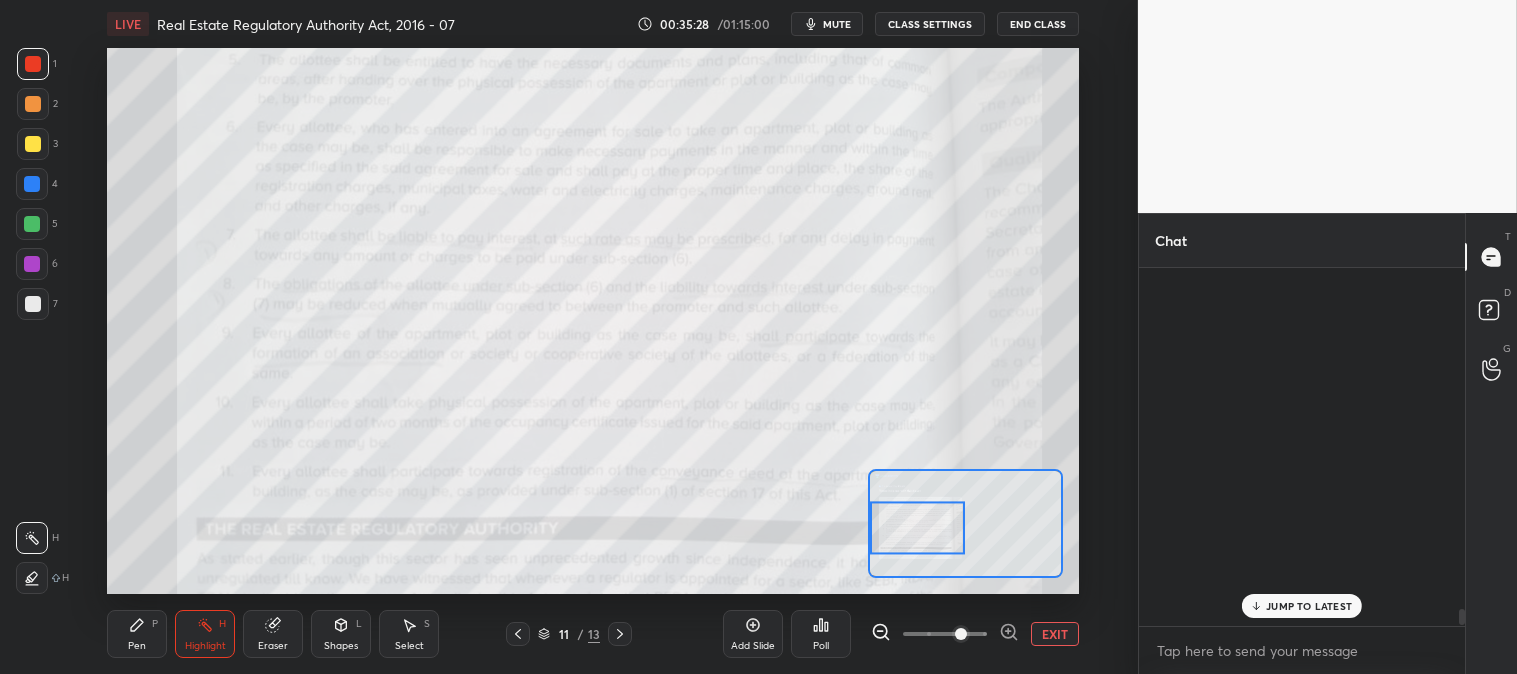 scroll, scrollTop: 7907, scrollLeft: 0, axis: vertical 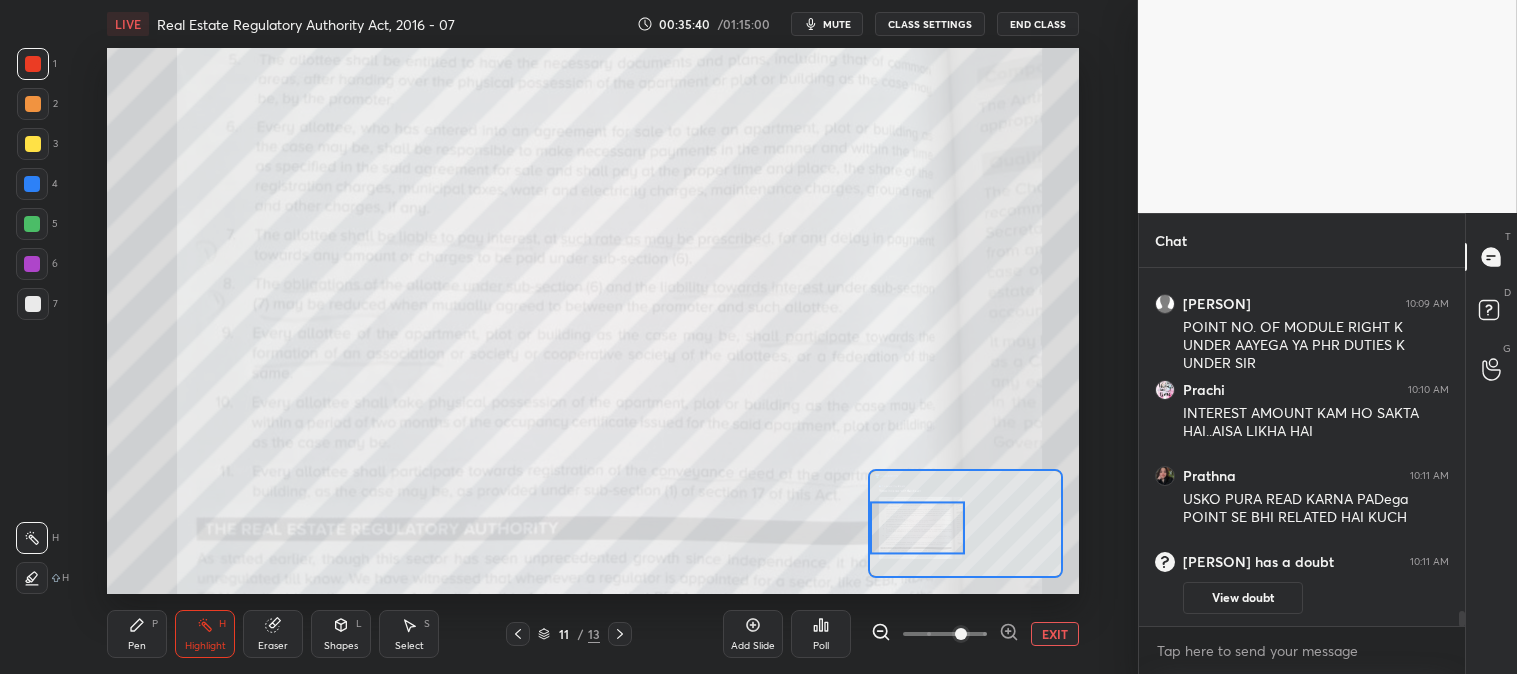click on "P" at bounding box center [155, 624] 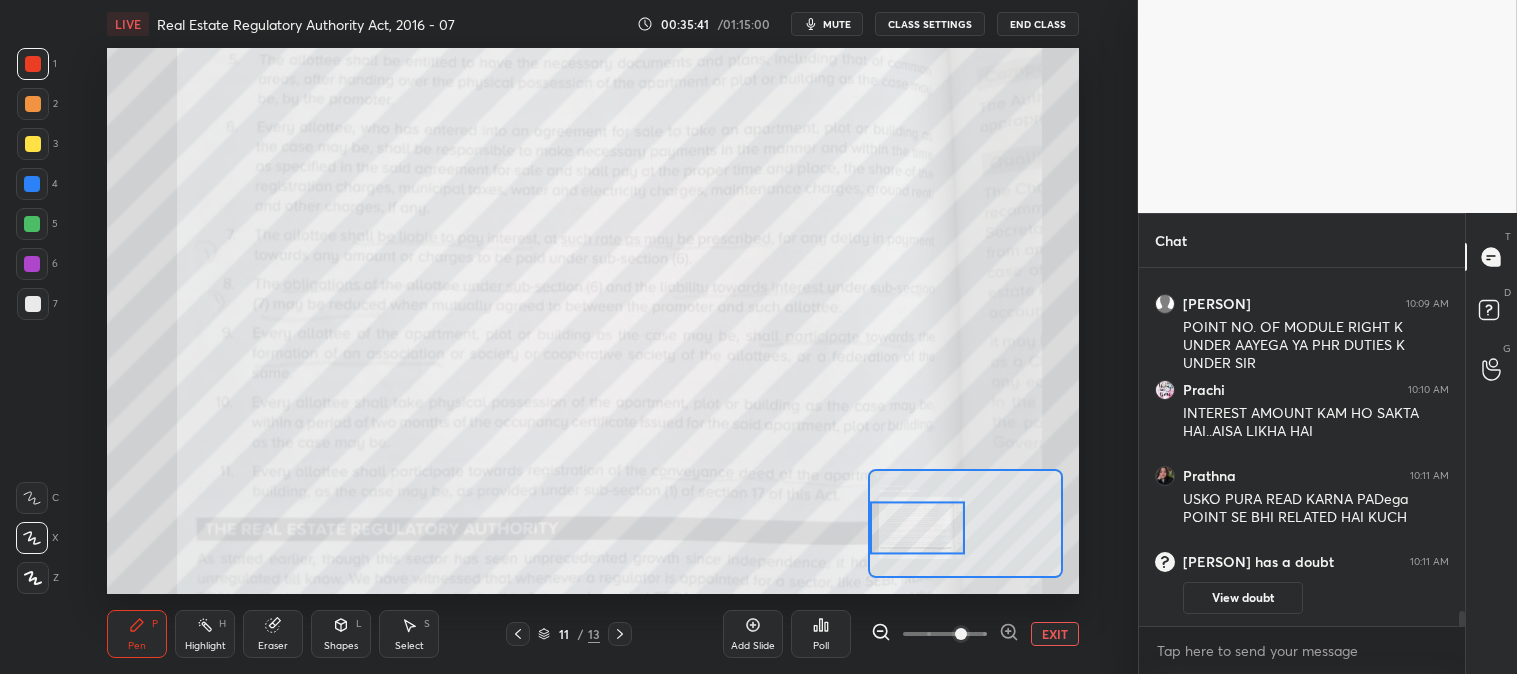 click on "P" at bounding box center [155, 624] 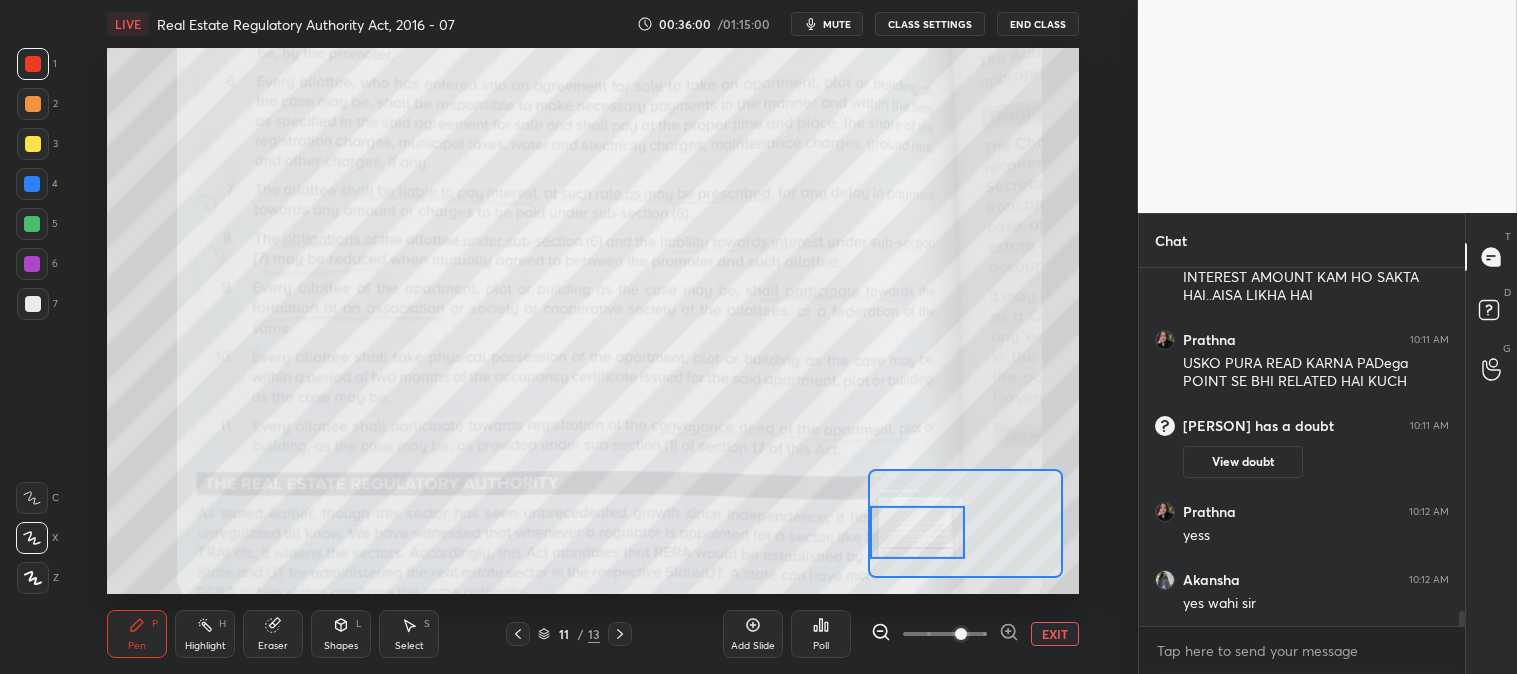 scroll, scrollTop: 8147, scrollLeft: 0, axis: vertical 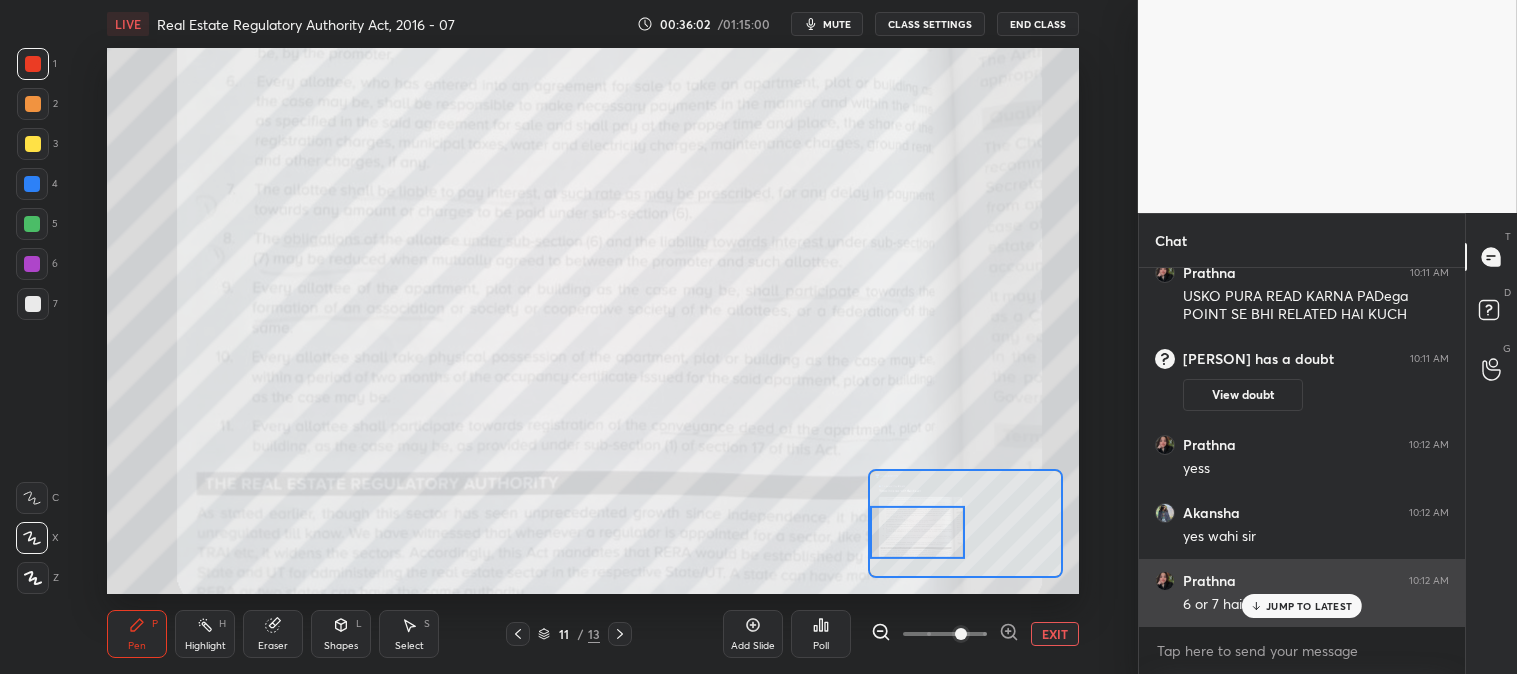 click on "JUMP TO LATEST" at bounding box center (1302, 606) 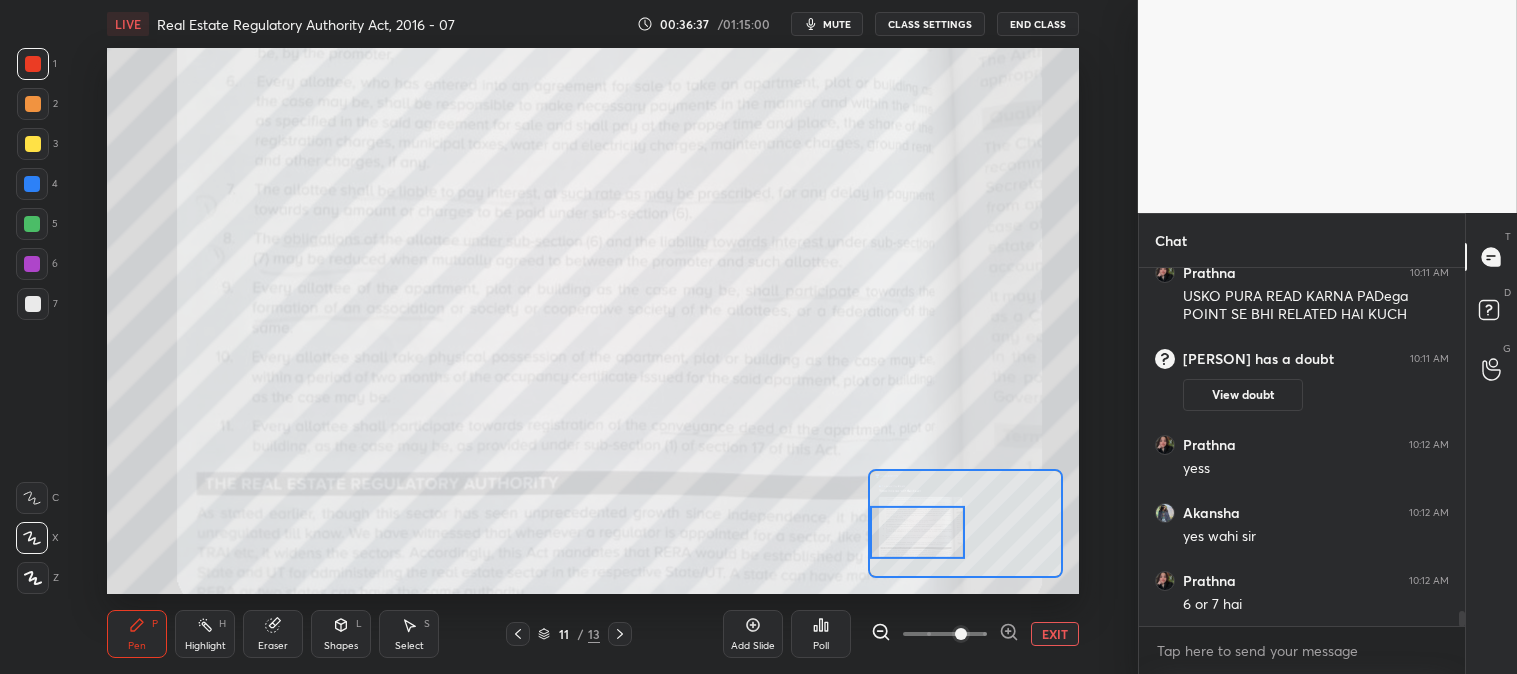 click 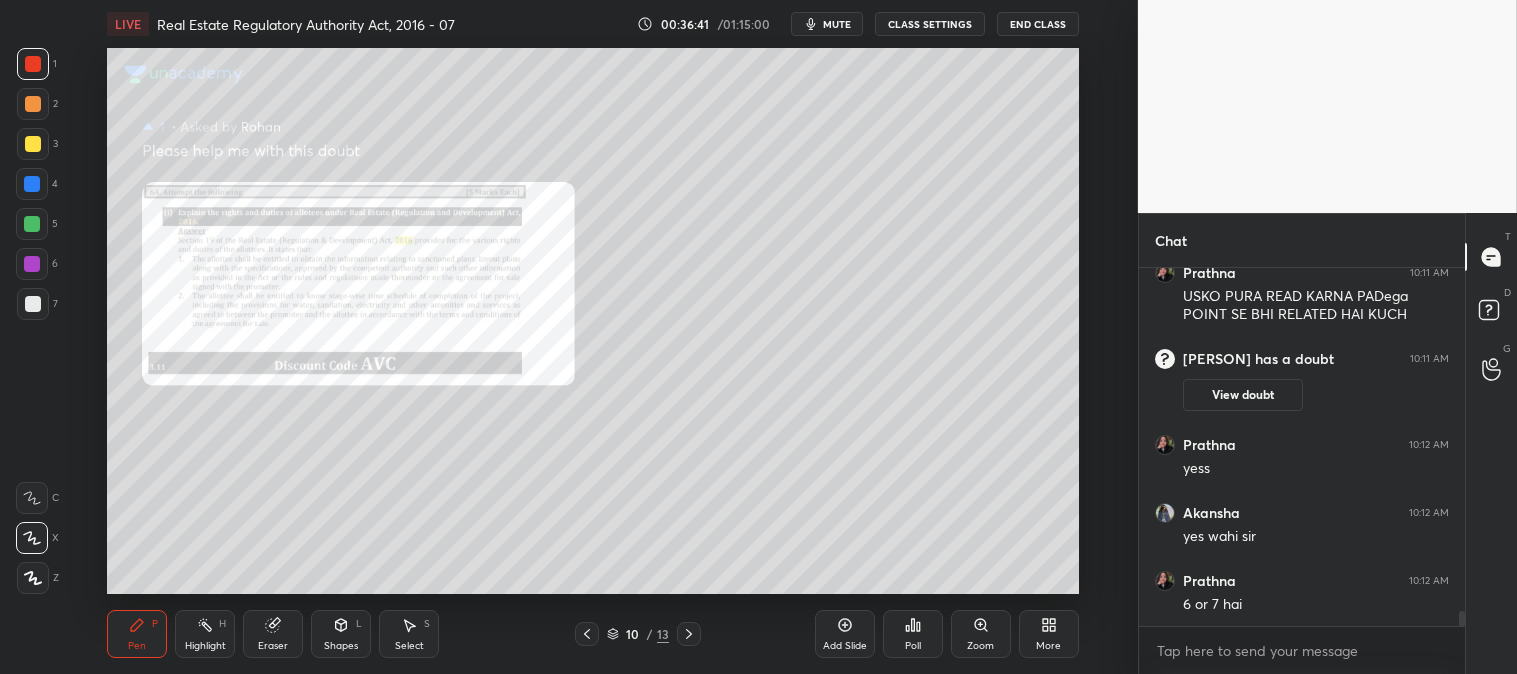 scroll, scrollTop: 8215, scrollLeft: 0, axis: vertical 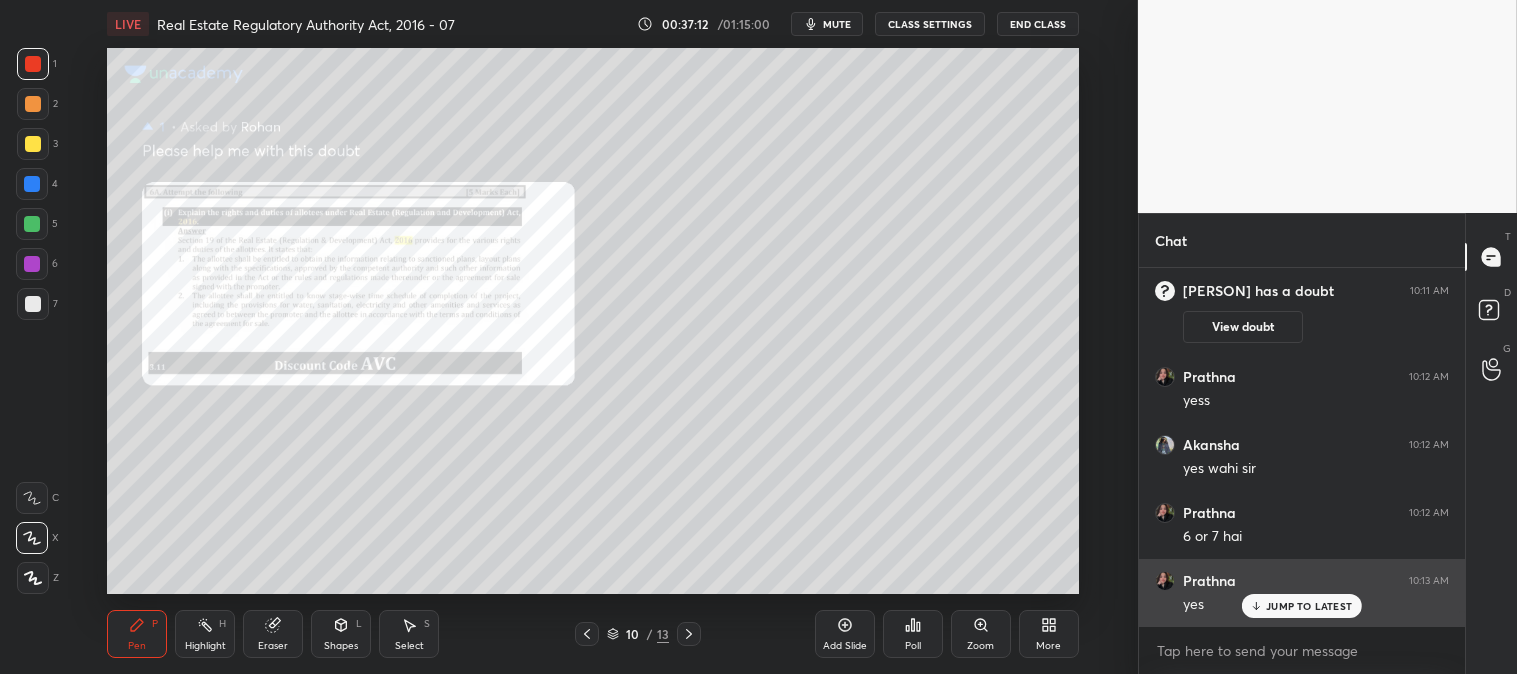 click on "JUMP TO LATEST" at bounding box center [1309, 606] 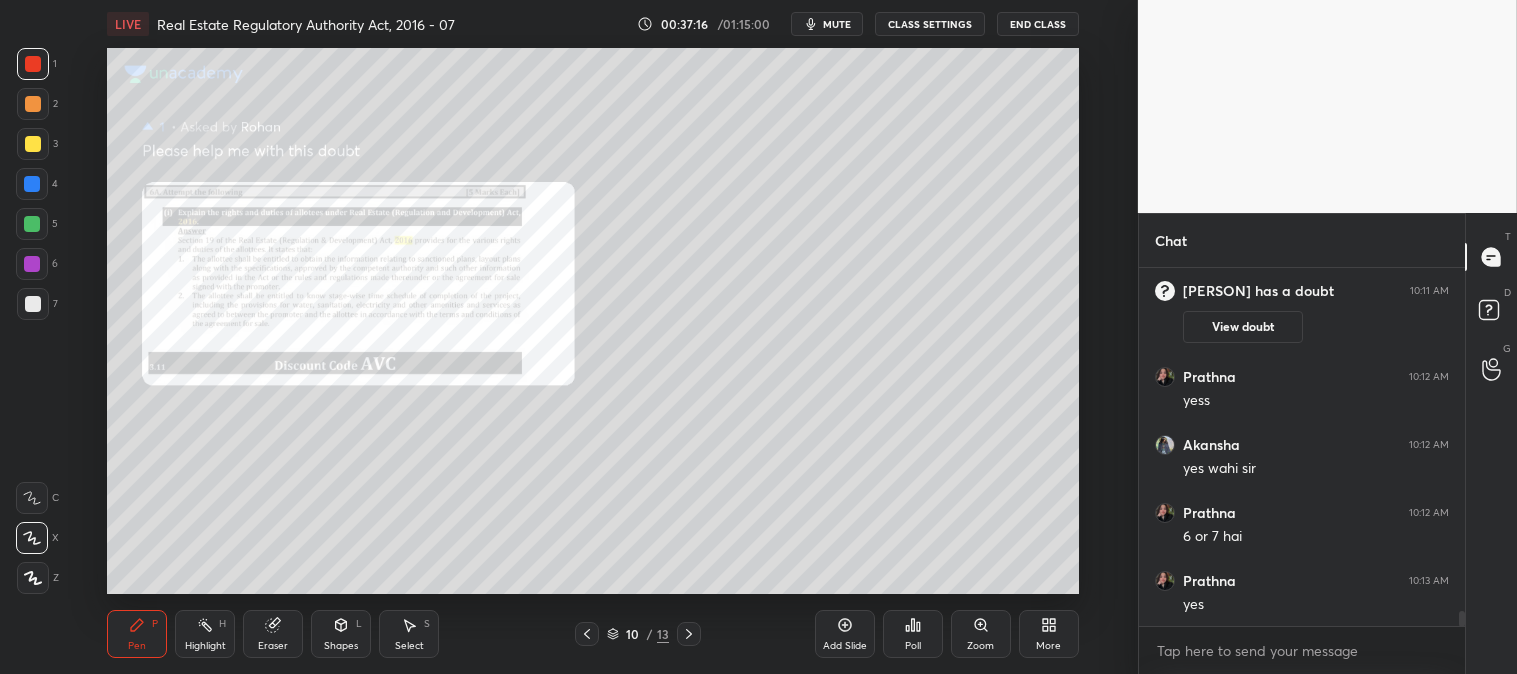 scroll, scrollTop: 8301, scrollLeft: 0, axis: vertical 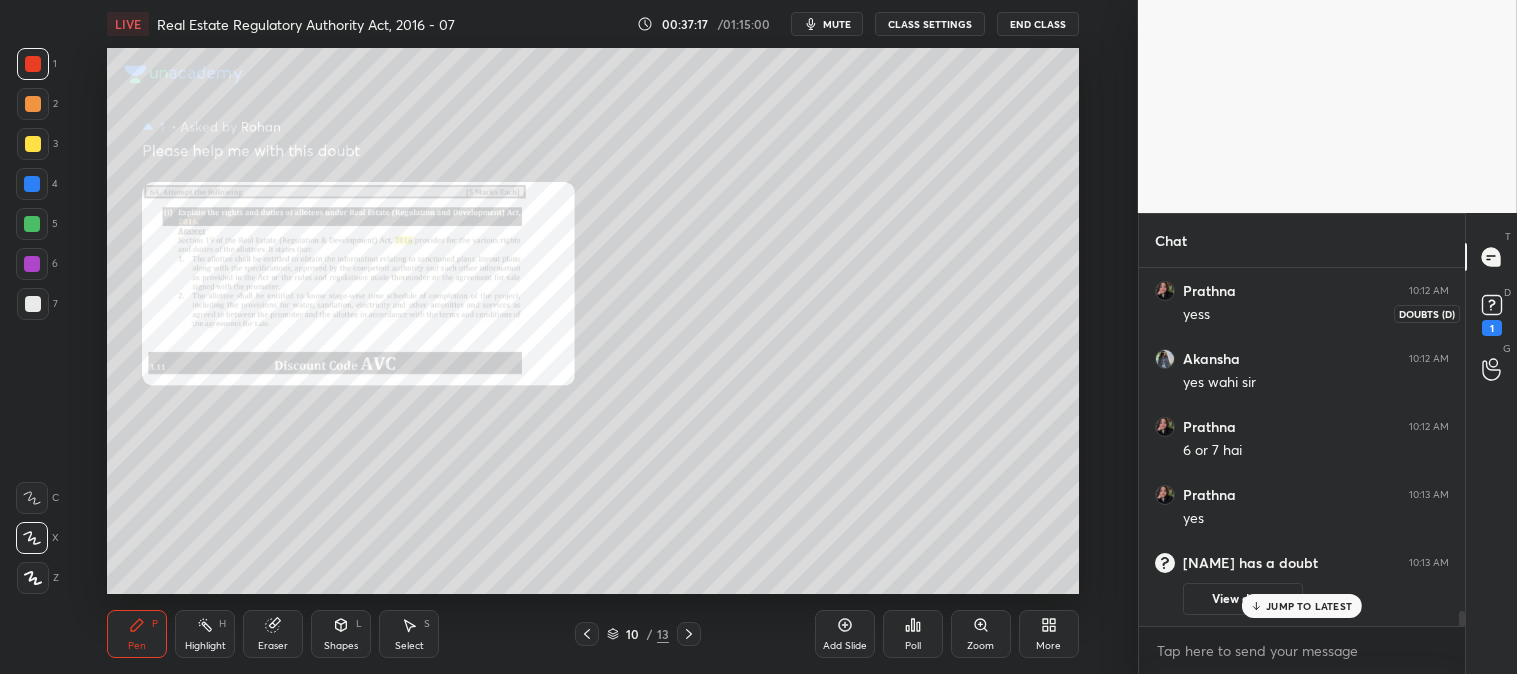 click 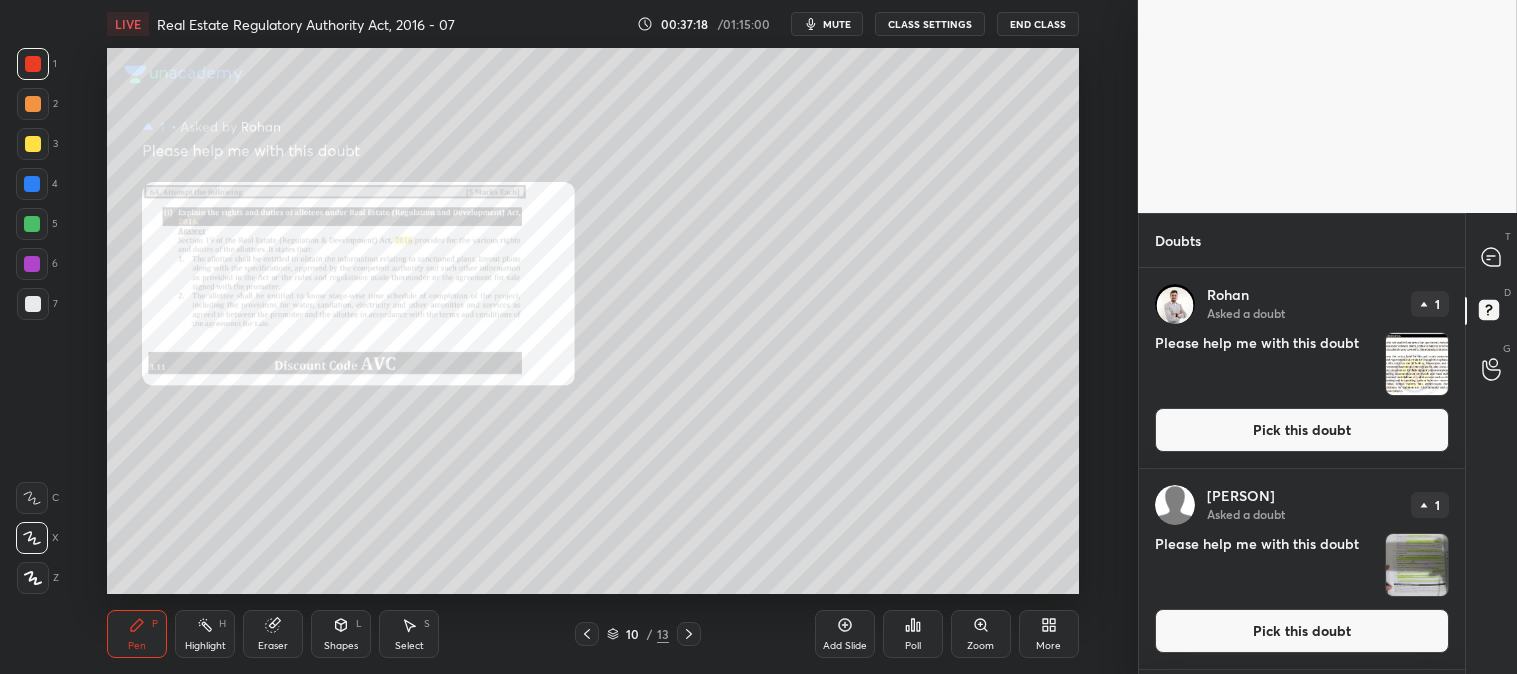 click on "Pick this doubt" at bounding box center (1302, 430) 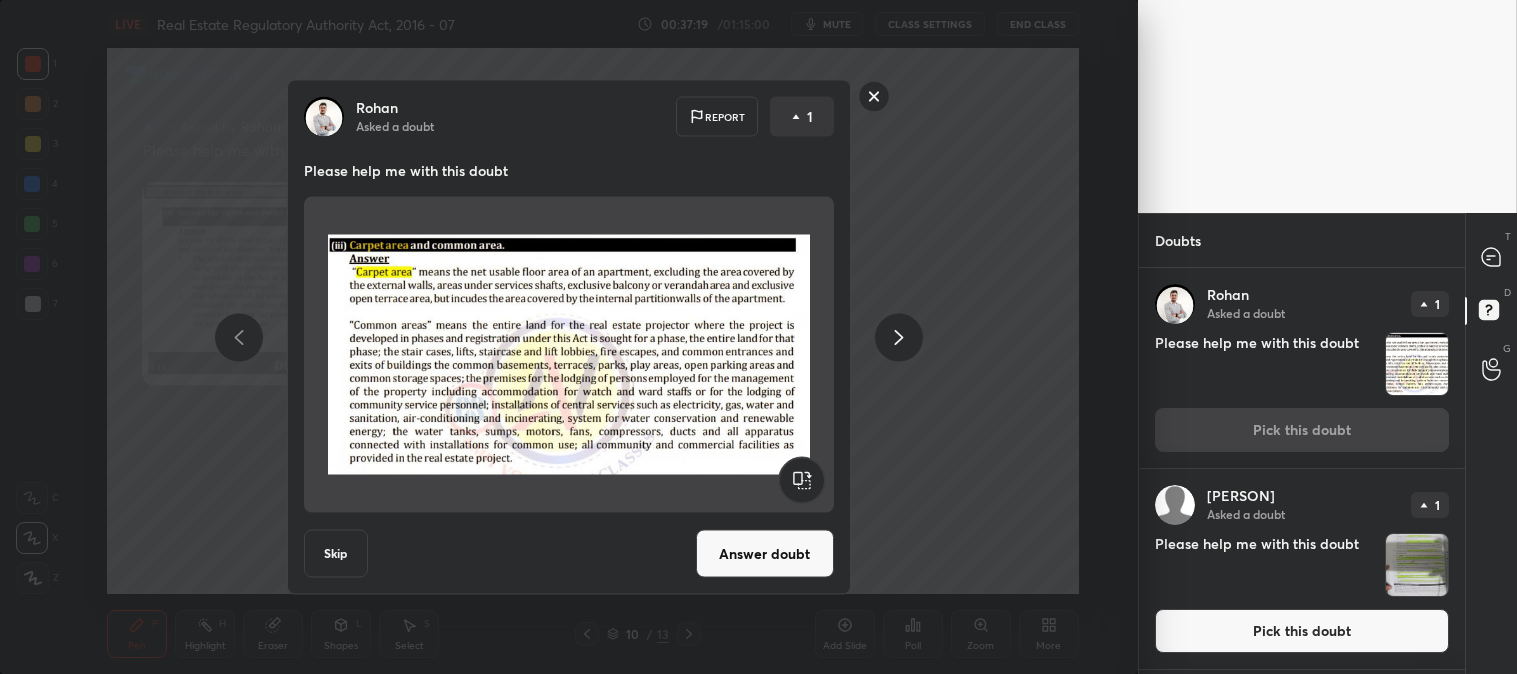 click on "Answer doubt" at bounding box center (765, 554) 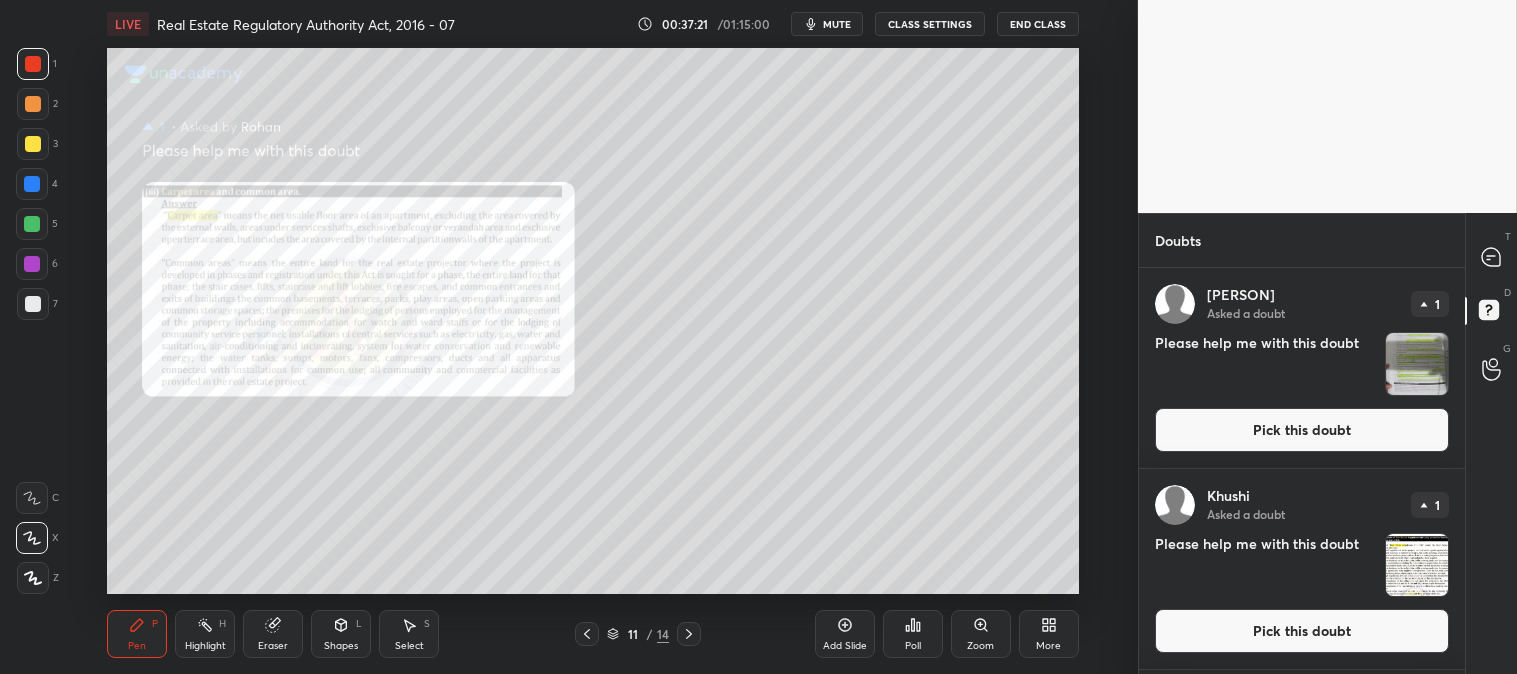 click 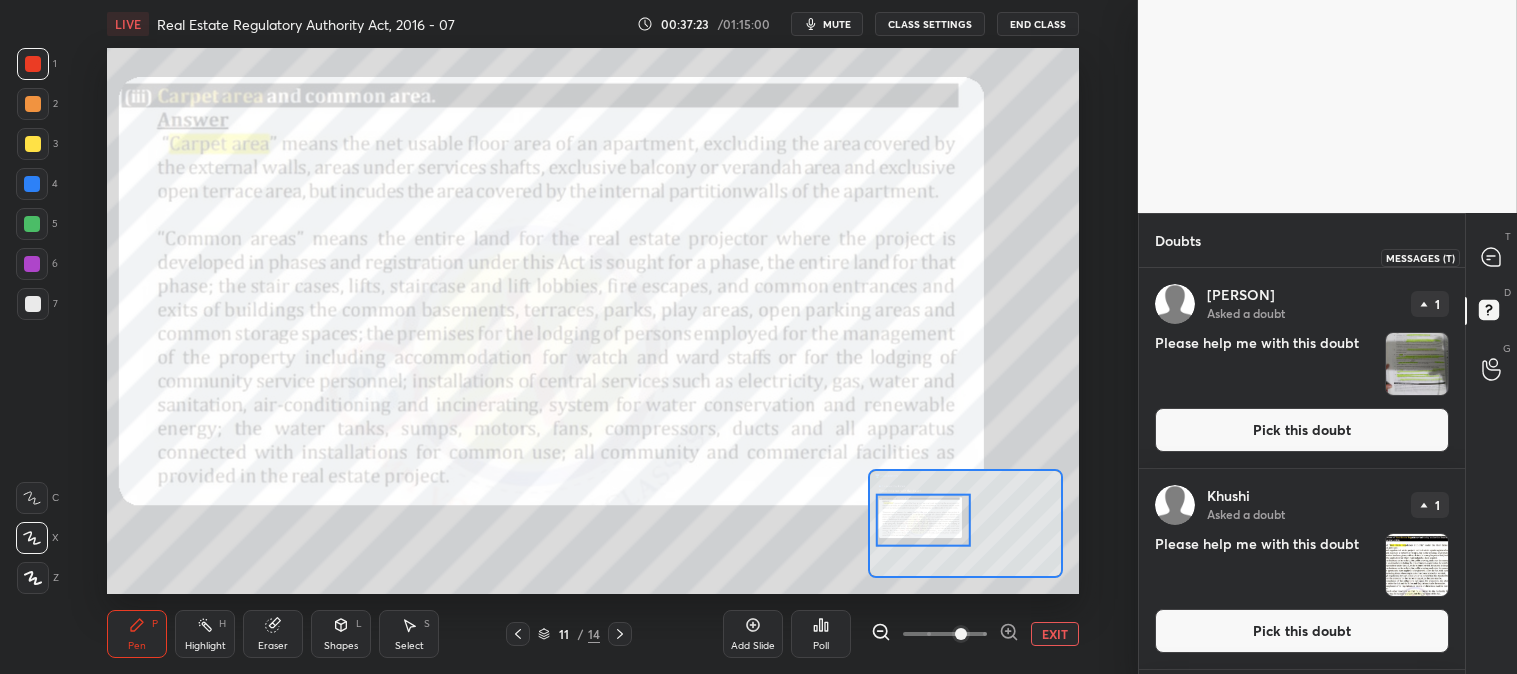 click 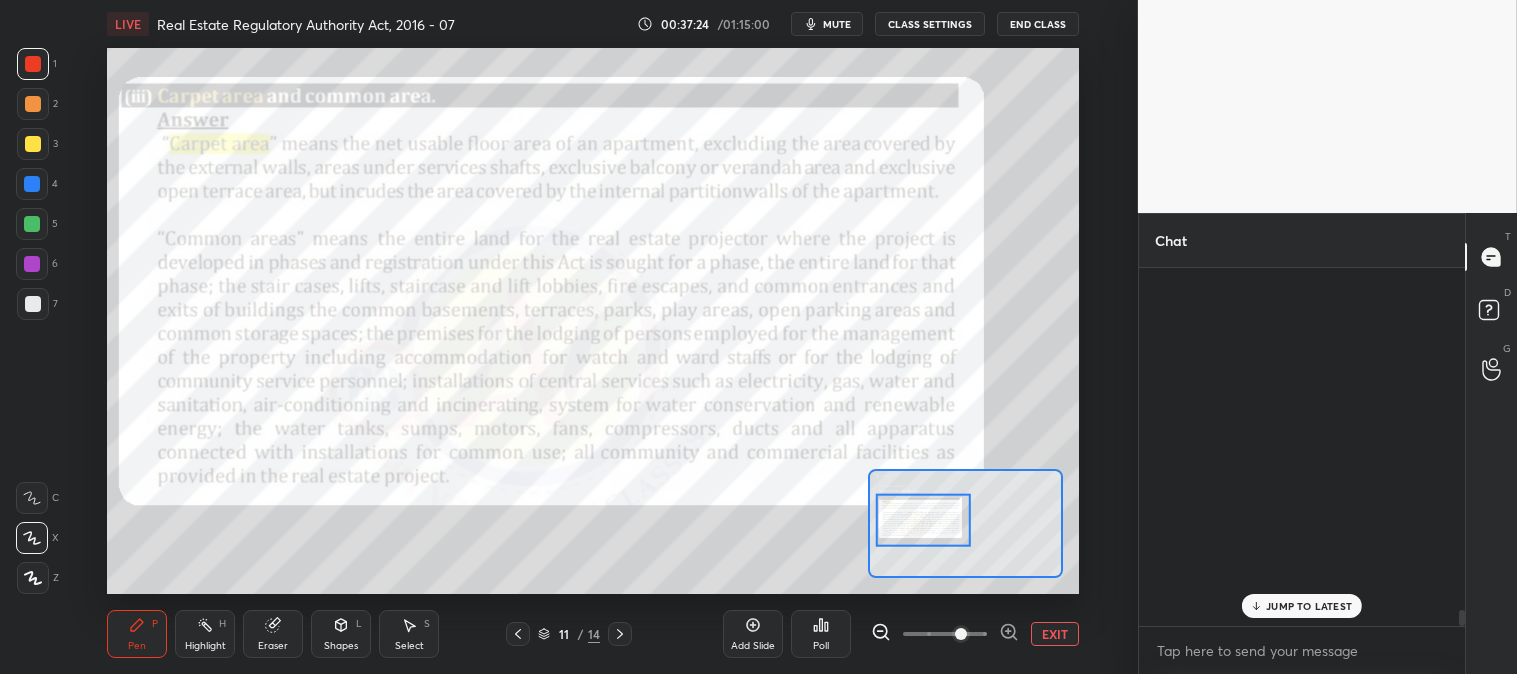 scroll, scrollTop: 8143, scrollLeft: 0, axis: vertical 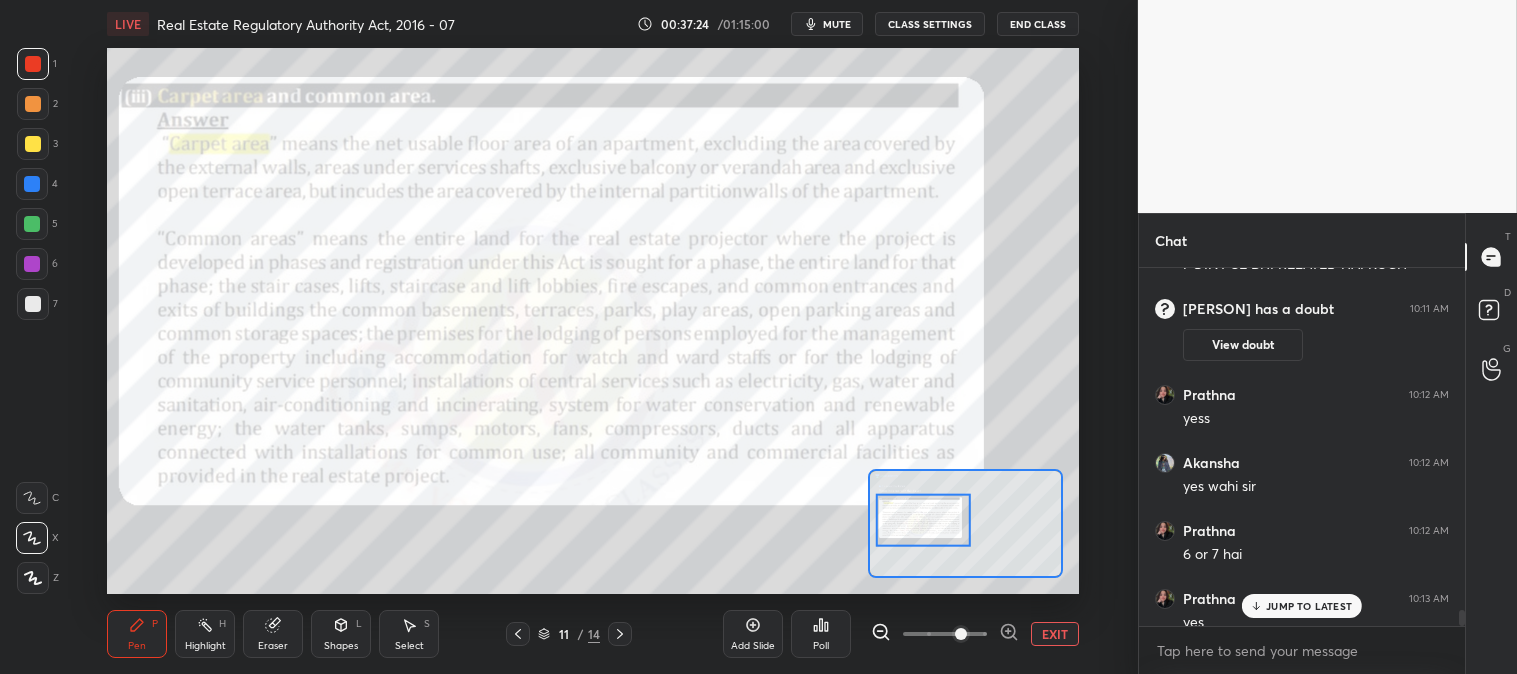 click on "JUMP TO LATEST" at bounding box center (1309, 606) 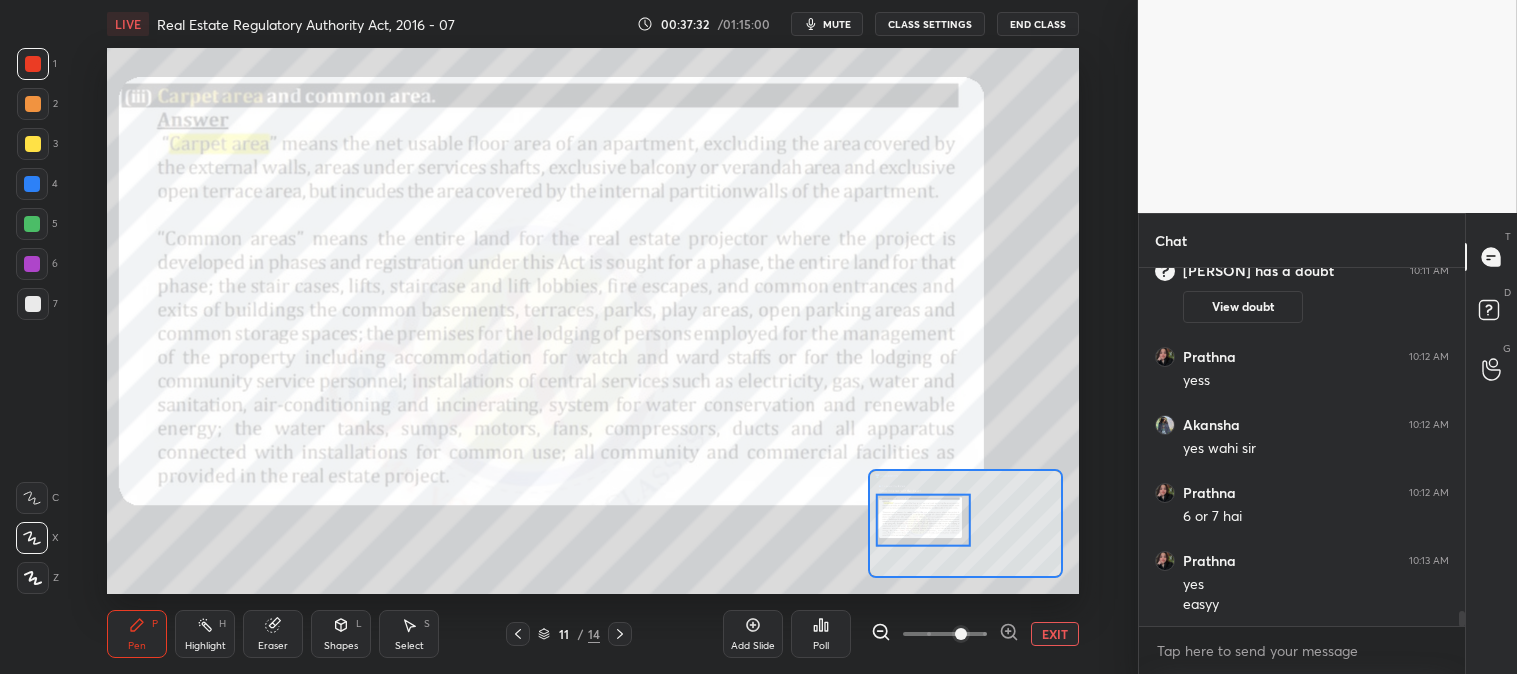 scroll, scrollTop: 8250, scrollLeft: 0, axis: vertical 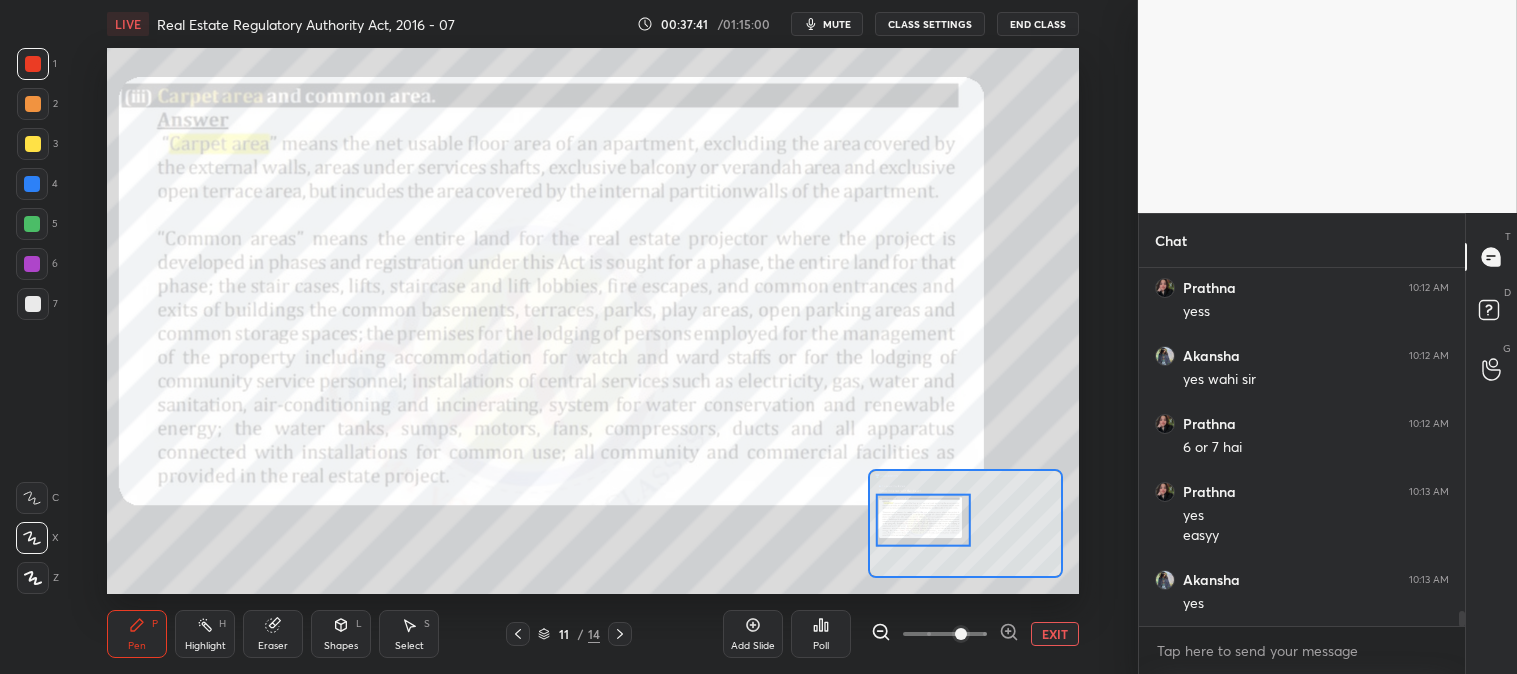 click at bounding box center [33, 304] 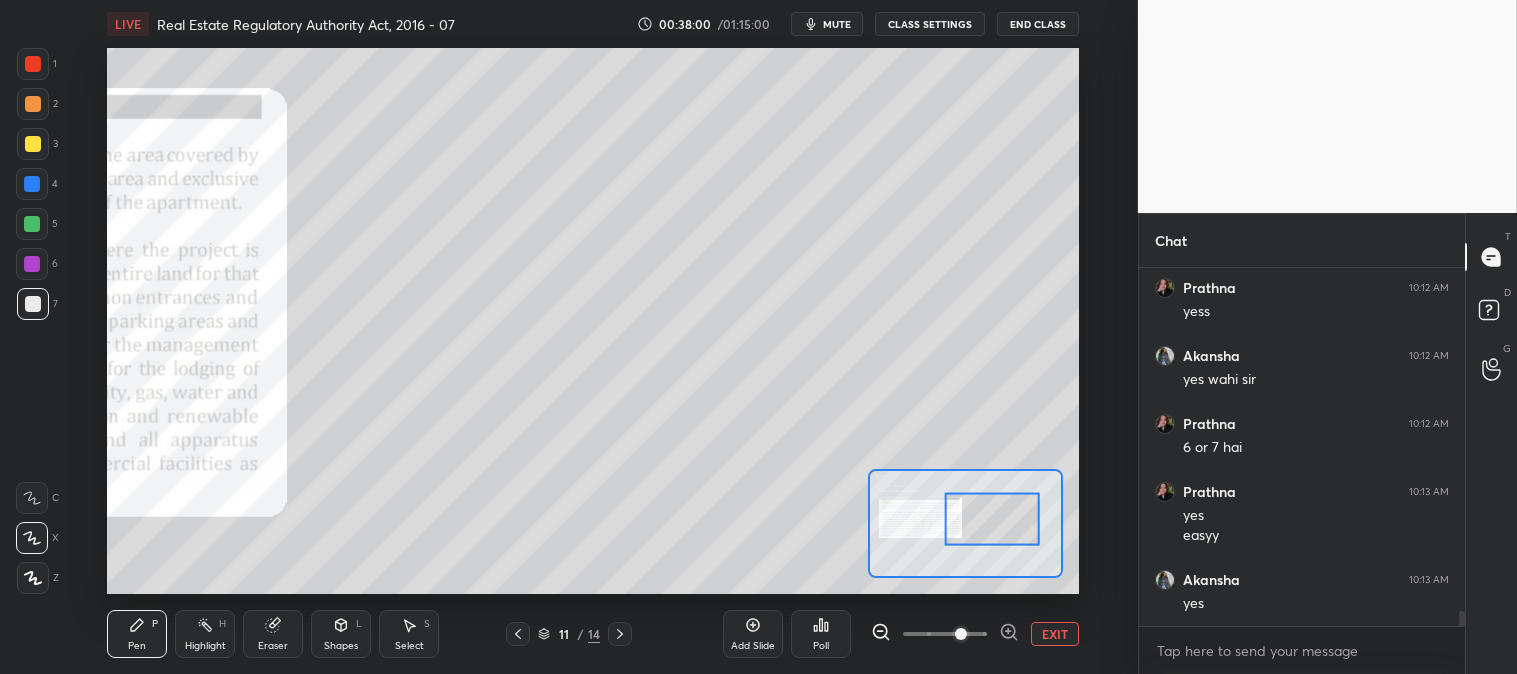 click at bounding box center [33, 144] 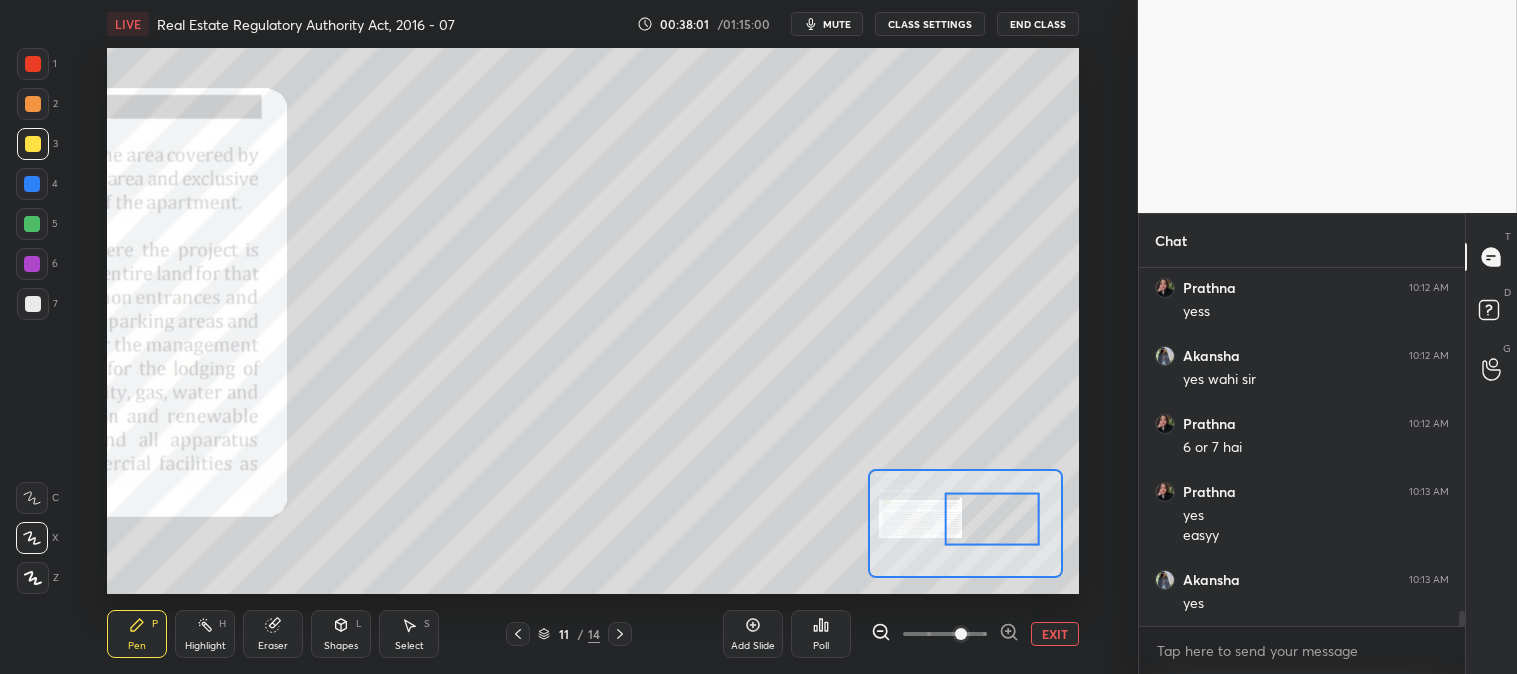 click on "Highlight" at bounding box center (205, 646) 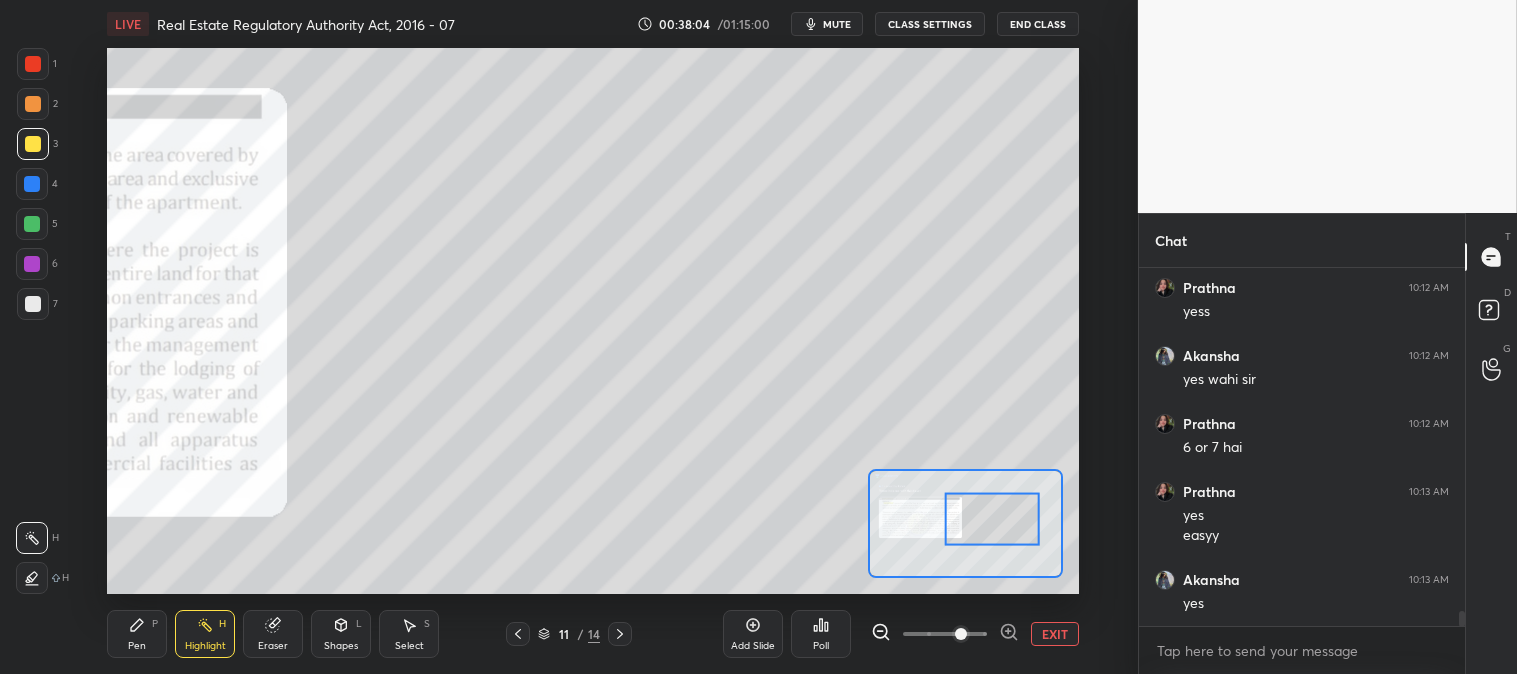 click on "Pen" at bounding box center [137, 646] 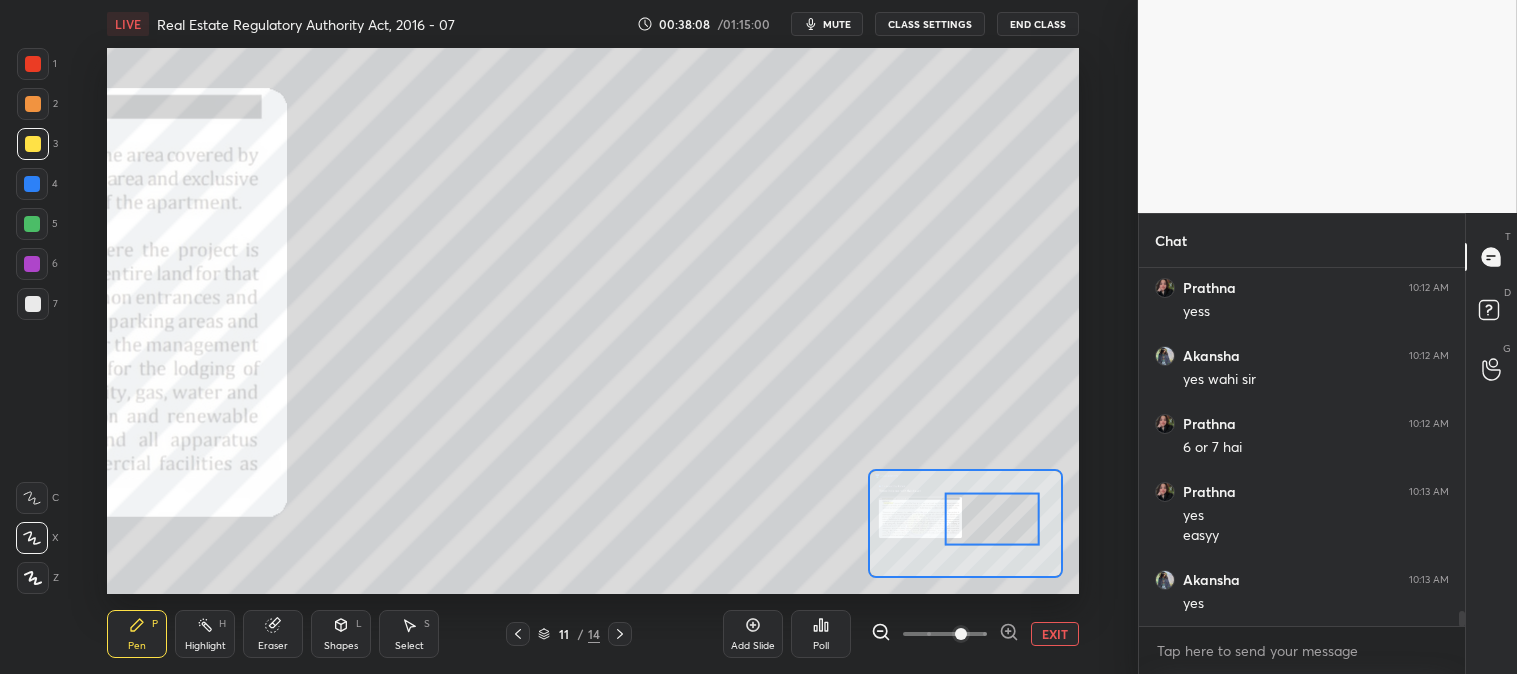 click at bounding box center [32, 224] 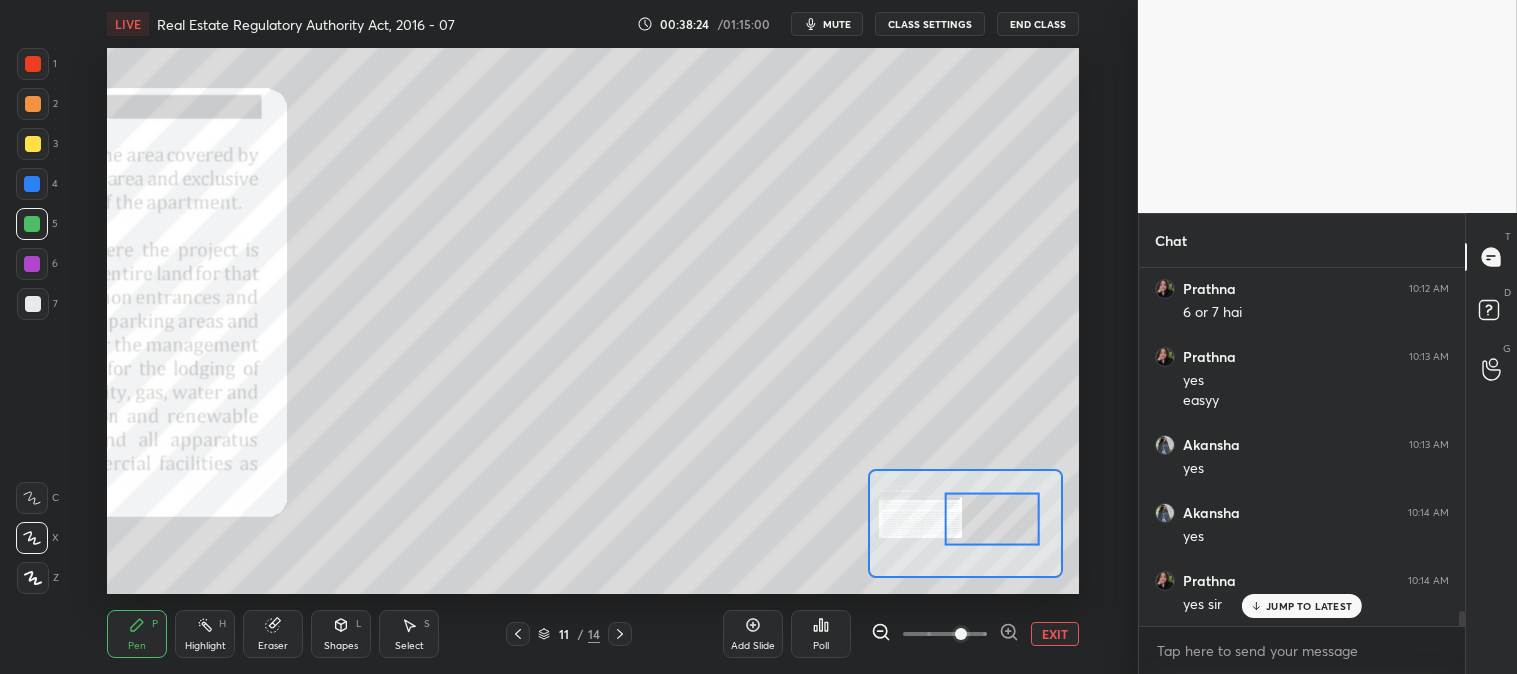 scroll, scrollTop: 8453, scrollLeft: 0, axis: vertical 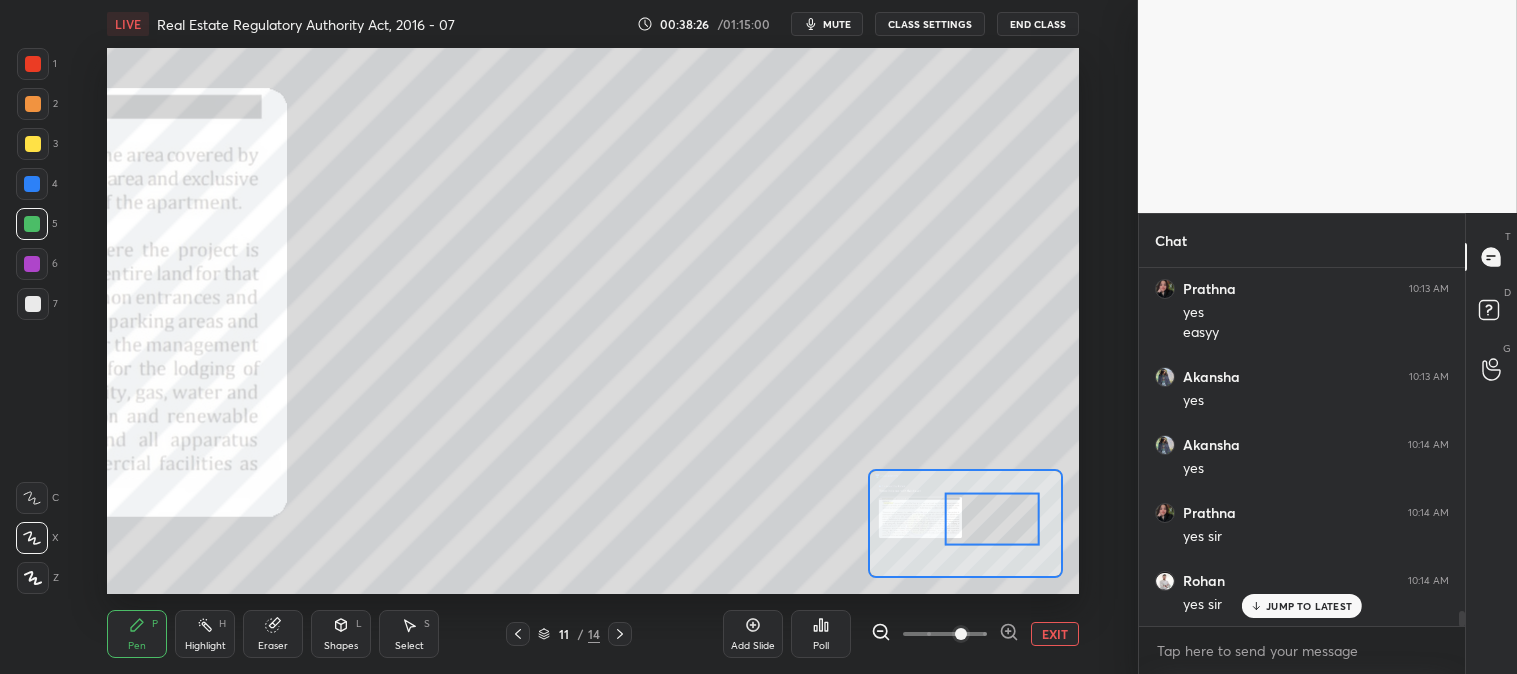 click on "Highlight H" at bounding box center (205, 634) 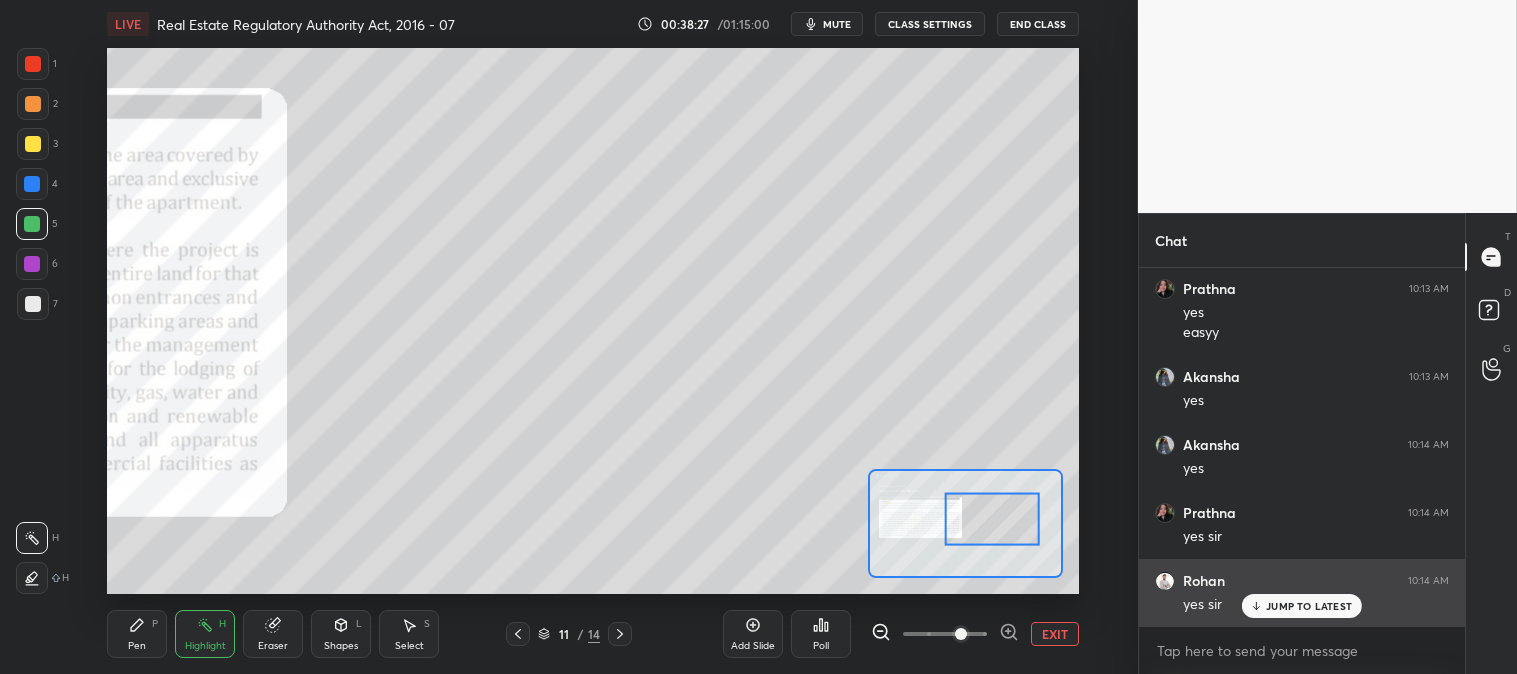 click on "JUMP TO LATEST" at bounding box center [1309, 606] 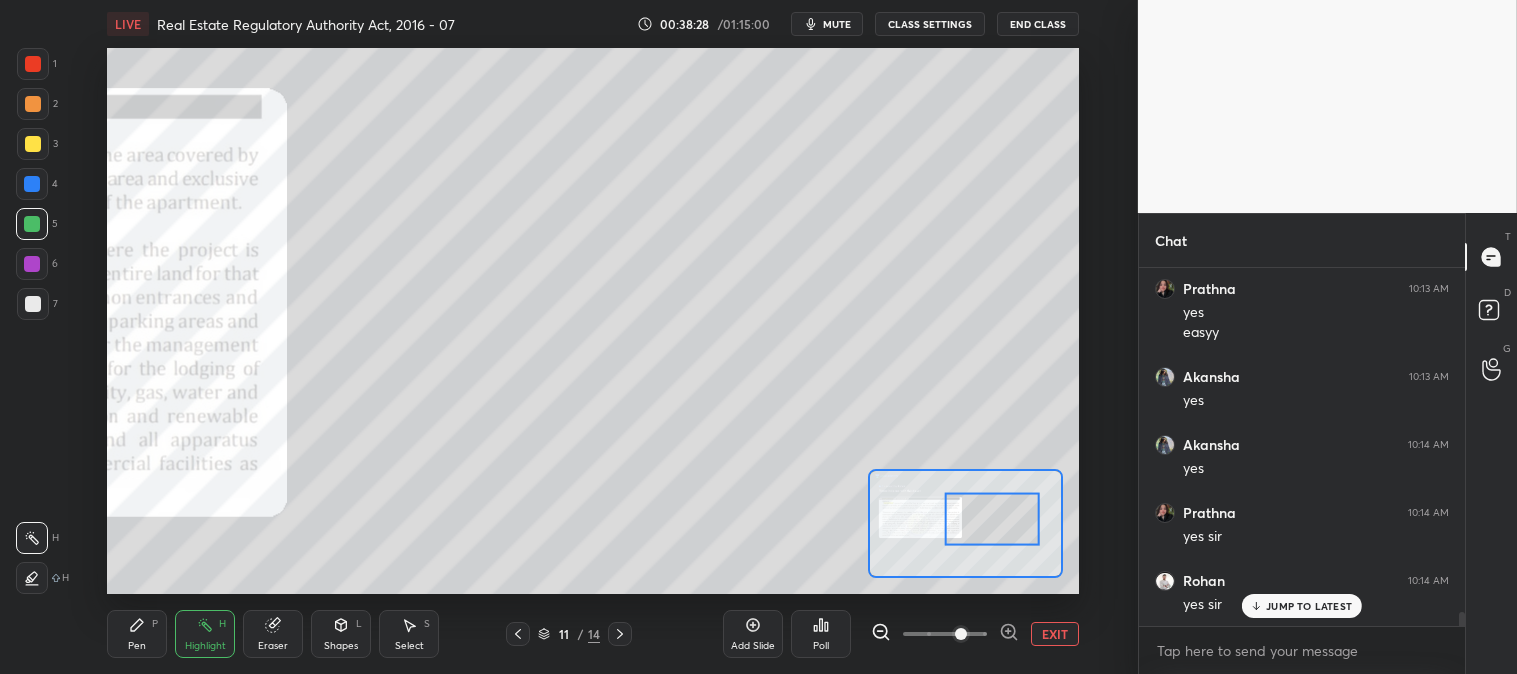 scroll, scrollTop: 8521, scrollLeft: 0, axis: vertical 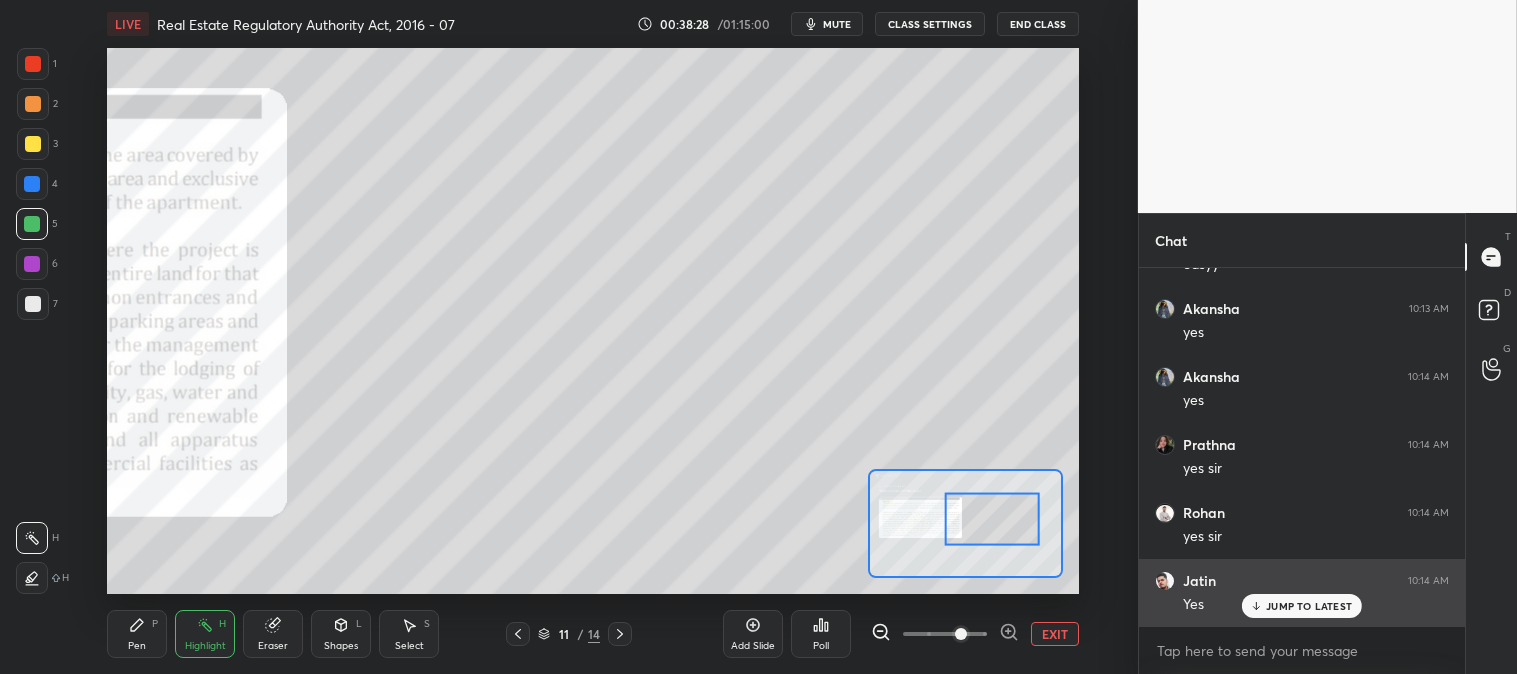 click on "JUMP TO LATEST" at bounding box center [1309, 606] 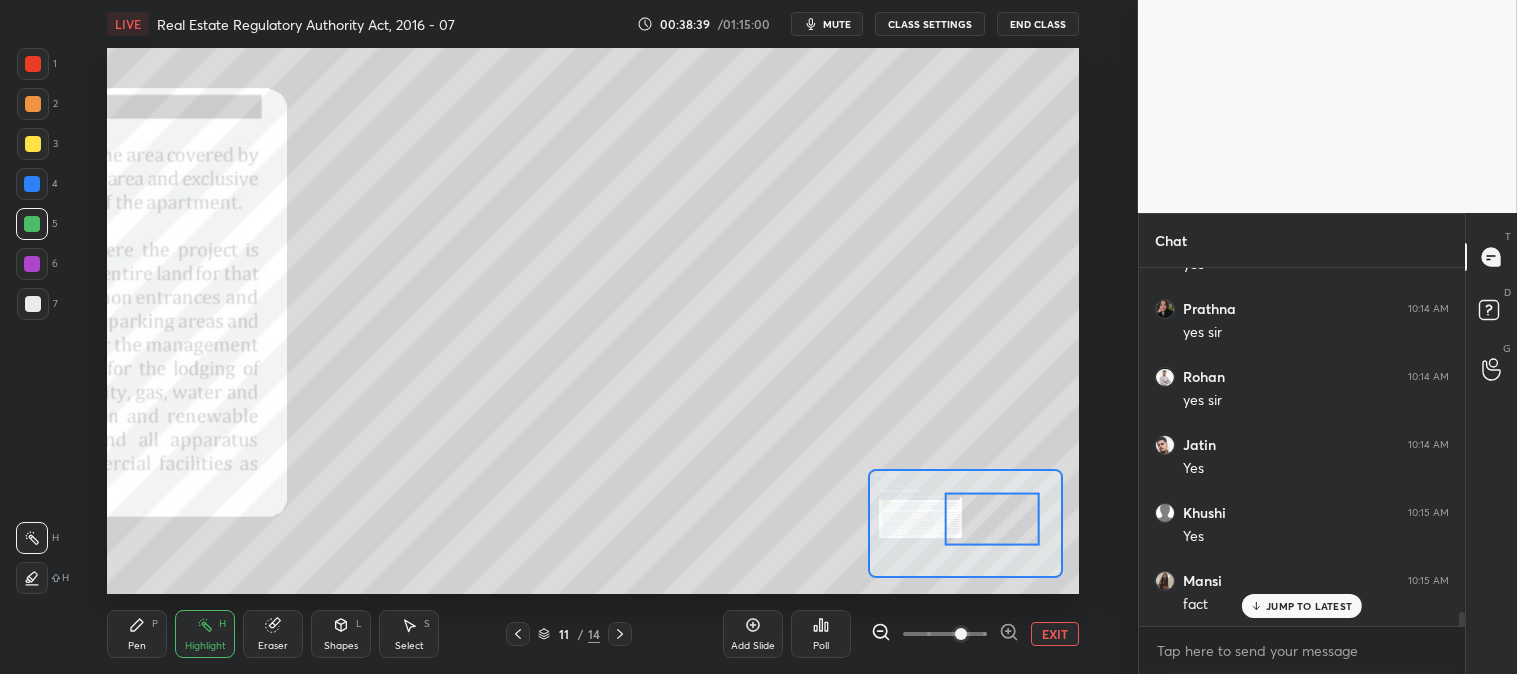 scroll, scrollTop: 8725, scrollLeft: 0, axis: vertical 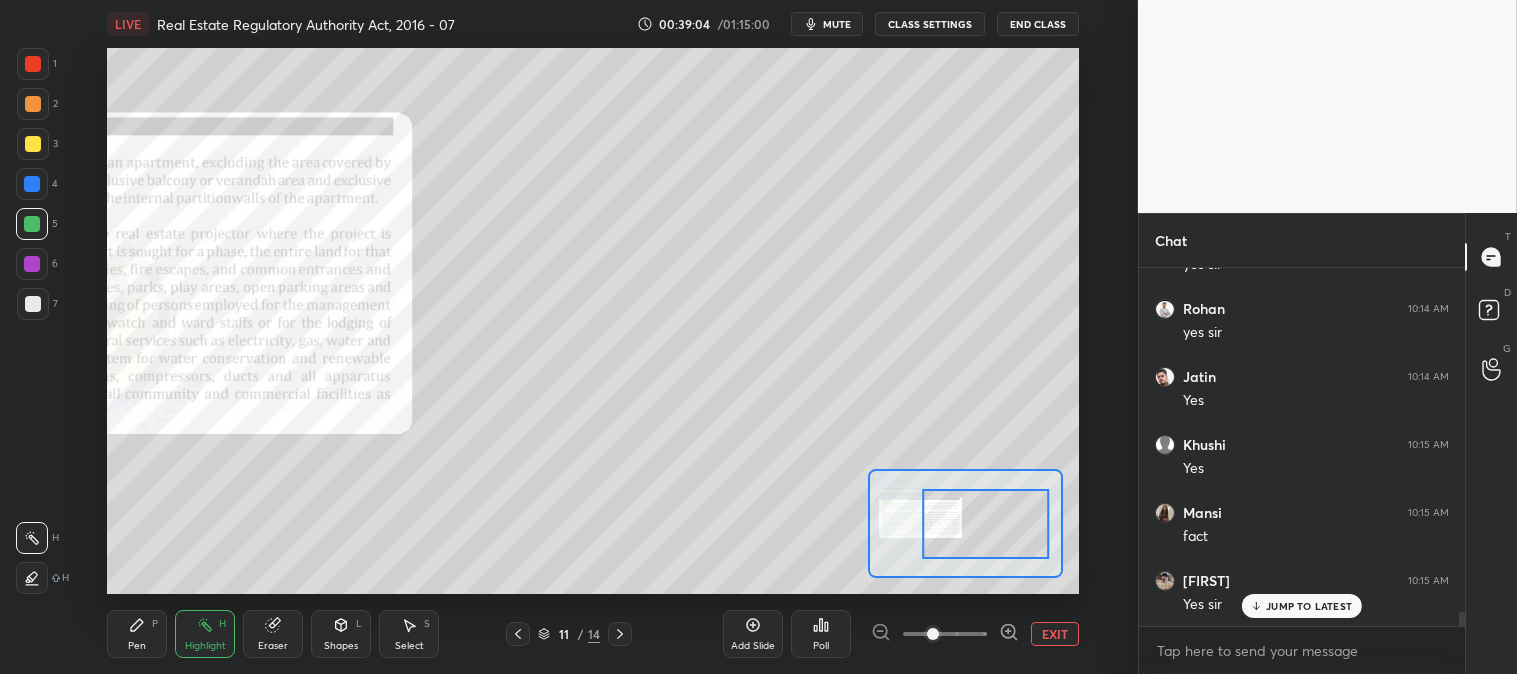 click 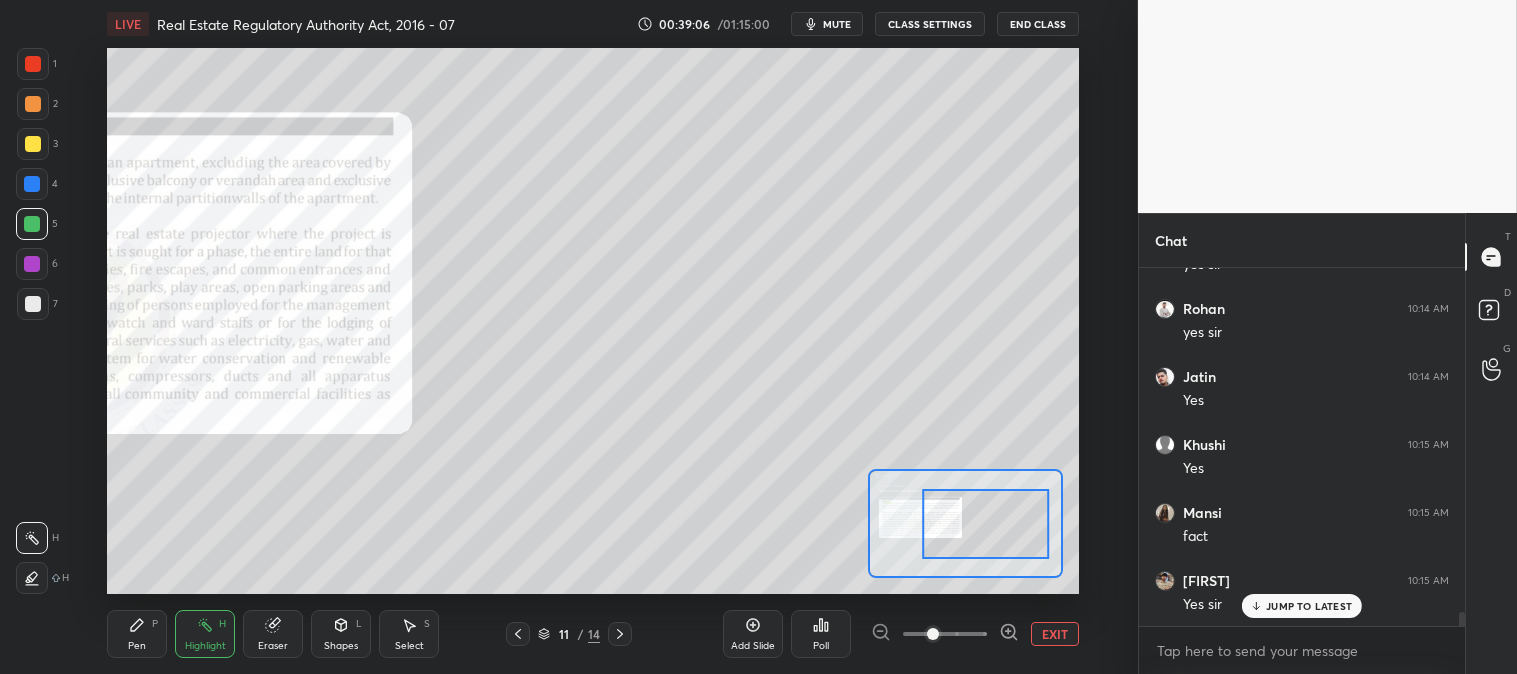 click on "Pen" at bounding box center (137, 646) 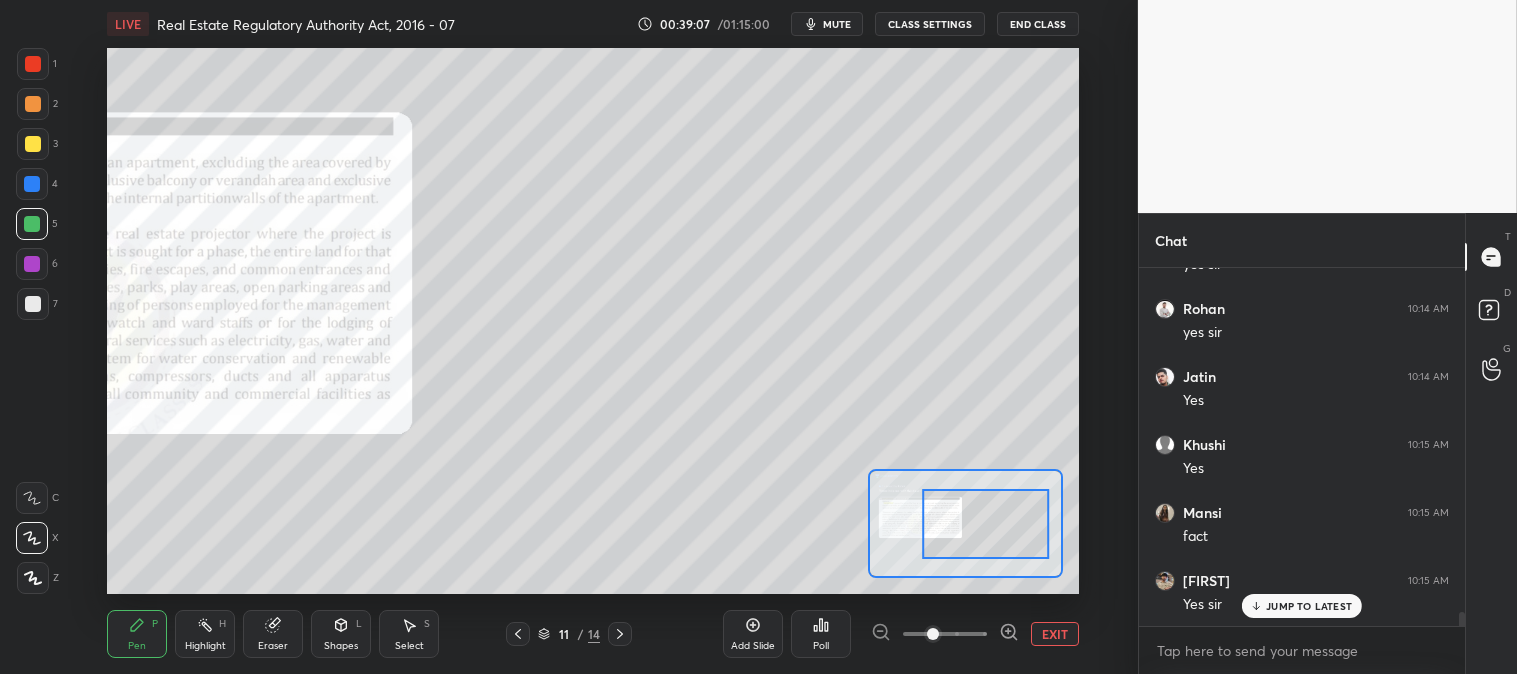 click at bounding box center [33, 104] 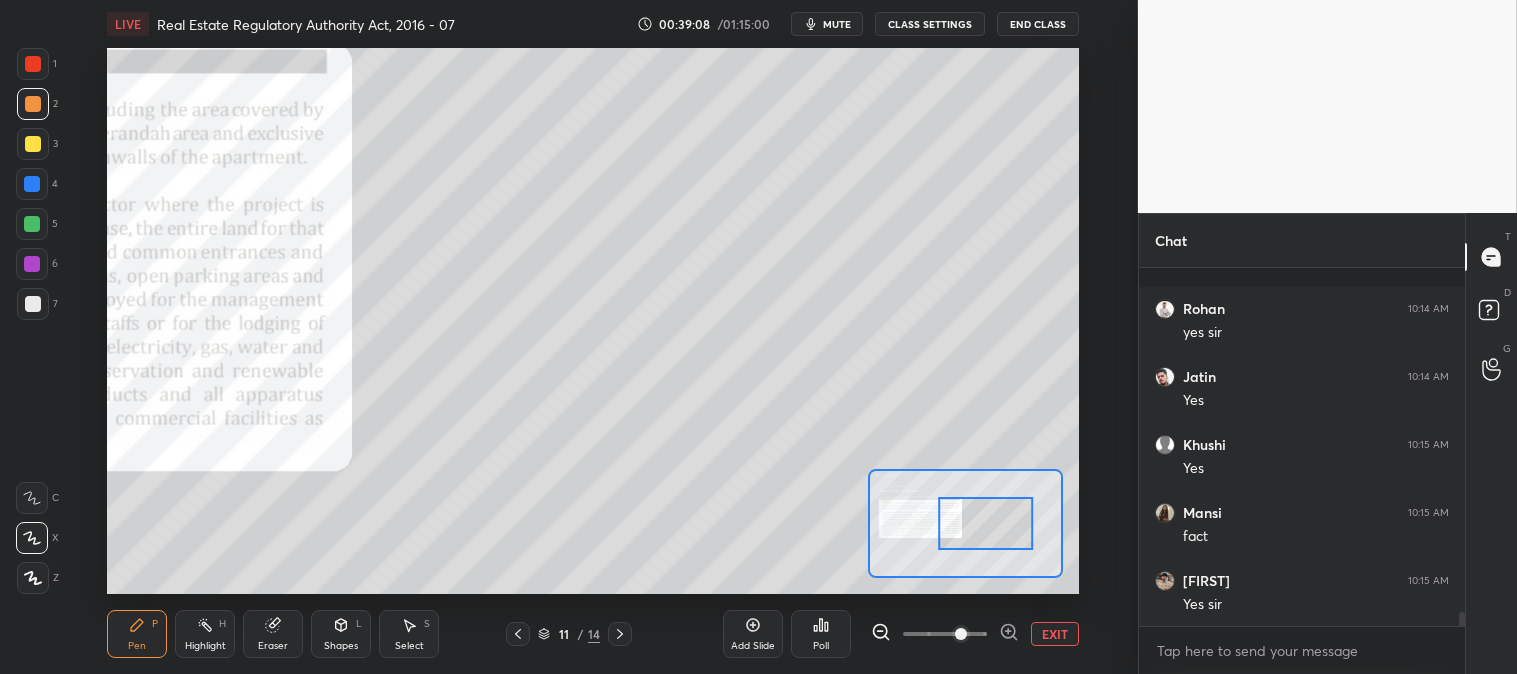 scroll, scrollTop: 8811, scrollLeft: 0, axis: vertical 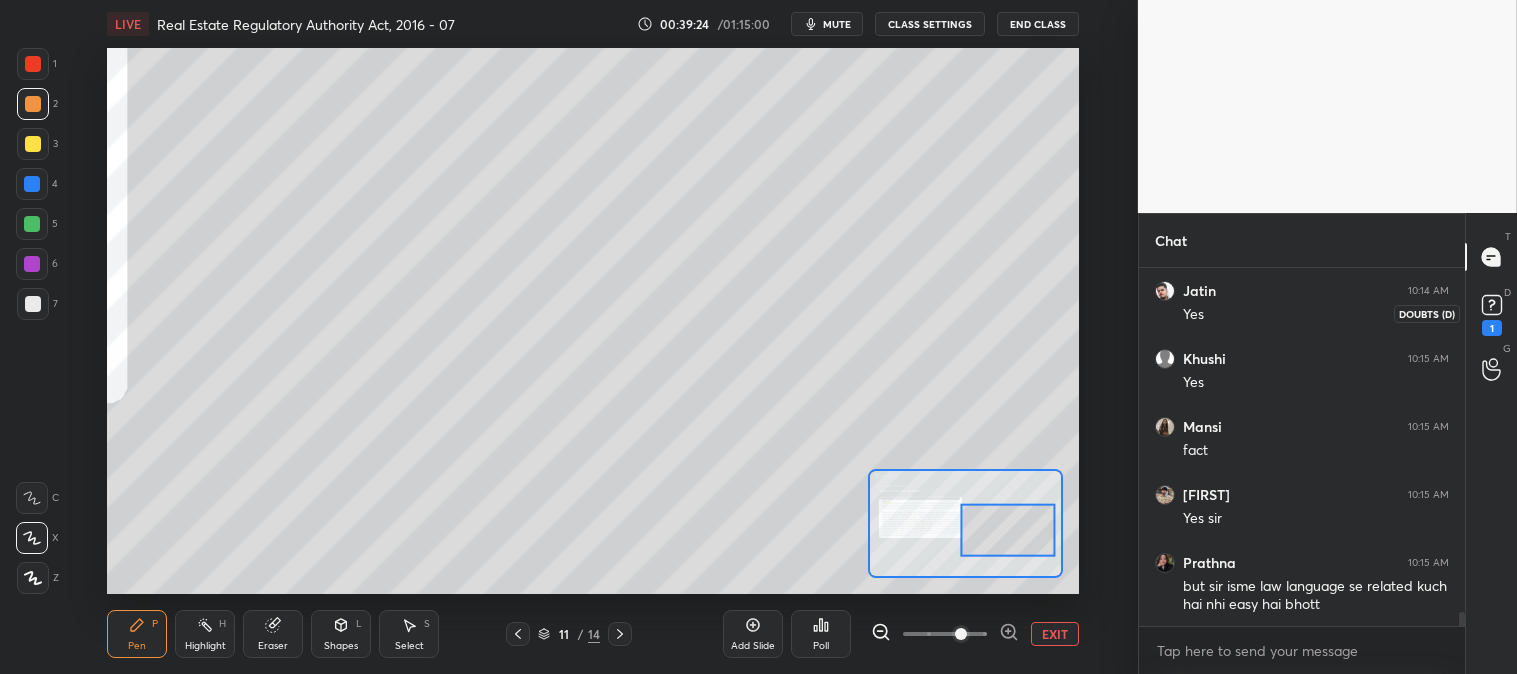 click 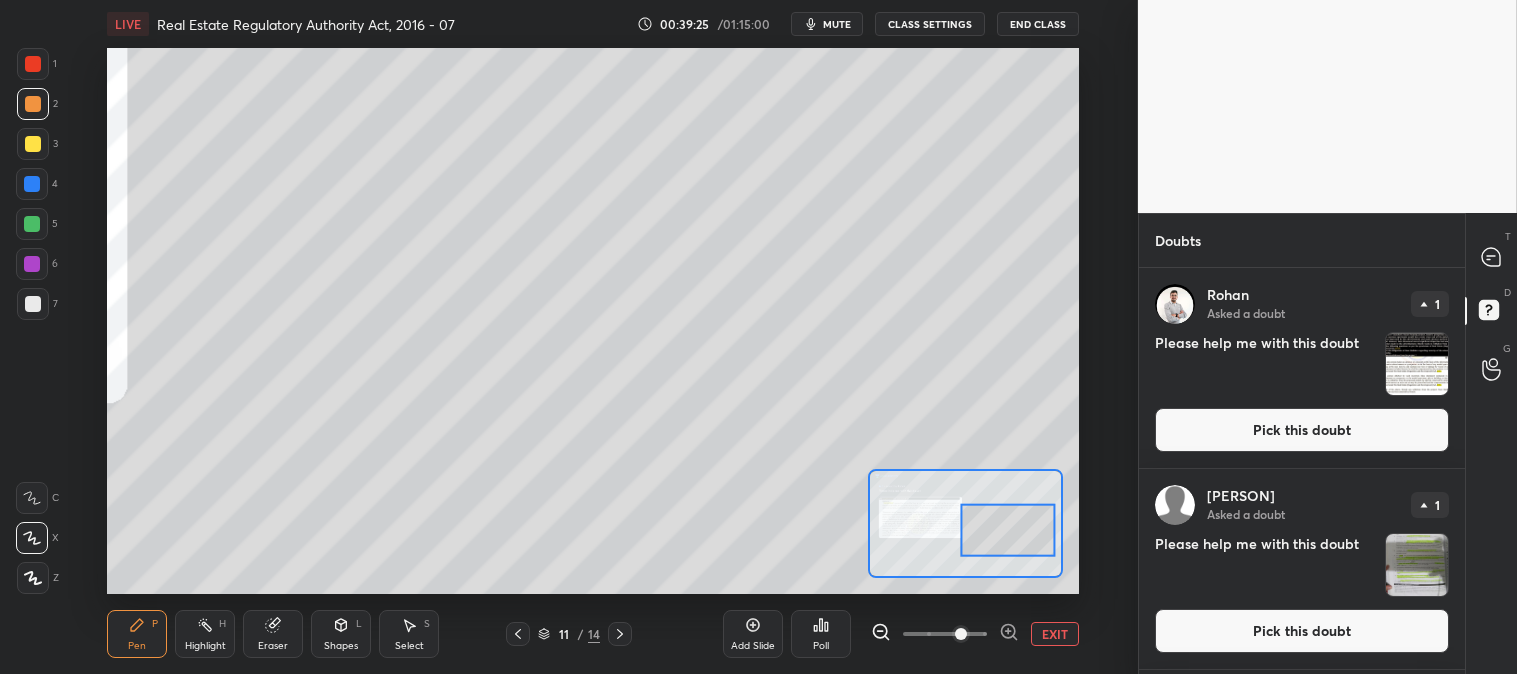 click on "Pick this doubt" at bounding box center (1302, 430) 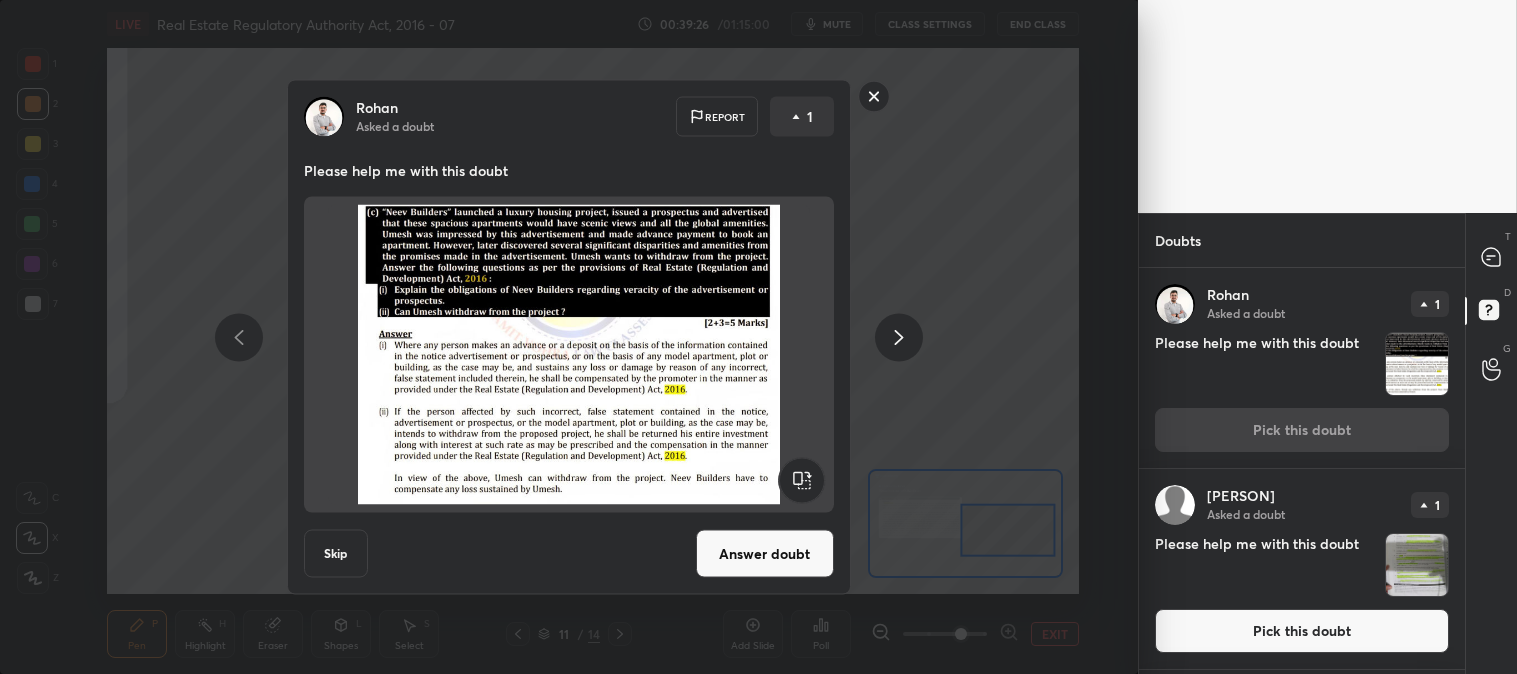 click on "Answer doubt" at bounding box center [765, 554] 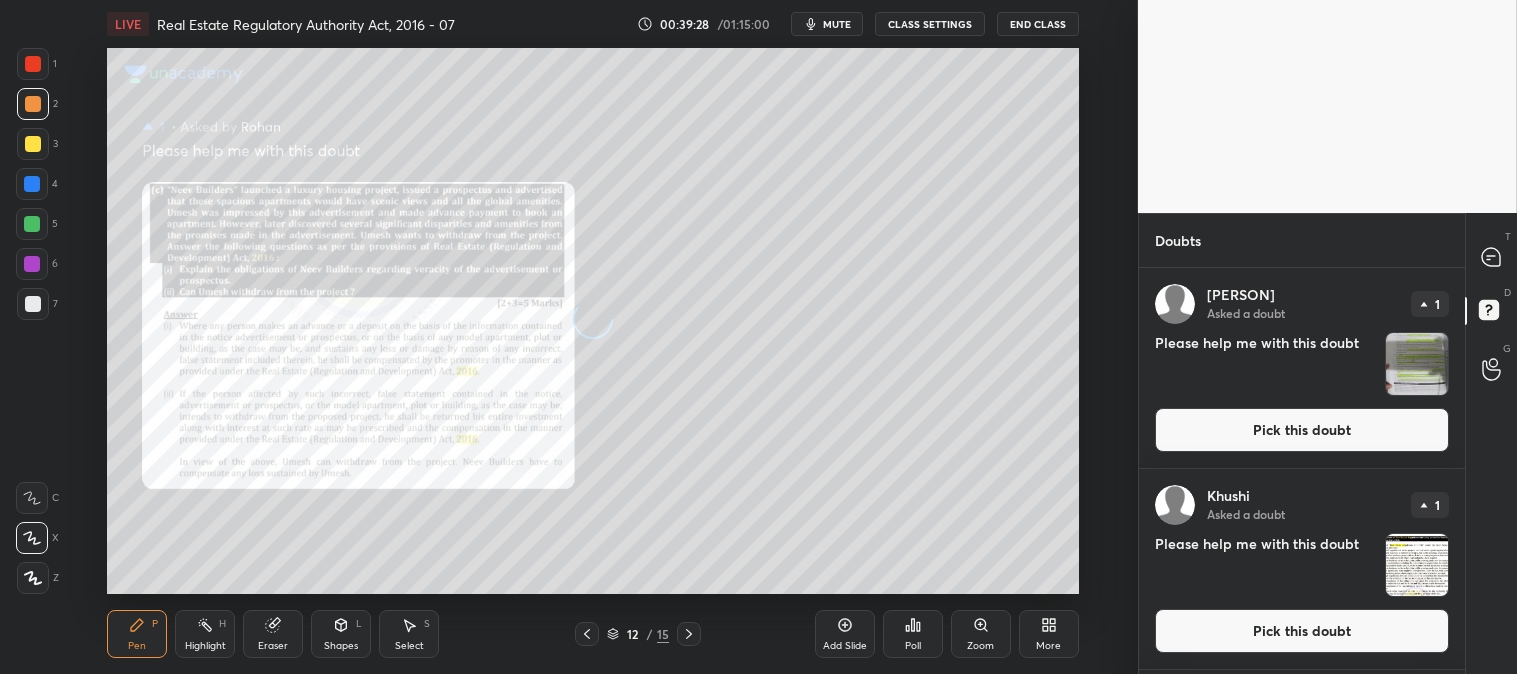click on "Zoom" at bounding box center (981, 634) 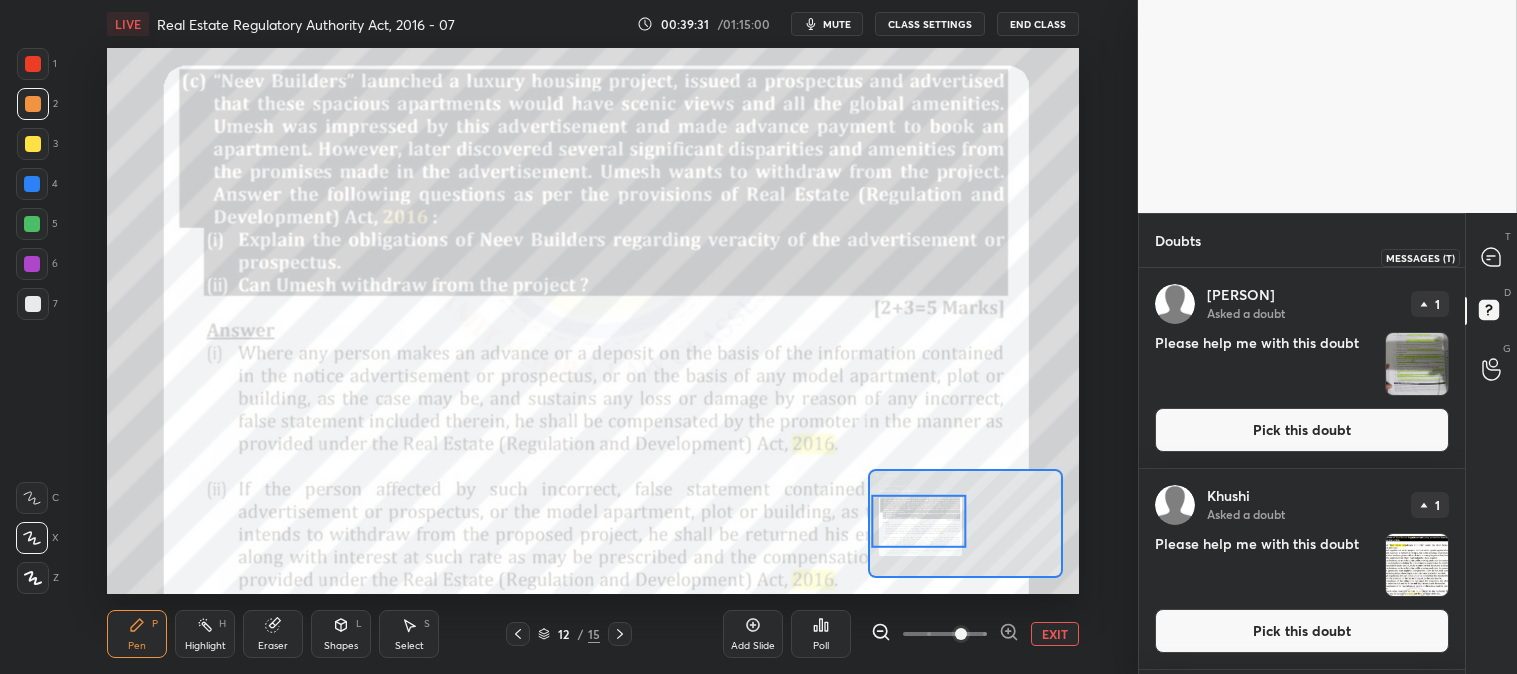 click 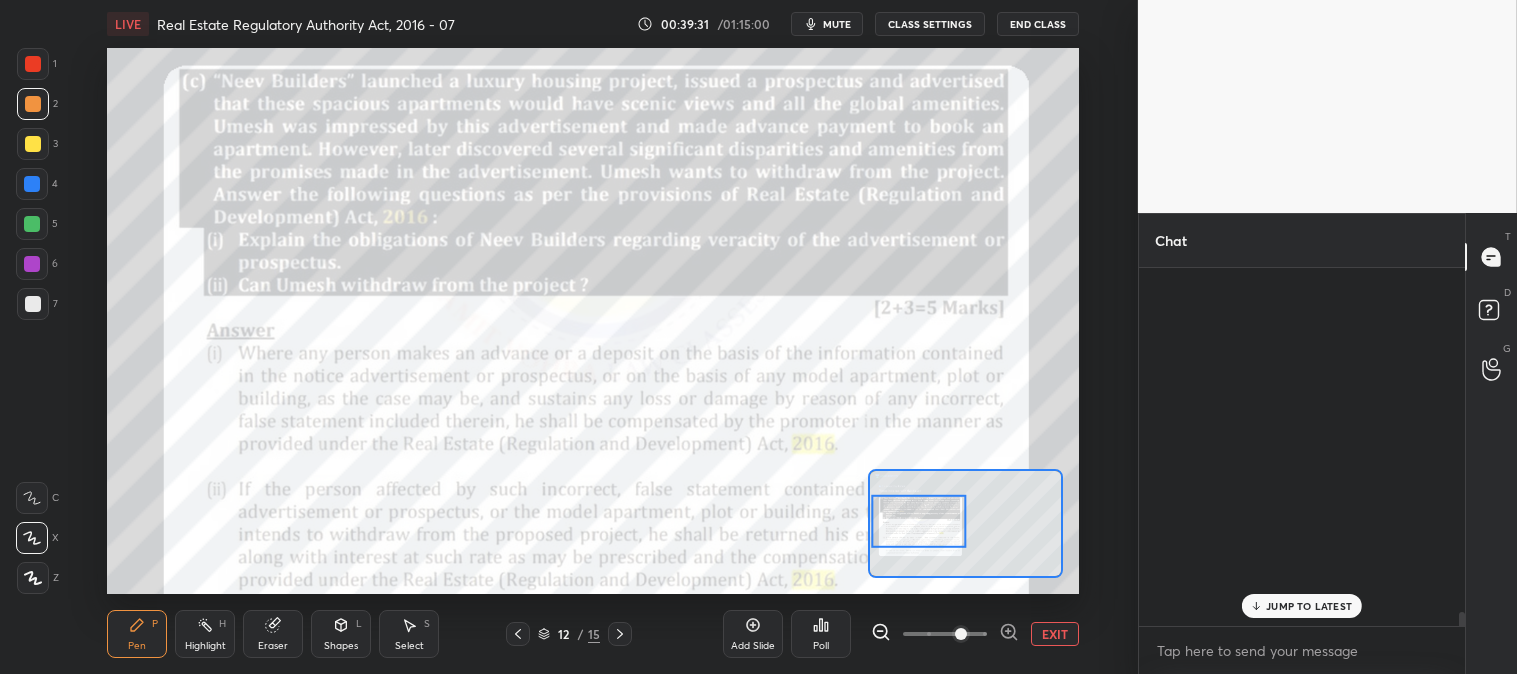 scroll, scrollTop: 8811, scrollLeft: 0, axis: vertical 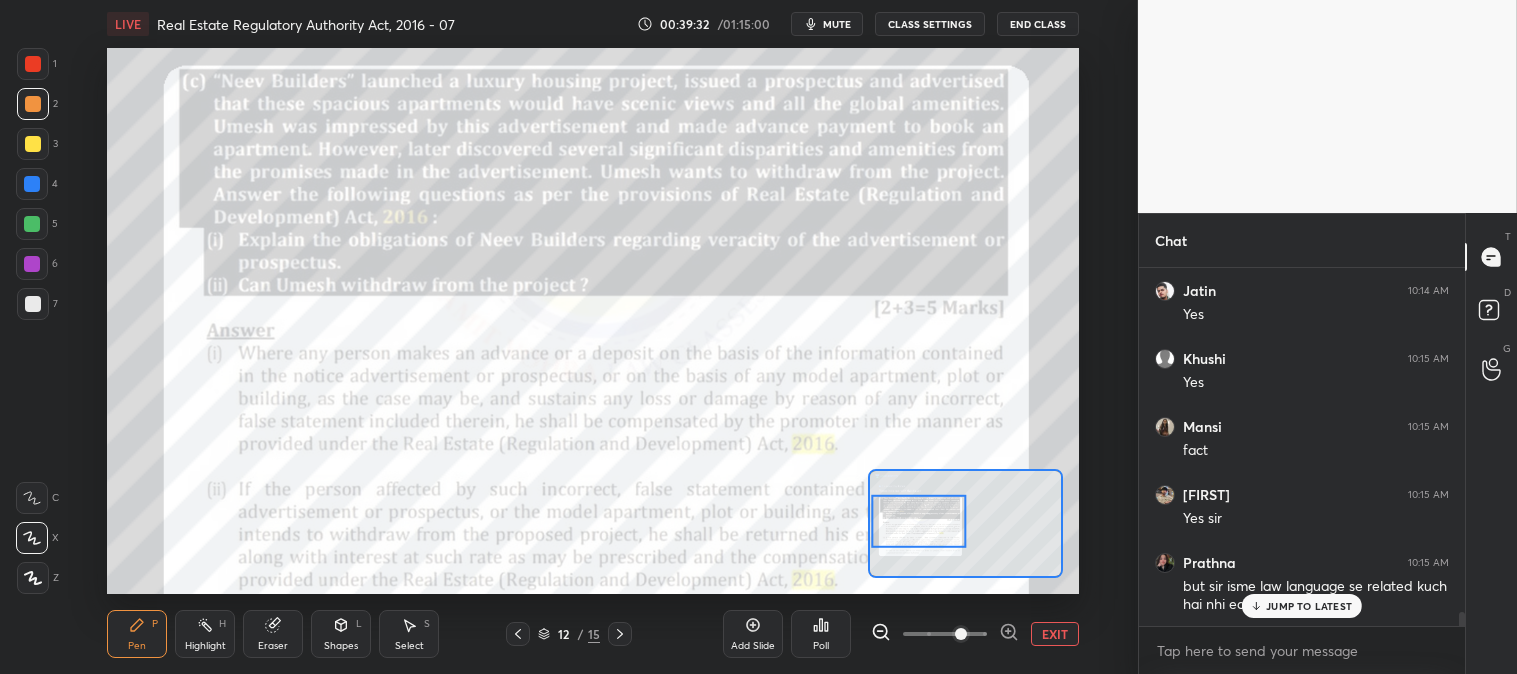 click on "Highlight" at bounding box center [205, 646] 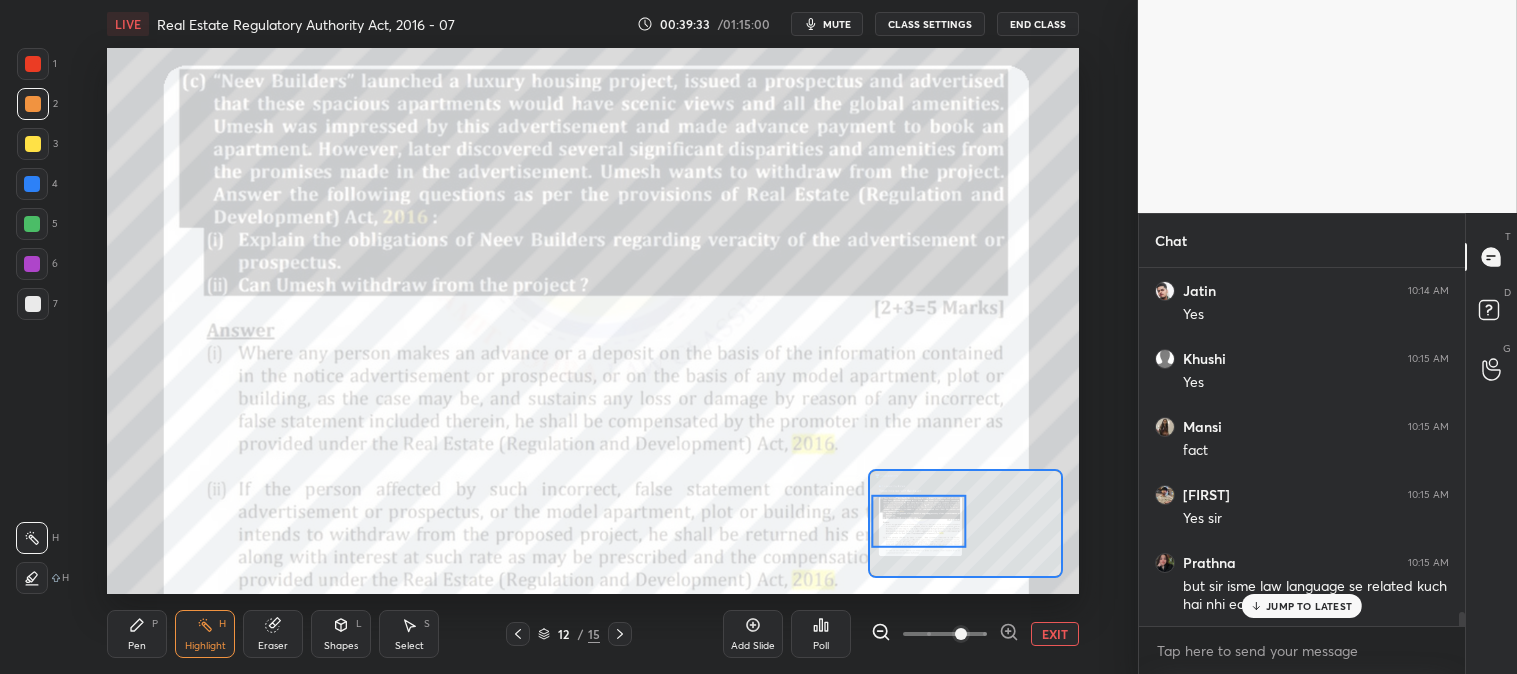 click at bounding box center (33, 144) 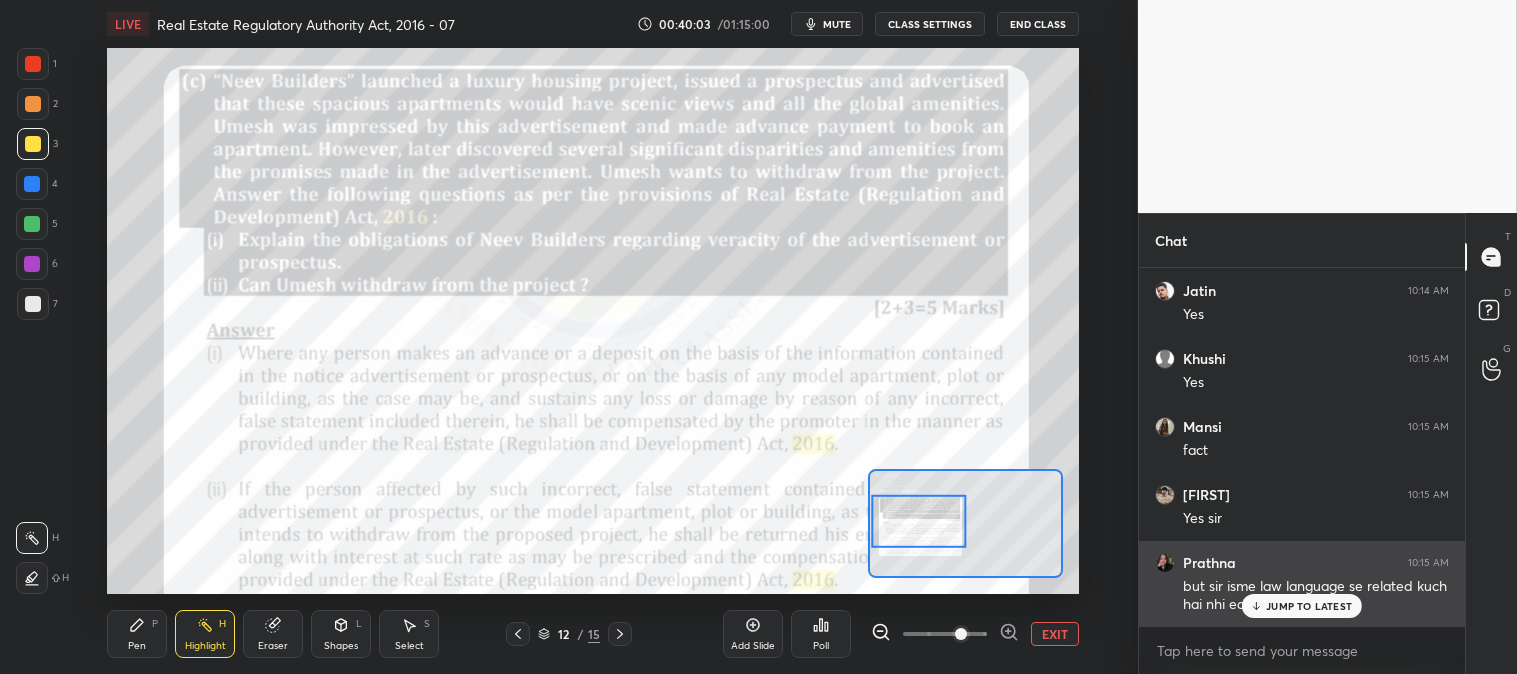 click 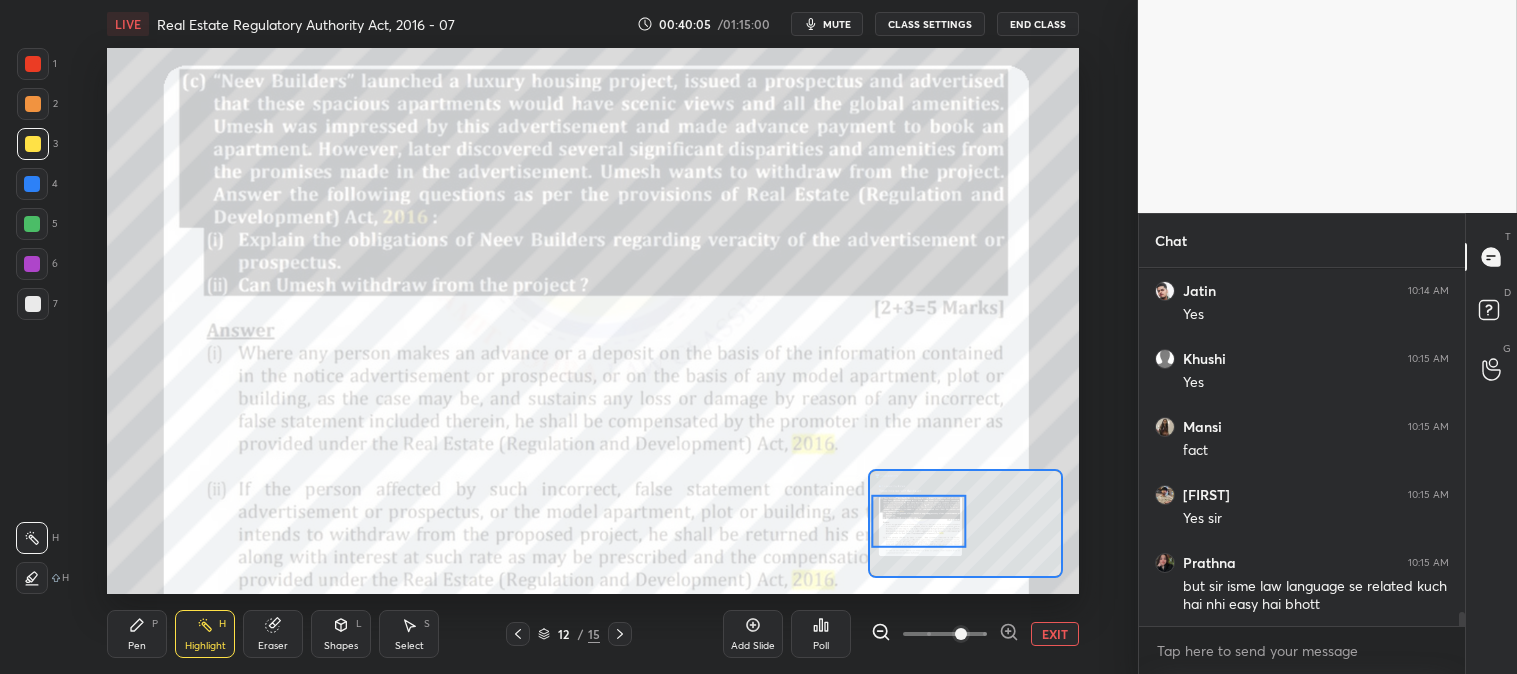scroll, scrollTop: 8880, scrollLeft: 0, axis: vertical 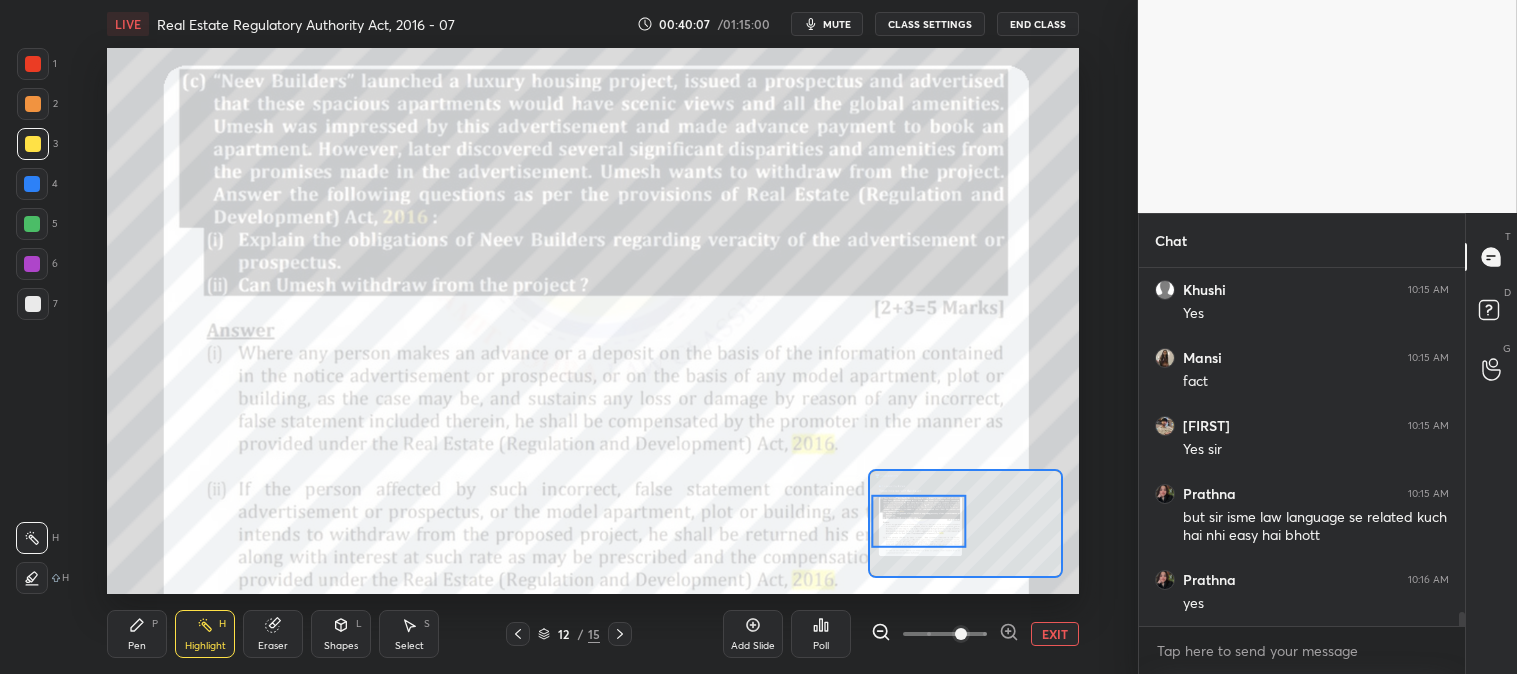 click on "Pen P" at bounding box center [137, 634] 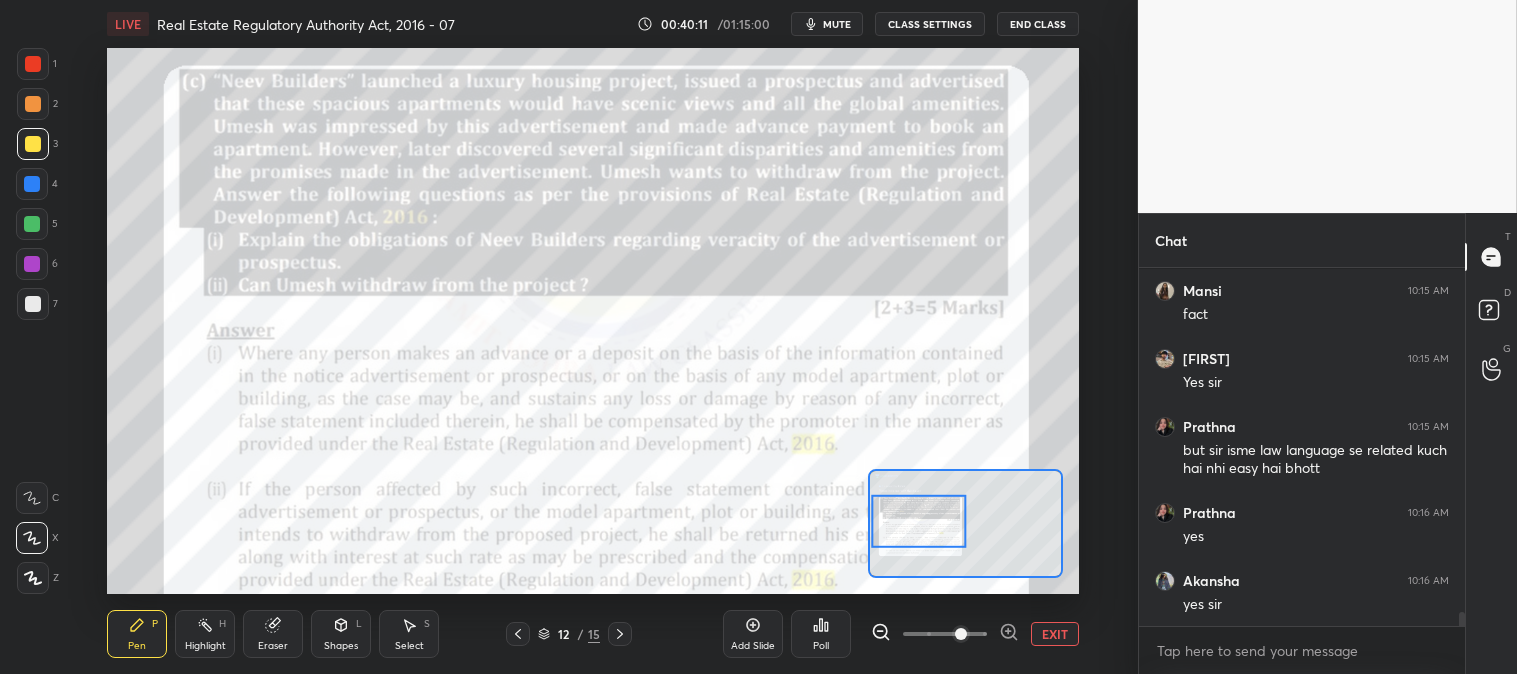 scroll, scrollTop: 9015, scrollLeft: 0, axis: vertical 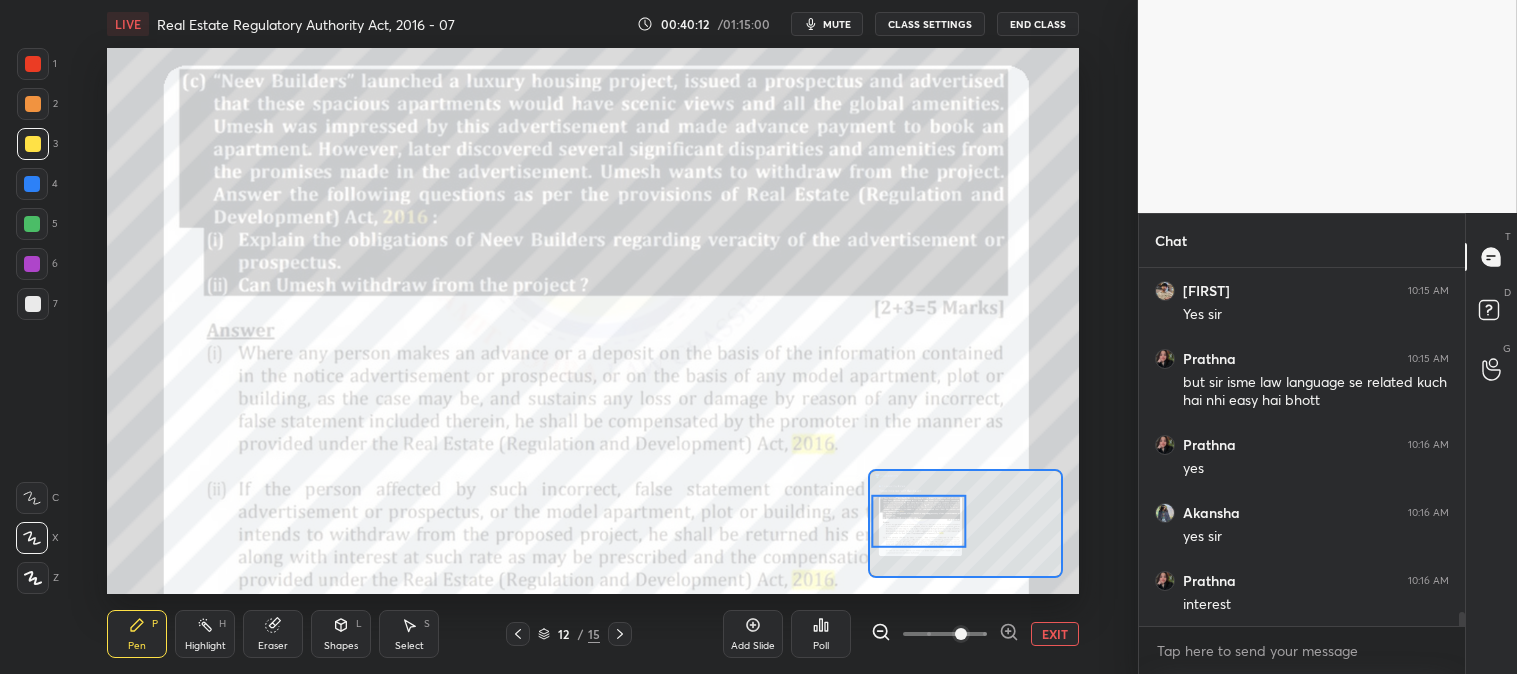 click on "Highlight H" at bounding box center [205, 634] 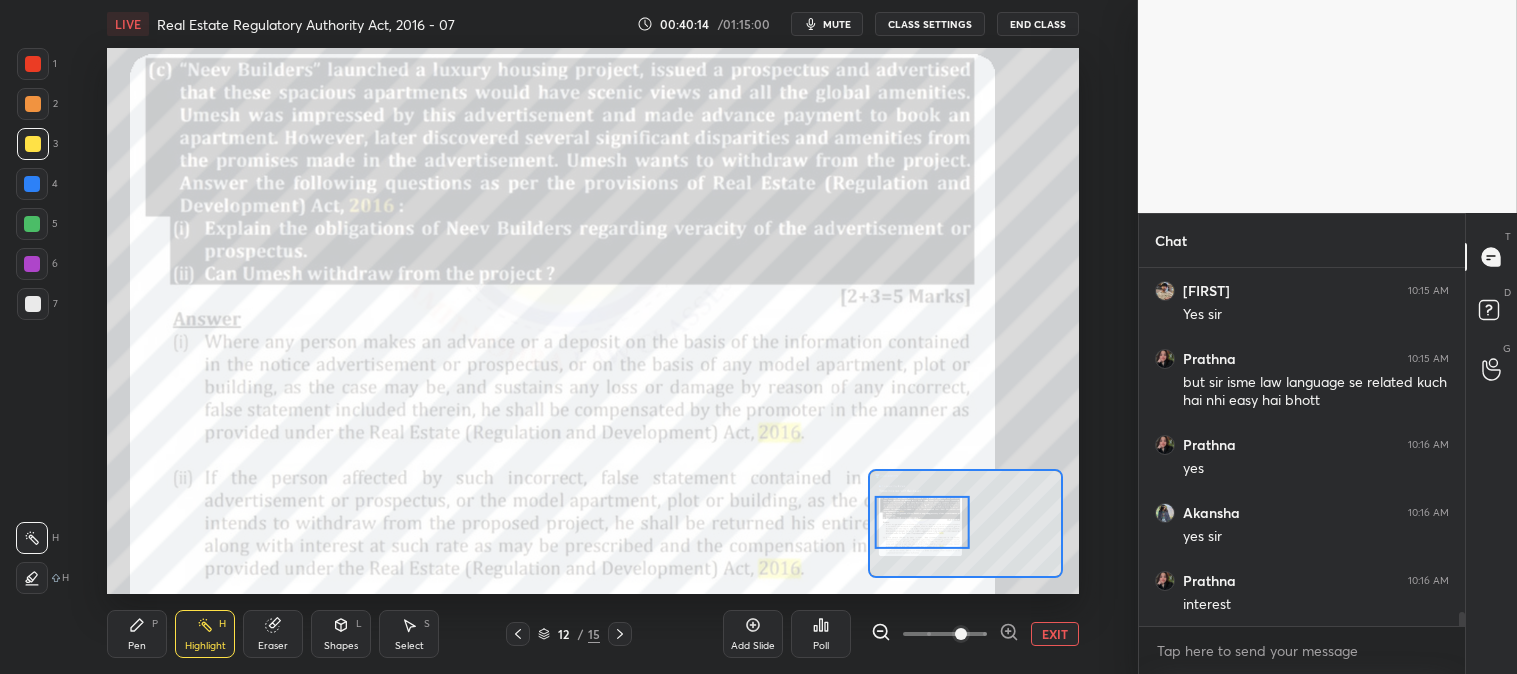 scroll, scrollTop: 9083, scrollLeft: 0, axis: vertical 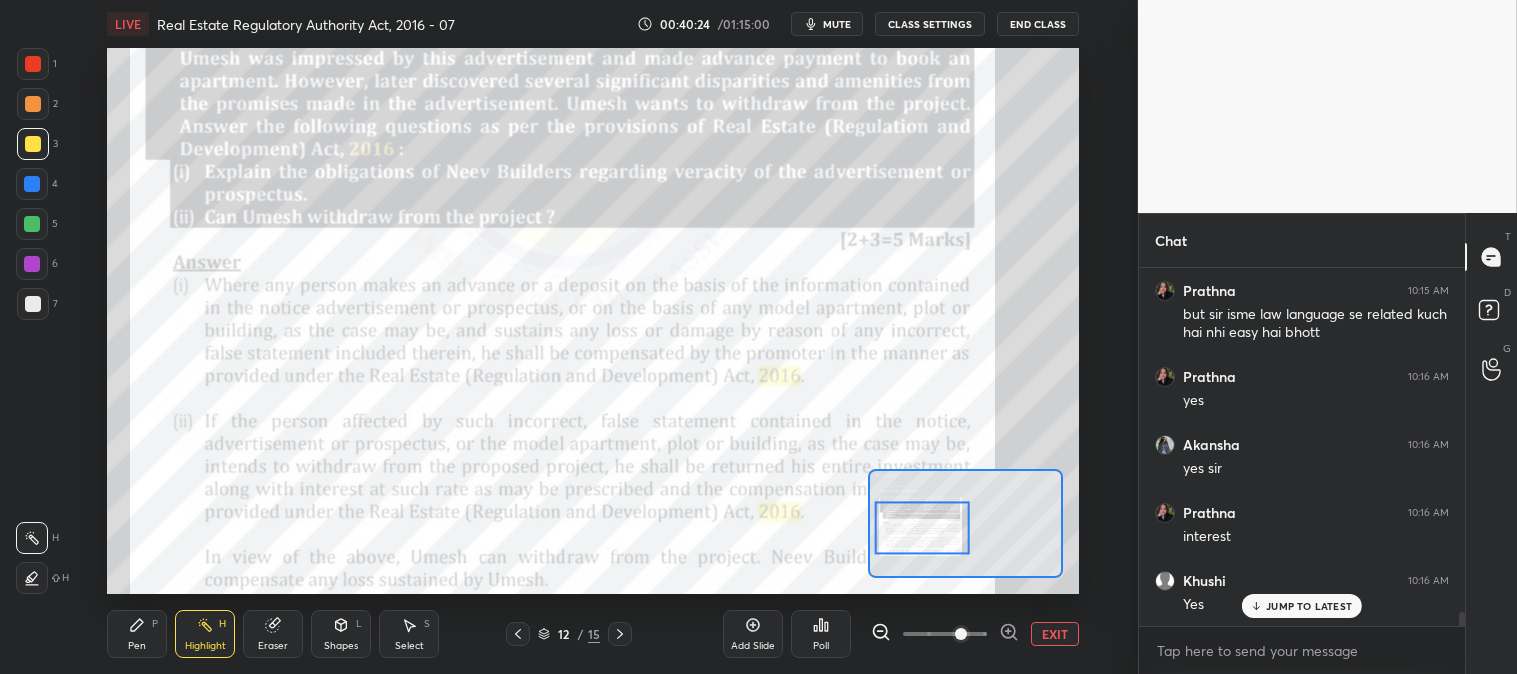 click on "mute" at bounding box center (837, 24) 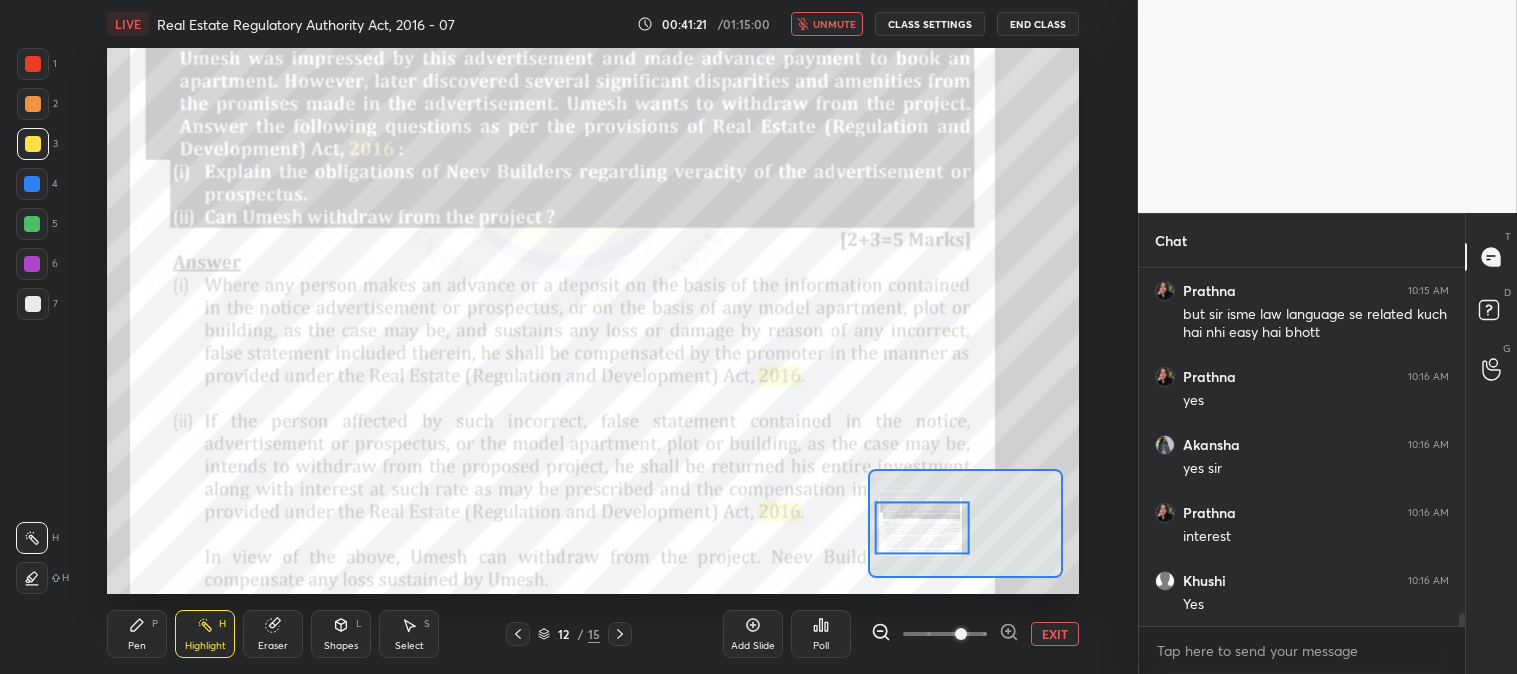 scroll, scrollTop: 9170, scrollLeft: 0, axis: vertical 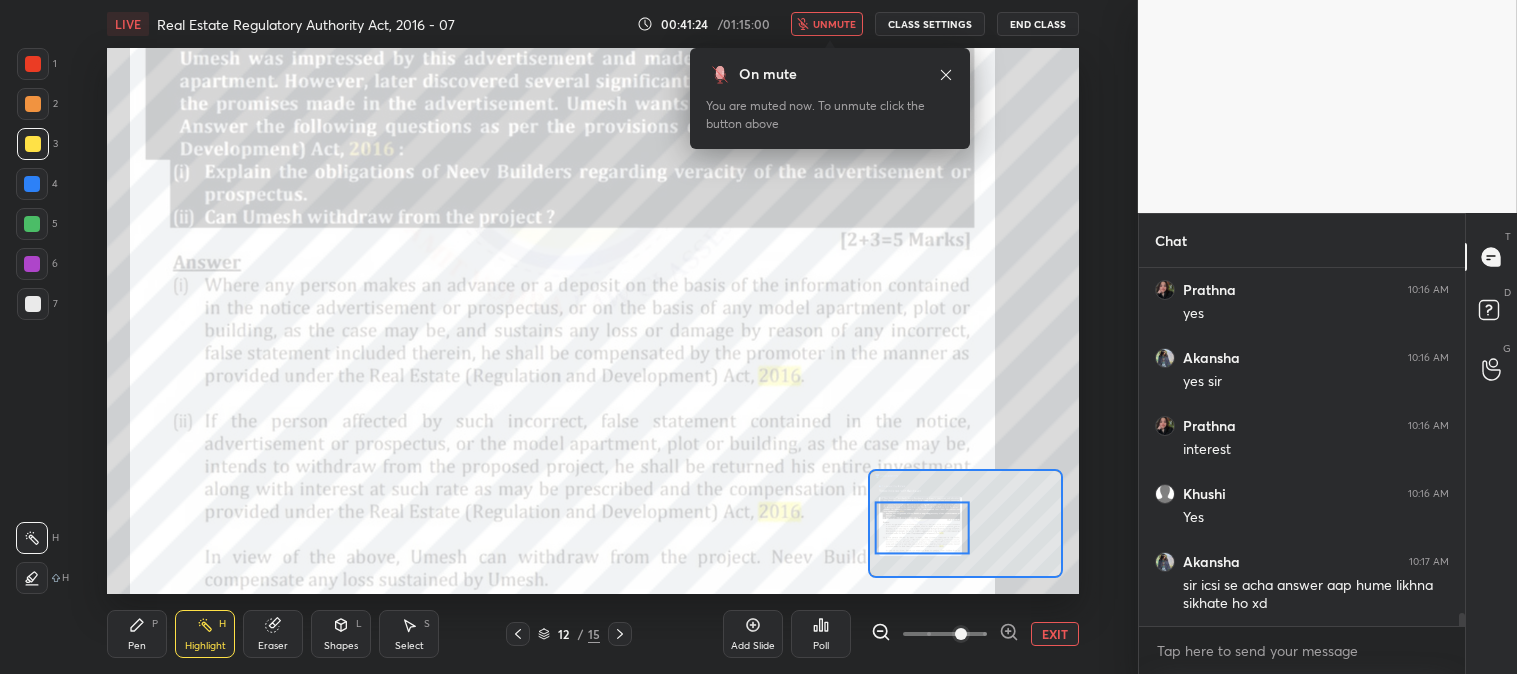 click on "On mute You are muted now. To unmute click the
button above" at bounding box center (830, 92) 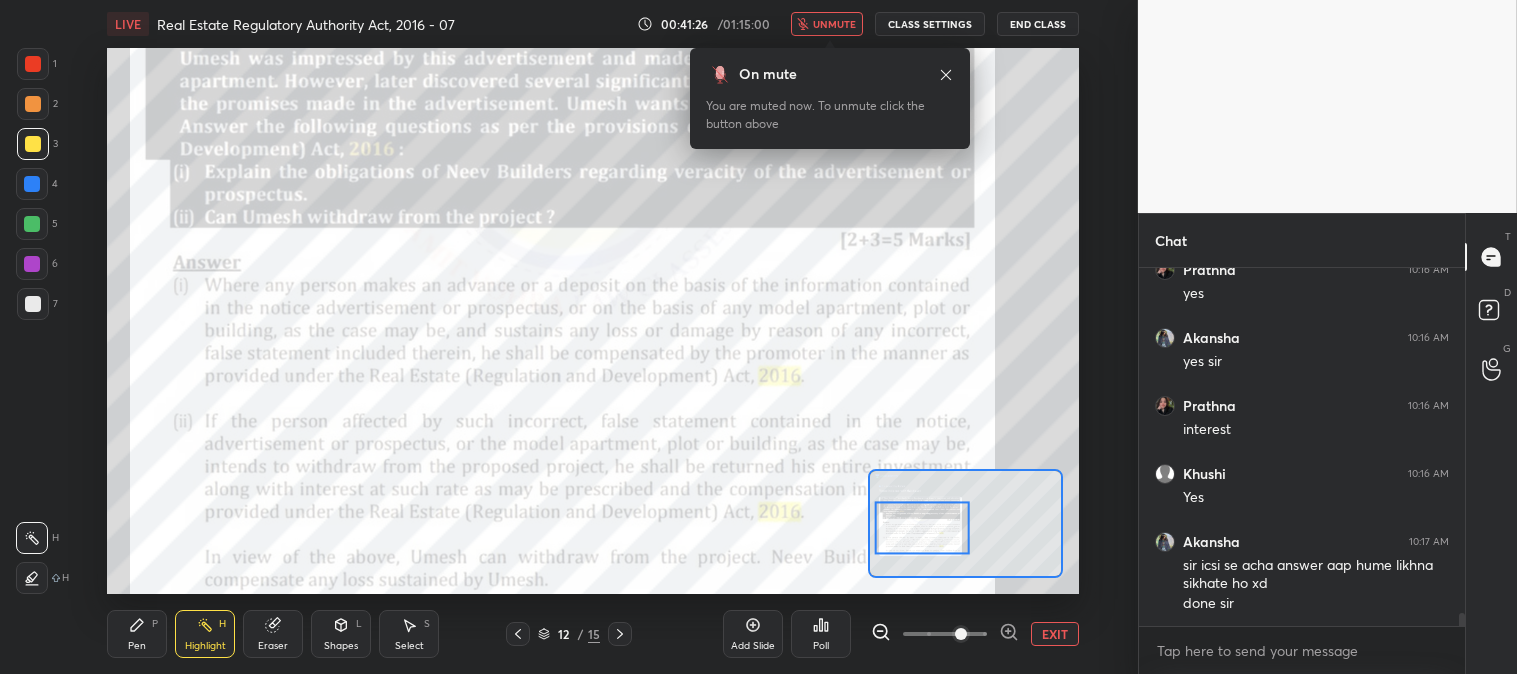 scroll, scrollTop: 9275, scrollLeft: 0, axis: vertical 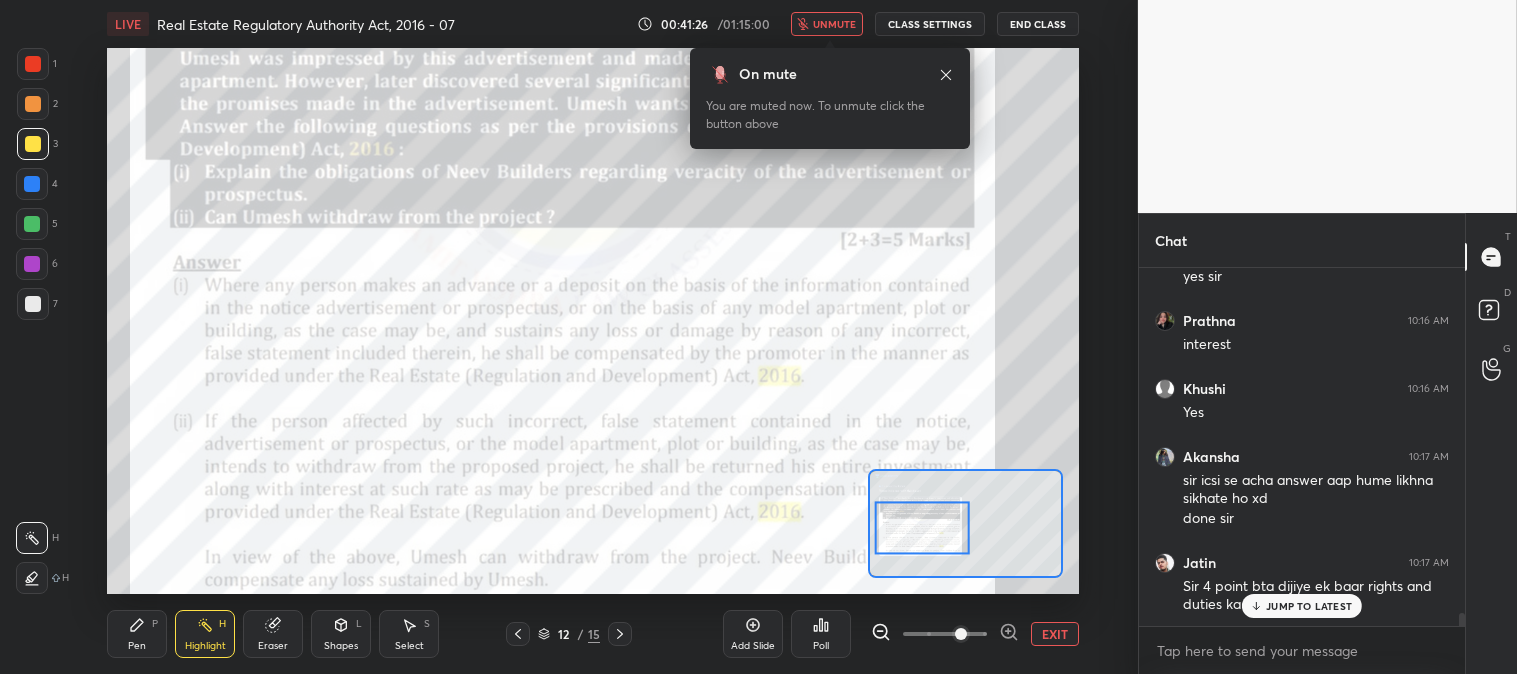 click on "EXIT" at bounding box center [1055, 634] 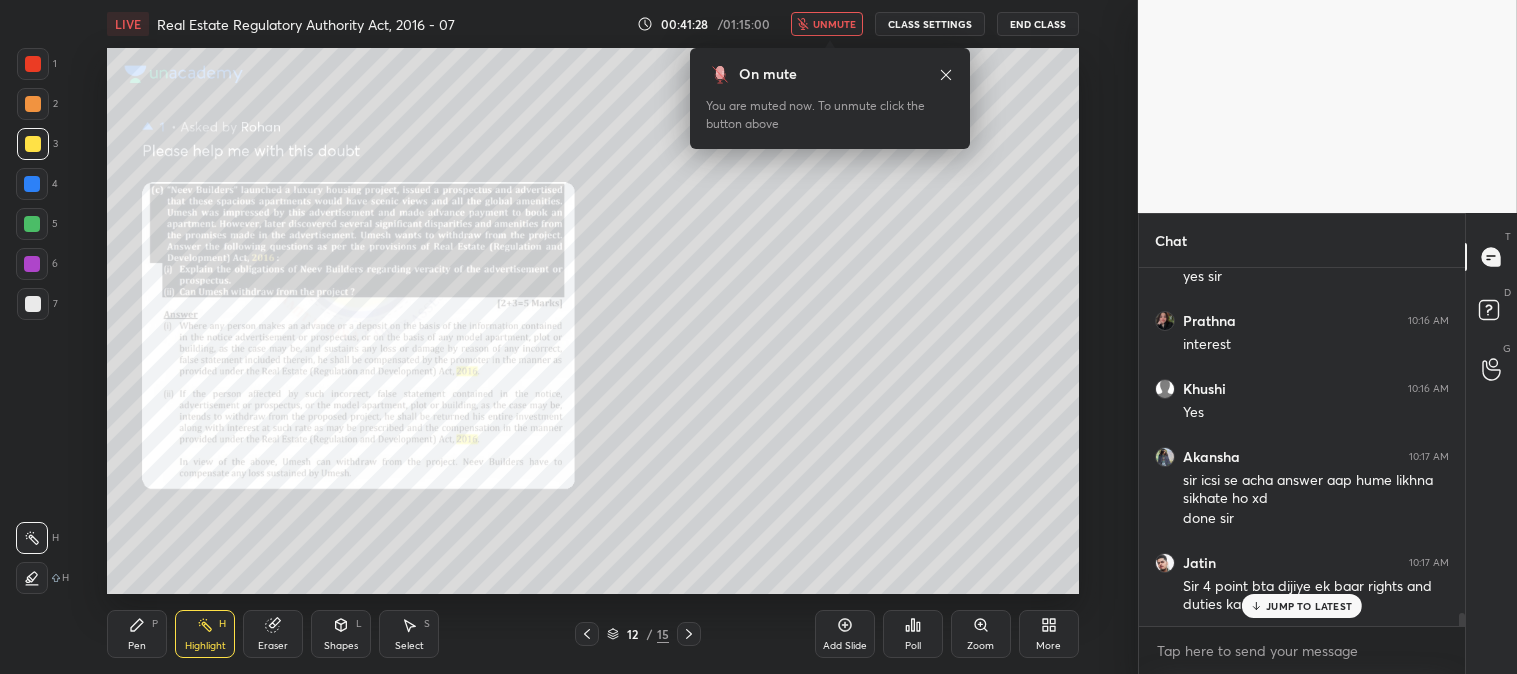 click on "LIVE Real Estate Regulatory Authority Act, 2016 - 07 00:41:28 /  01:15:00 unmute CLASS SETTINGS End Class" at bounding box center (592, 24) 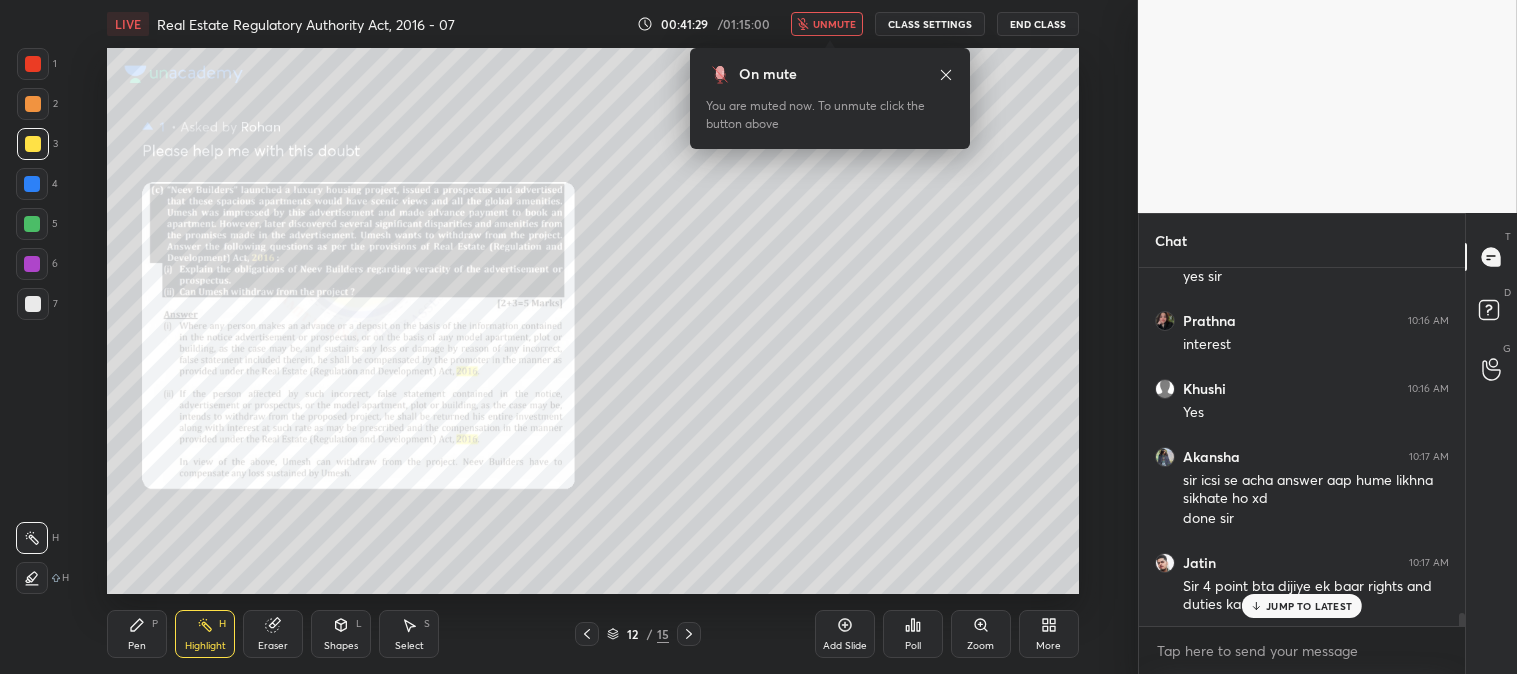 click on "unmute" at bounding box center [834, 24] 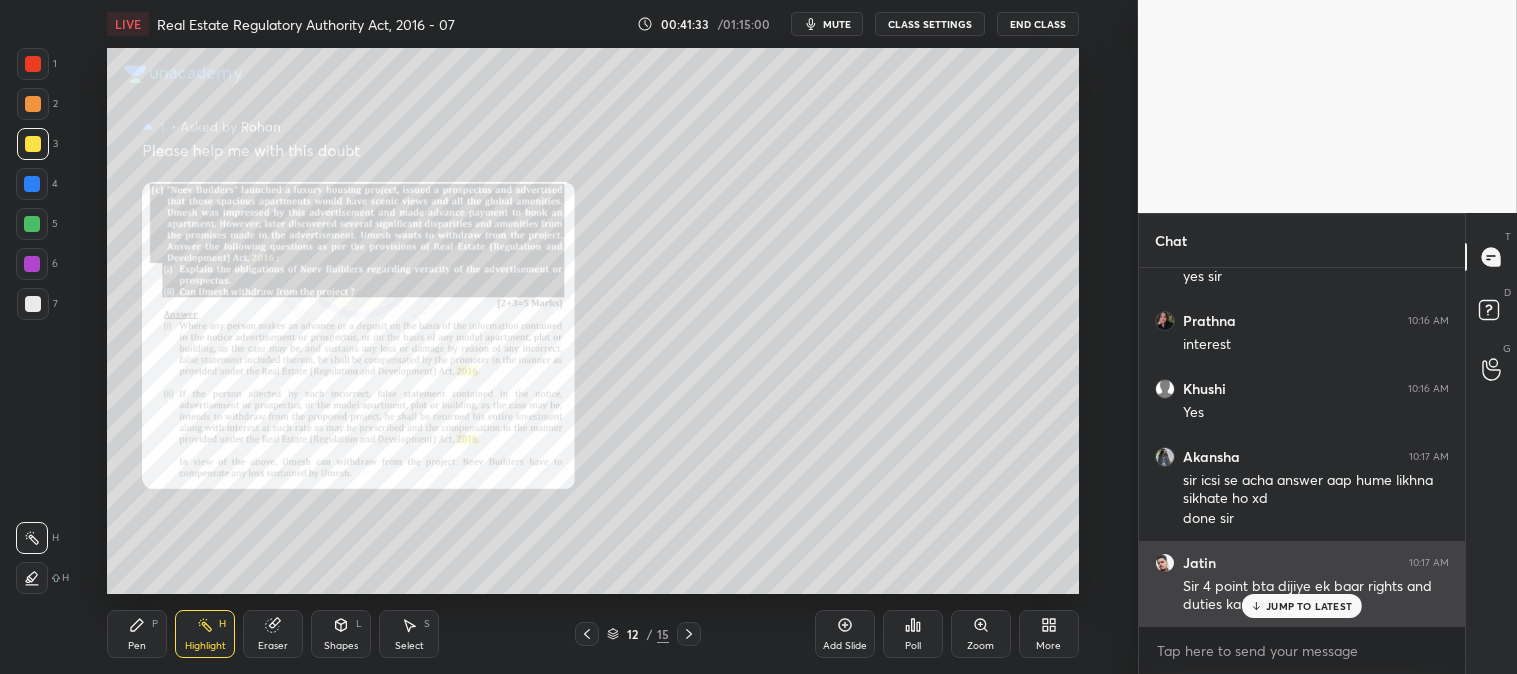 click on "JUMP TO LATEST" at bounding box center (1309, 606) 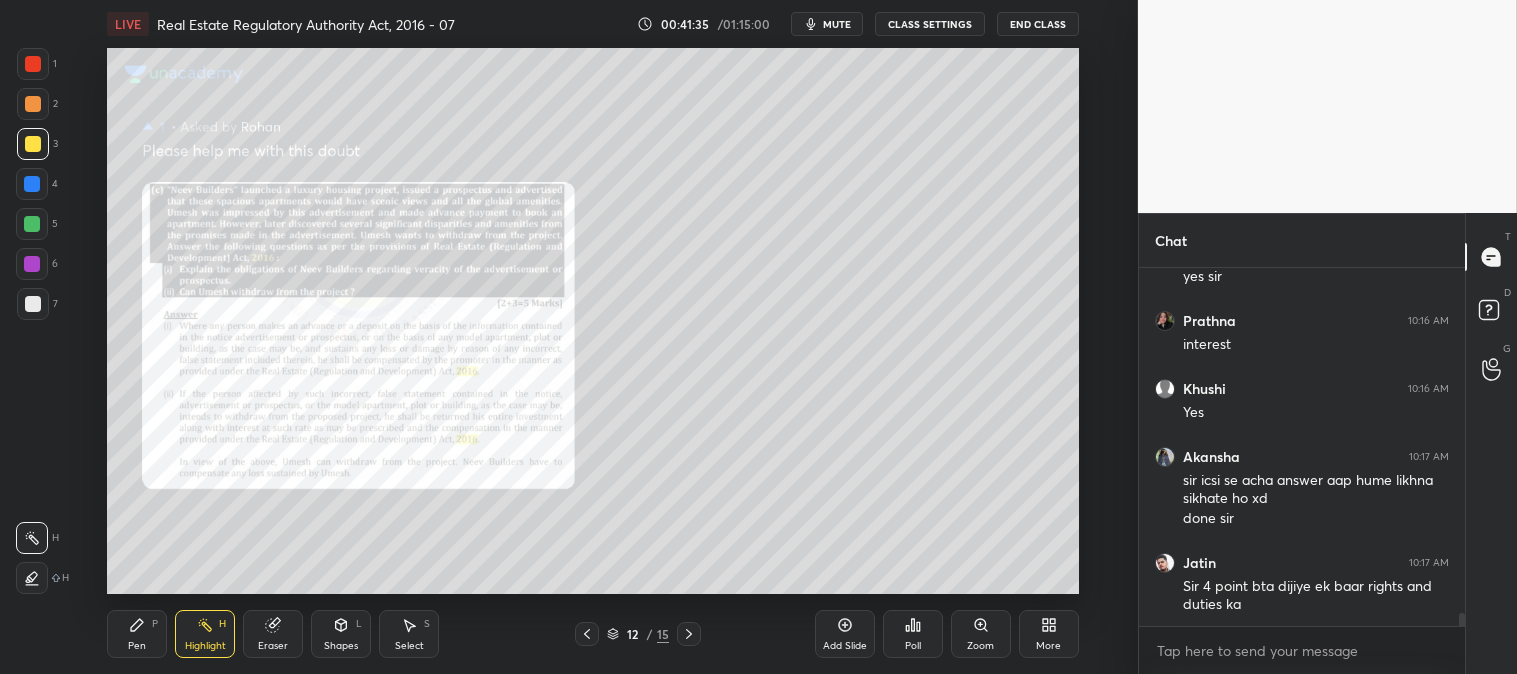 scroll, scrollTop: 9343, scrollLeft: 0, axis: vertical 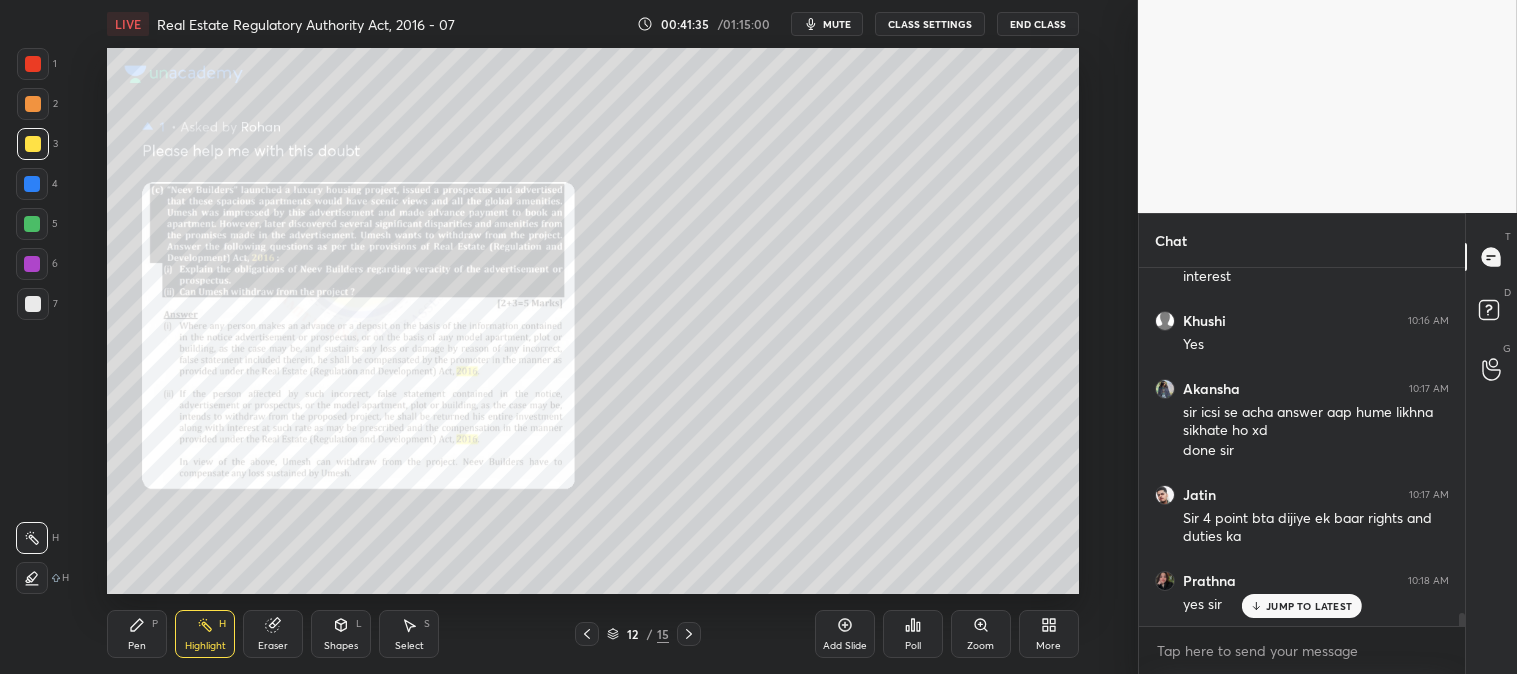 click 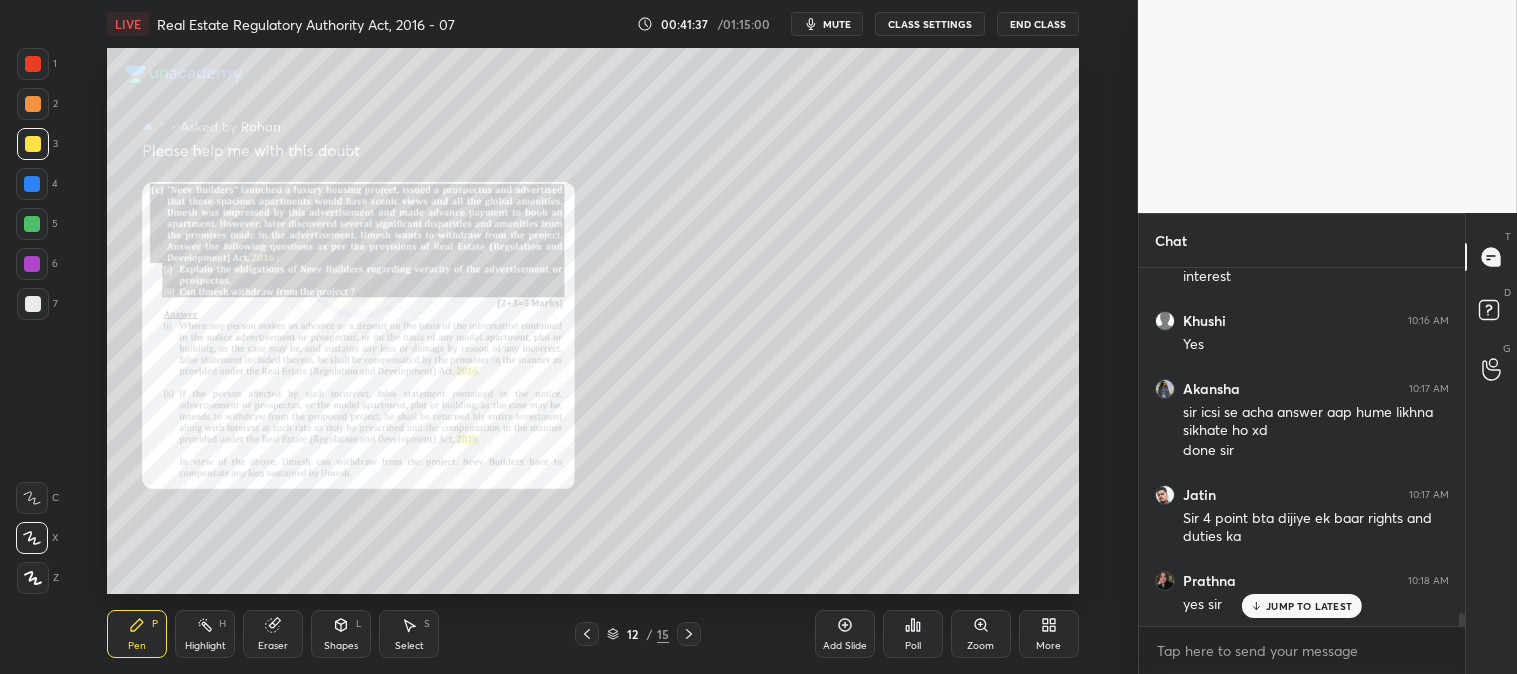 click at bounding box center (33, 304) 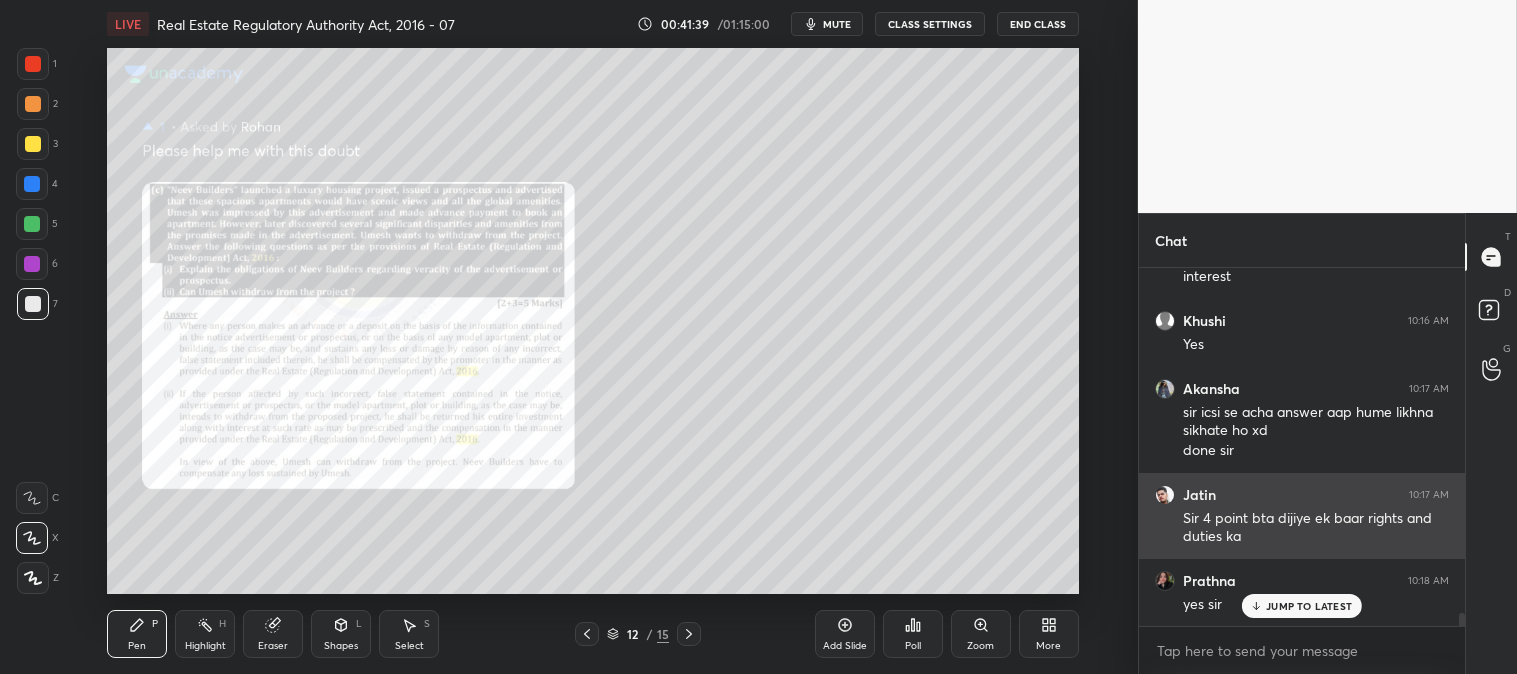 click on "JUMP TO LATEST" at bounding box center [1309, 606] 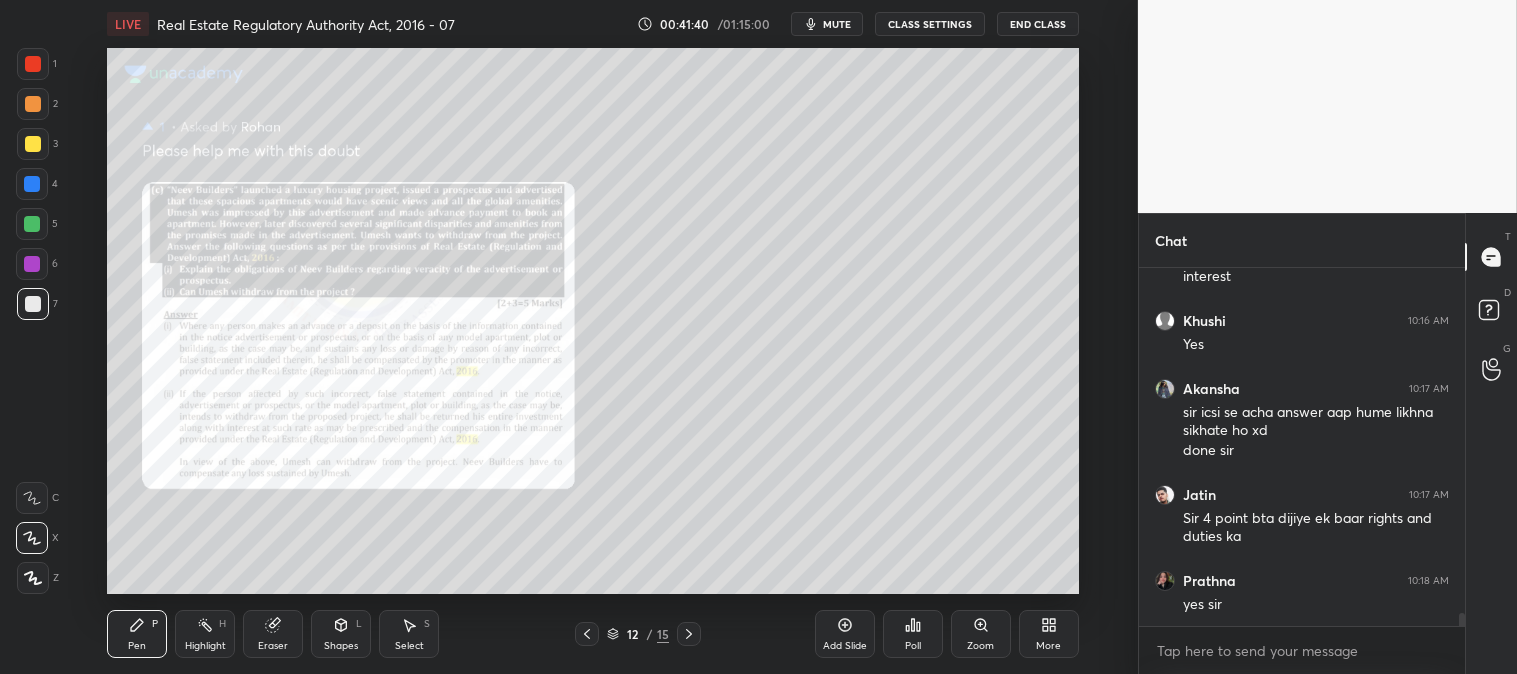 click on "Zoom" at bounding box center [981, 634] 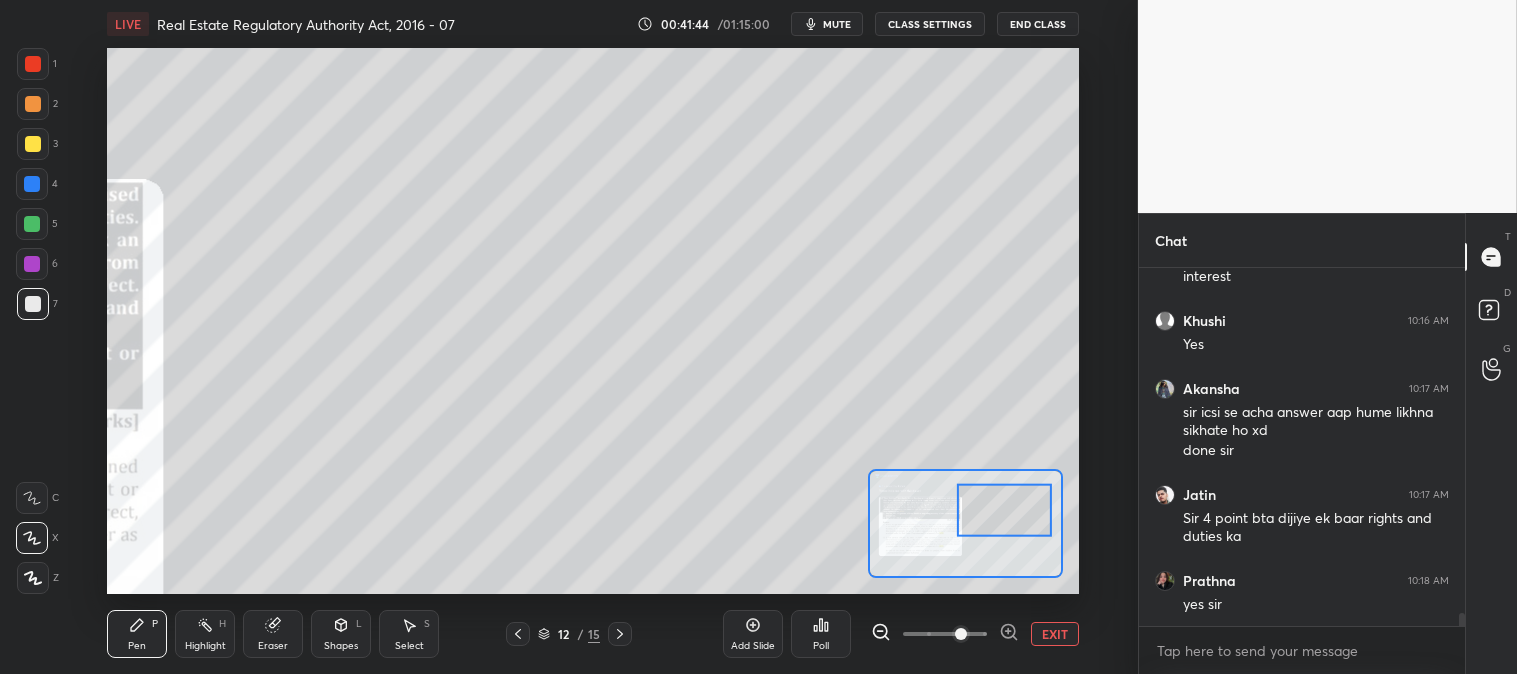 click at bounding box center [33, 144] 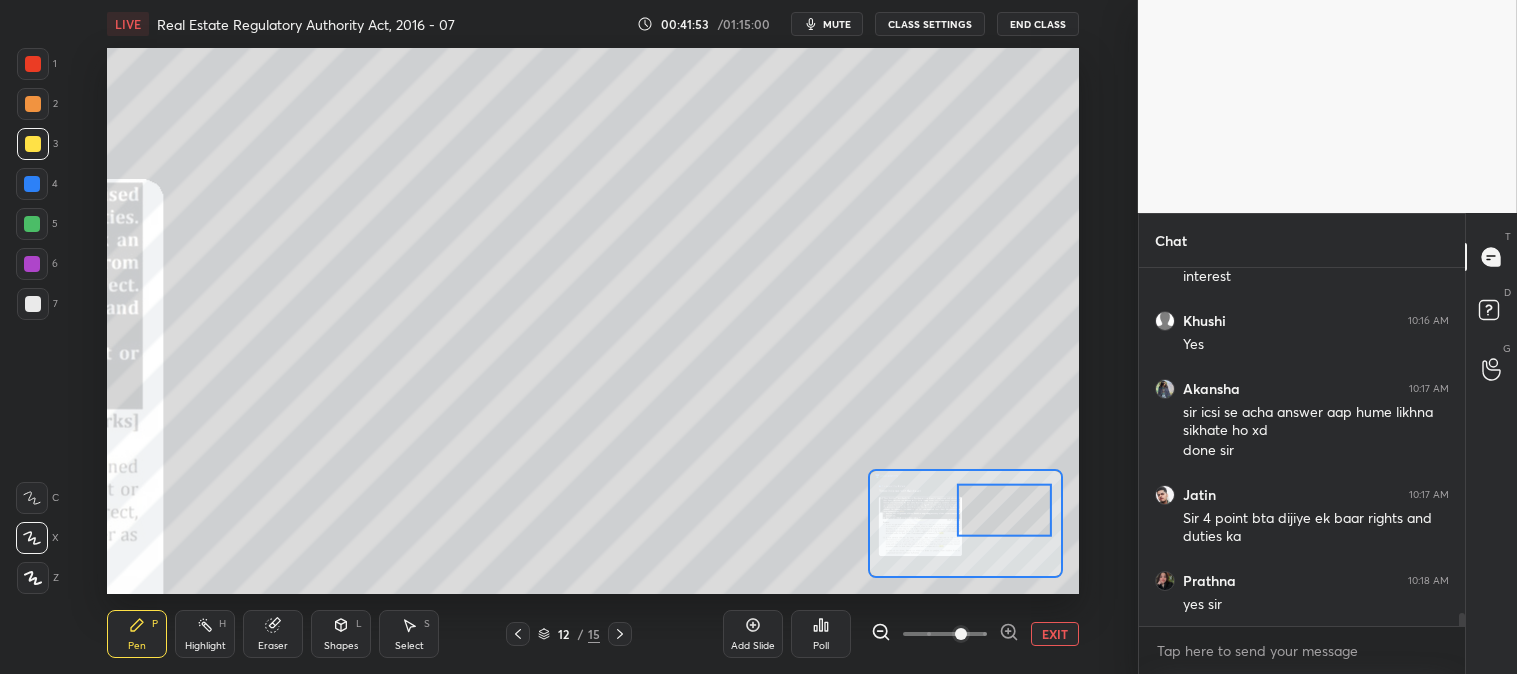 click 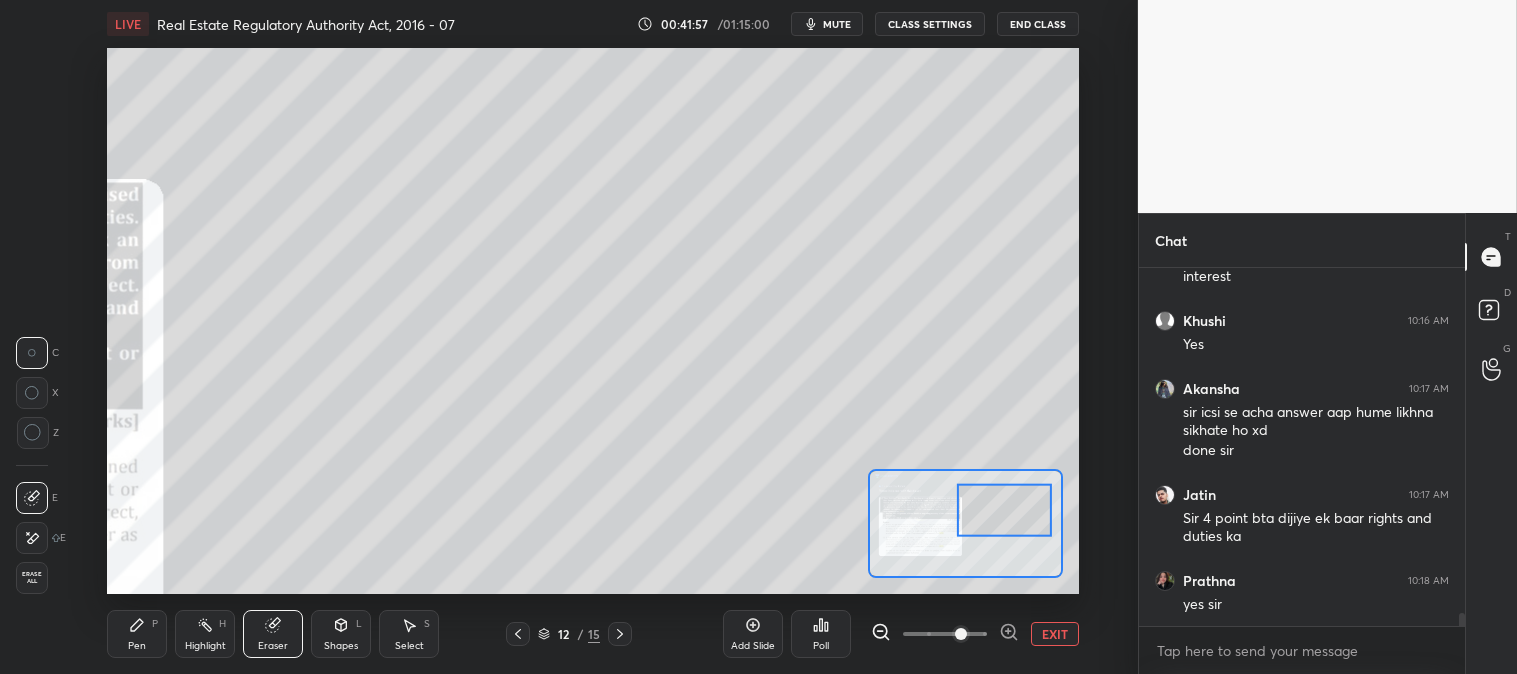 click on "Pen" at bounding box center [137, 646] 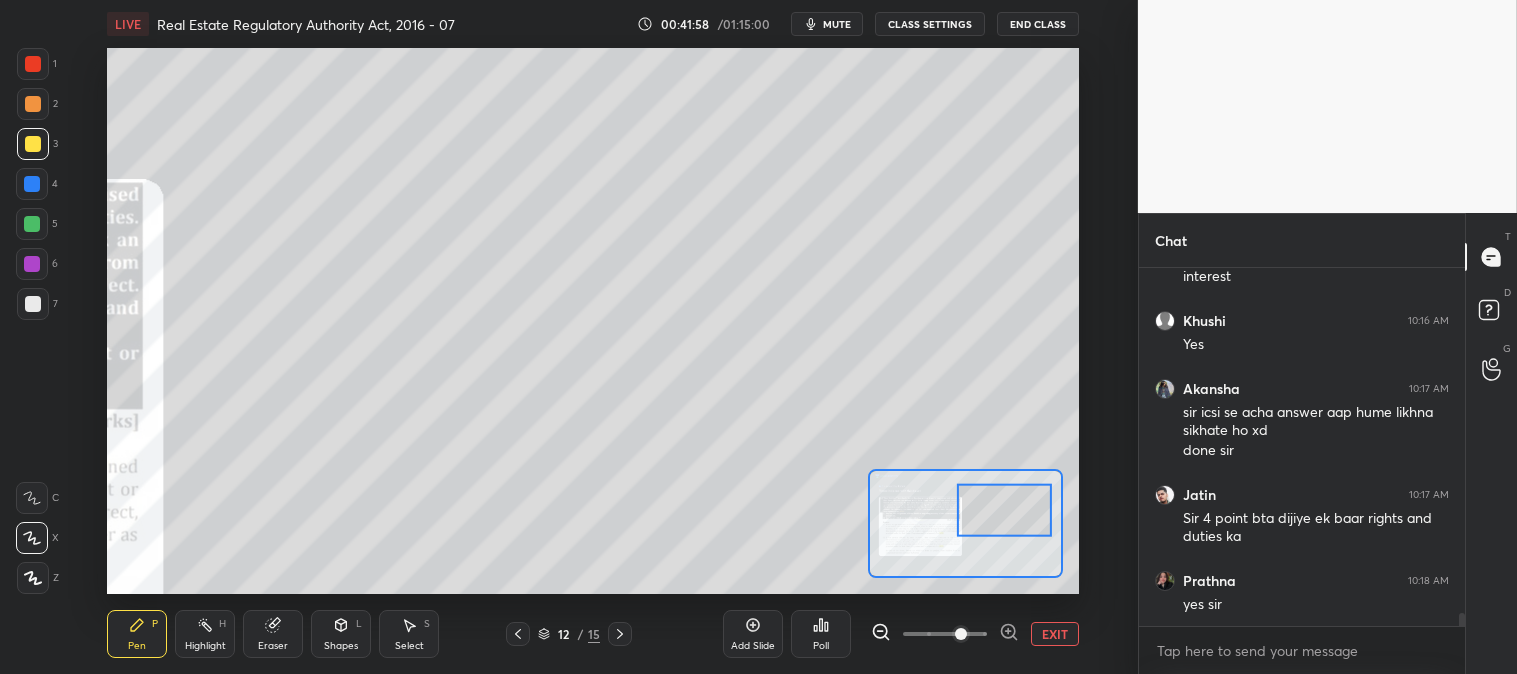 click at bounding box center (33, 104) 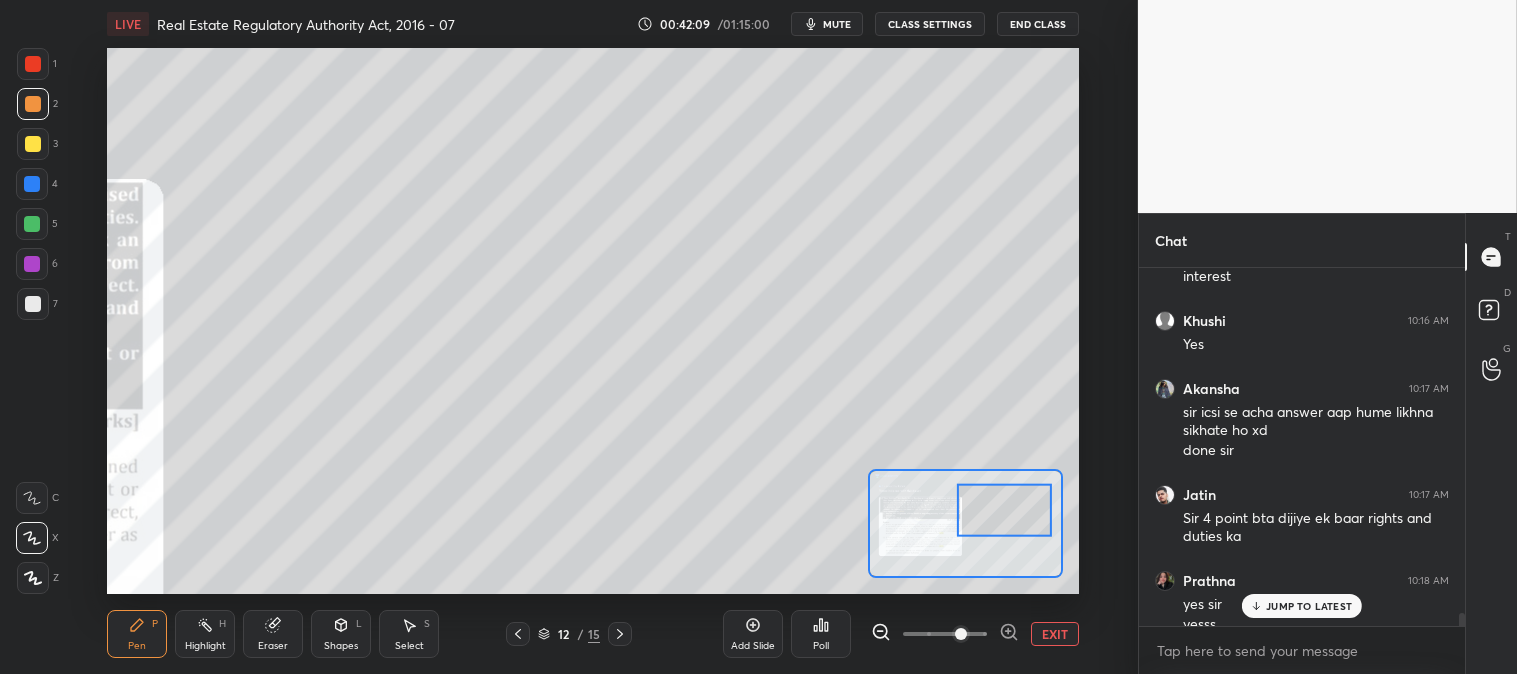 scroll, scrollTop: 9363, scrollLeft: 0, axis: vertical 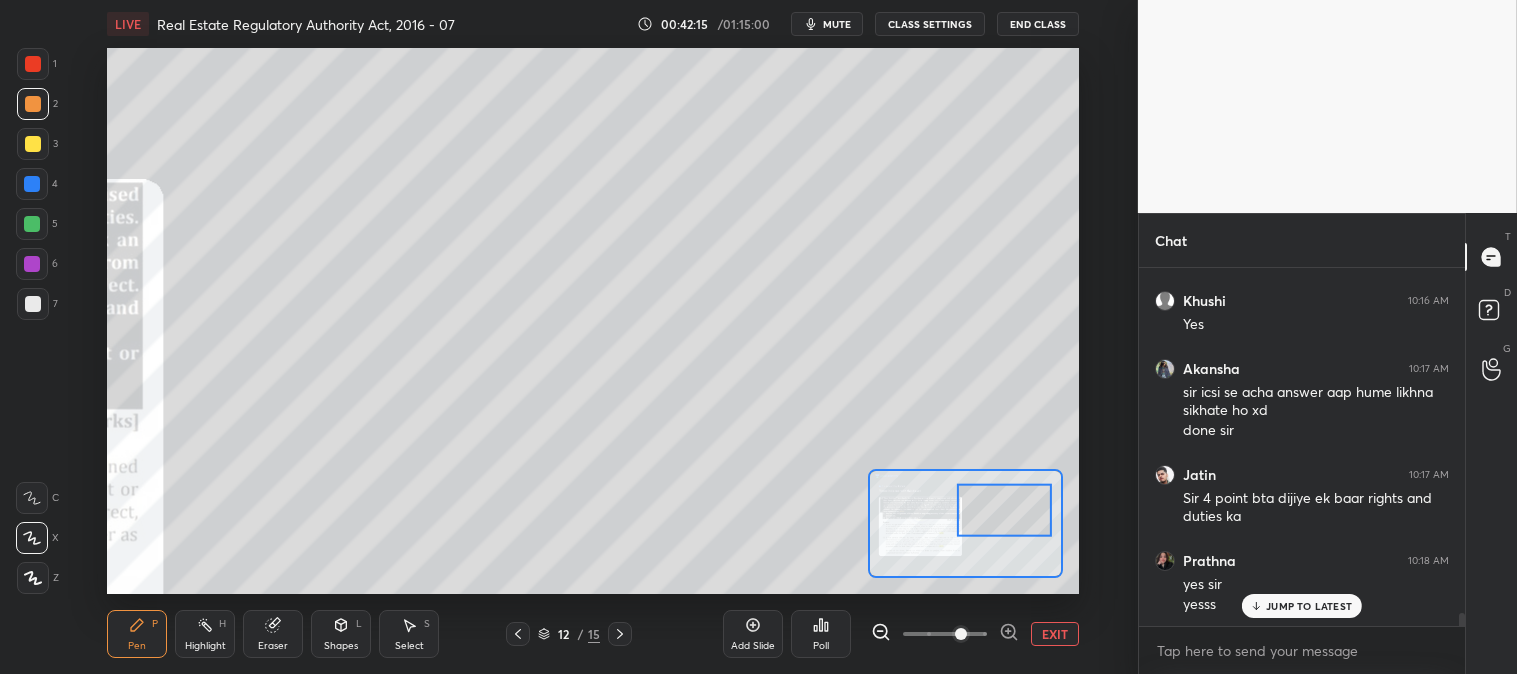 click at bounding box center [33, 304] 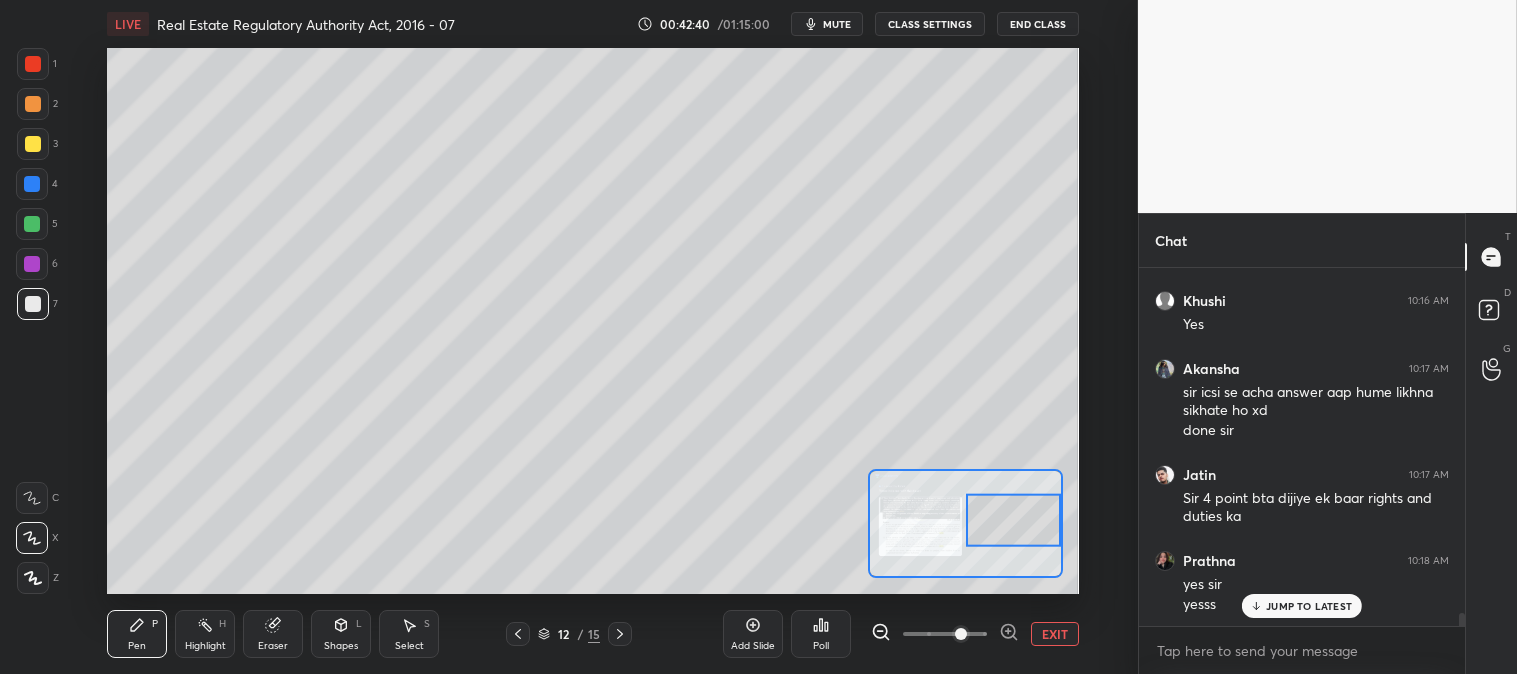 click on "P" at bounding box center (155, 624) 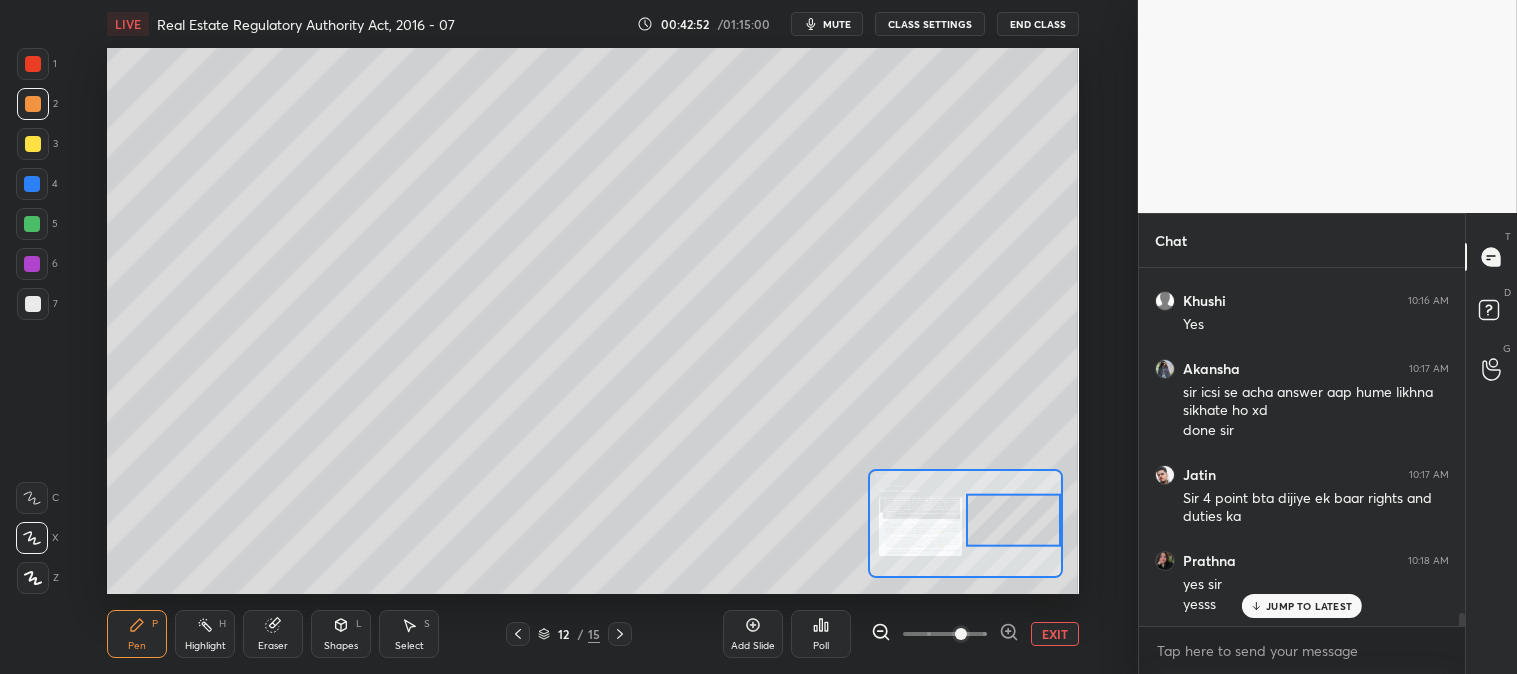 click at bounding box center [33, 144] 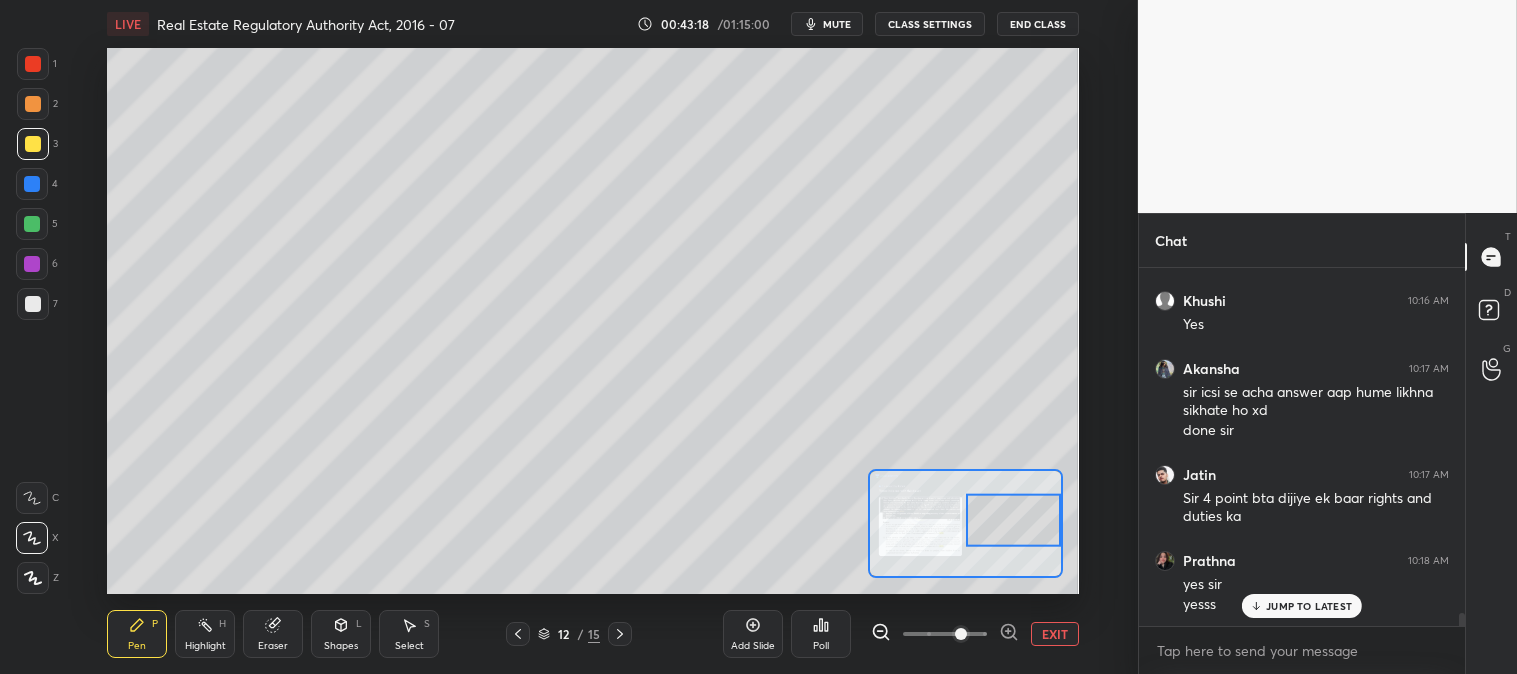 click at bounding box center [33, 304] 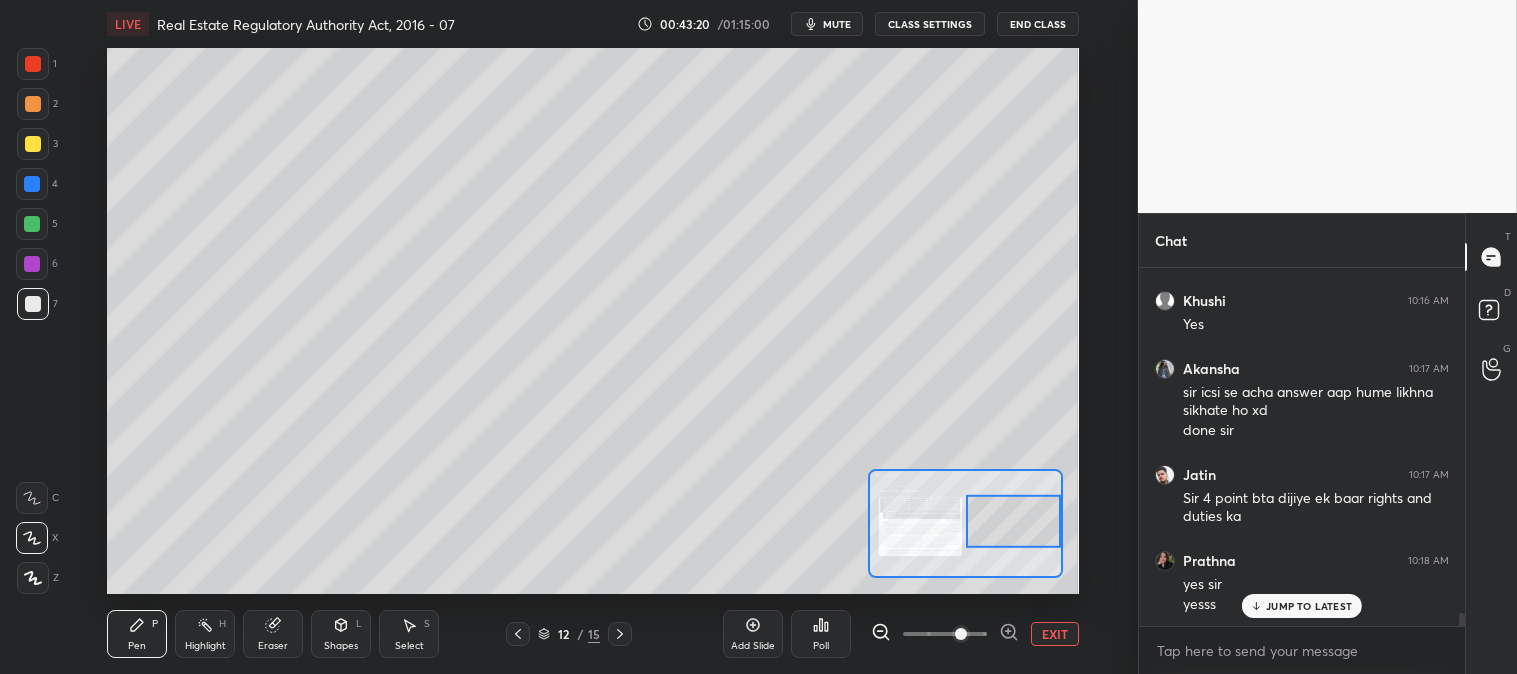 click at bounding box center [32, 224] 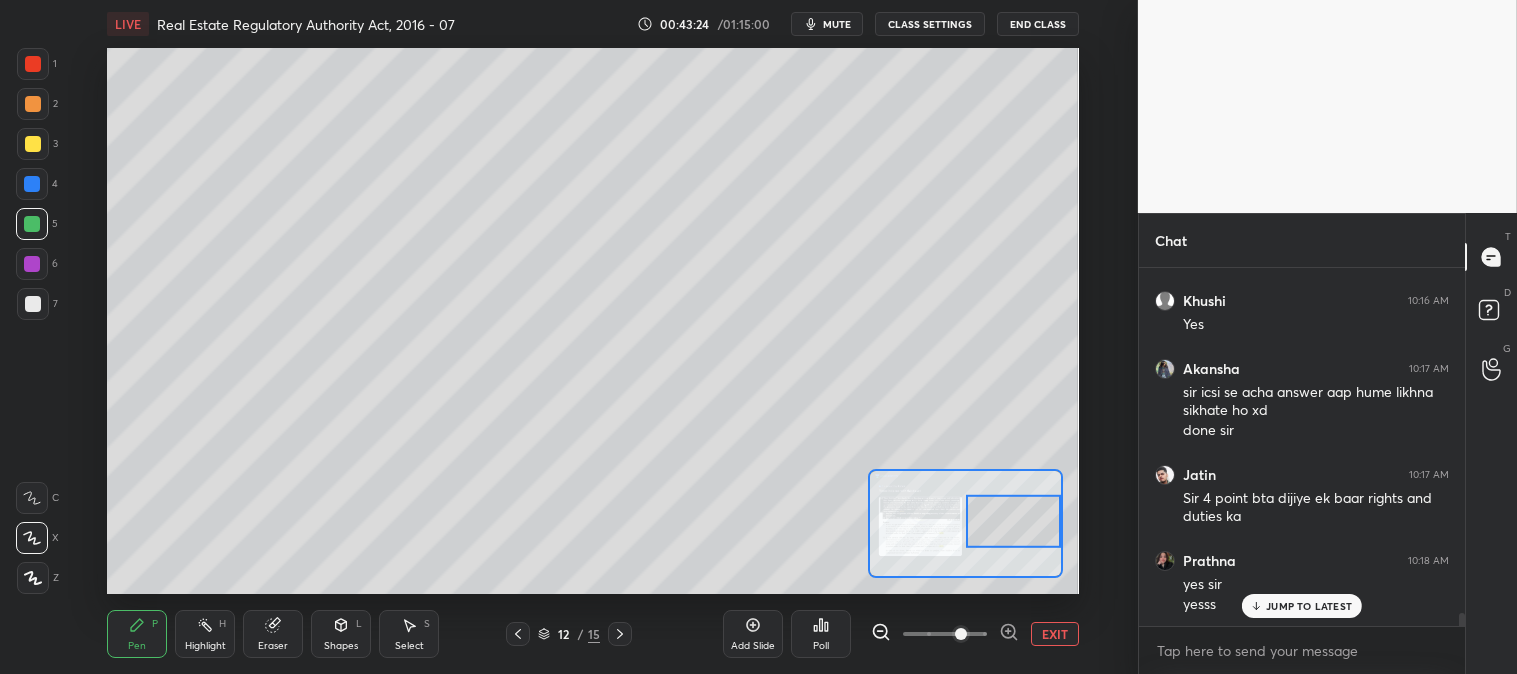 scroll, scrollTop: 9431, scrollLeft: 0, axis: vertical 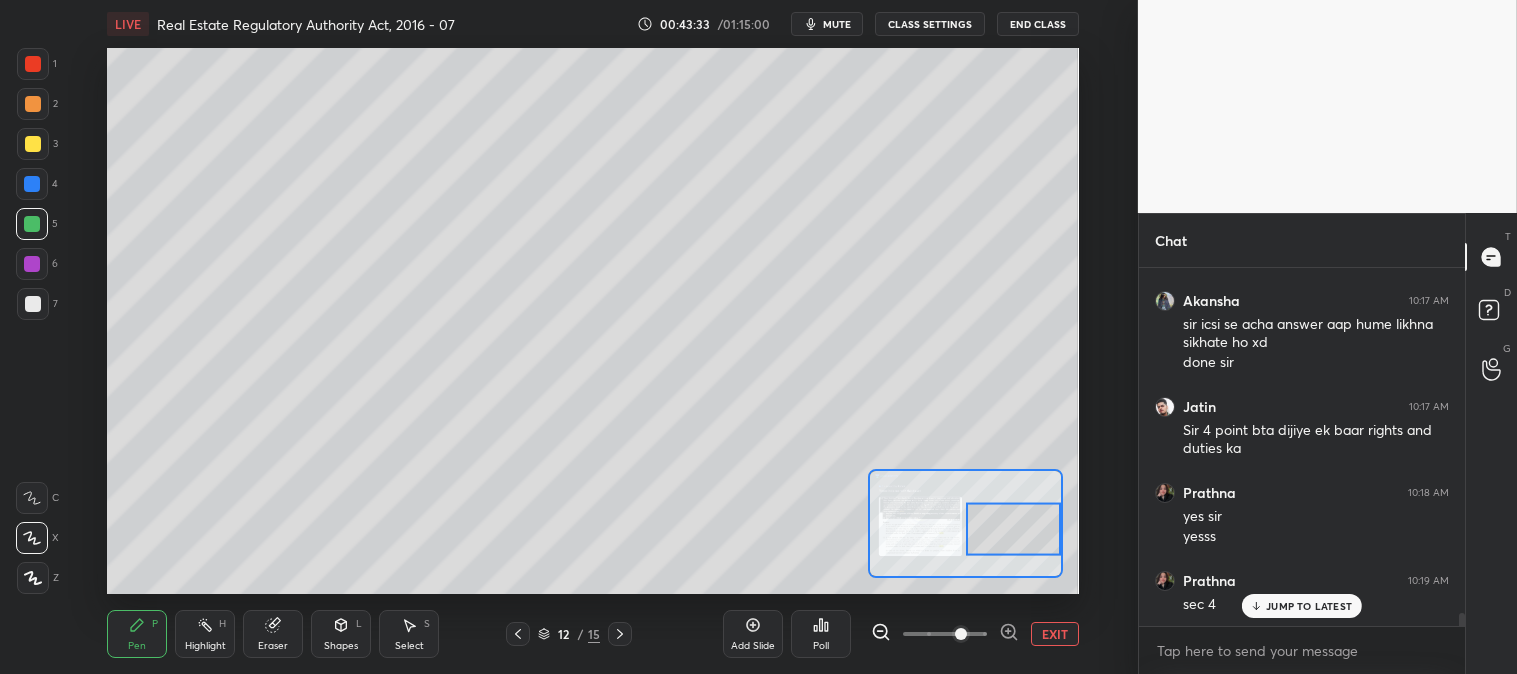 click on "Pen P Highlight H Eraser Shapes L Select S 12 / 15 Add Slide Poll EXIT" at bounding box center (592, 634) 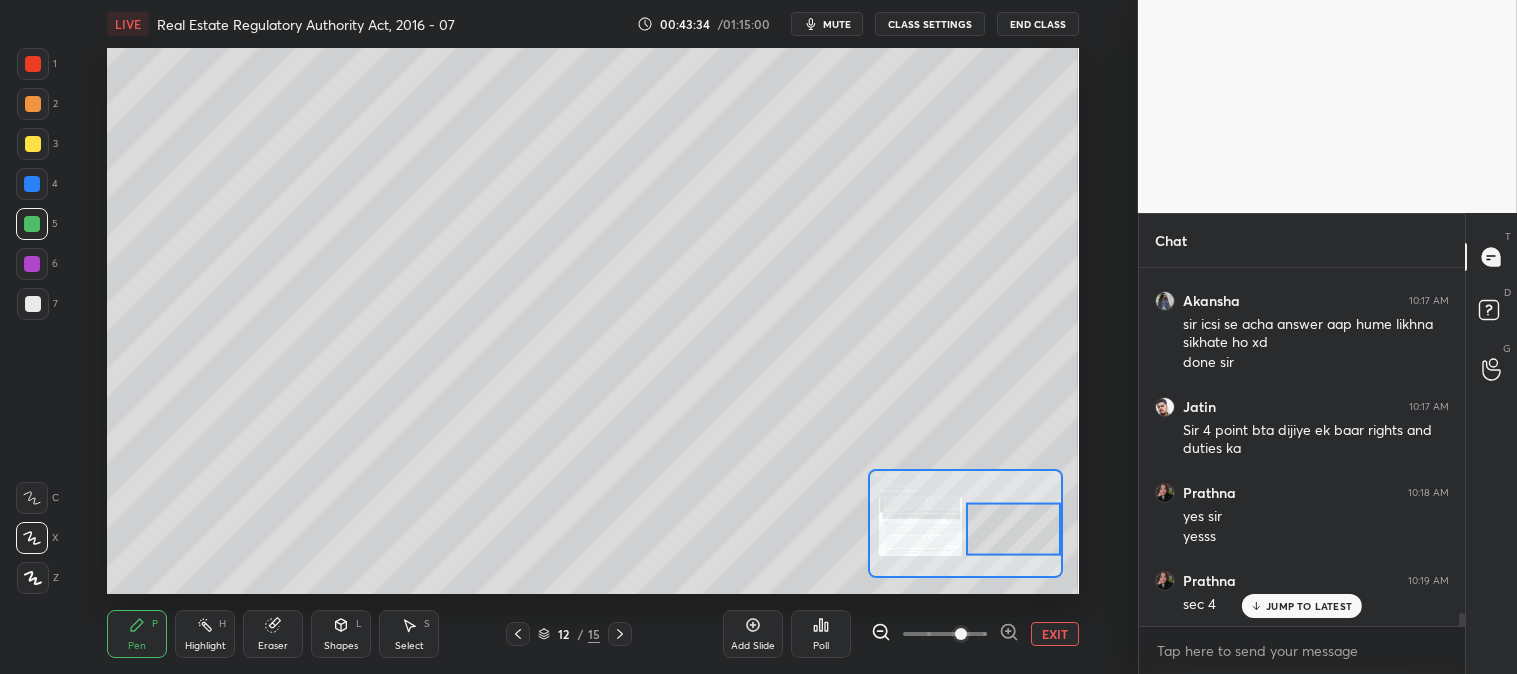 click on "Eraser" at bounding box center (273, 646) 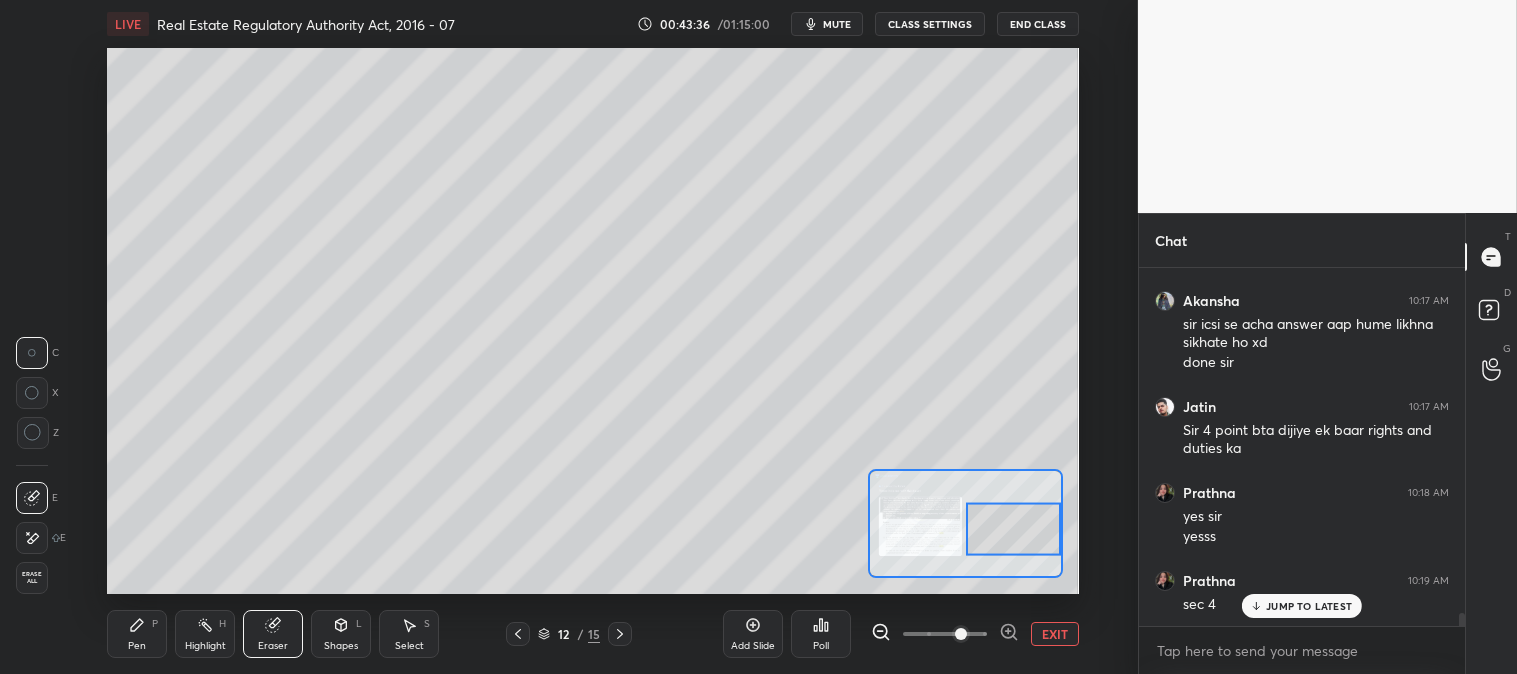 click on "Pen P" at bounding box center (137, 634) 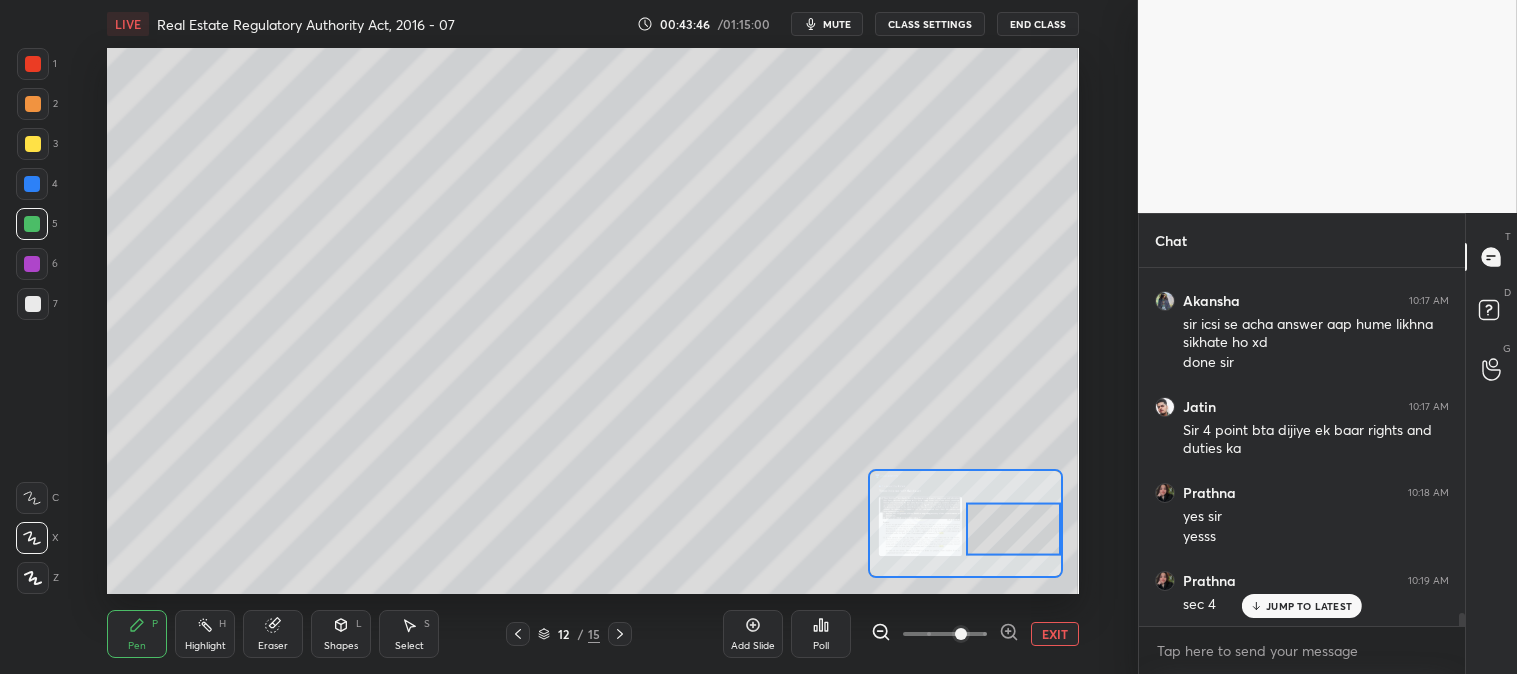 click at bounding box center (33, 304) 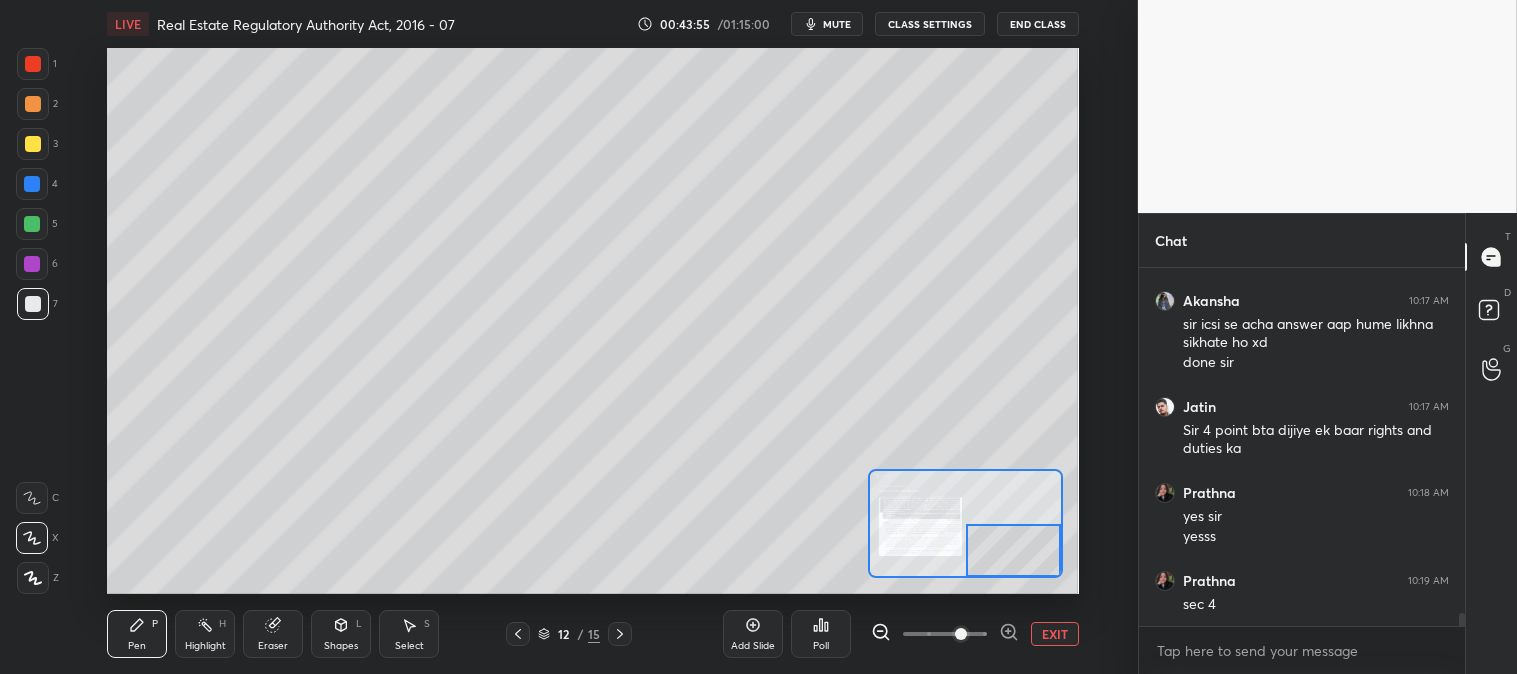 scroll, scrollTop: 9500, scrollLeft: 0, axis: vertical 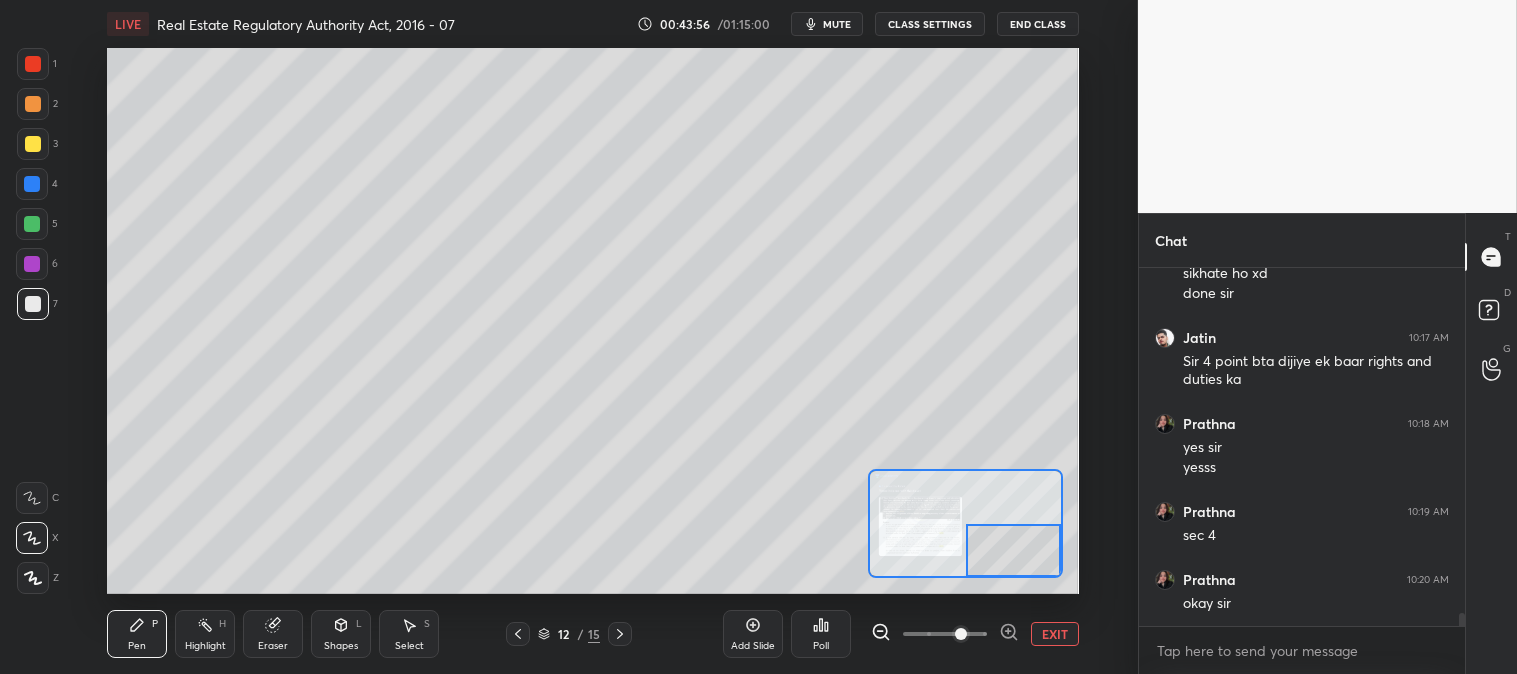 click on "EXIT" at bounding box center (1055, 634) 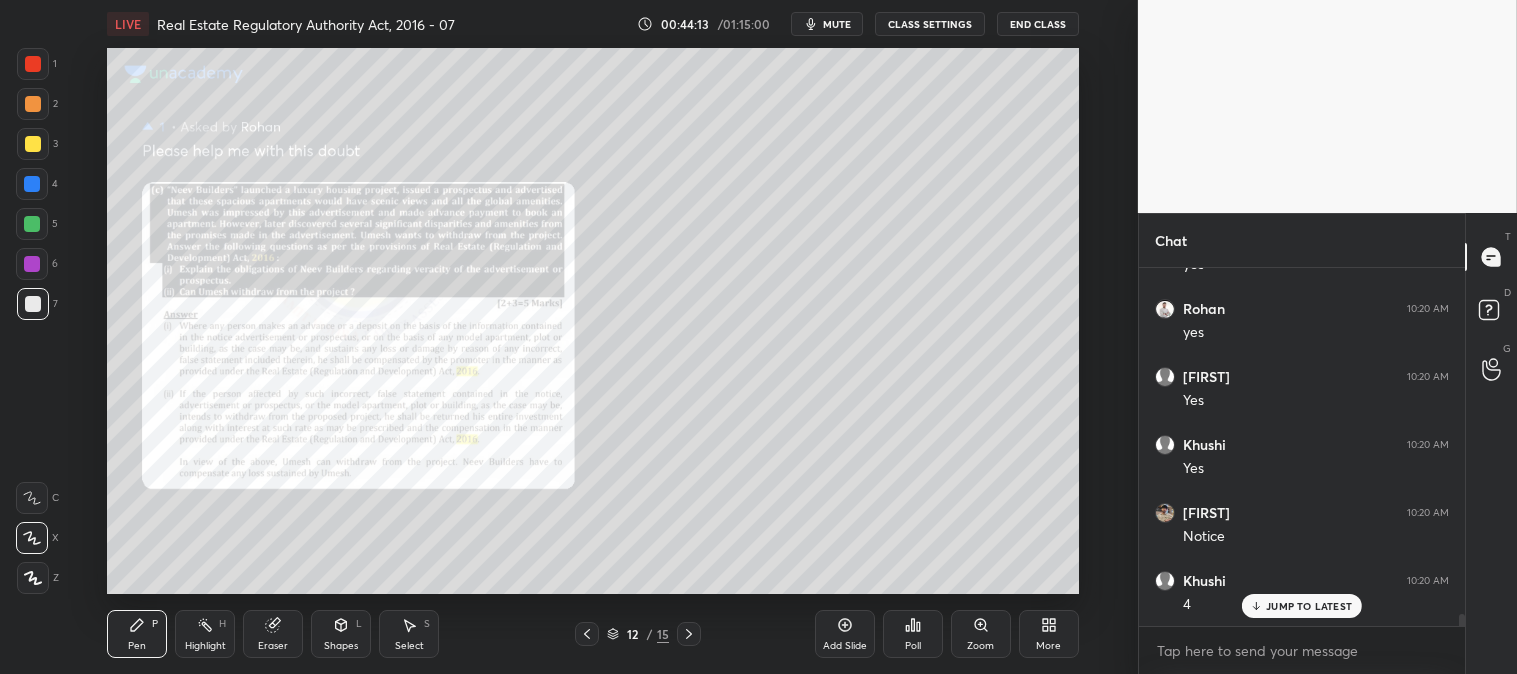 scroll, scrollTop: 9995, scrollLeft: 0, axis: vertical 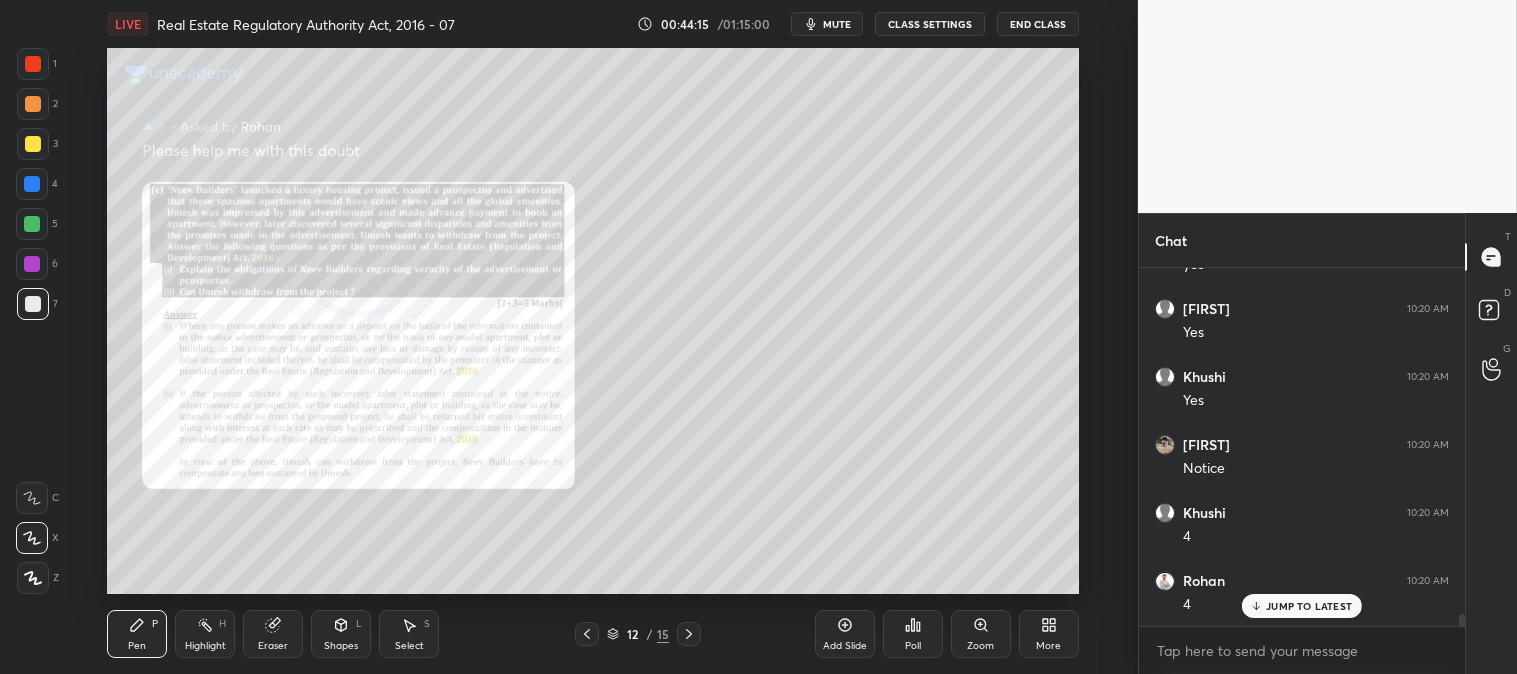 click at bounding box center [33, 104] 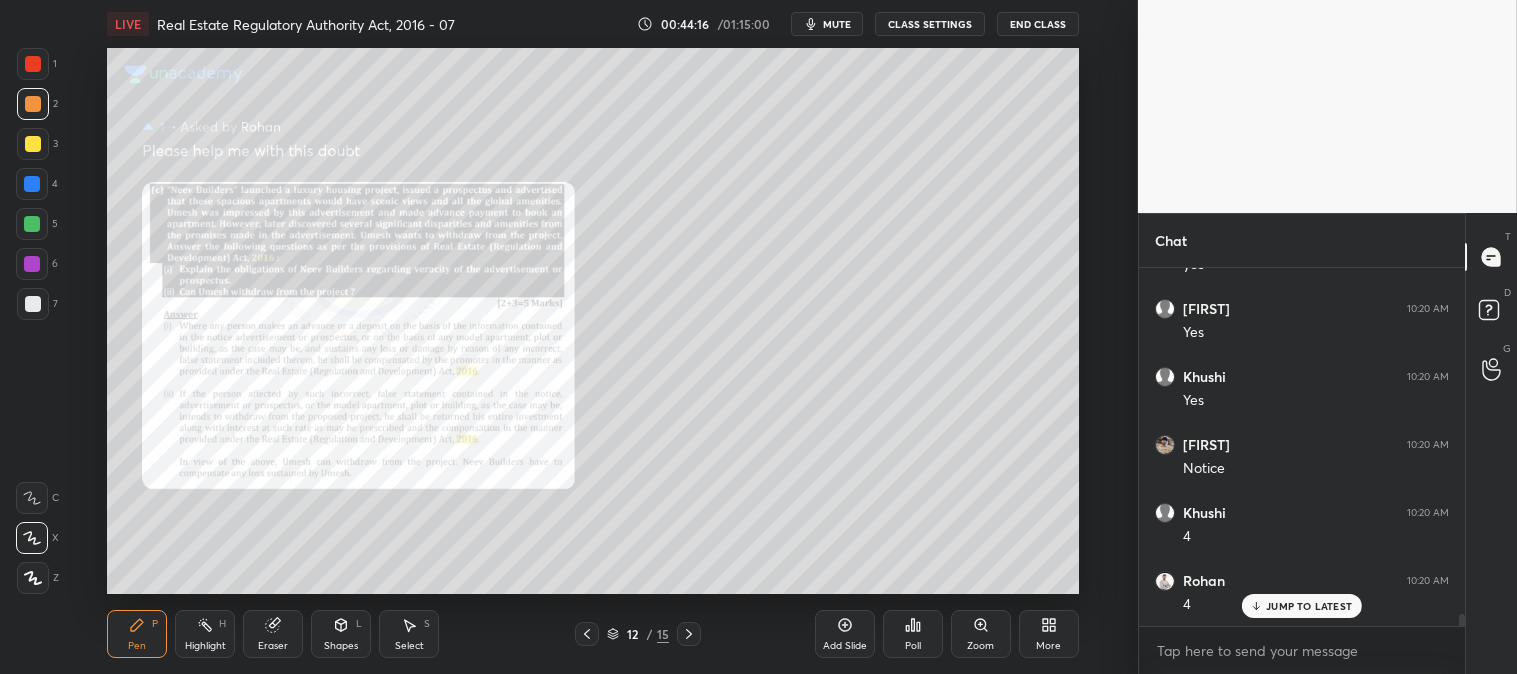 click on "JUMP TO LATEST" at bounding box center [1309, 606] 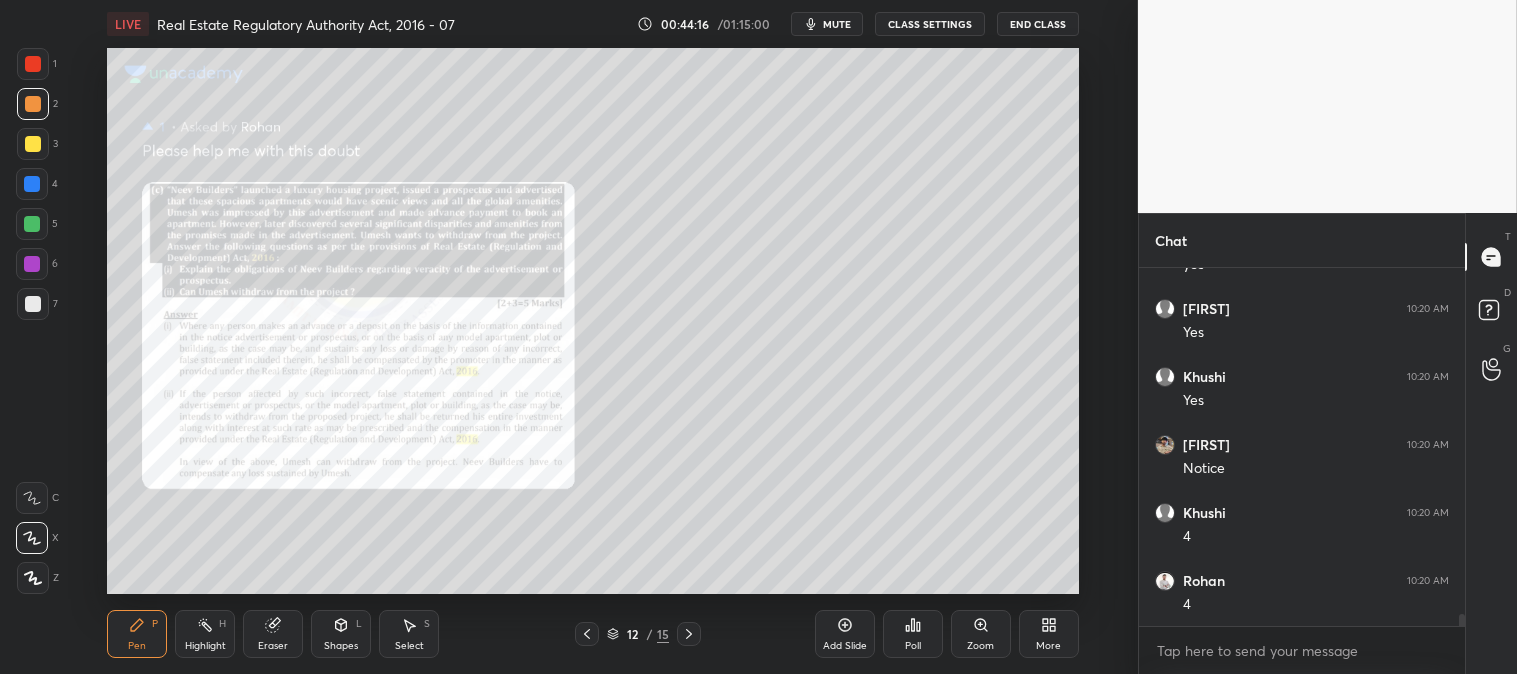 click on "Zoom" at bounding box center (981, 634) 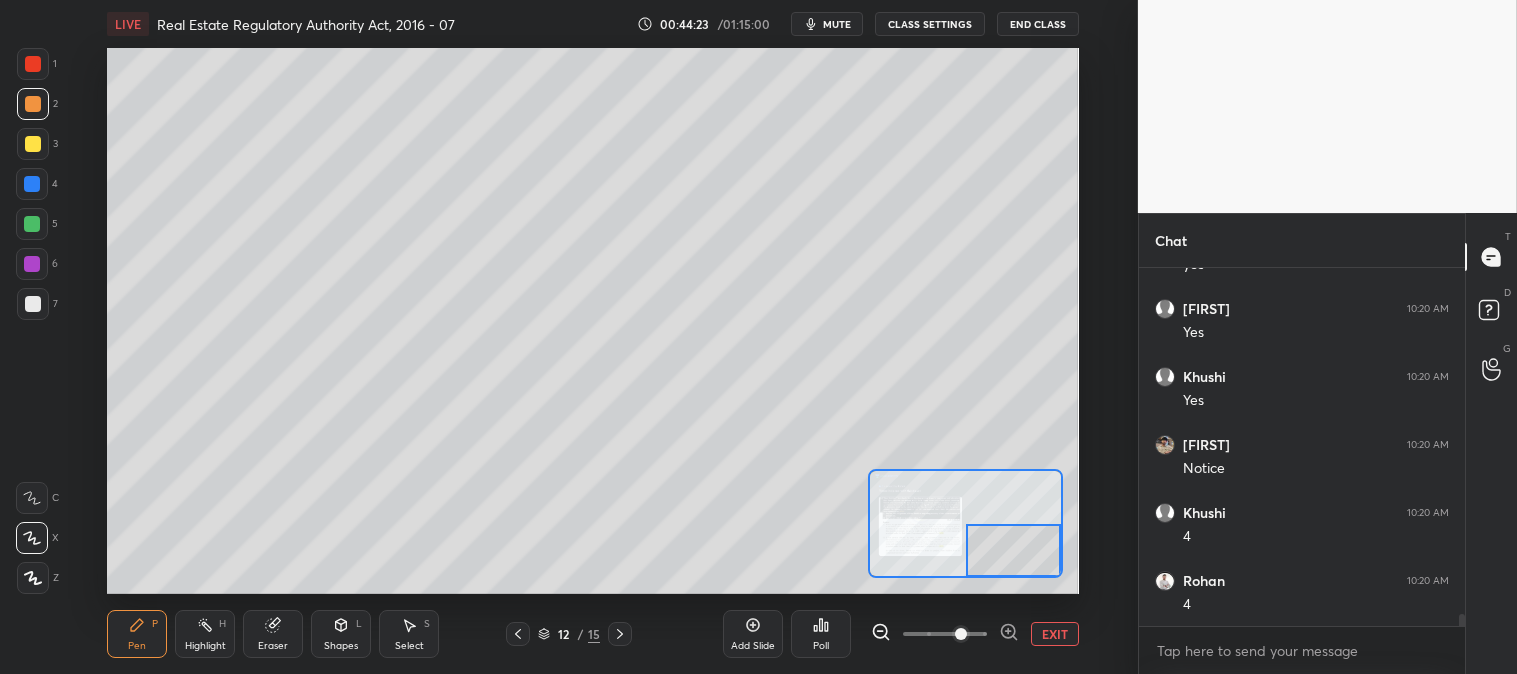 click on "Eraser" at bounding box center [273, 634] 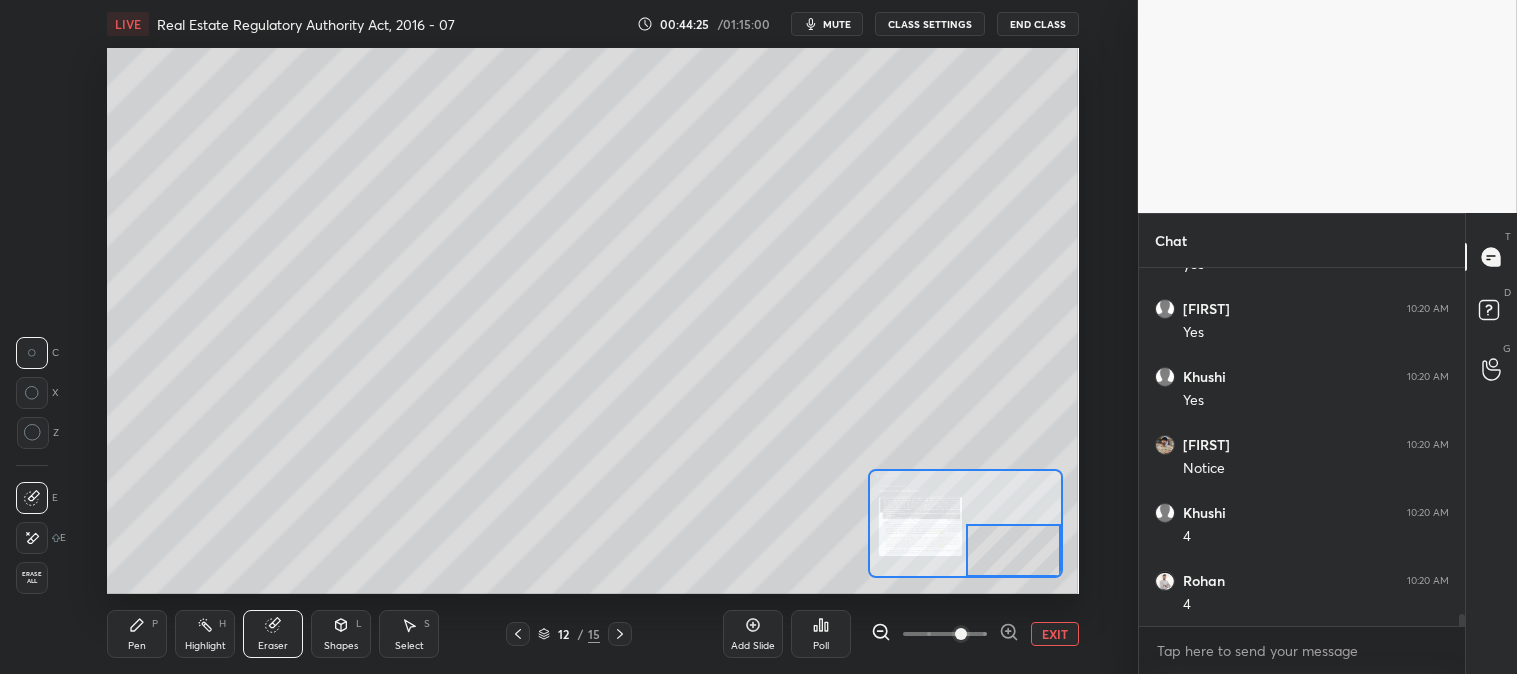 click 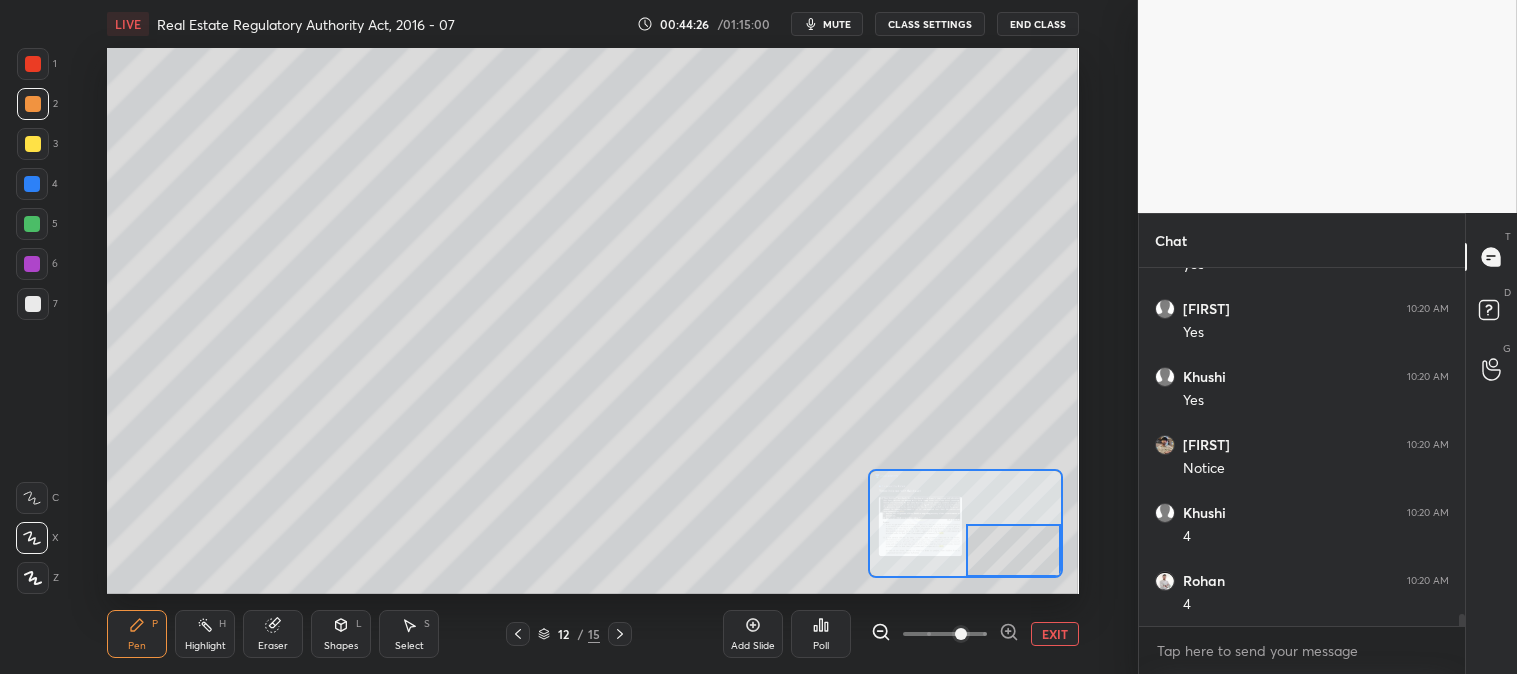 click 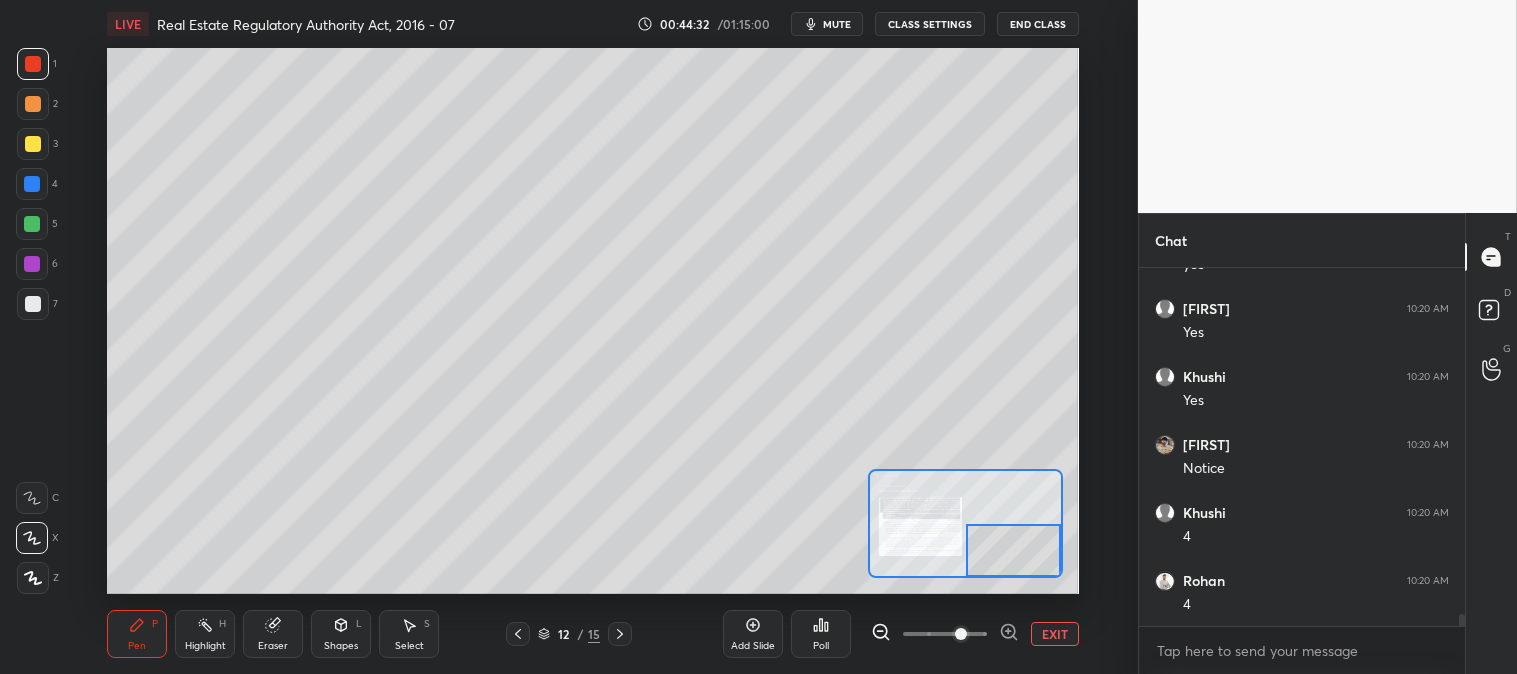 click on "EXIT" at bounding box center (1055, 634) 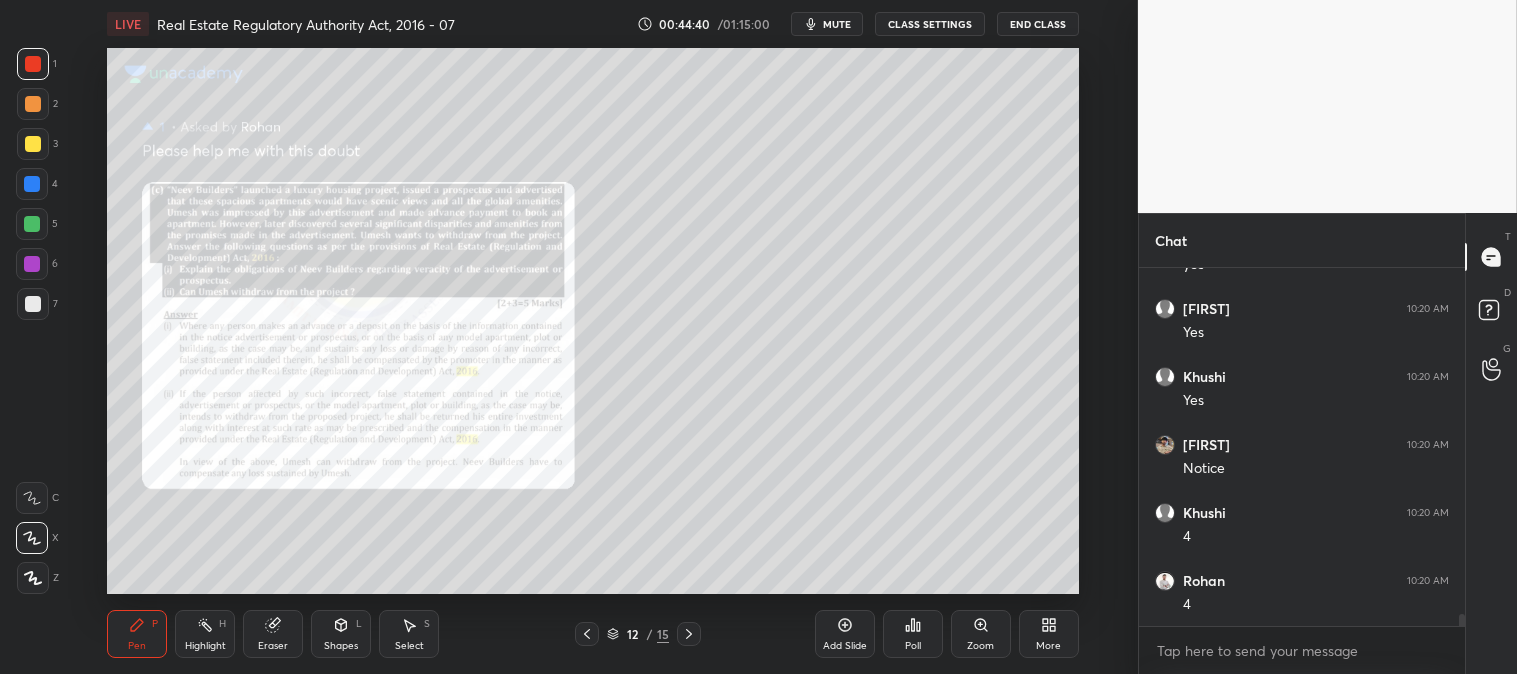 scroll, scrollTop: 10063, scrollLeft: 0, axis: vertical 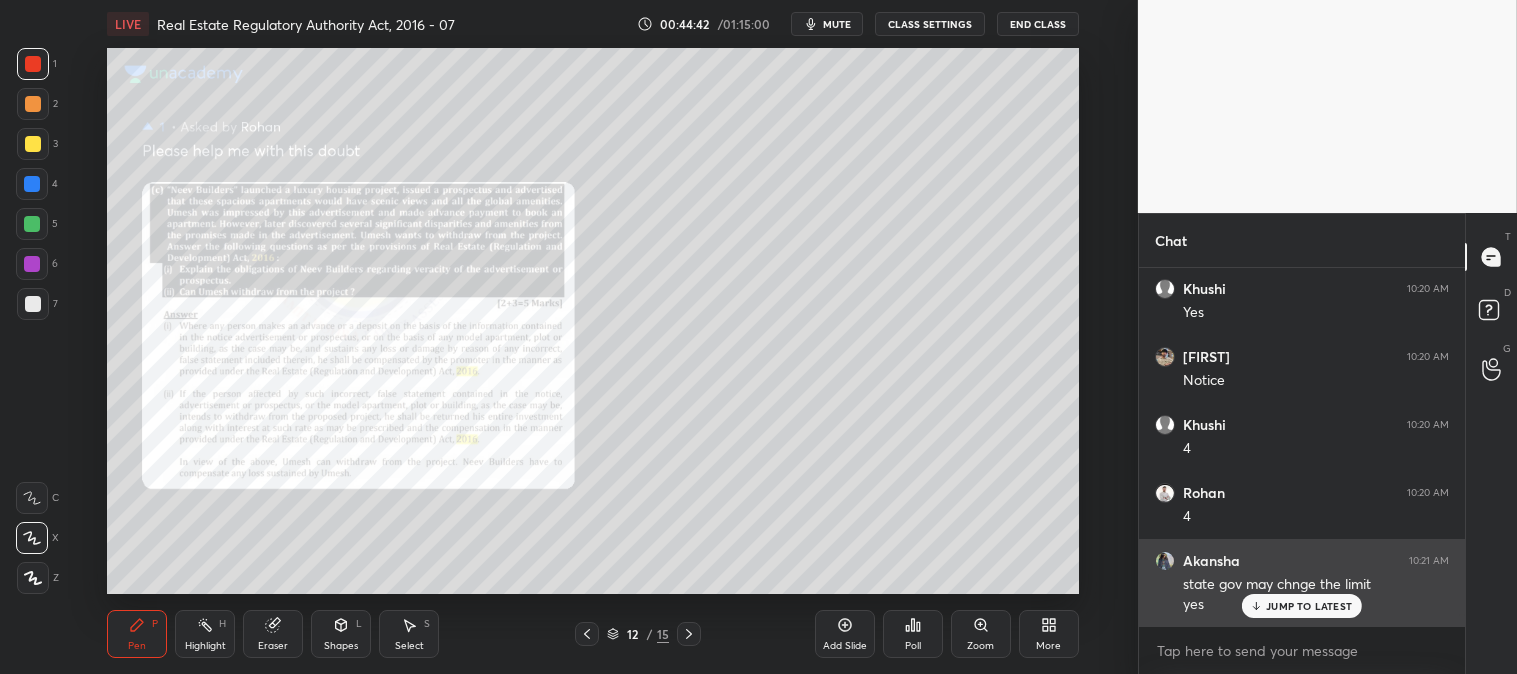 click on "JUMP TO LATEST" at bounding box center [1302, 606] 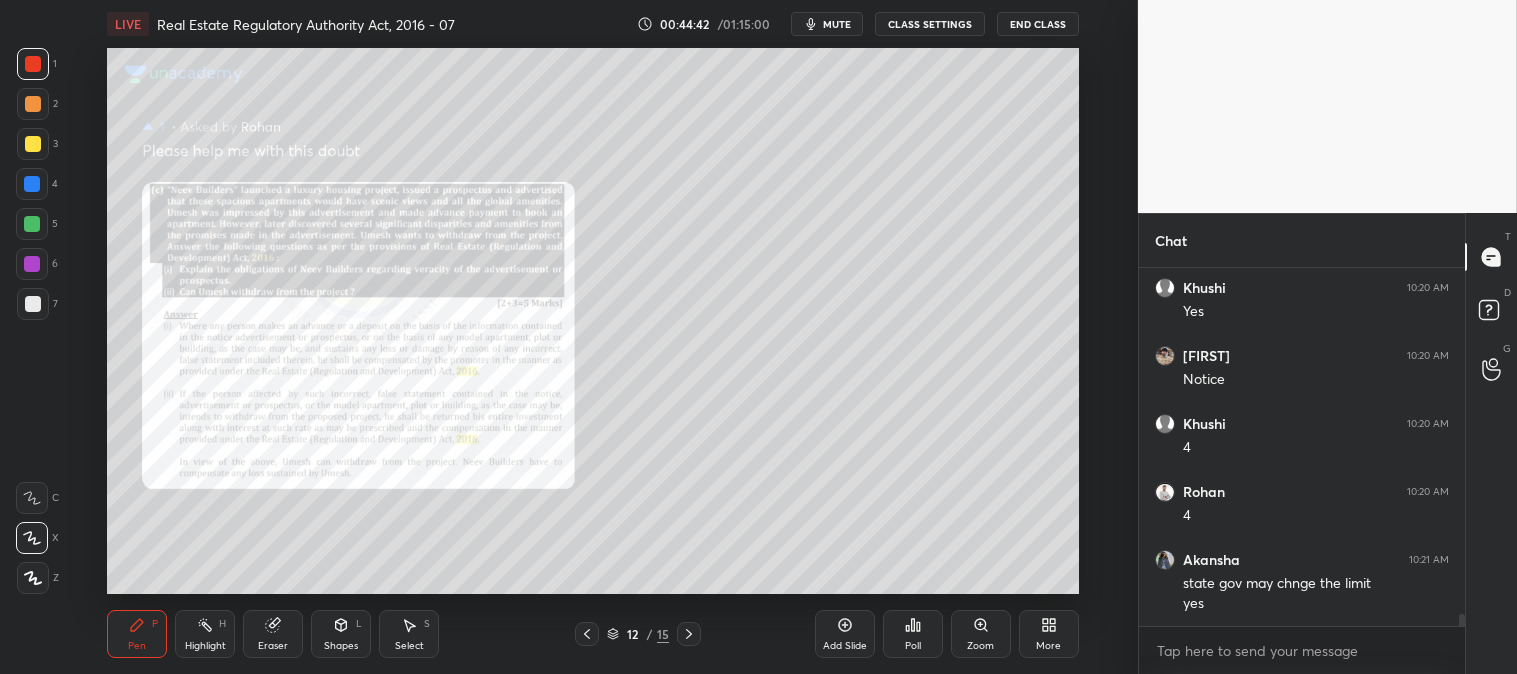 scroll, scrollTop: 10187, scrollLeft: 0, axis: vertical 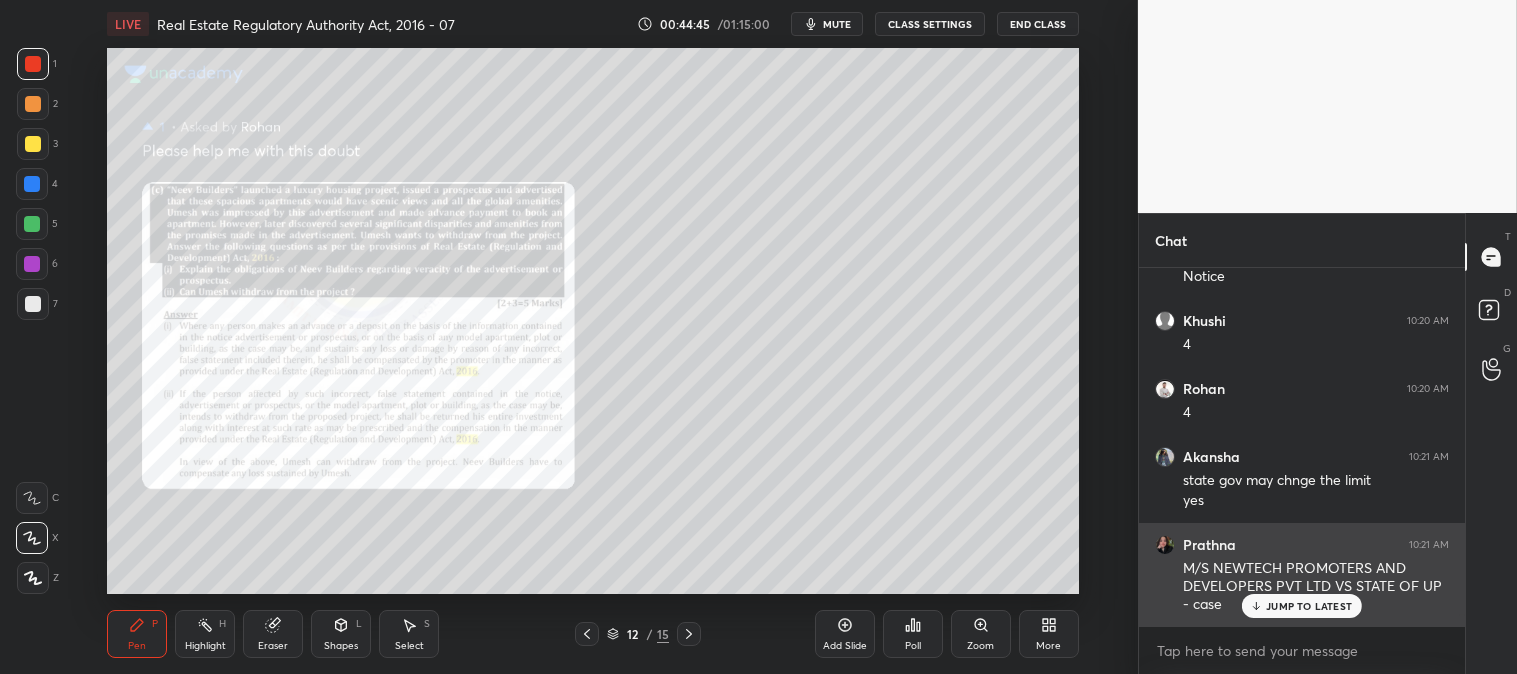 click on "JUMP TO LATEST" at bounding box center [1309, 606] 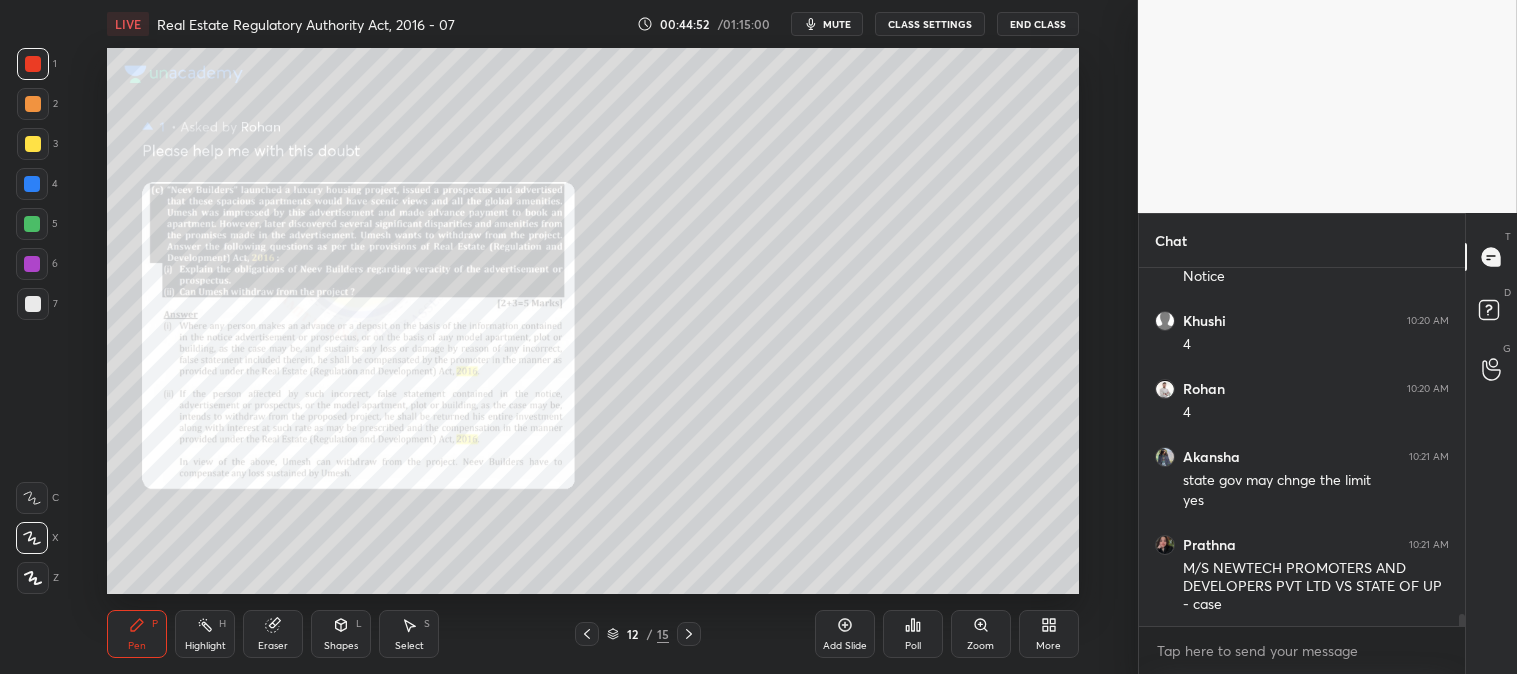 click on "Zoom" at bounding box center (981, 634) 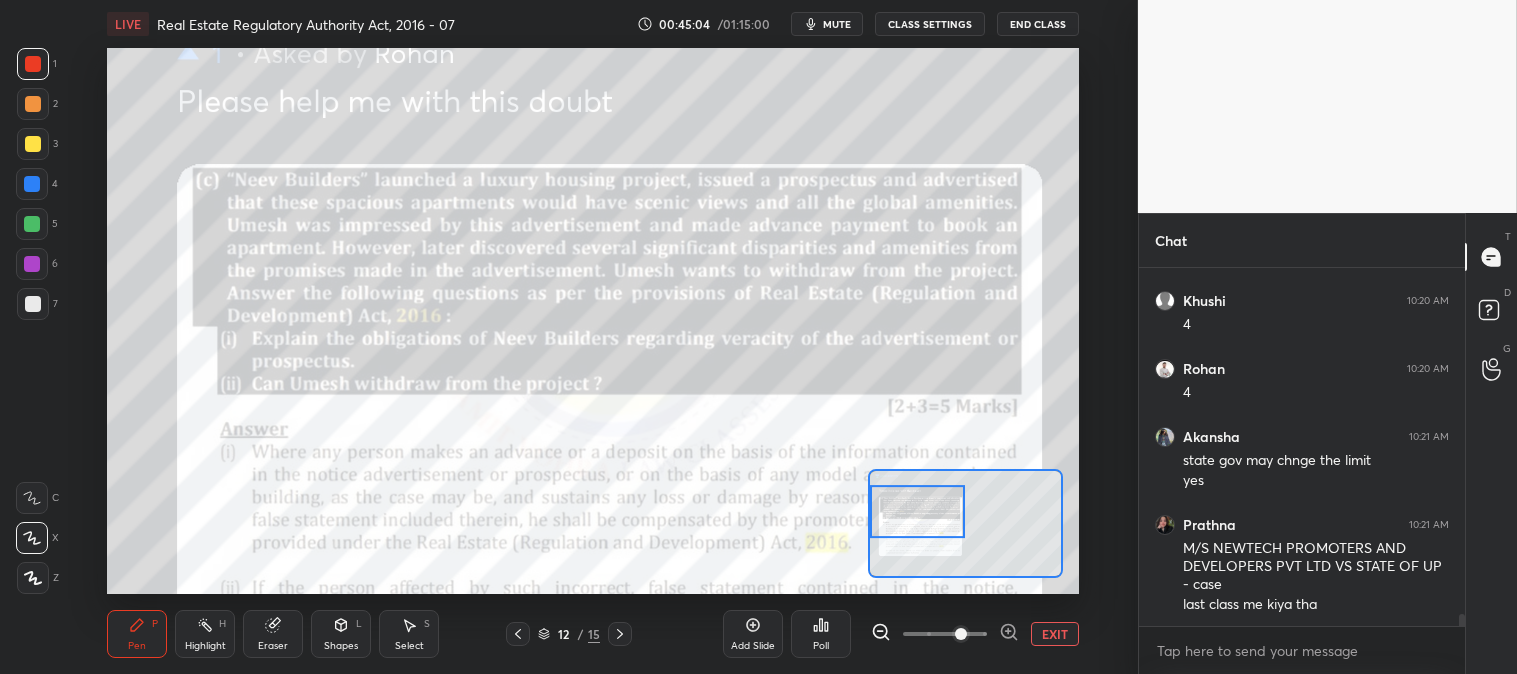 scroll, scrollTop: 10275, scrollLeft: 0, axis: vertical 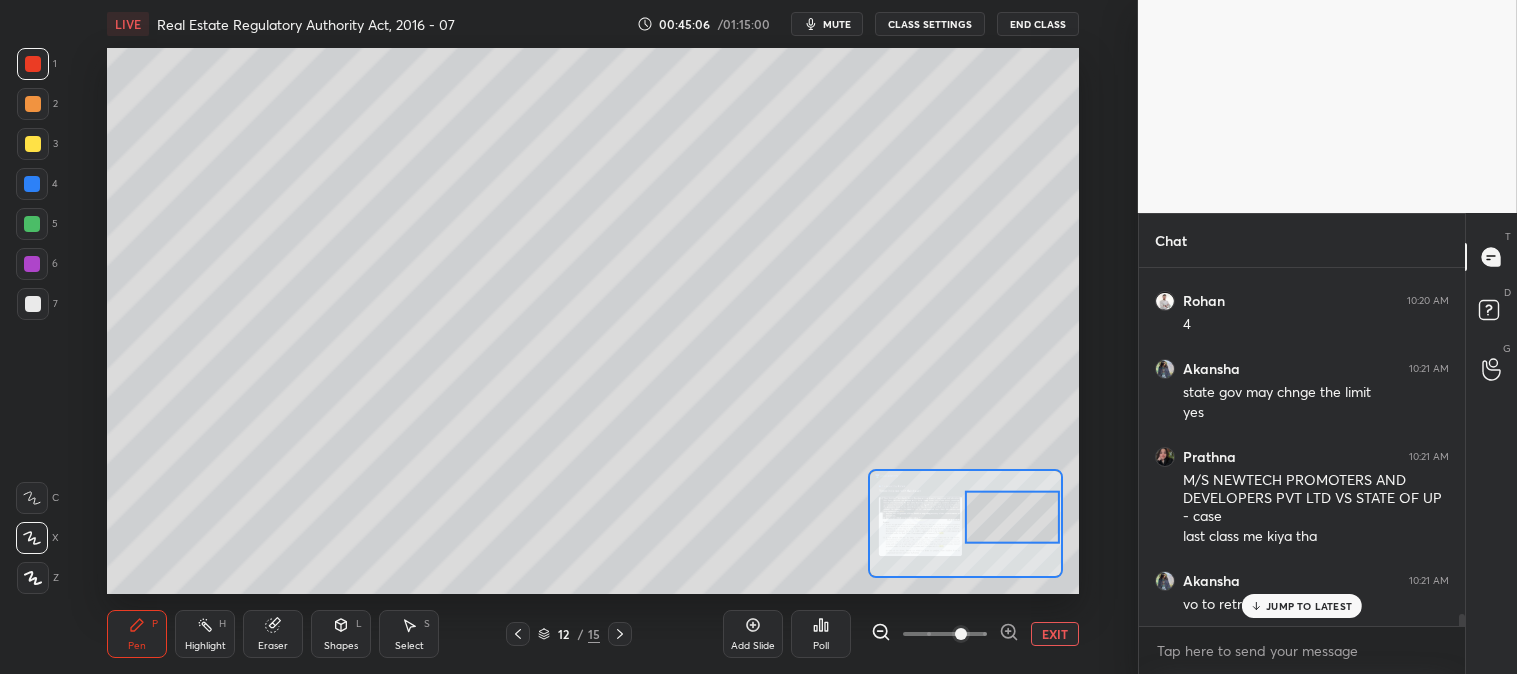 click on "JUMP TO LATEST" at bounding box center (1309, 606) 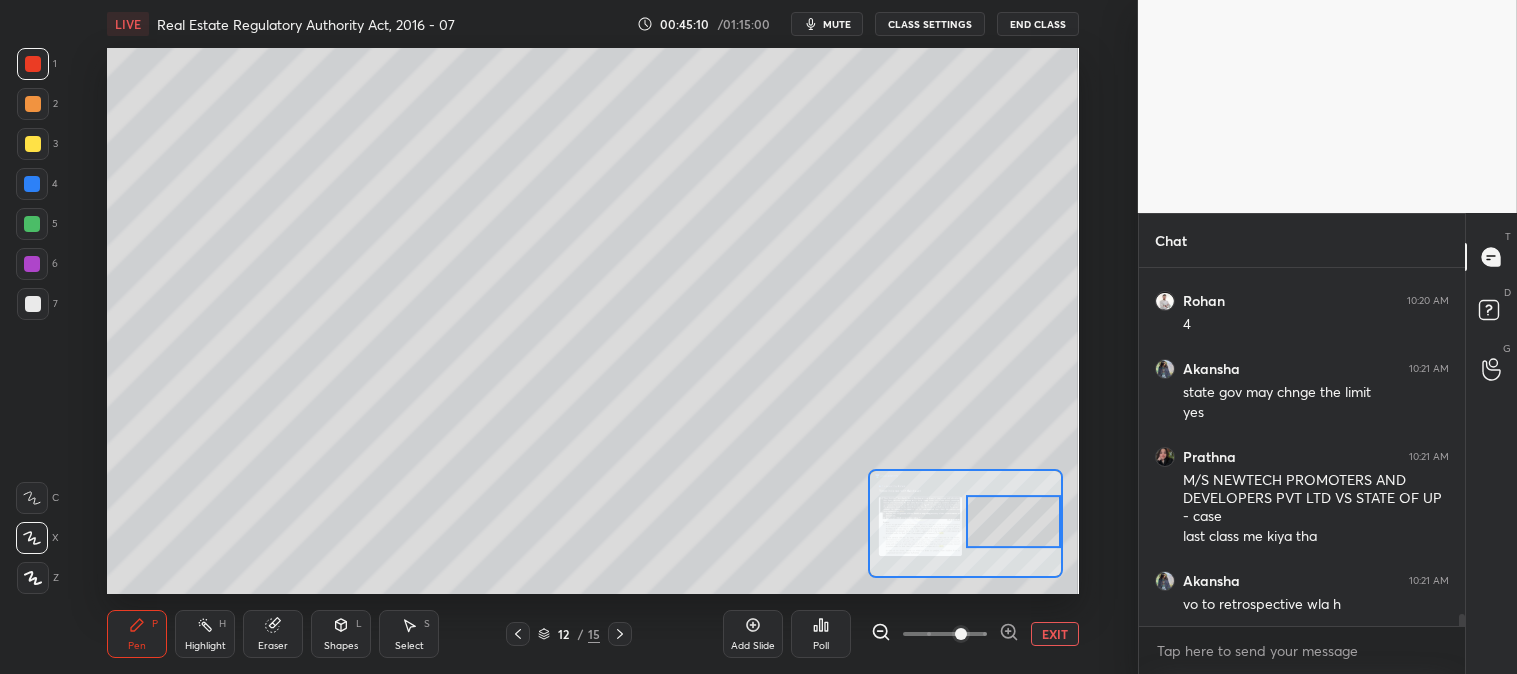 scroll, scrollTop: 10343, scrollLeft: 0, axis: vertical 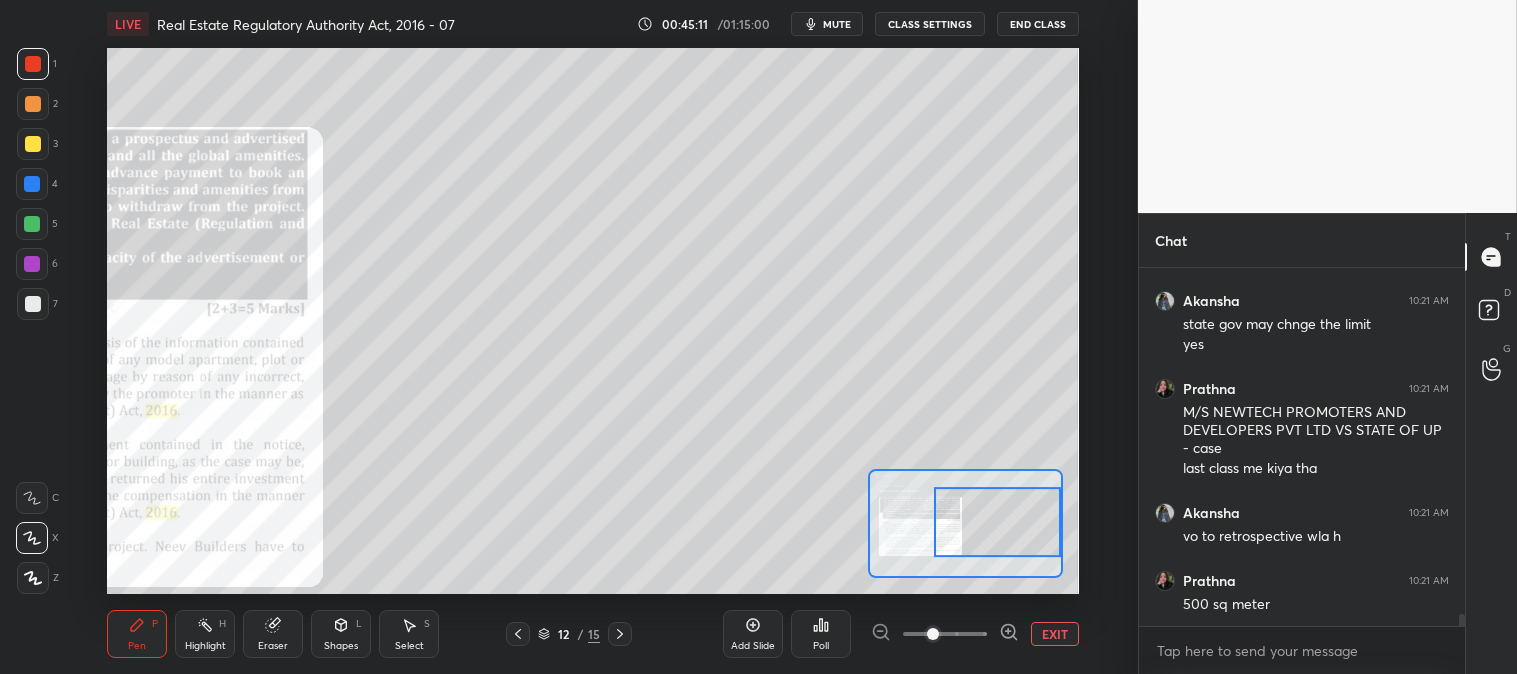 click on "Highlight H" at bounding box center (205, 634) 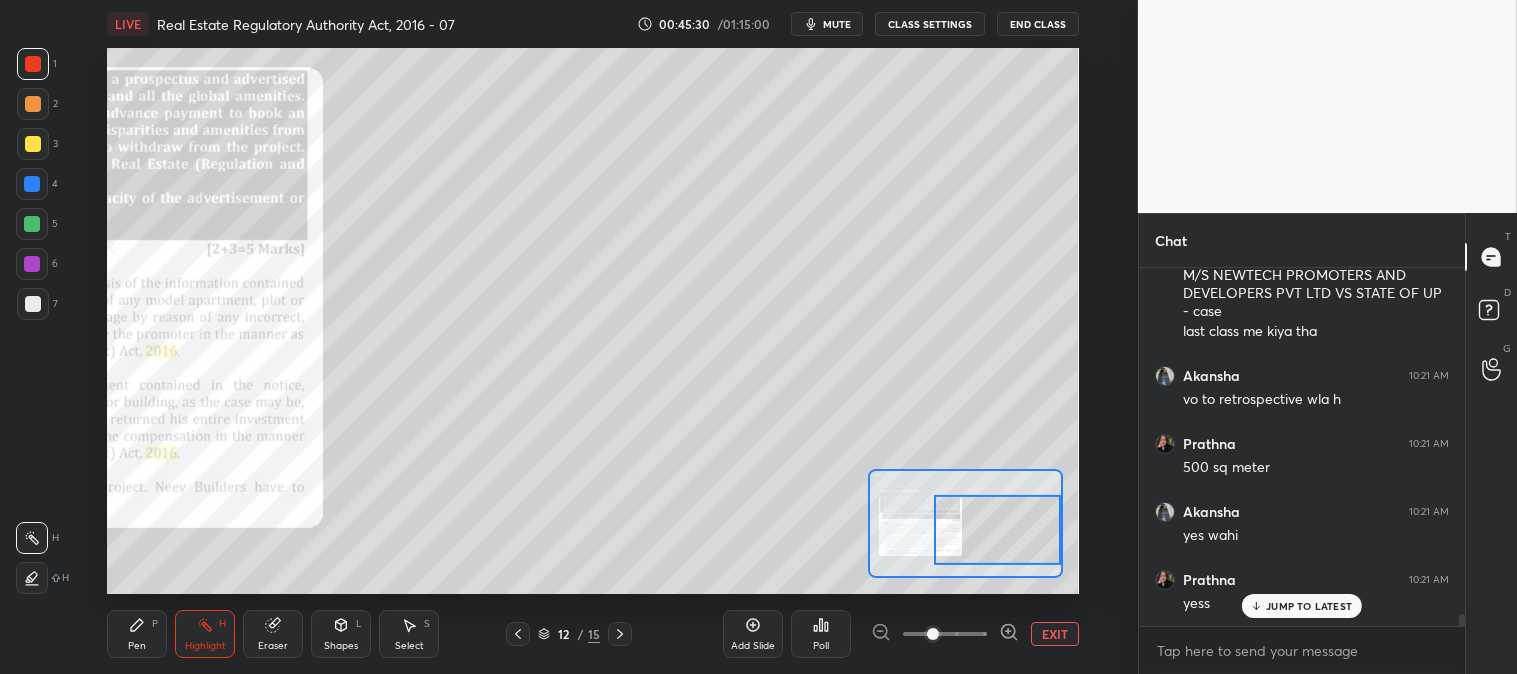 scroll, scrollTop: 10547, scrollLeft: 0, axis: vertical 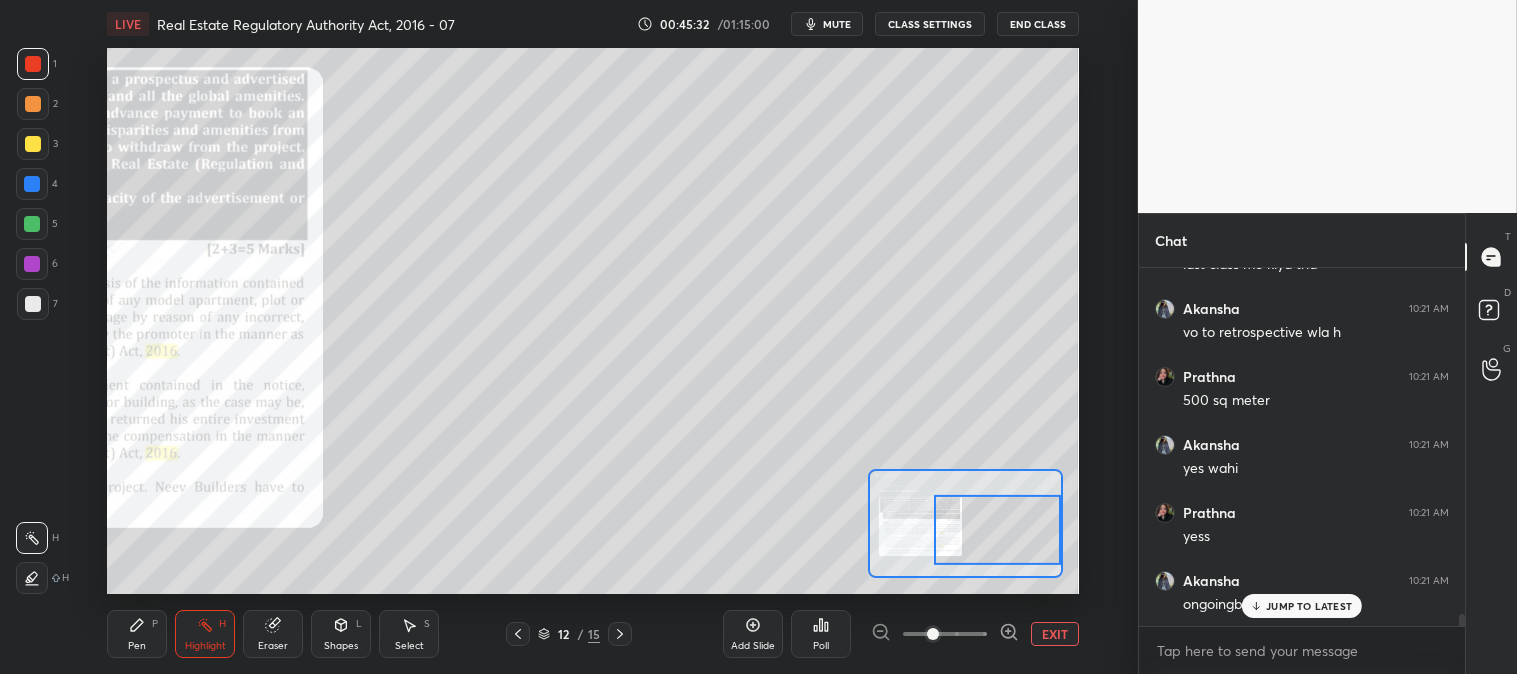 click on "JUMP TO LATEST" at bounding box center (1309, 606) 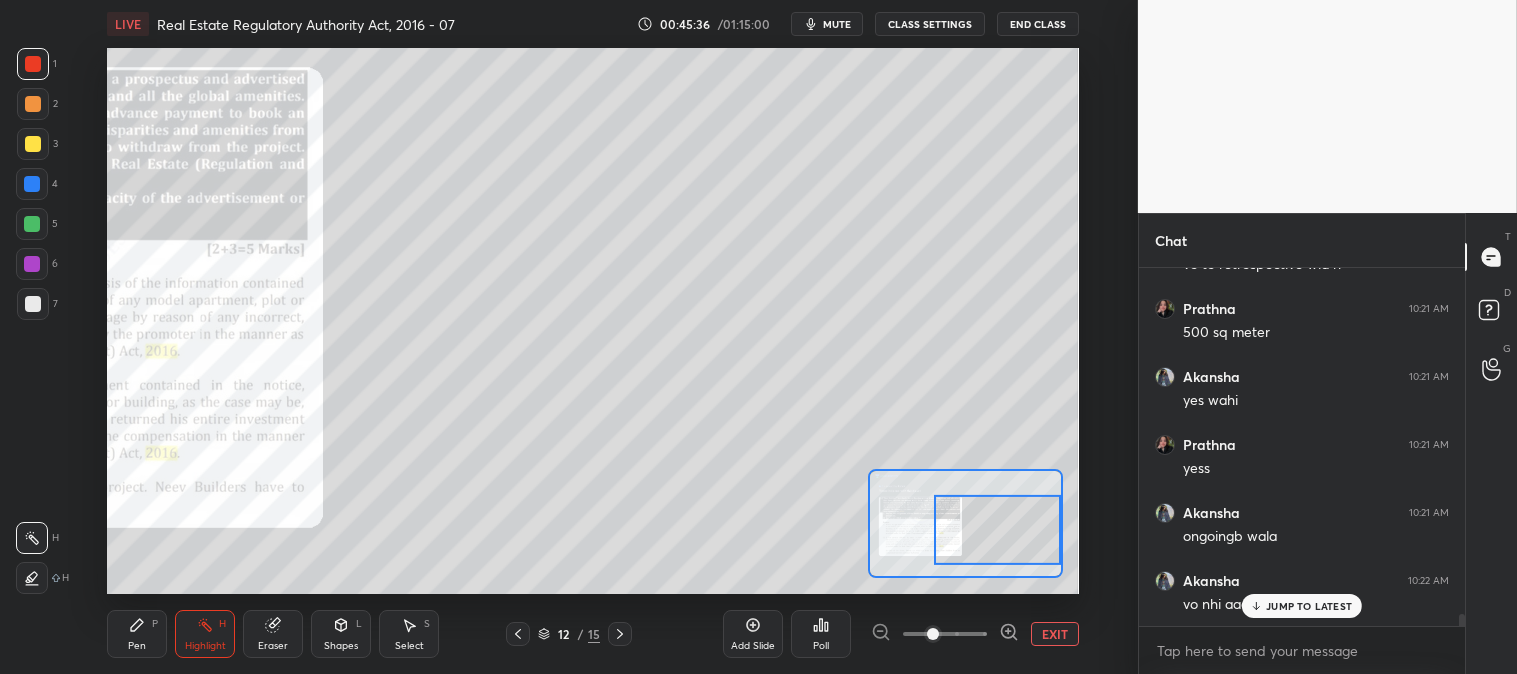 scroll, scrollTop: 10683, scrollLeft: 0, axis: vertical 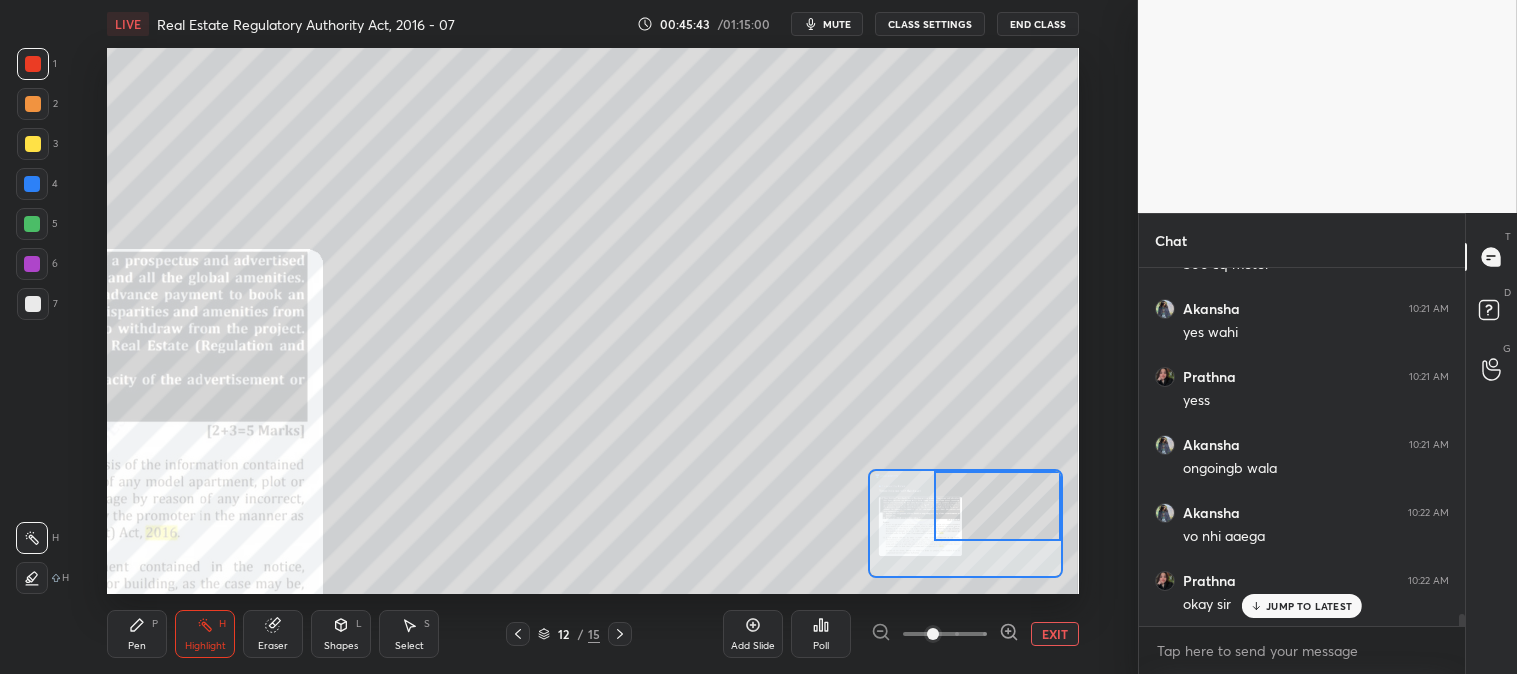 click on "Pen" at bounding box center (137, 646) 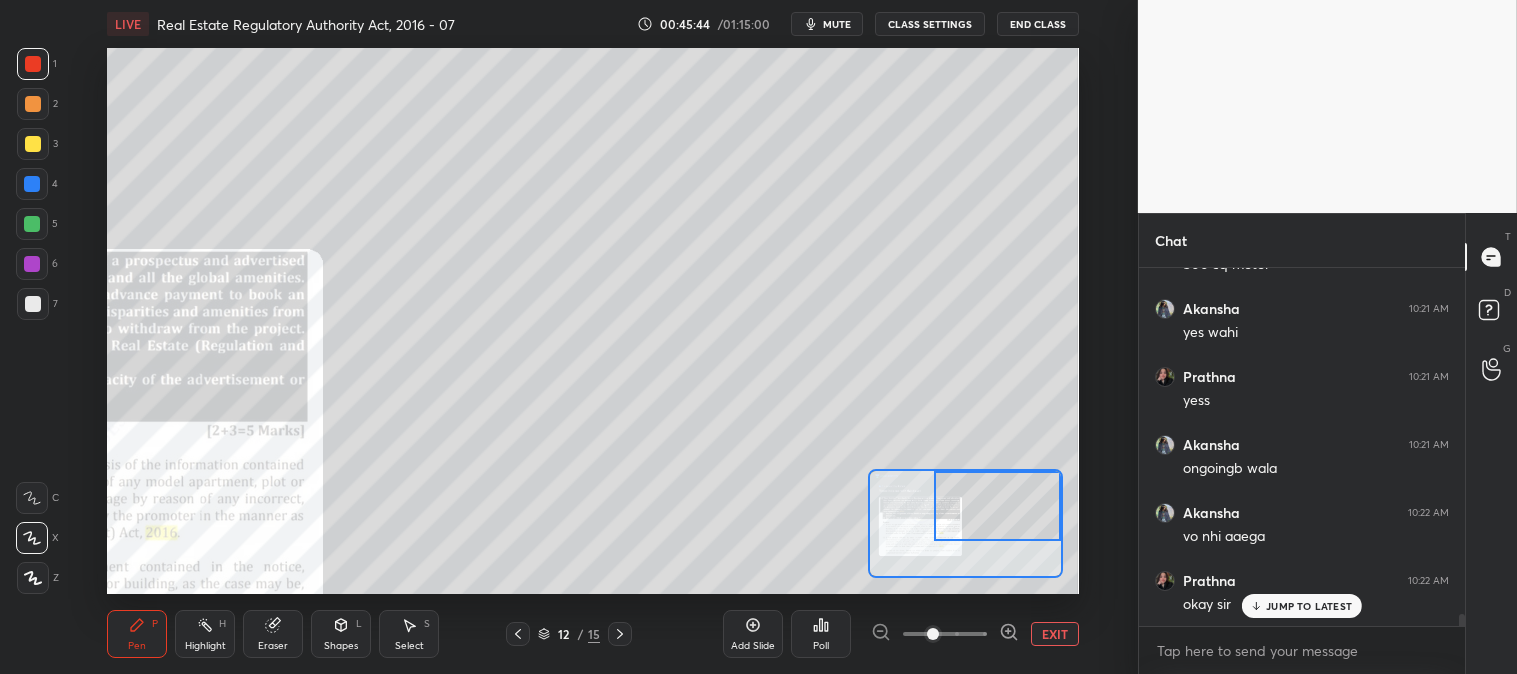 click at bounding box center [33, 144] 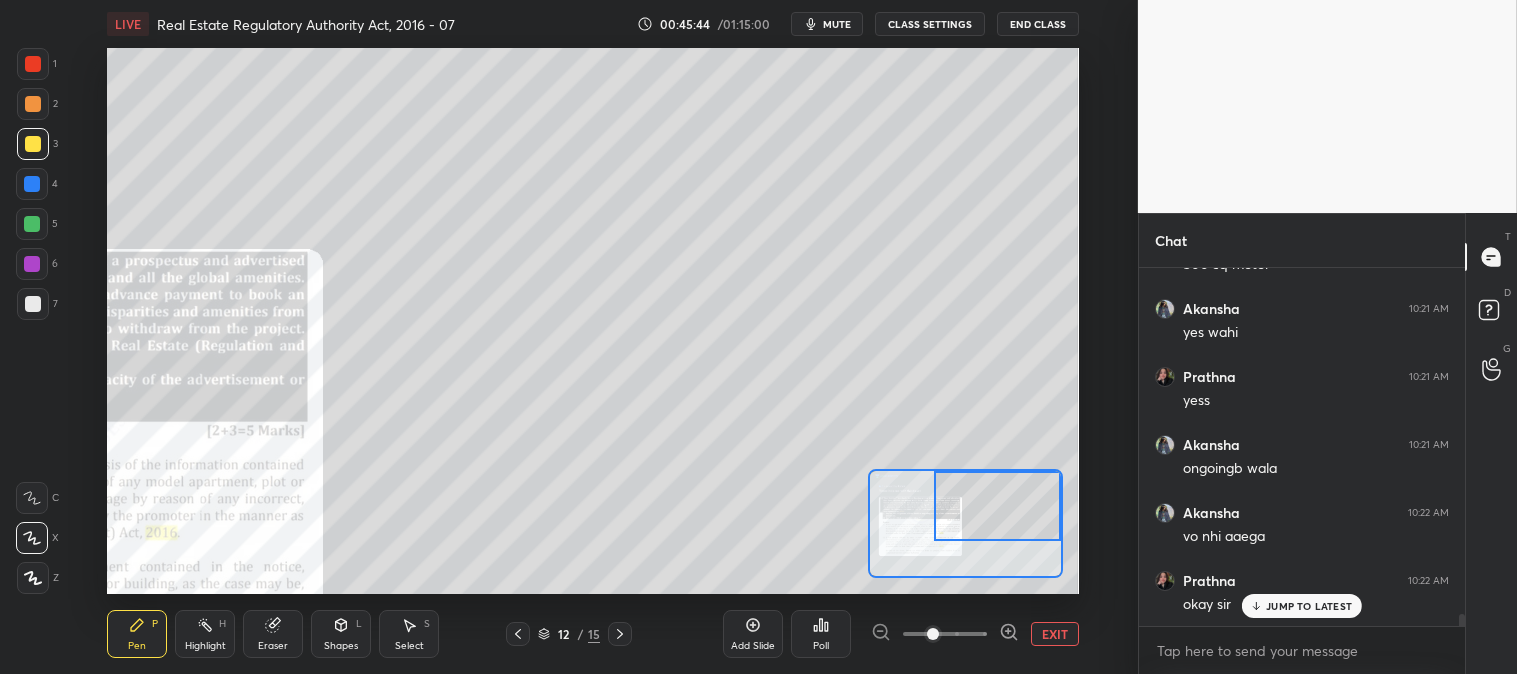 click at bounding box center [32, 184] 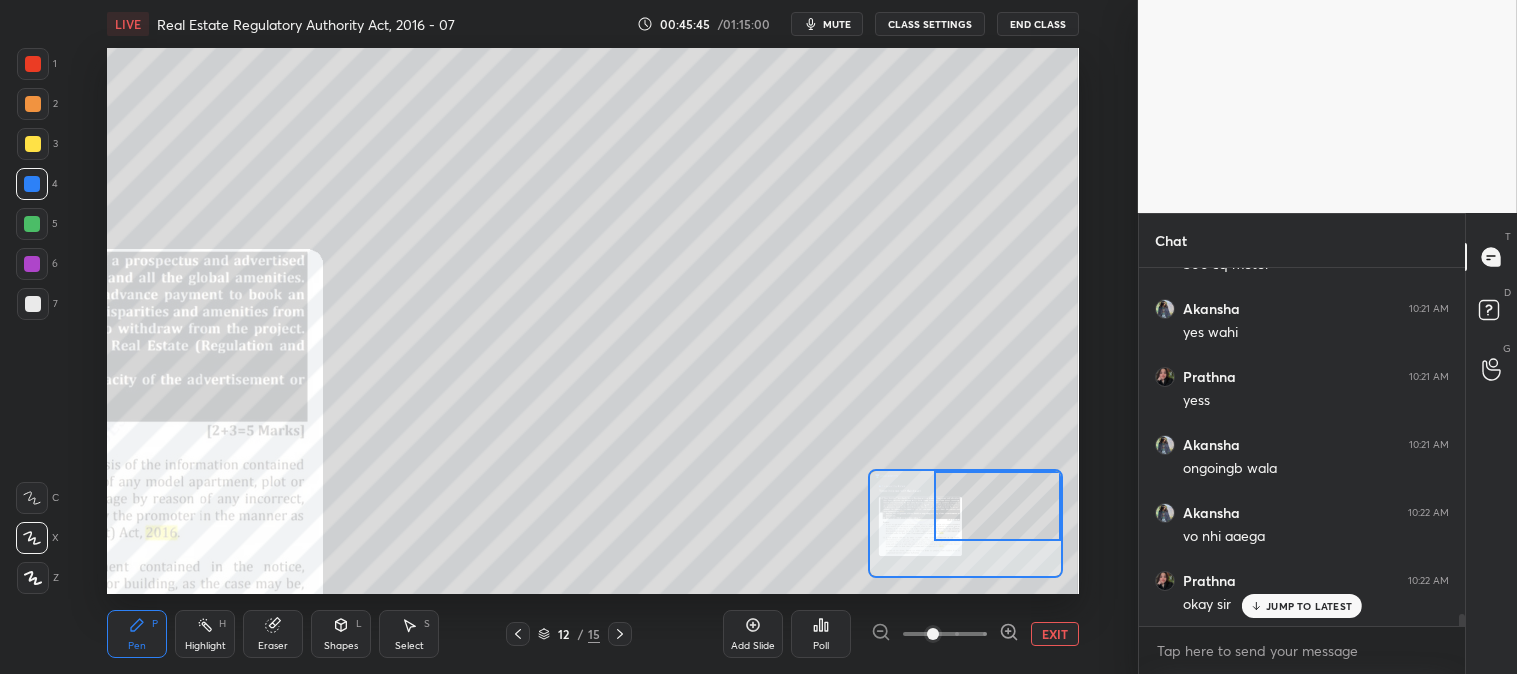 click at bounding box center (33, 304) 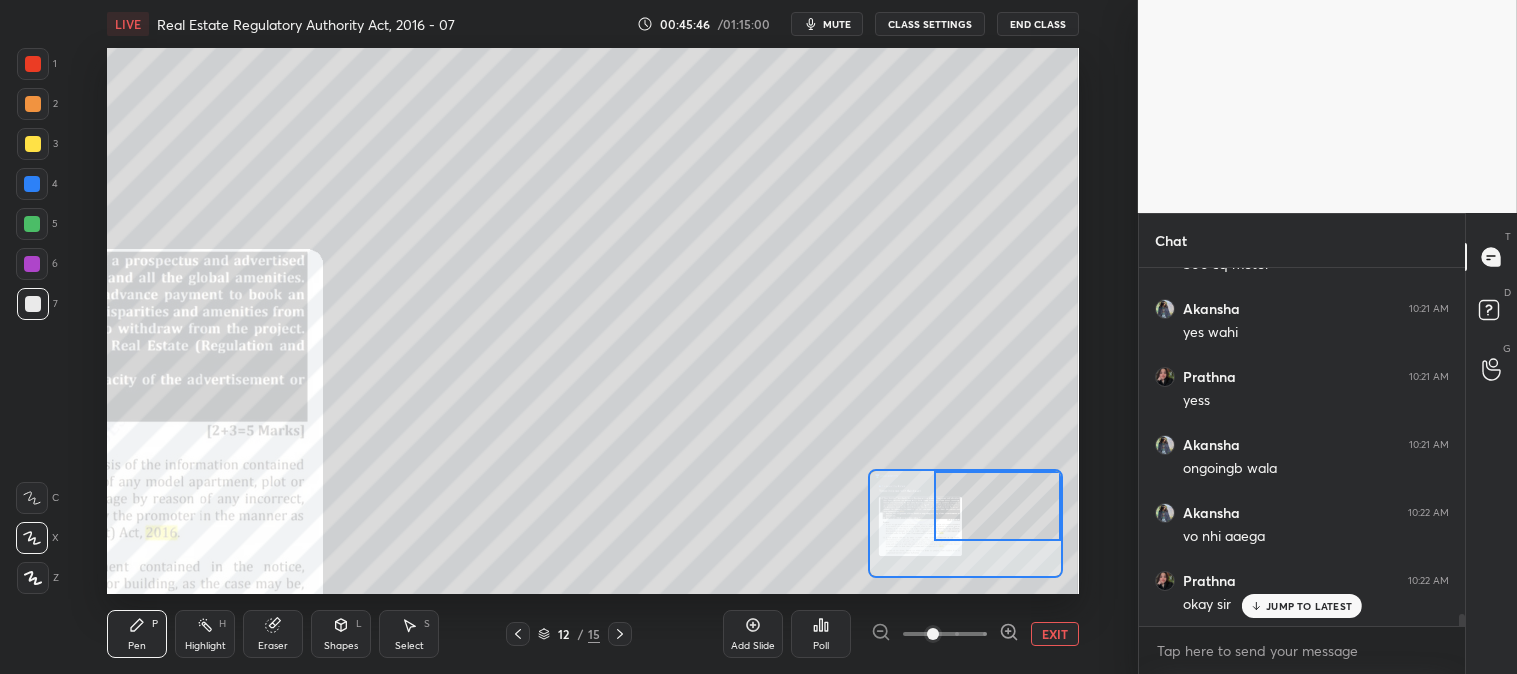 click on "[FIRST] [TIME]" at bounding box center (1302, 593) 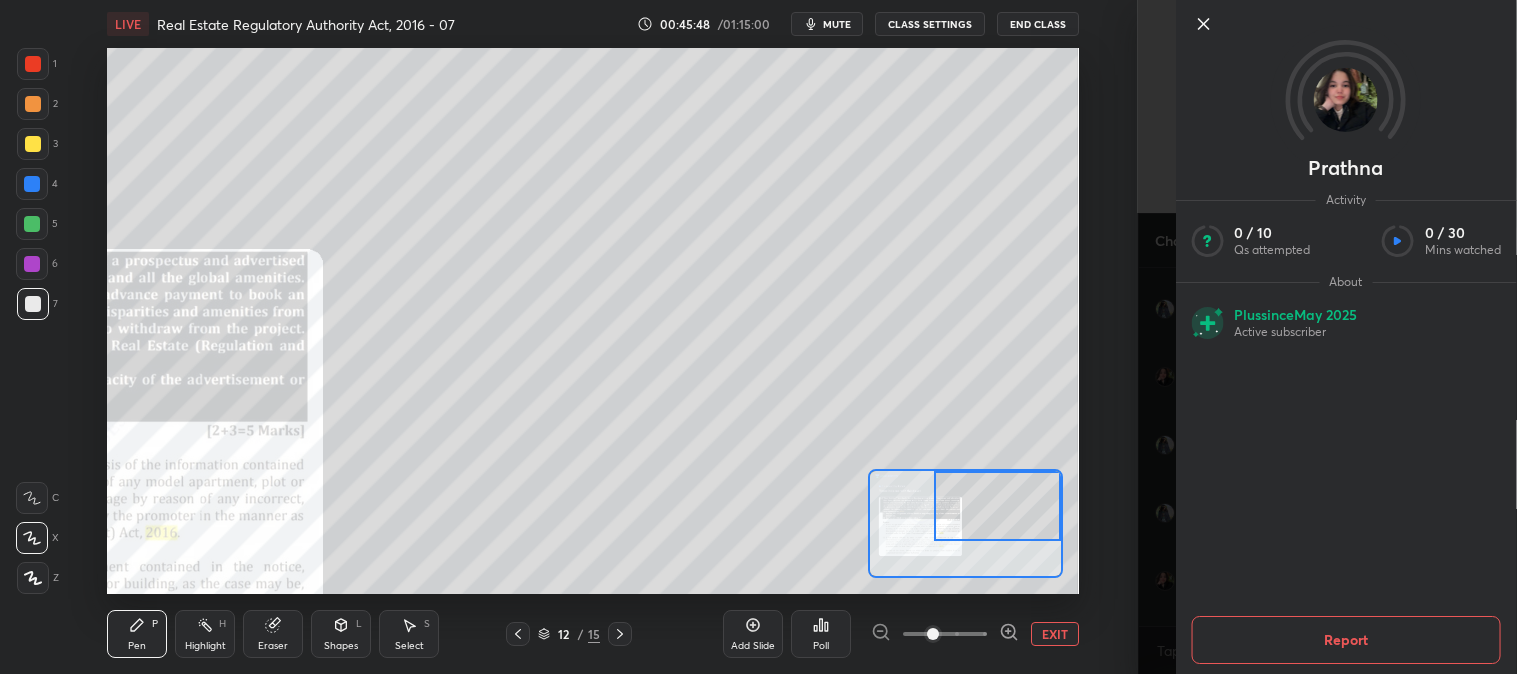 click 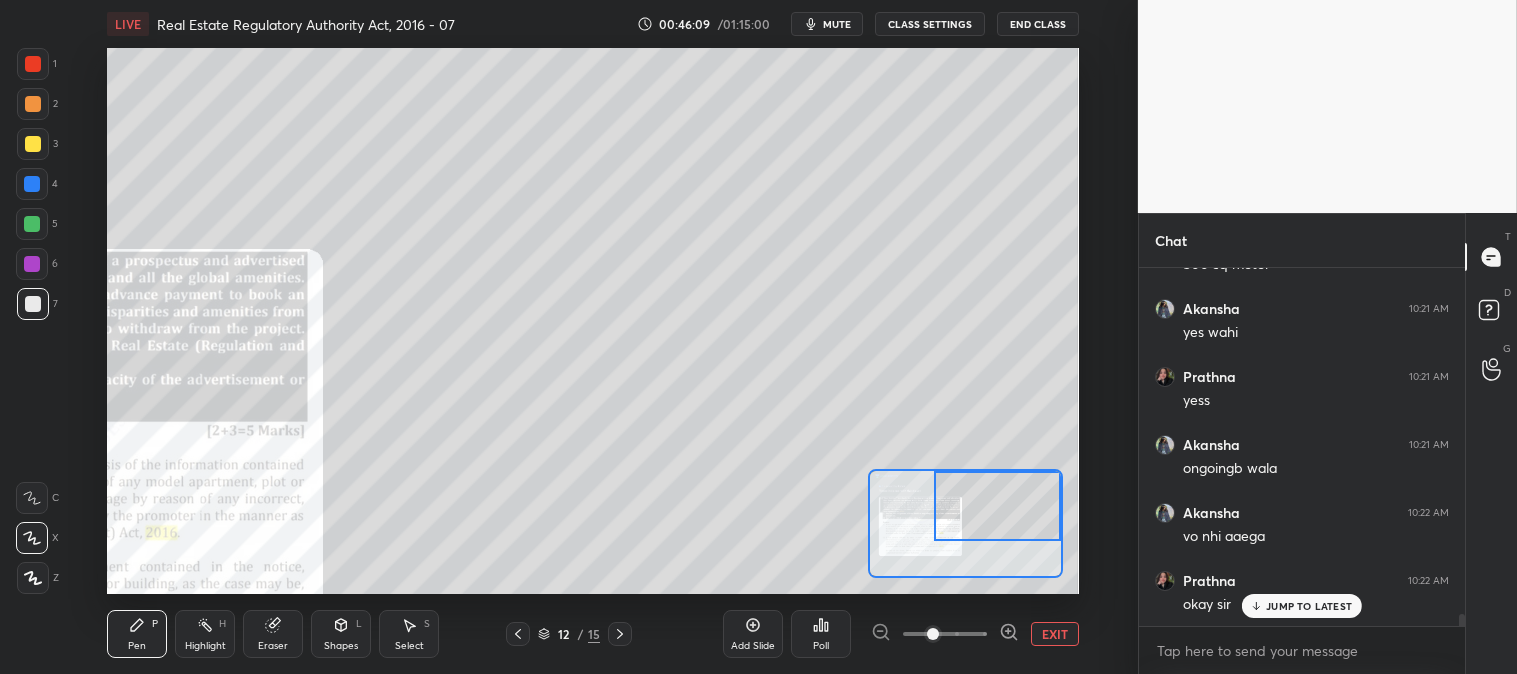scroll, scrollTop: 10755, scrollLeft: 0, axis: vertical 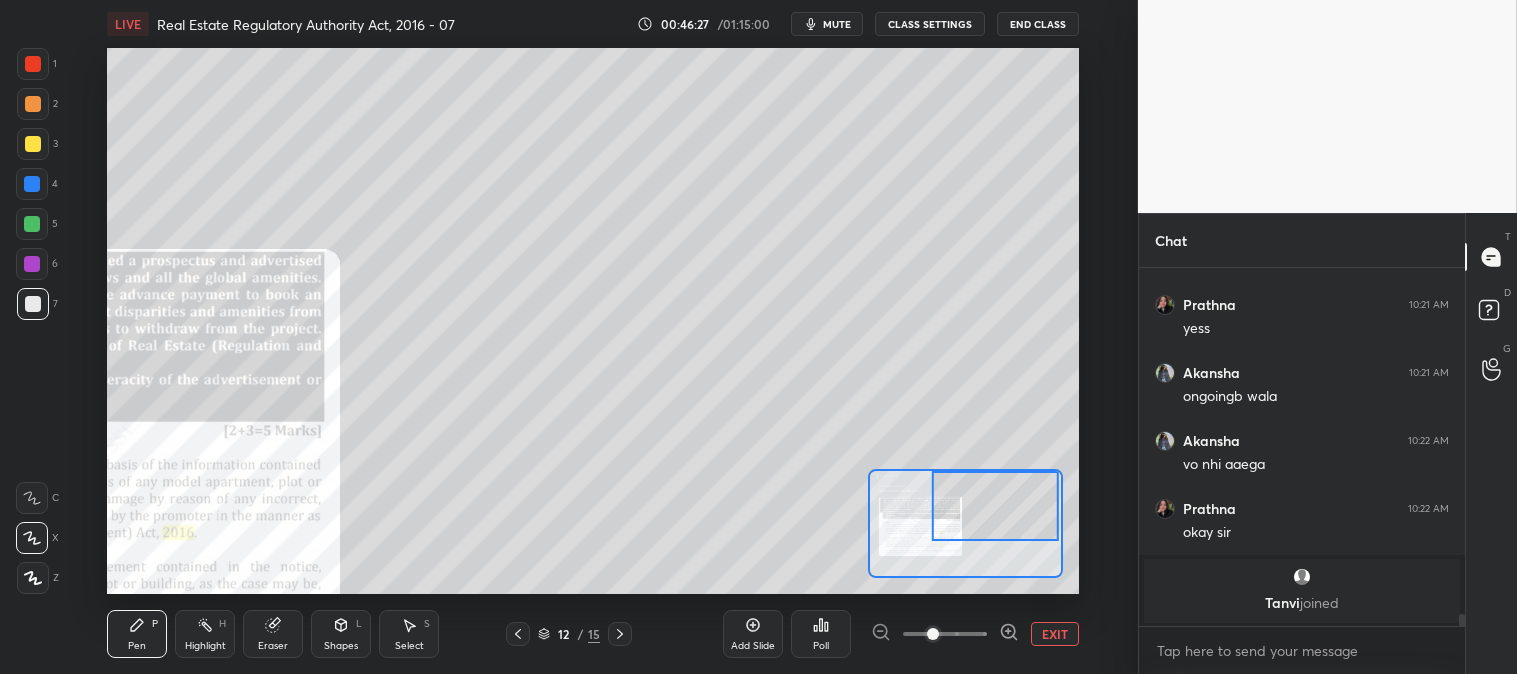 click on "EXIT" at bounding box center (1055, 634) 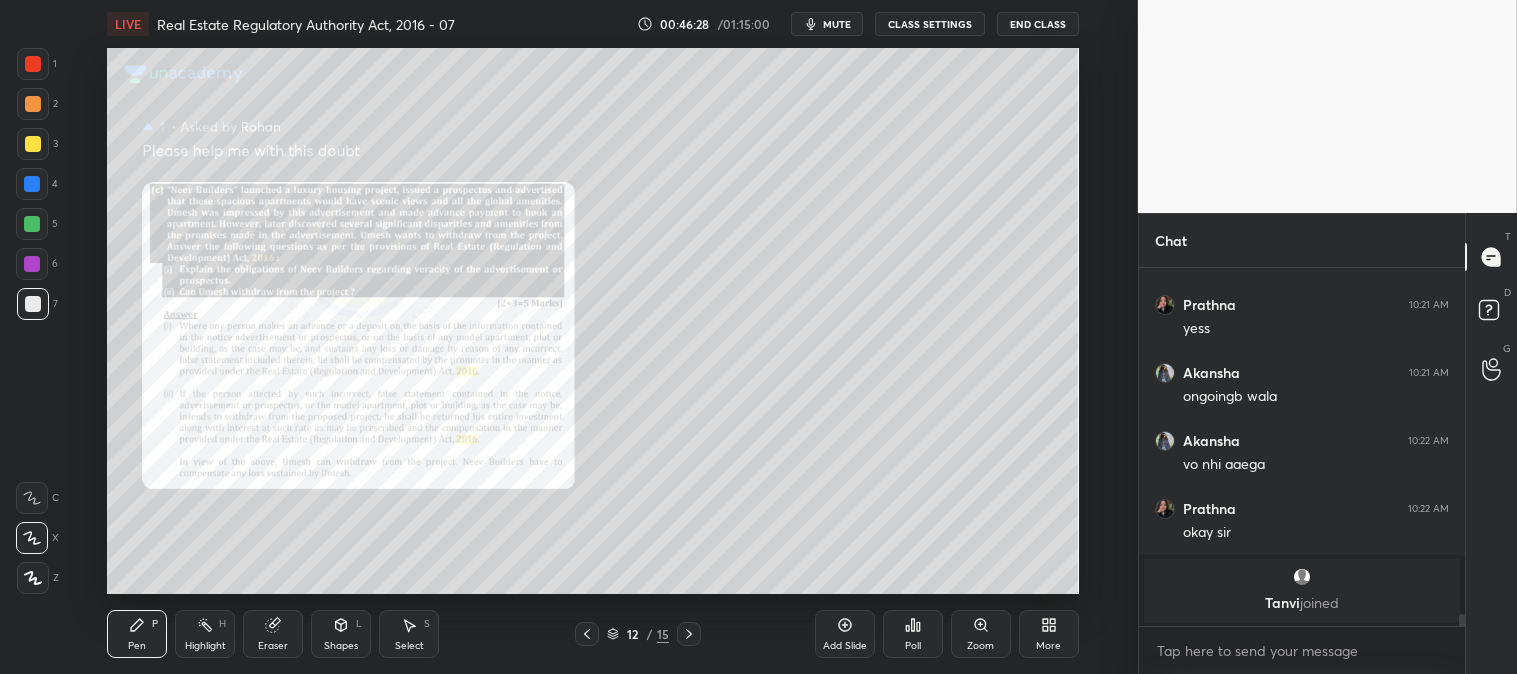 click 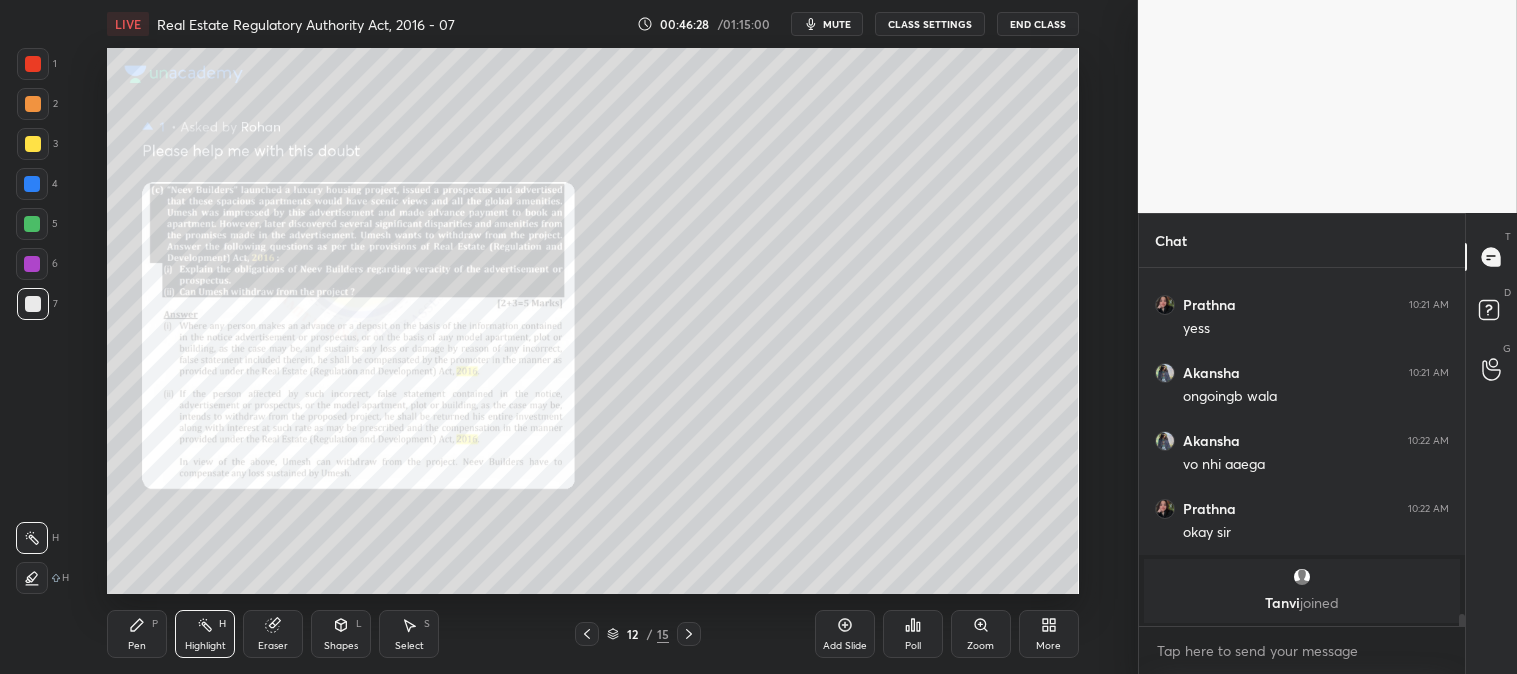 click at bounding box center [33, 64] 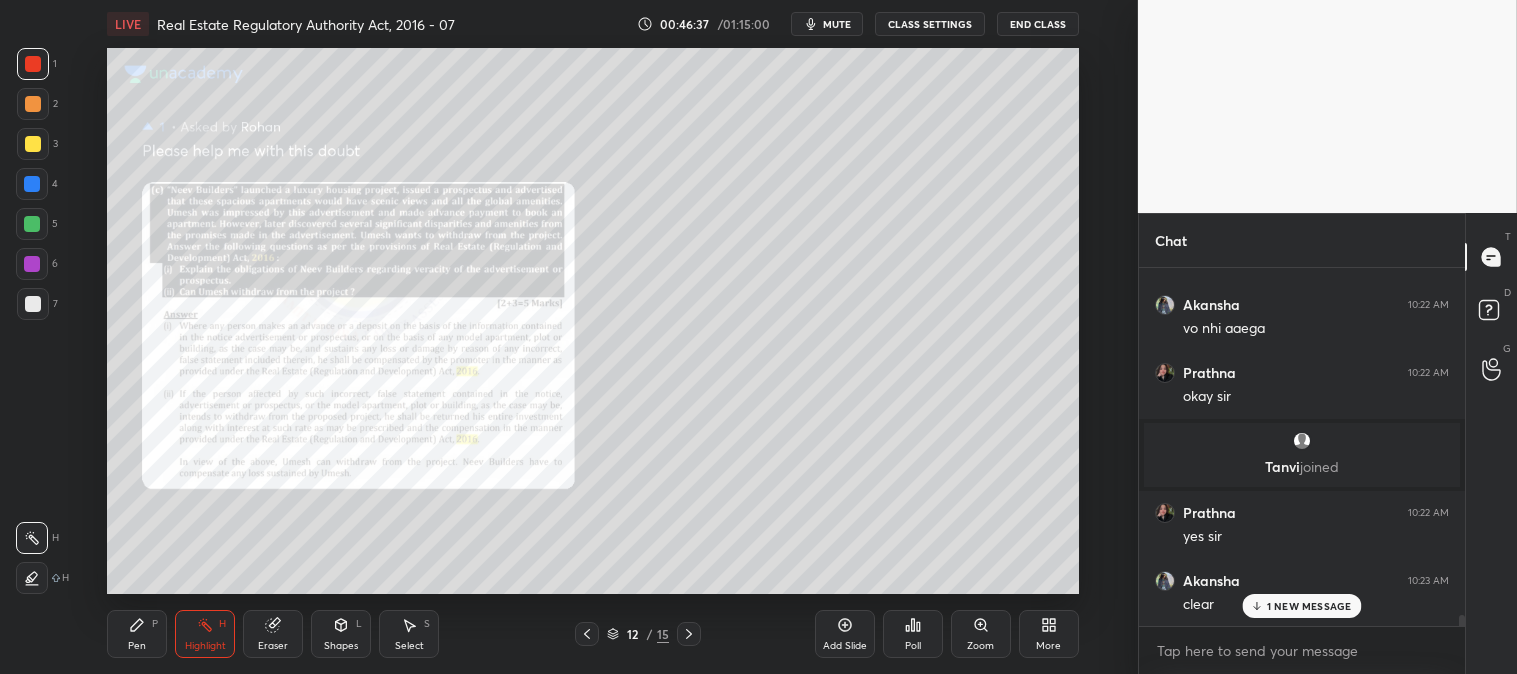 scroll, scrollTop: 10960, scrollLeft: 0, axis: vertical 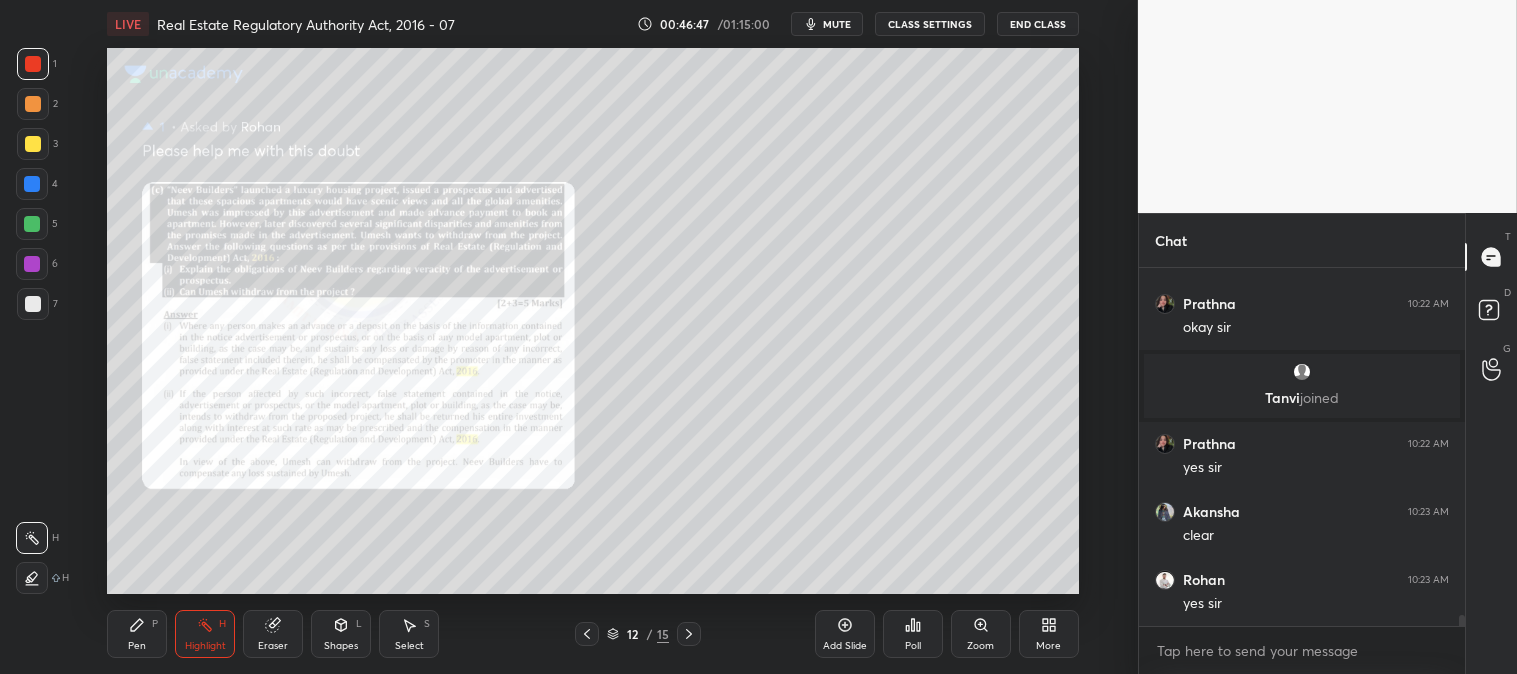 click 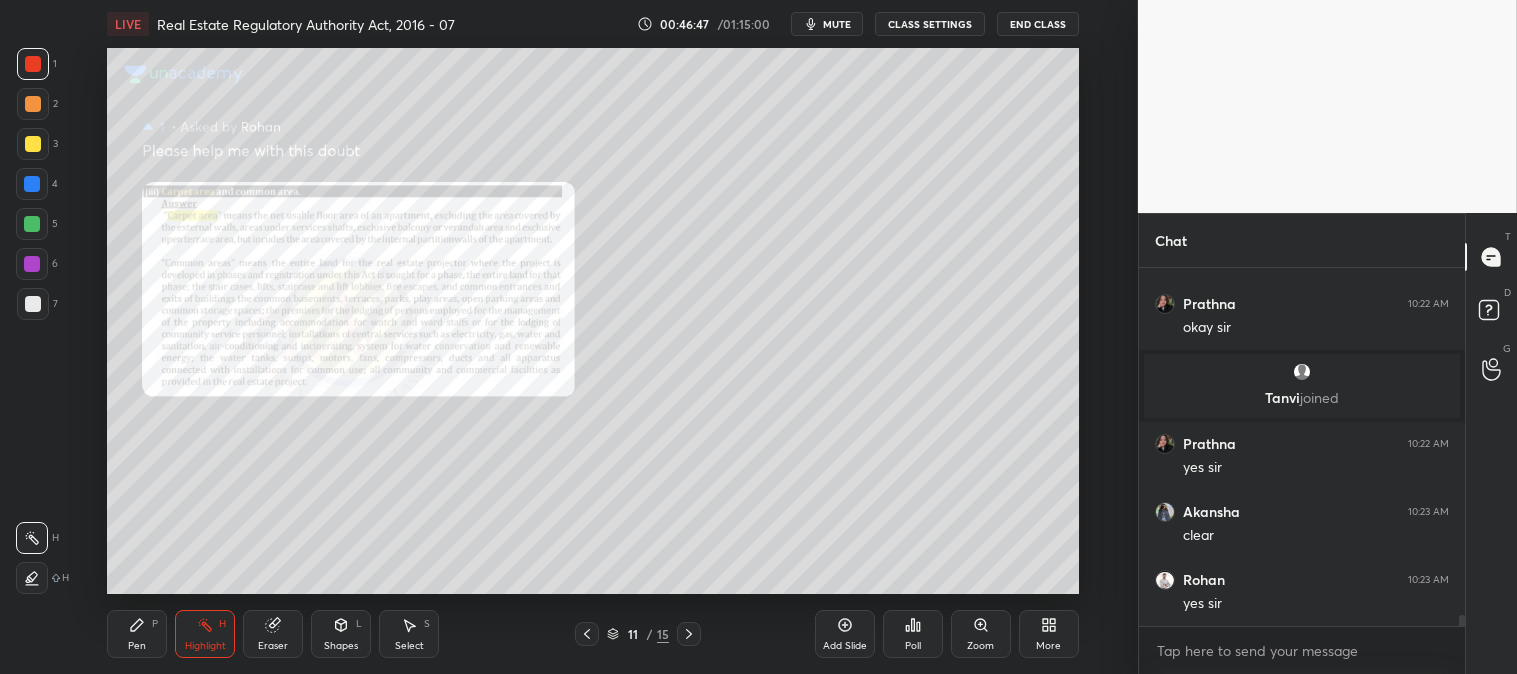scroll, scrollTop: 11027, scrollLeft: 0, axis: vertical 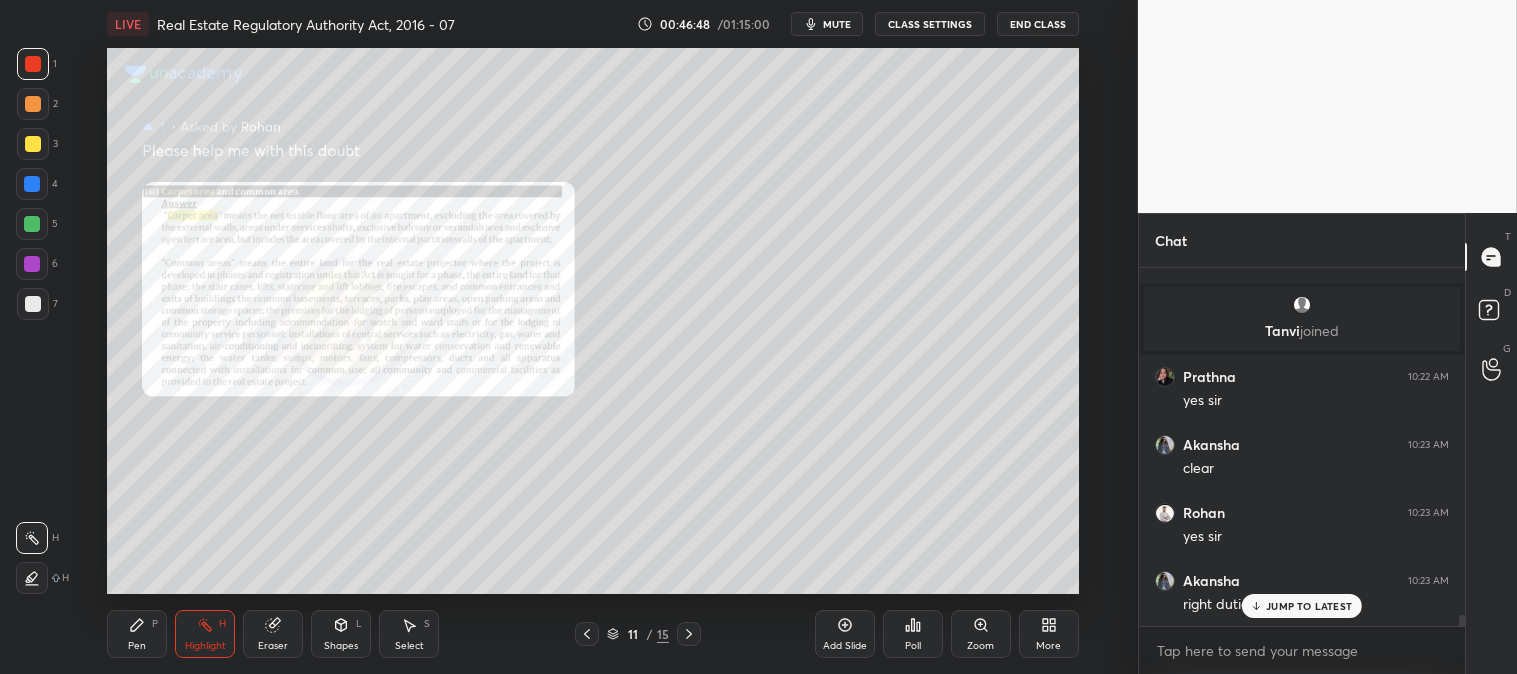 click 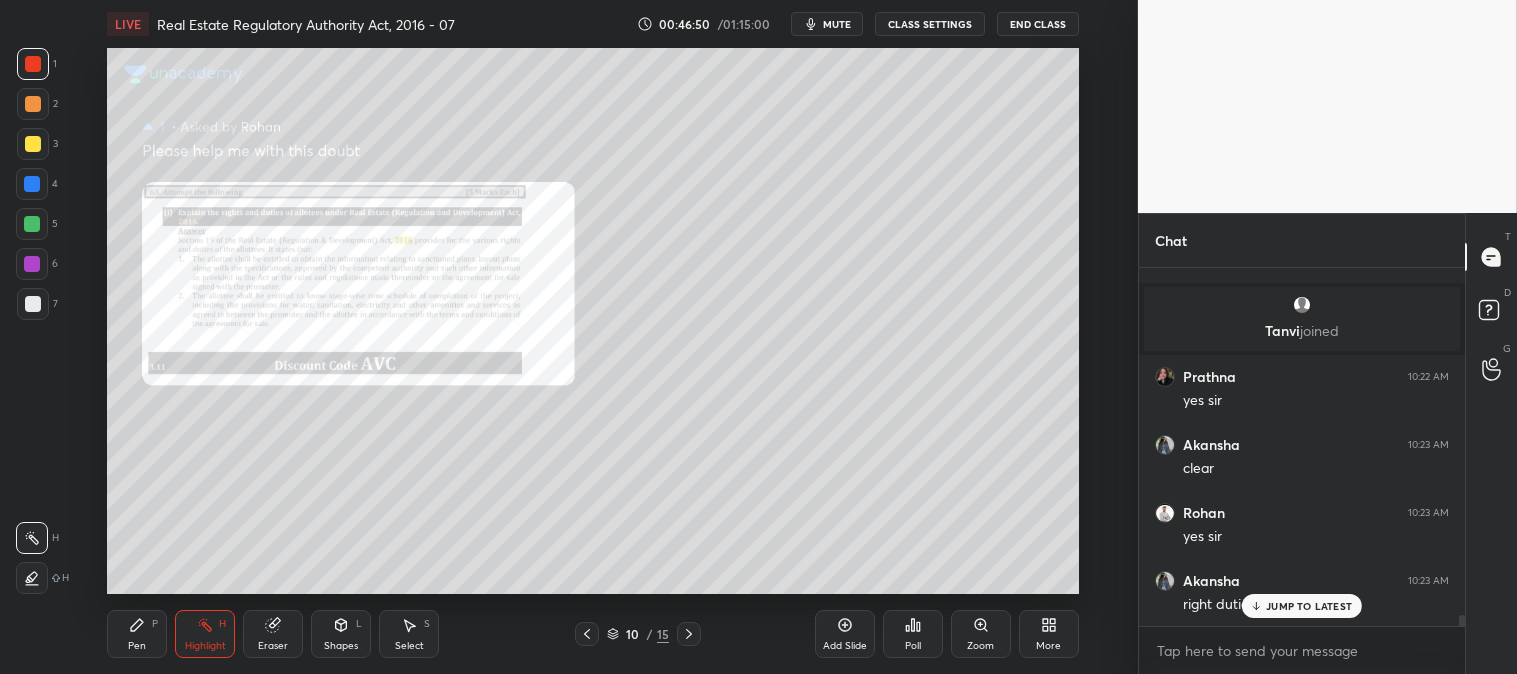 click 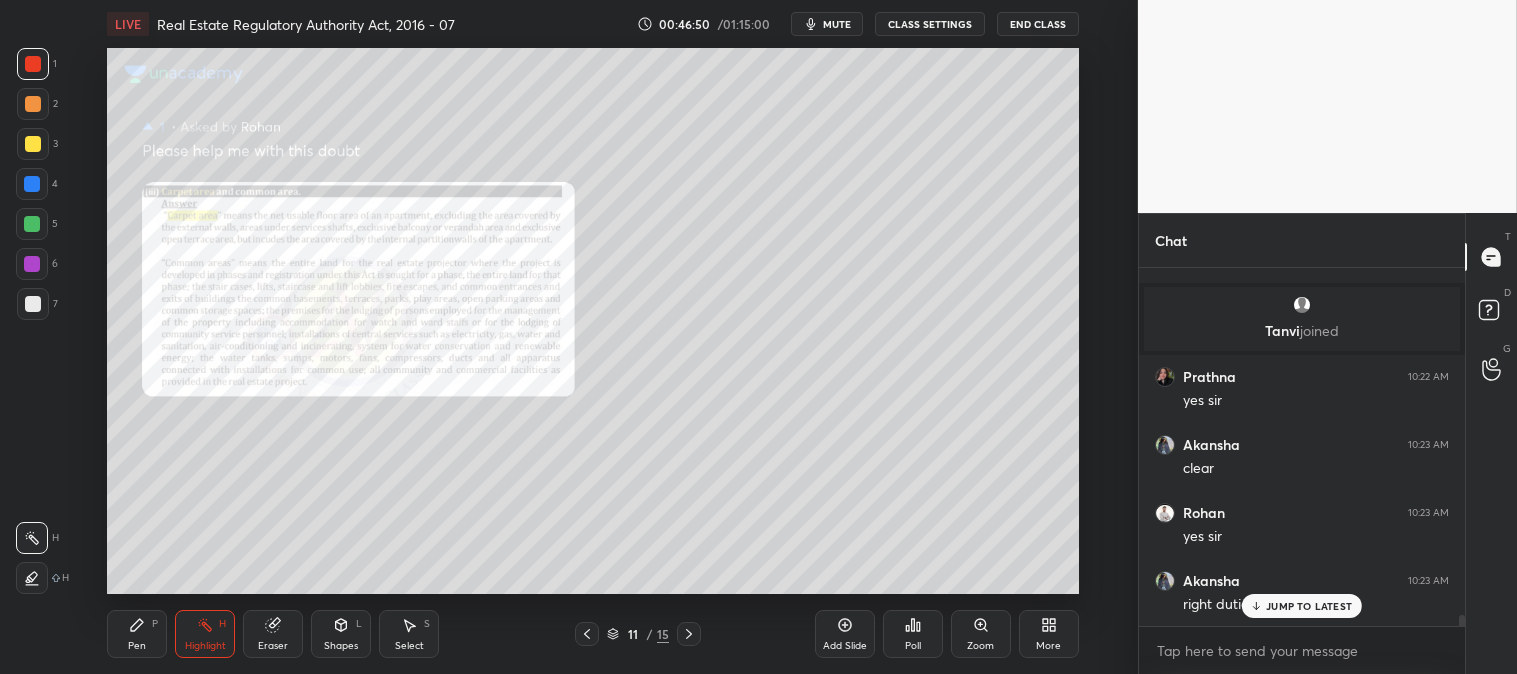 click 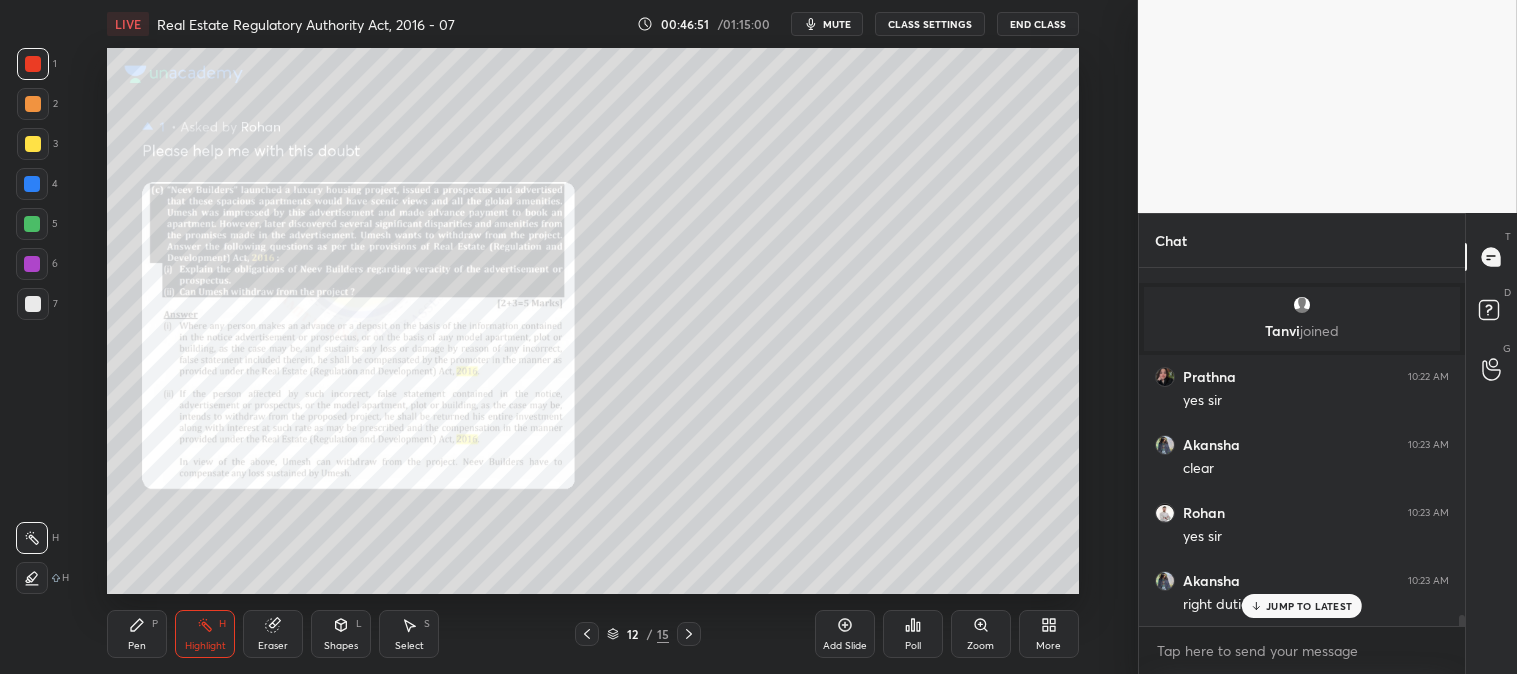 scroll, scrollTop: 11095, scrollLeft: 0, axis: vertical 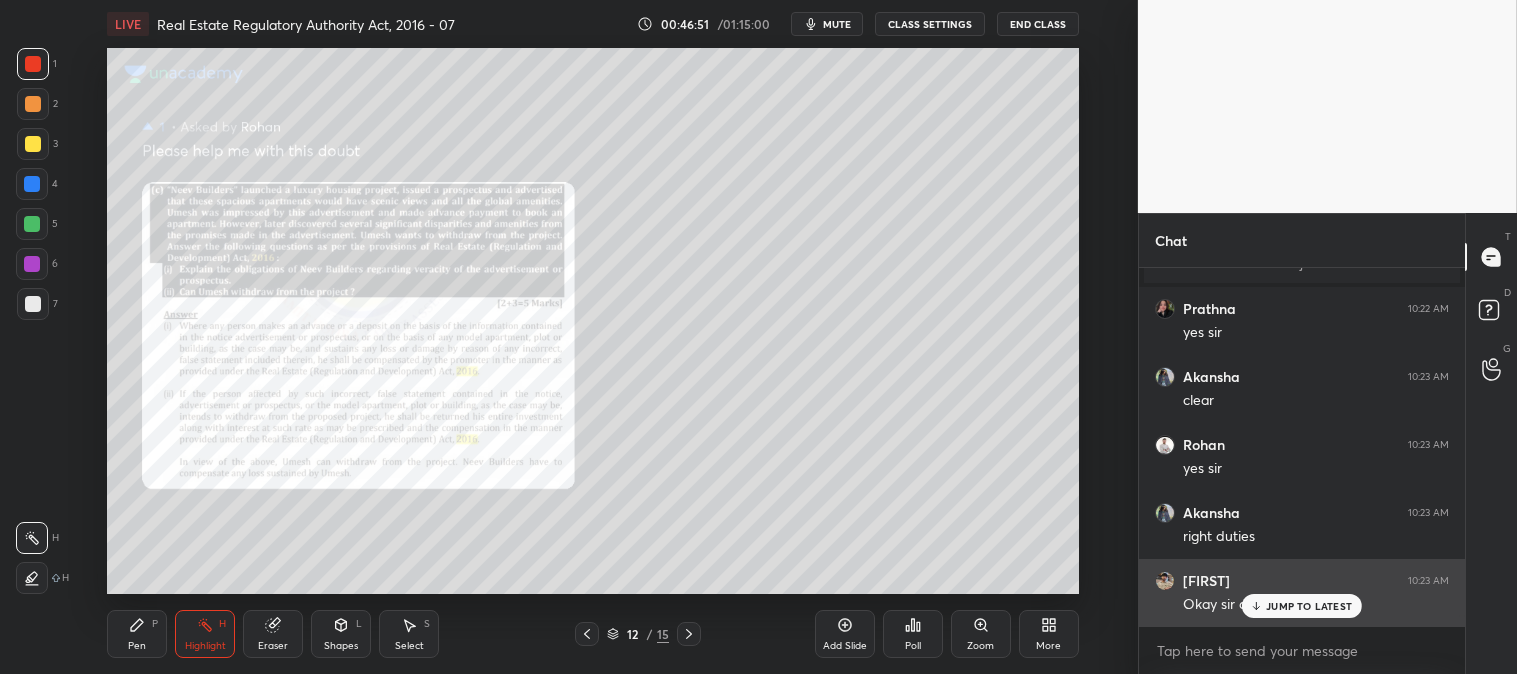 click on "JUMP TO LATEST" at bounding box center (1309, 606) 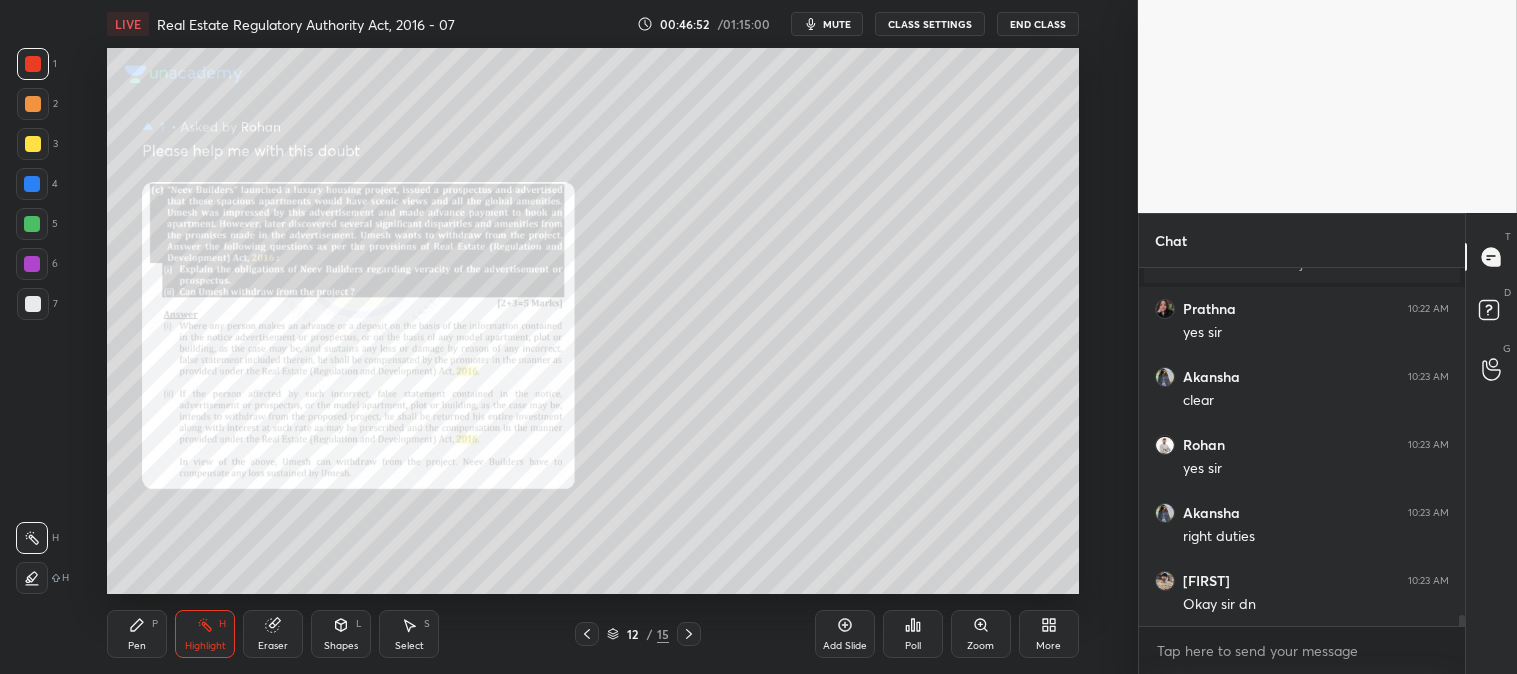 scroll, scrollTop: 11163, scrollLeft: 0, axis: vertical 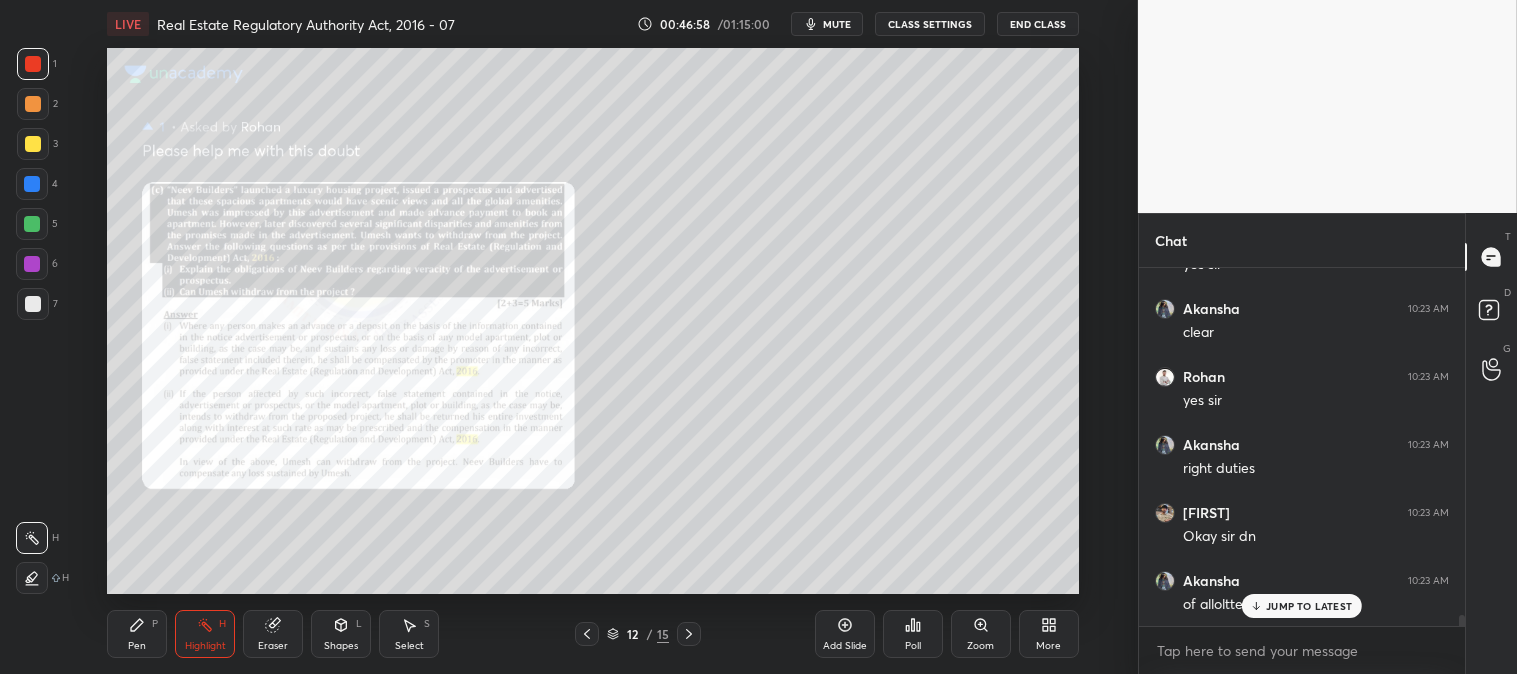 click on "JUMP TO LATEST" at bounding box center (1309, 606) 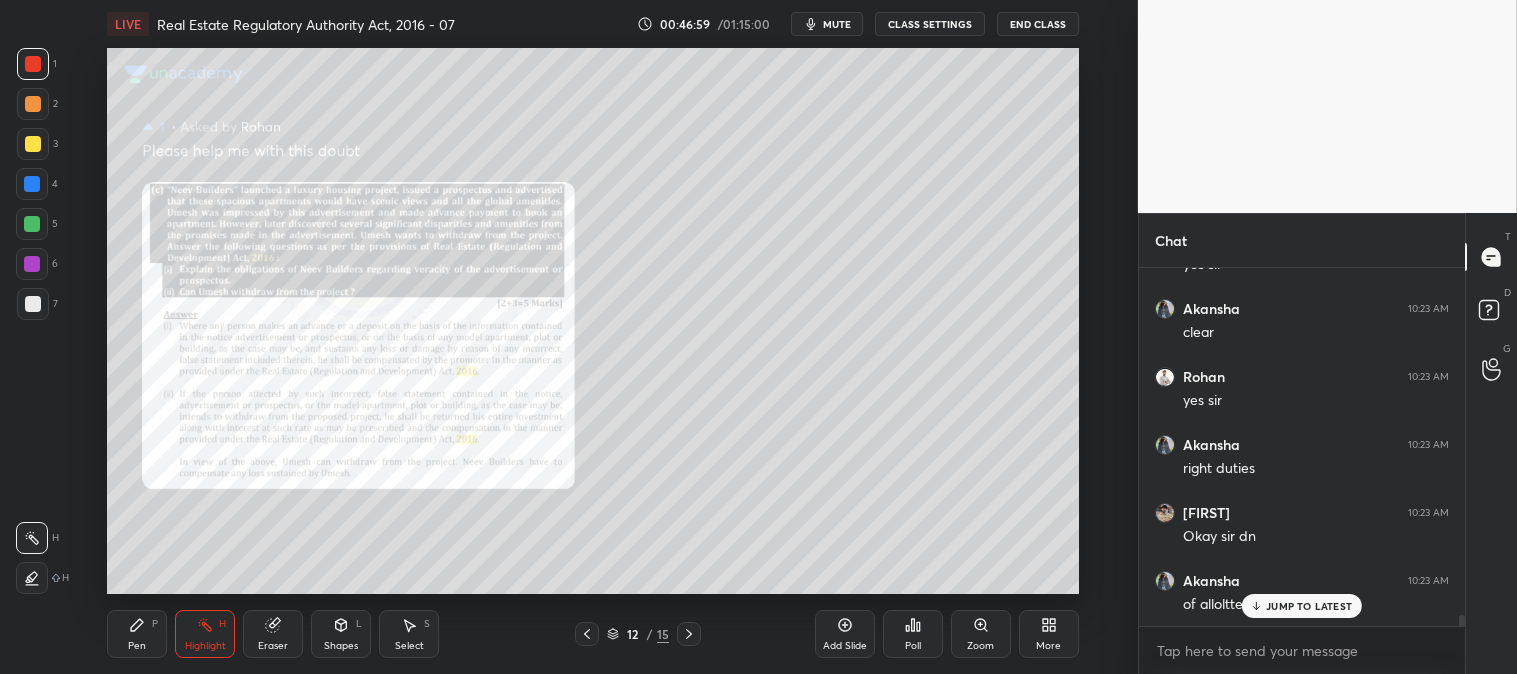 scroll, scrollTop: 11231, scrollLeft: 0, axis: vertical 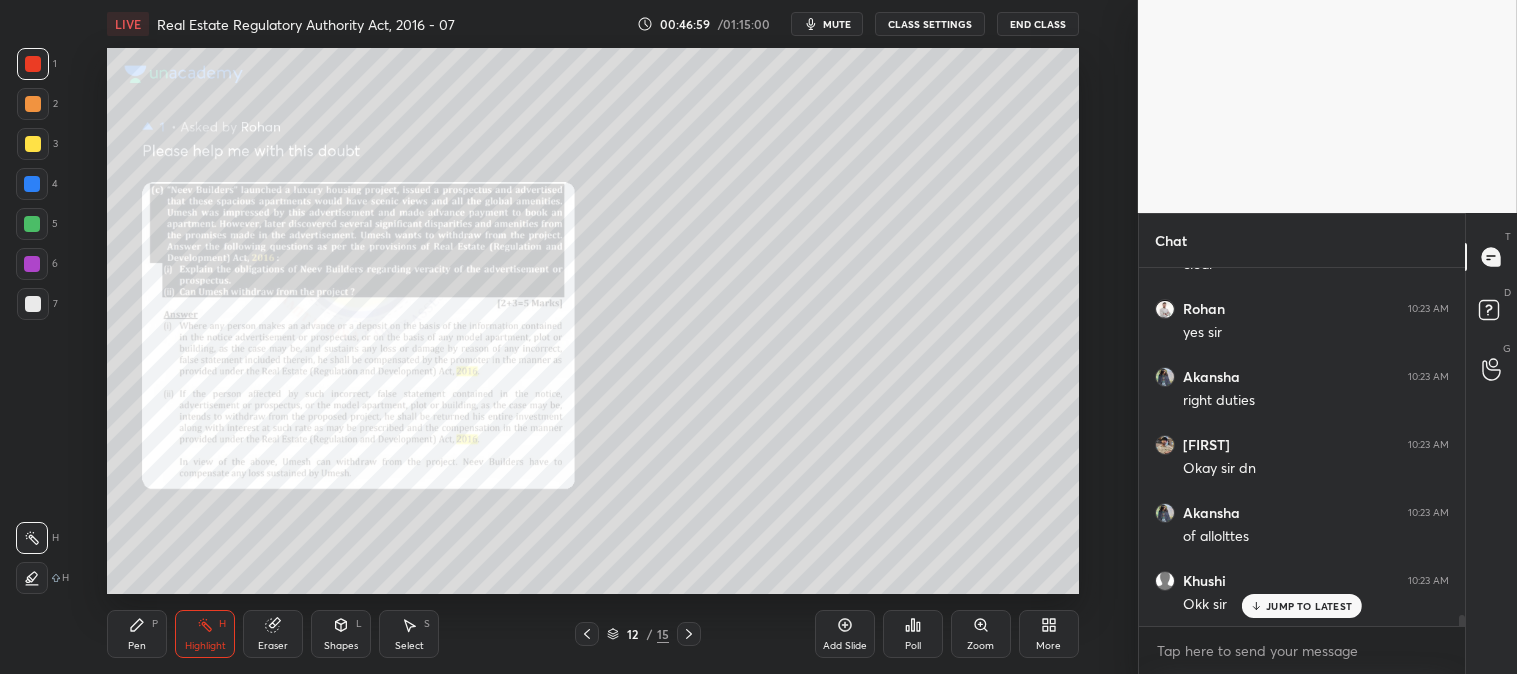 click on "Pen" at bounding box center [137, 646] 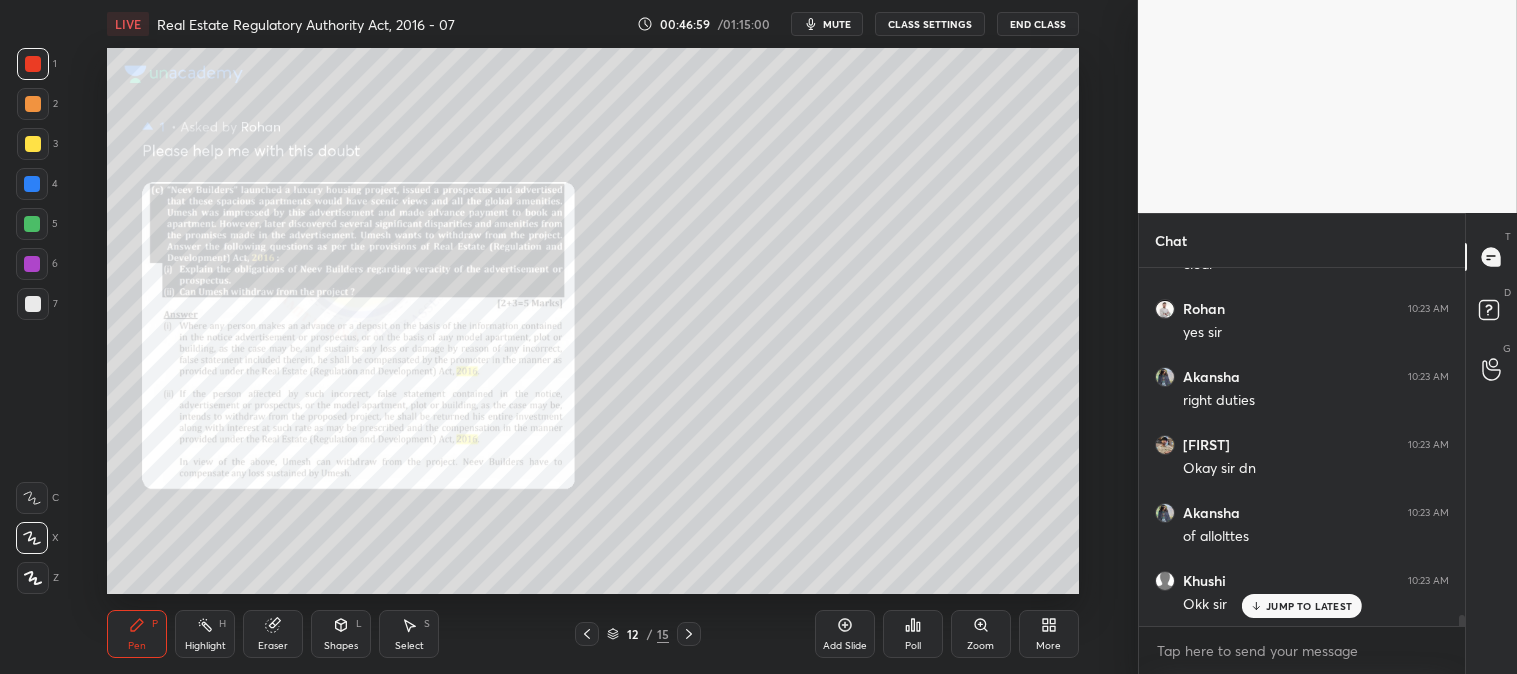 click at bounding box center (33, 64) 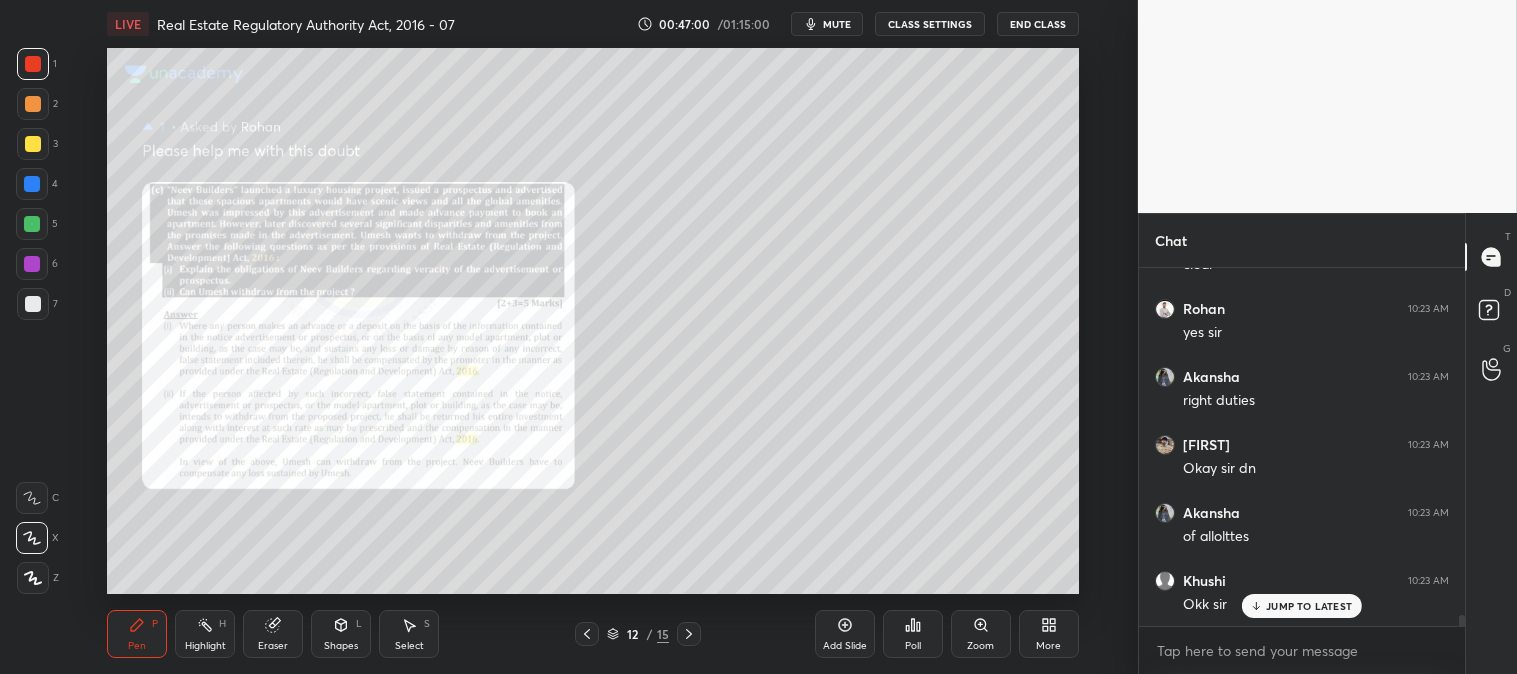 click on "JUMP TO LATEST" at bounding box center (1309, 606) 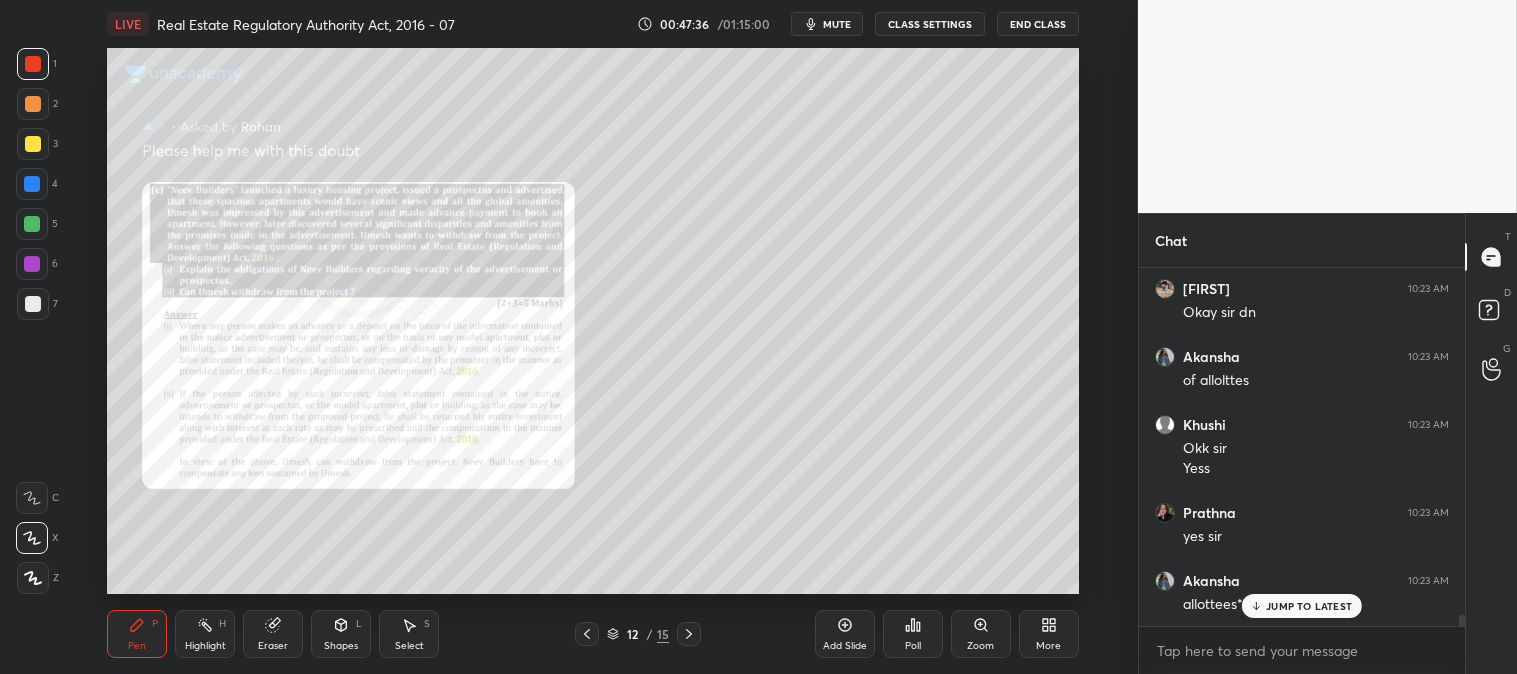 scroll, scrollTop: 11455, scrollLeft: 0, axis: vertical 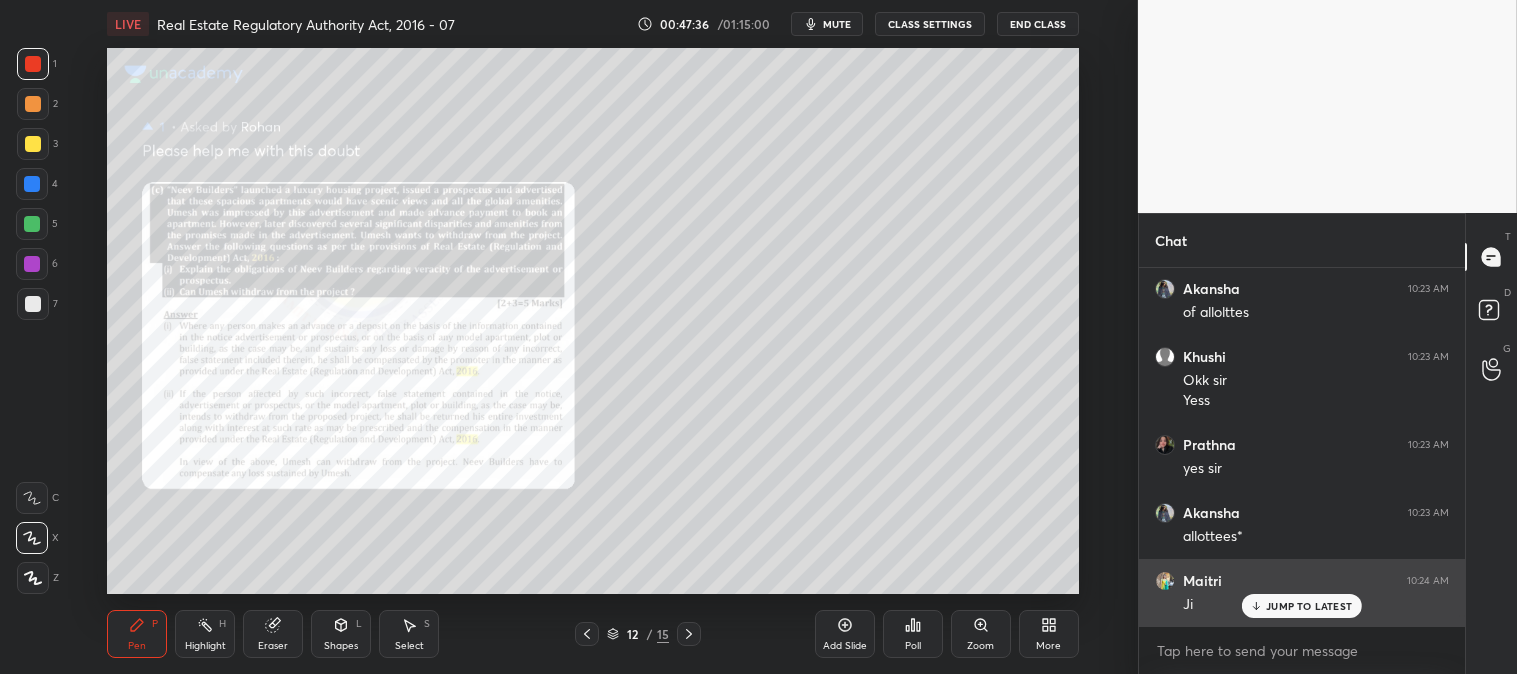 click on "Maitri 10:24 AM Ji" at bounding box center [1302, 593] 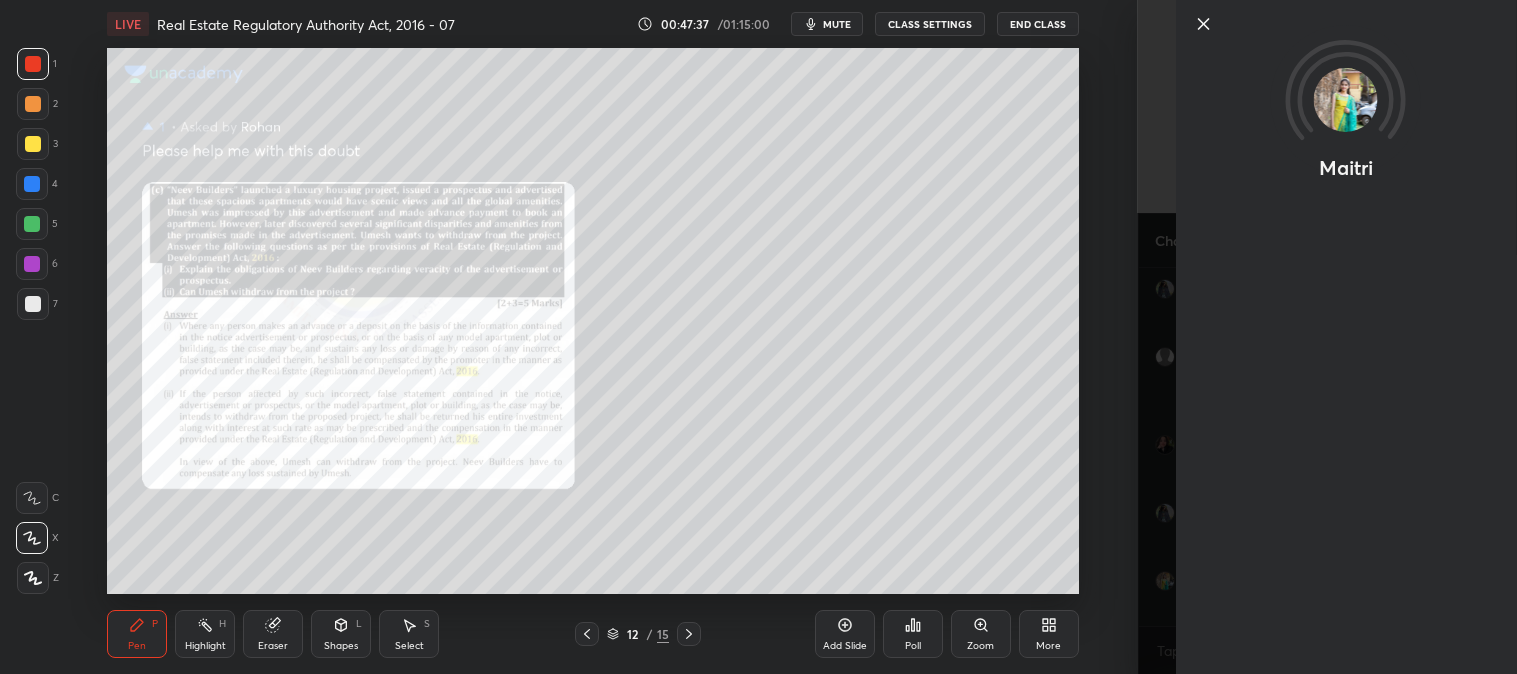 click 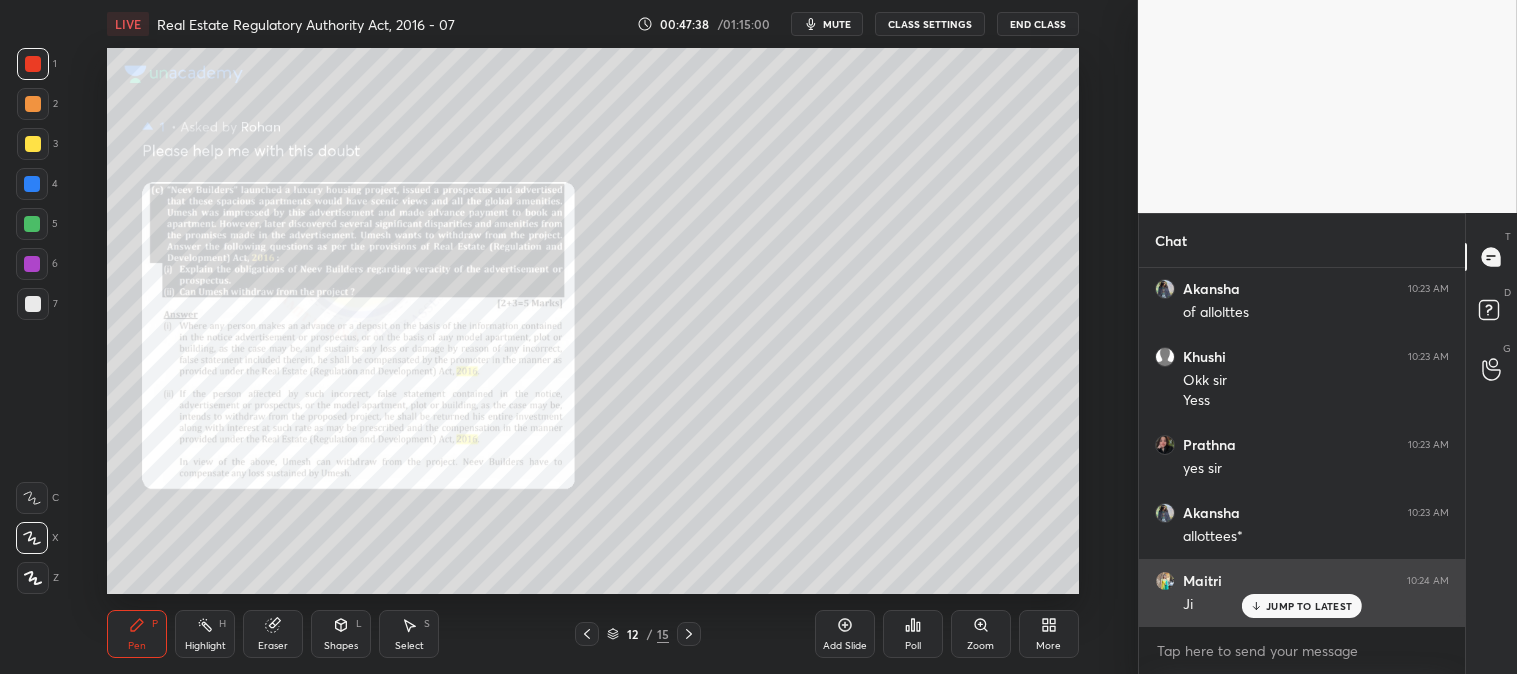 click on "JUMP TO LATEST" at bounding box center [1302, 606] 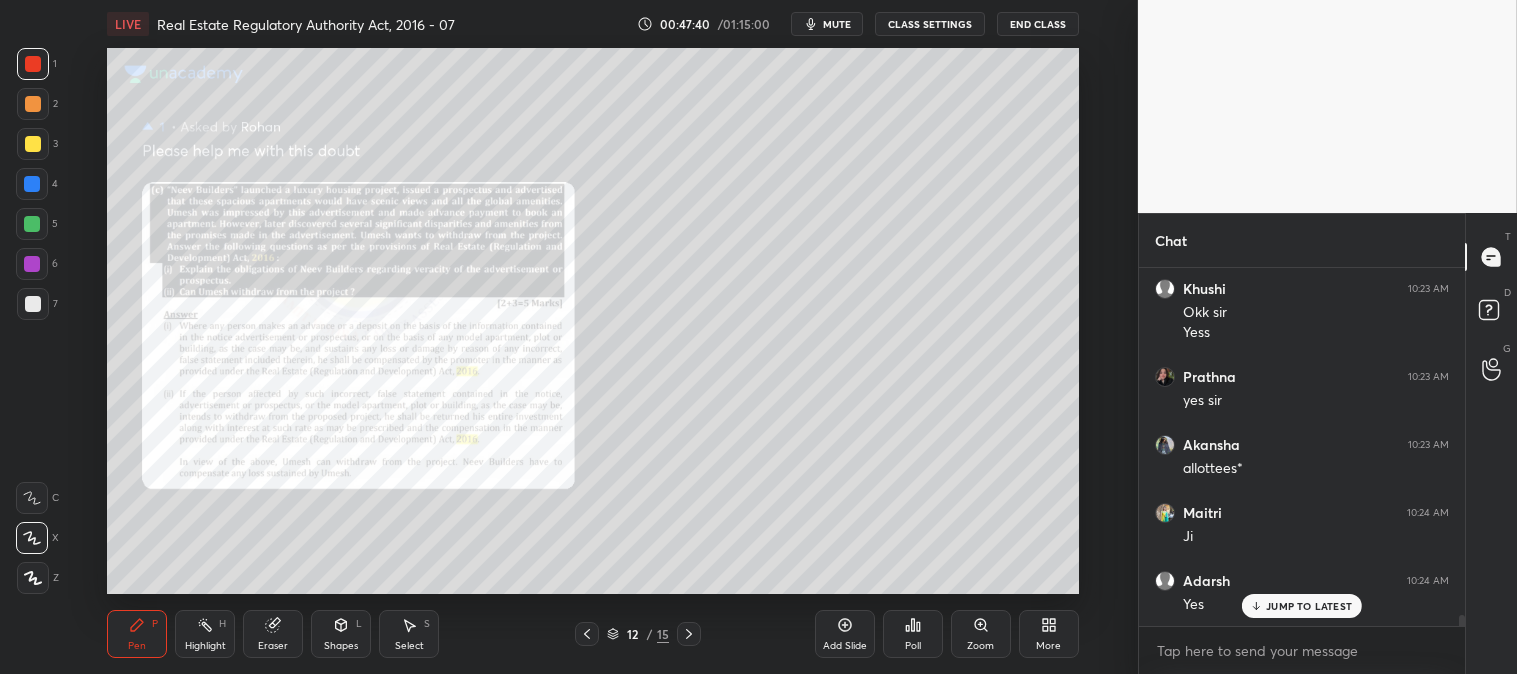 scroll, scrollTop: 11591, scrollLeft: 0, axis: vertical 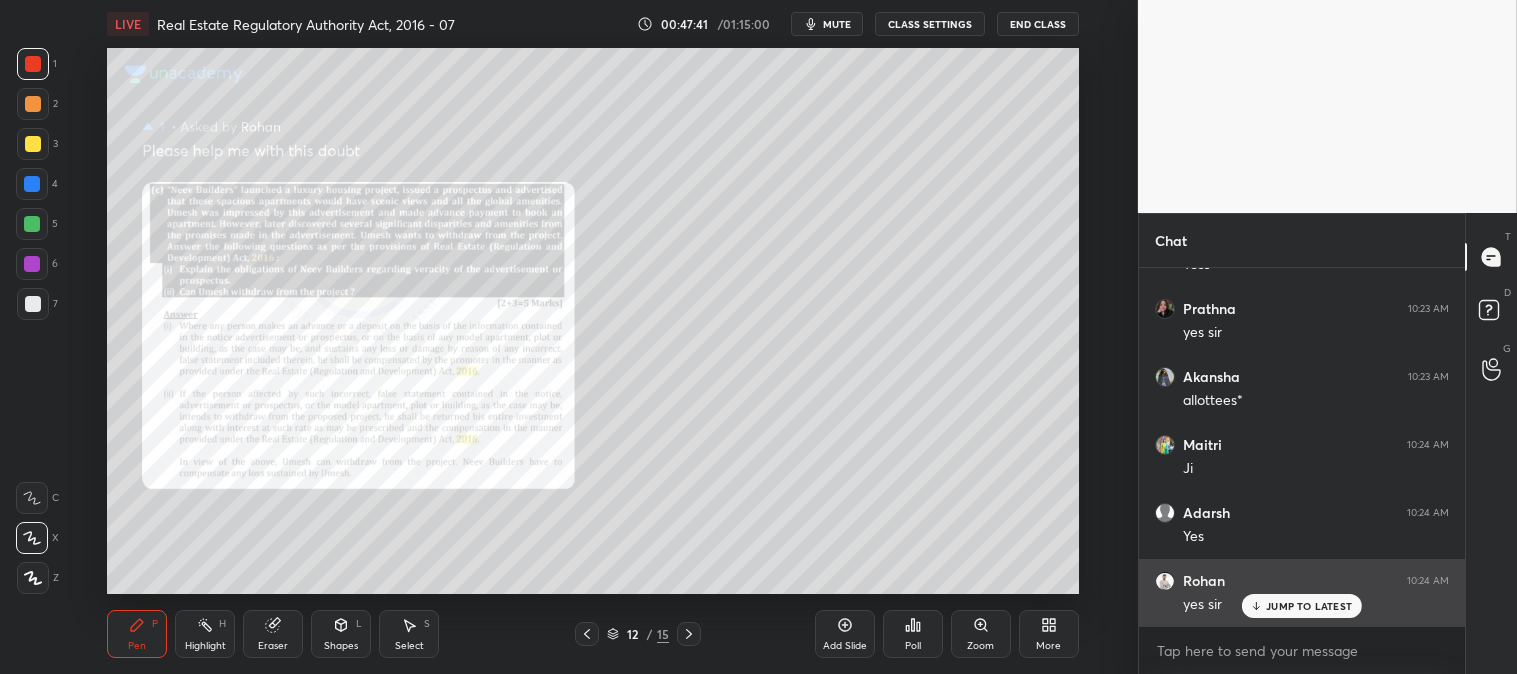 click on "JUMP TO LATEST" at bounding box center [1309, 606] 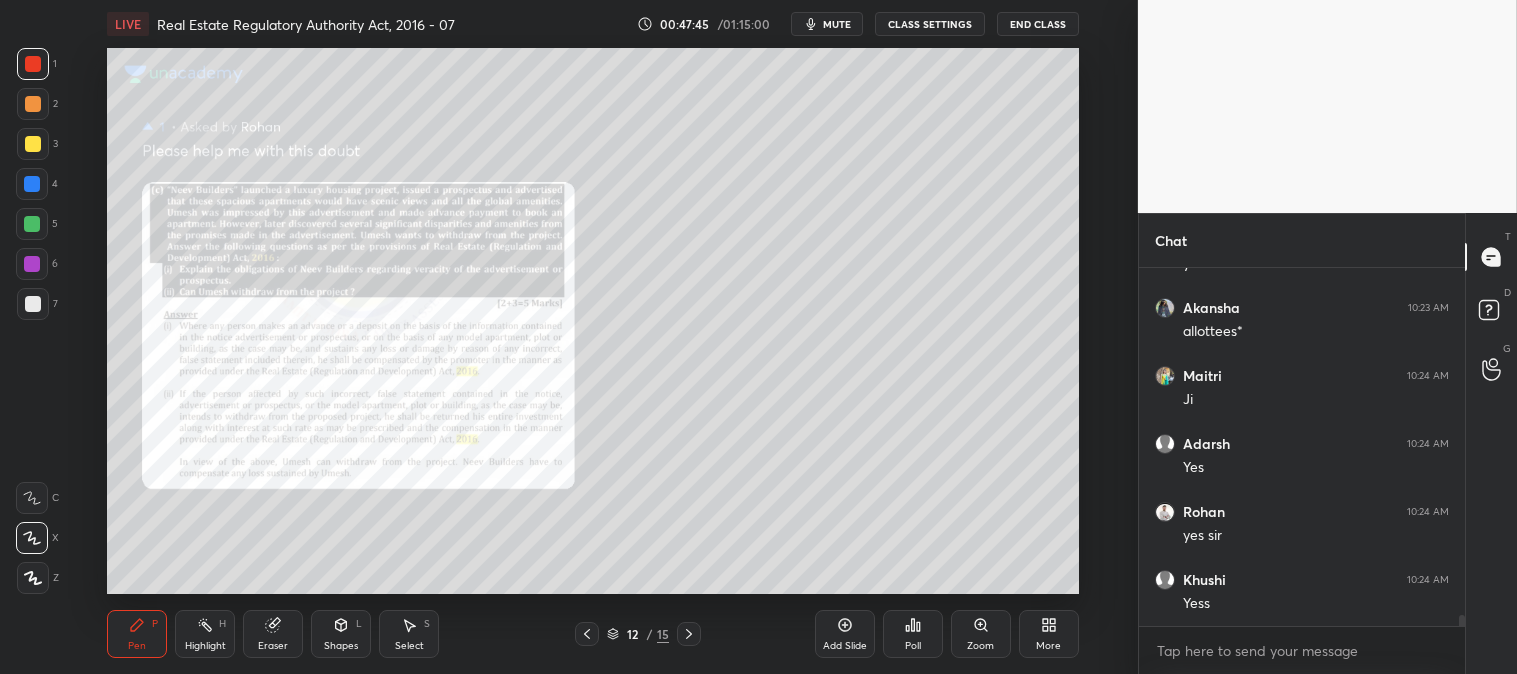 scroll, scrollTop: 11727, scrollLeft: 0, axis: vertical 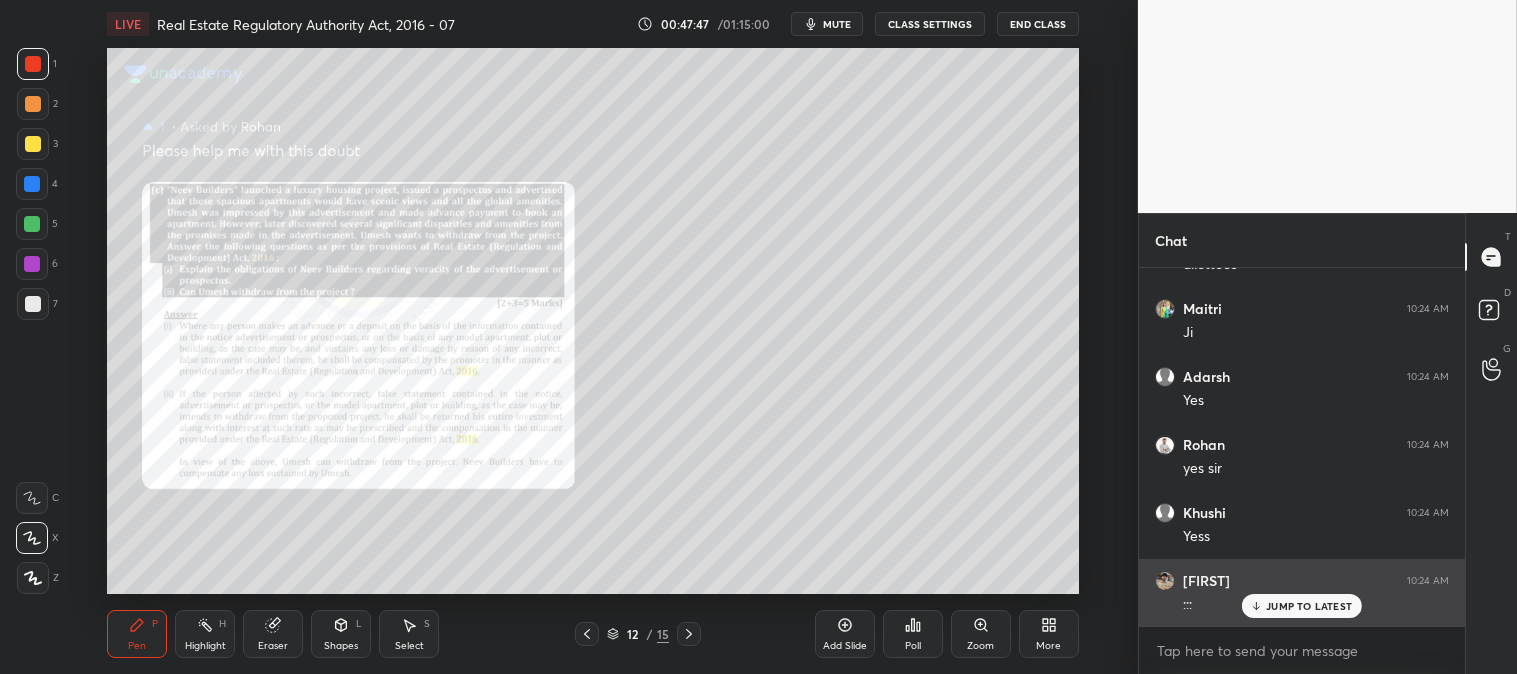 click on "JUMP TO LATEST" at bounding box center [1309, 606] 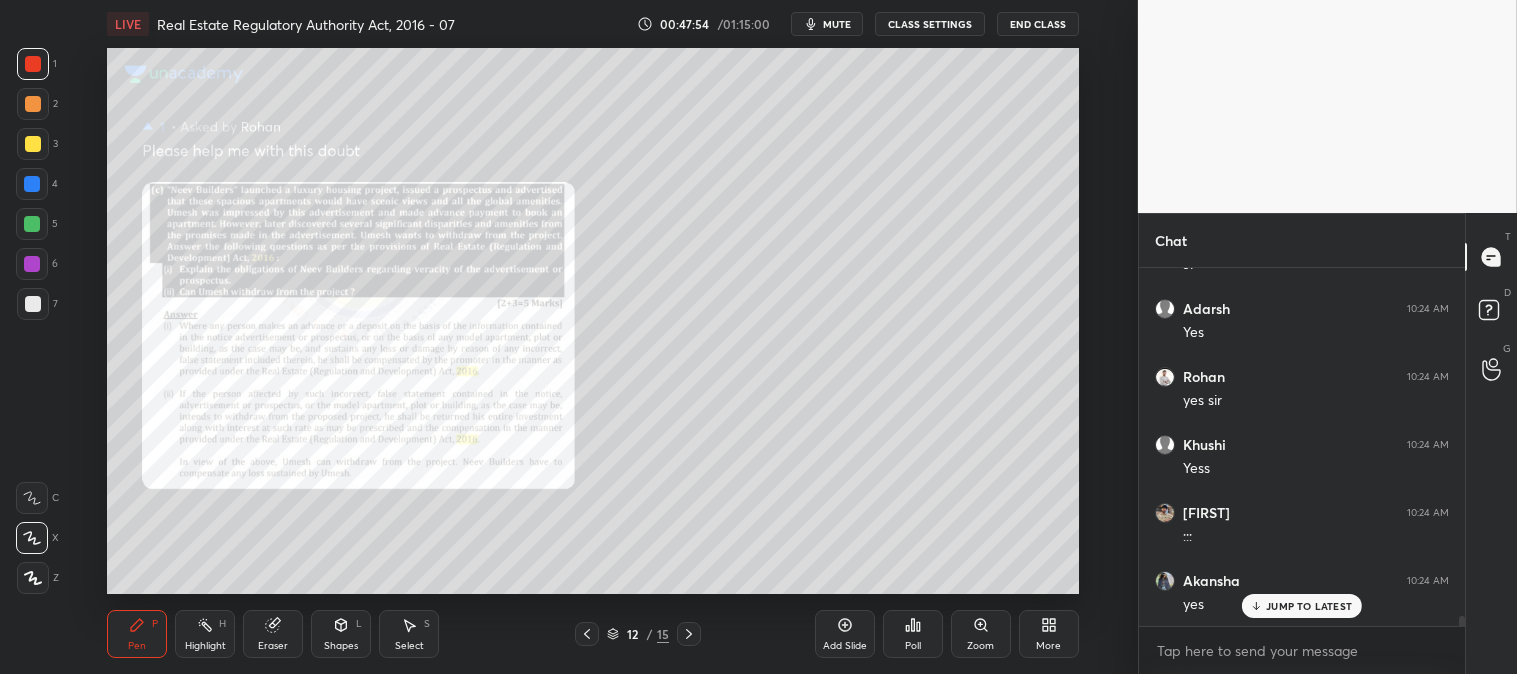 scroll, scrollTop: 11863, scrollLeft: 0, axis: vertical 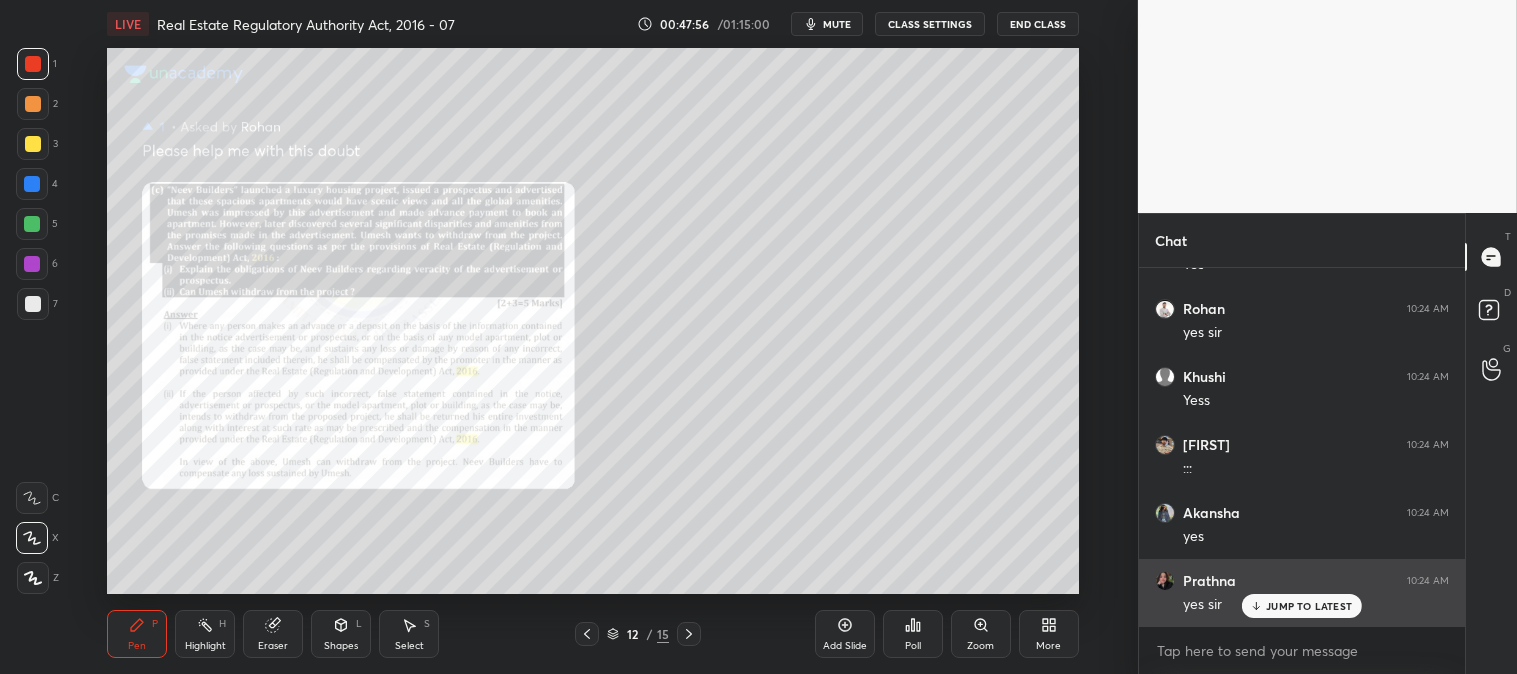 click on "JUMP TO LATEST" at bounding box center [1309, 606] 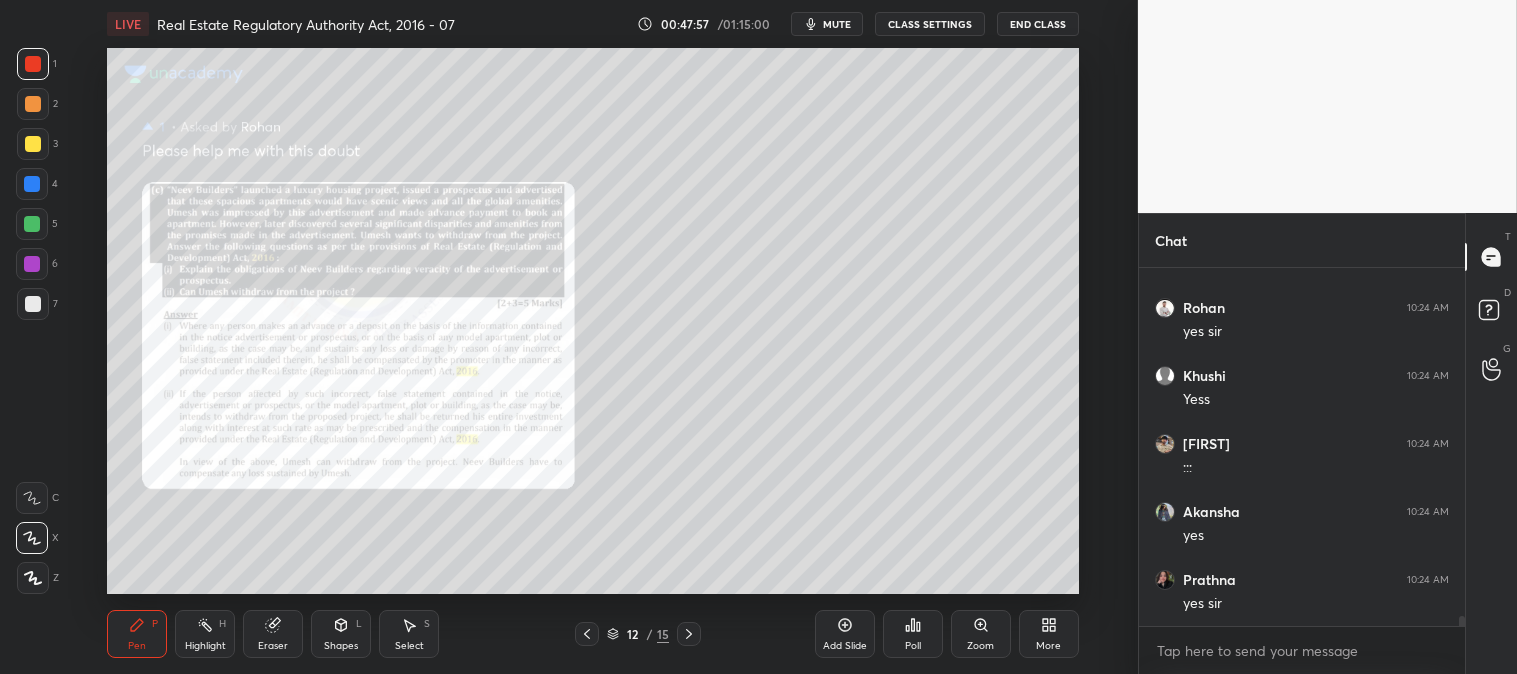 scroll, scrollTop: 11931, scrollLeft: 0, axis: vertical 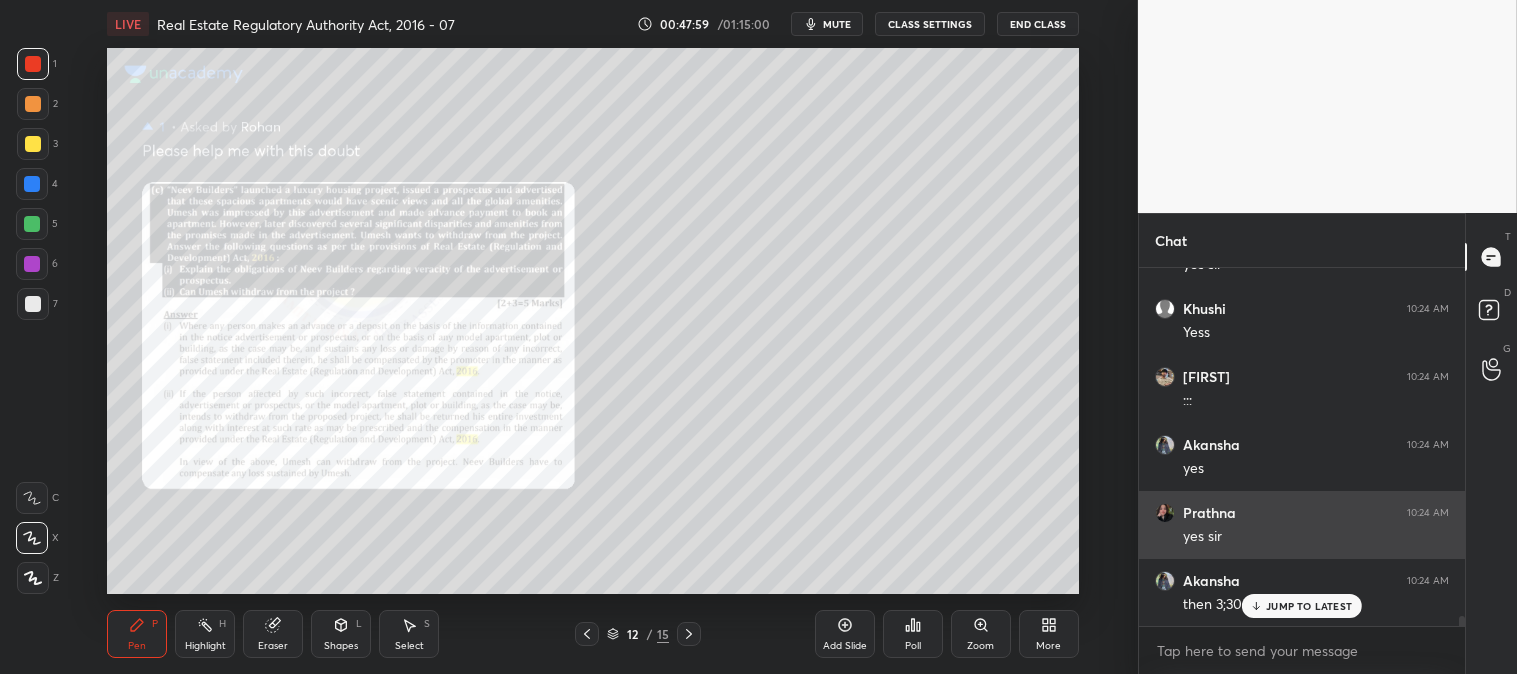 click on "JUMP TO LATEST" at bounding box center [1309, 606] 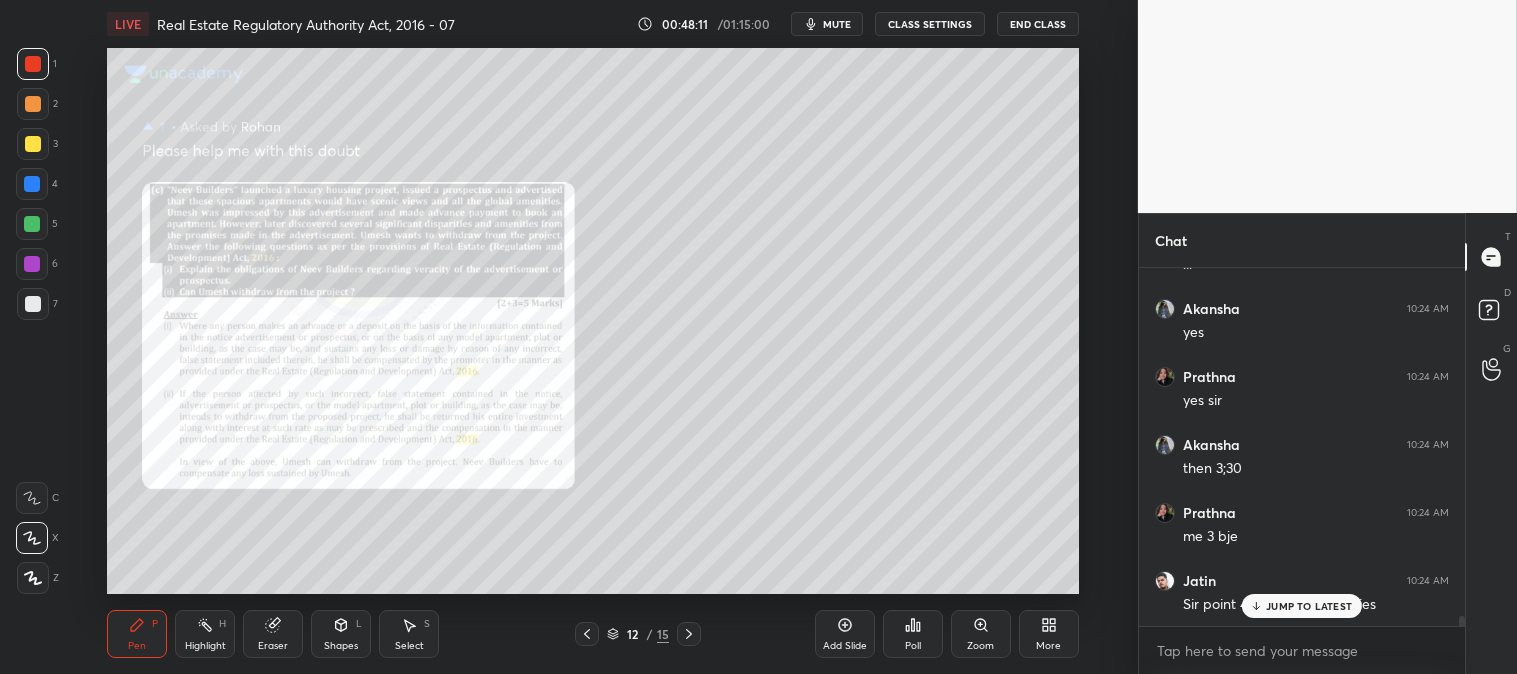 scroll, scrollTop: 12135, scrollLeft: 0, axis: vertical 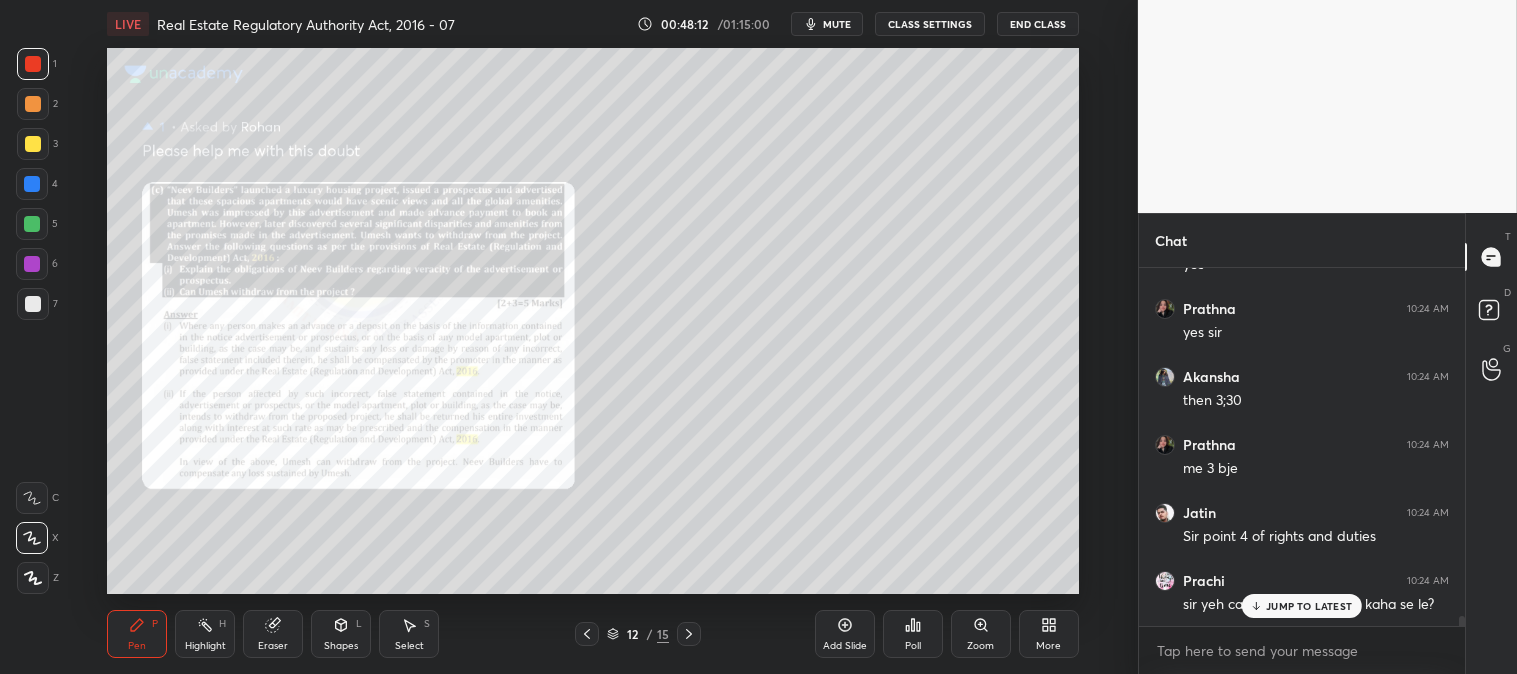 click on "JUMP TO LATEST" at bounding box center [1309, 606] 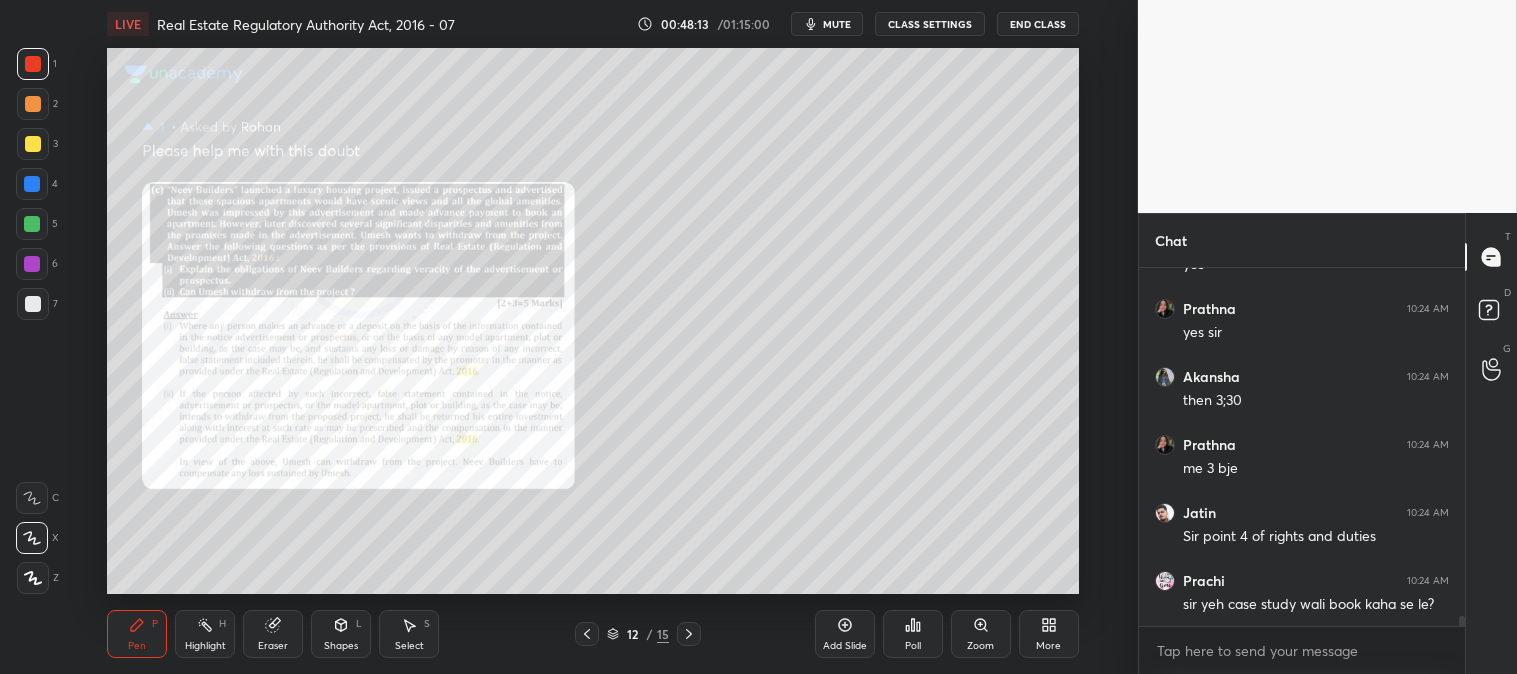 click at bounding box center [587, 634] 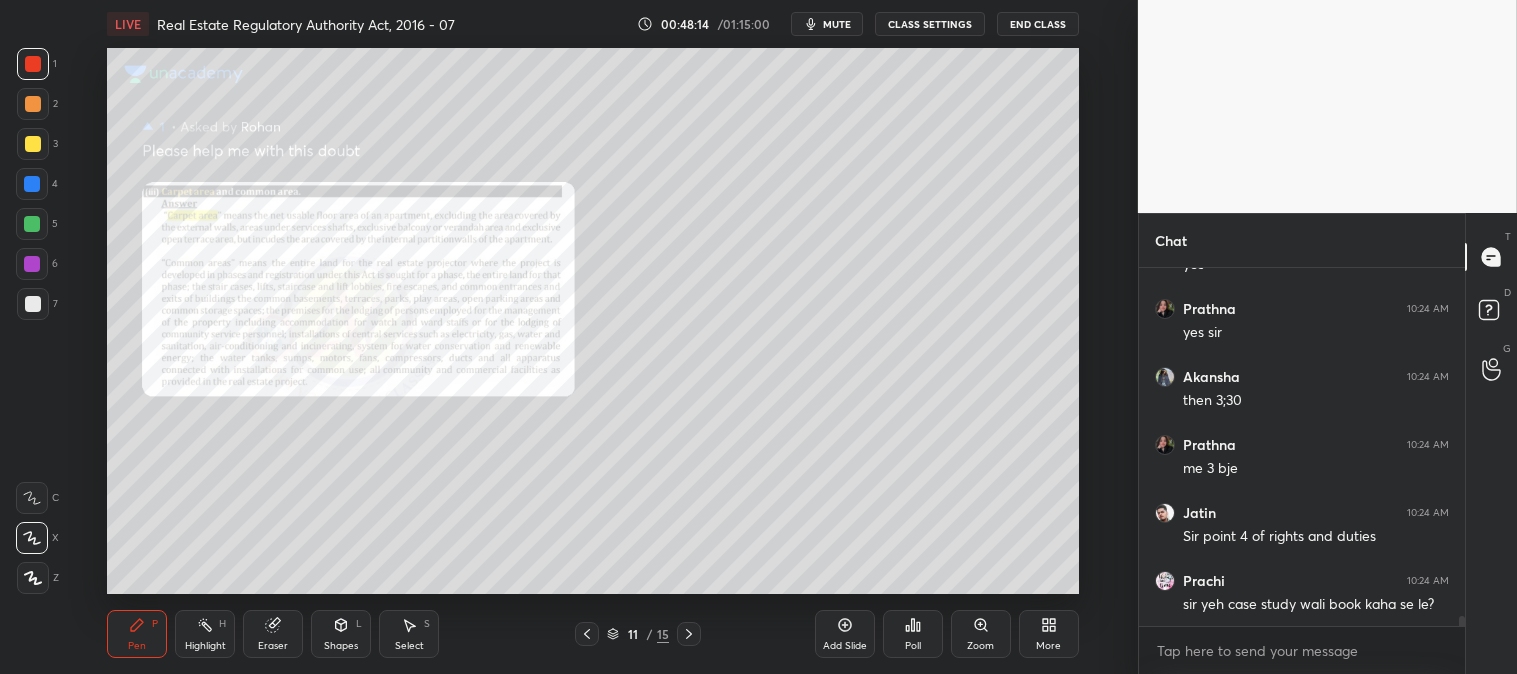 click 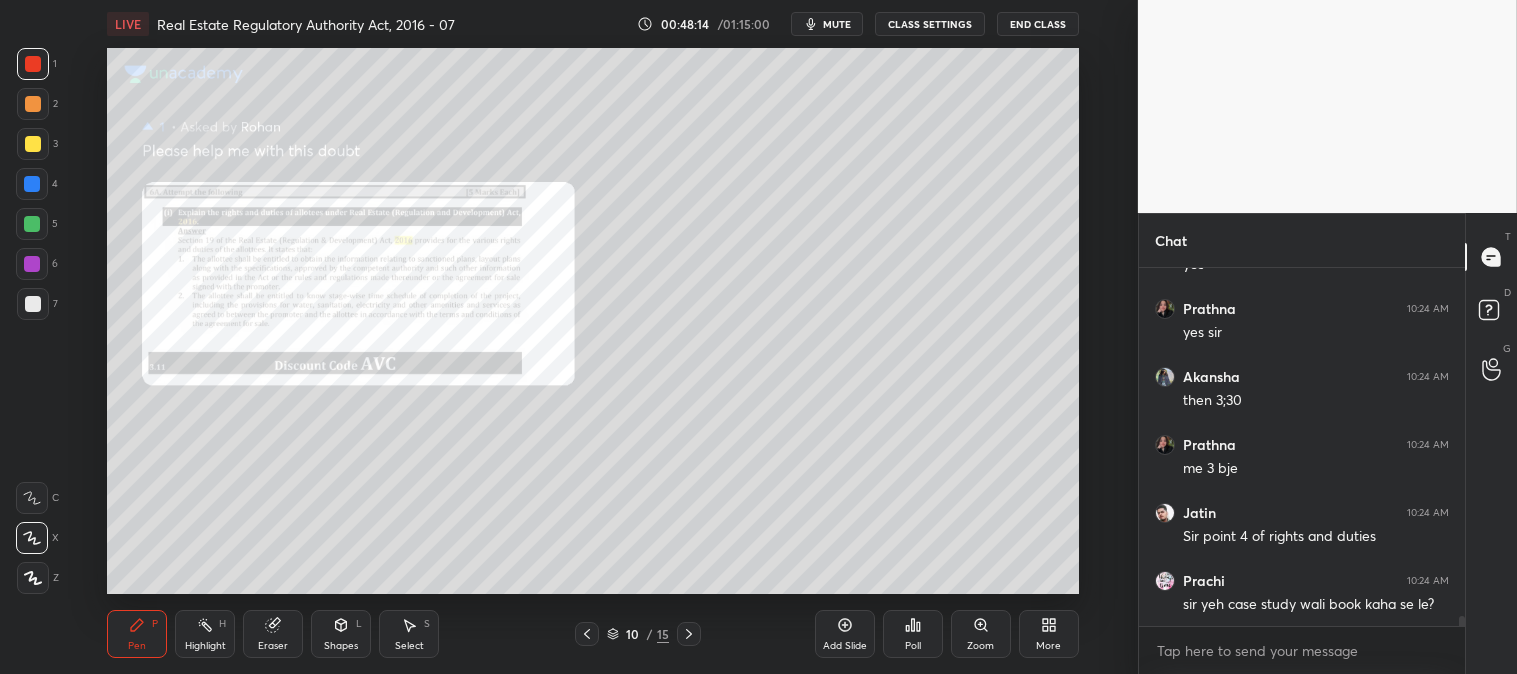 click 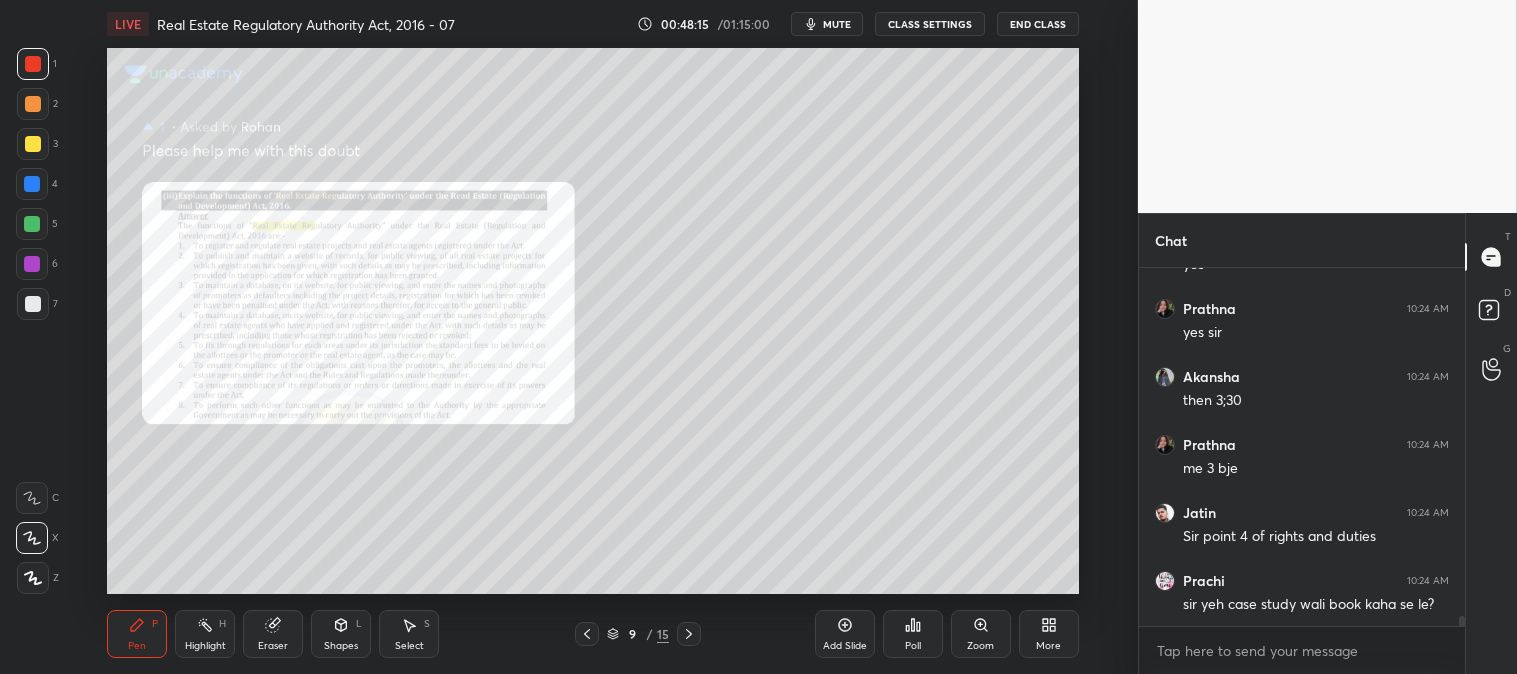 click 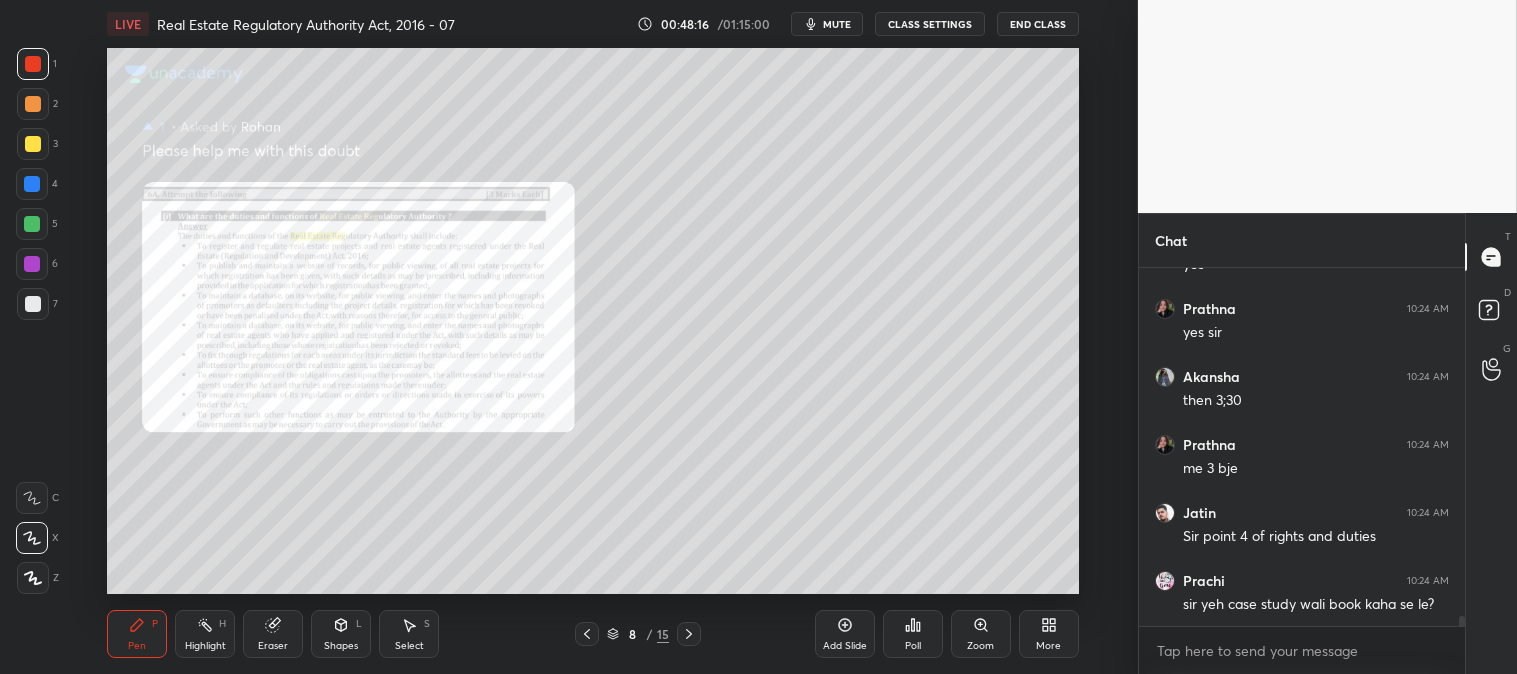 click 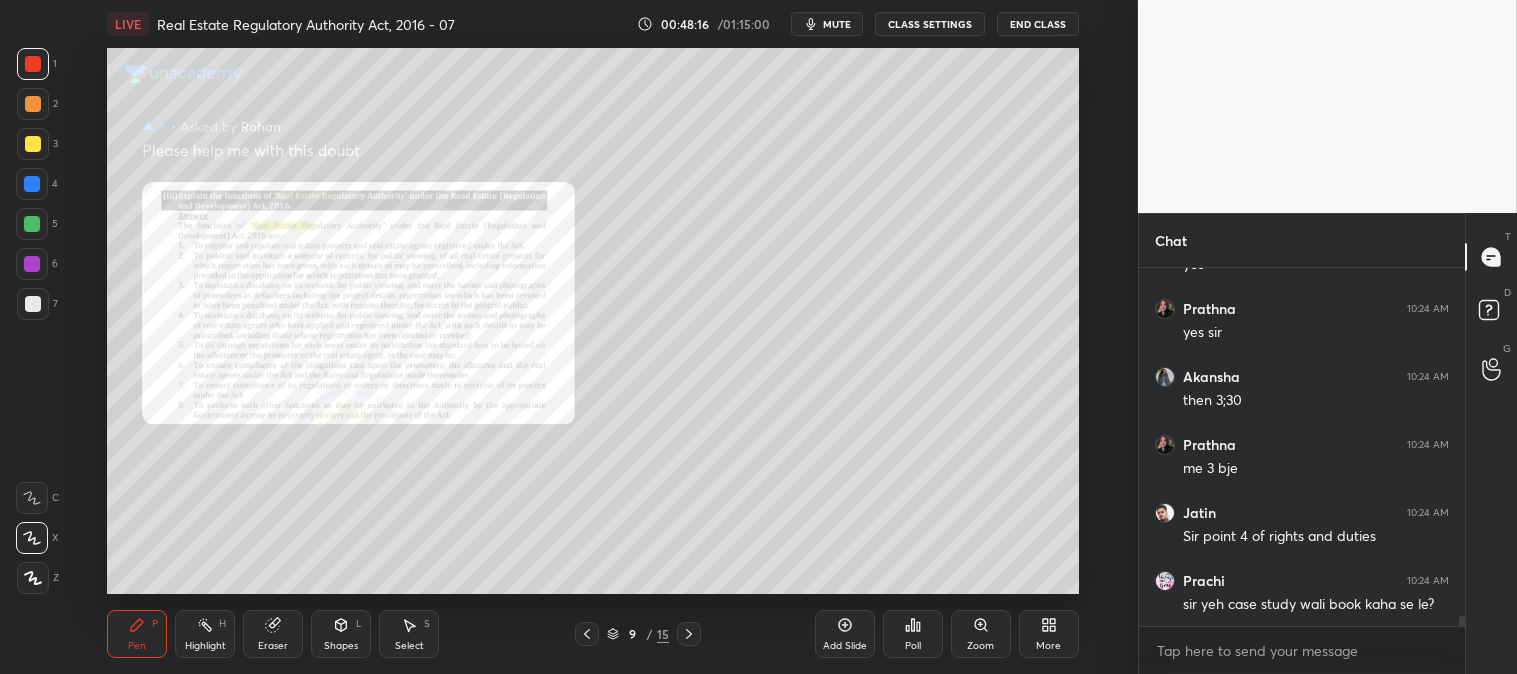 click 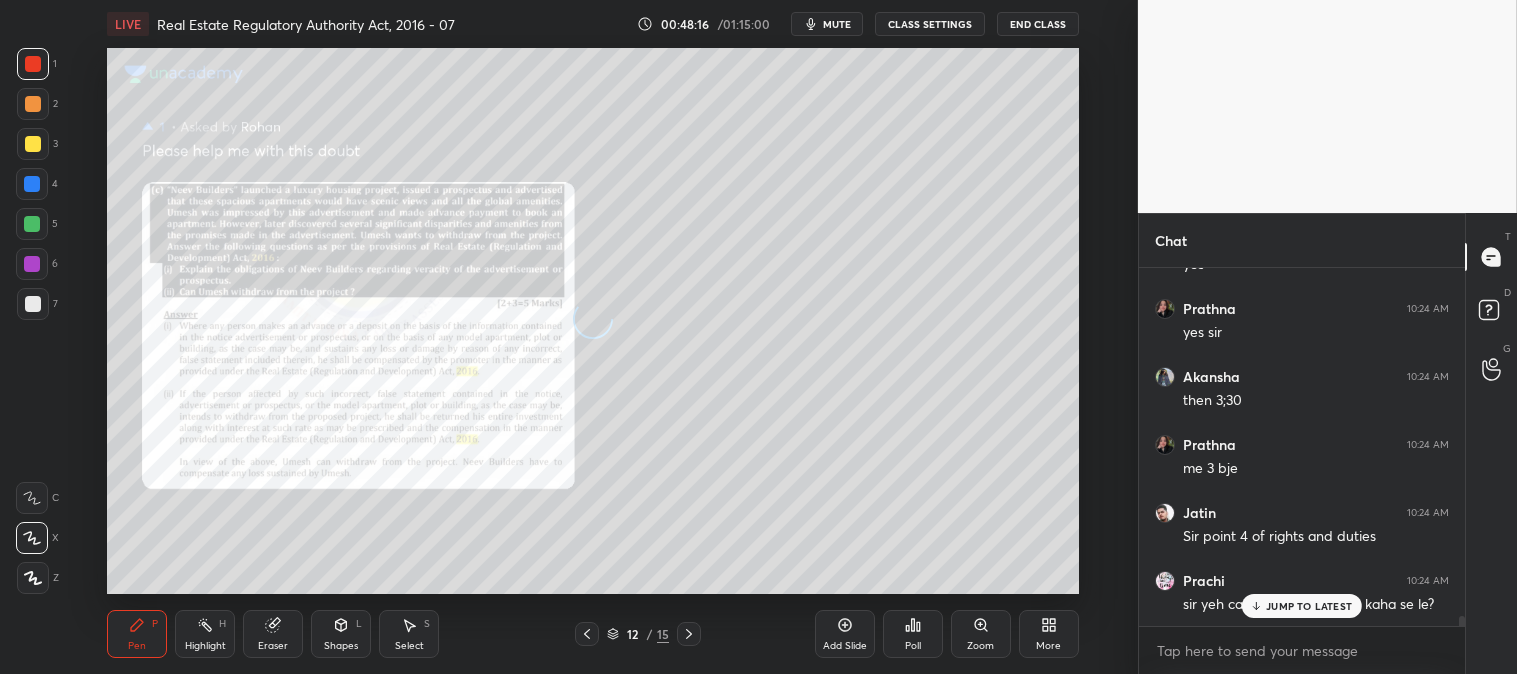 scroll, scrollTop: 12203, scrollLeft: 0, axis: vertical 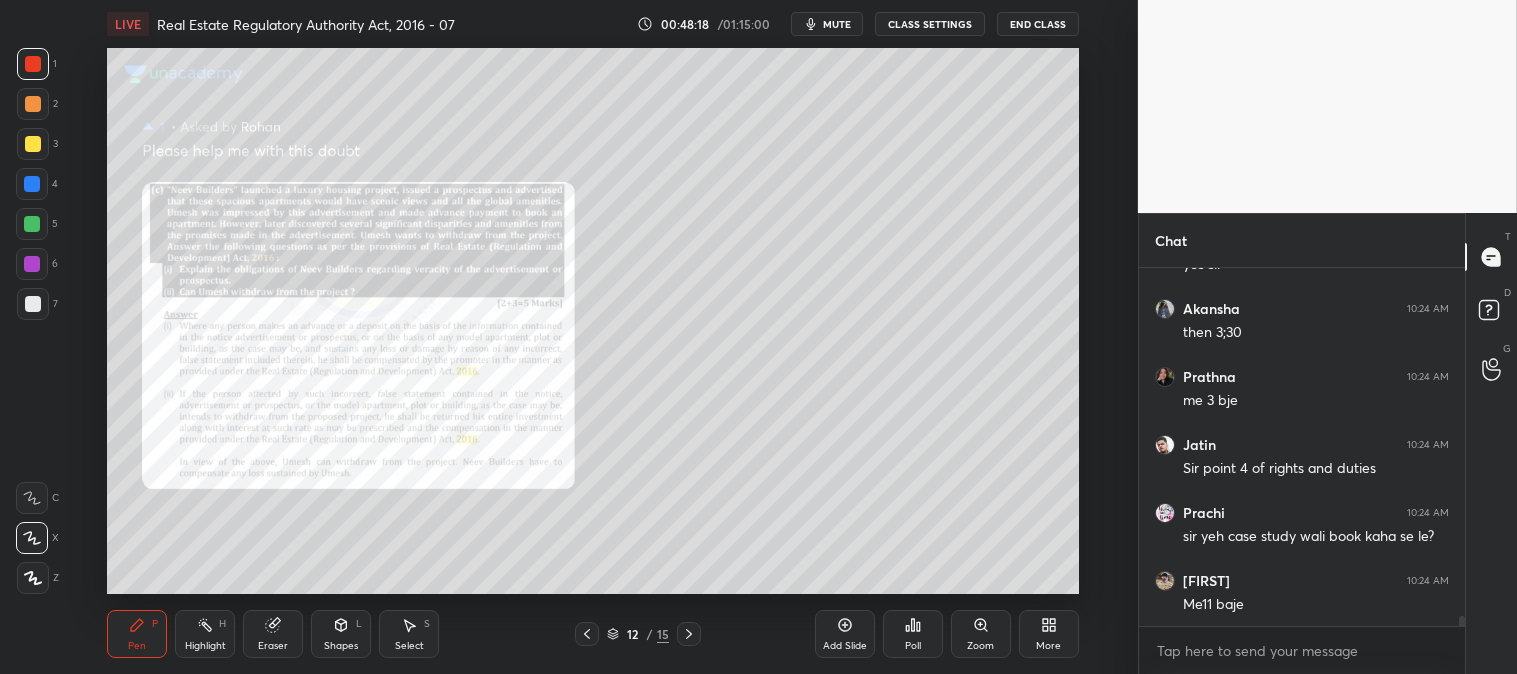 click 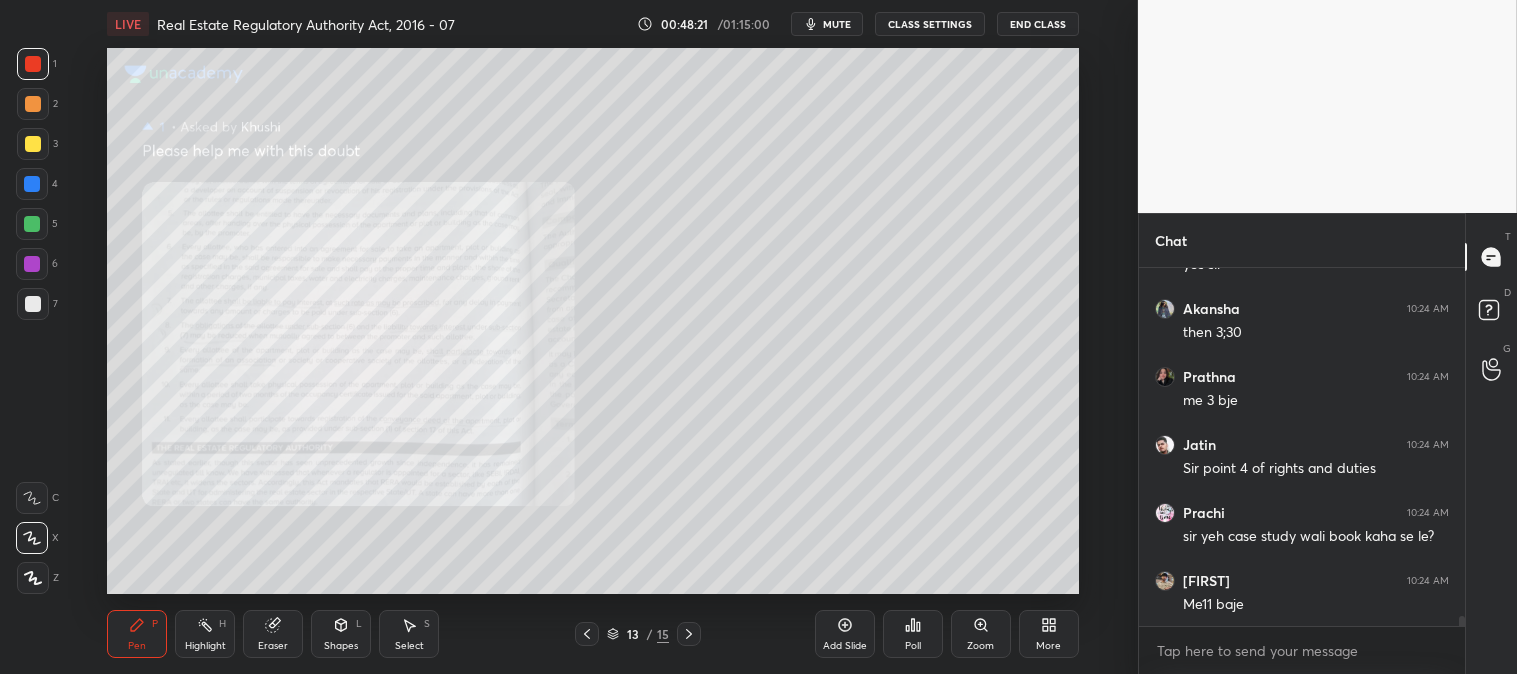click on "Zoom" at bounding box center [981, 634] 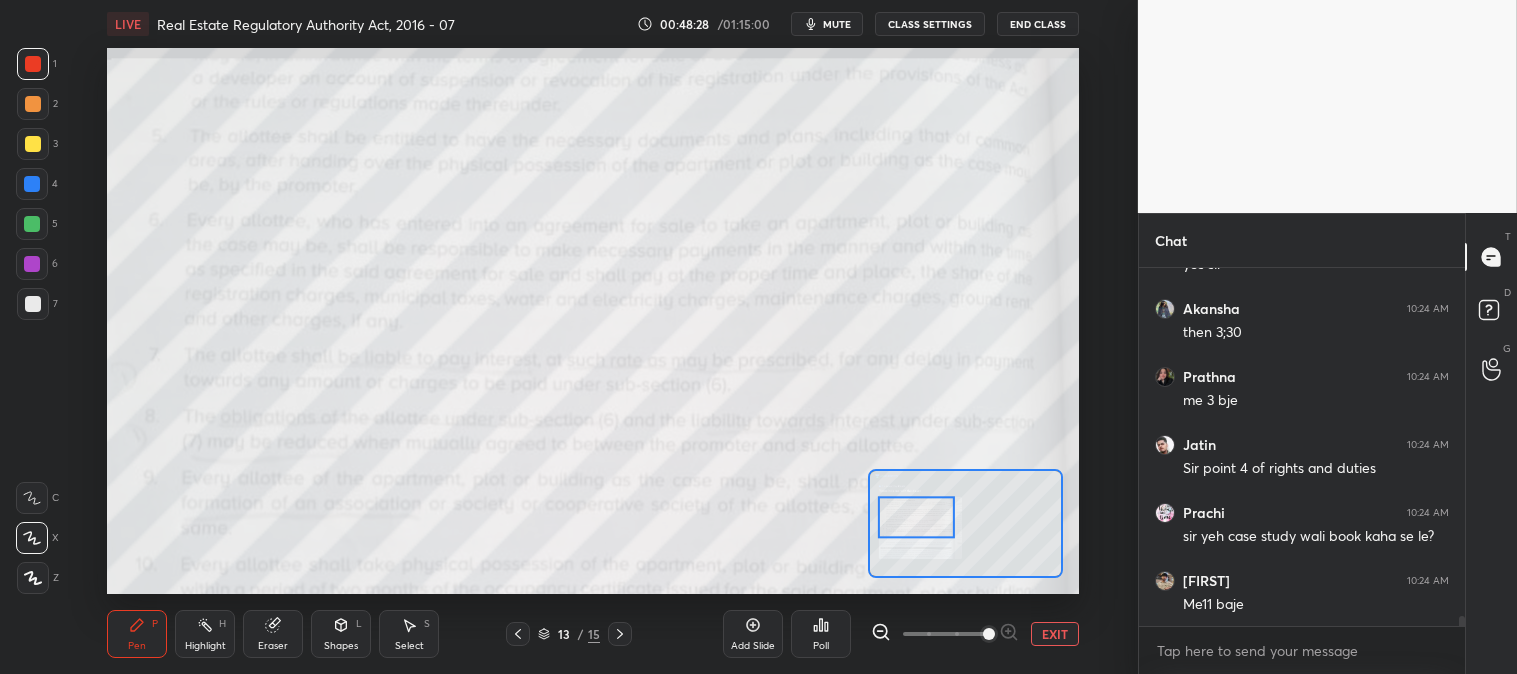 click on "Highlight H" at bounding box center [205, 634] 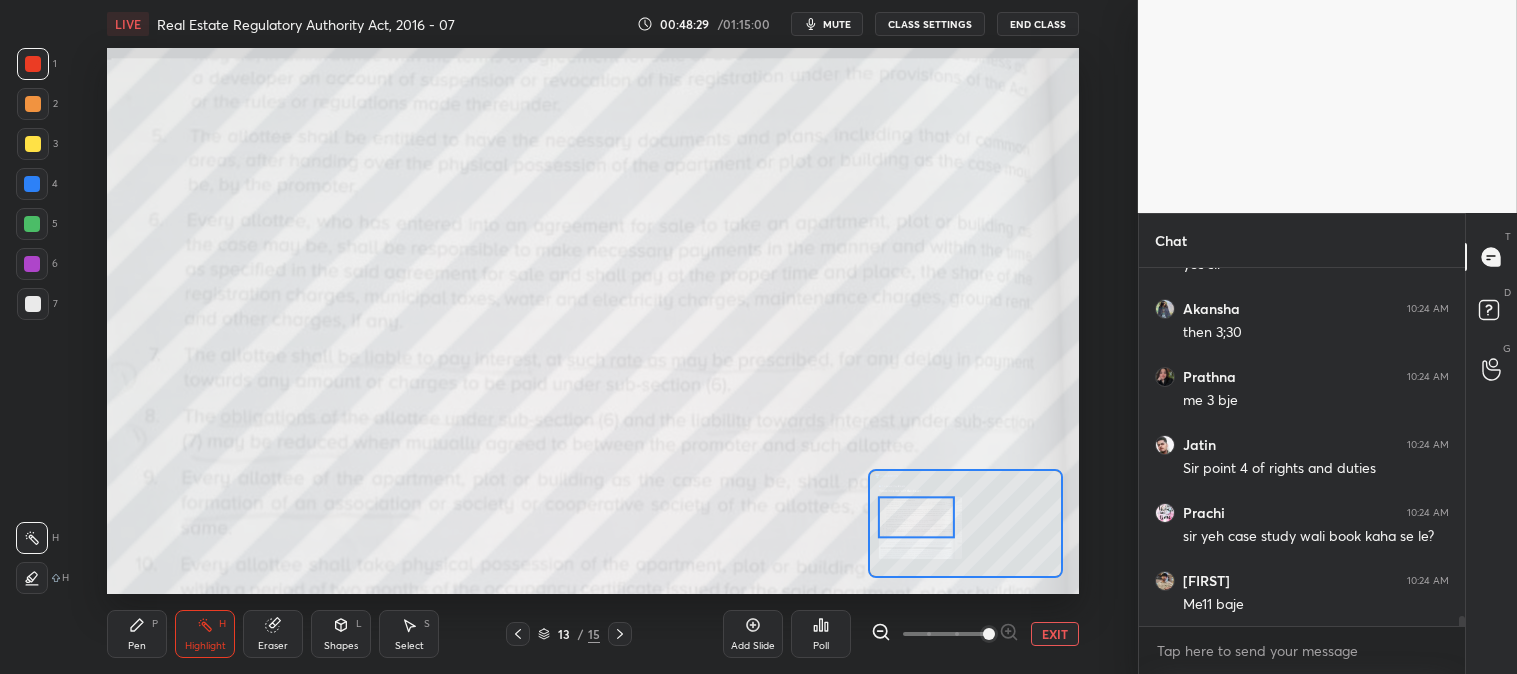 click at bounding box center [33, 64] 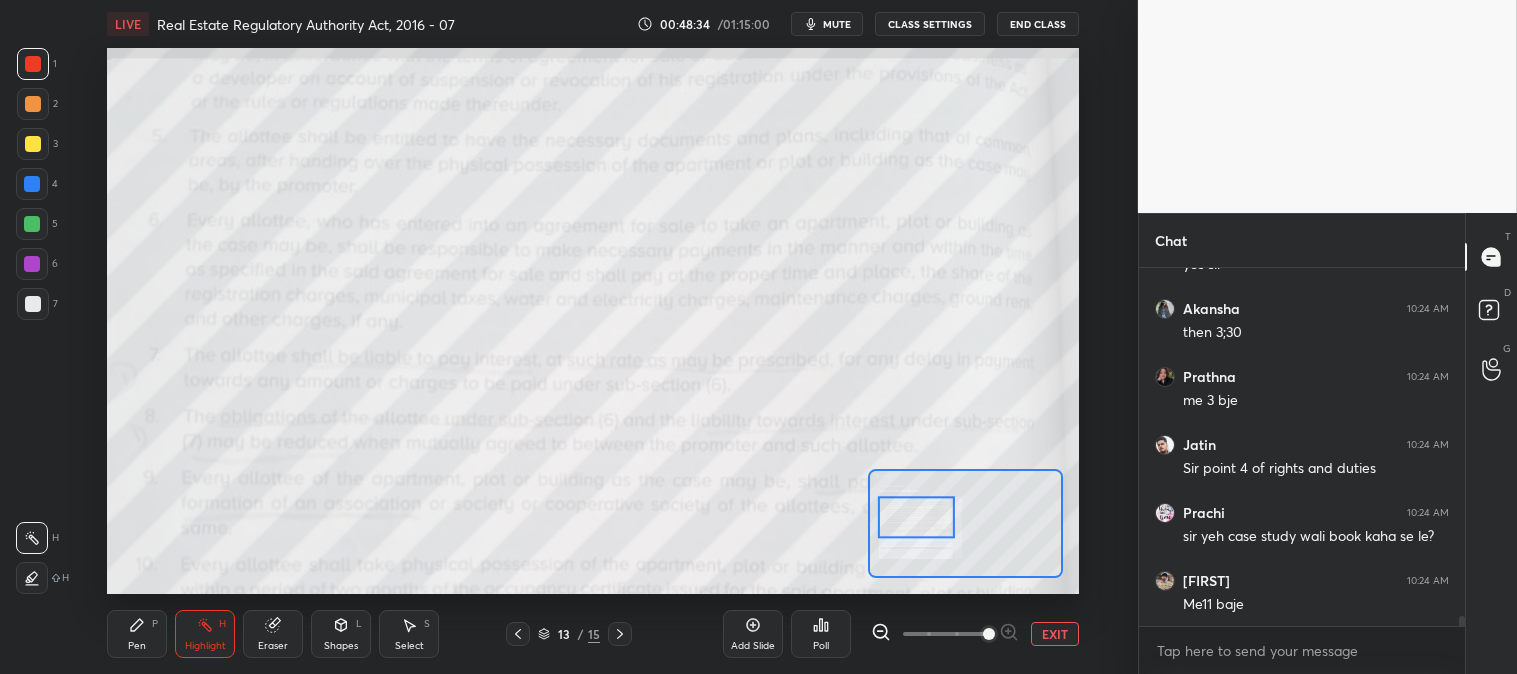 scroll, scrollTop: 12271, scrollLeft: 0, axis: vertical 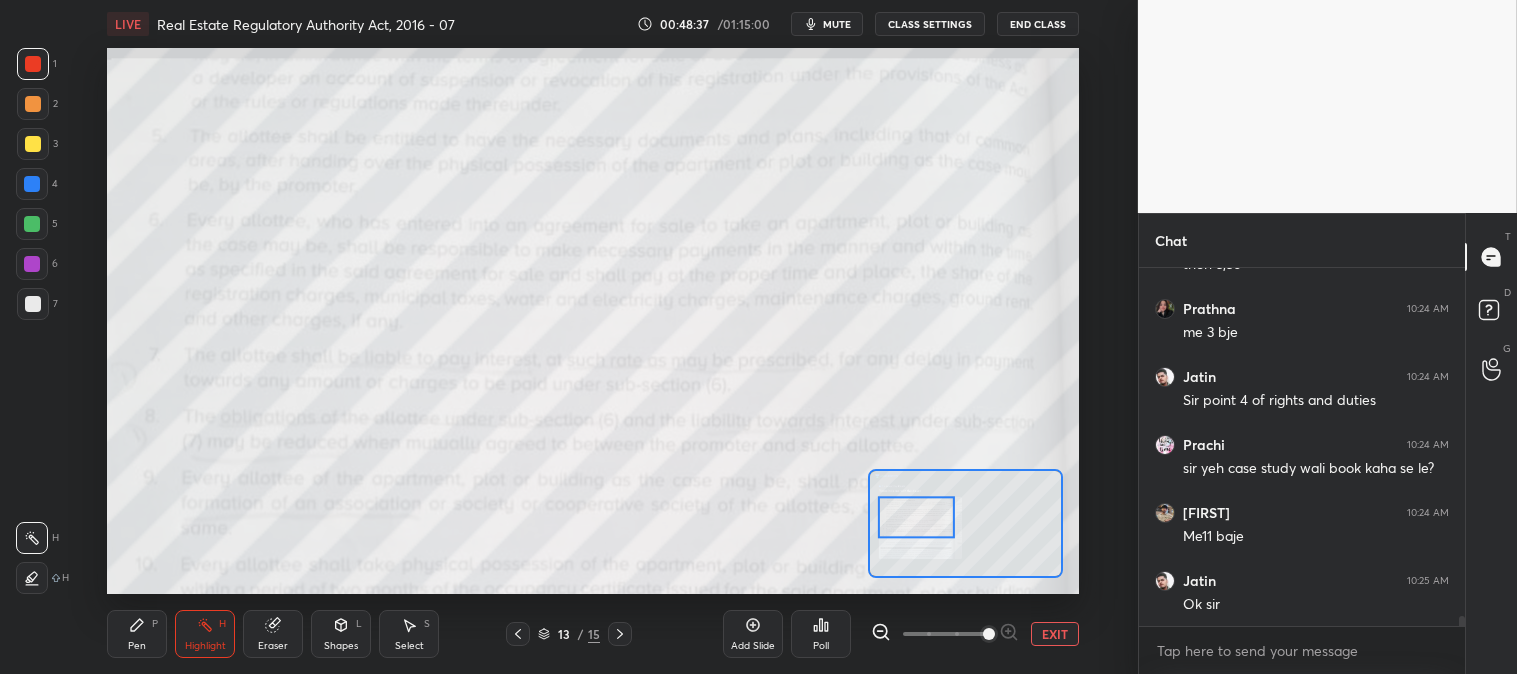 click on "EXIT" at bounding box center (1055, 634) 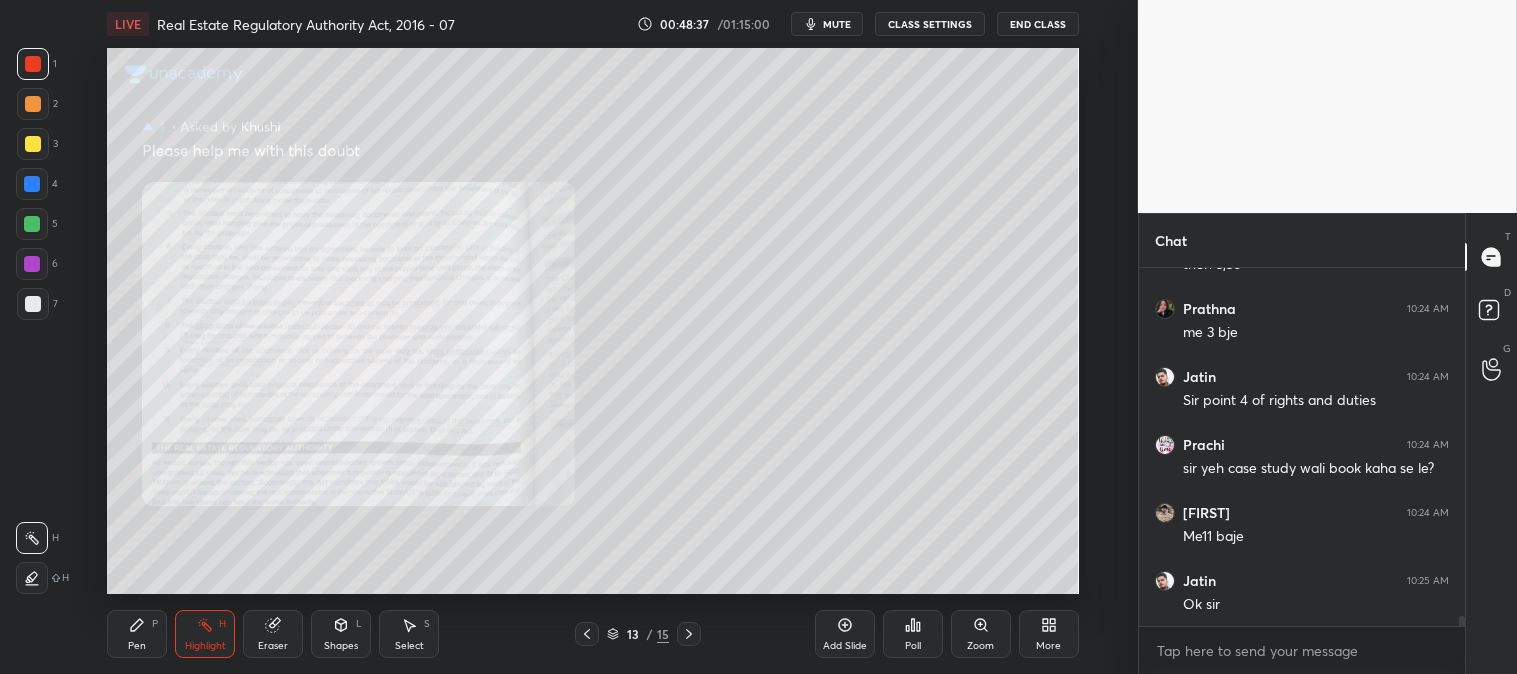 click on "Zoom" at bounding box center (980, 646) 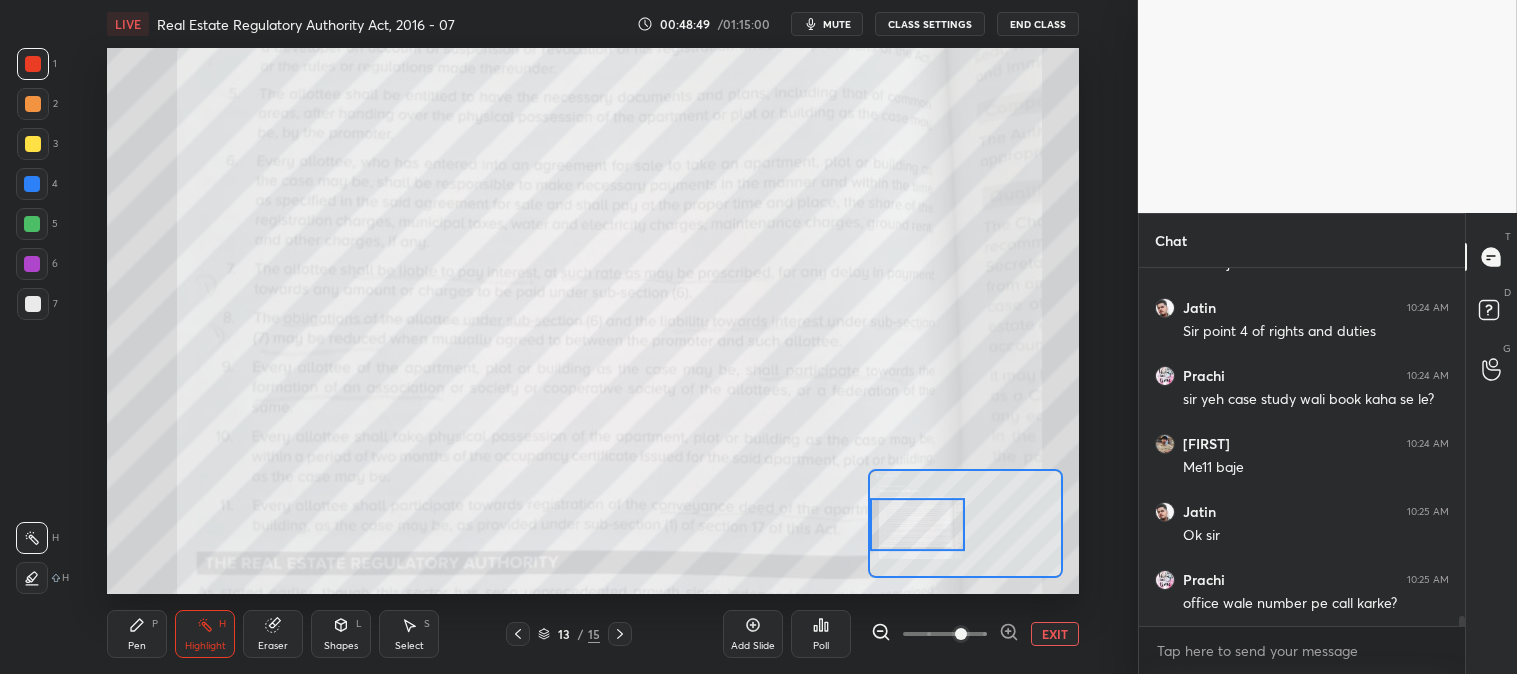 scroll, scrollTop: 12360, scrollLeft: 0, axis: vertical 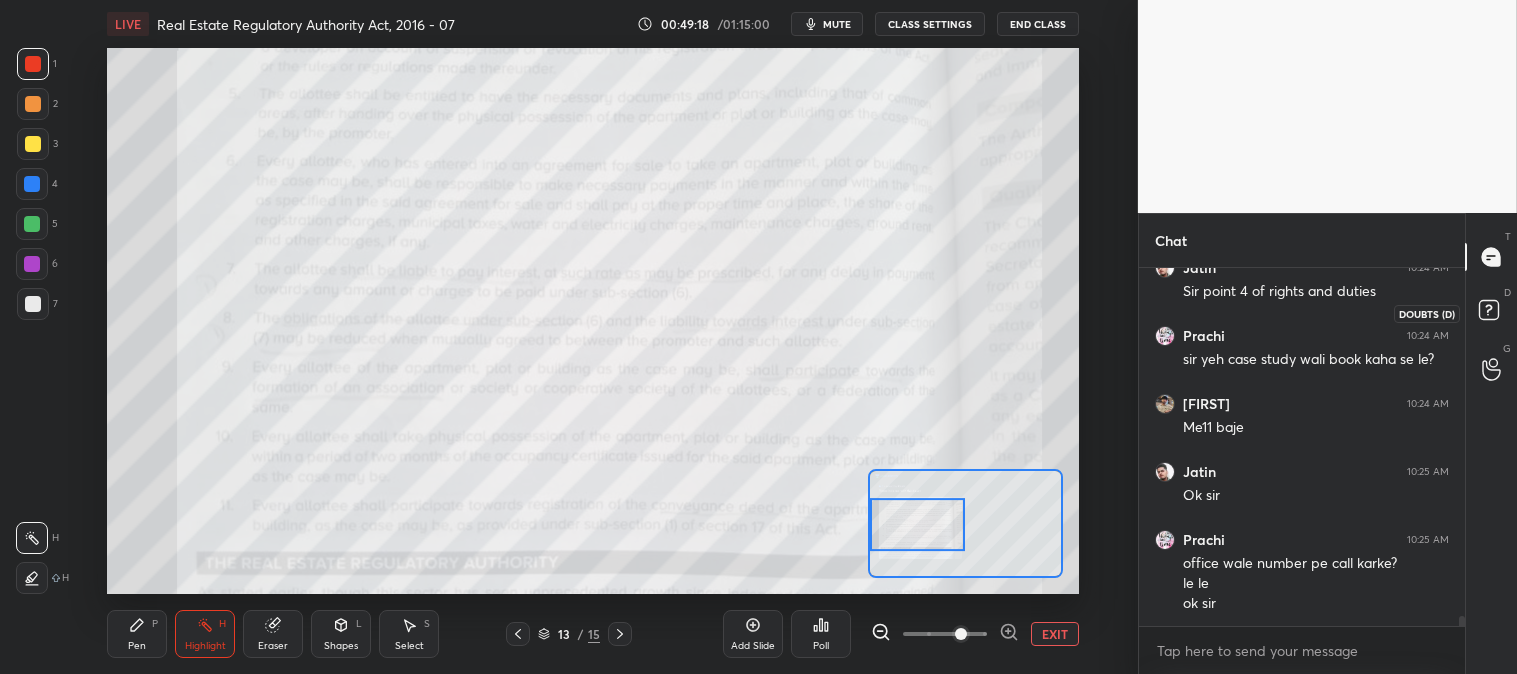 click 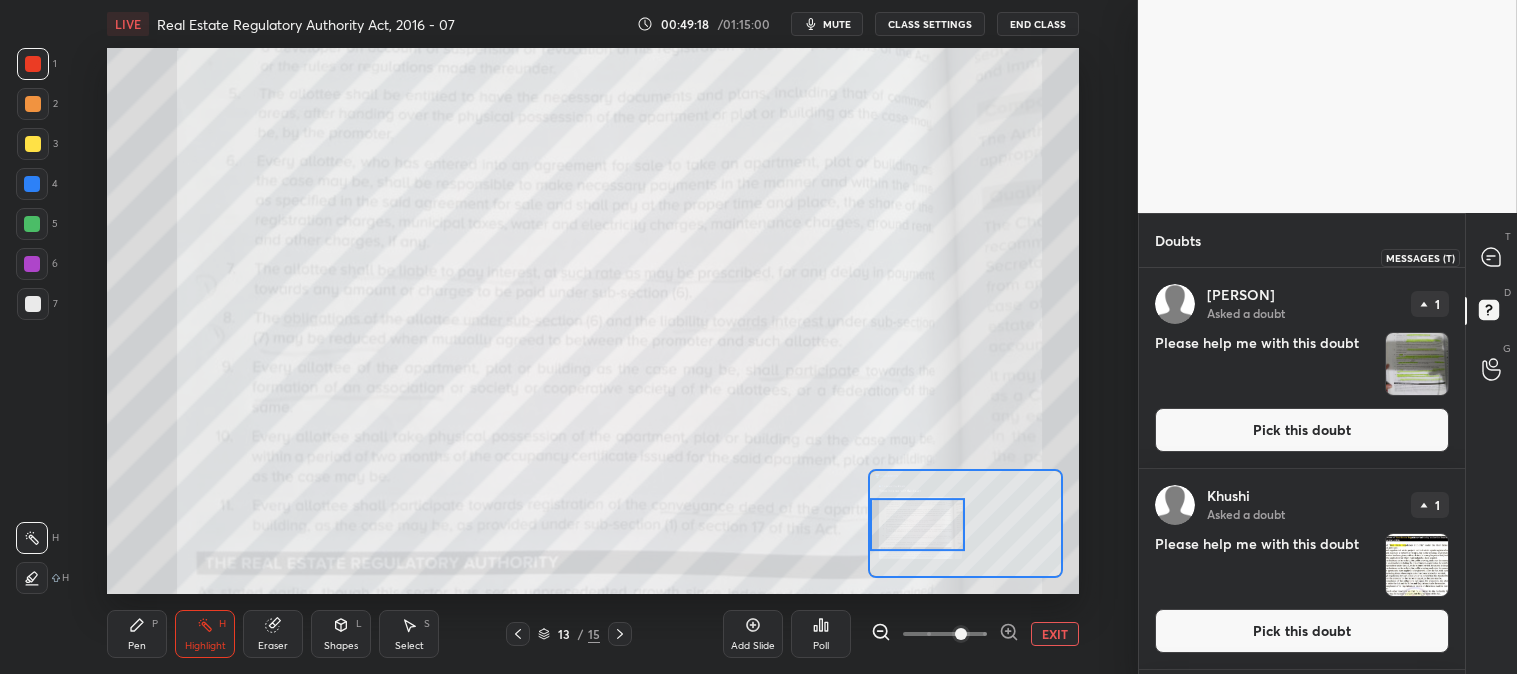 click at bounding box center [1492, 257] 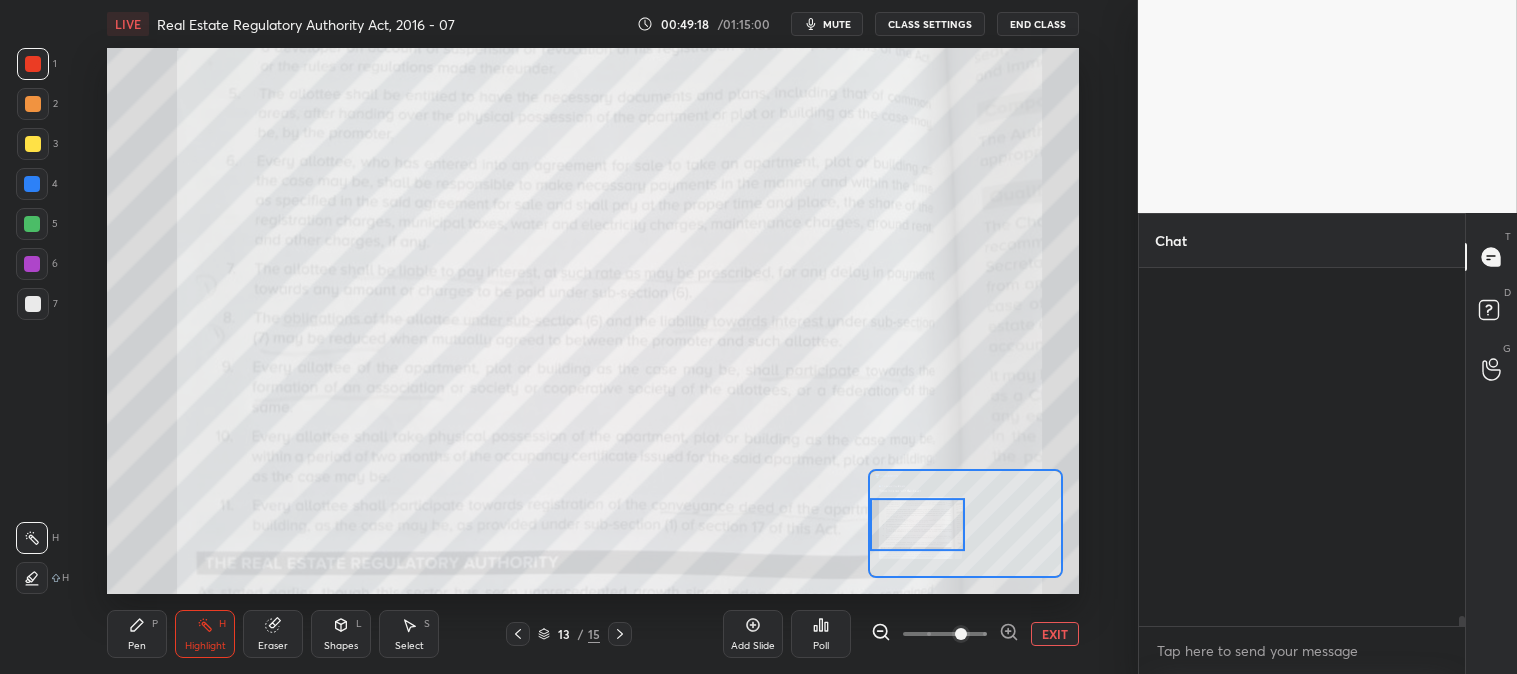 scroll, scrollTop: 12380, scrollLeft: 0, axis: vertical 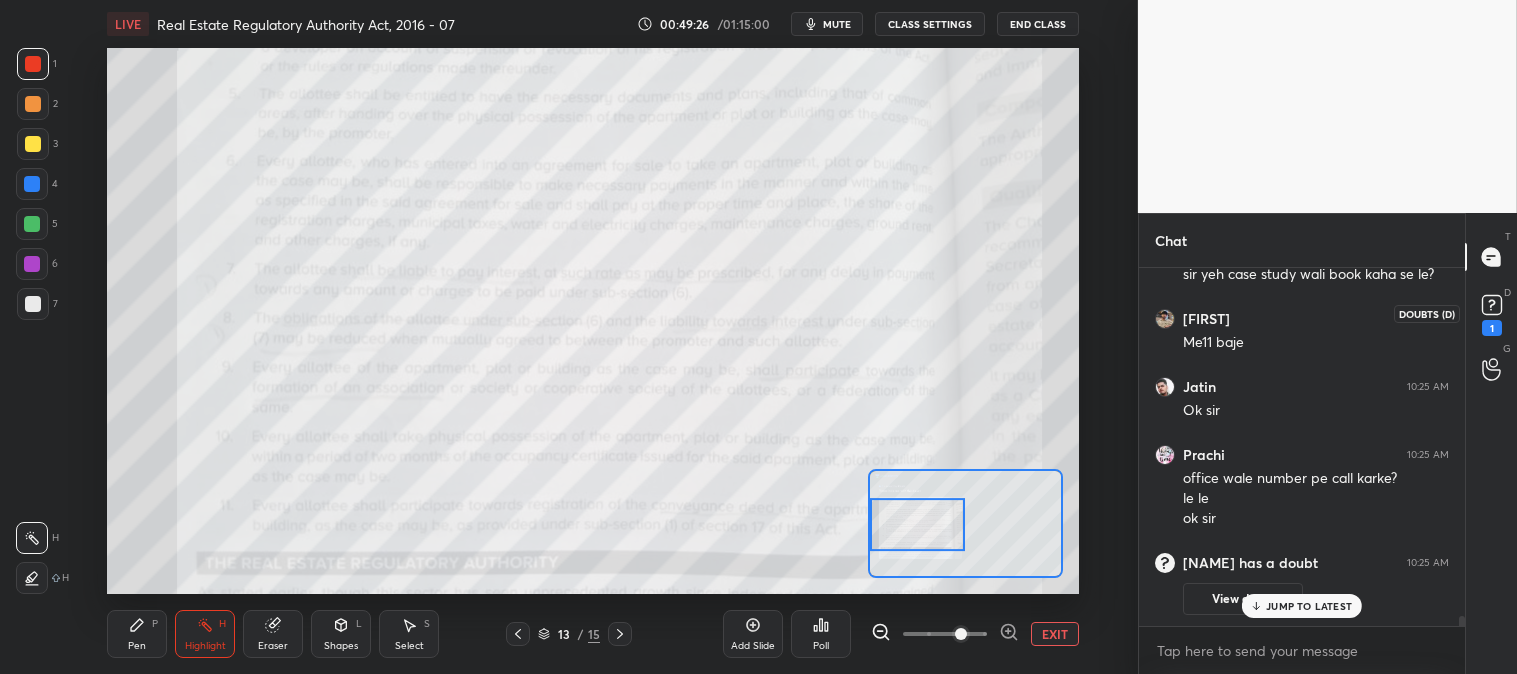 click 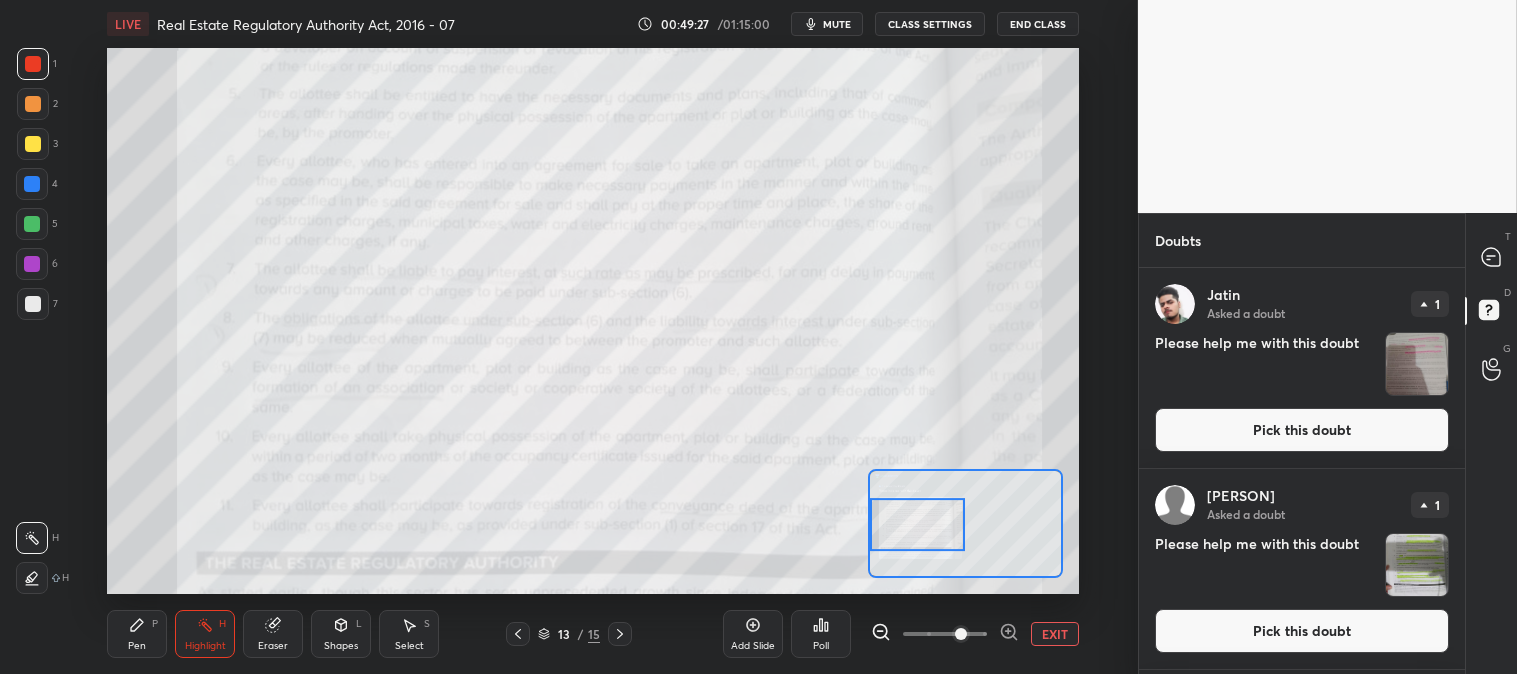 click on "Pick this doubt" at bounding box center (1302, 430) 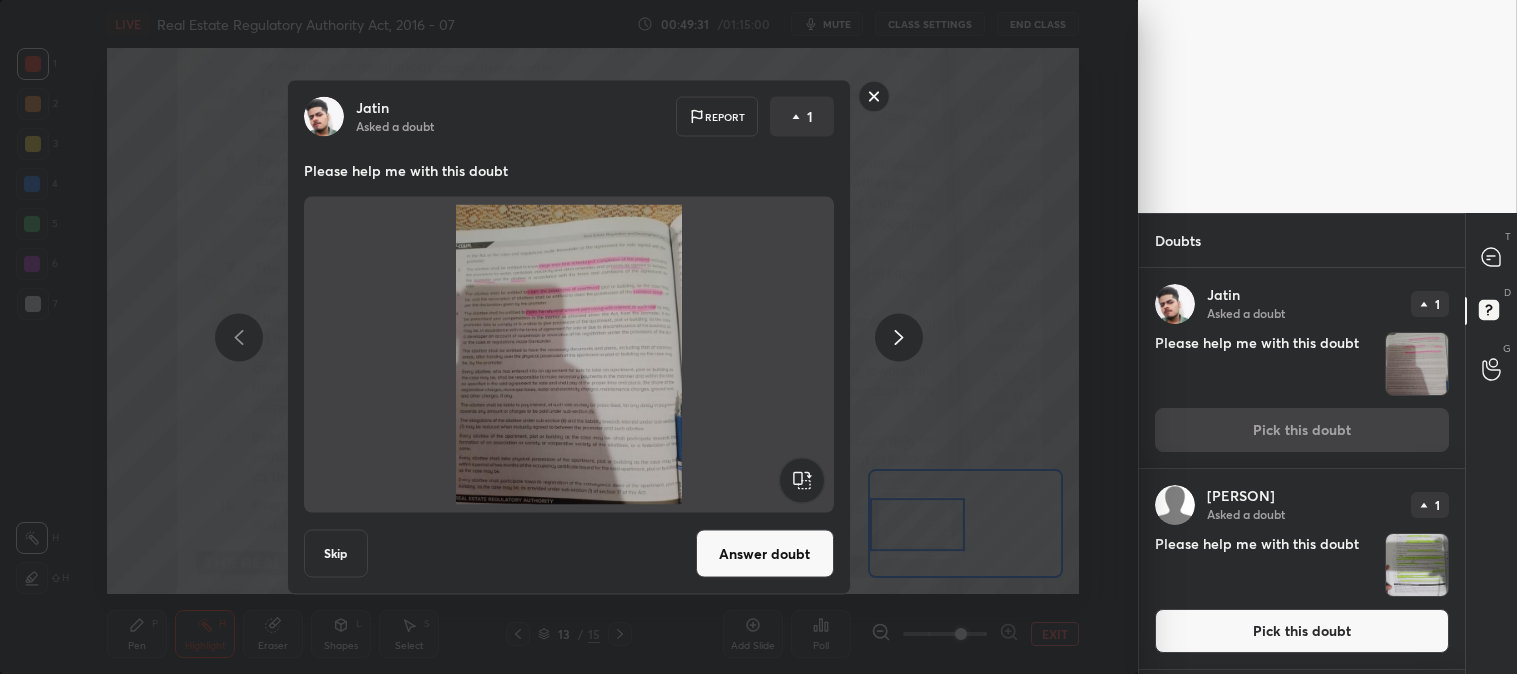 click on "Answer doubt" at bounding box center (765, 554) 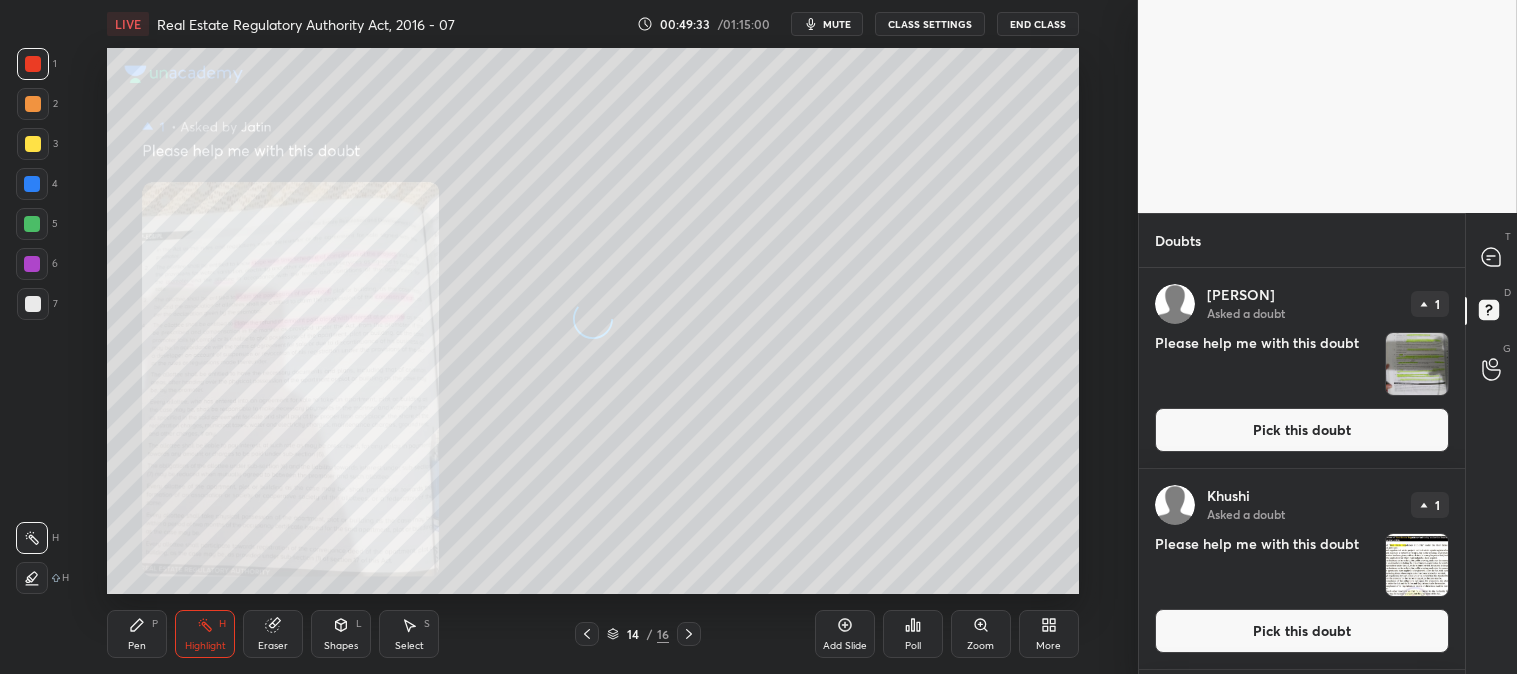 click on "Zoom" at bounding box center (981, 634) 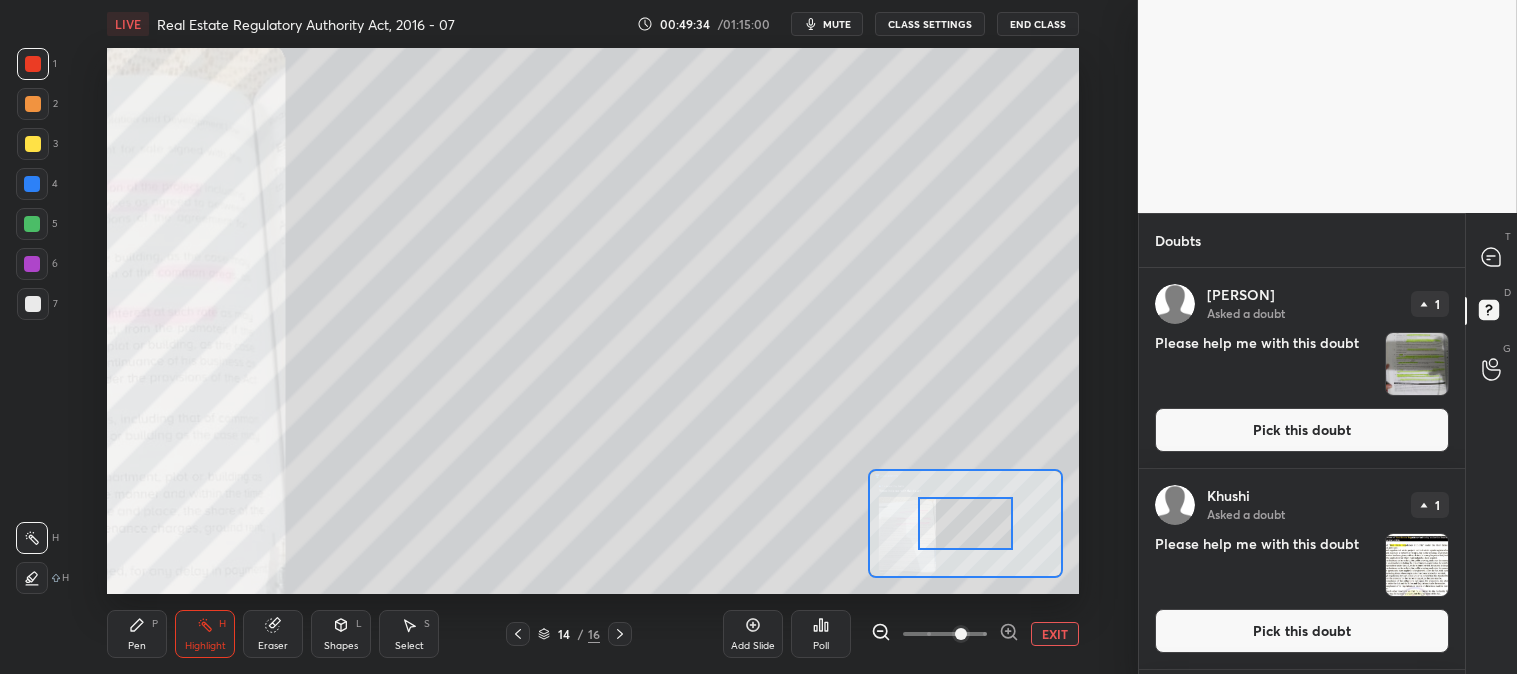 click at bounding box center (961, 634) 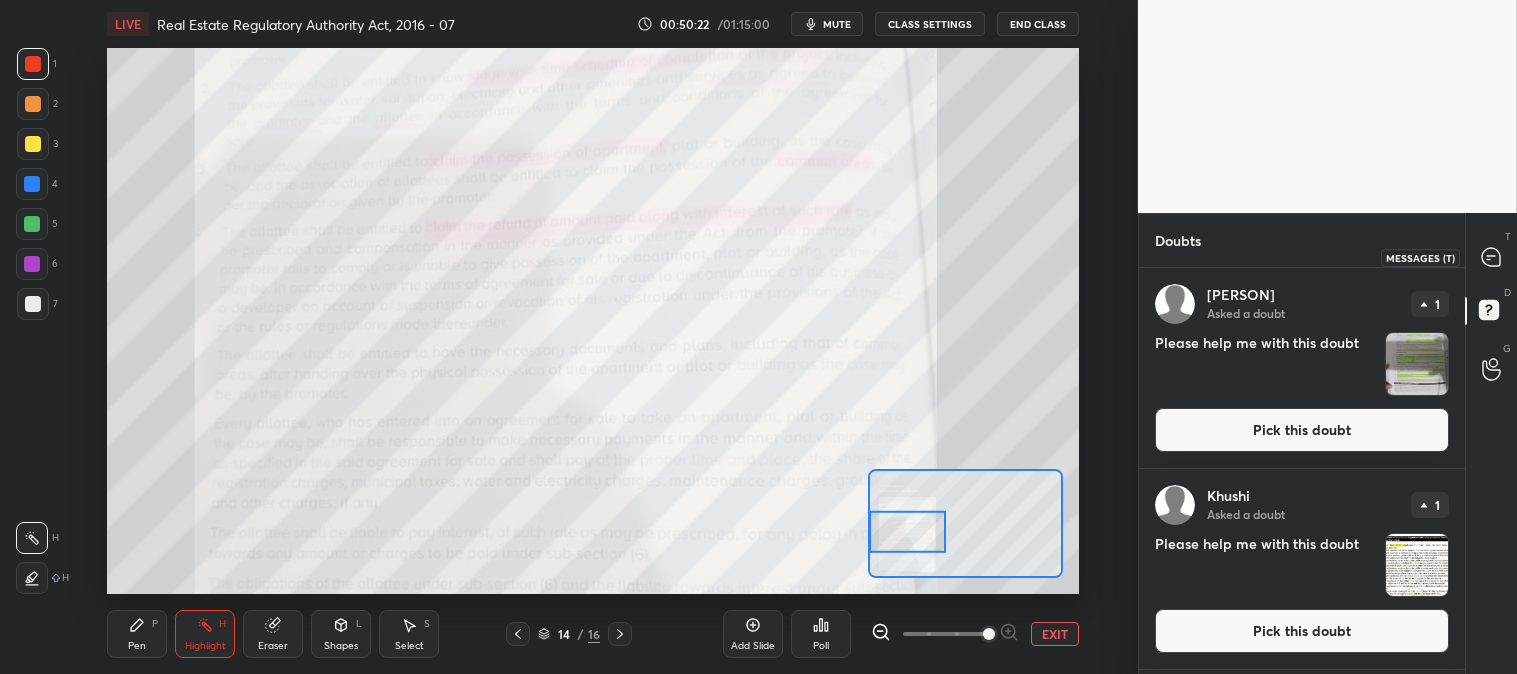 click 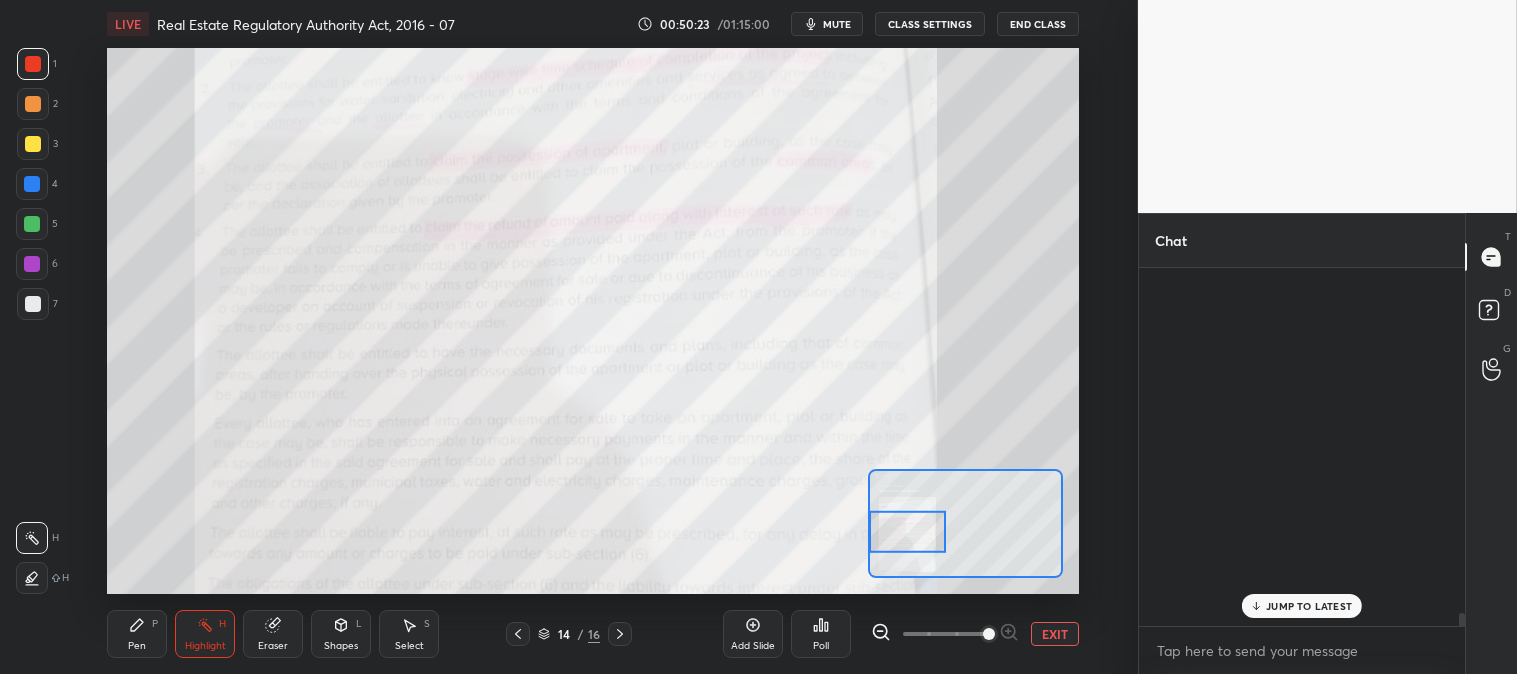 scroll, scrollTop: 11143, scrollLeft: 0, axis: vertical 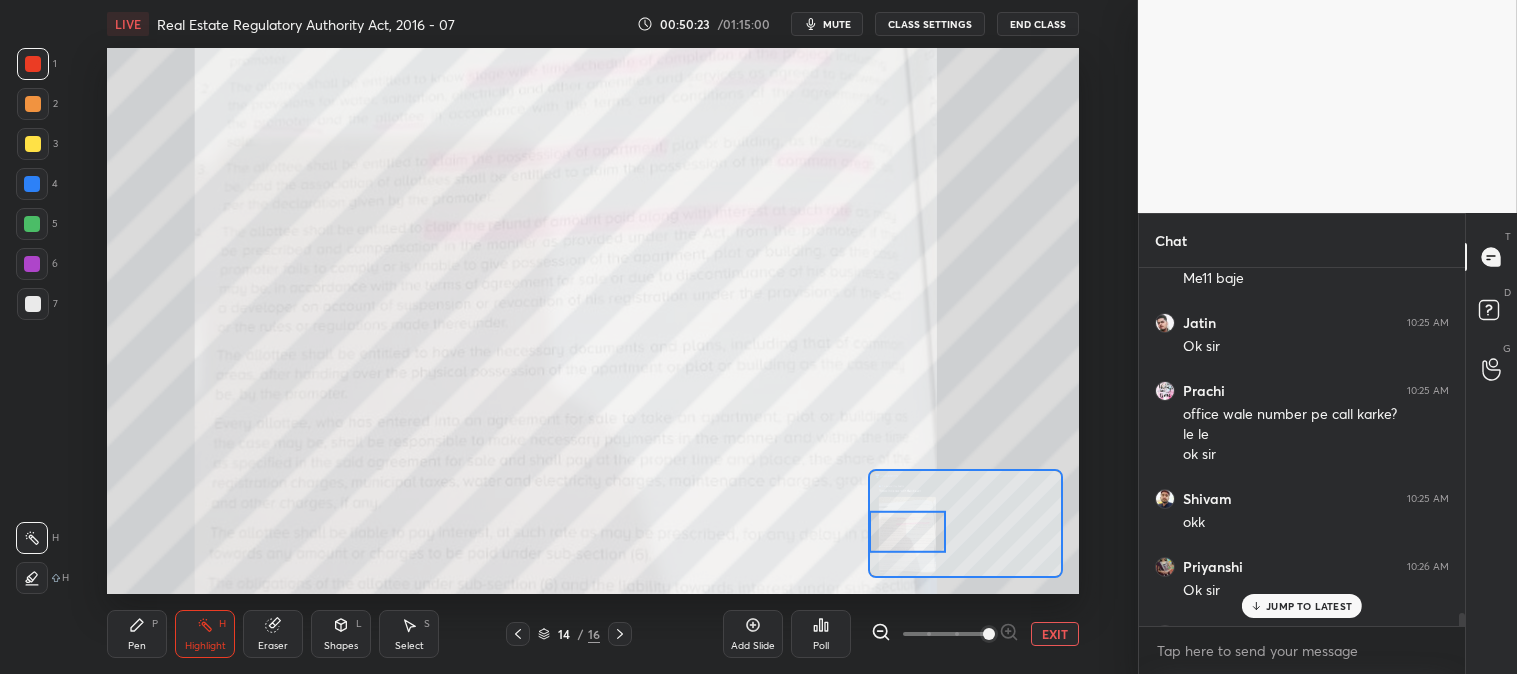 click on "JUMP TO LATEST" at bounding box center (1302, 606) 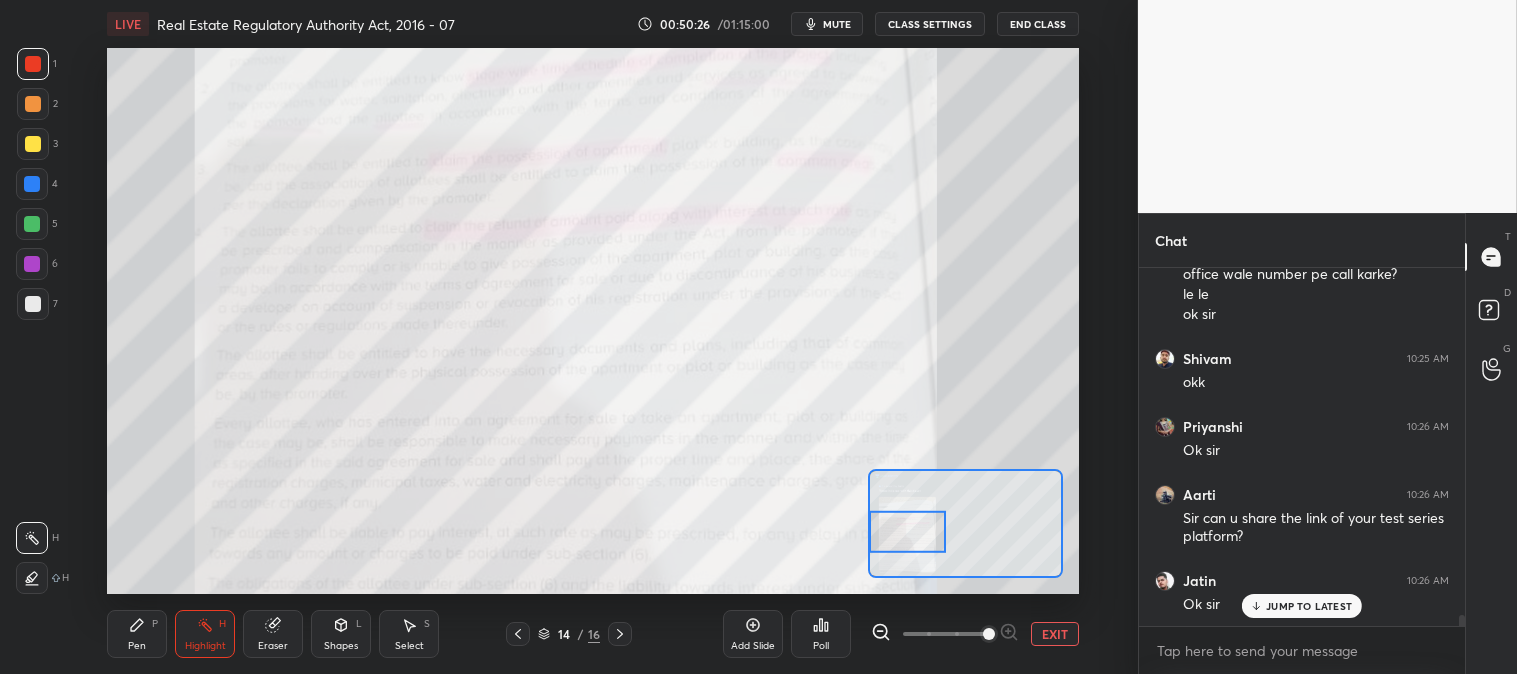 scroll, scrollTop: 11351, scrollLeft: 0, axis: vertical 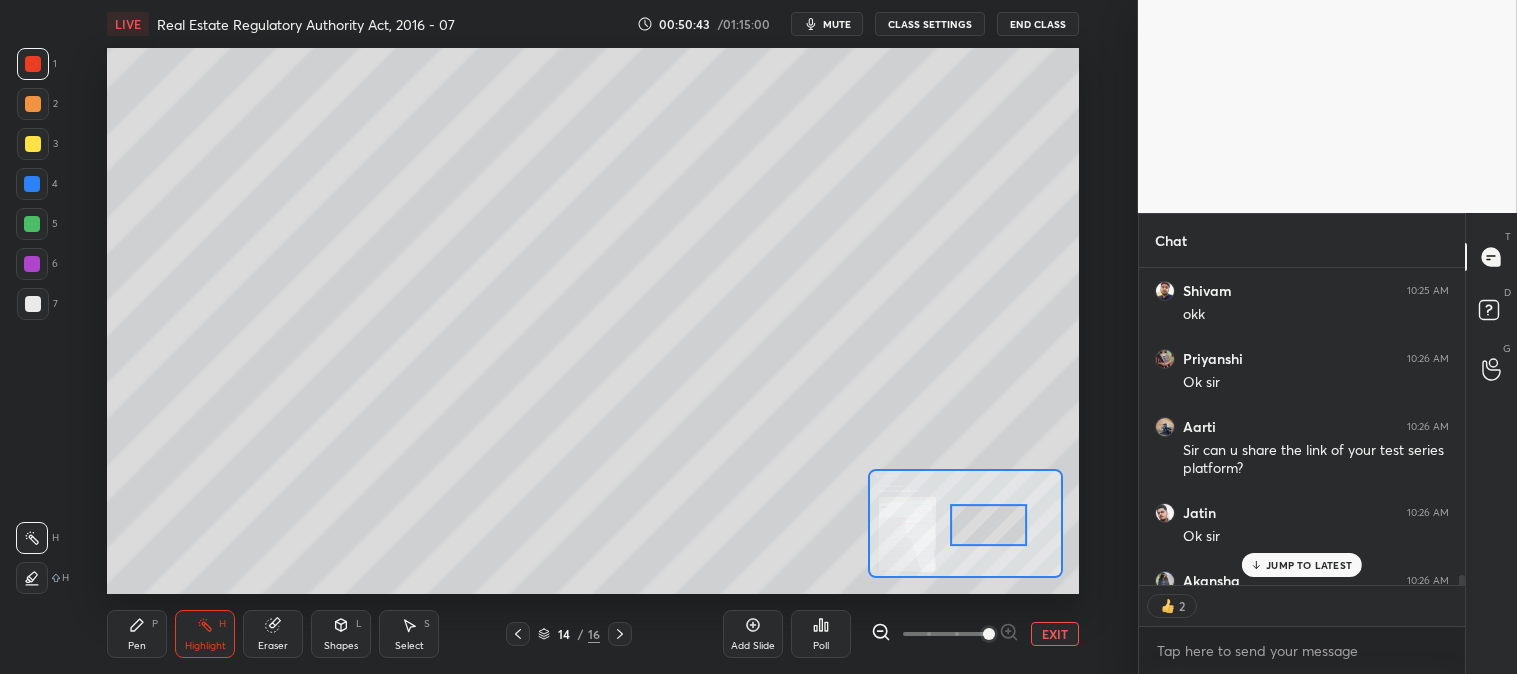 click on "JUMP TO LATEST" at bounding box center (1309, 565) 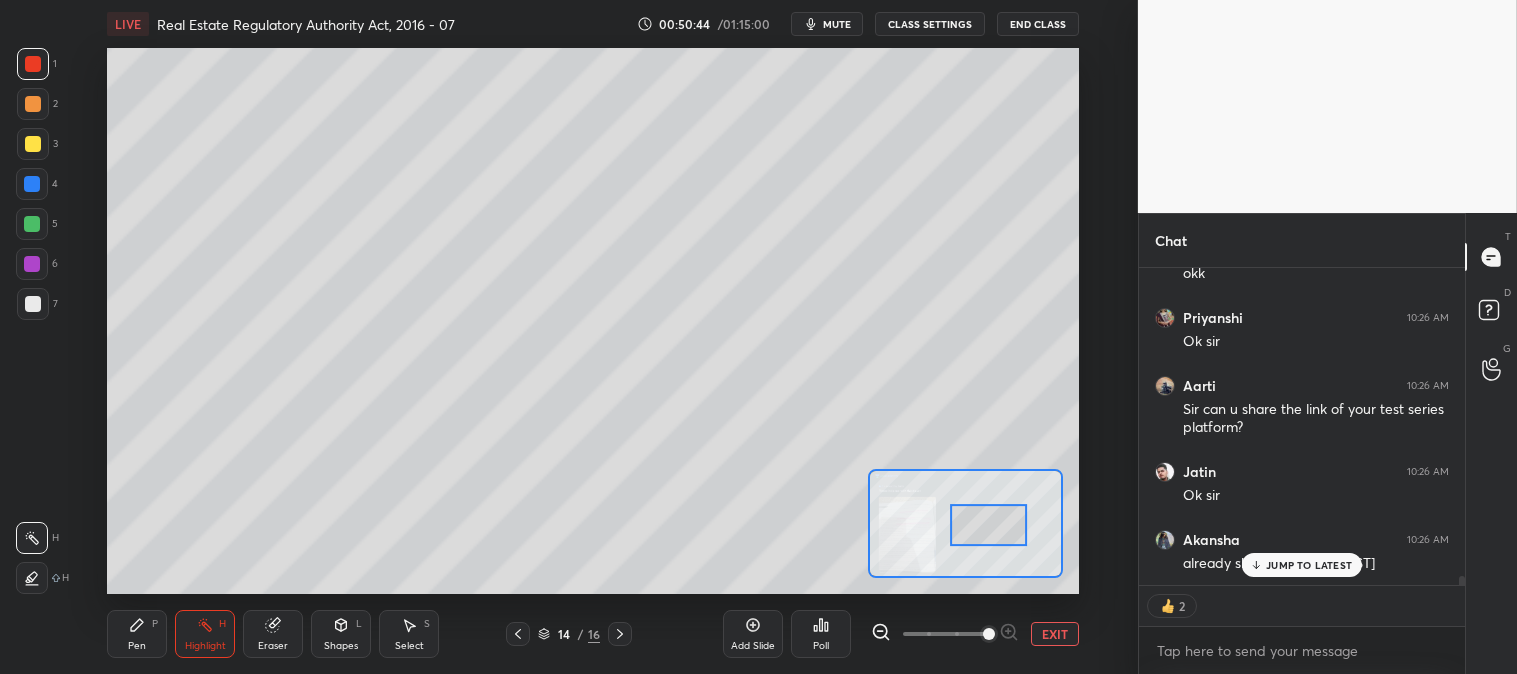 click on "Pen" at bounding box center (137, 646) 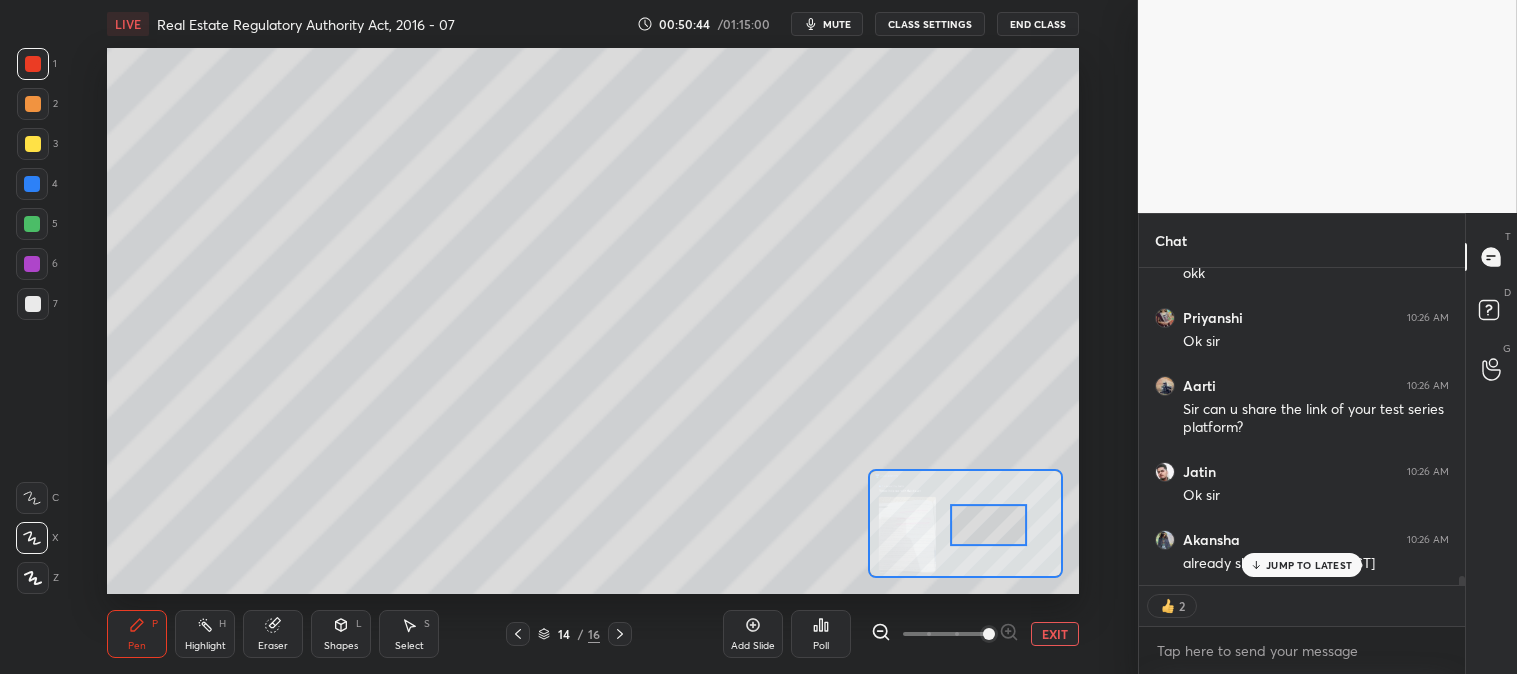 scroll, scrollTop: 11460, scrollLeft: 0, axis: vertical 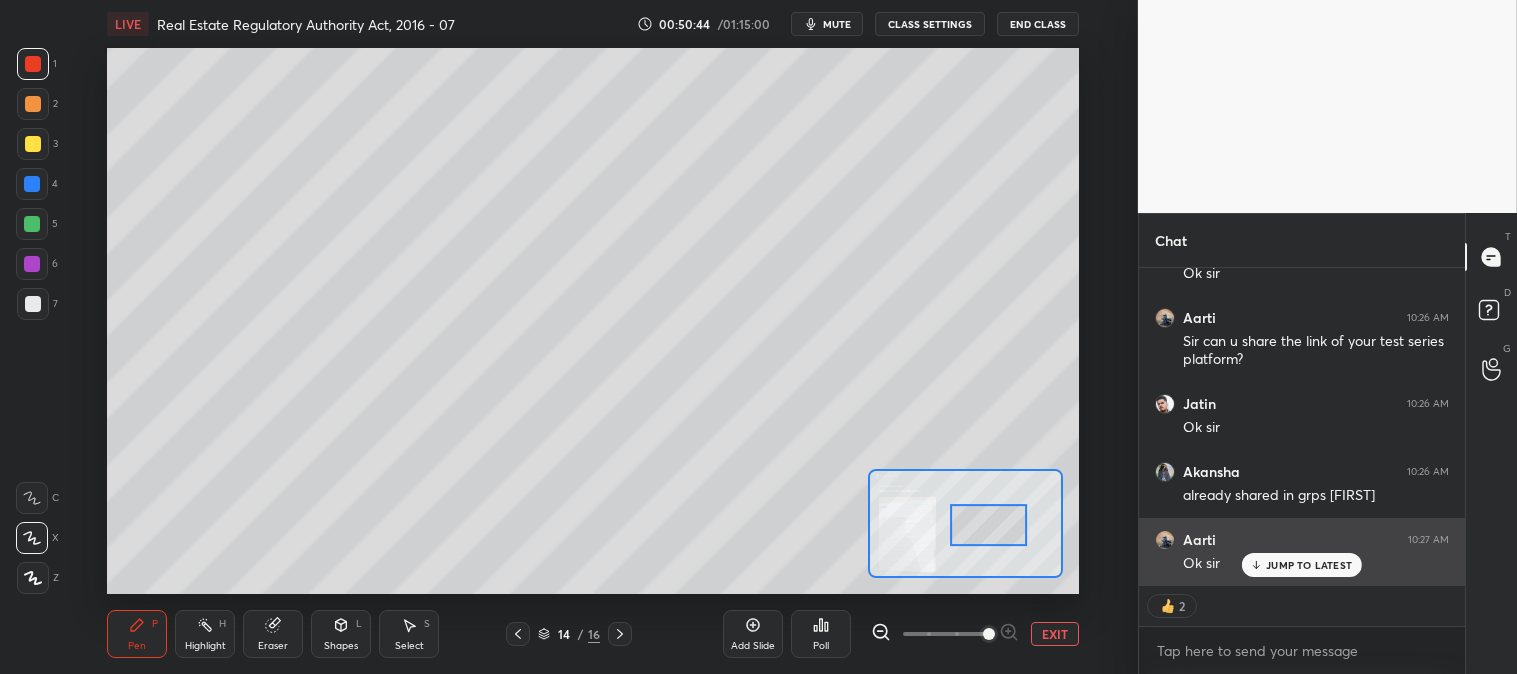 click on "JUMP TO LATEST" at bounding box center [1309, 565] 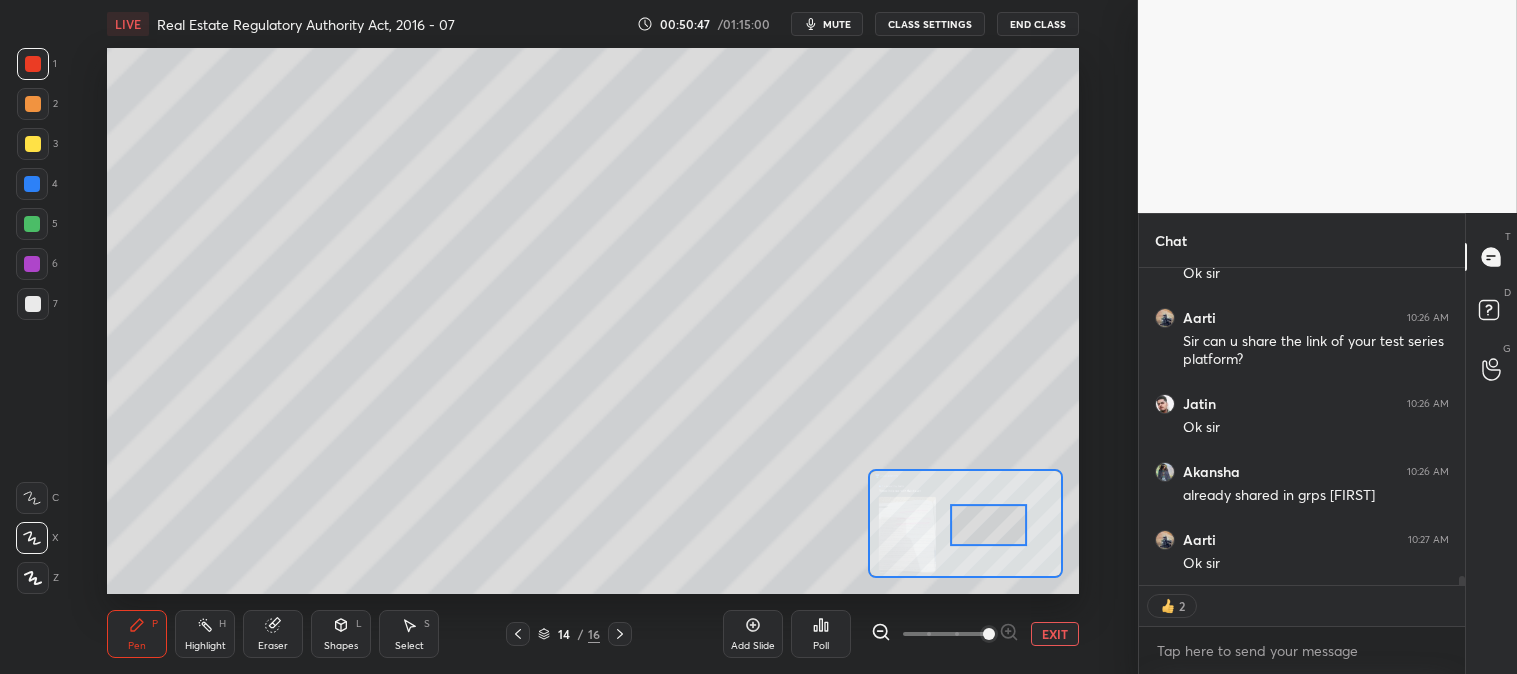 click at bounding box center [33, 144] 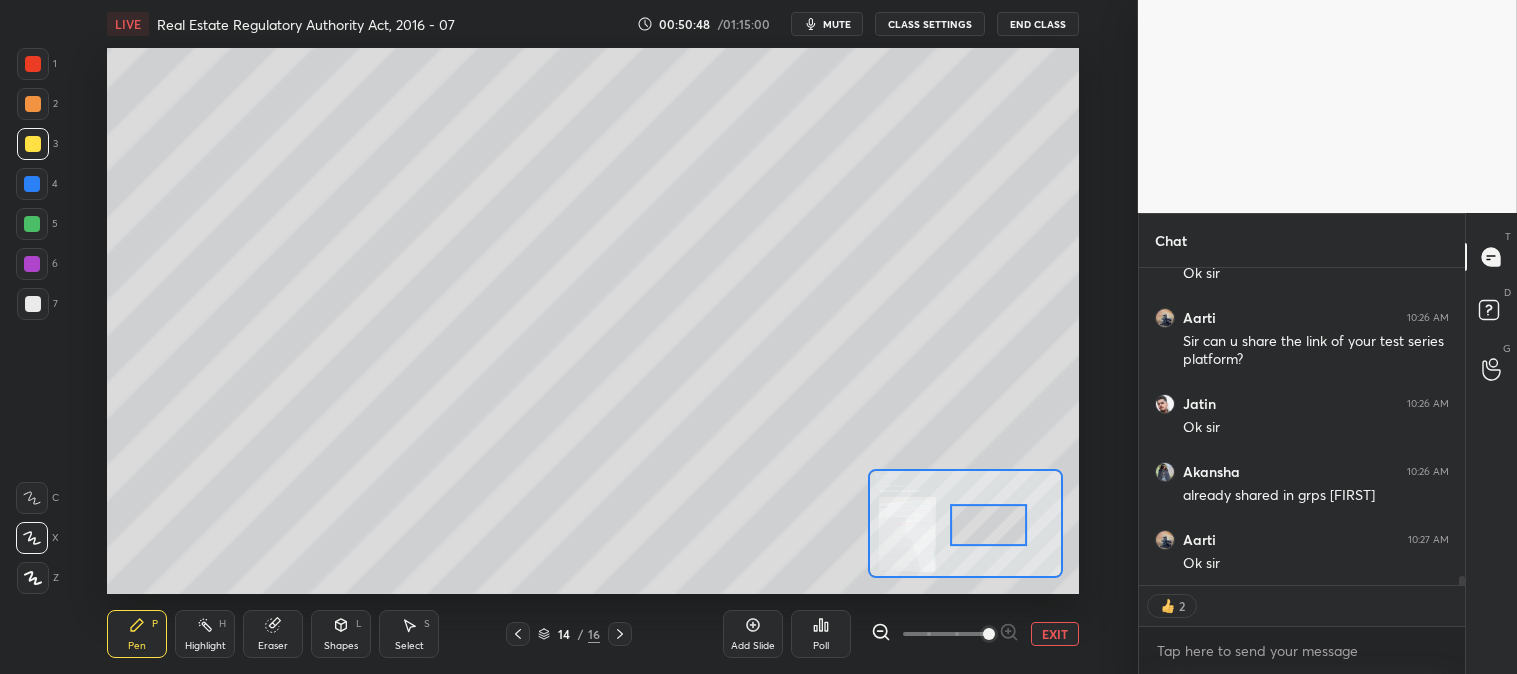 scroll, scrollTop: 6, scrollLeft: 5, axis: both 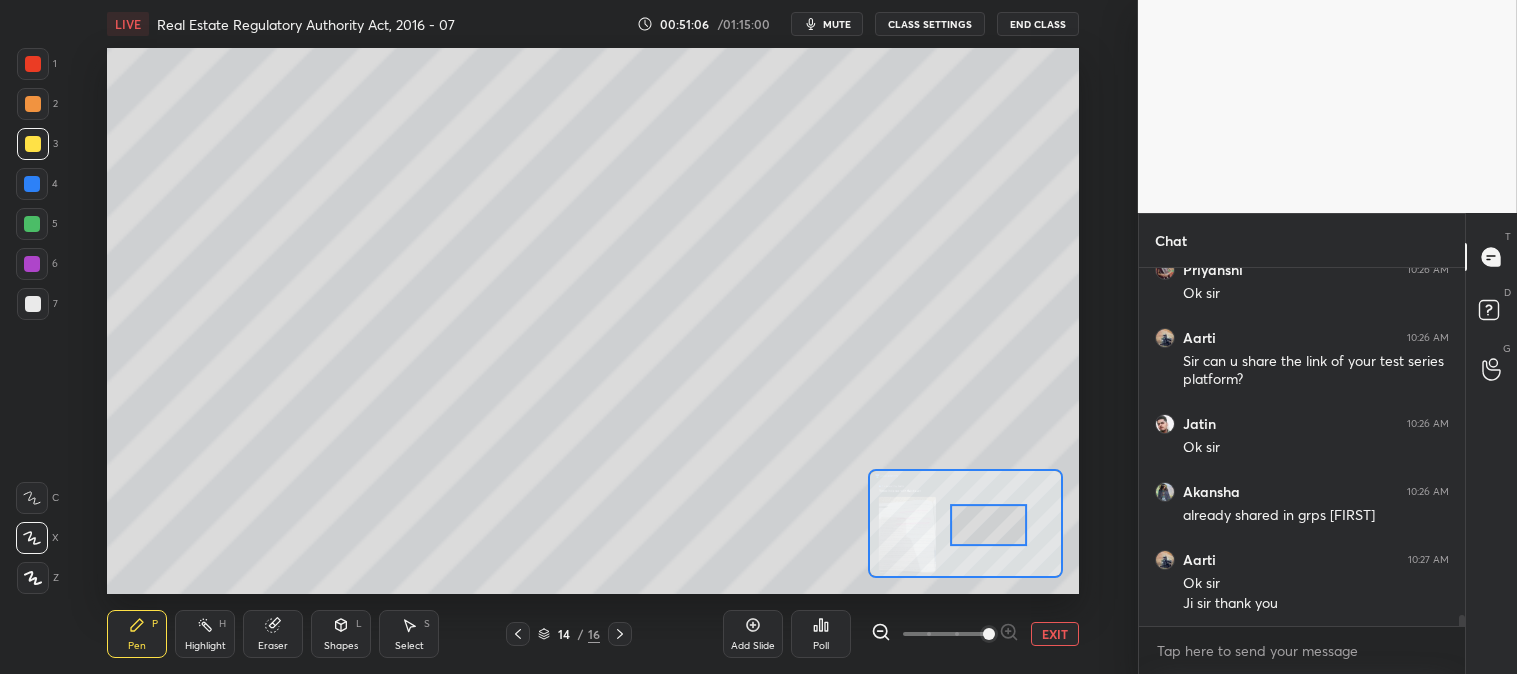 click on "Eraser" at bounding box center (273, 646) 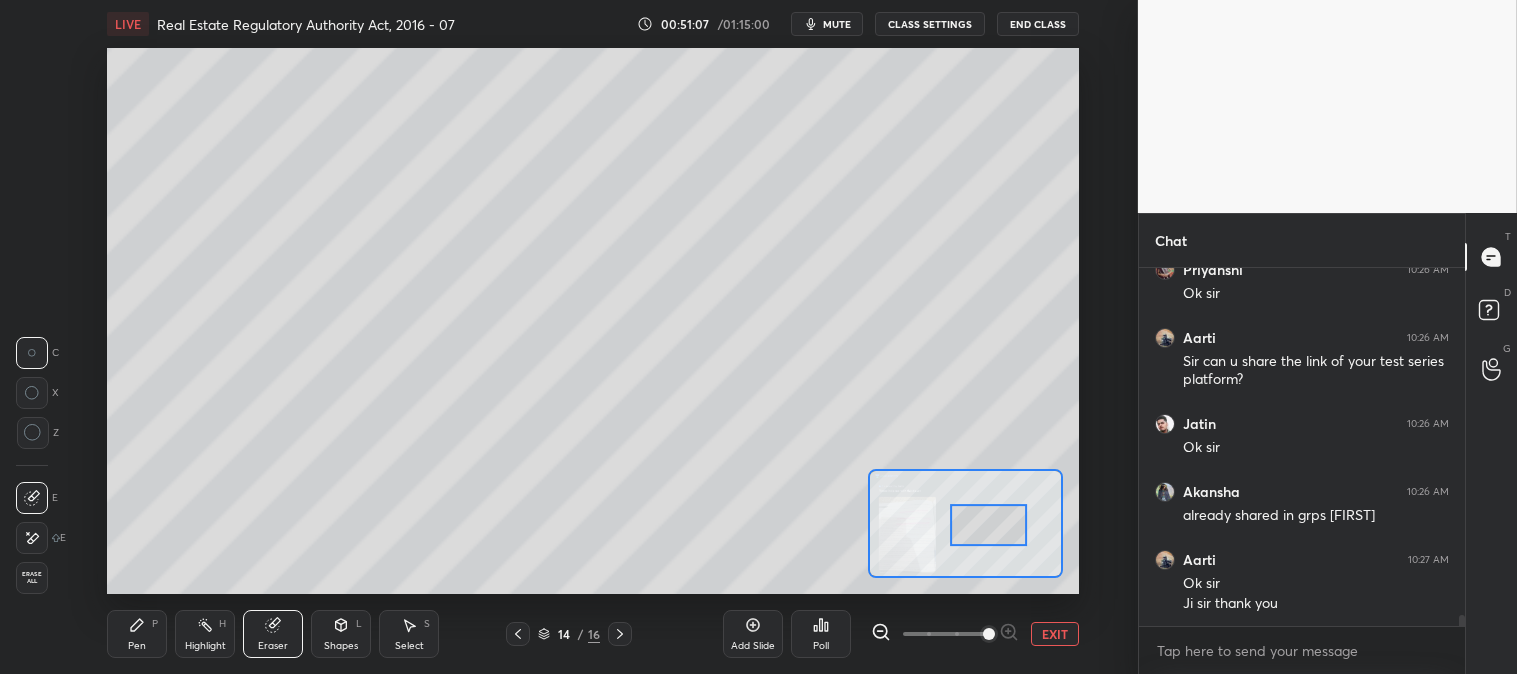 click 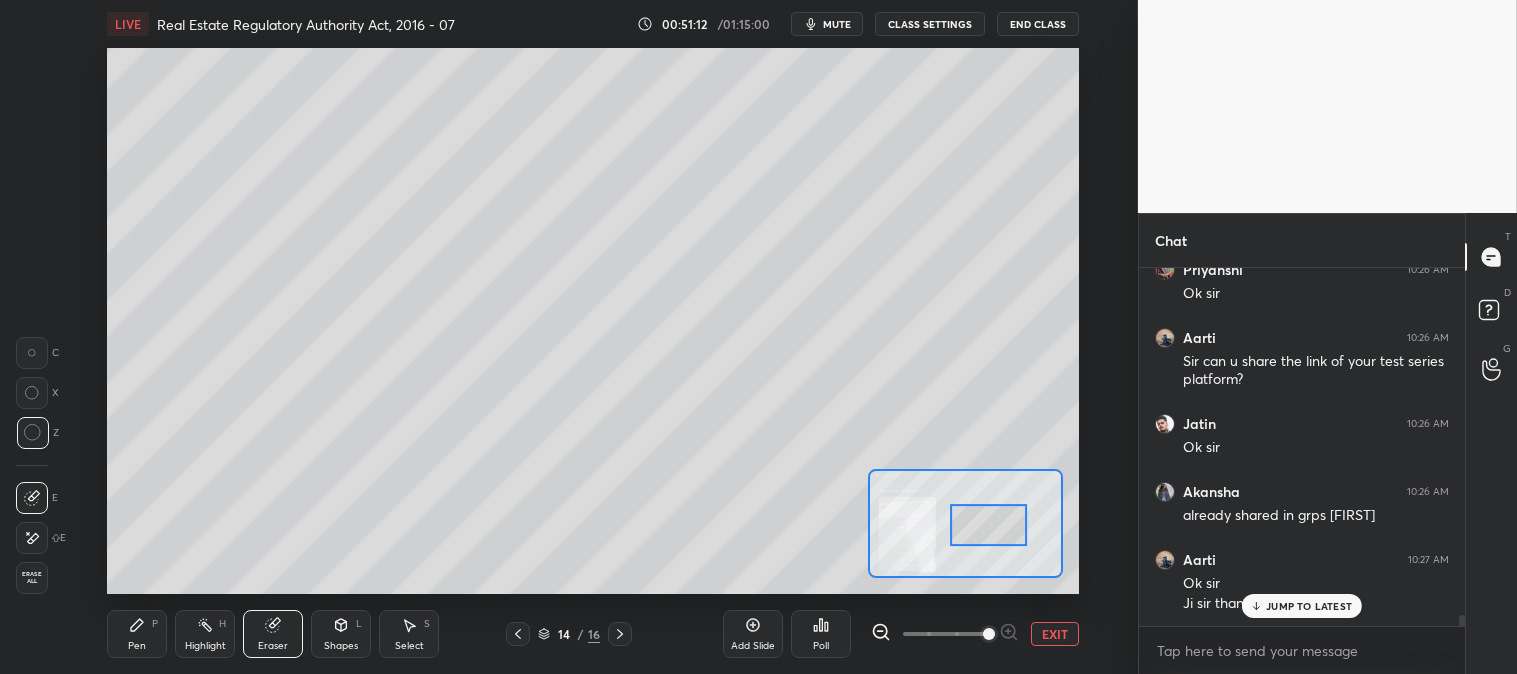 scroll, scrollTop: 11507, scrollLeft: 0, axis: vertical 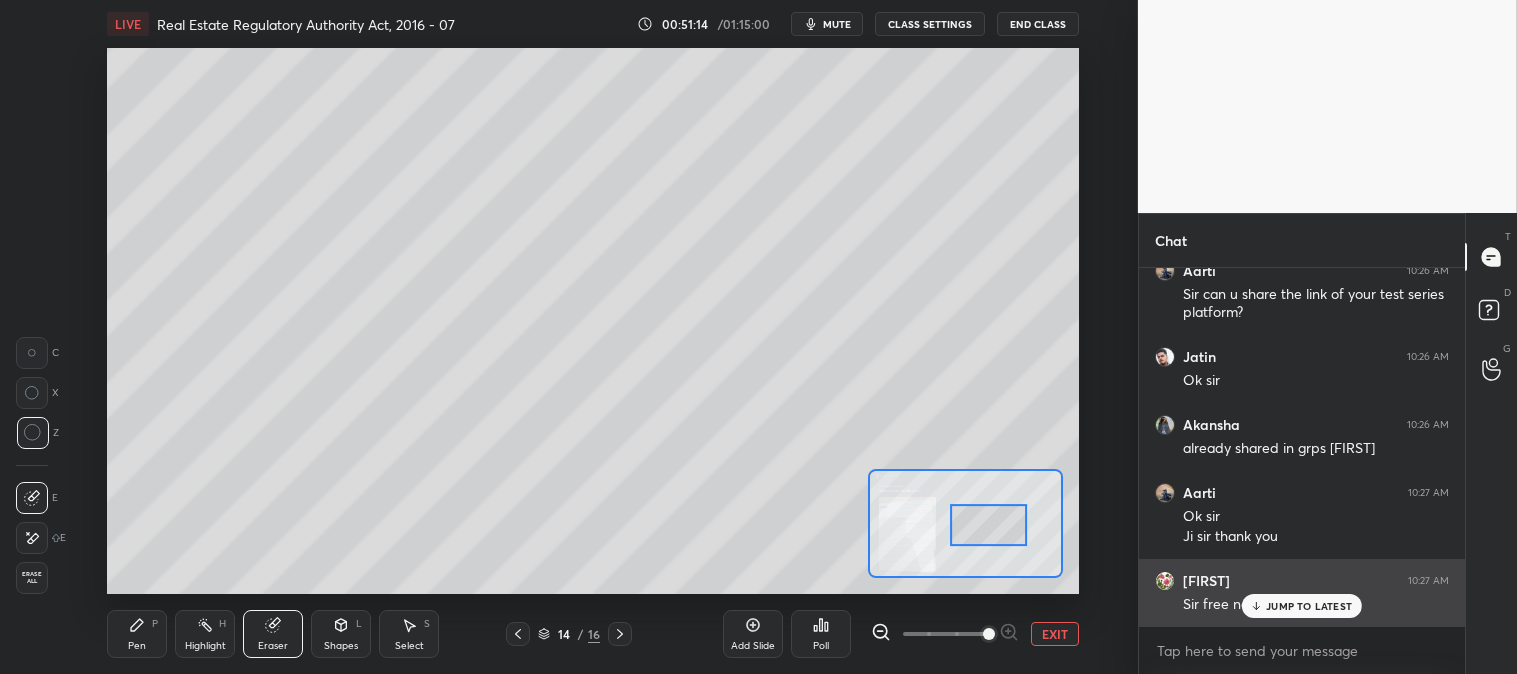 click on "JUMP TO LATEST" at bounding box center [1302, 606] 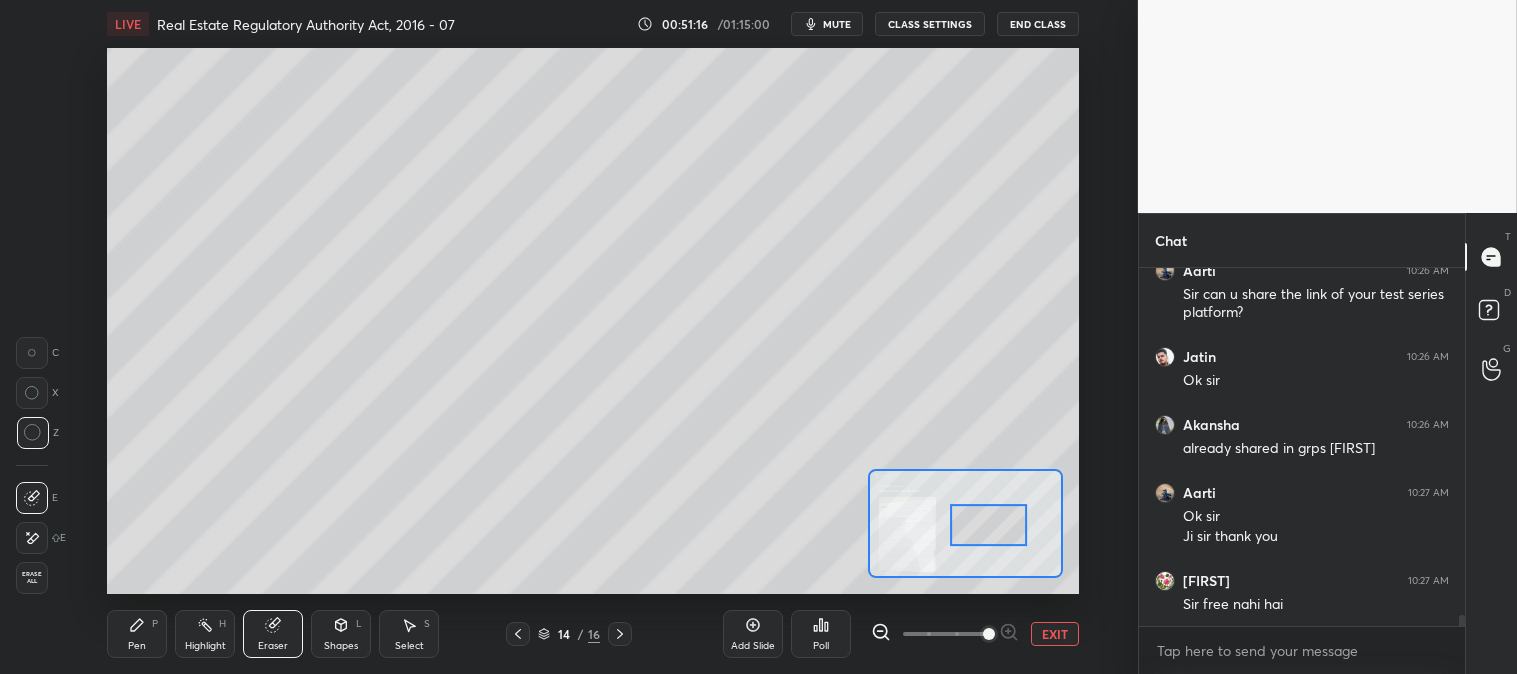 click 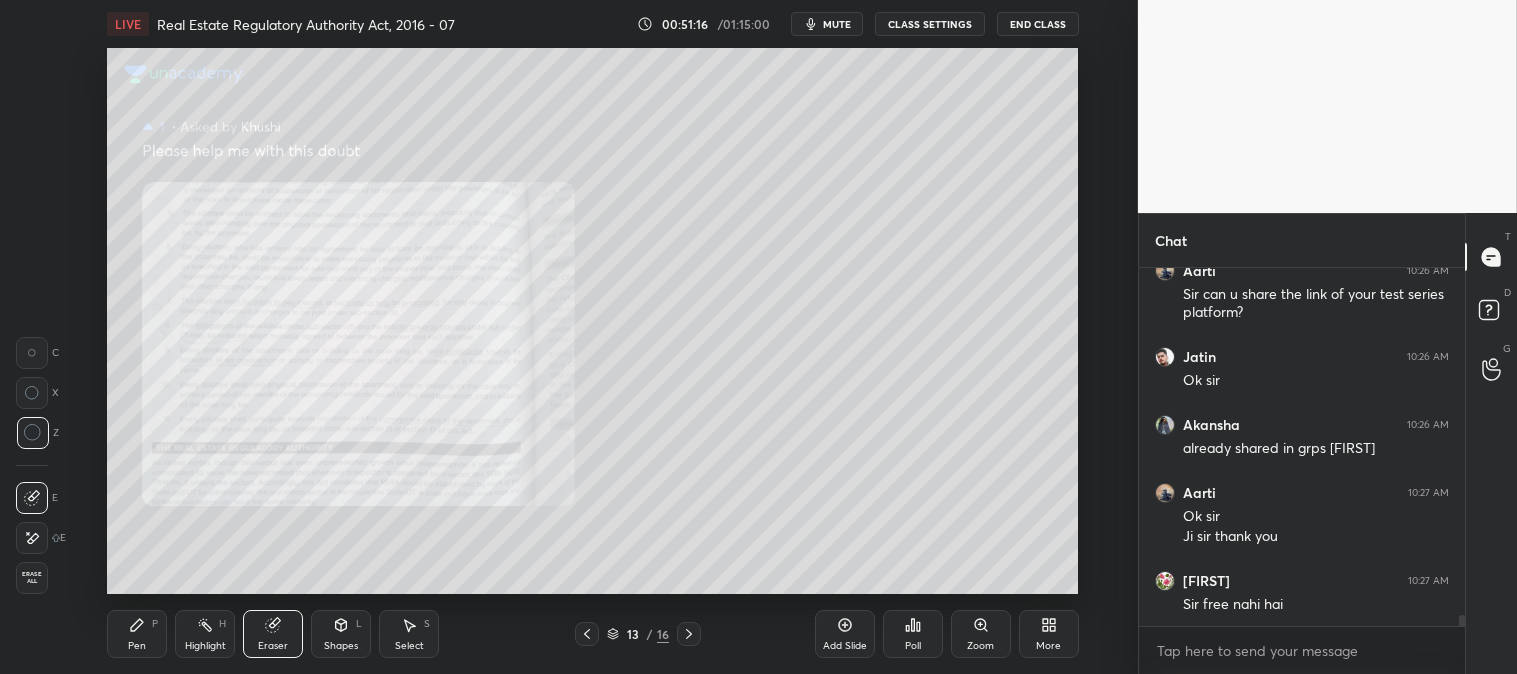 scroll, scrollTop: 11575, scrollLeft: 0, axis: vertical 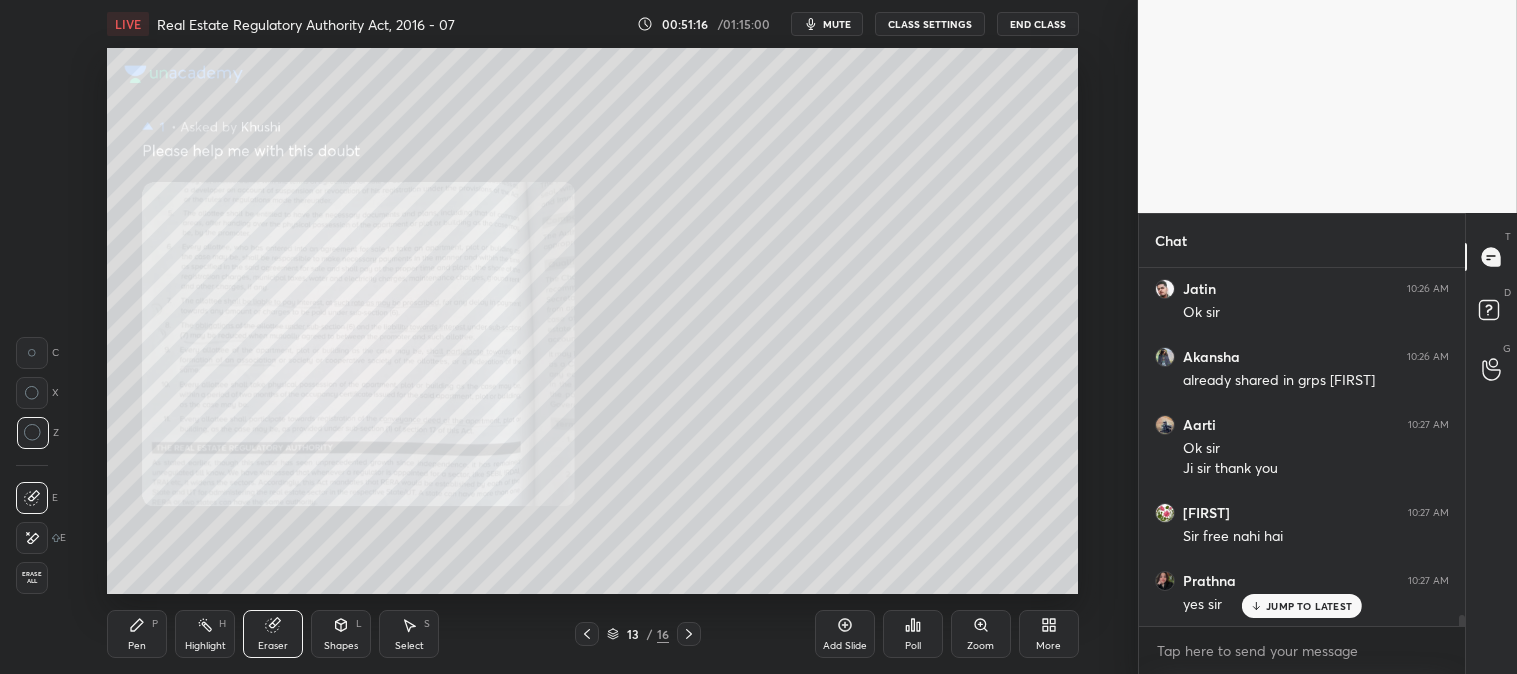 click on "Pen P" at bounding box center [137, 634] 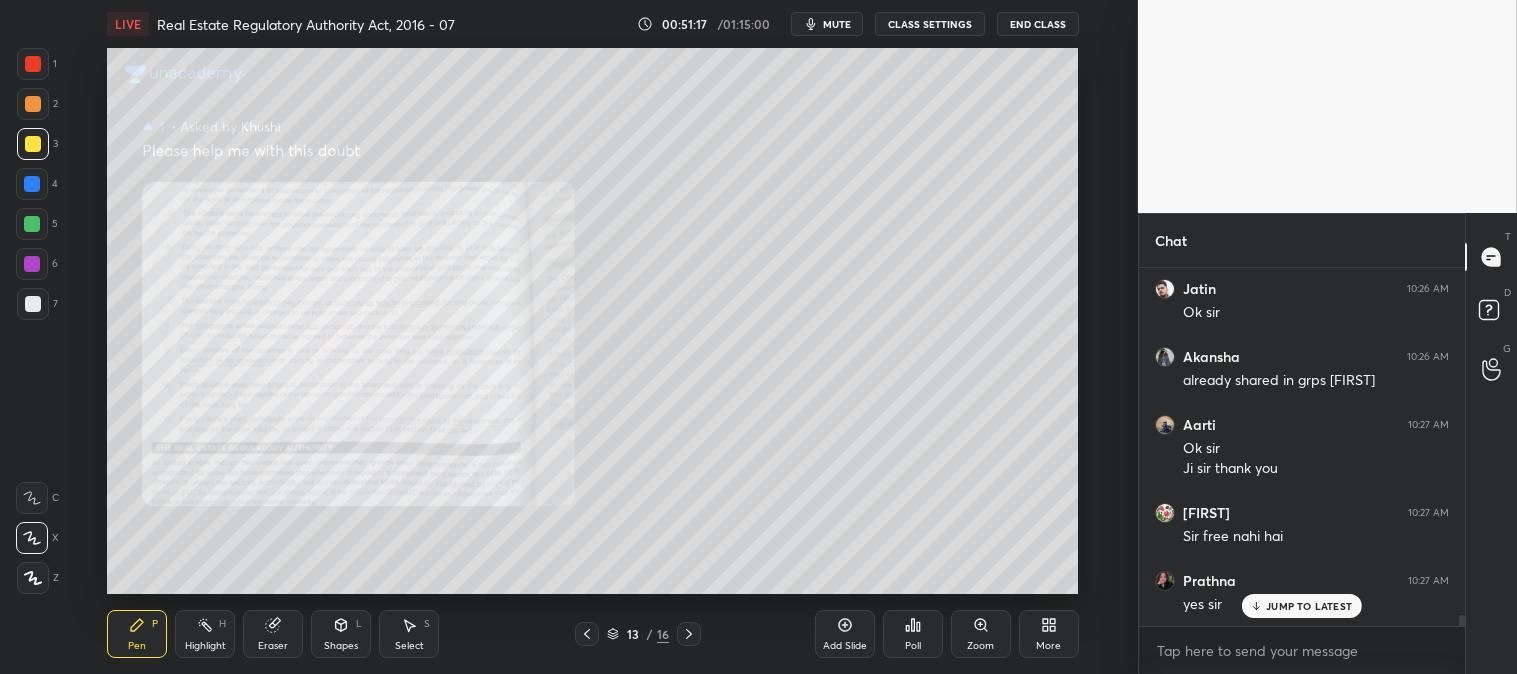 click at bounding box center (33, 64) 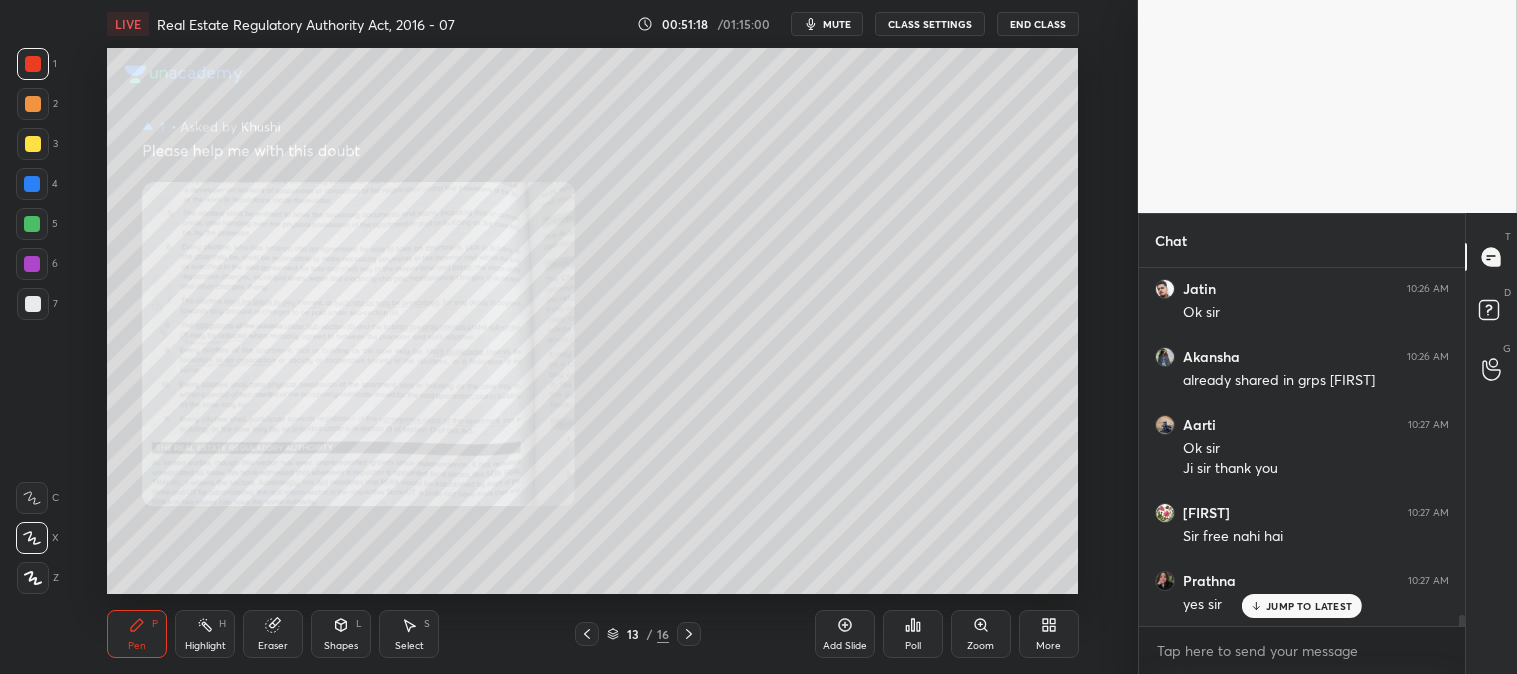 click at bounding box center [33, 104] 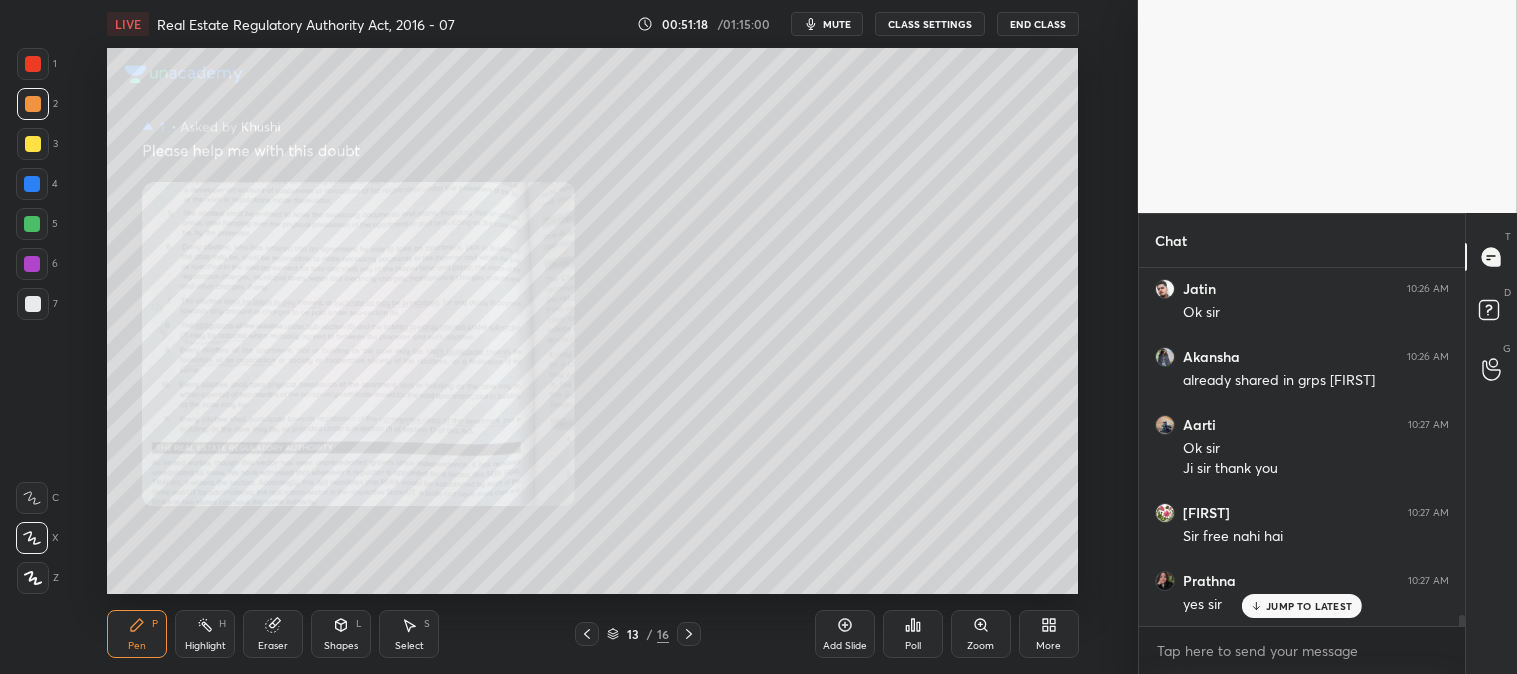 click 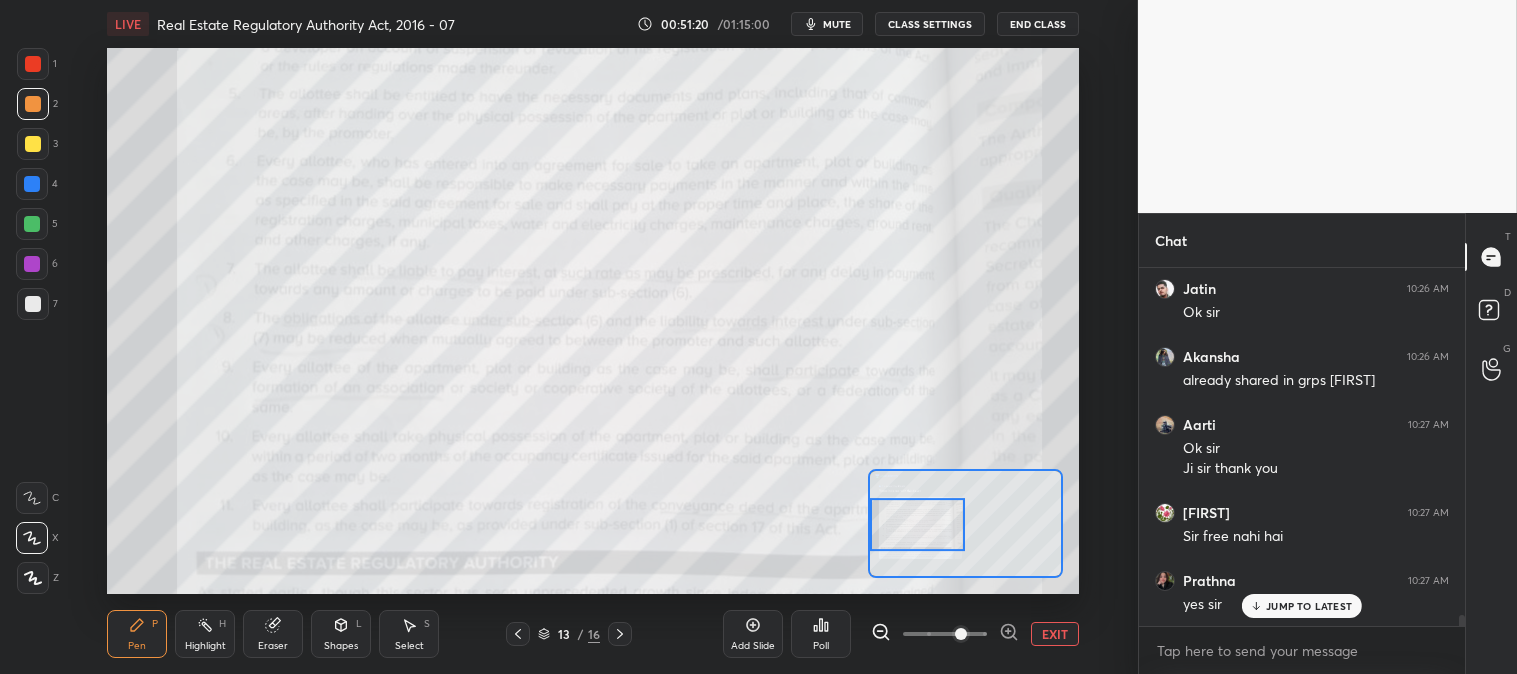 click on "JUMP TO LATEST" at bounding box center (1309, 606) 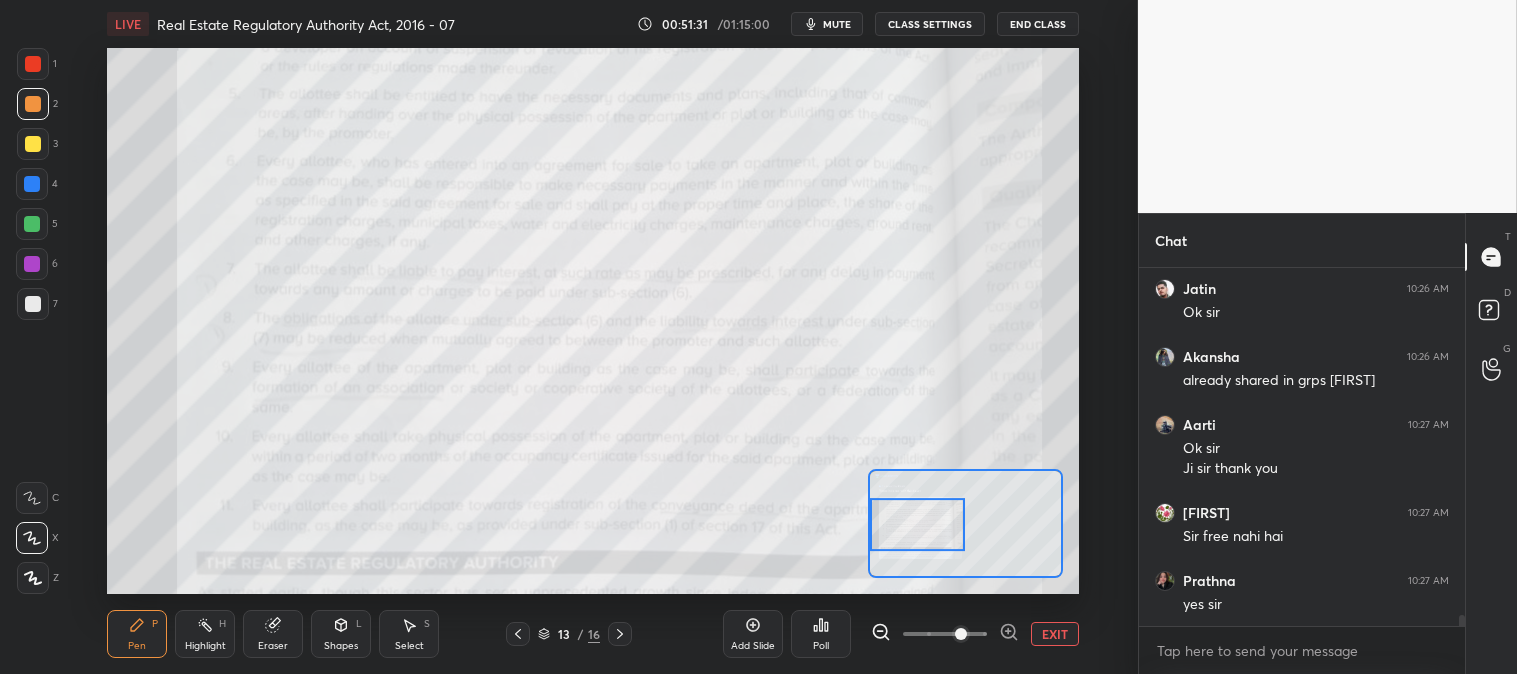 scroll, scrollTop: 11595, scrollLeft: 0, axis: vertical 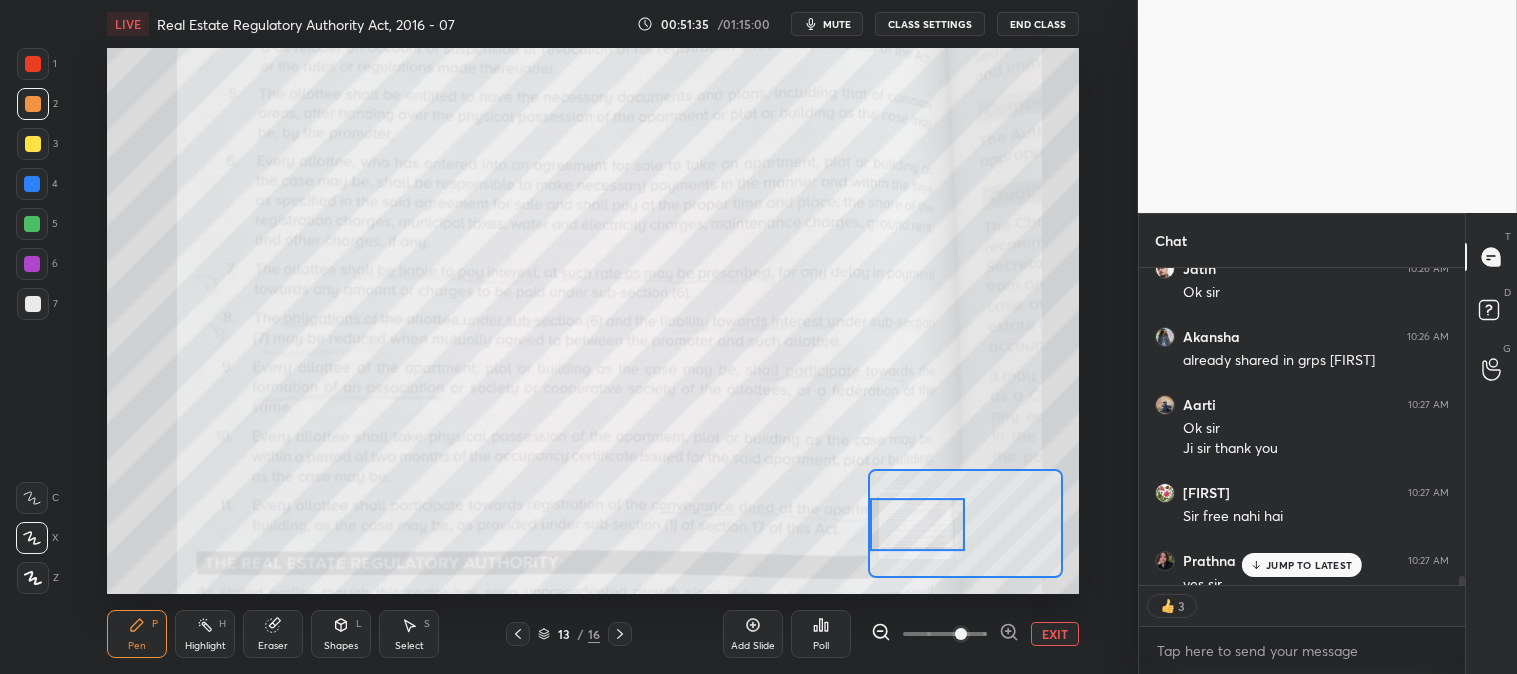 click on "JUMP TO LATEST" at bounding box center [1309, 565] 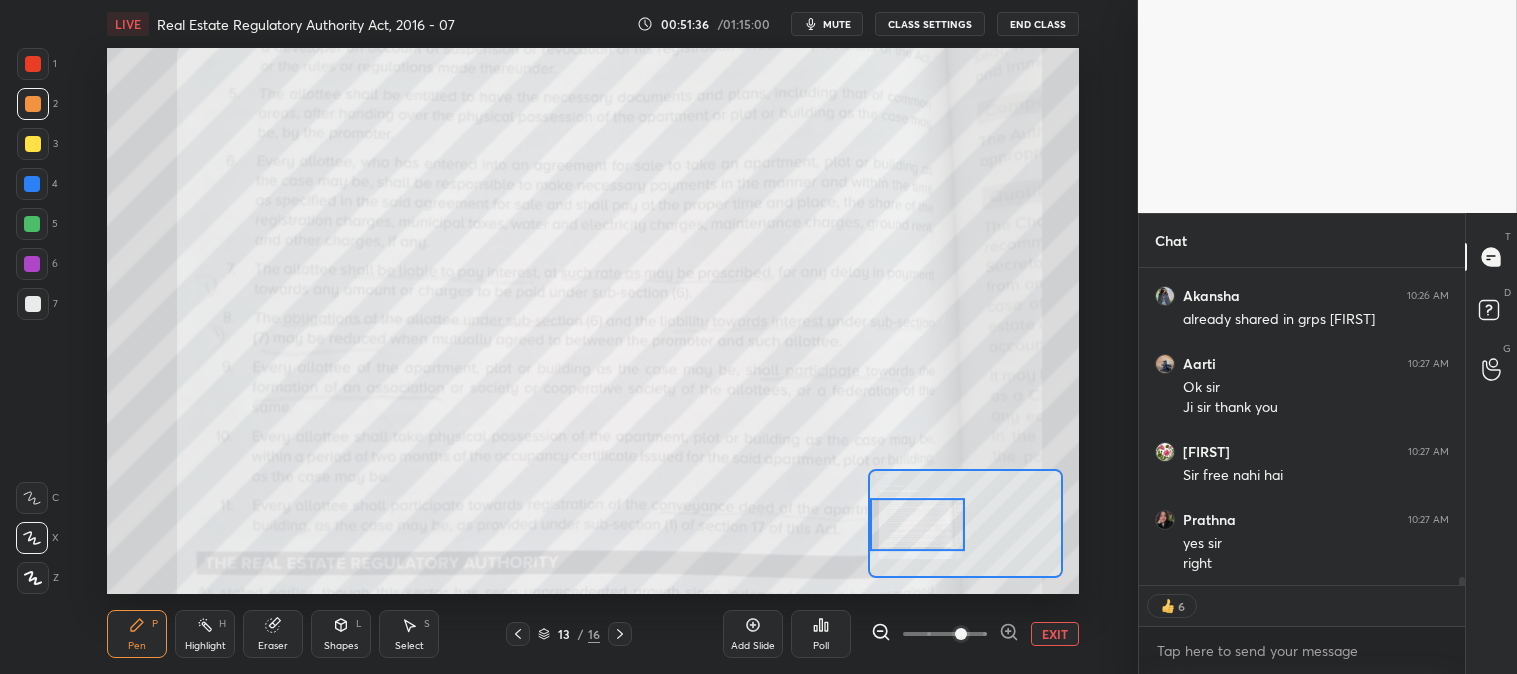 click 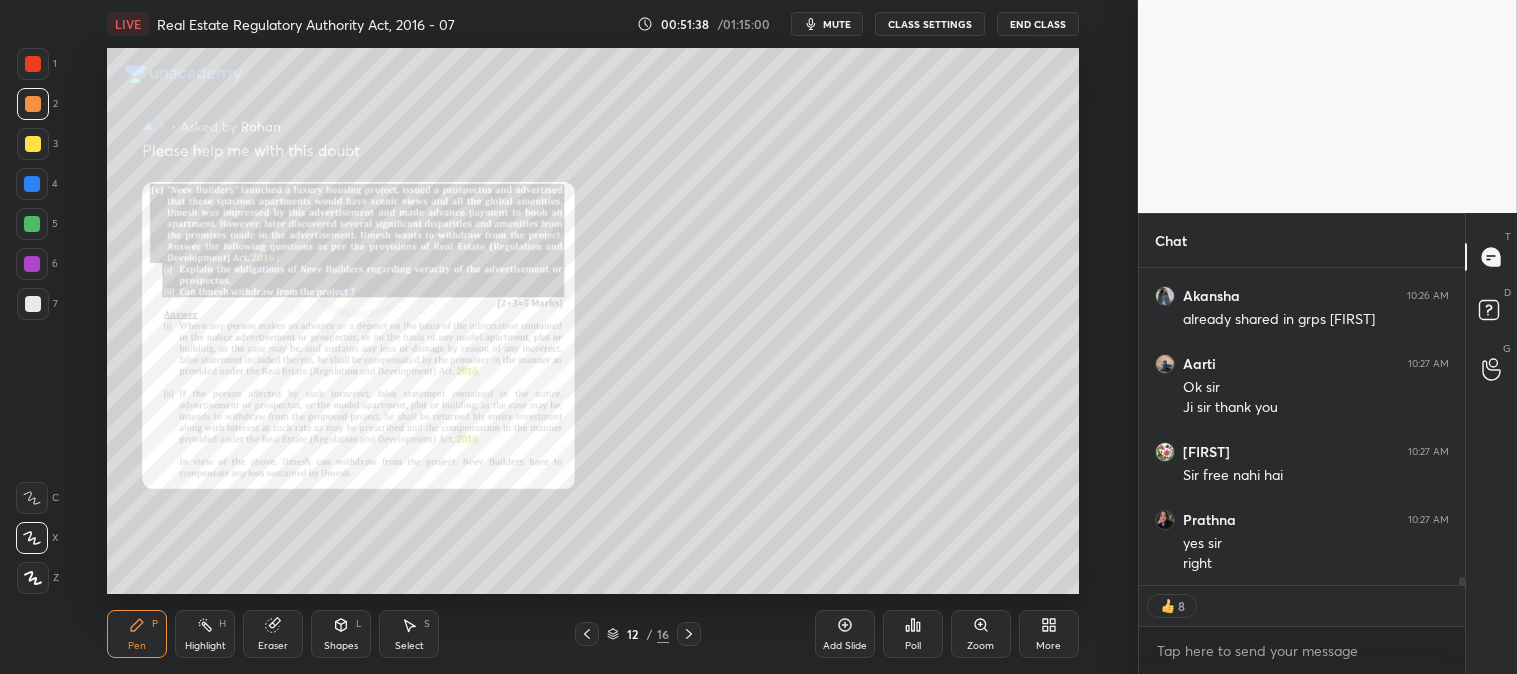 click 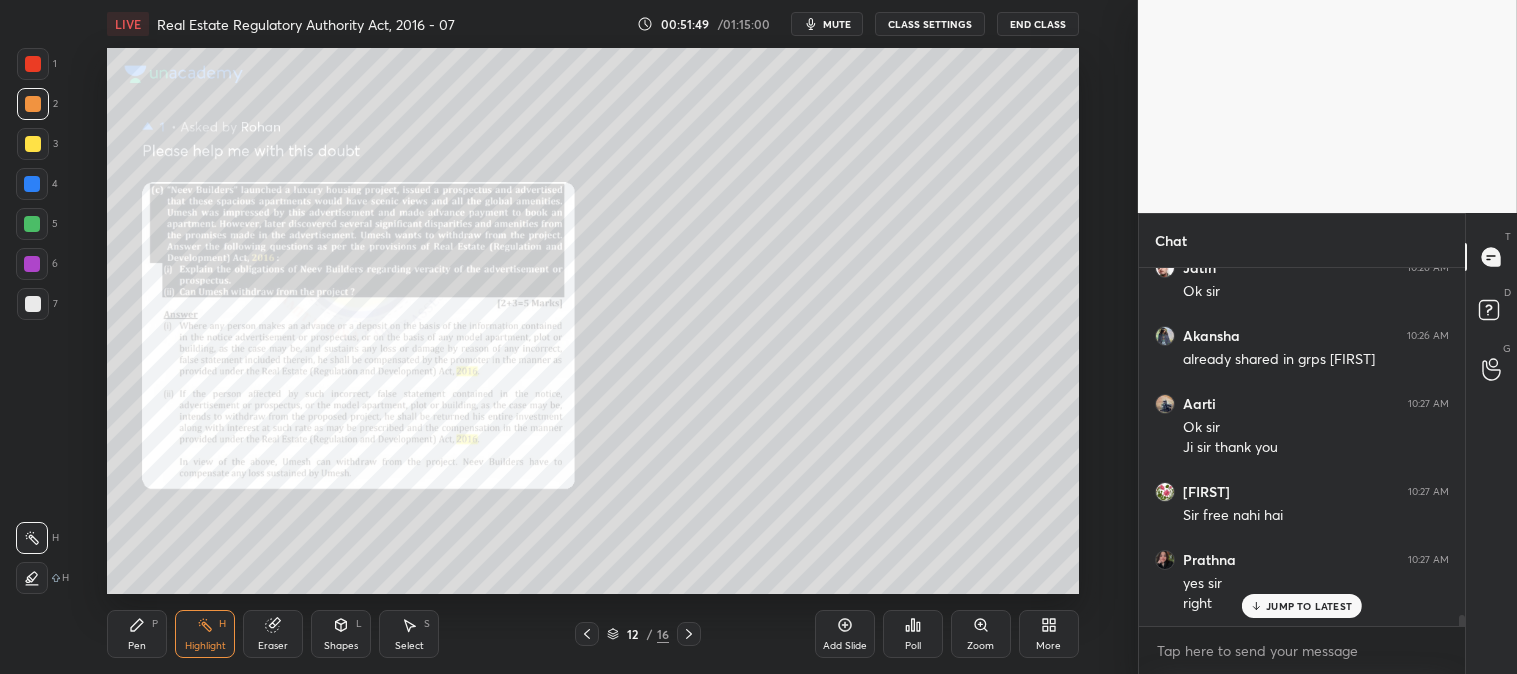 scroll, scrollTop: 6, scrollLeft: 5, axis: both 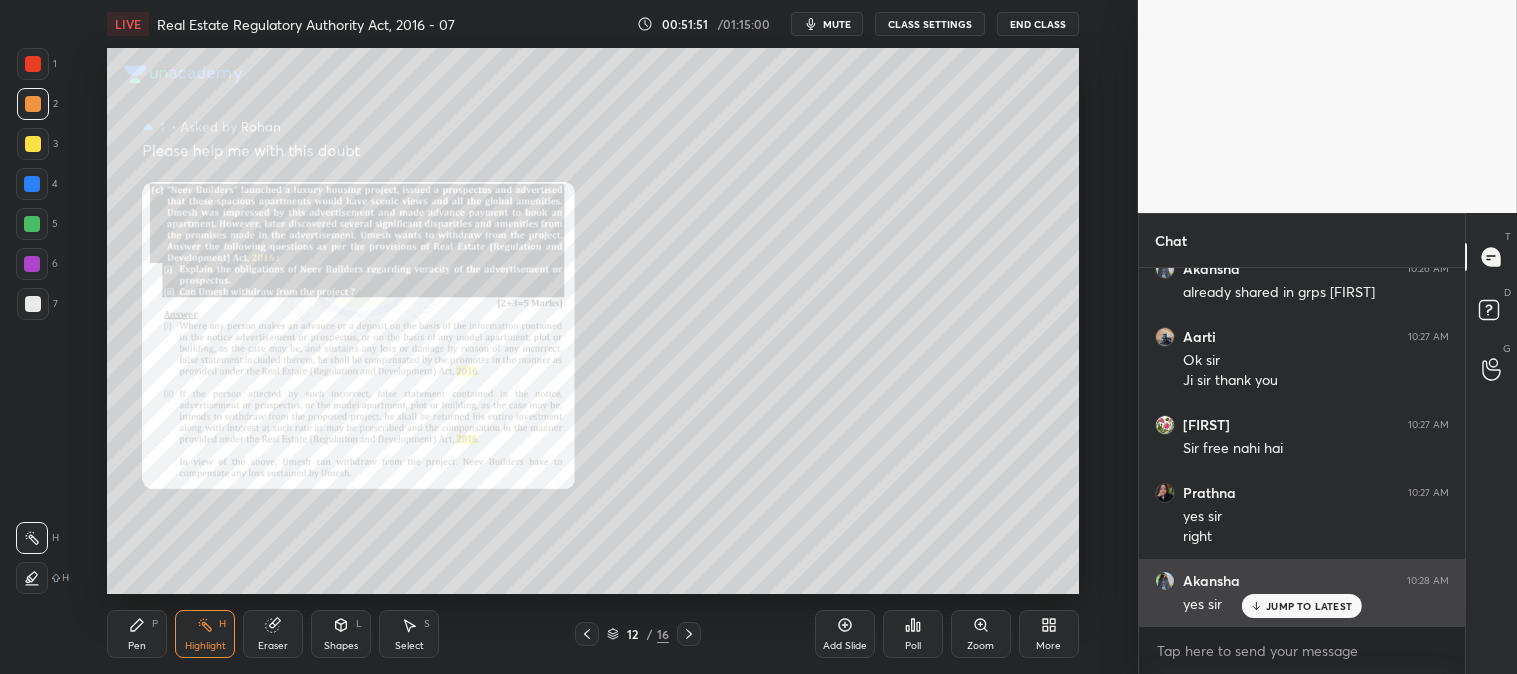 click on "JUMP TO LATEST" at bounding box center [1309, 606] 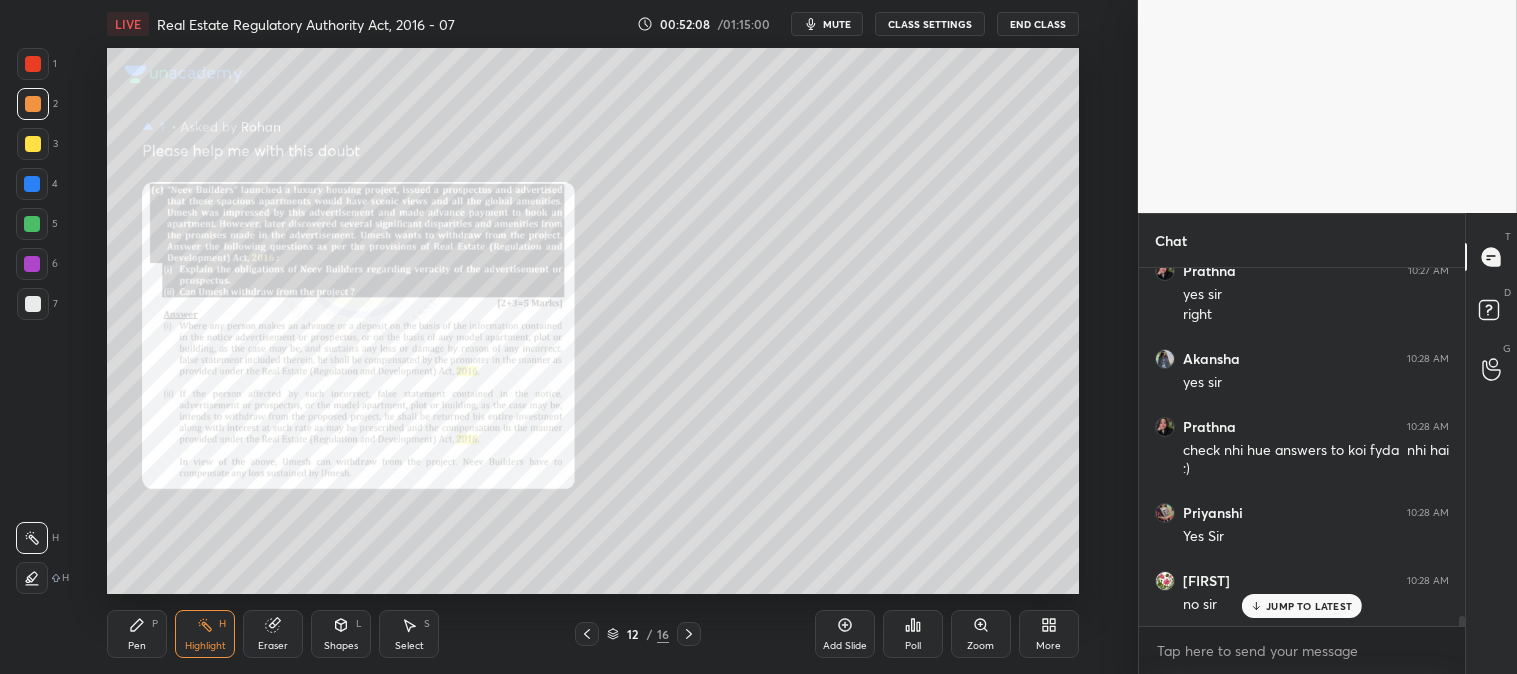 scroll, scrollTop: 11953, scrollLeft: 0, axis: vertical 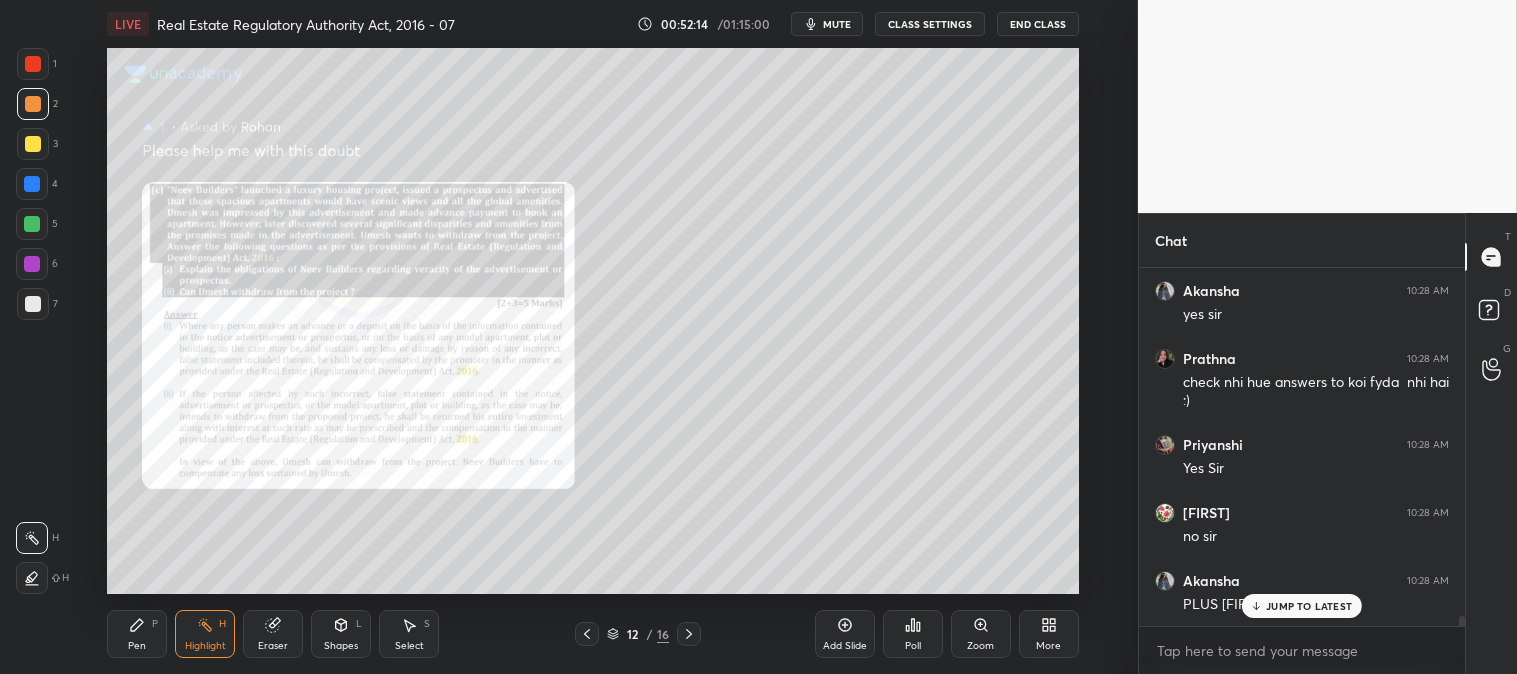 click on "JUMP TO LATEST" at bounding box center [1302, 606] 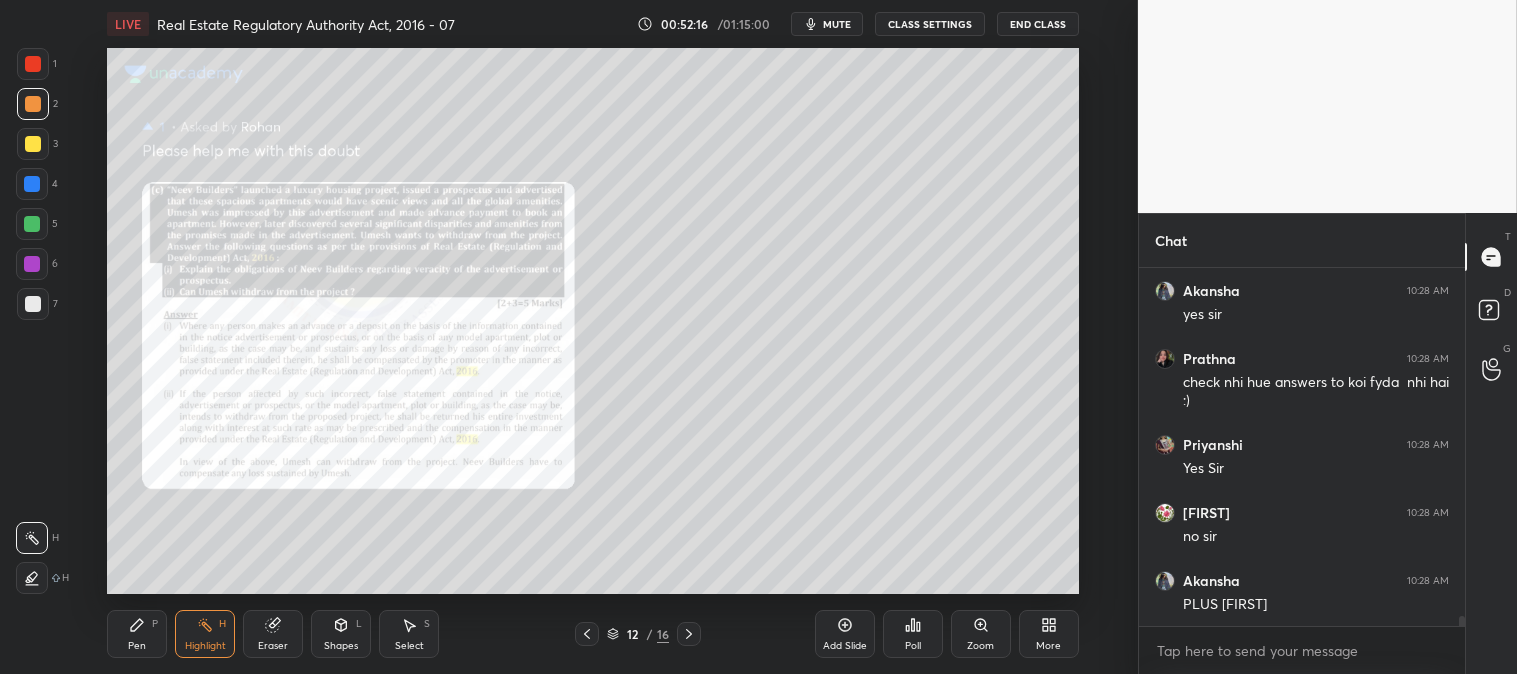 click 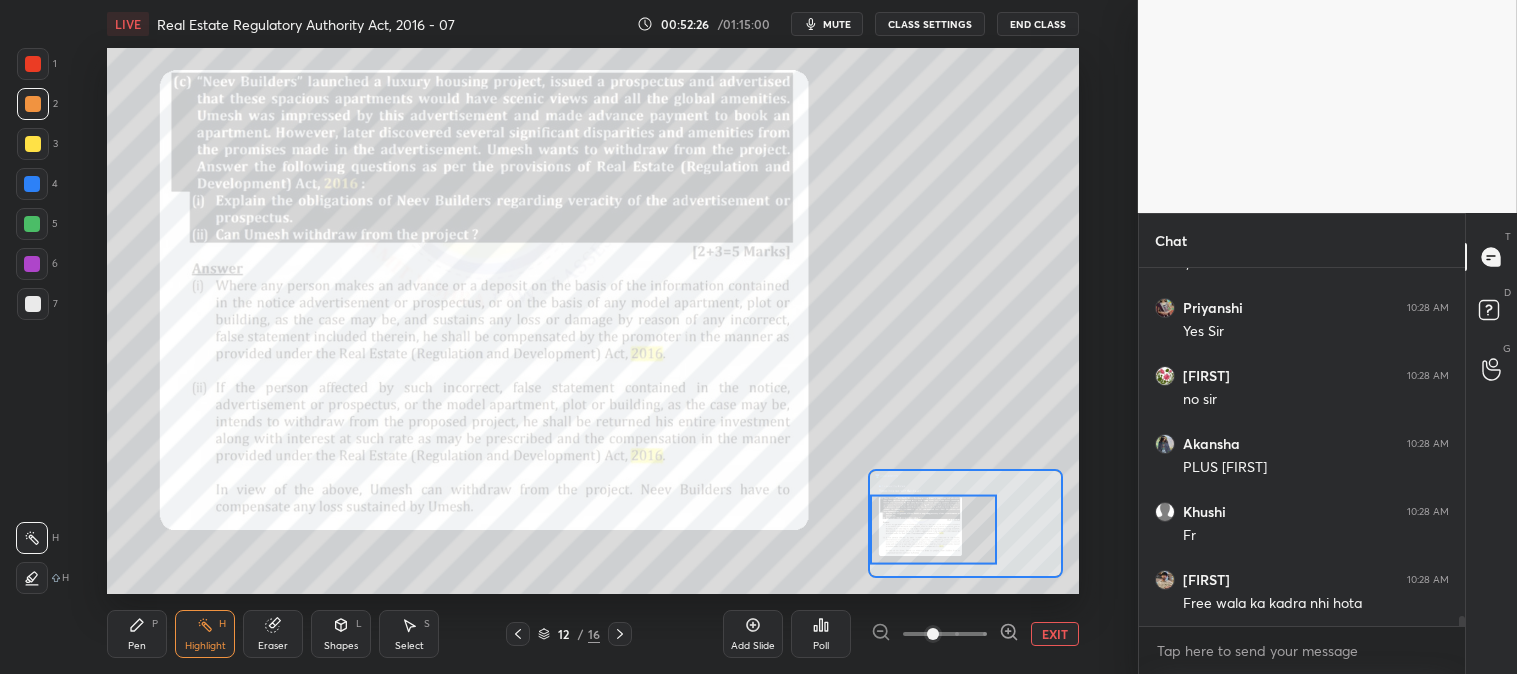 scroll, scrollTop: 12157, scrollLeft: 0, axis: vertical 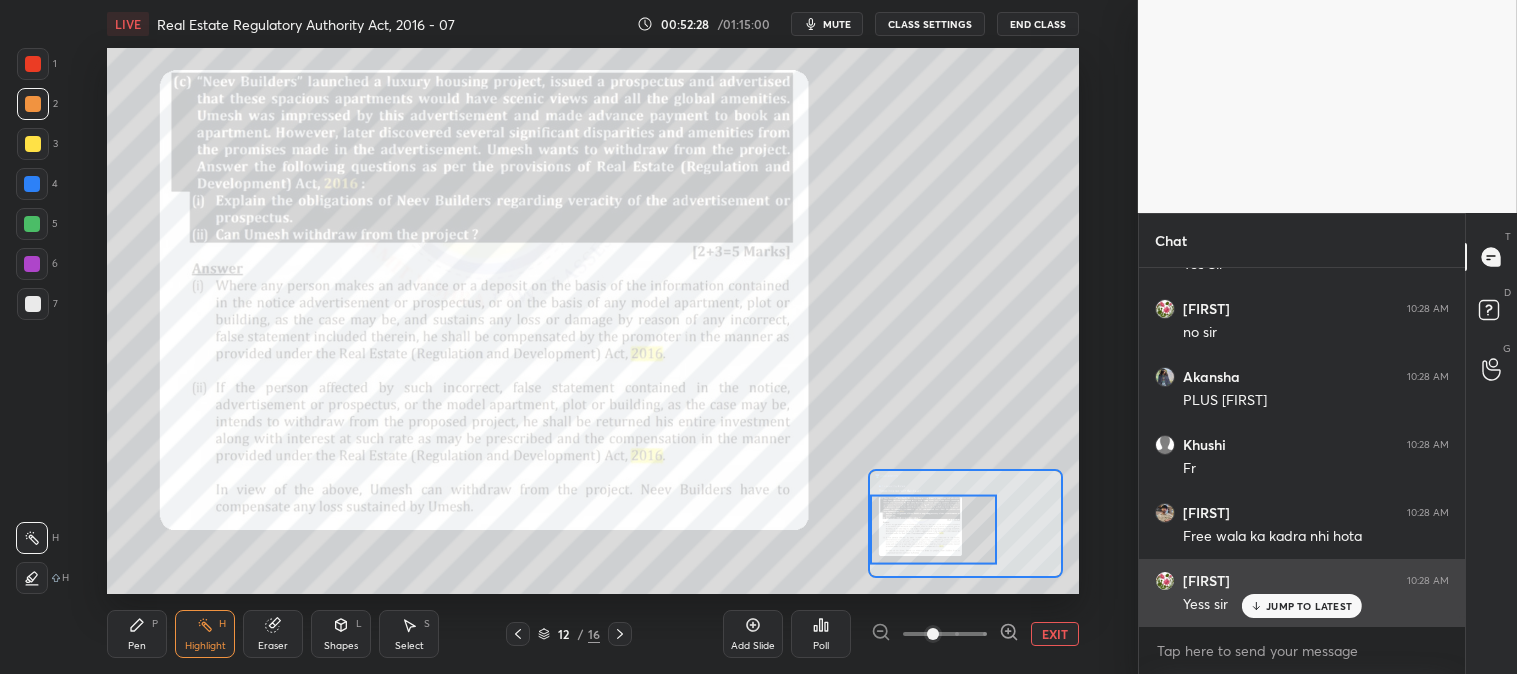 click on "JUMP TO LATEST" at bounding box center [1309, 606] 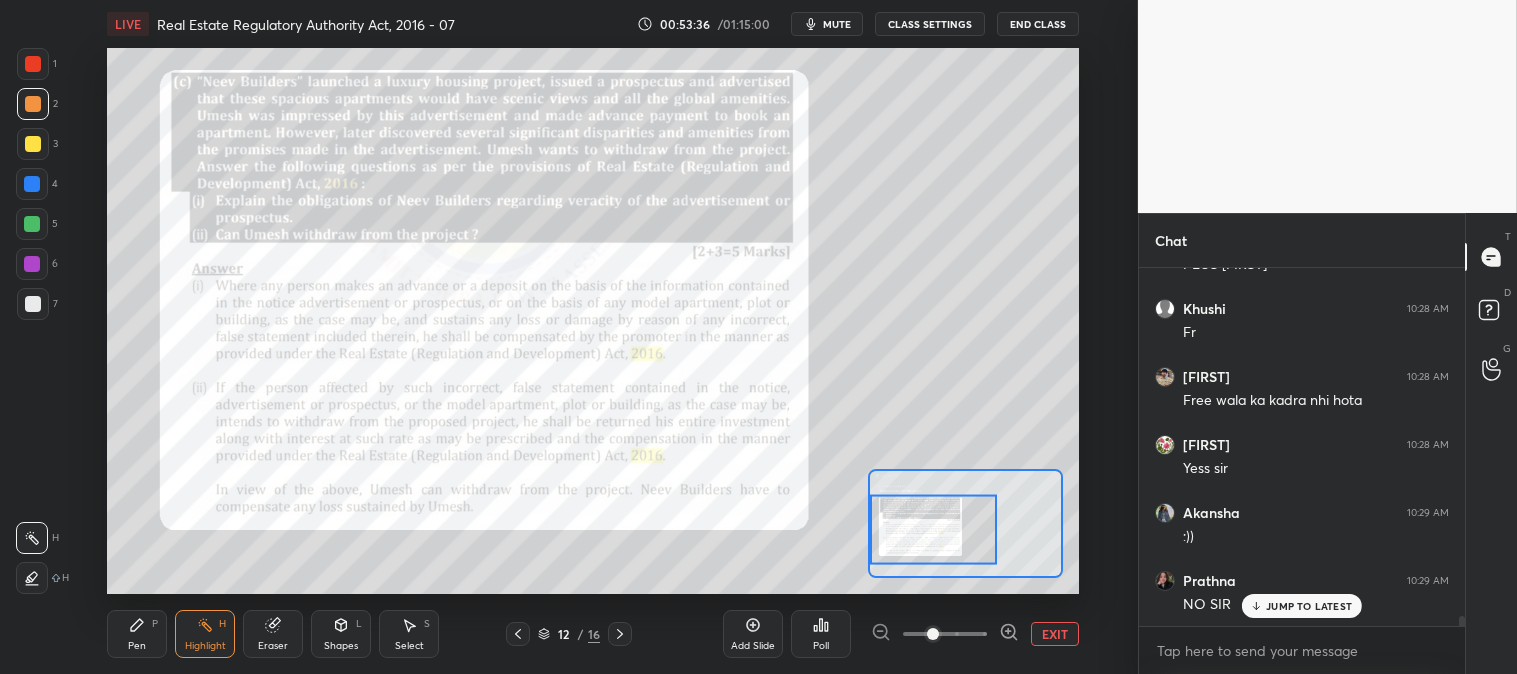 scroll, scrollTop: 12361, scrollLeft: 0, axis: vertical 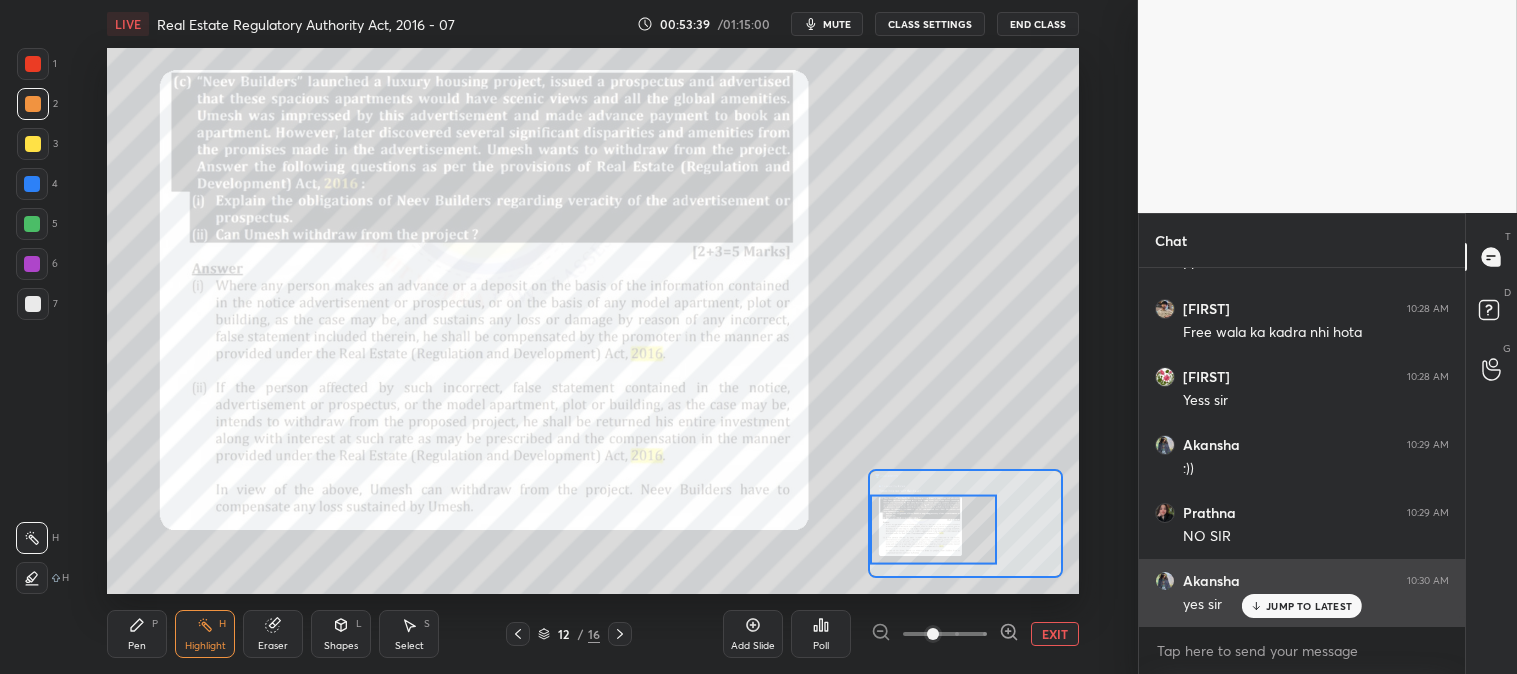 click on "[FIRST] 10:30 AM yes sir" at bounding box center (1302, 593) 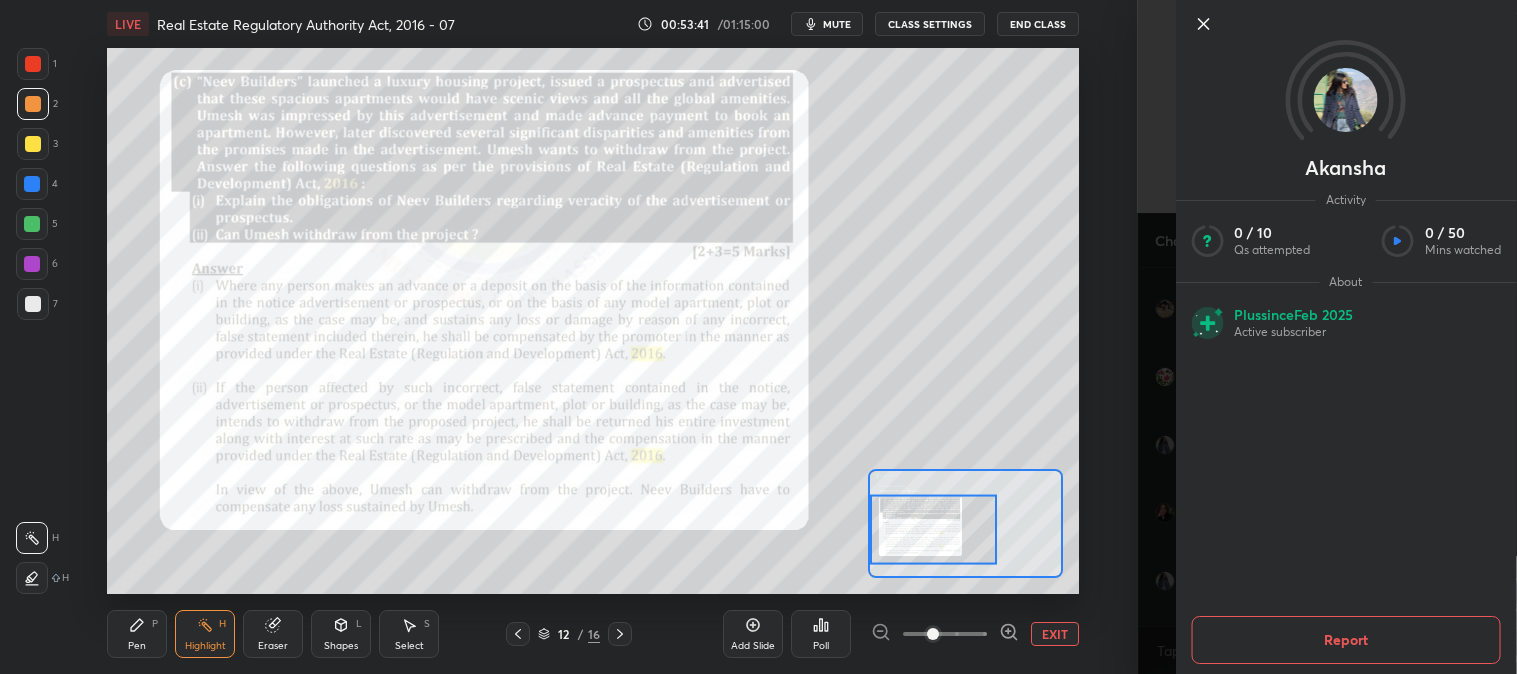 click 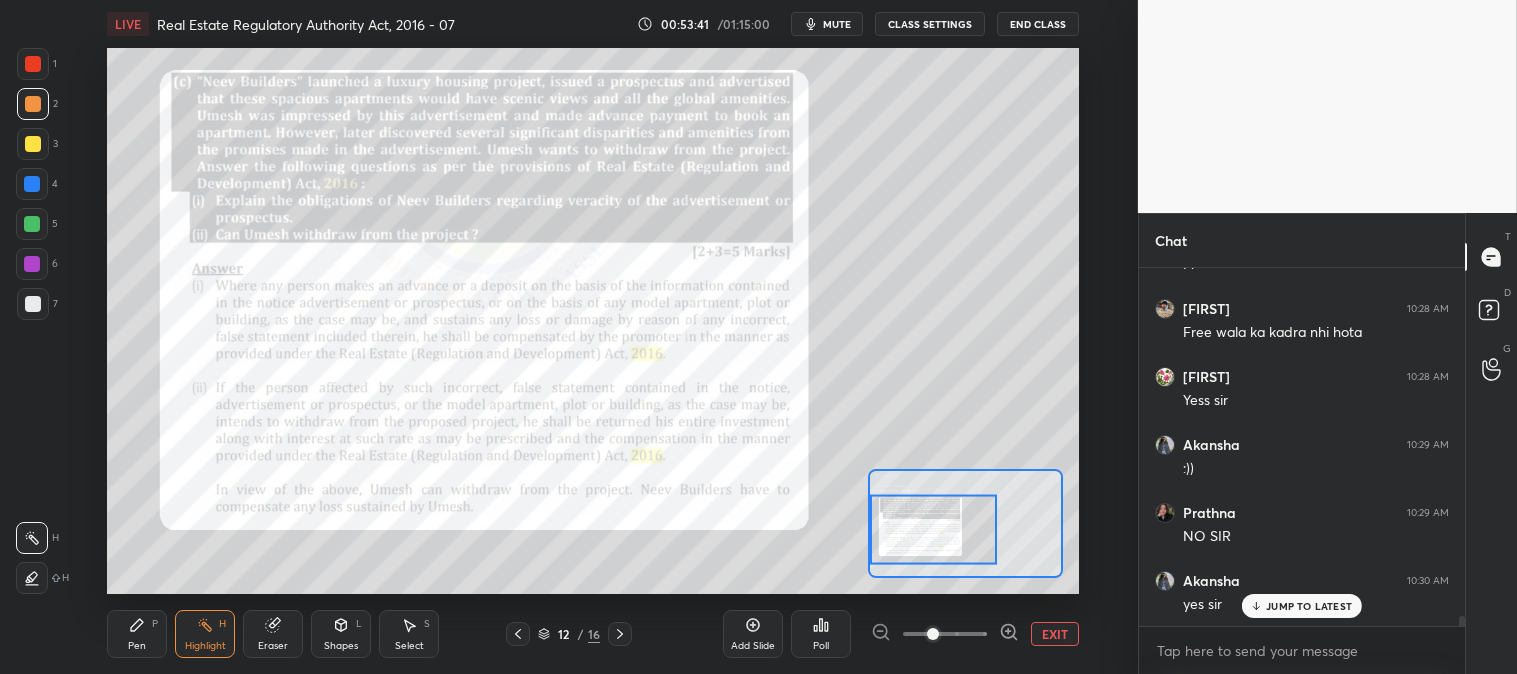 click on "EXIT" at bounding box center (1055, 634) 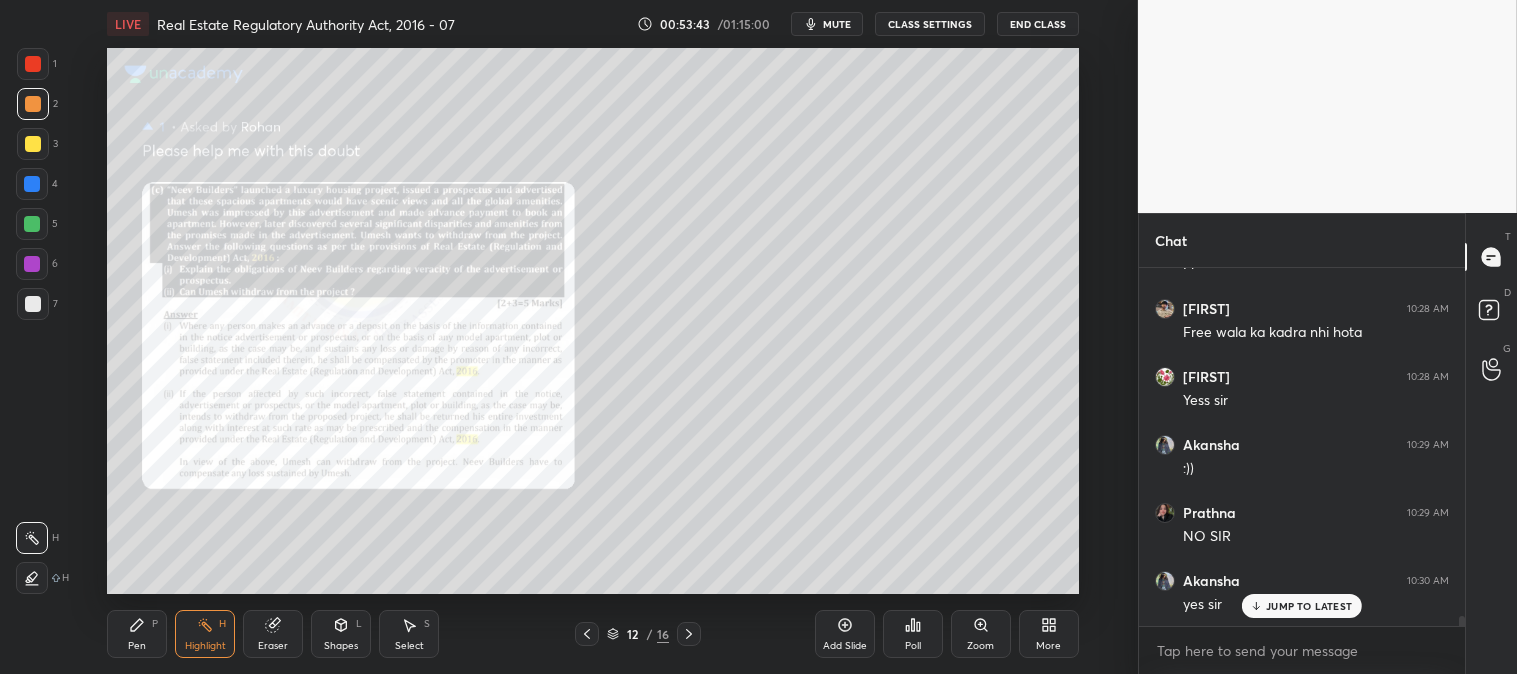 click on "JUMP TO LATEST" at bounding box center (1302, 606) 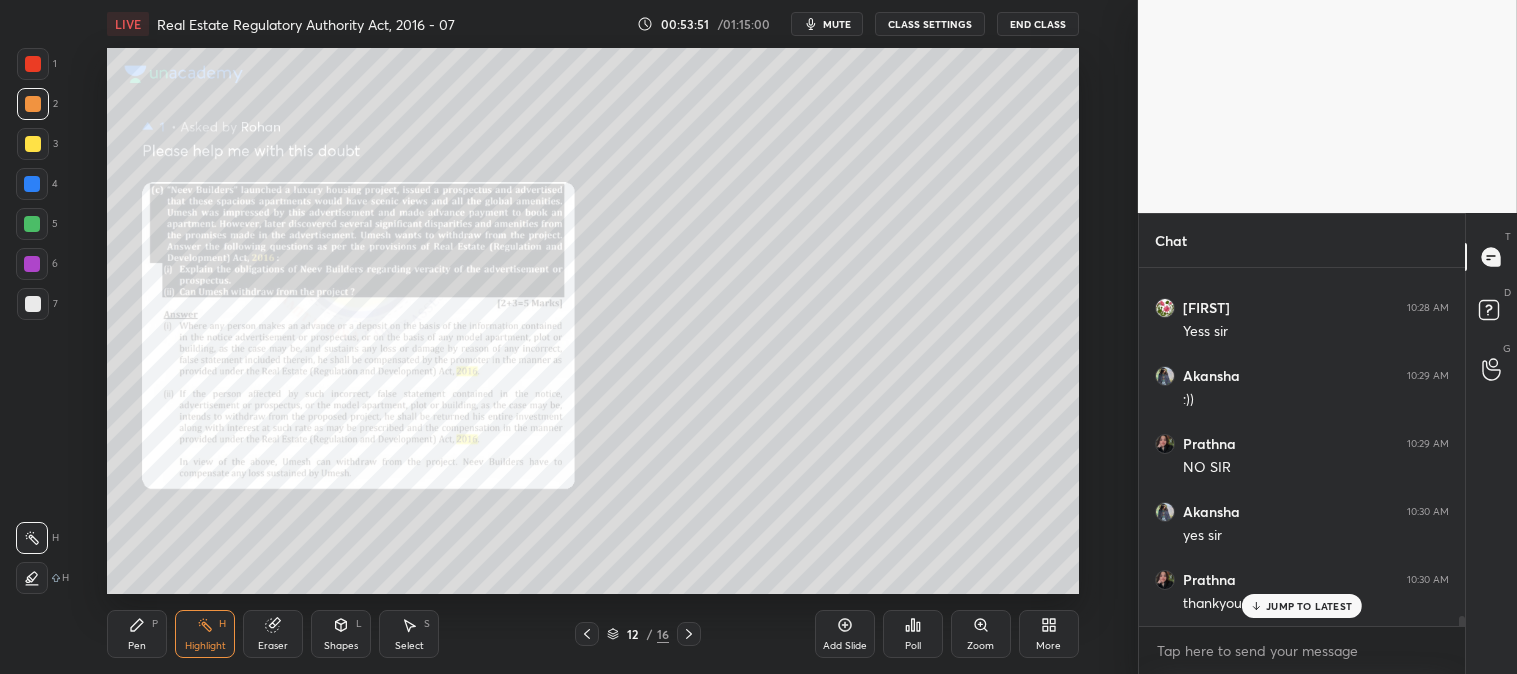 scroll, scrollTop: 12497, scrollLeft: 0, axis: vertical 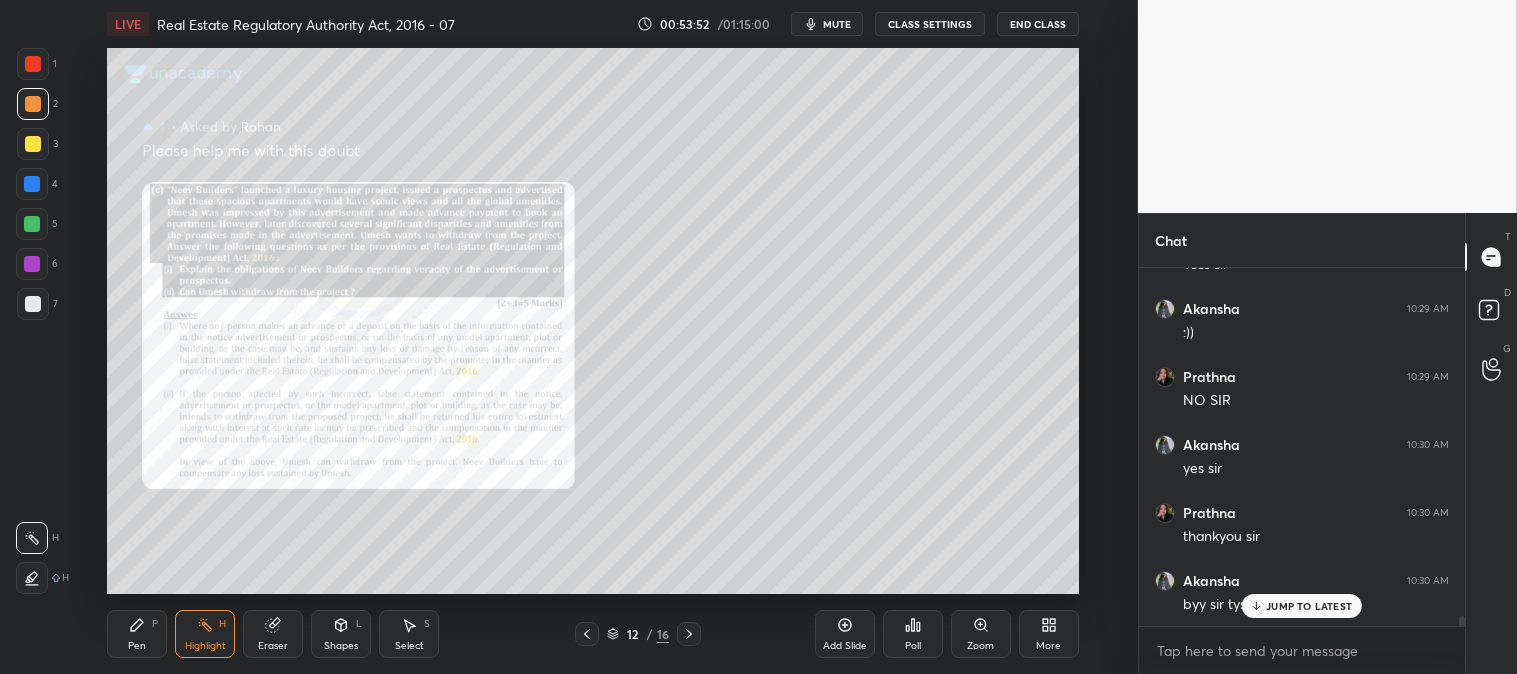 click on "End Class" at bounding box center [1038, 24] 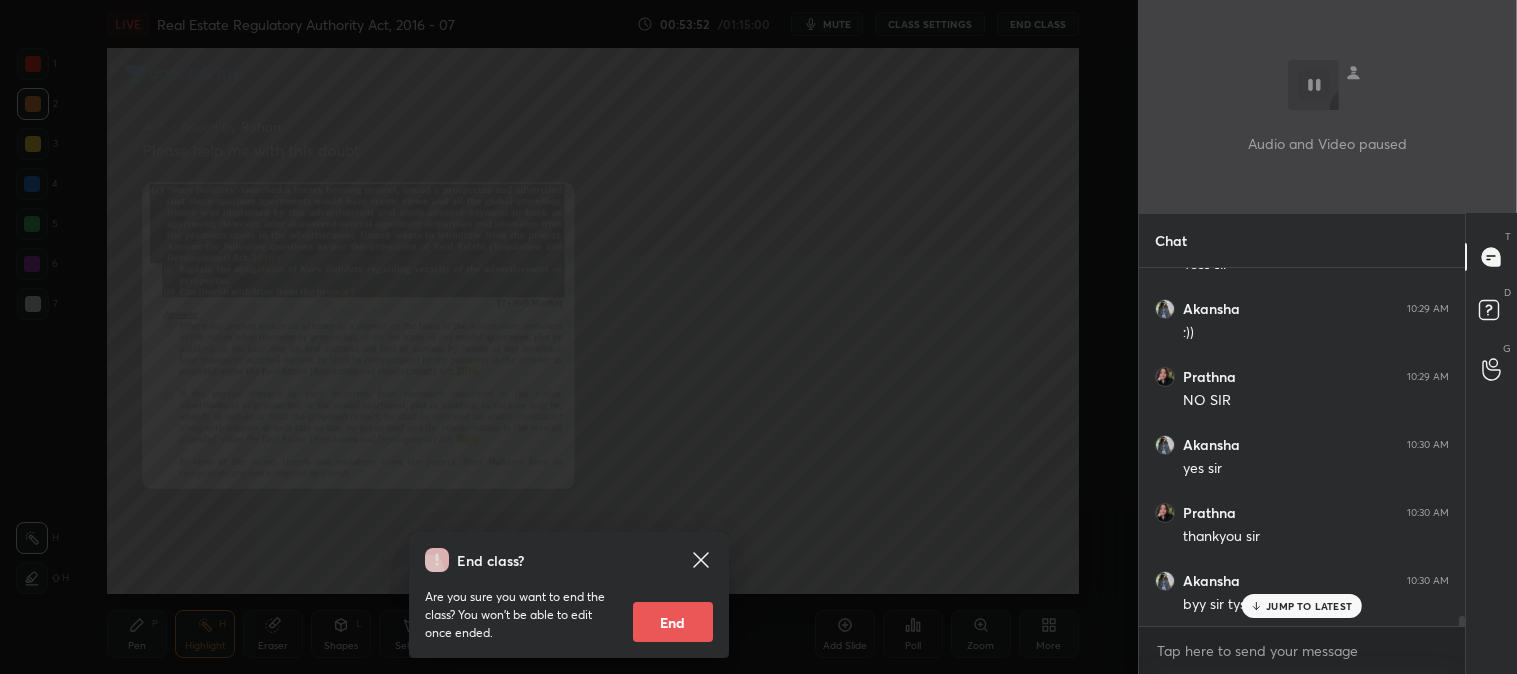 click on "End" at bounding box center [673, 622] 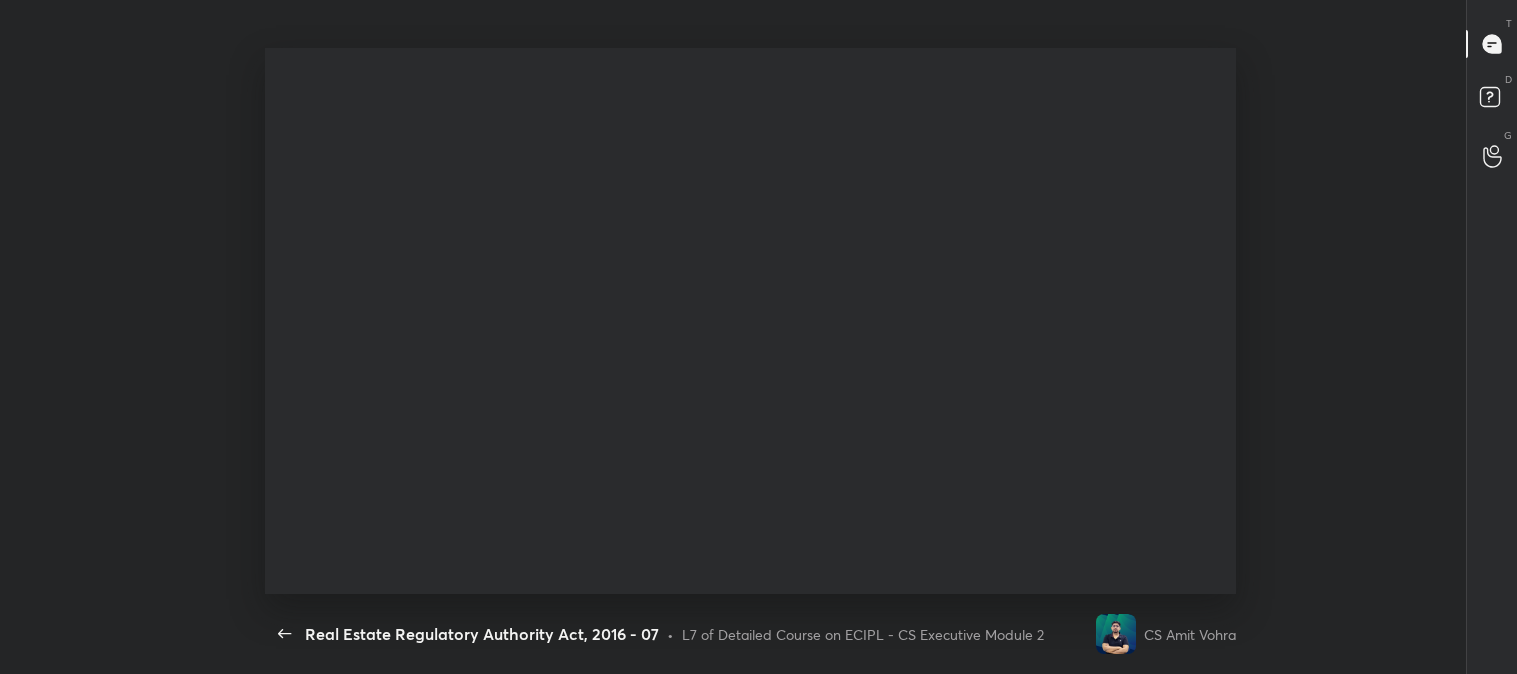 scroll, scrollTop: 99453, scrollLeft: 98497, axis: both 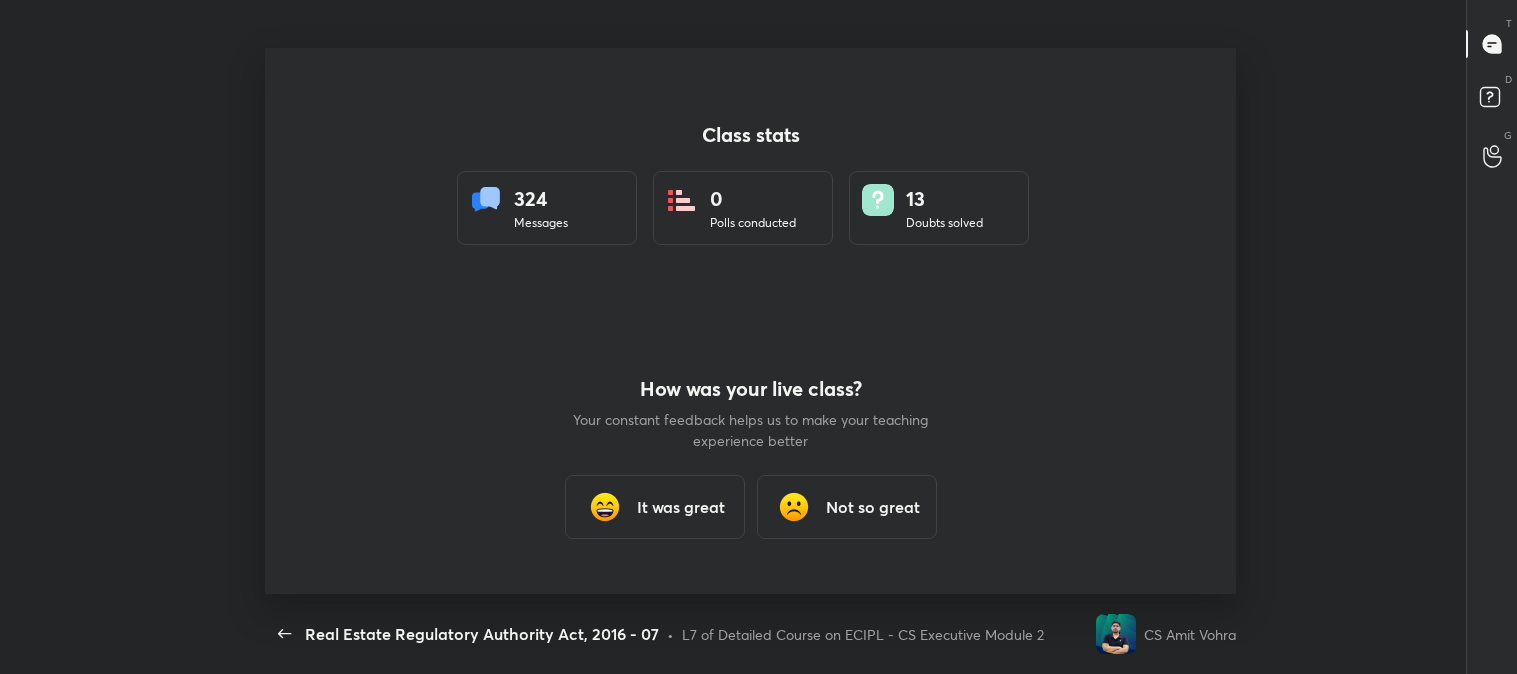 type on "x" 